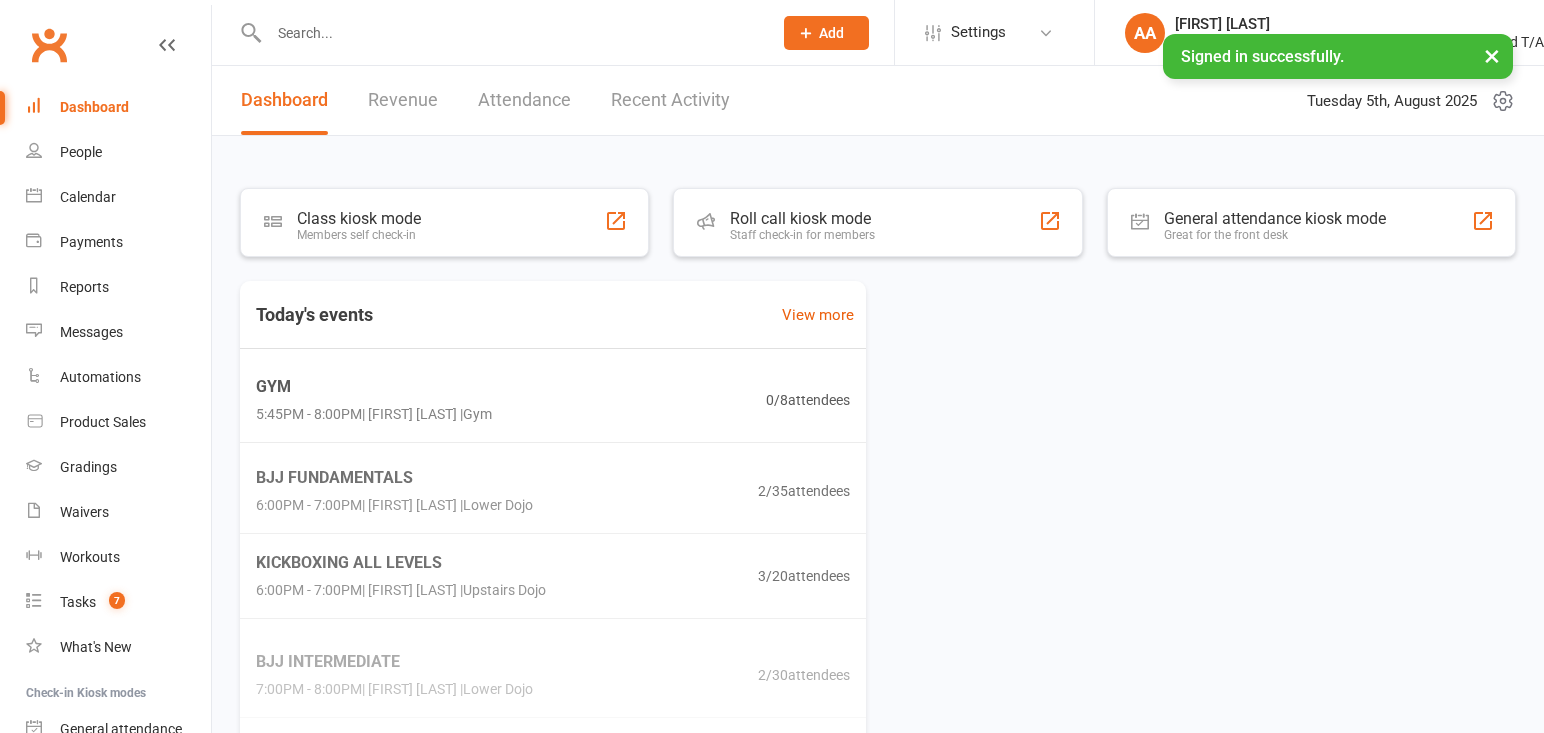 scroll, scrollTop: 0, scrollLeft: 0, axis: both 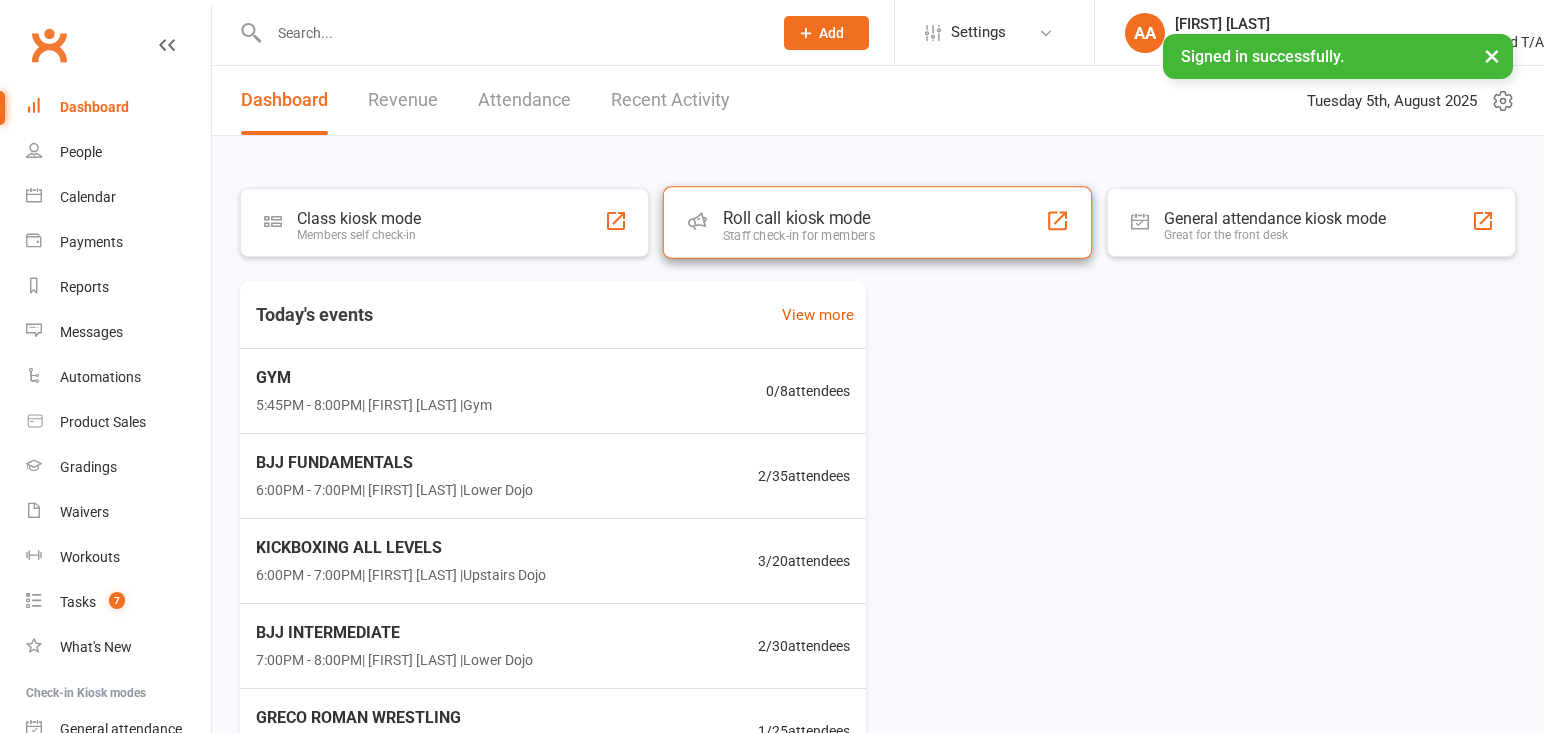 click on "Roll call kiosk mode" at bounding box center (799, 218) 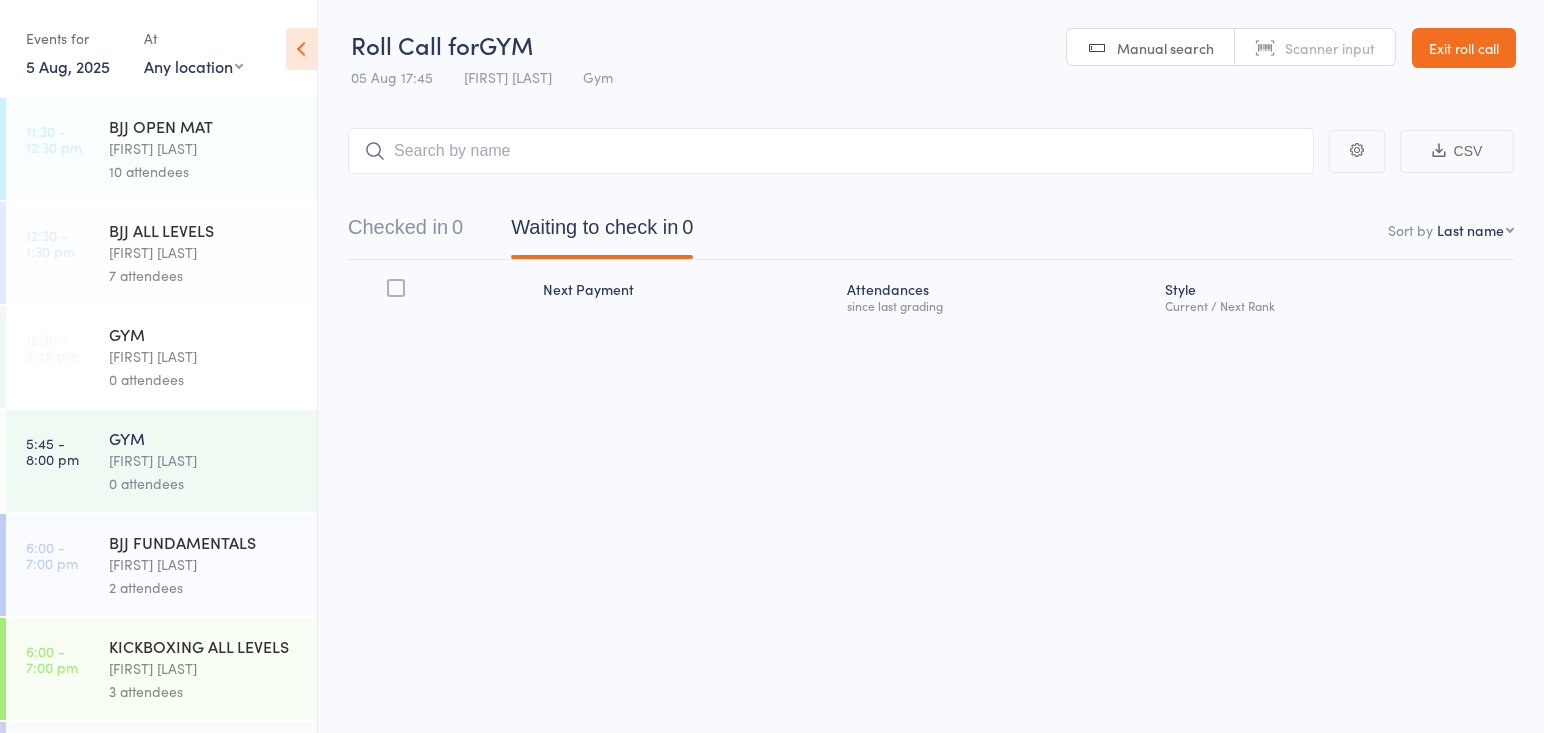 scroll, scrollTop: 0, scrollLeft: 0, axis: both 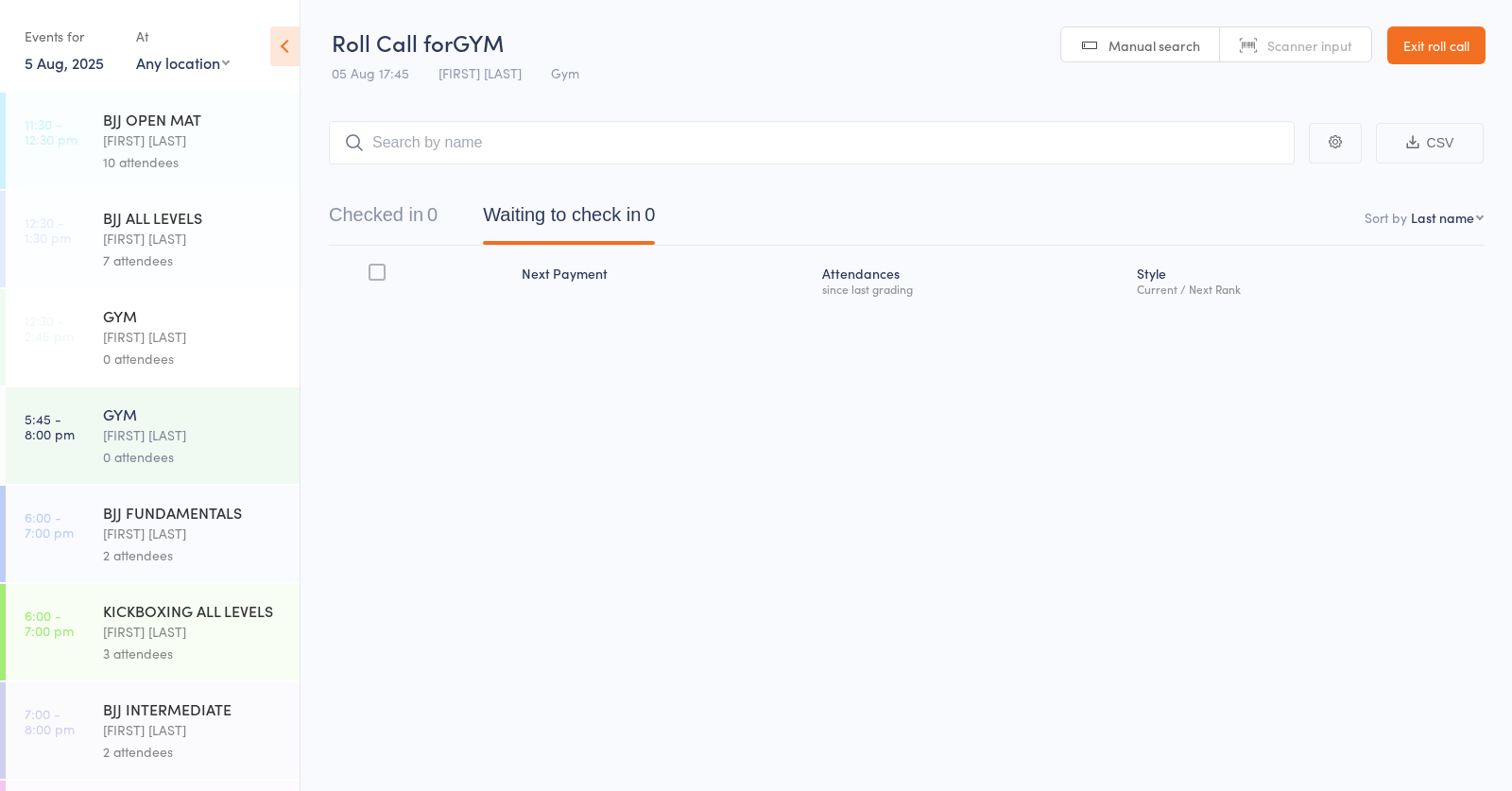click on "KICKBOXING  ALL LEVELS" at bounding box center (193, 610) 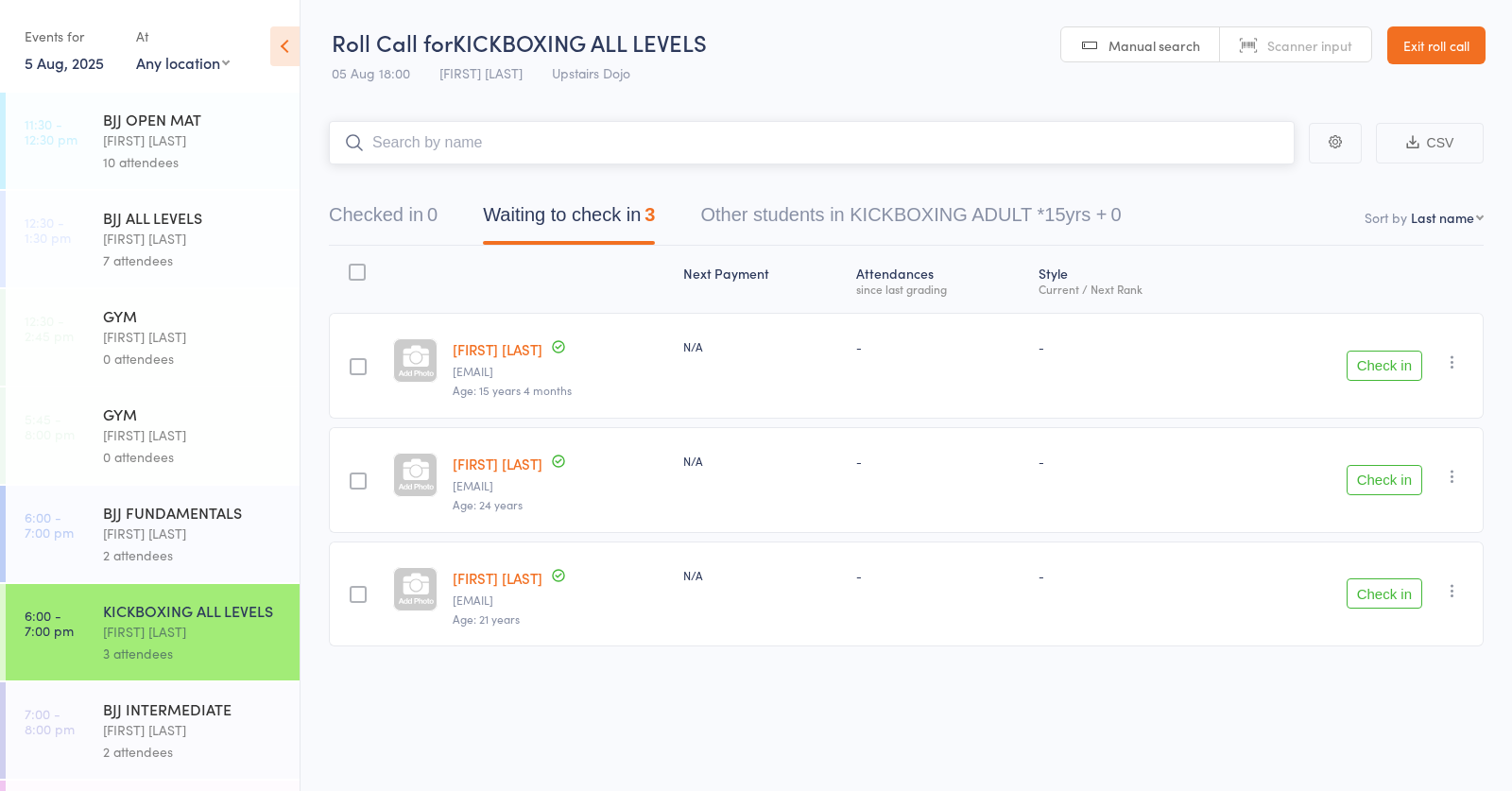 click at bounding box center [812, 143] 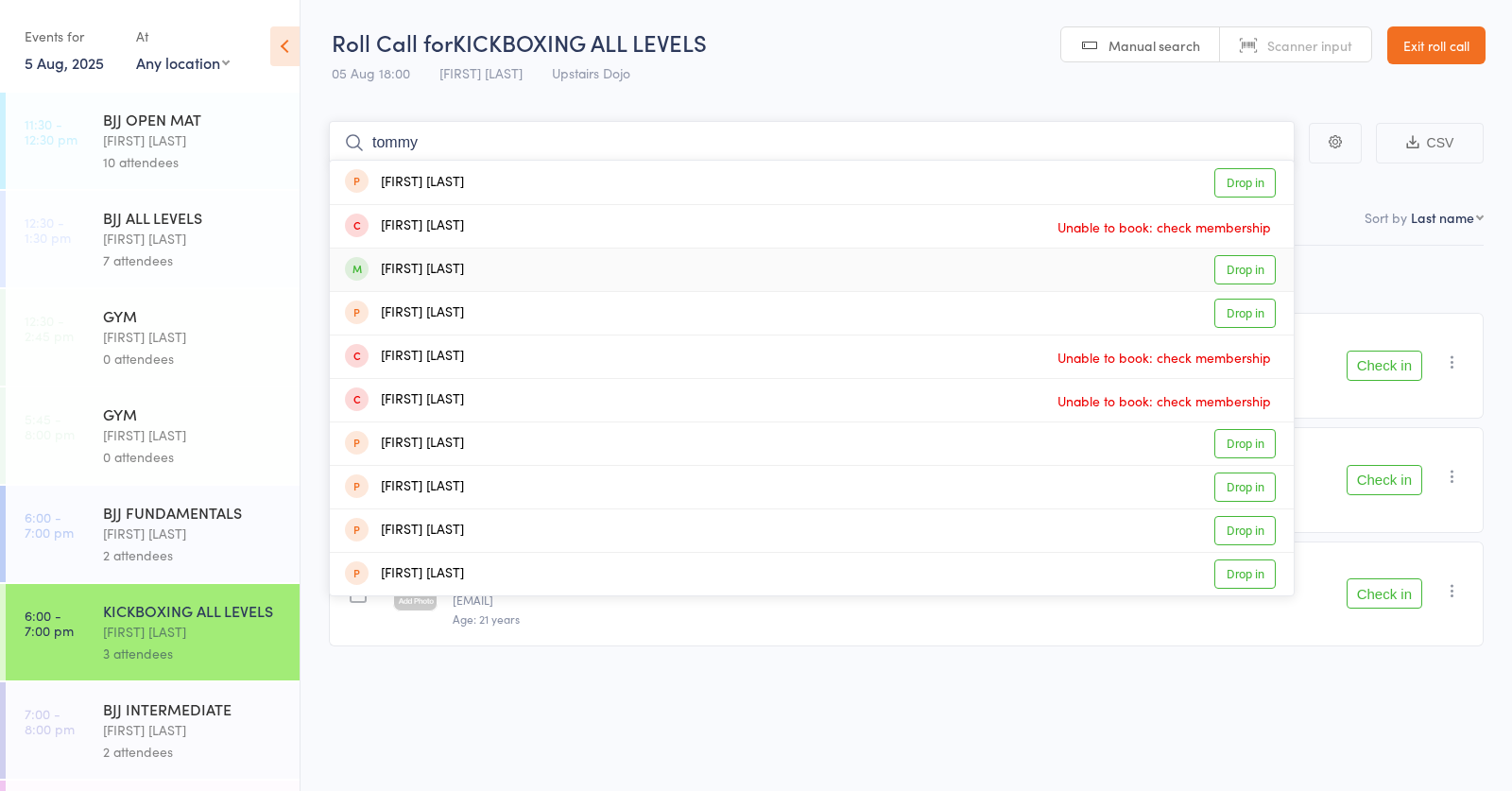 type on "tommy" 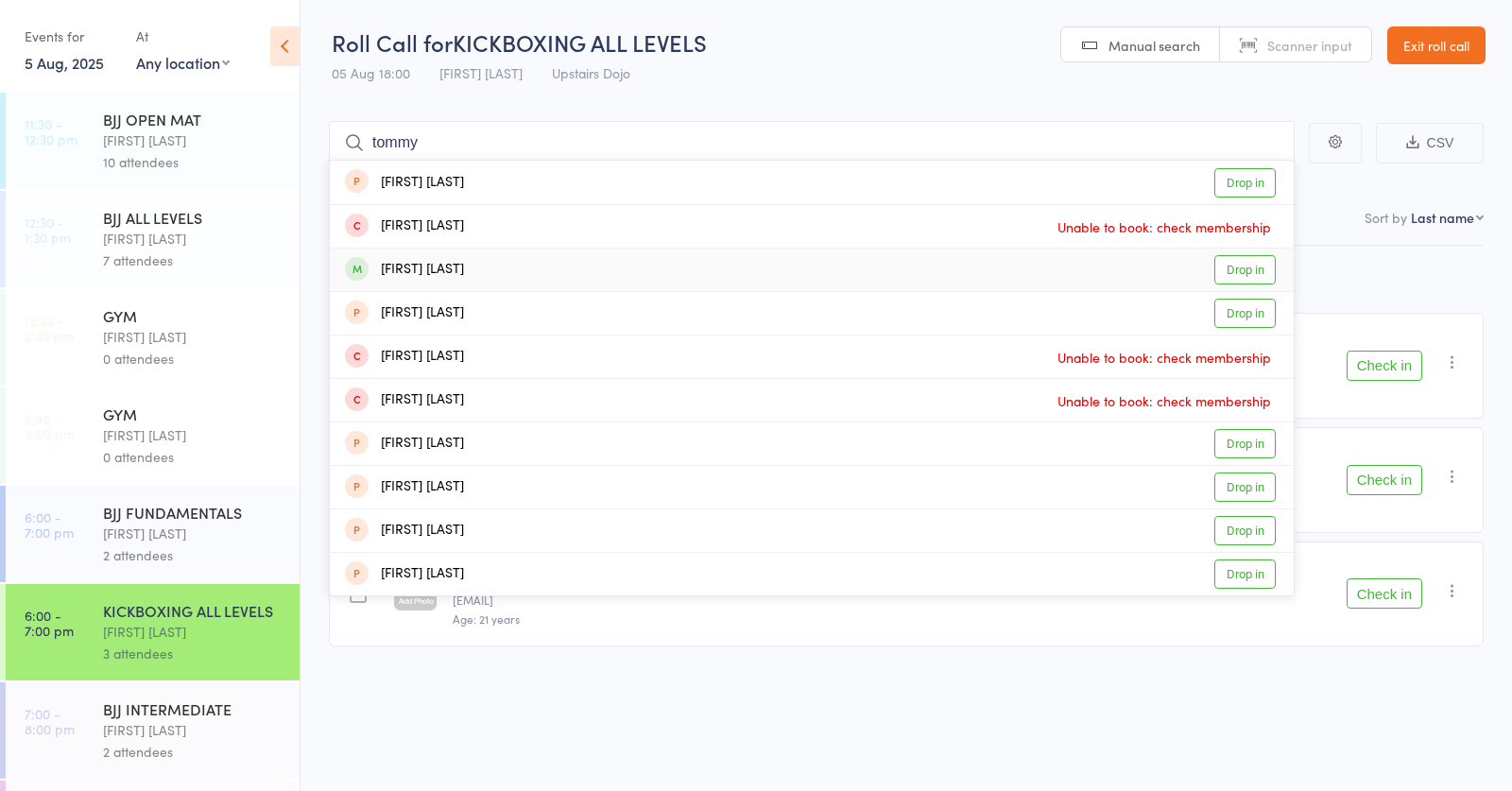 click on "Tommy Taffurelli Drop in" at bounding box center (812, 269) 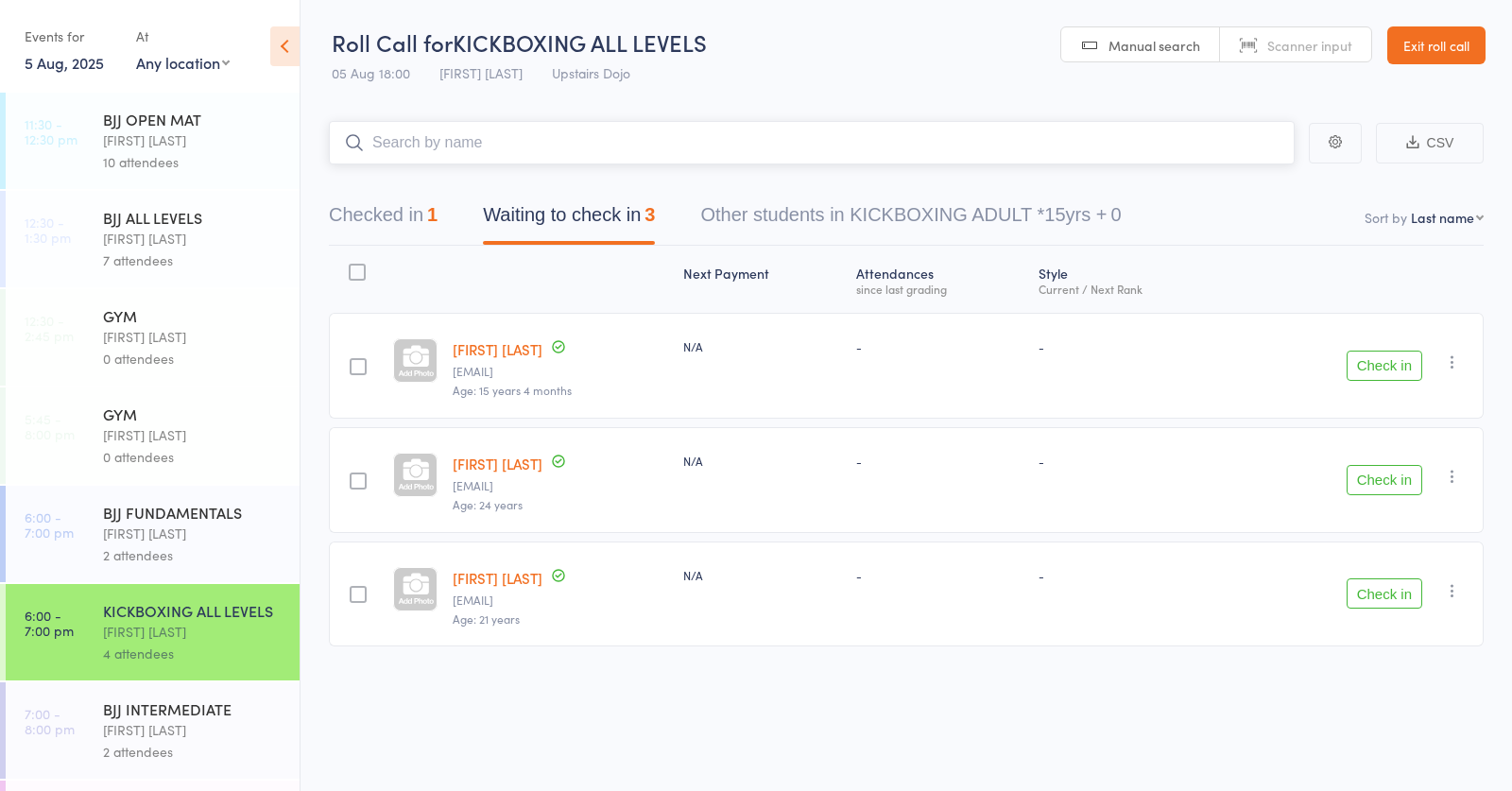 click at bounding box center (812, 143) 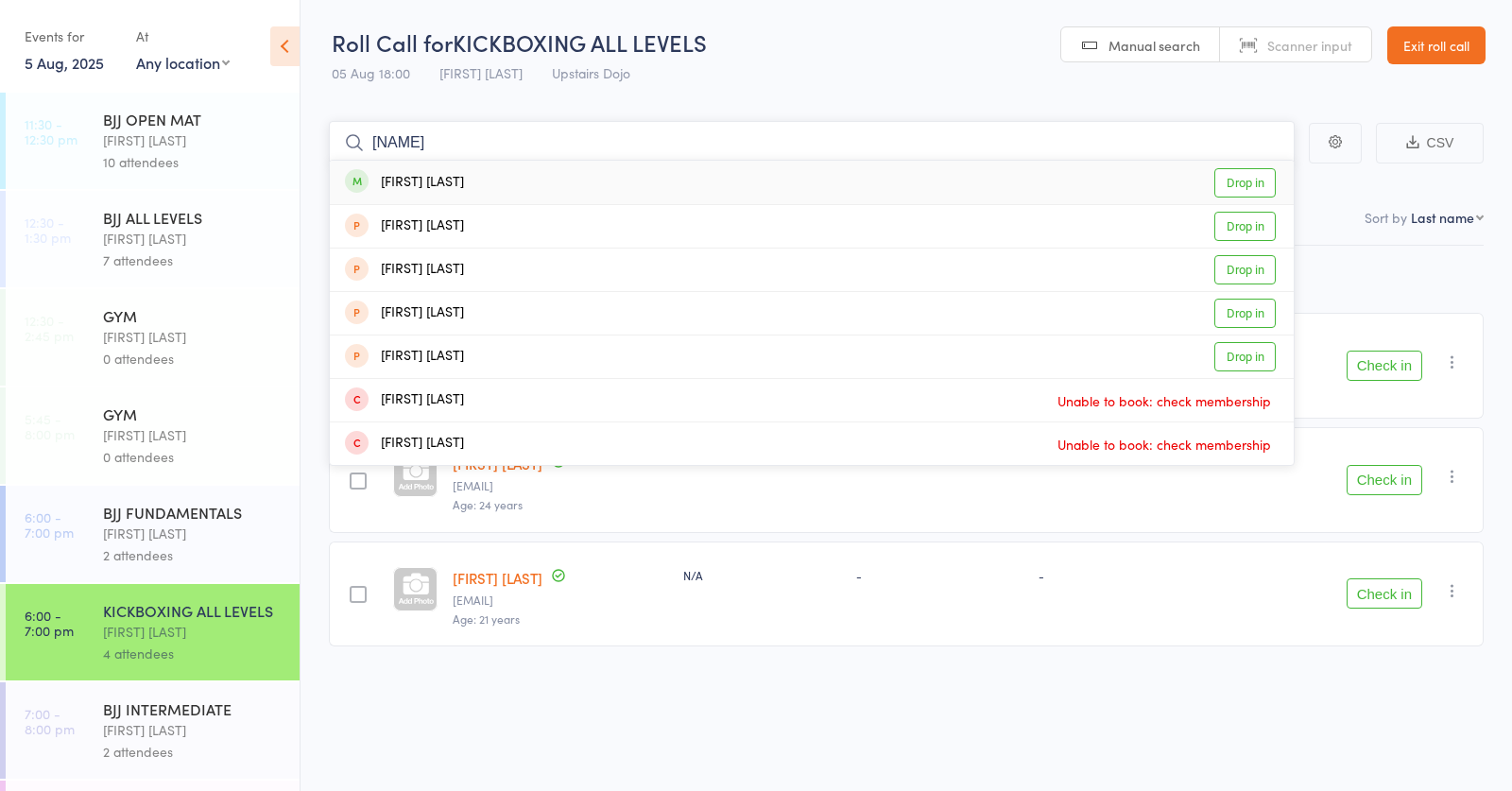 type on "buddy" 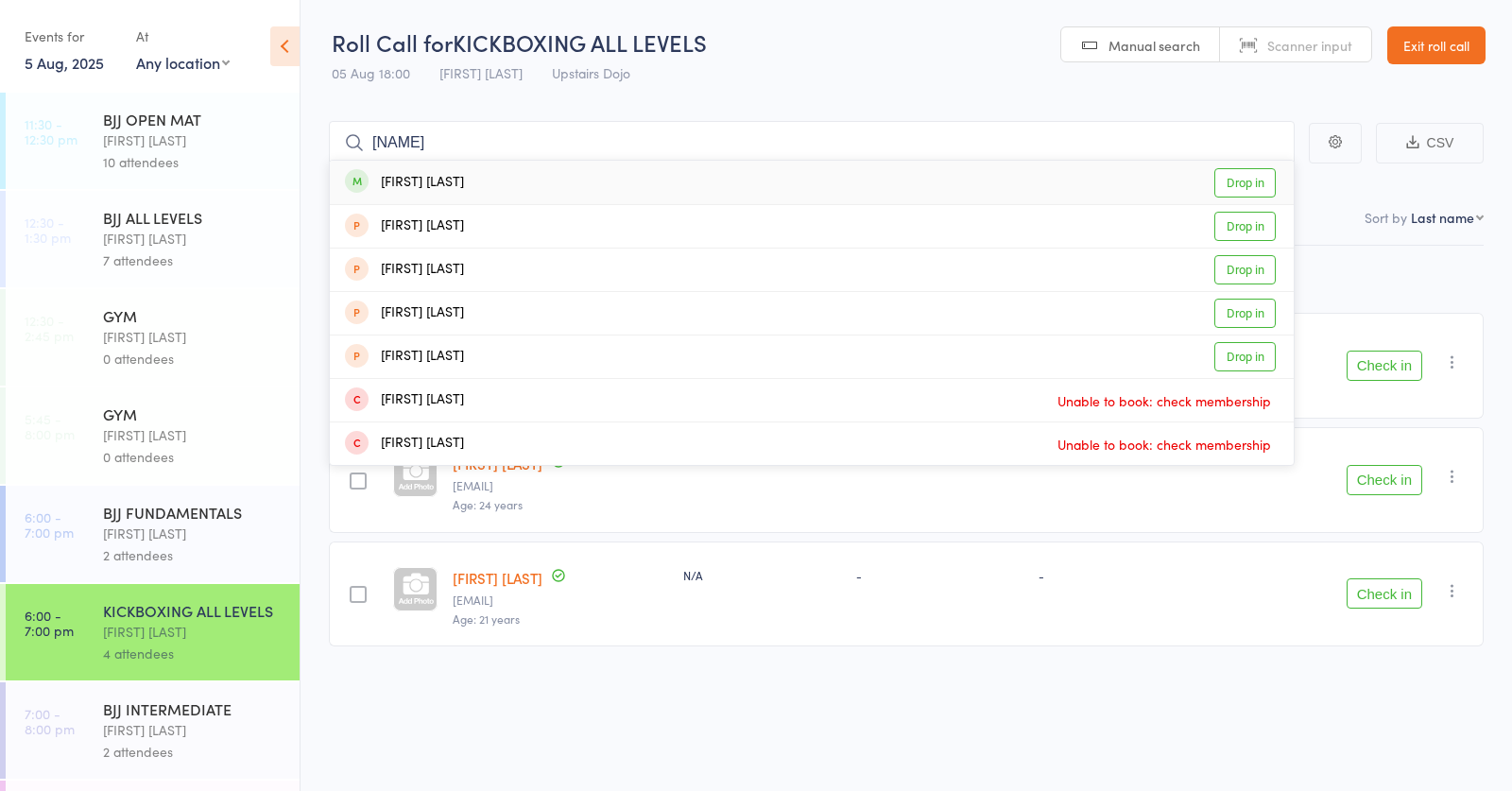 click on "[FIRST] [LAST]" at bounding box center [404, 182] 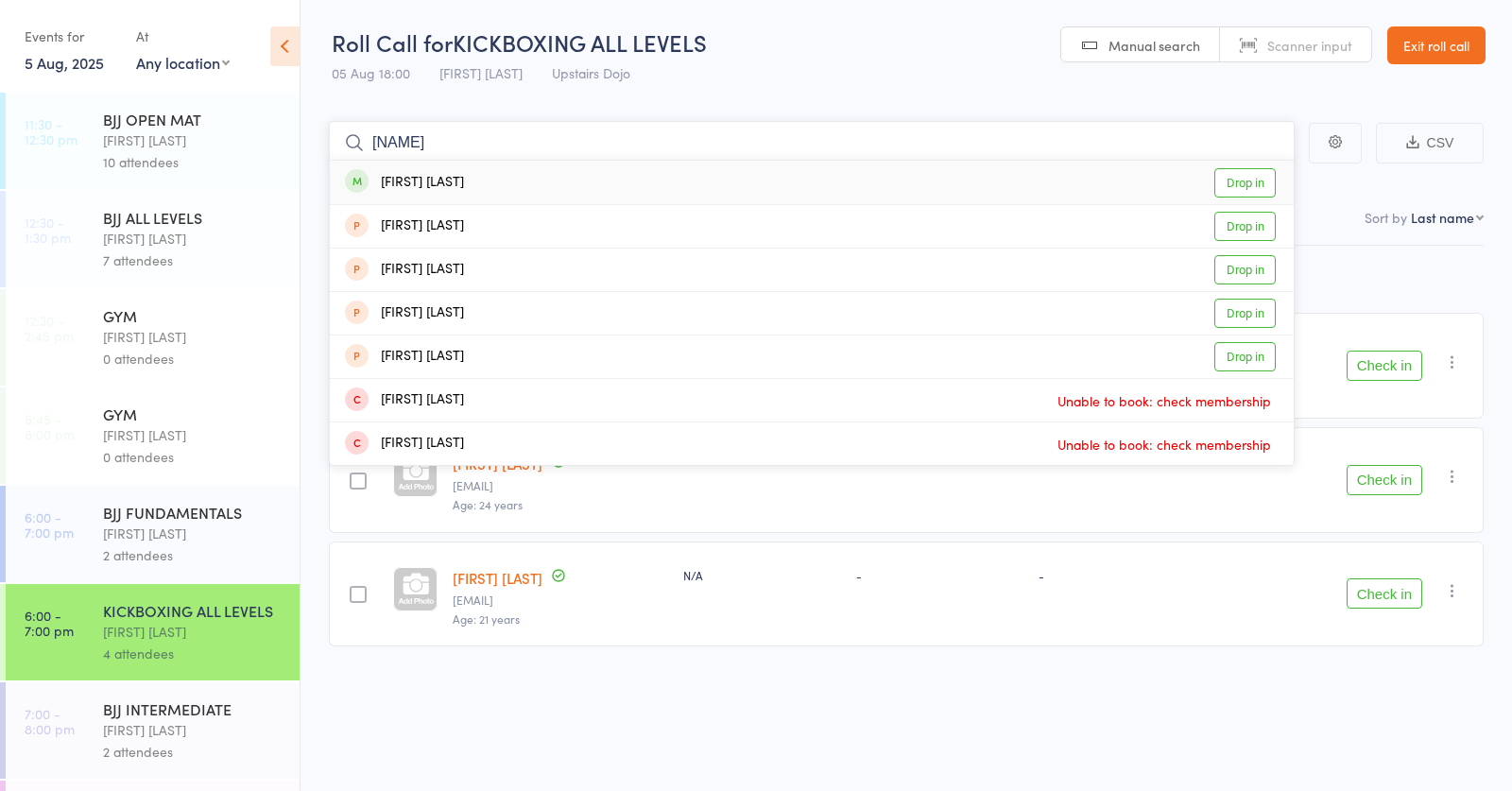 type 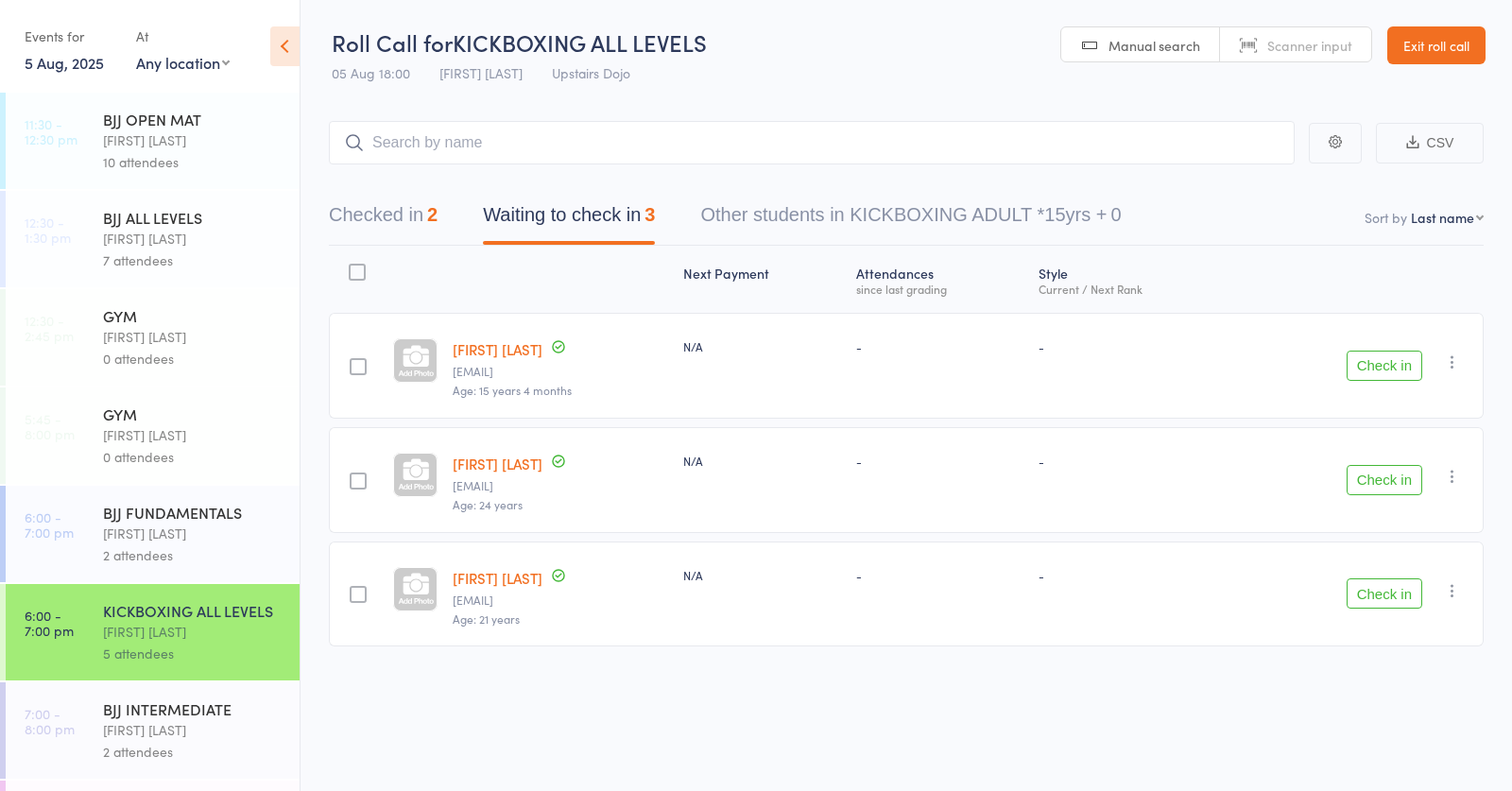 click on "Thomas Buckmaster" at bounding box center [193, 533] 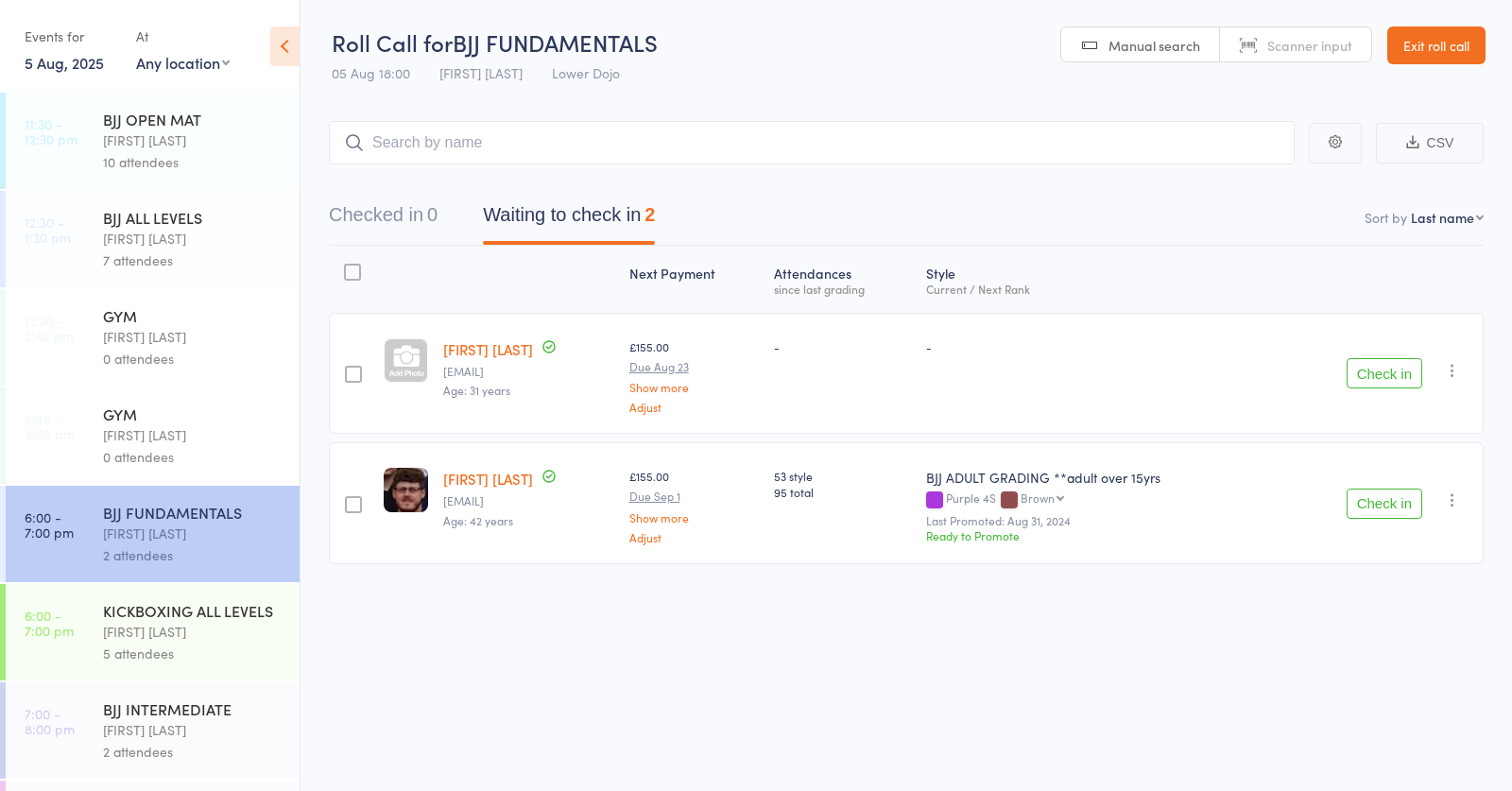 click on "KICKBOXING  ALL LEVELS" at bounding box center [193, 610] 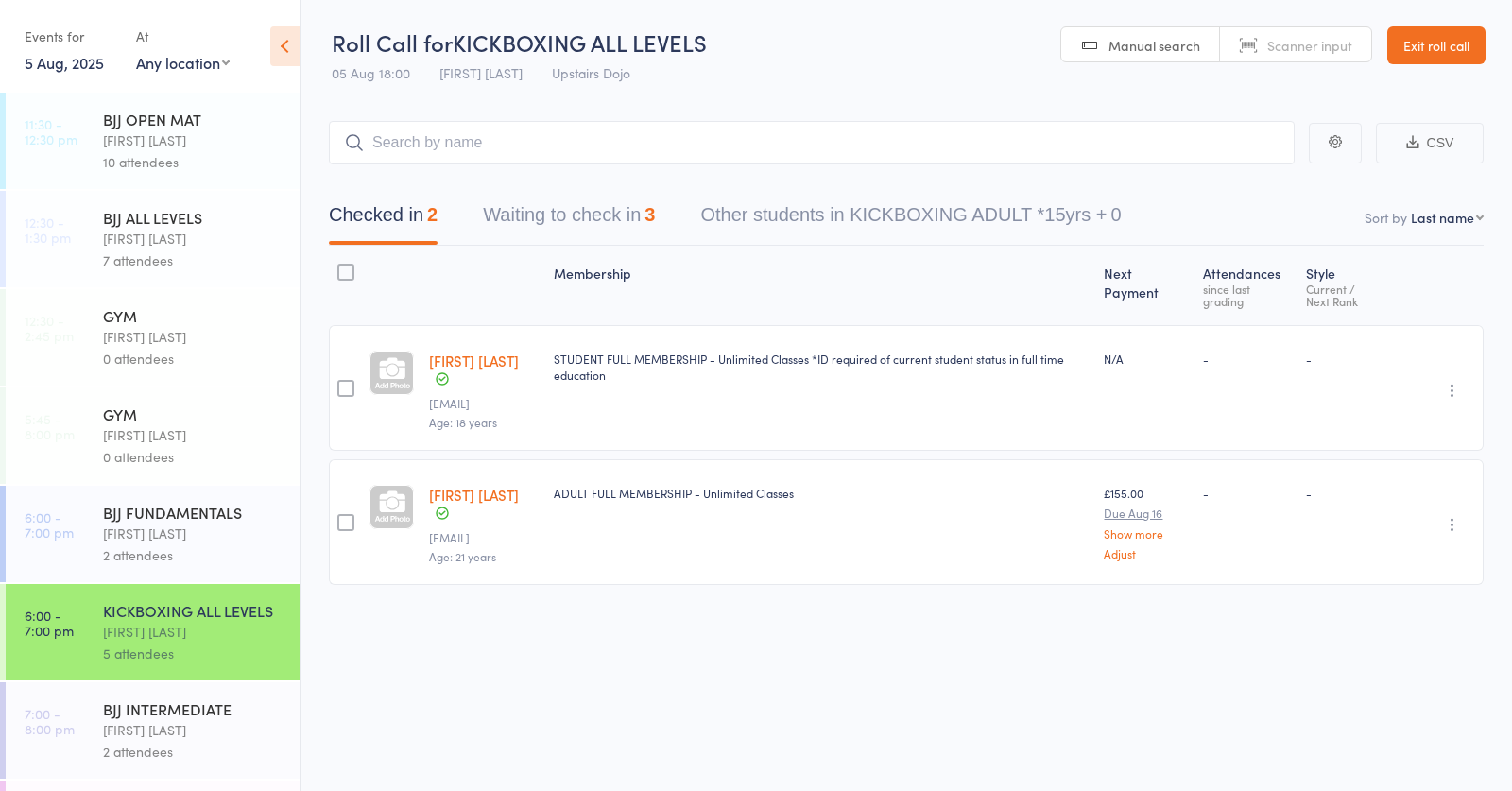click at bounding box center (812, 143) 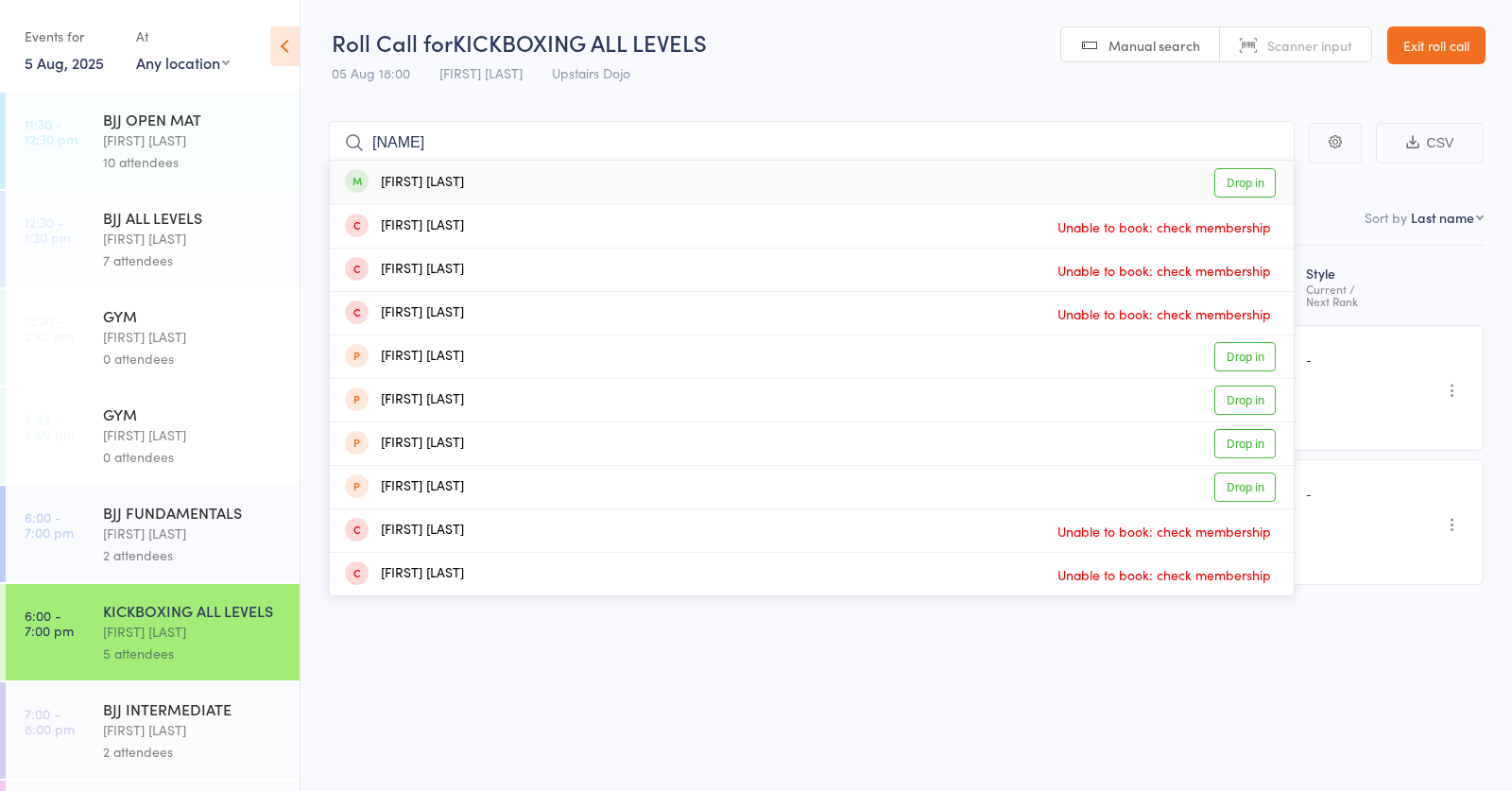 type on "sahib" 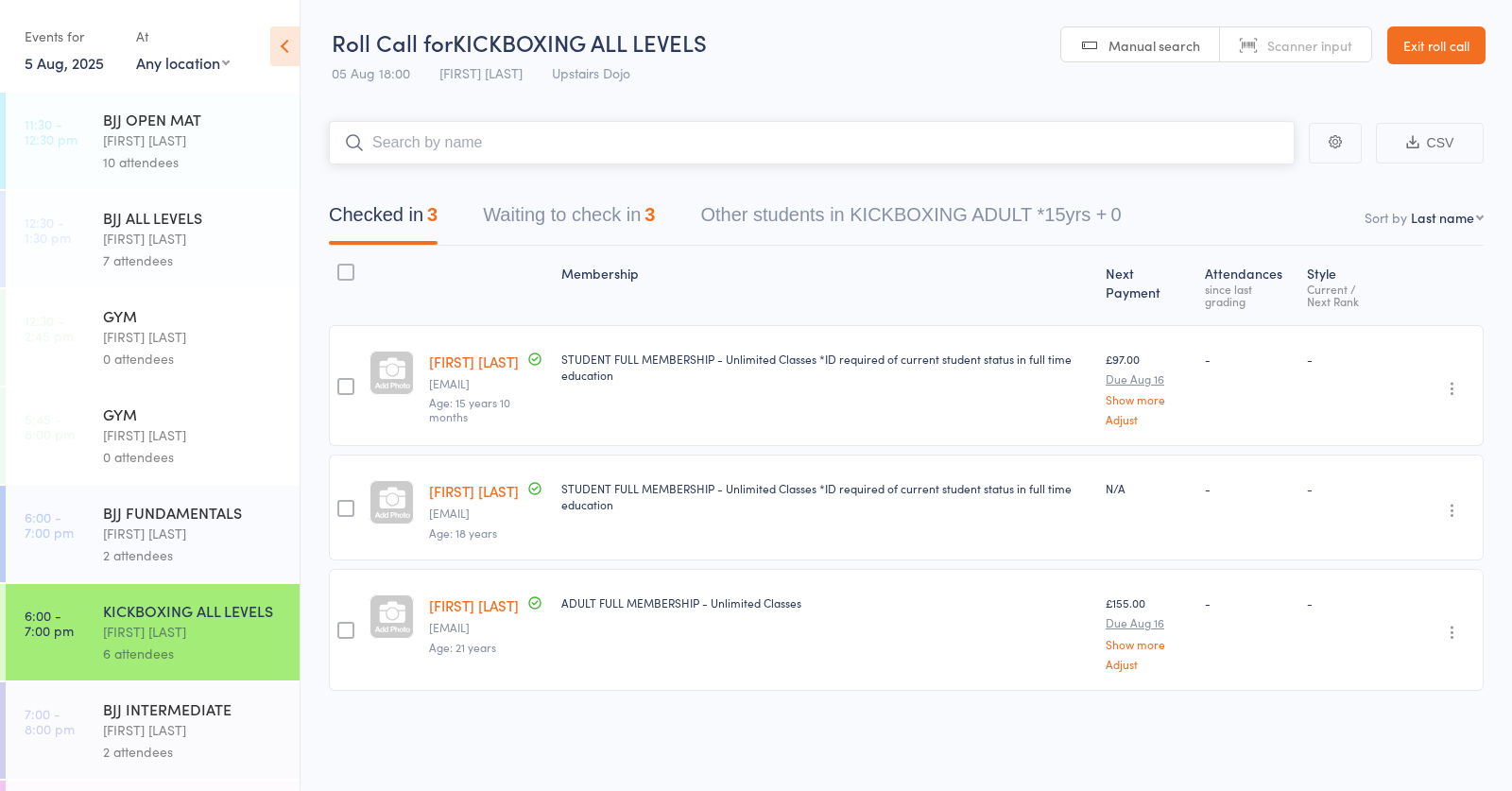 click at bounding box center [812, 143] 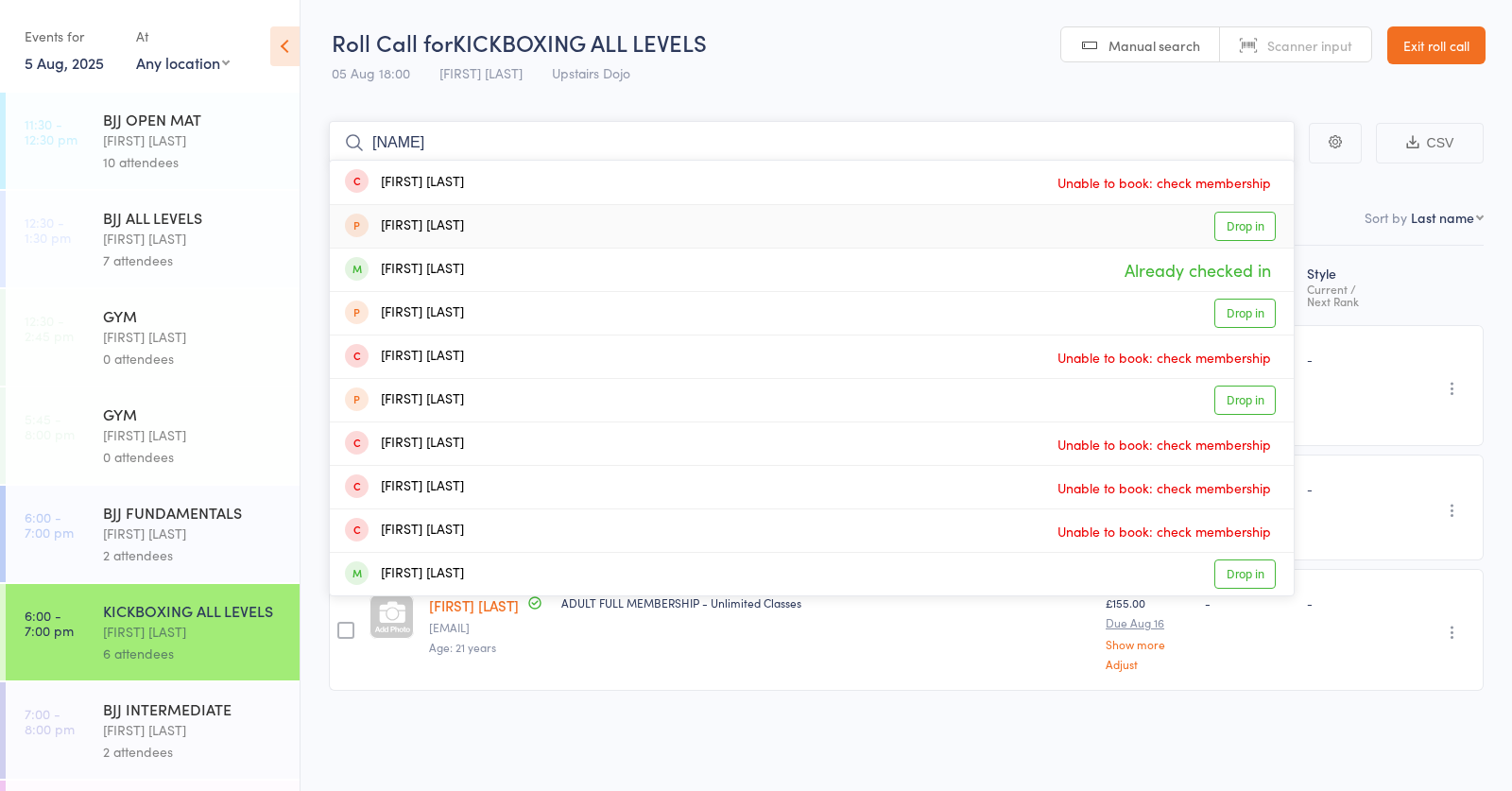 type on "skelton" 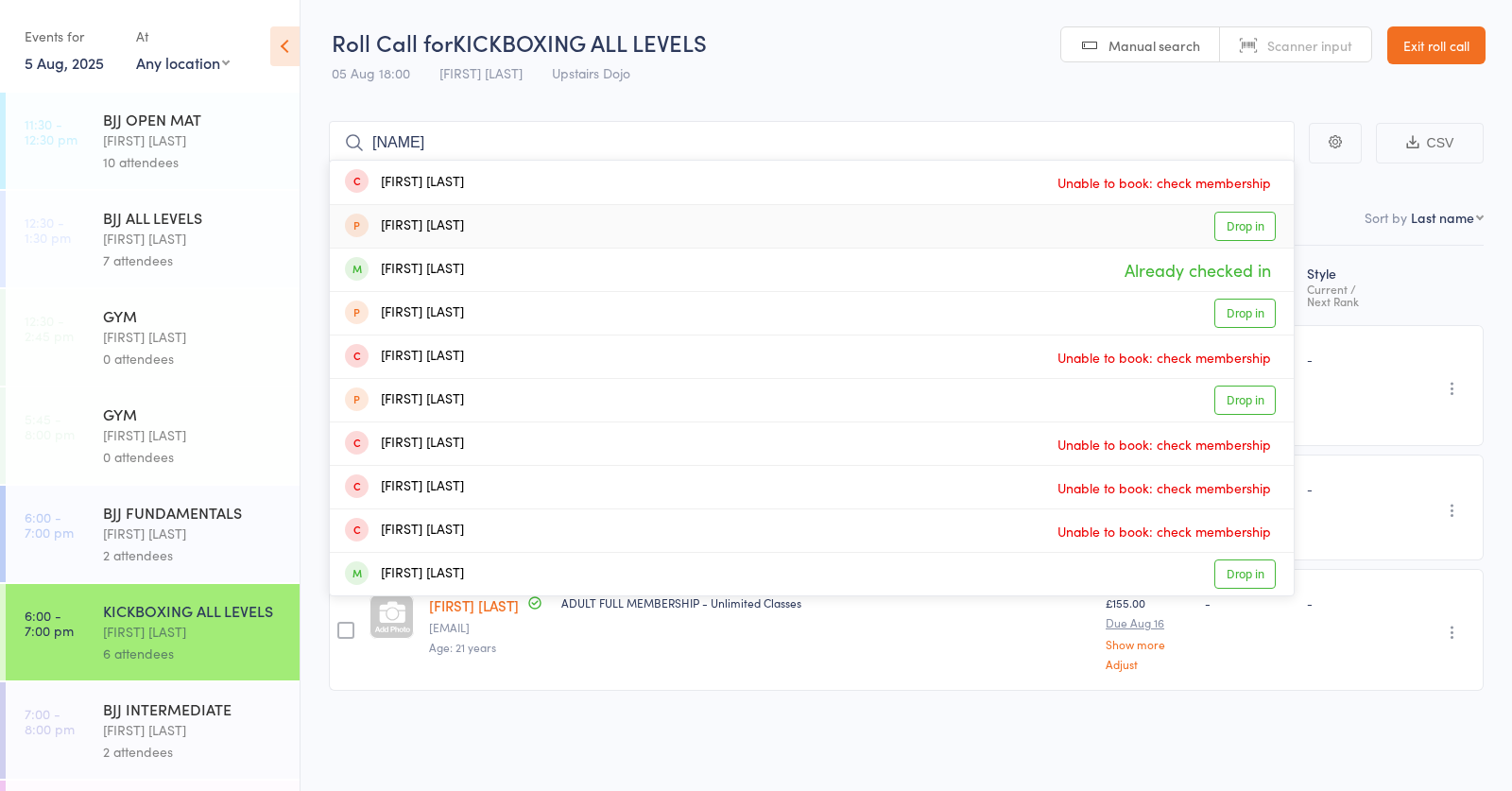 click on "Sonnyboy Skelton Drop in" at bounding box center [812, 226] 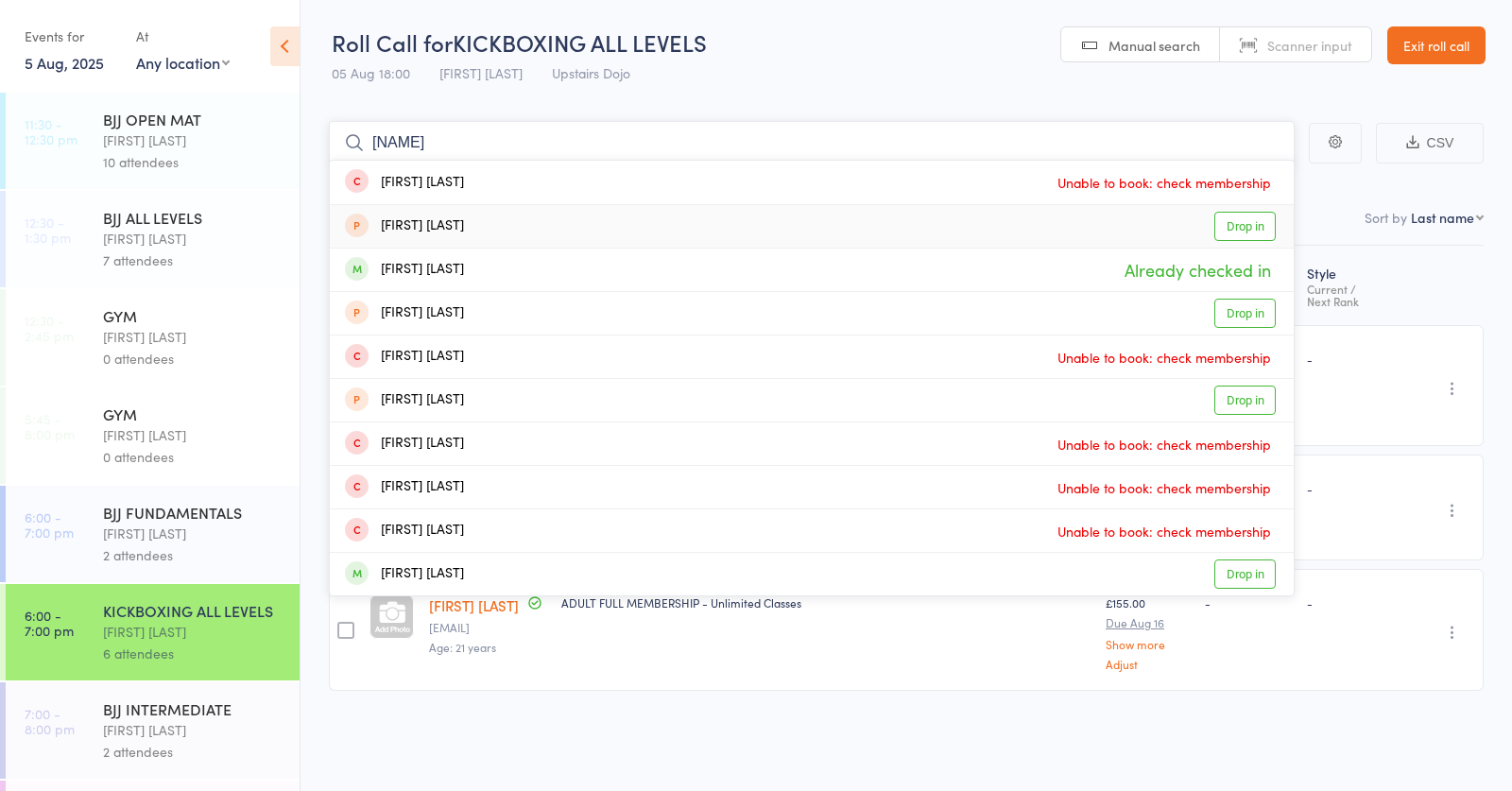 type 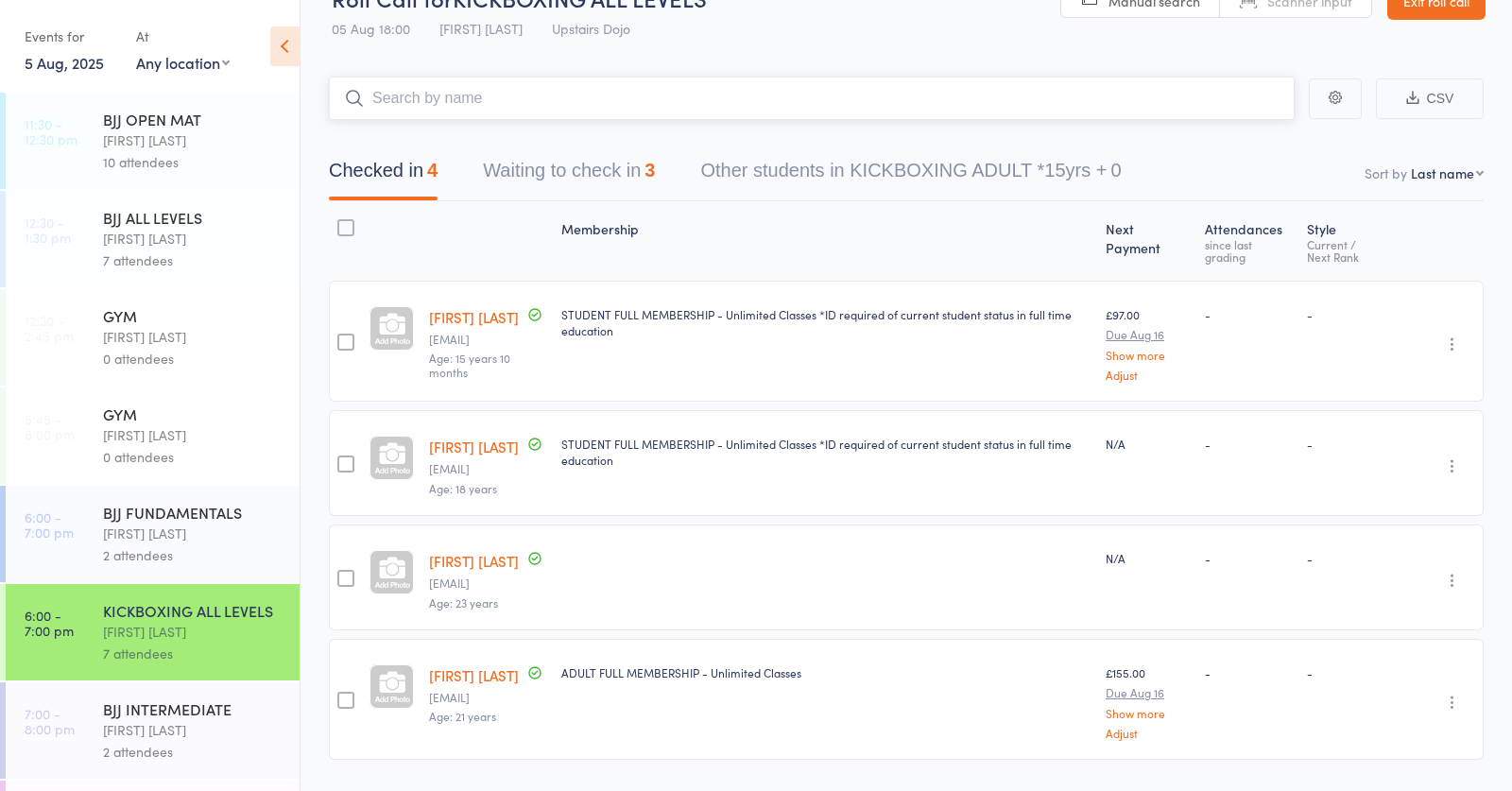 scroll, scrollTop: 49, scrollLeft: 0, axis: vertical 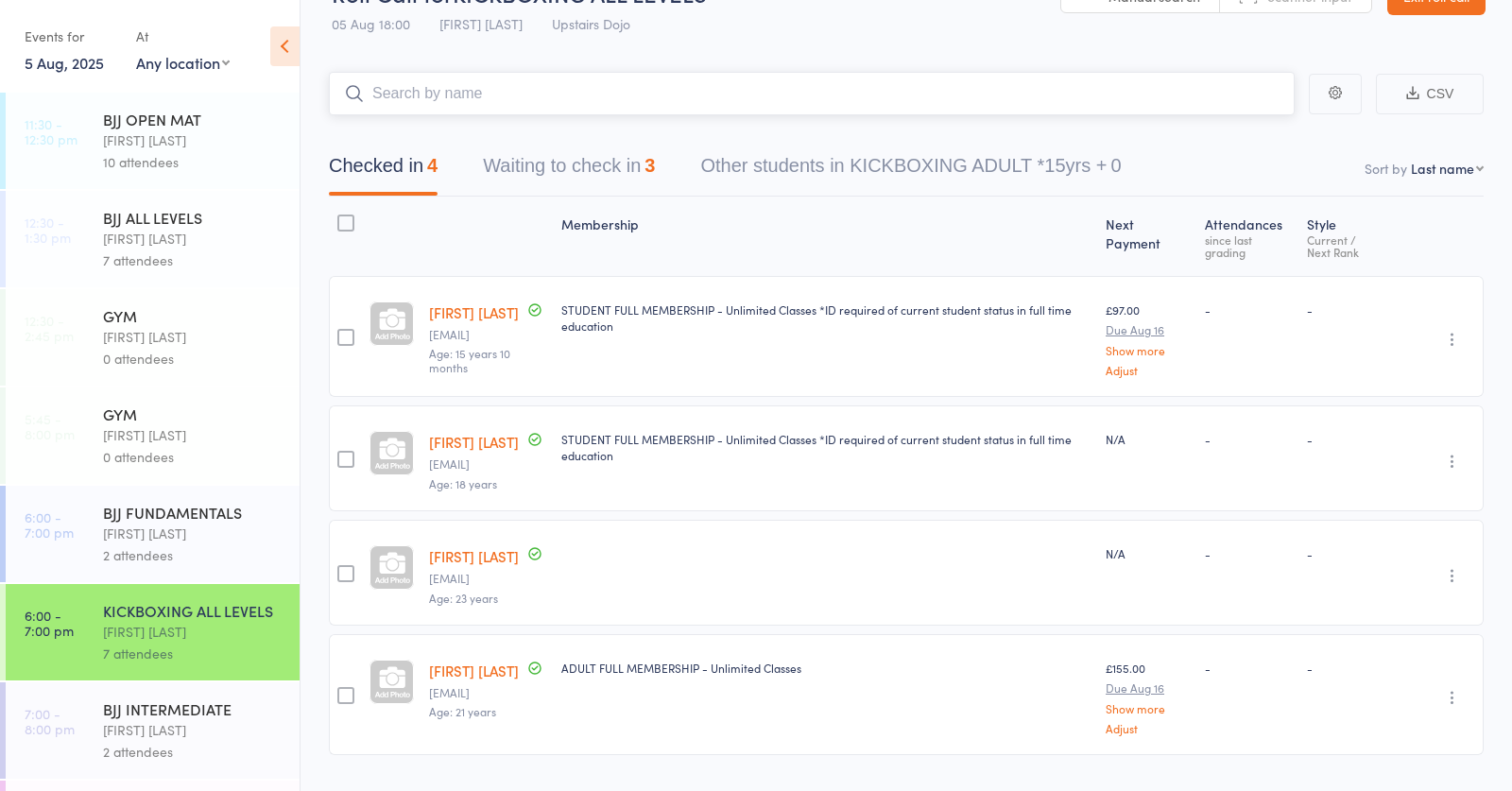click on "Waiting to check in  3" at bounding box center (569, 170) 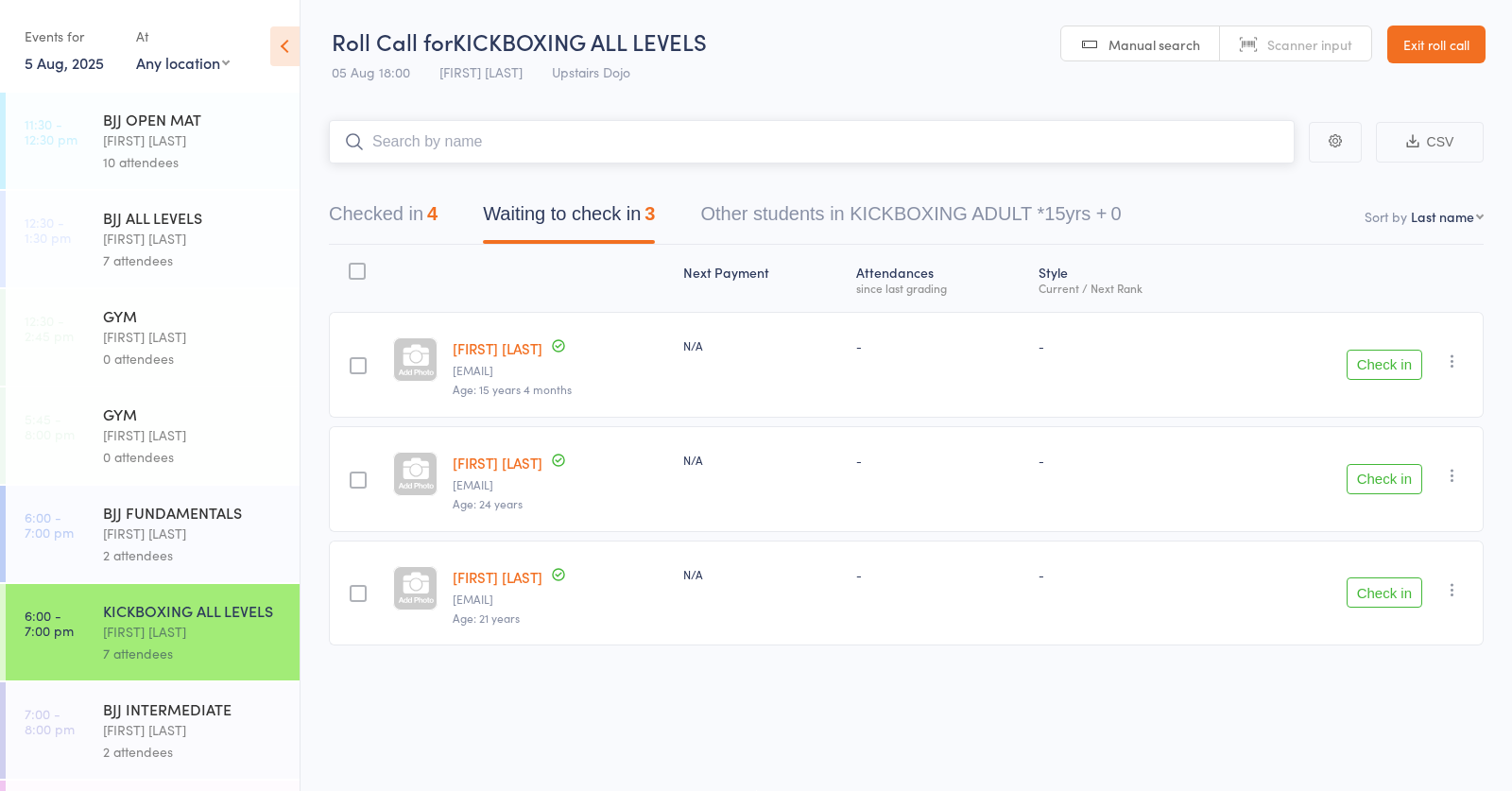 scroll, scrollTop: 1, scrollLeft: 0, axis: vertical 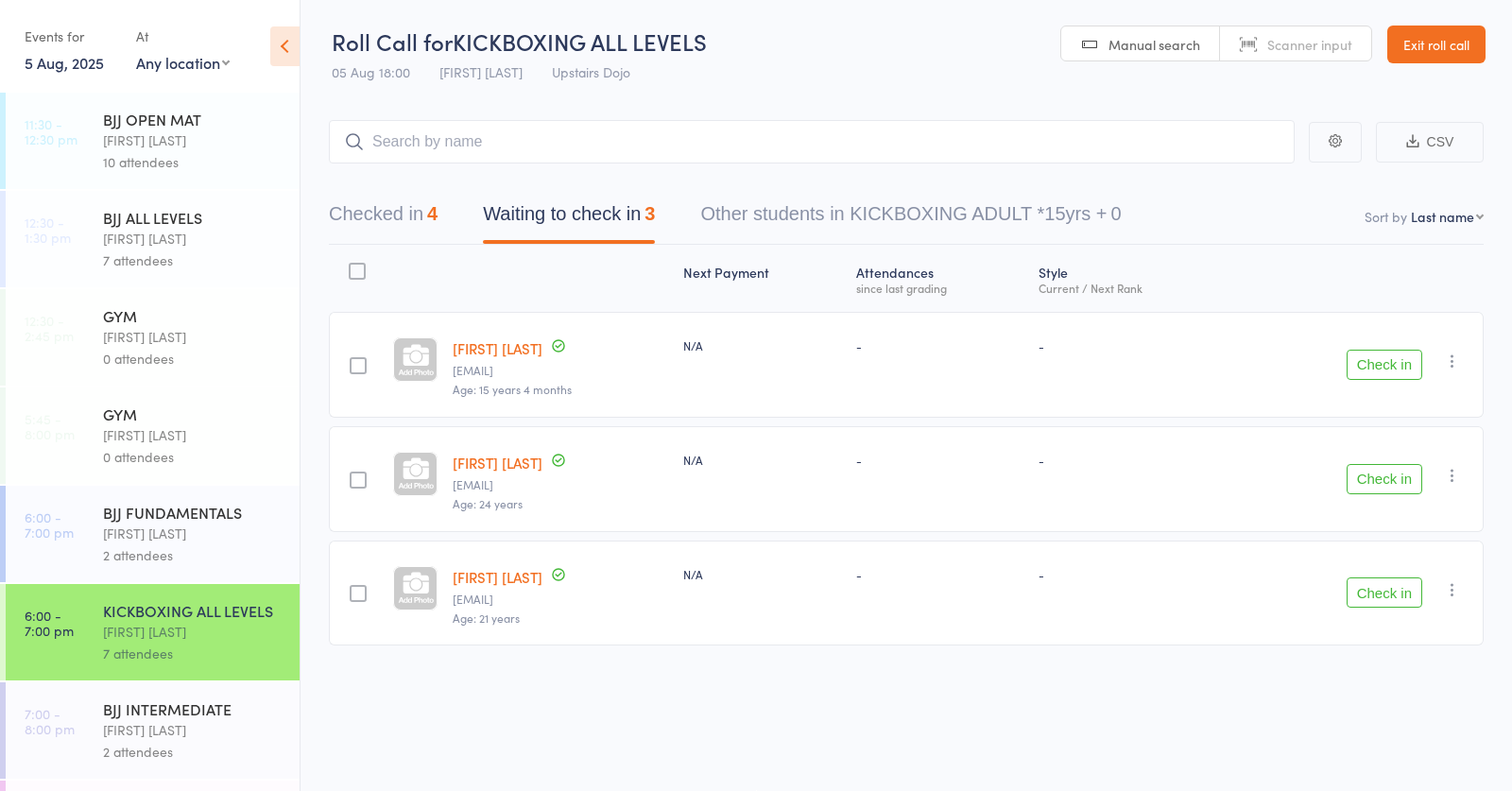 click on "Check in" at bounding box center (1384, 365) 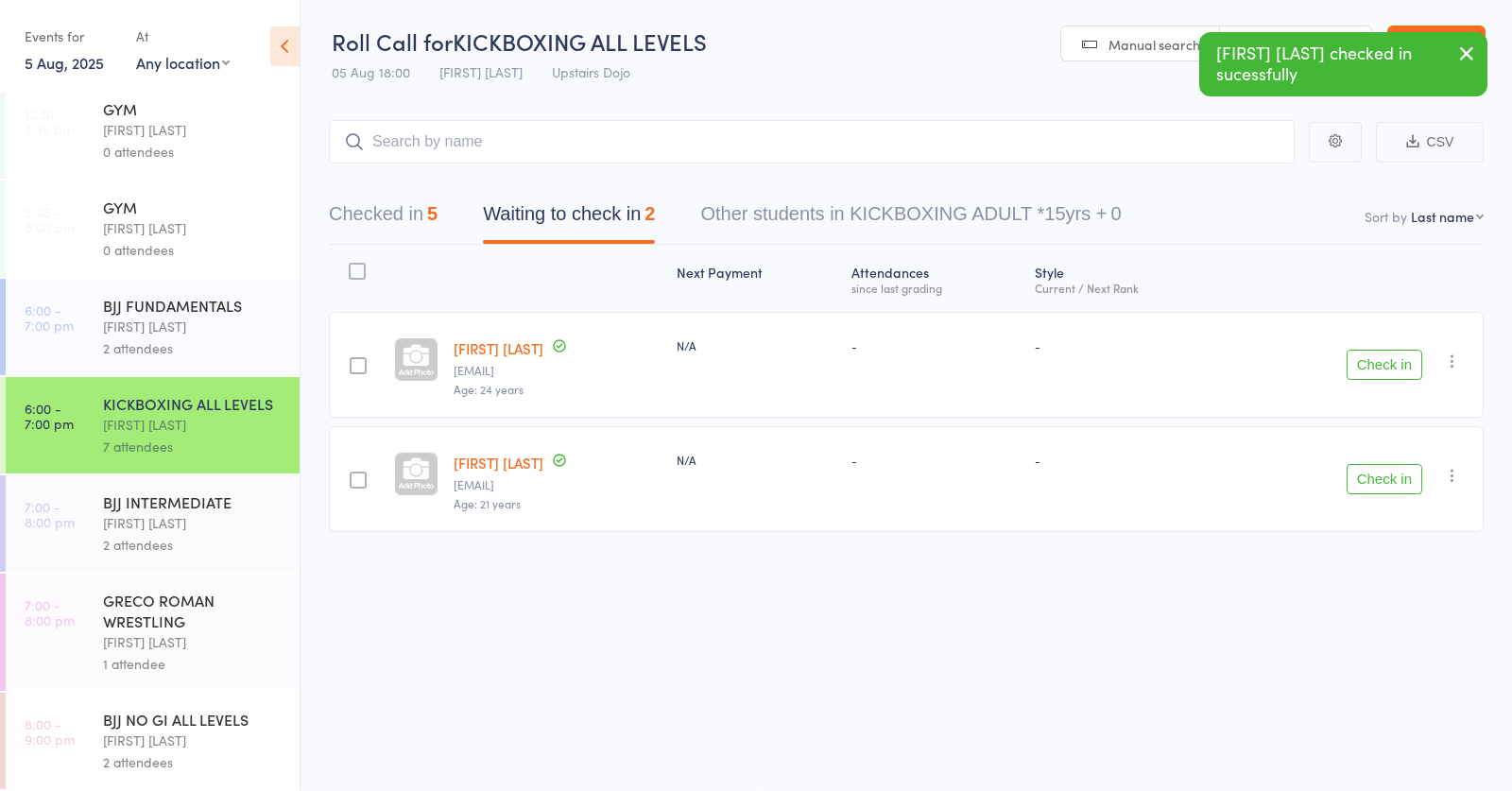scroll, scrollTop: 207, scrollLeft: 0, axis: vertical 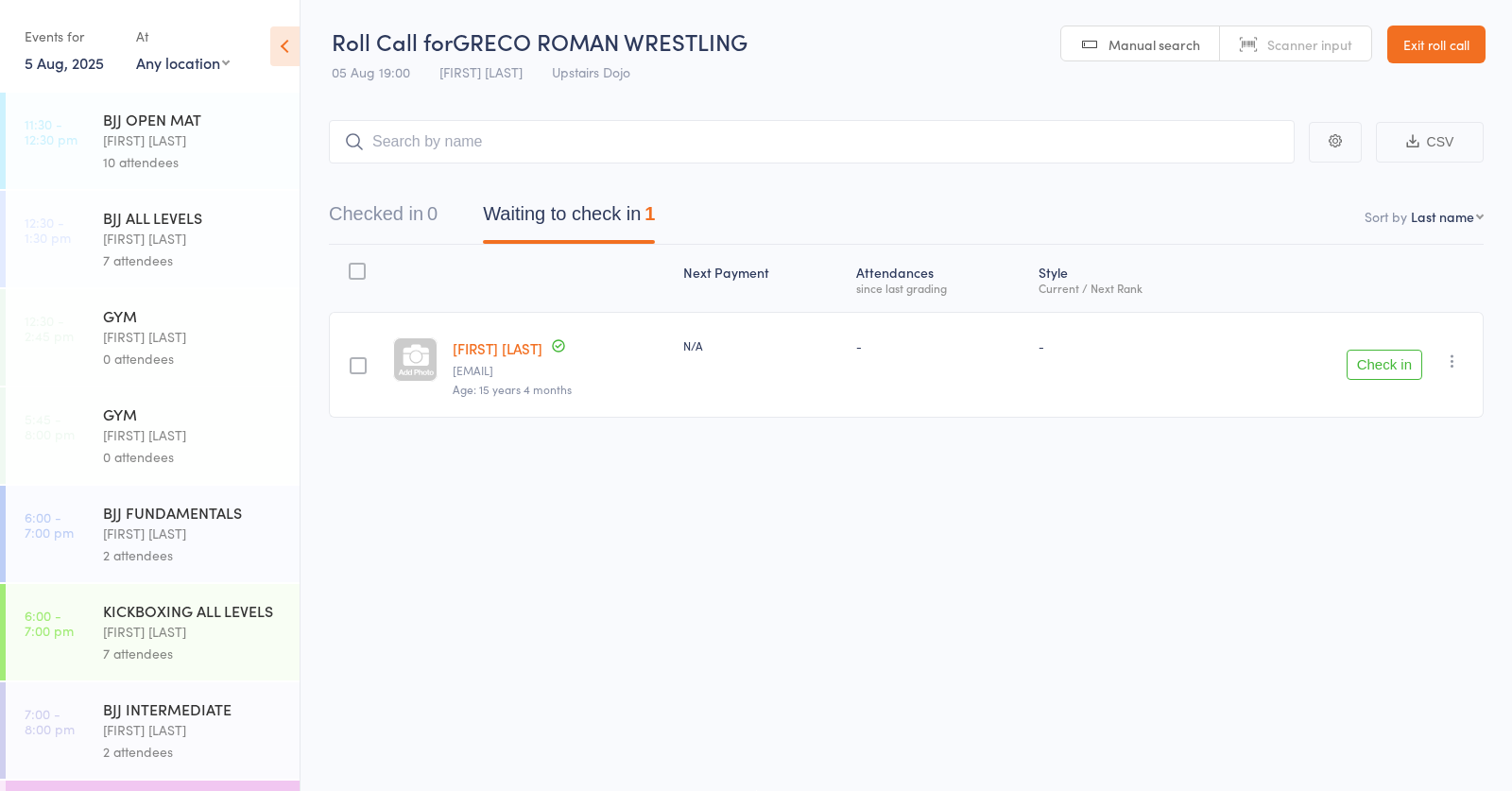 click on "Check in" at bounding box center [1384, 365] 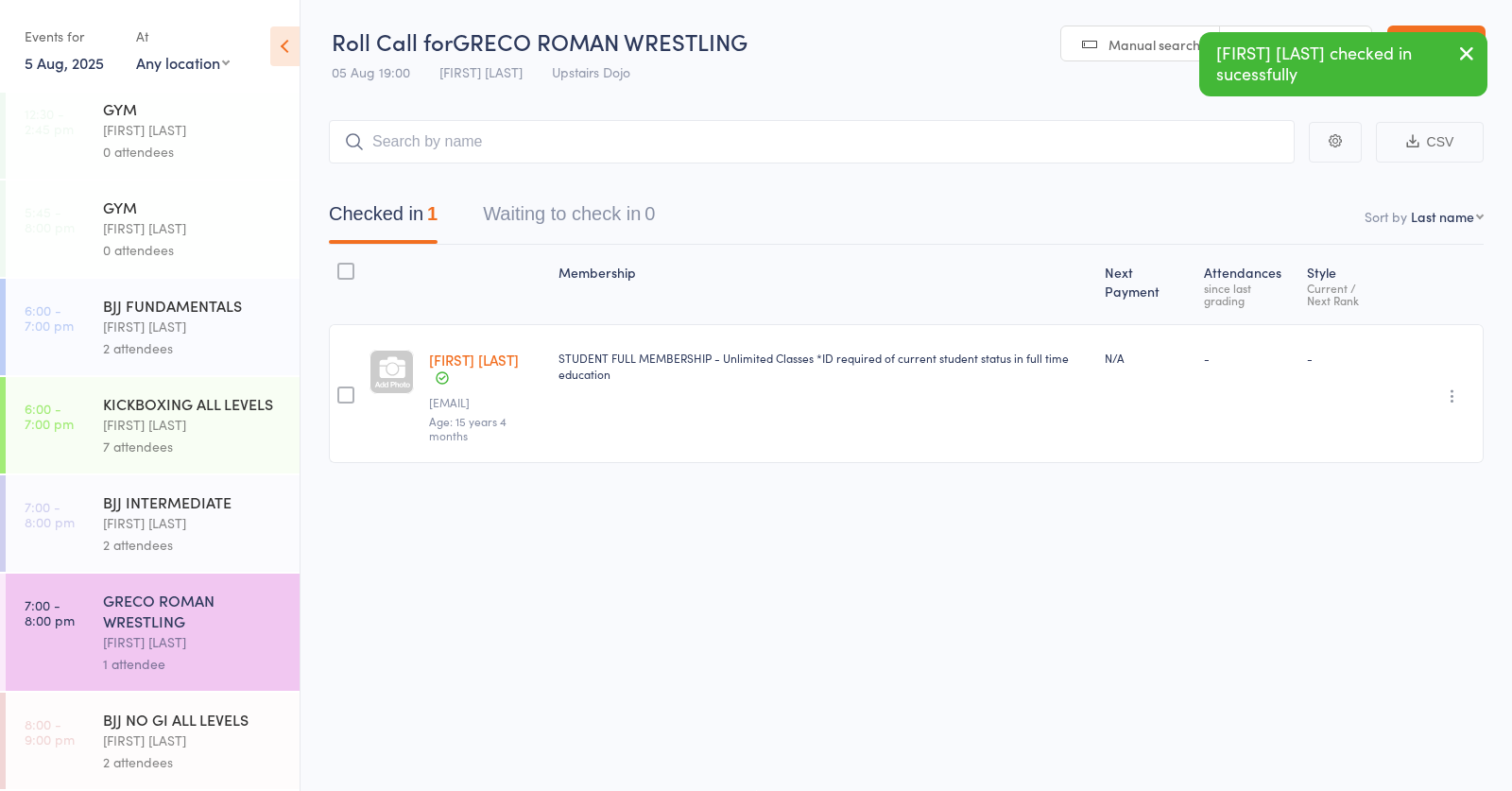 scroll, scrollTop: 207, scrollLeft: 0, axis: vertical 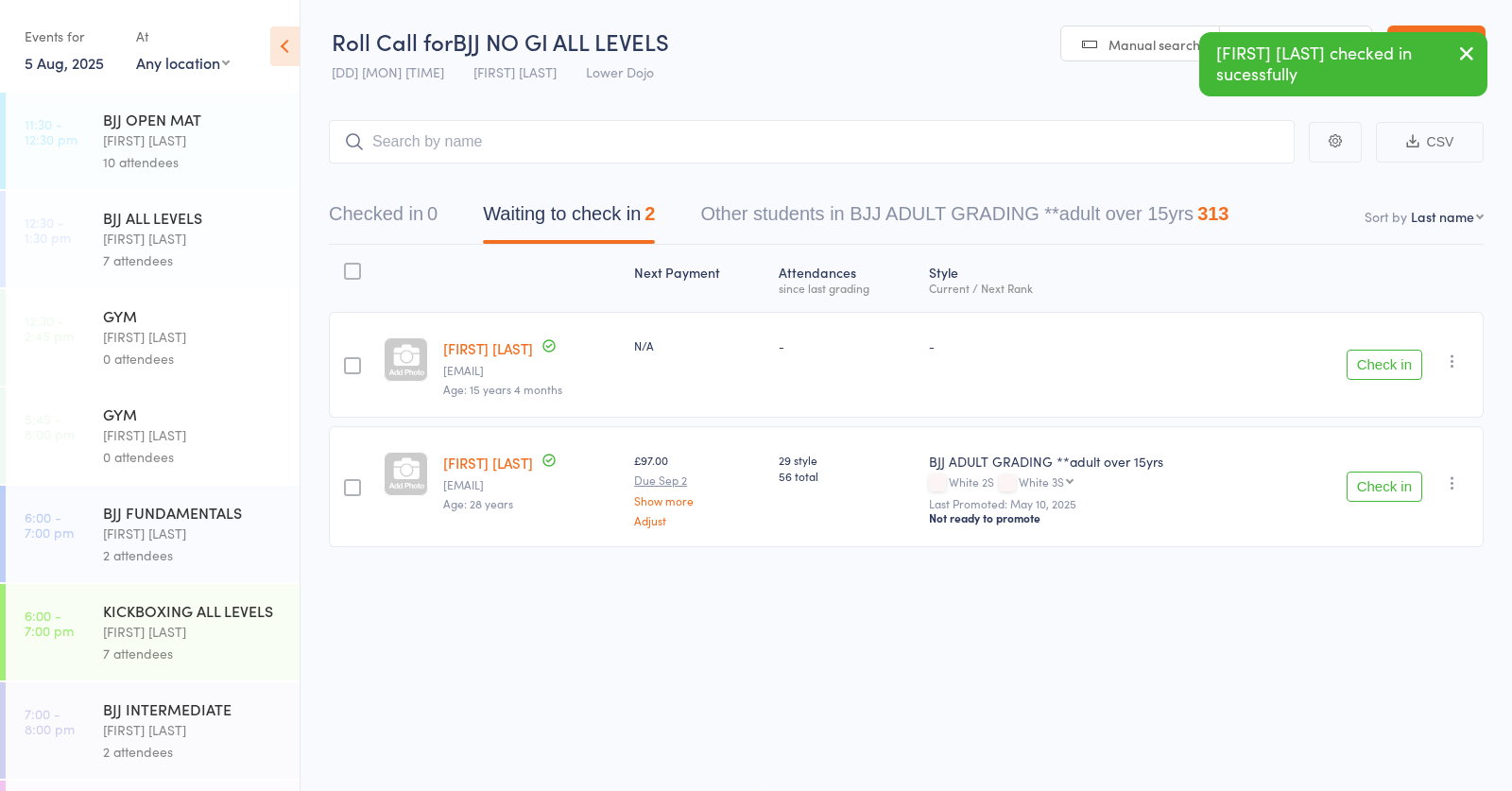 click on "Check in" at bounding box center (1384, 365) 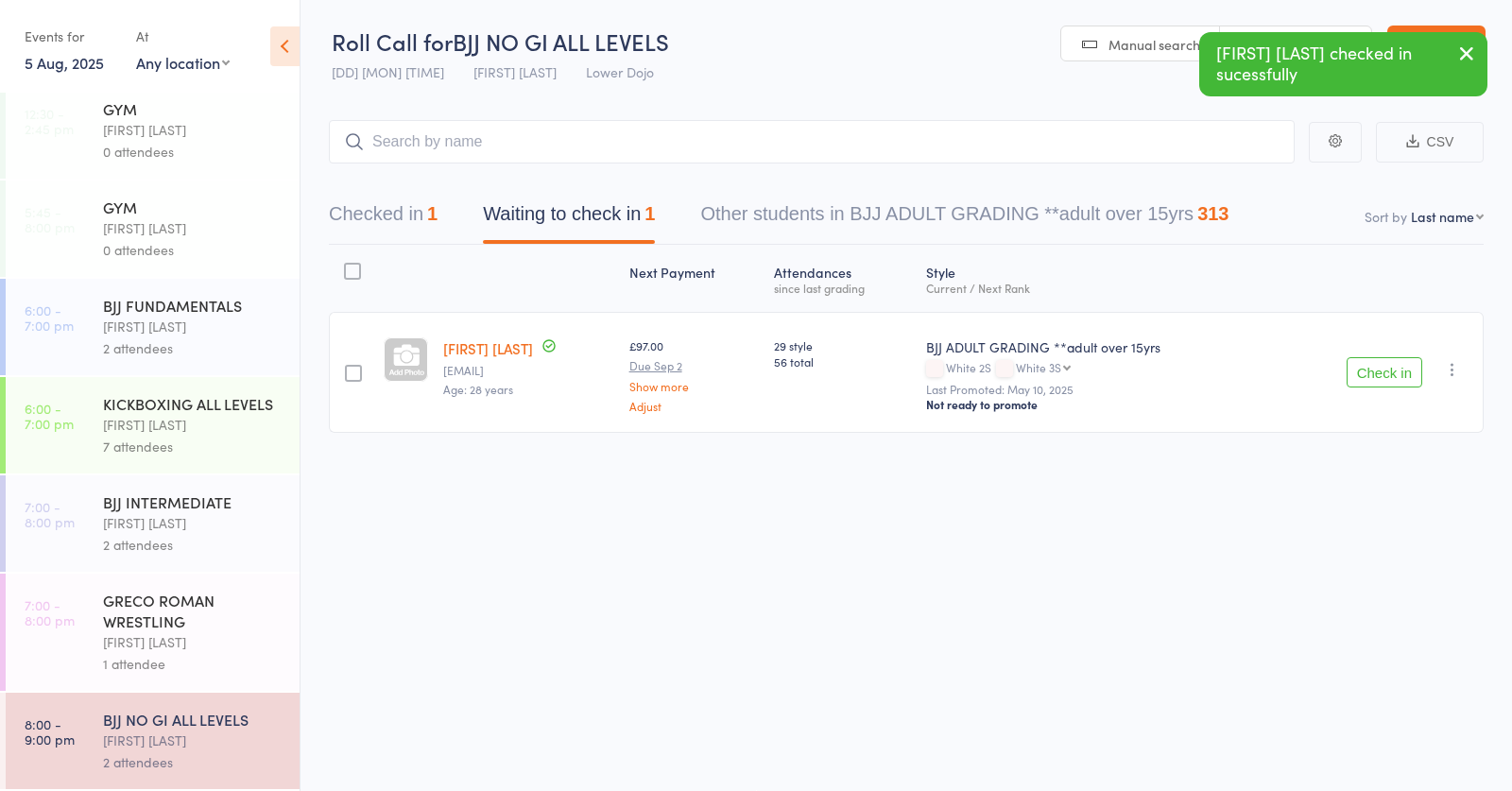 scroll, scrollTop: 207, scrollLeft: 0, axis: vertical 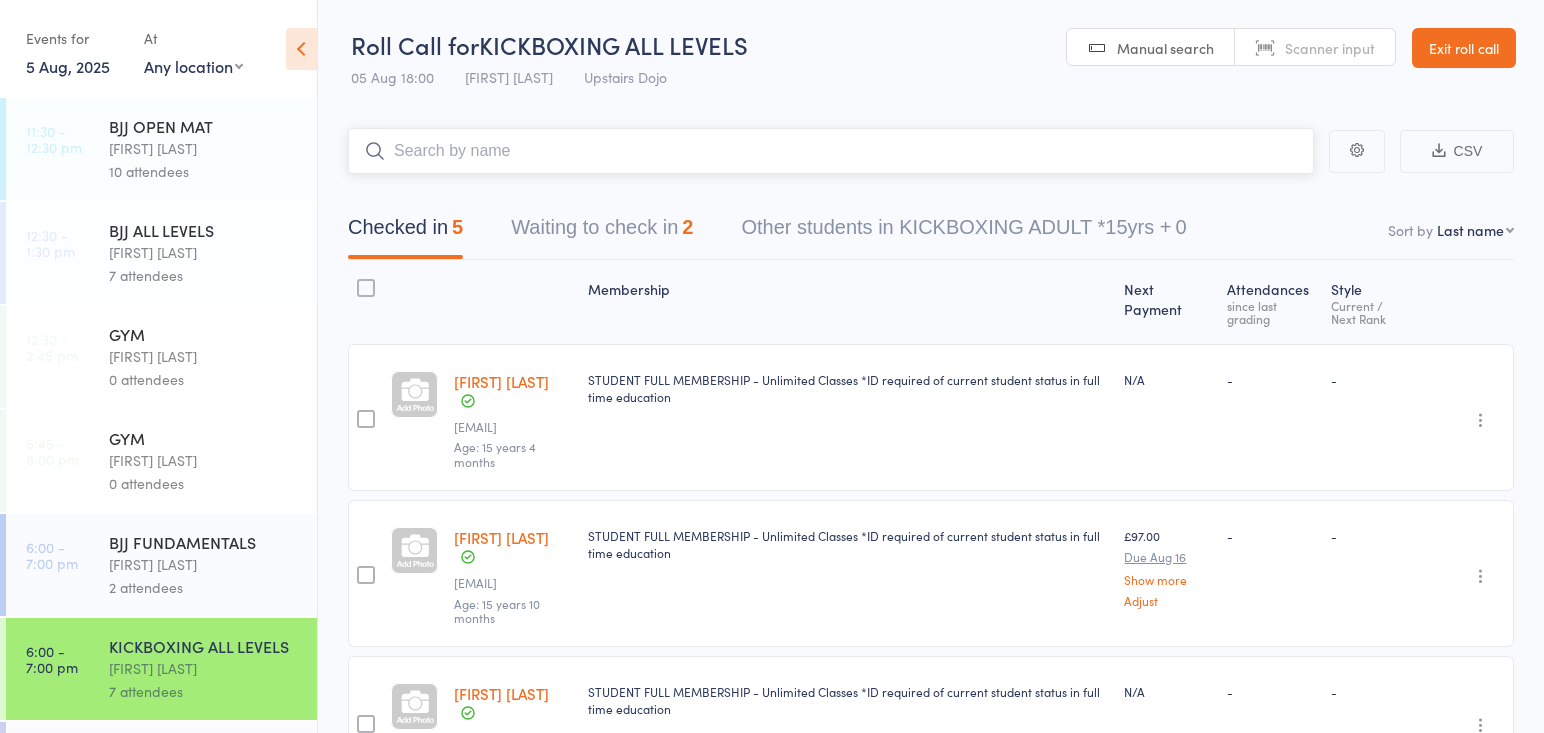 click at bounding box center [831, 151] 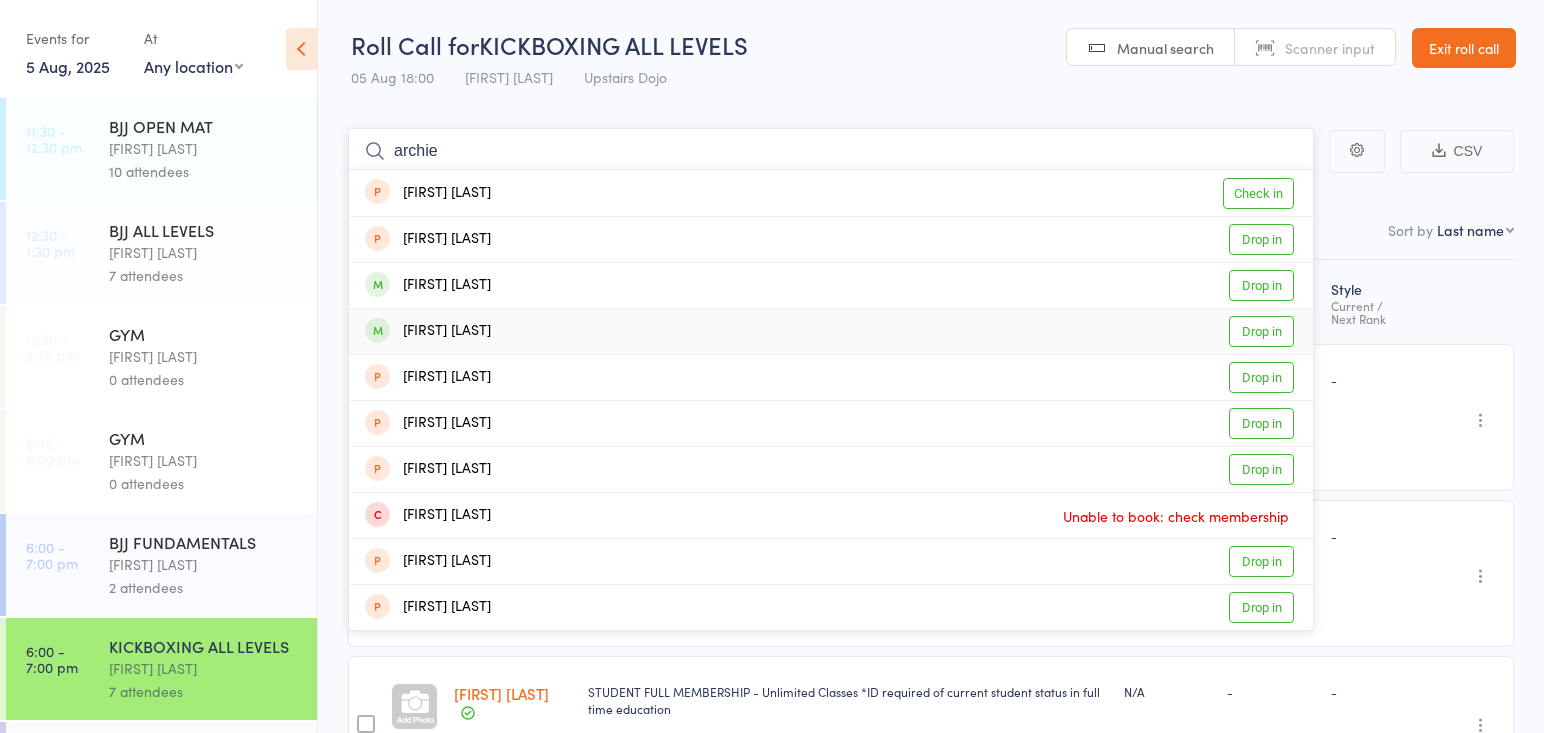type on "archie" 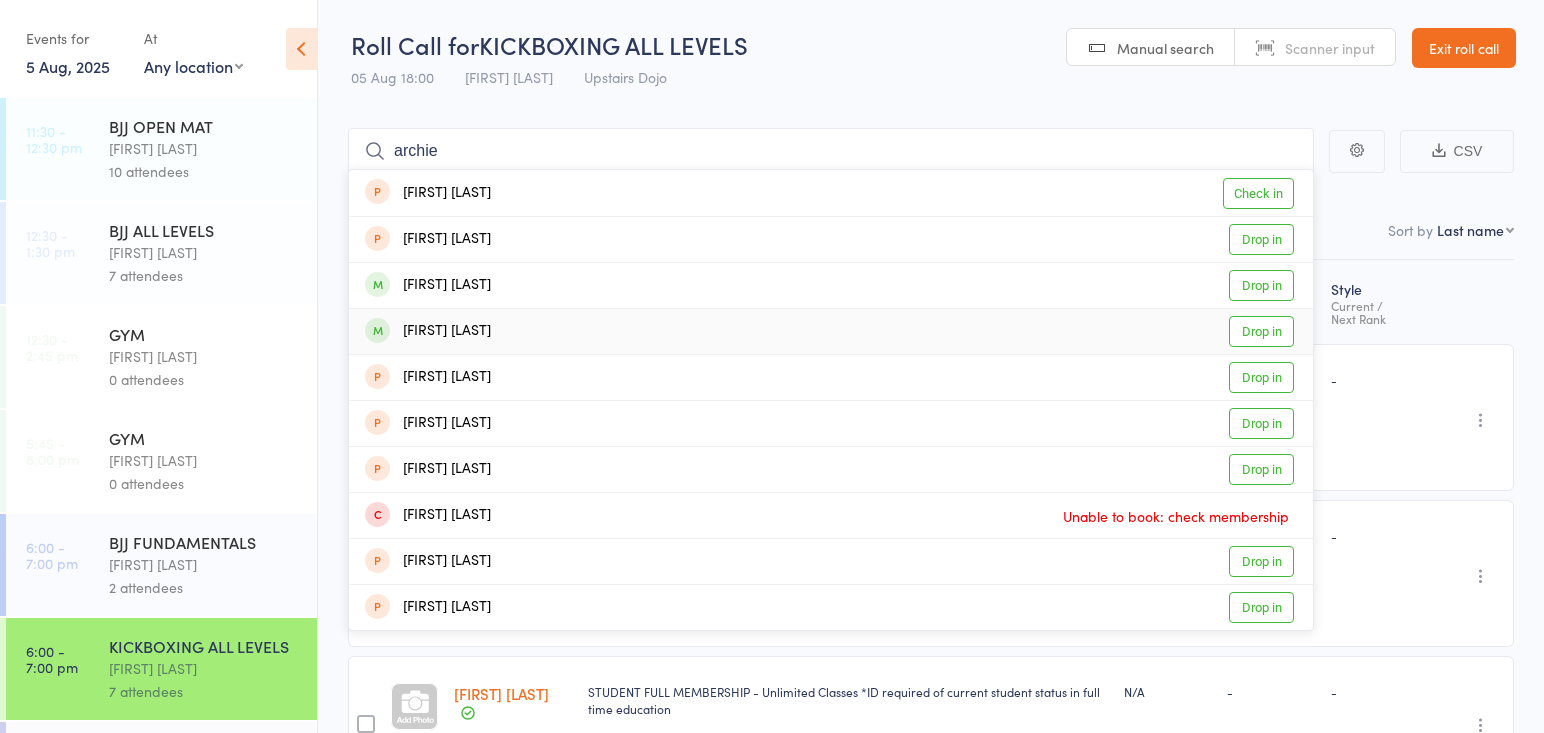 click on "Archie Haynes" at bounding box center [428, 331] 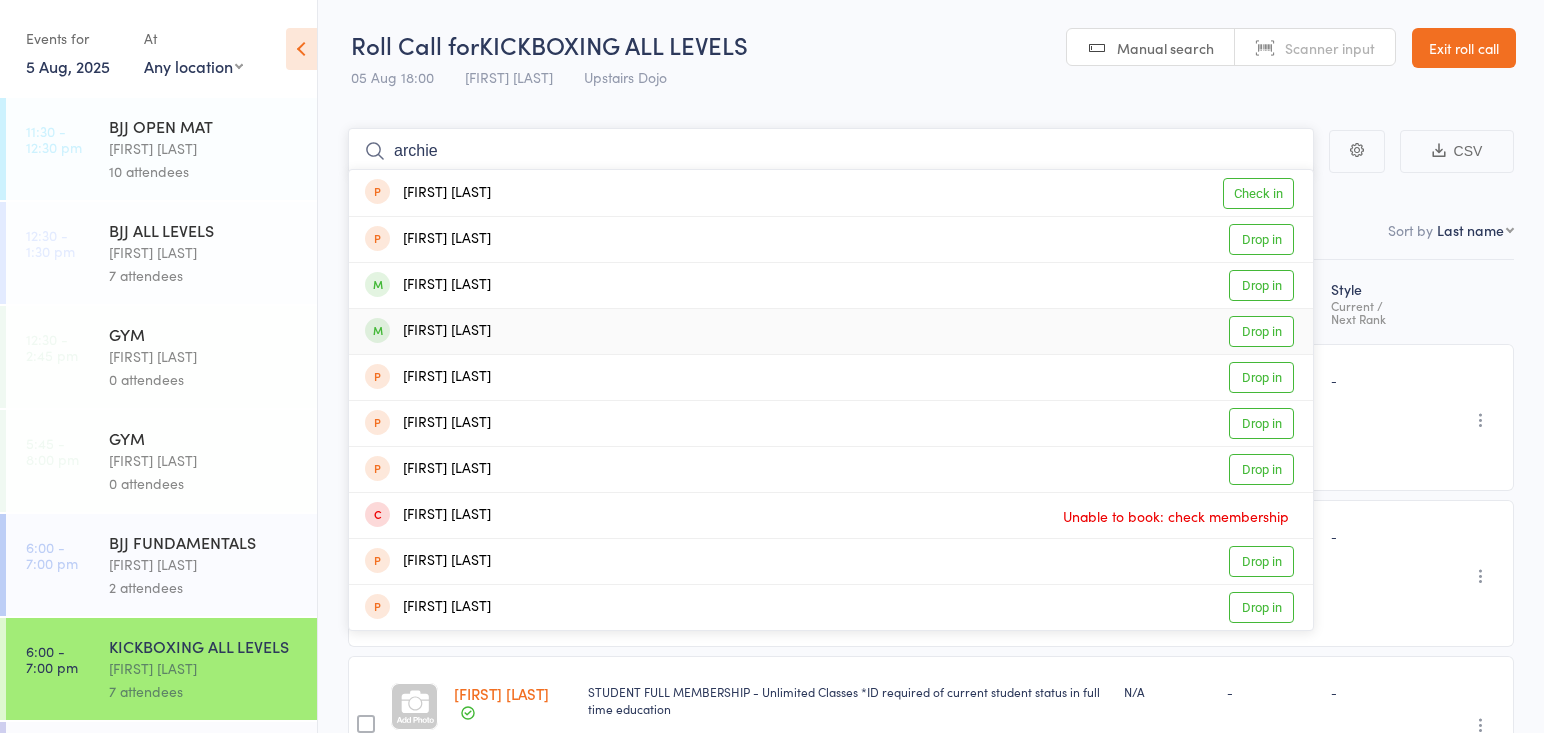 type 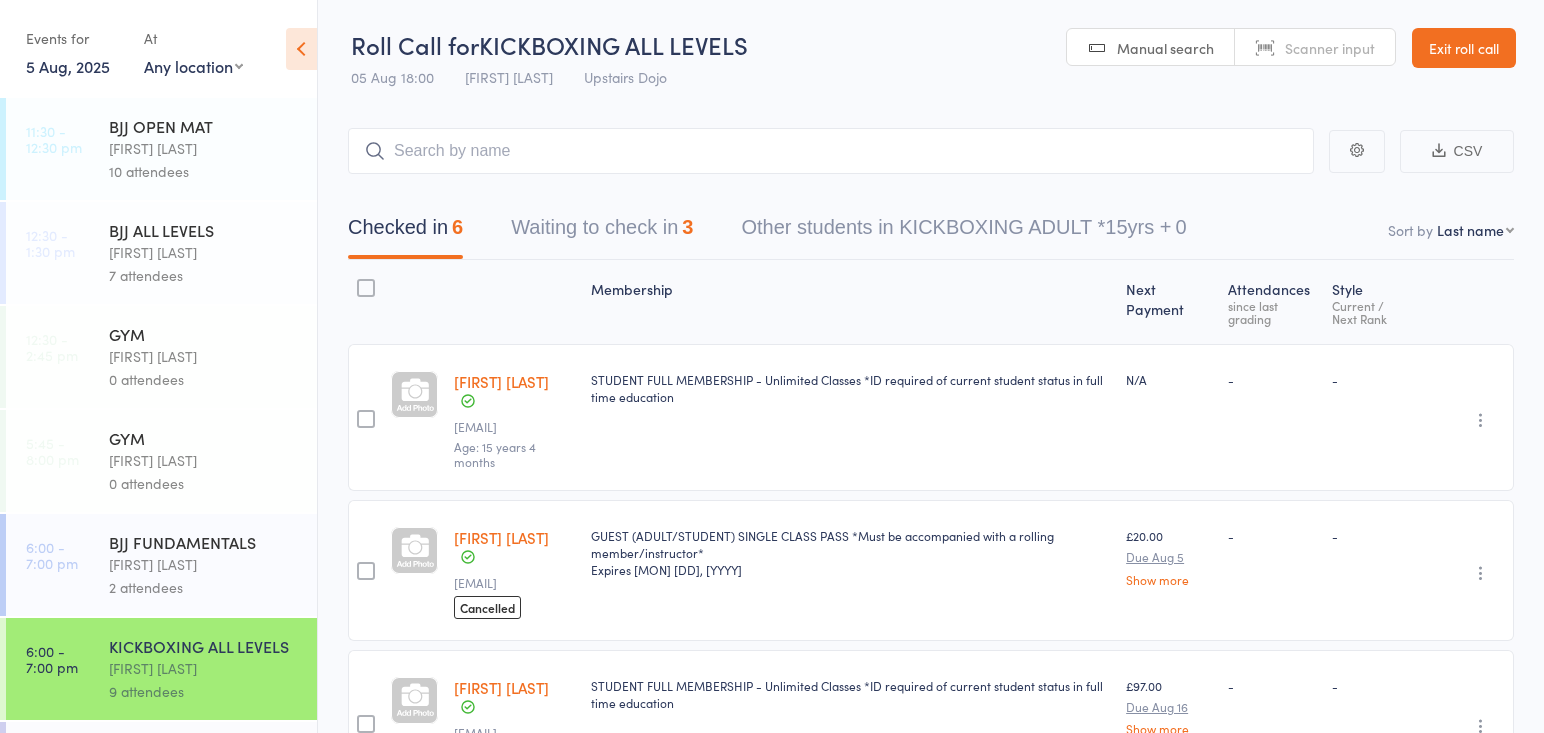 drag, startPoint x: 218, startPoint y: 563, endPoint x: 374, endPoint y: 381, distance: 239.70816 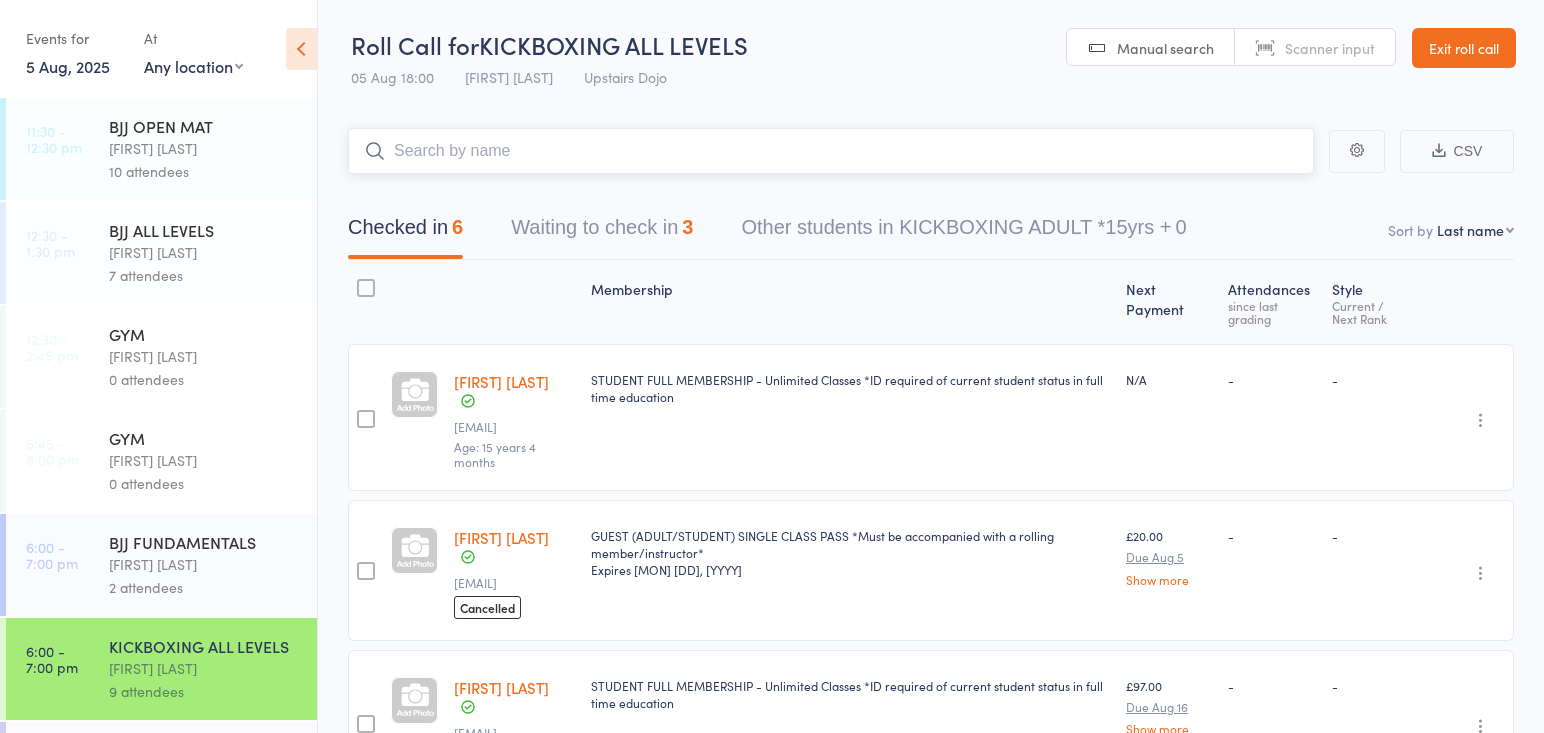 click at bounding box center [831, 151] 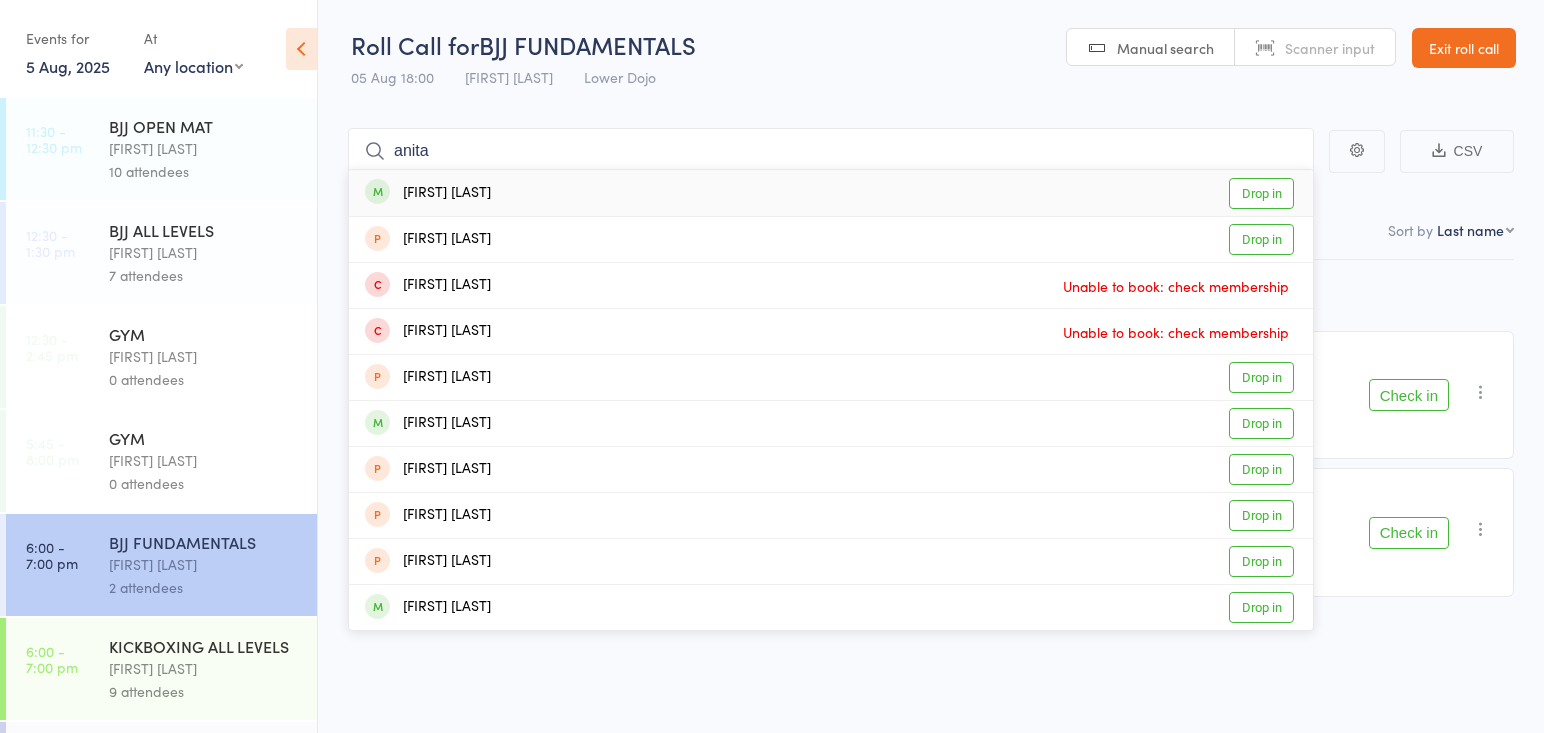 type on "anita" 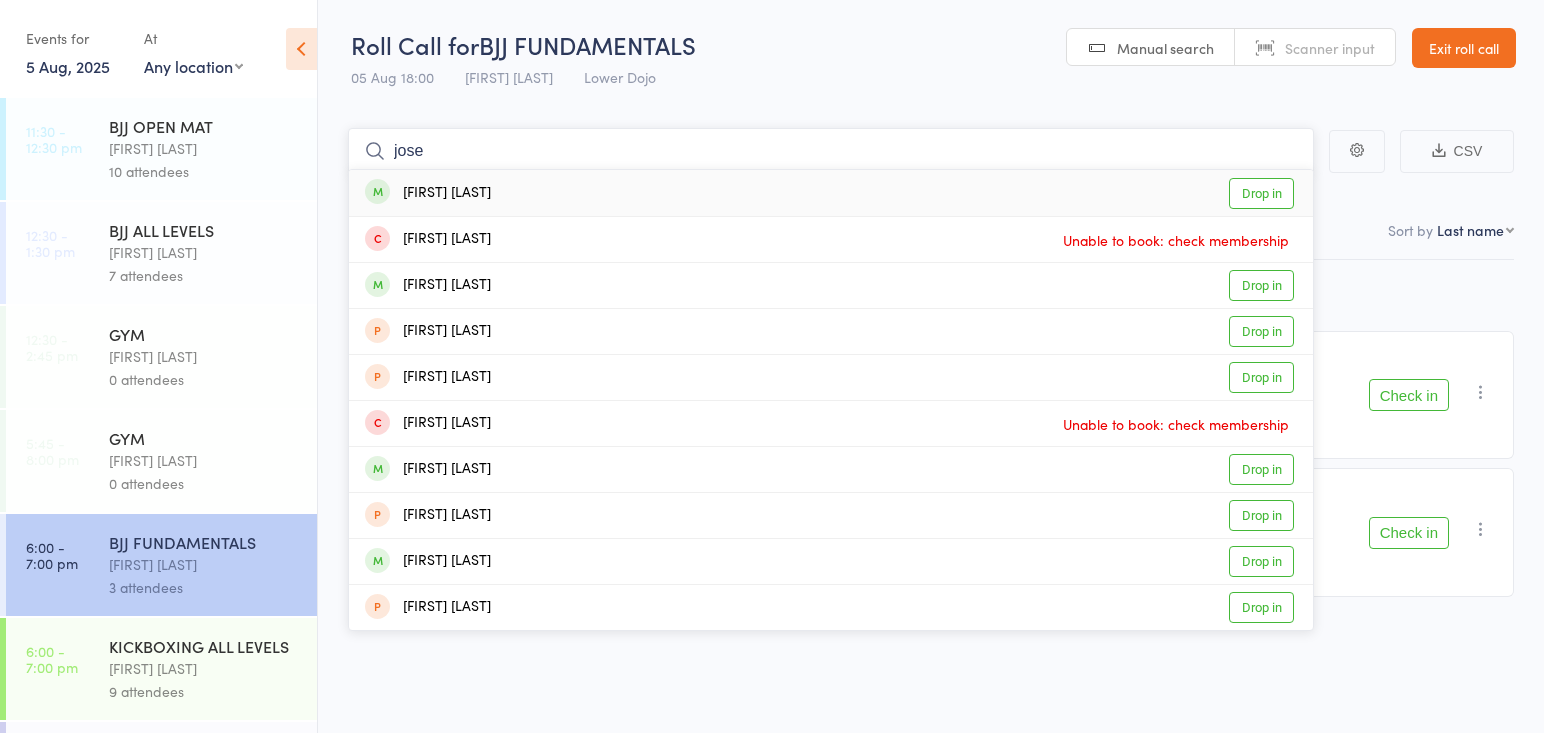 type on "jose" 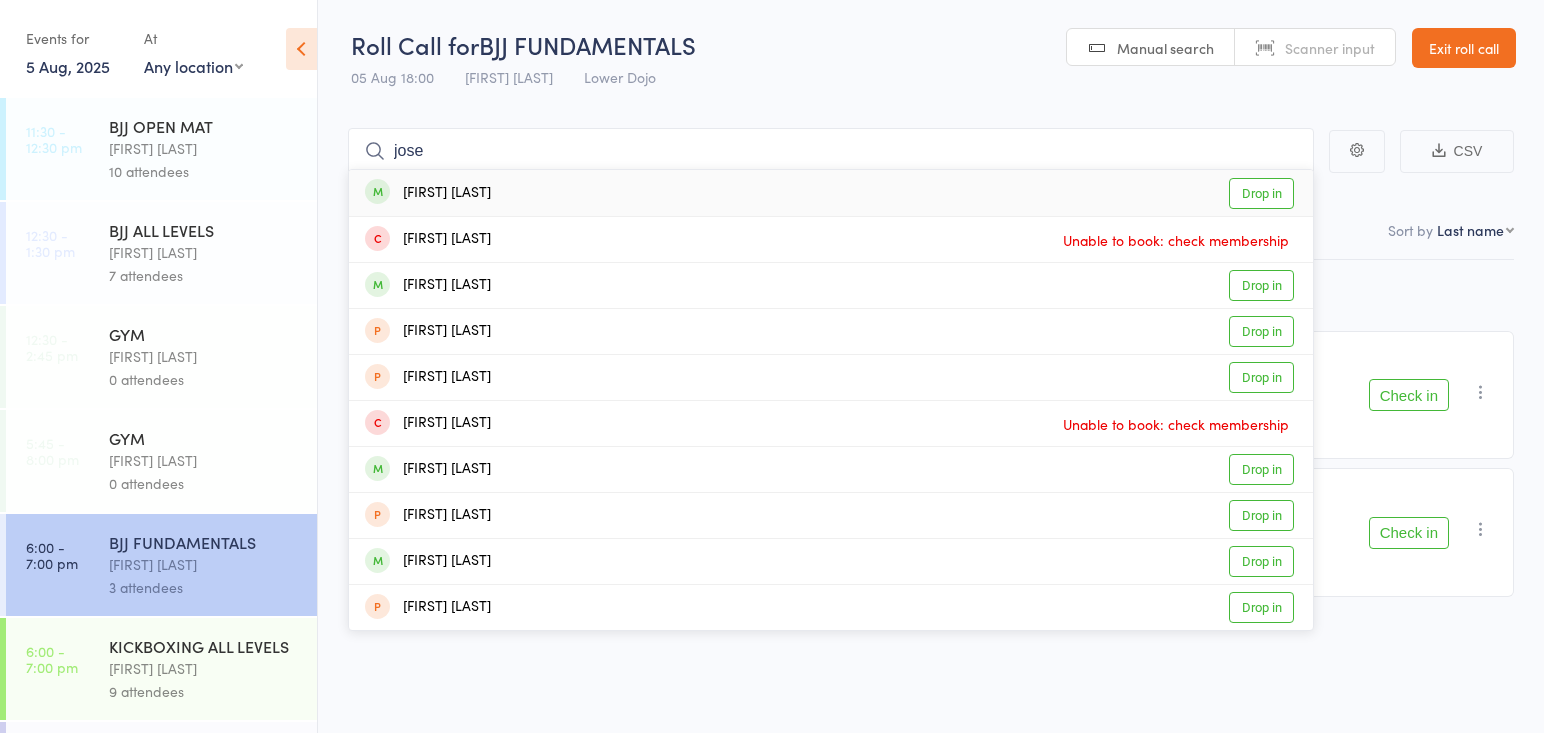drag, startPoint x: 527, startPoint y: 194, endPoint x: 348, endPoint y: 297, distance: 206.51877 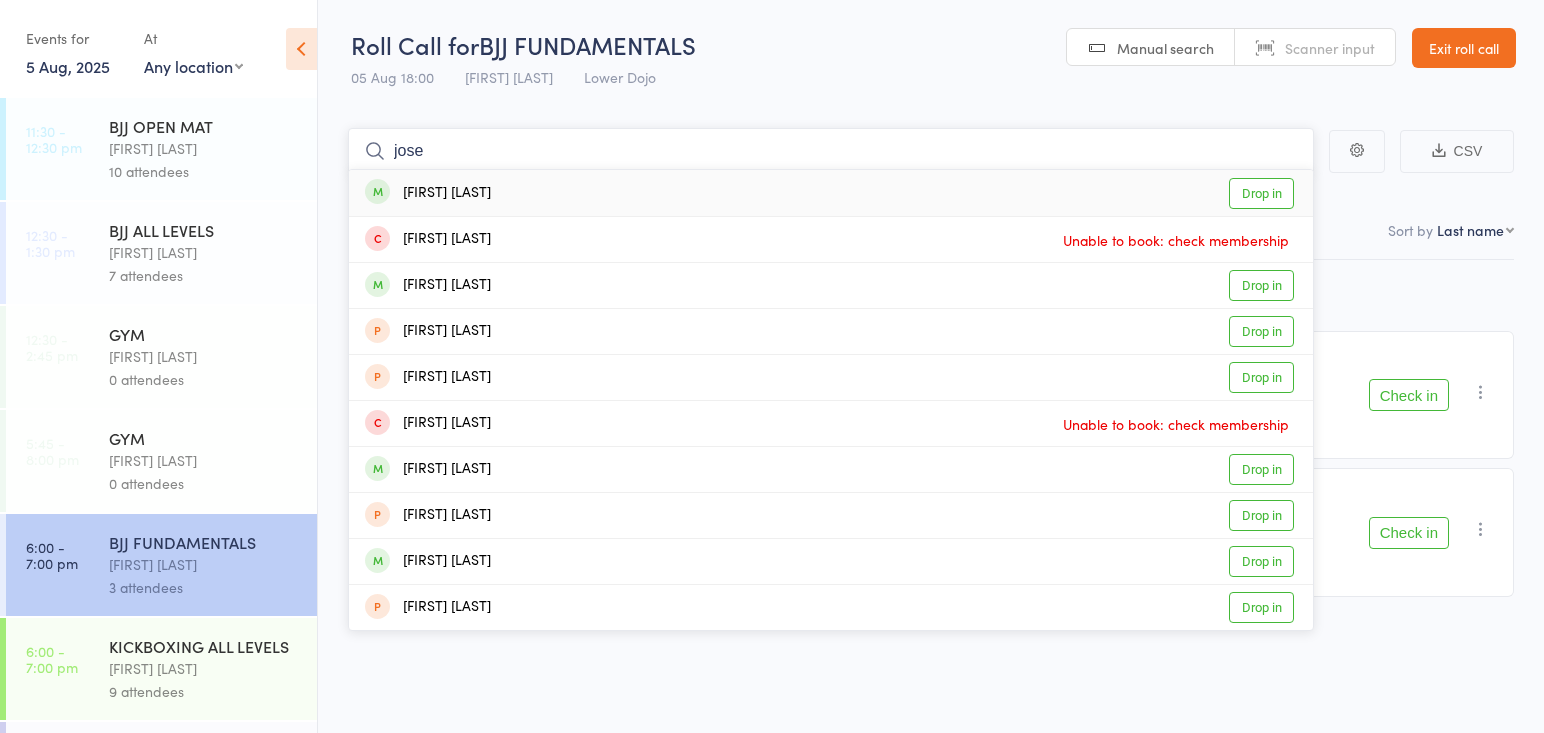 type 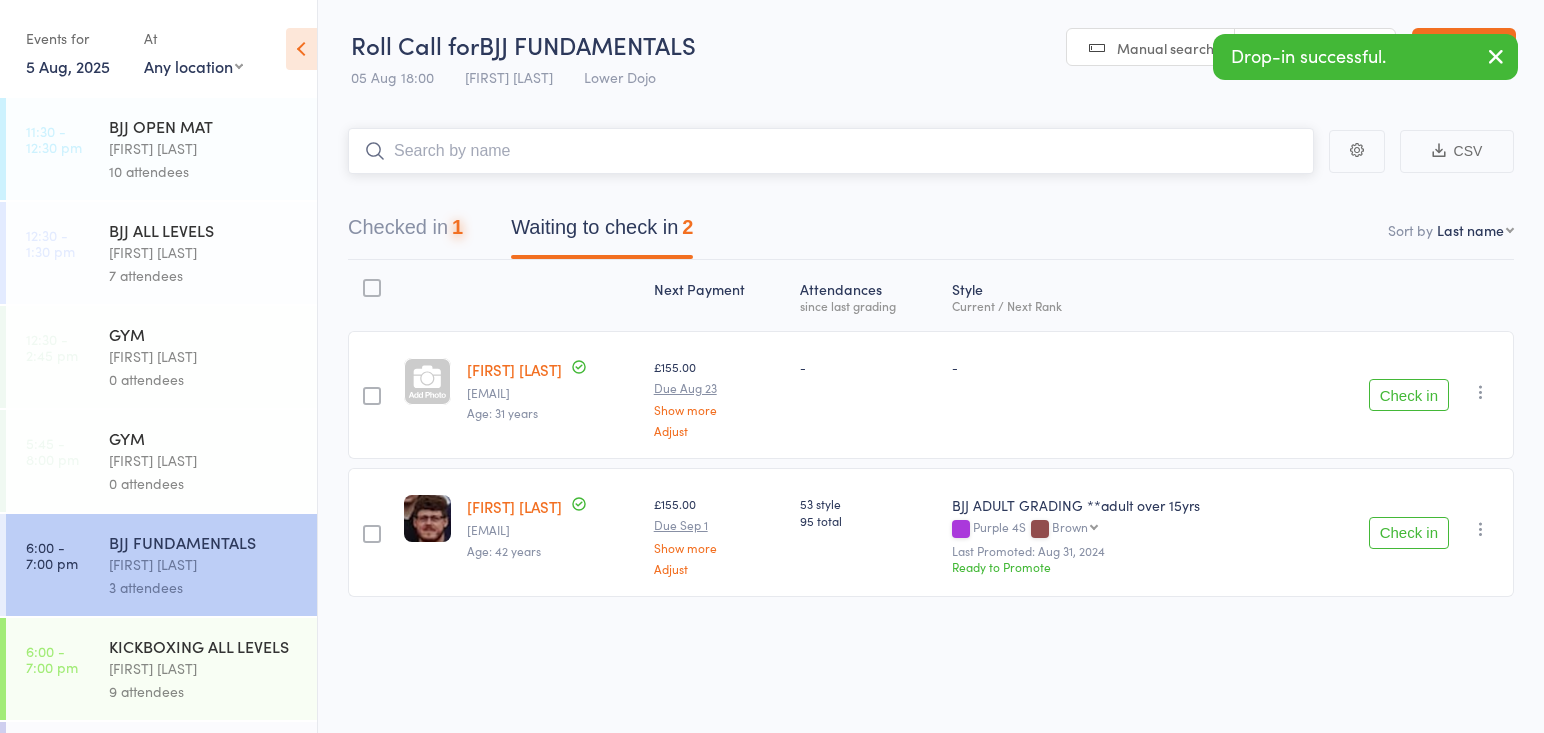 scroll, scrollTop: 266, scrollLeft: 0, axis: vertical 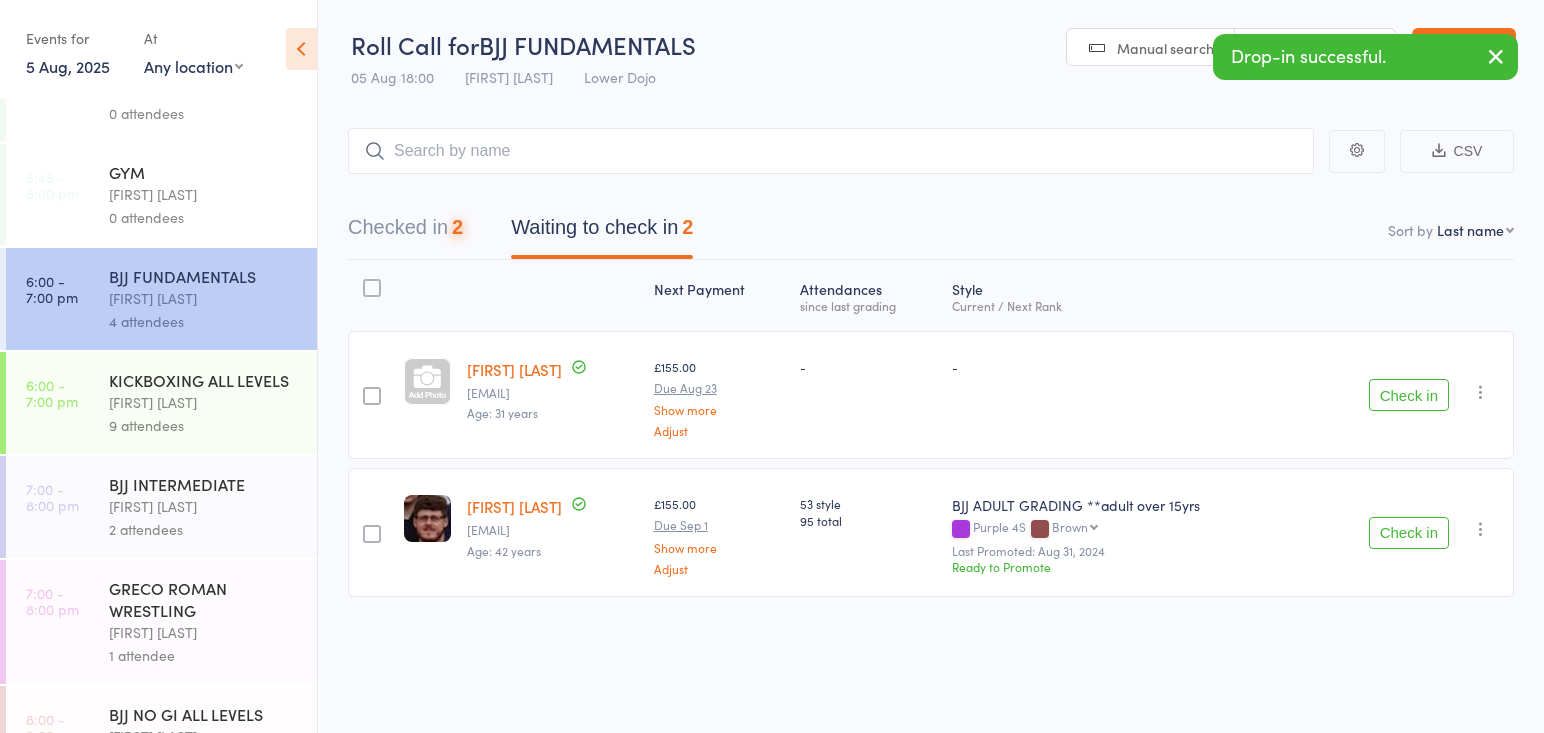 click on "[FIRST] [LAST]" at bounding box center [204, 506] 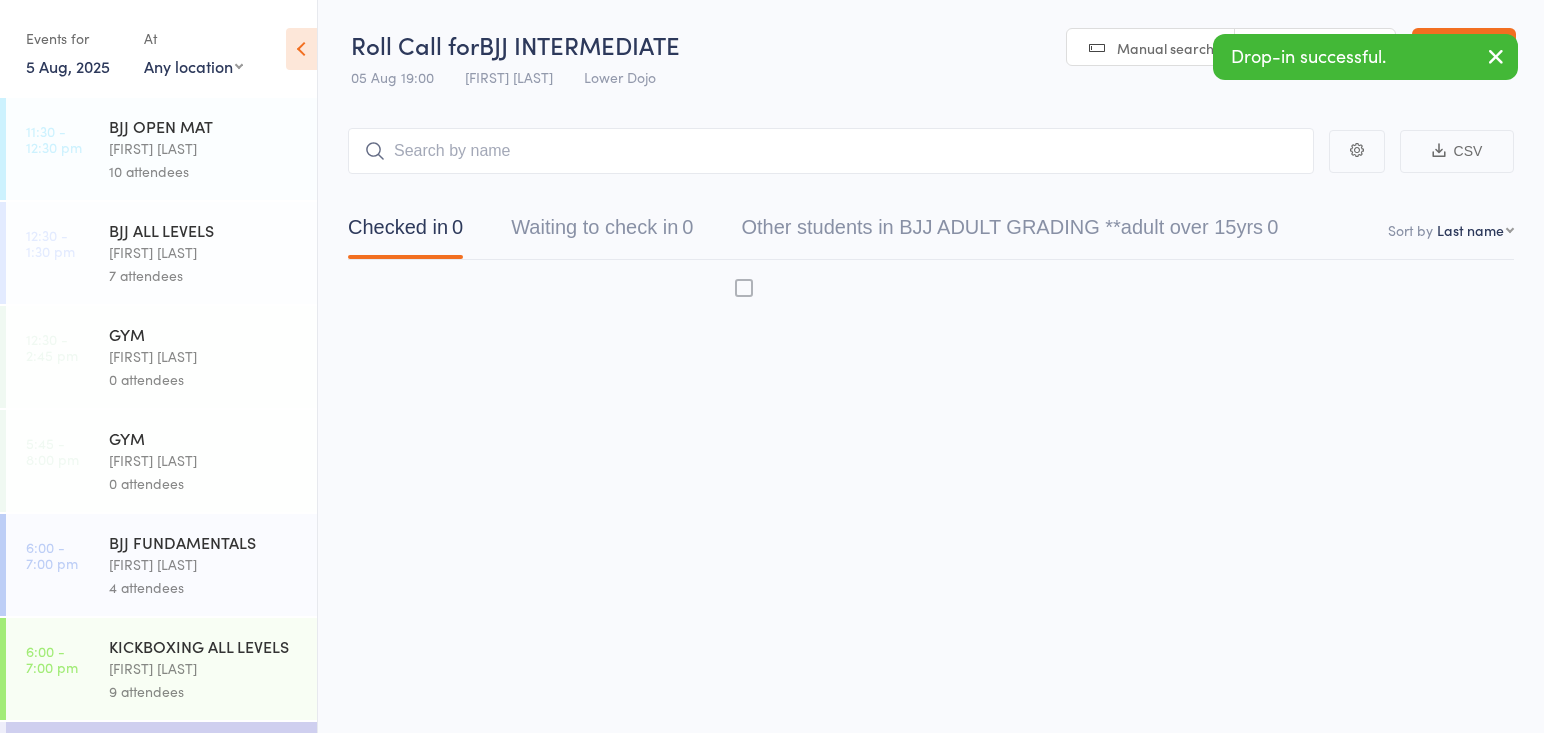 click at bounding box center (831, 151) 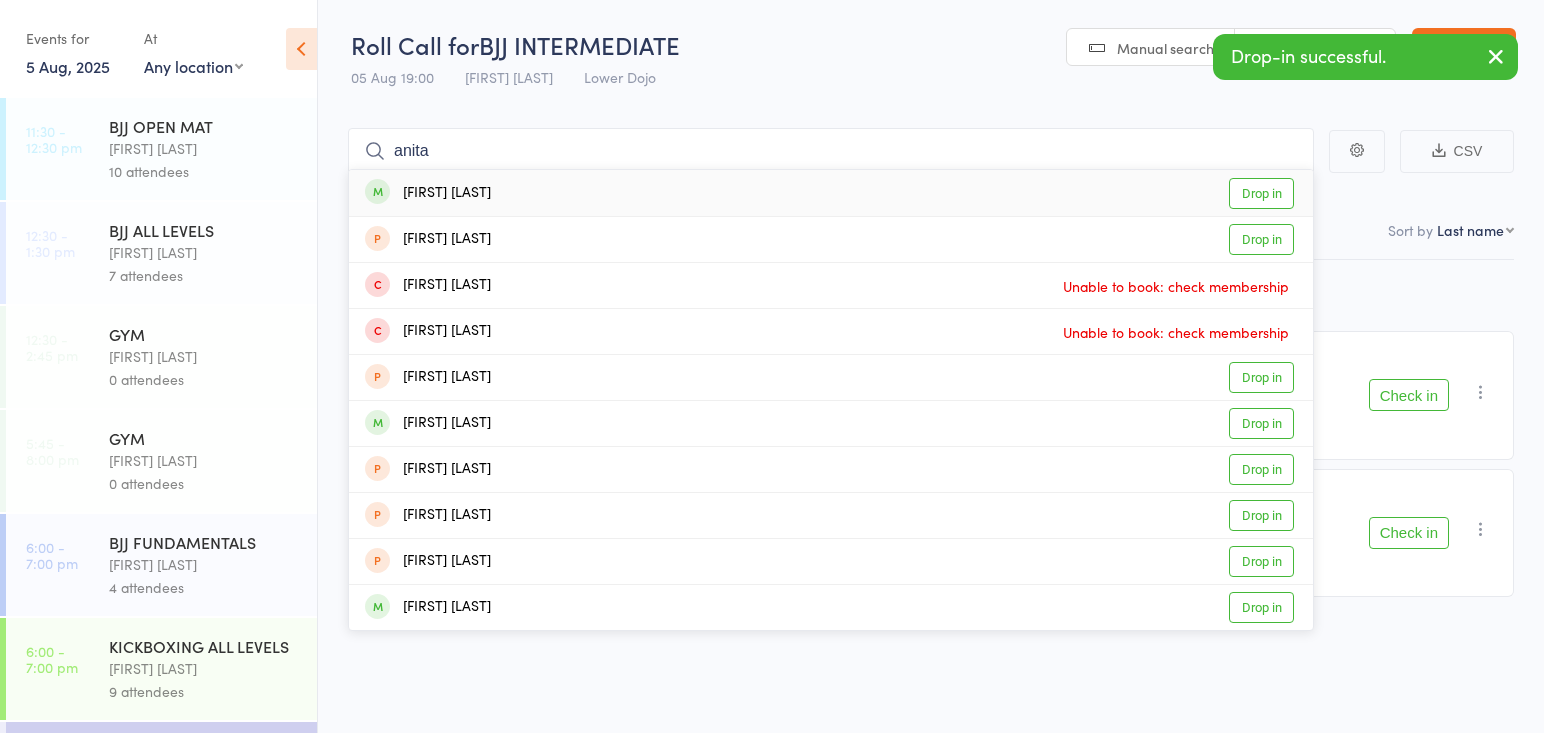 type on "anita" 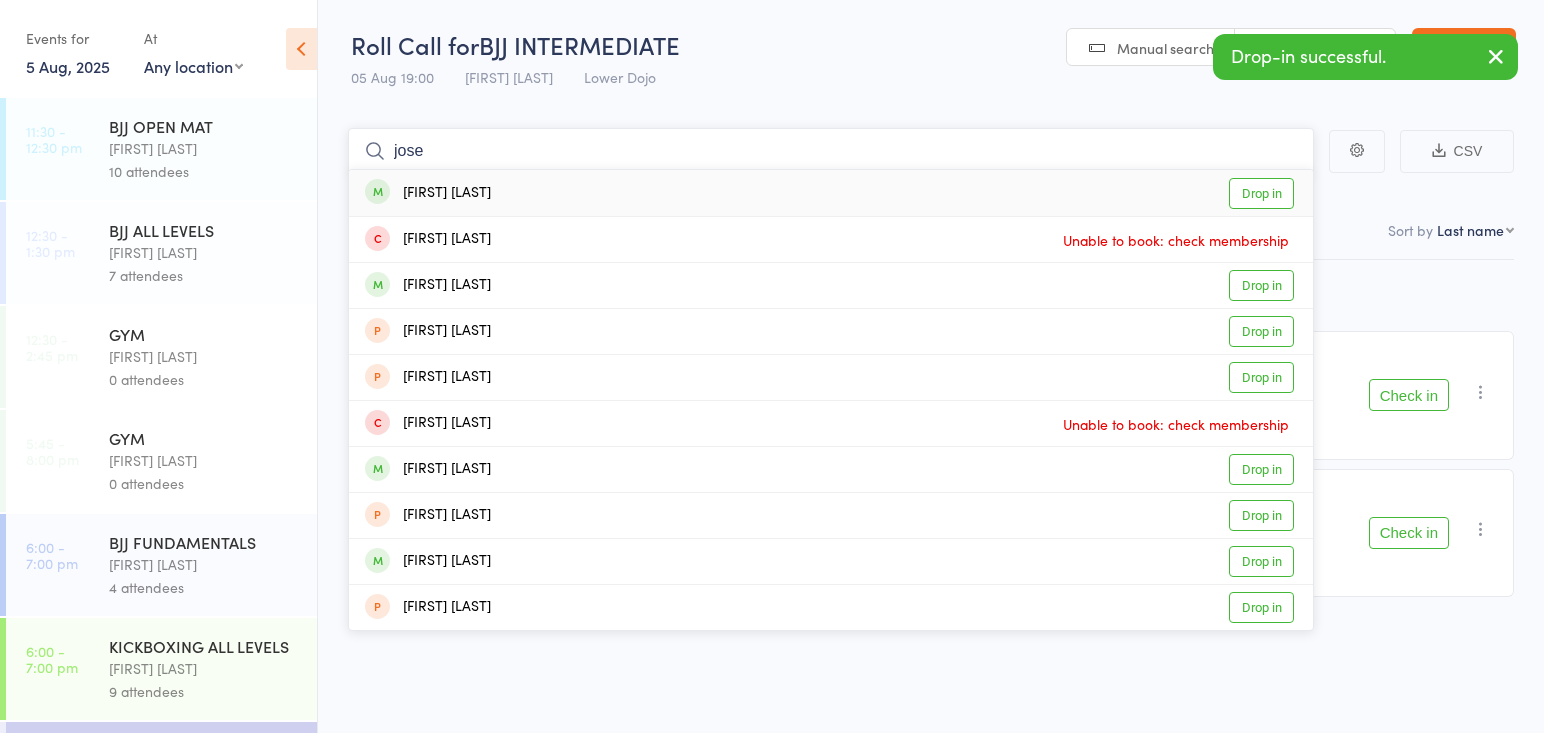 type on "jose" 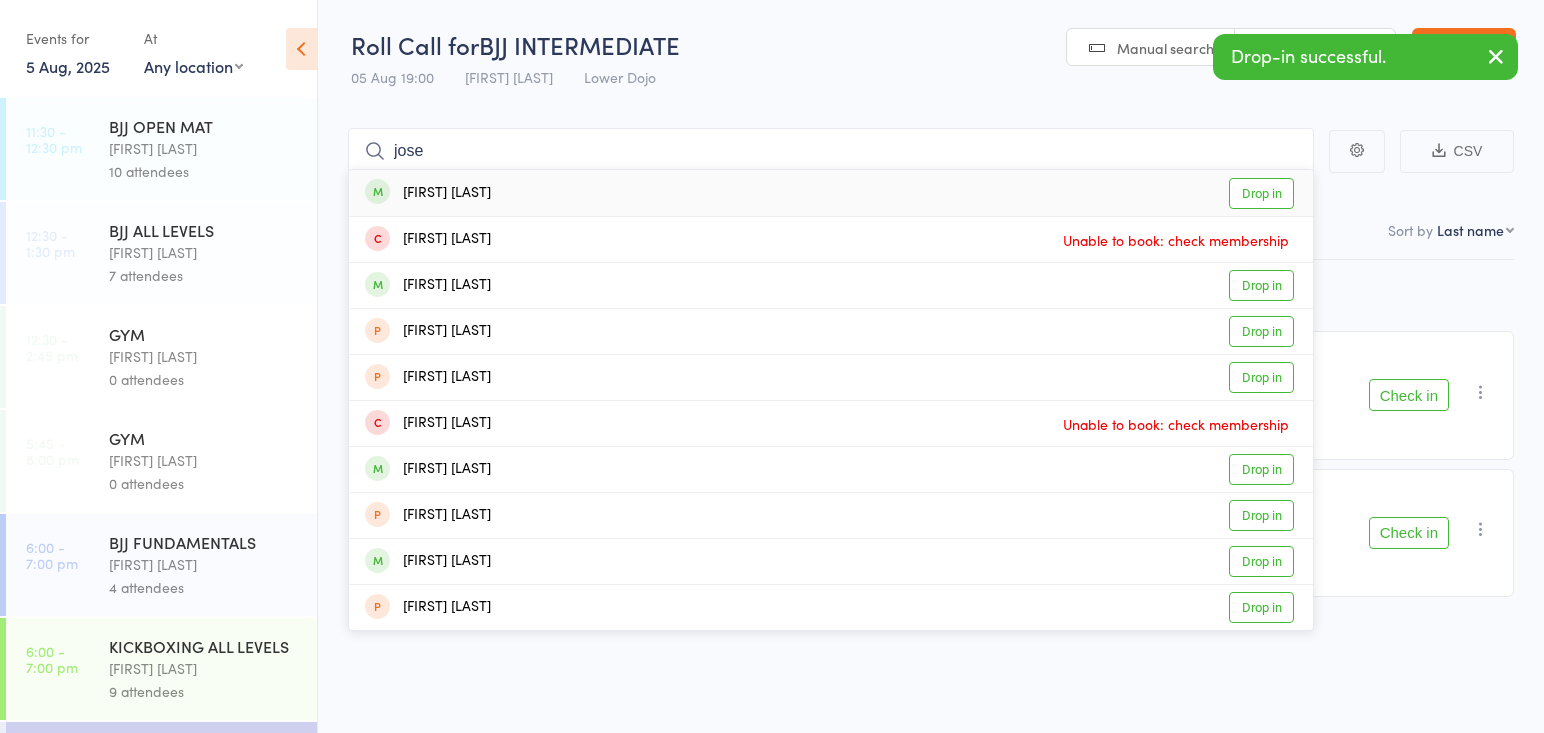 click on "Jose Santos Drop in" at bounding box center (831, 193) 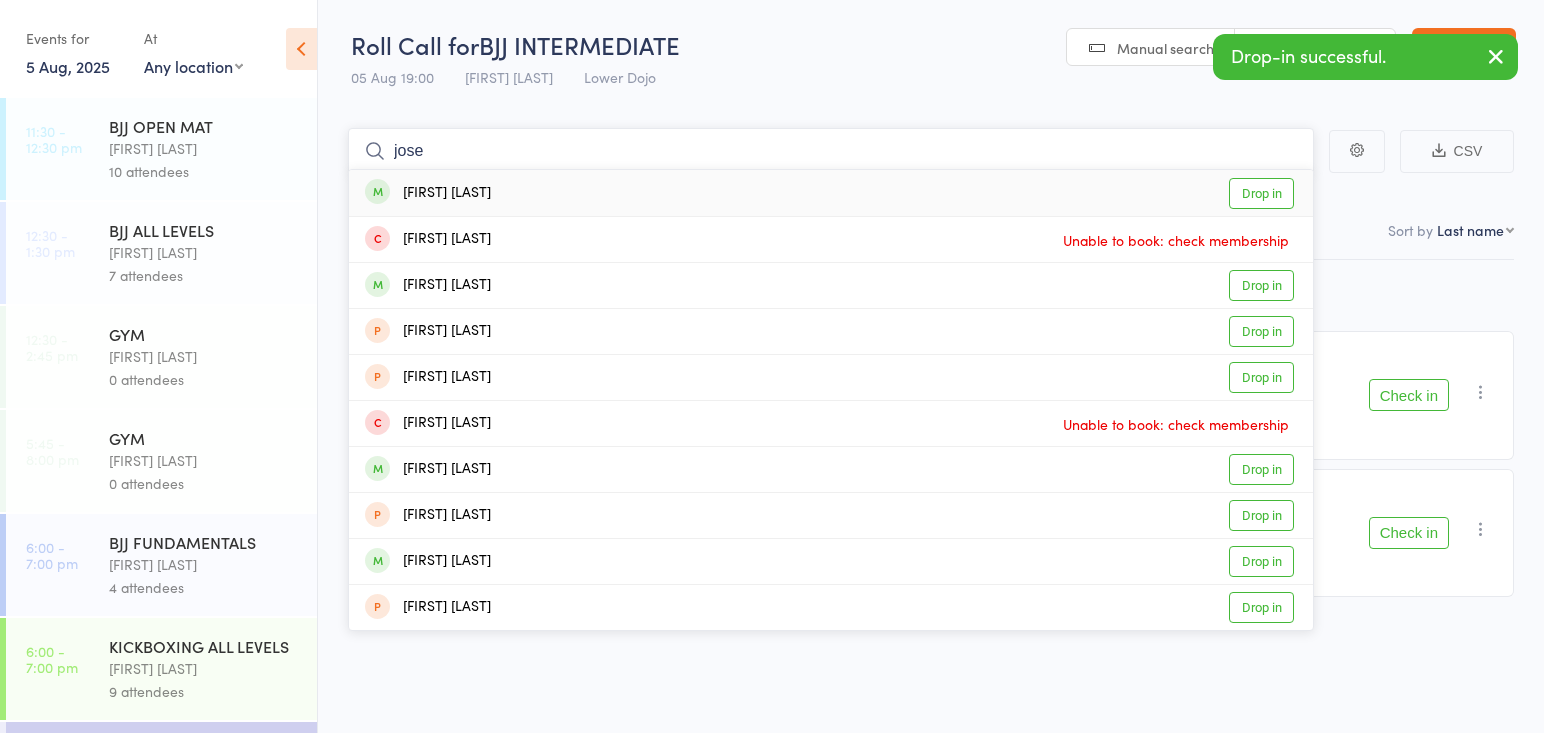 type 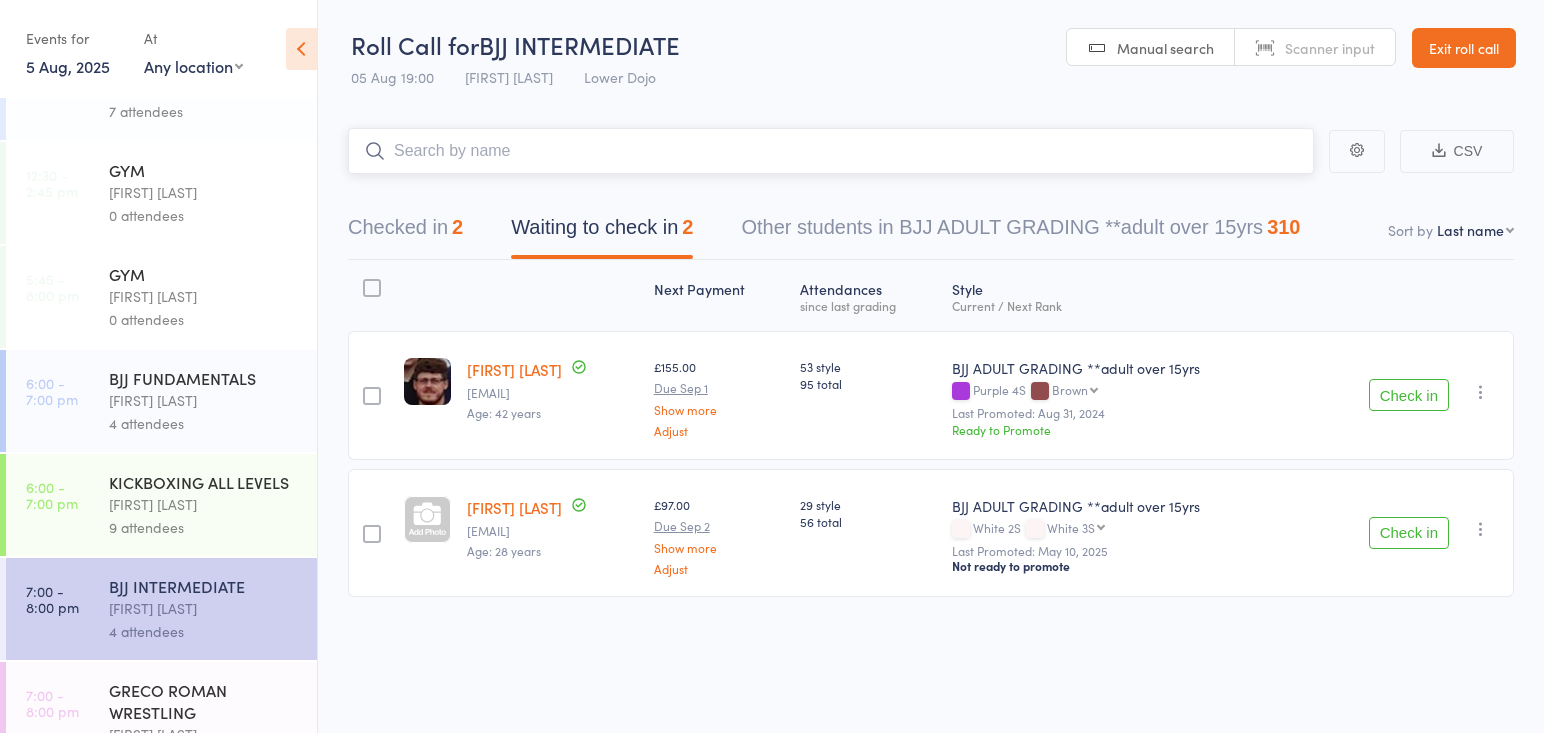 scroll, scrollTop: 167, scrollLeft: 0, axis: vertical 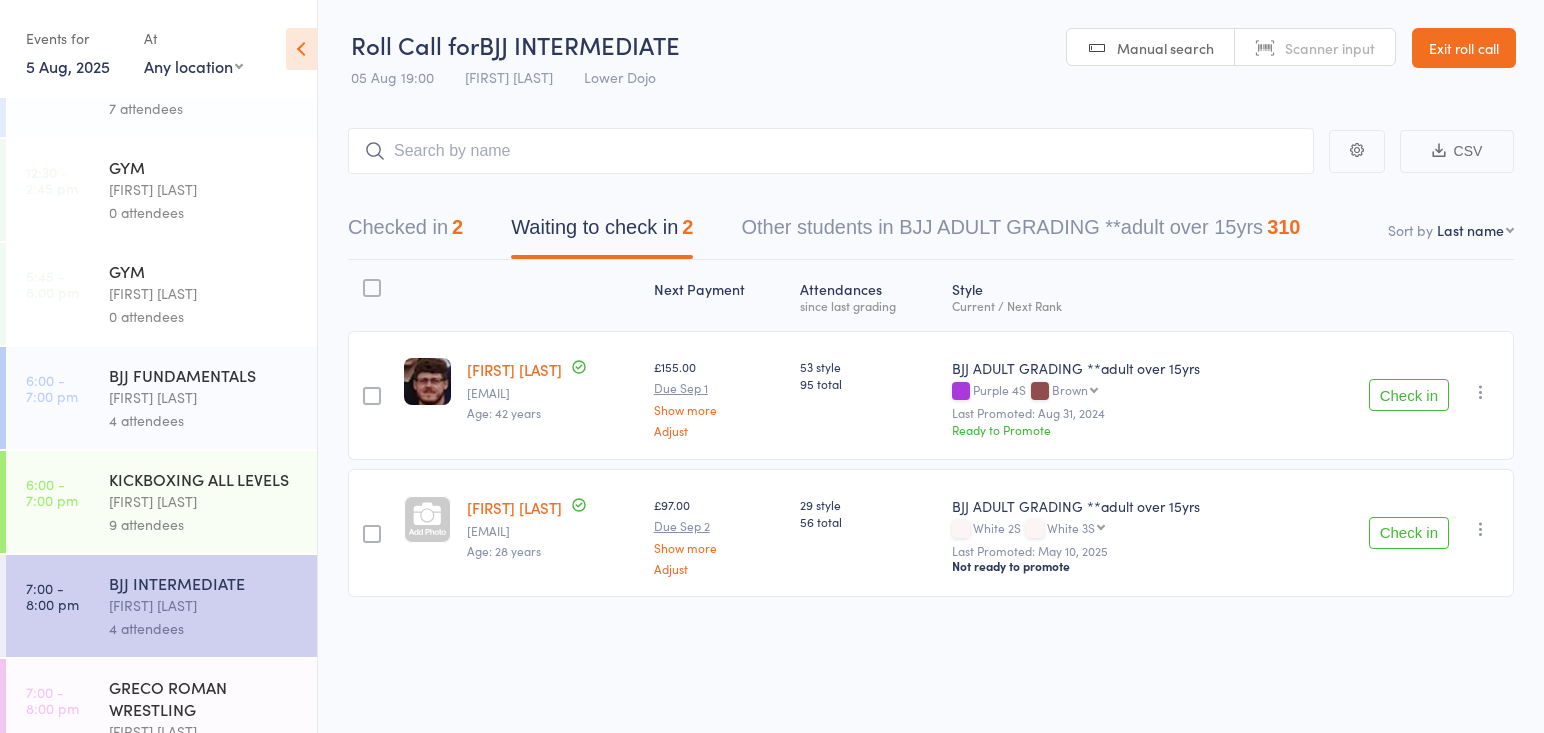 click on "[FIRST] [LAST]" at bounding box center [204, 501] 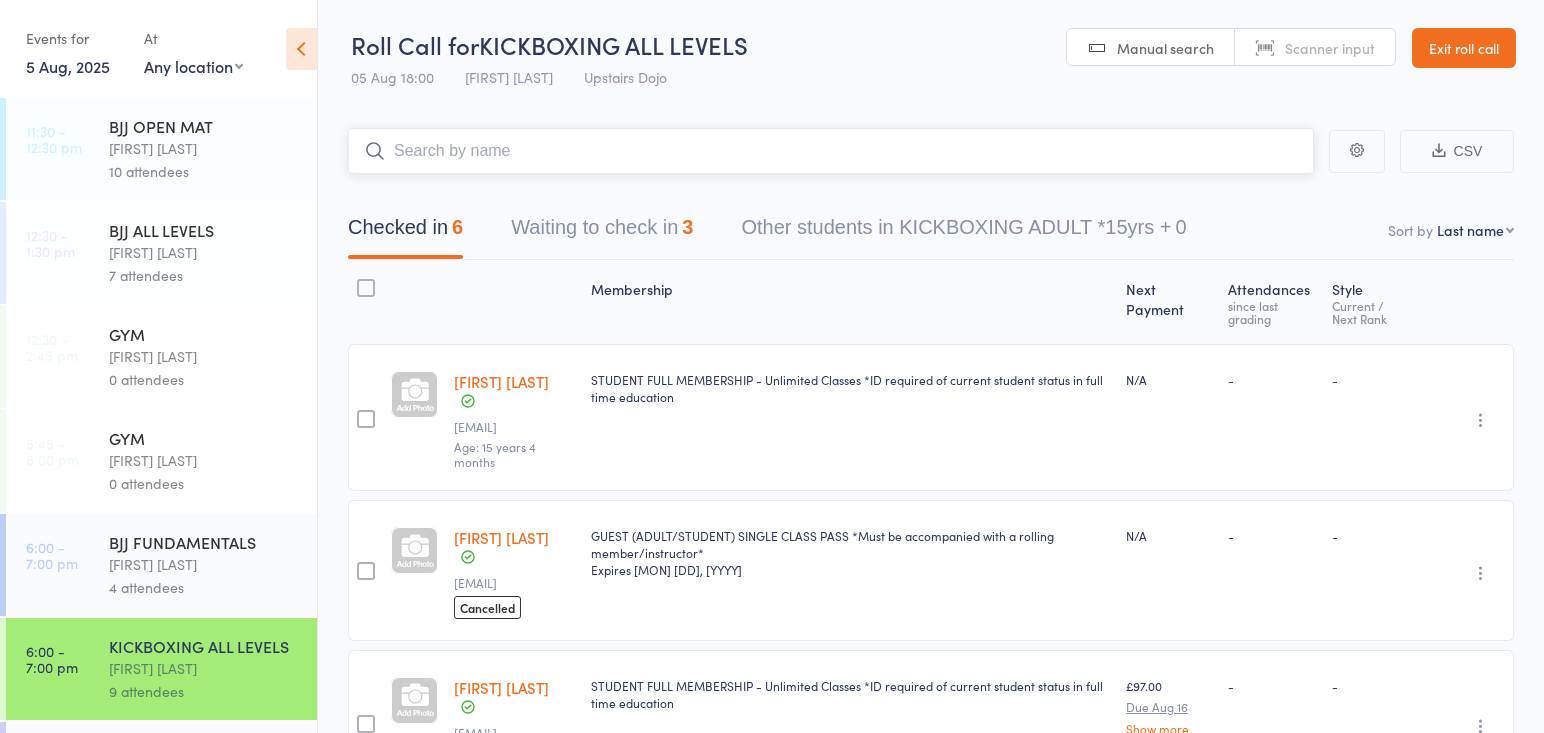 click on "Waiting to check in  3" at bounding box center [602, 232] 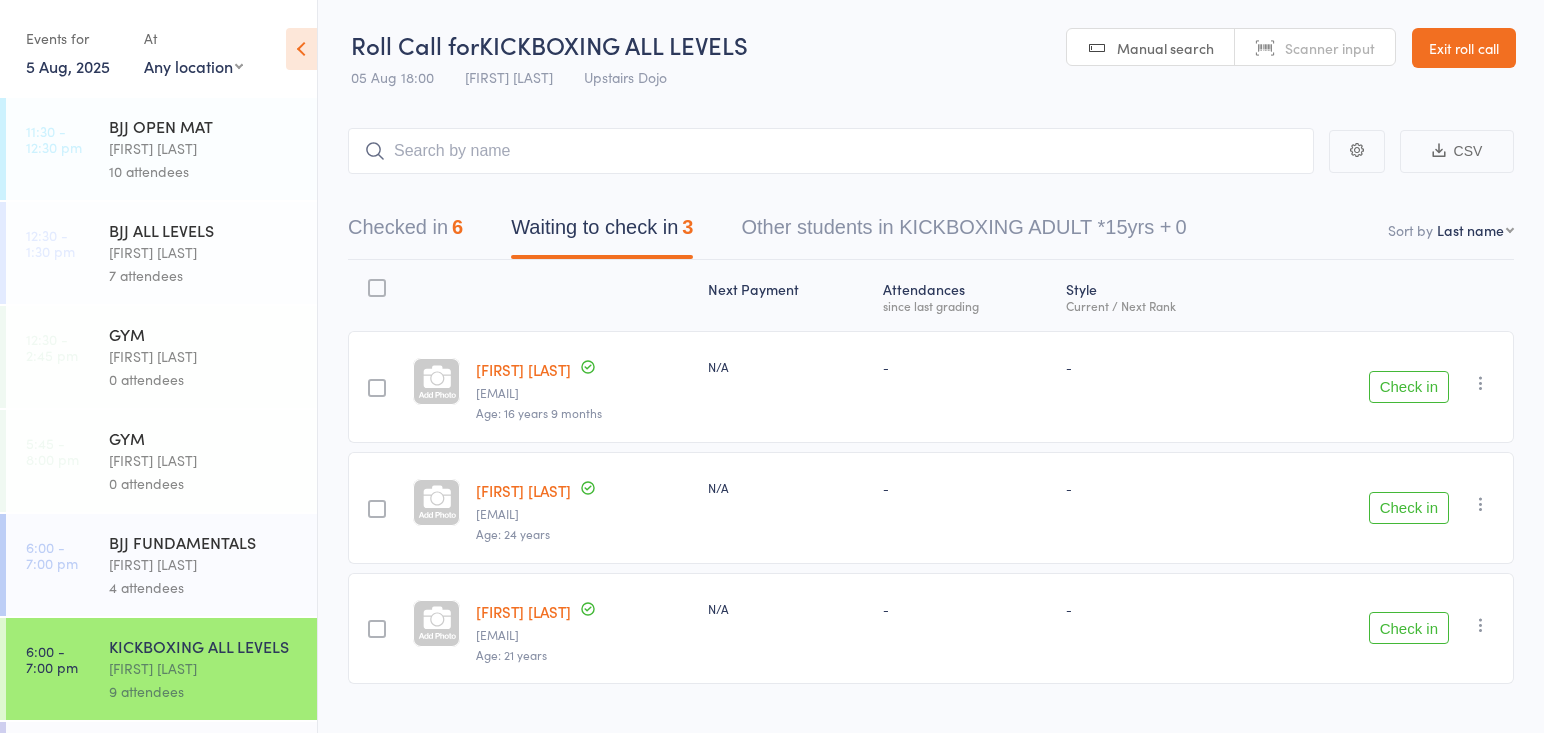 click on "Check in" at bounding box center (1409, 508) 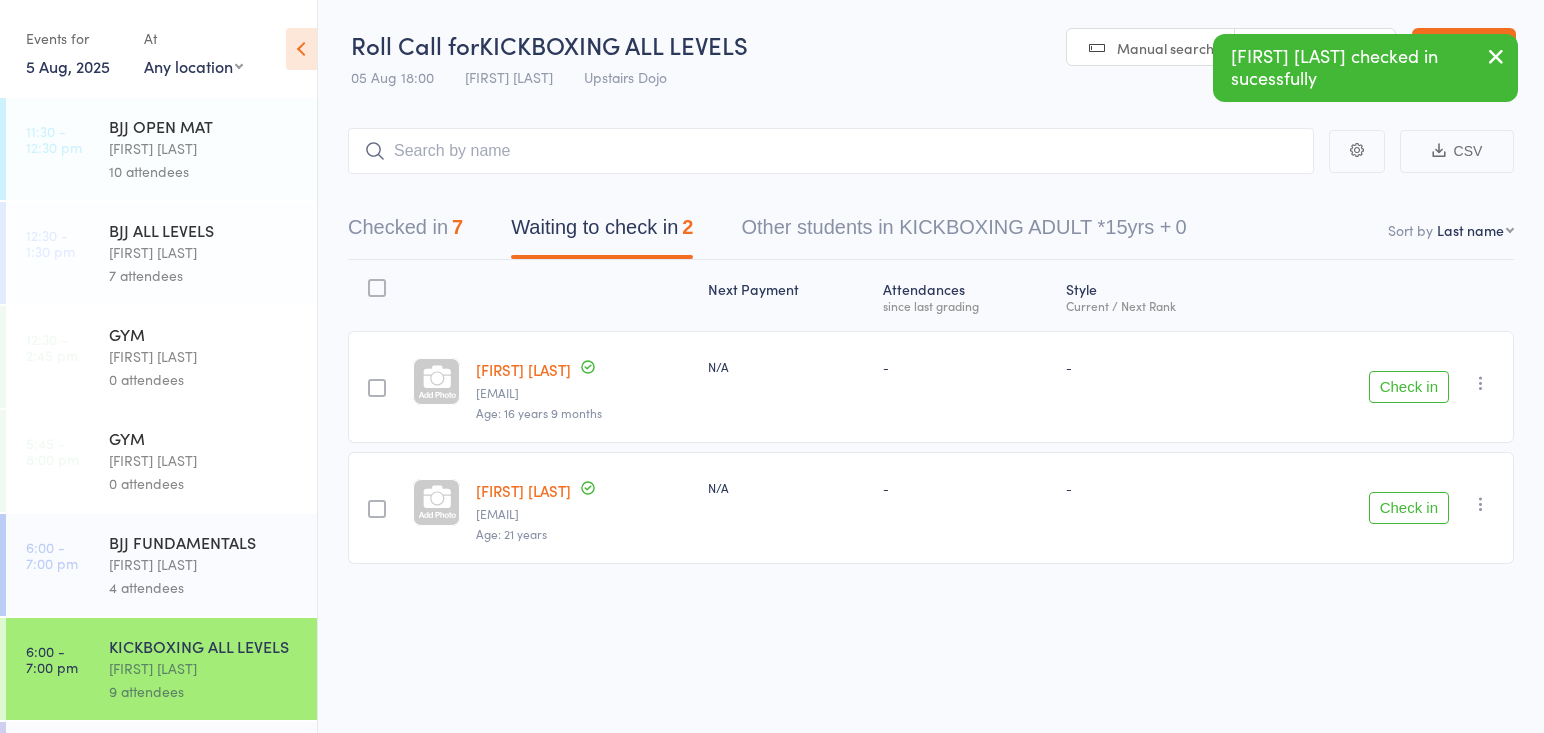 click on "Checked in  7" at bounding box center (405, 232) 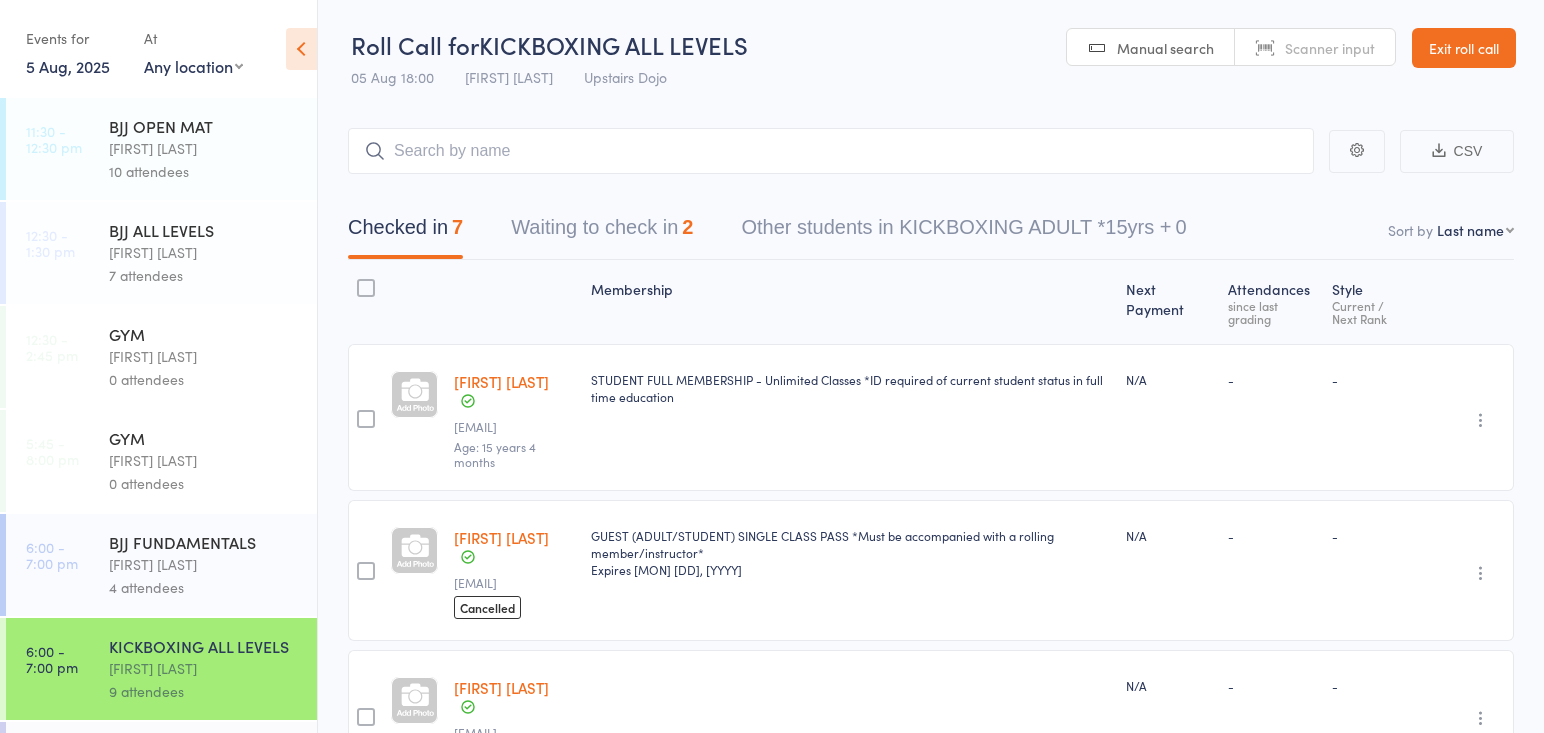 click on "Waiting to check in  2" at bounding box center (602, 232) 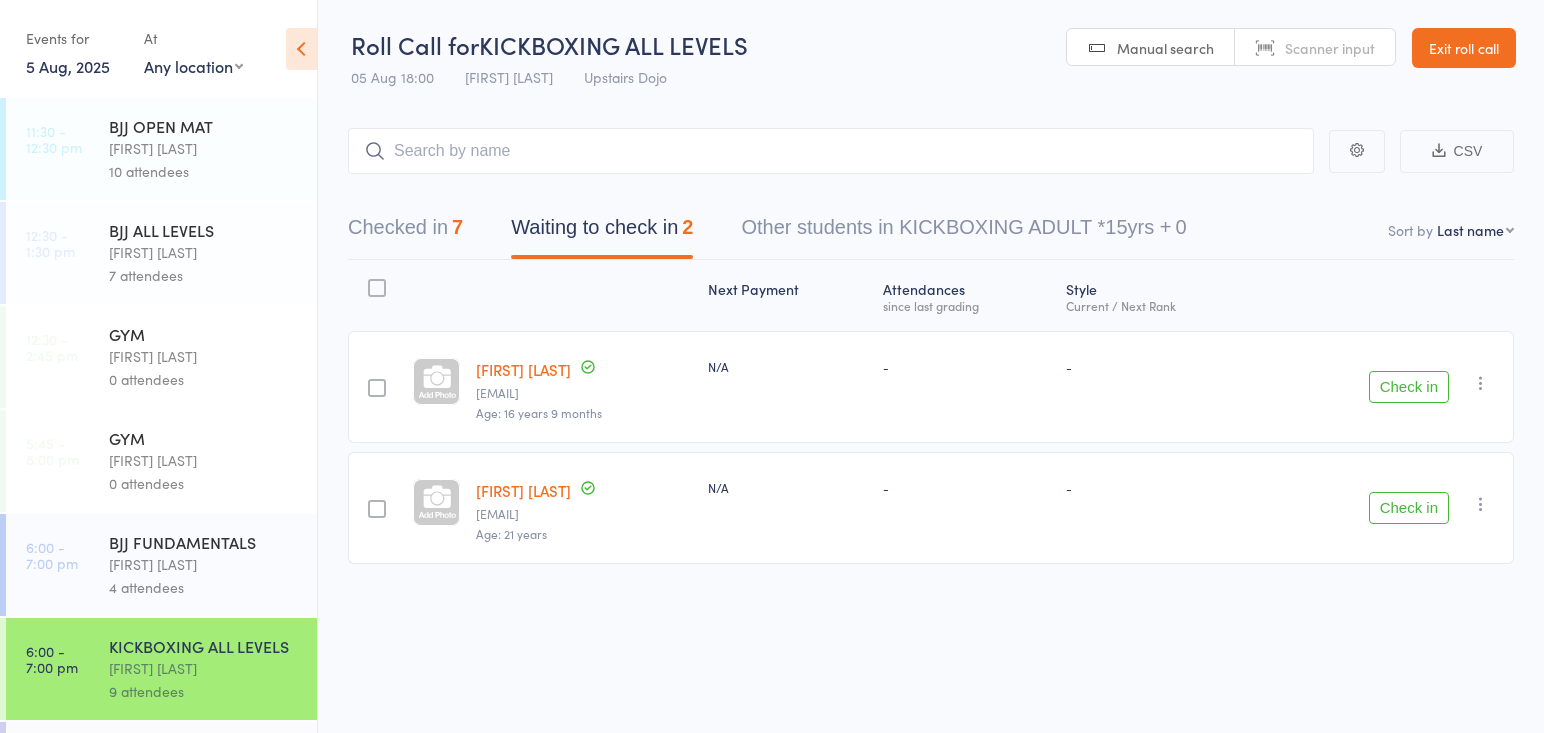 click on "Check in" at bounding box center [1409, 508] 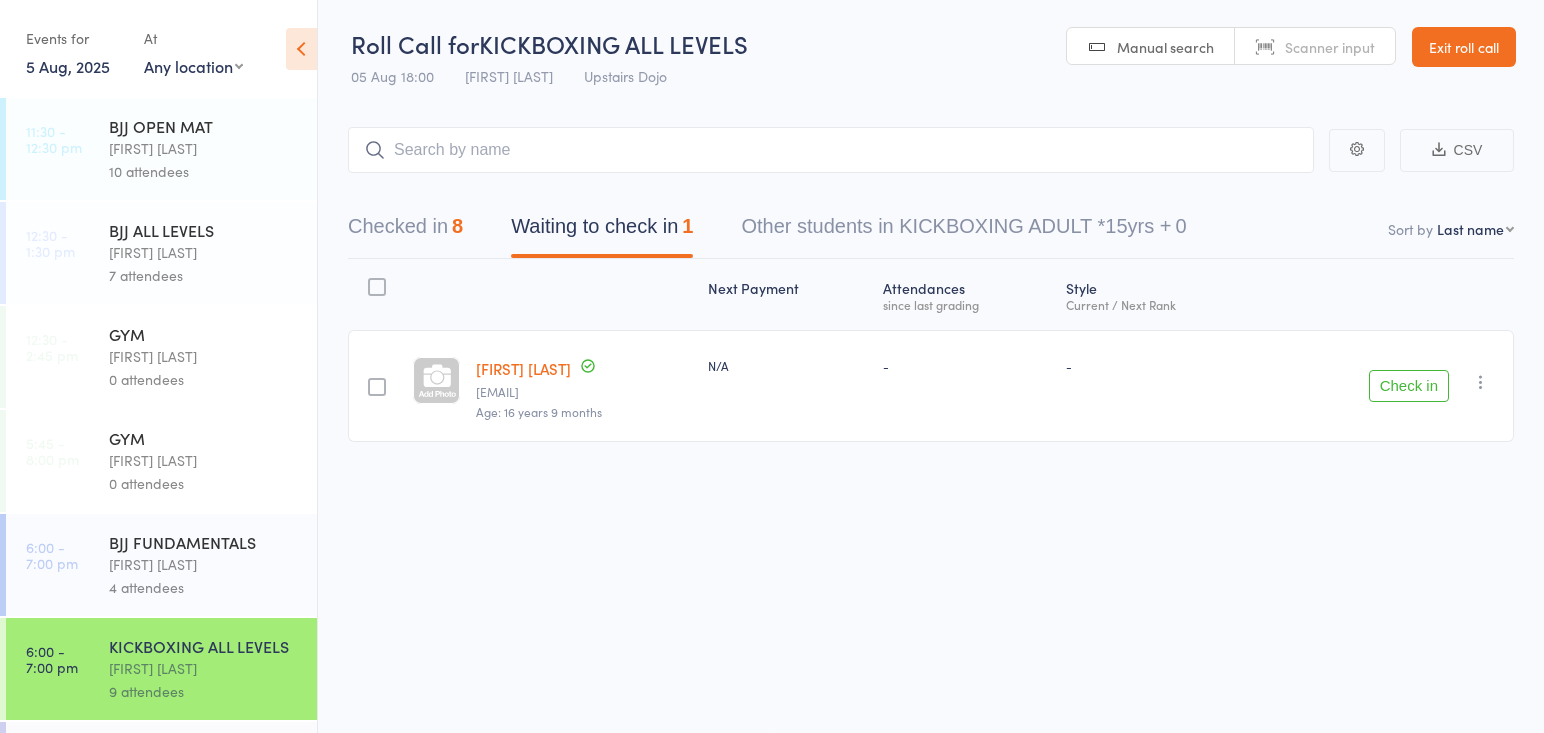 scroll, scrollTop: 1, scrollLeft: 0, axis: vertical 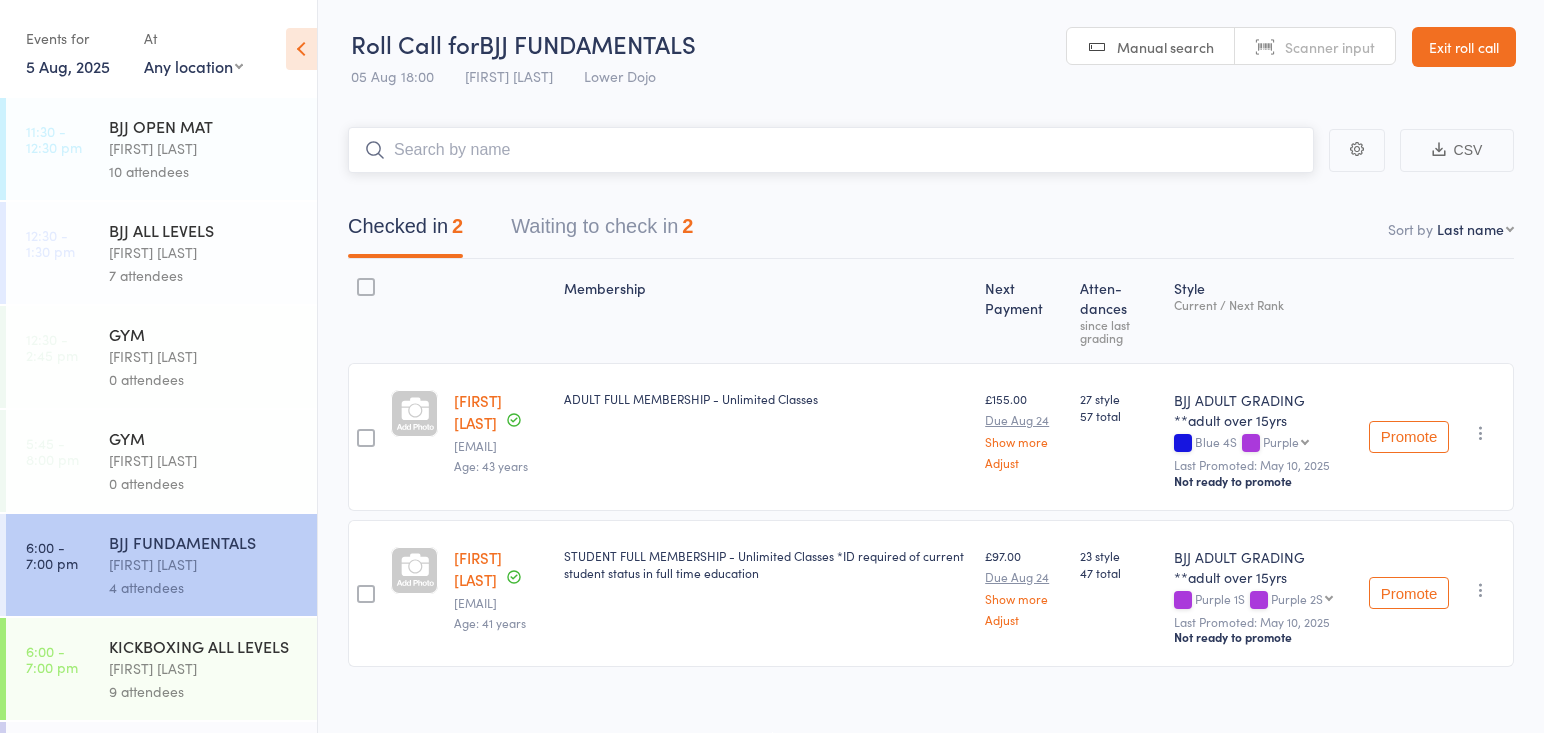 click on "Waiting to check in  2" at bounding box center (602, 231) 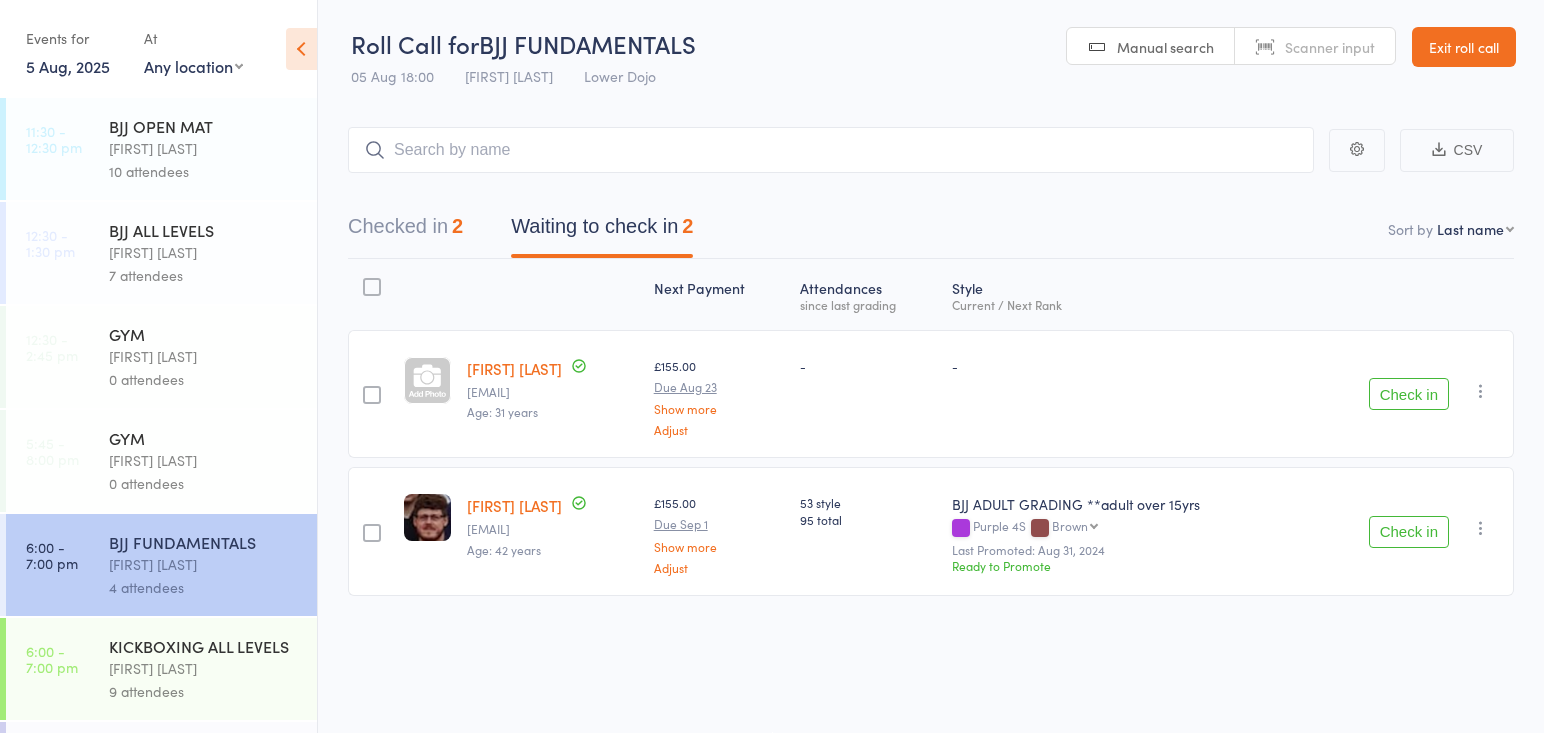 click on "Check in" at bounding box center [1409, 394] 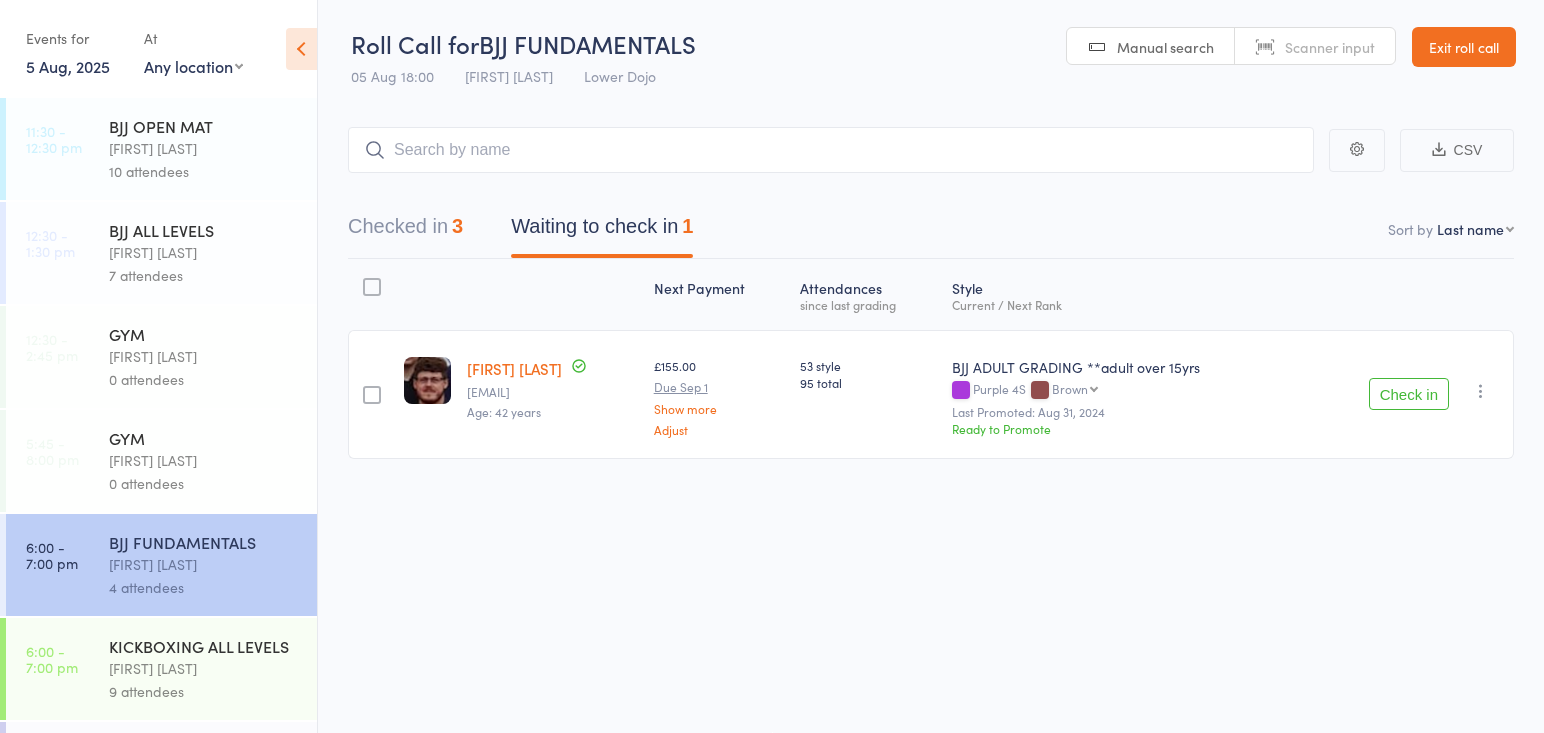 click on "Checked in  3" at bounding box center [405, 231] 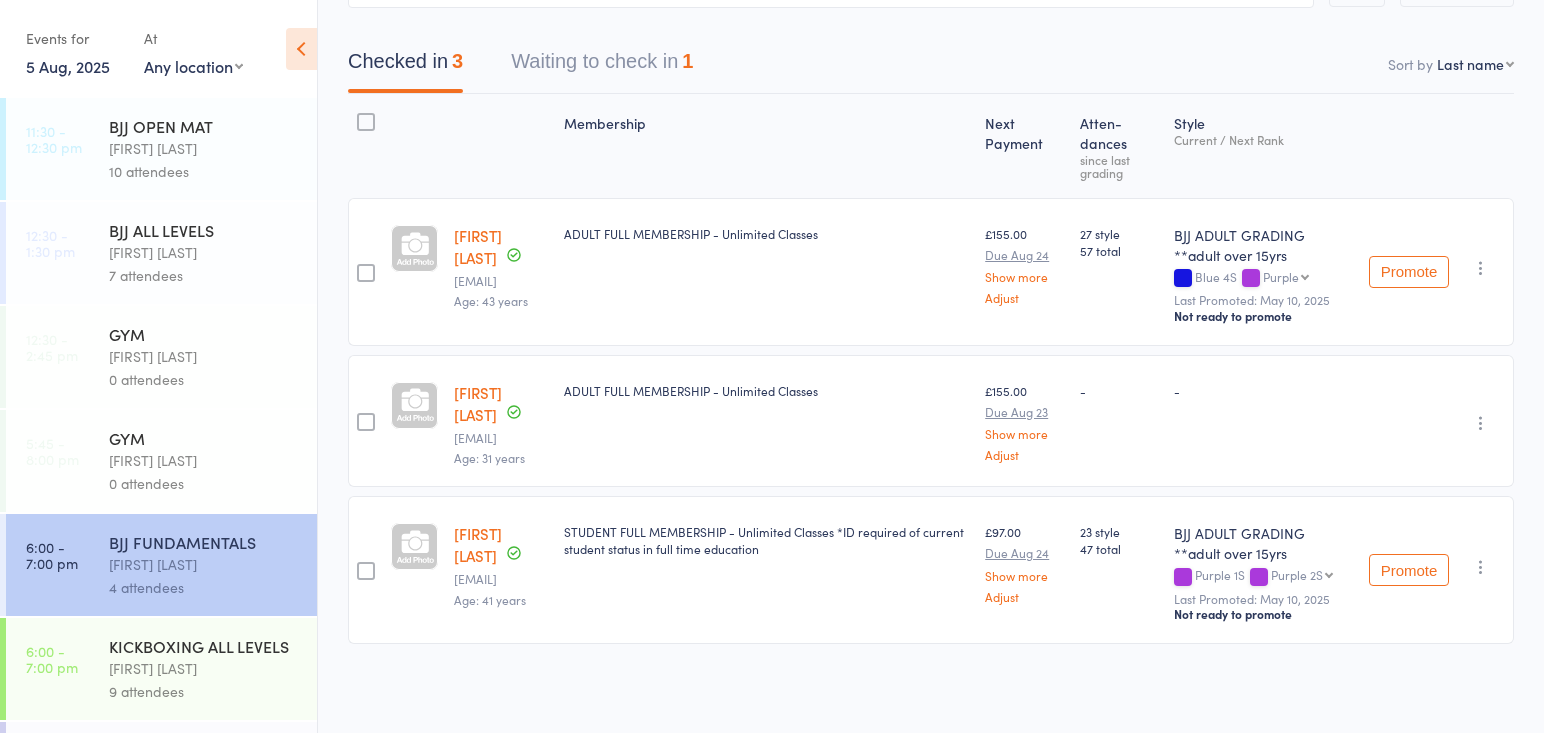 scroll, scrollTop: 205, scrollLeft: 0, axis: vertical 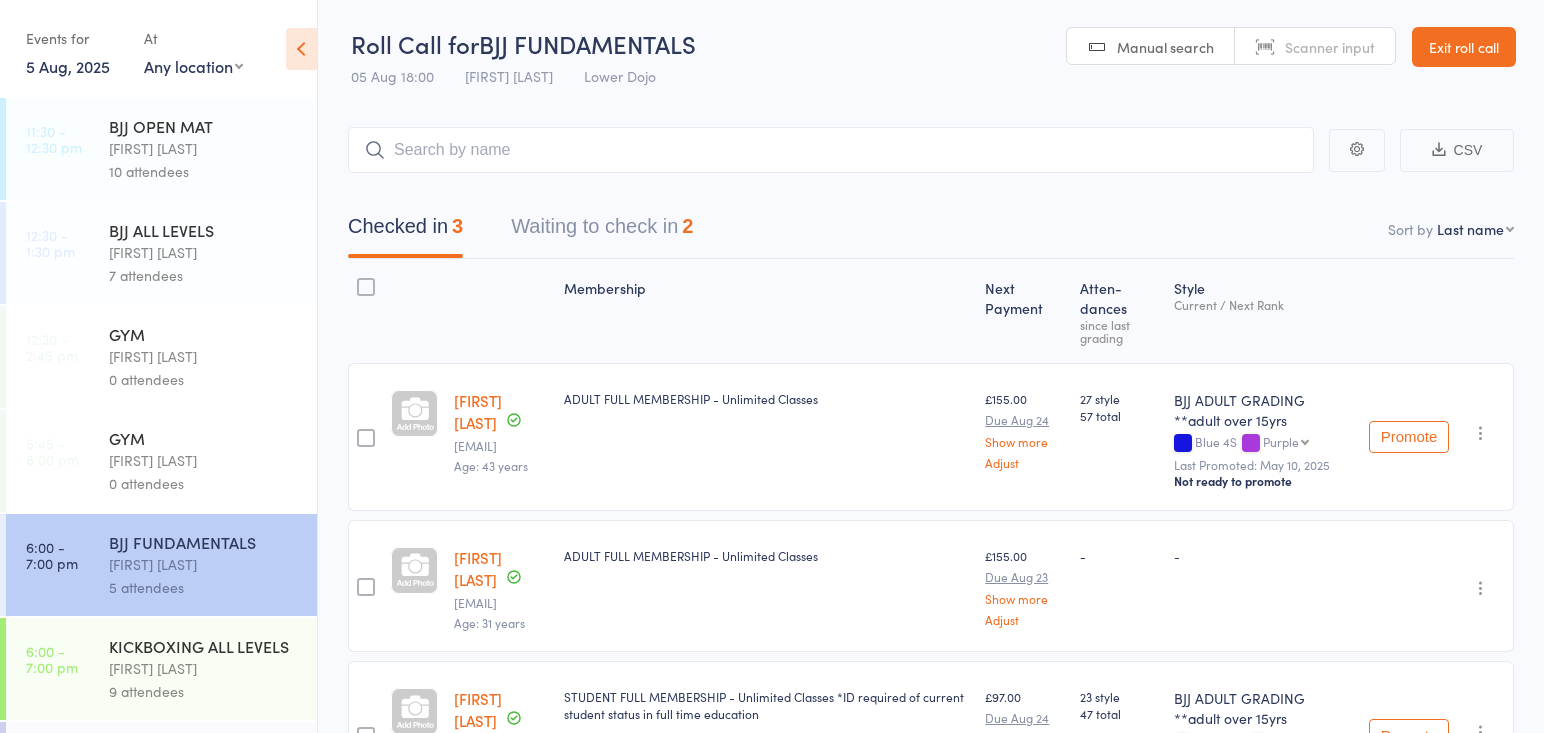 click on "Waiting to check in  2" at bounding box center (602, 231) 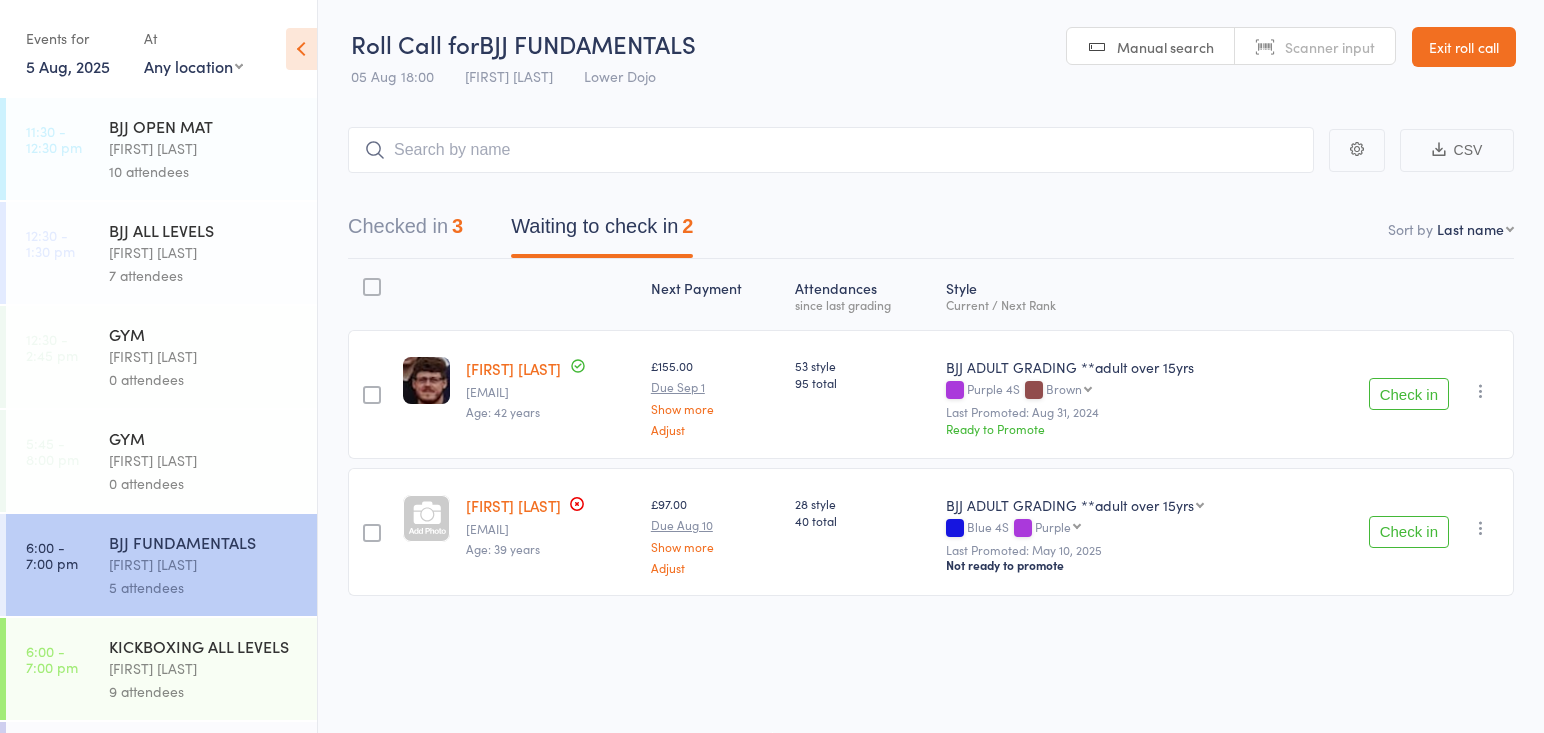 click on "Check in" at bounding box center (1409, 532) 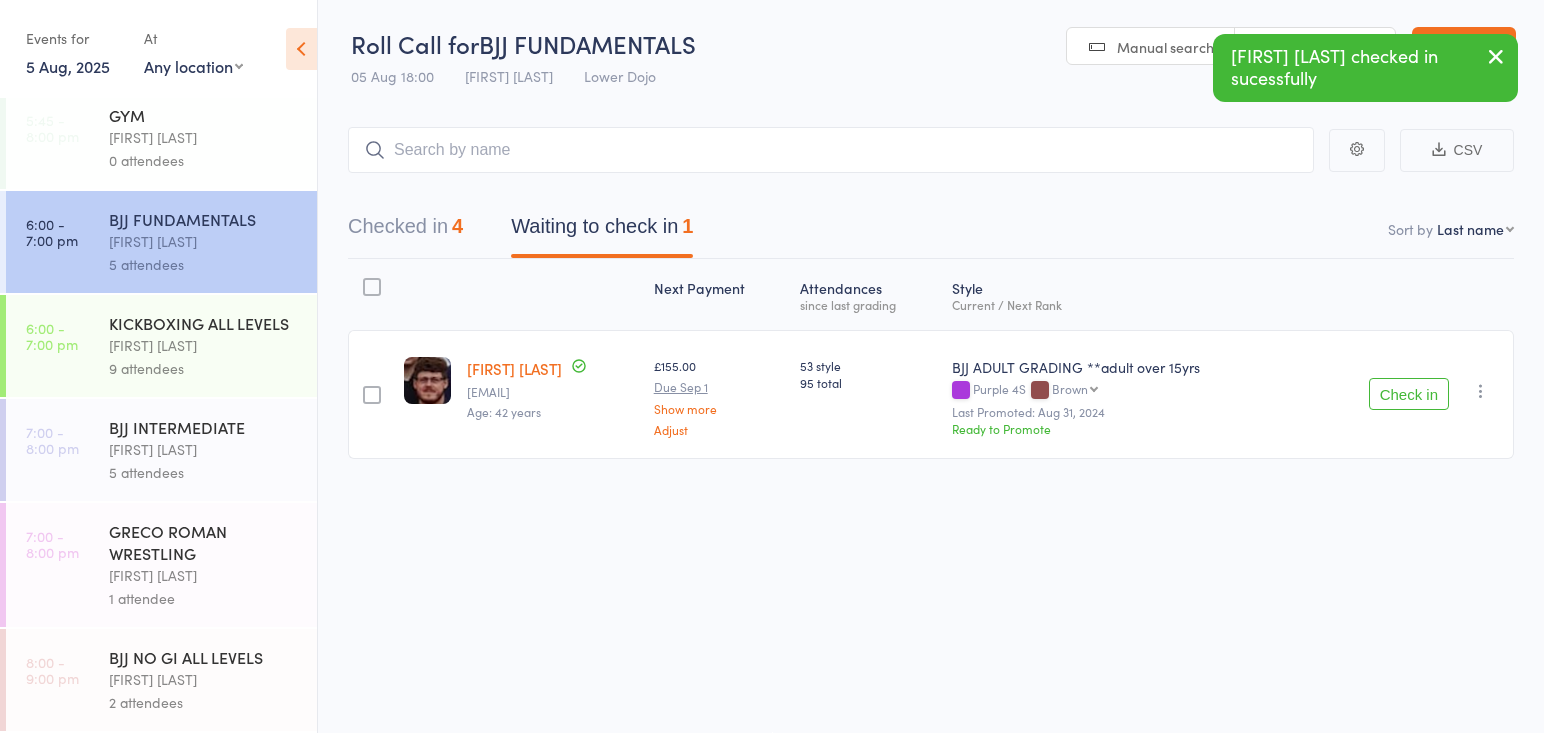 scroll, scrollTop: 323, scrollLeft: 0, axis: vertical 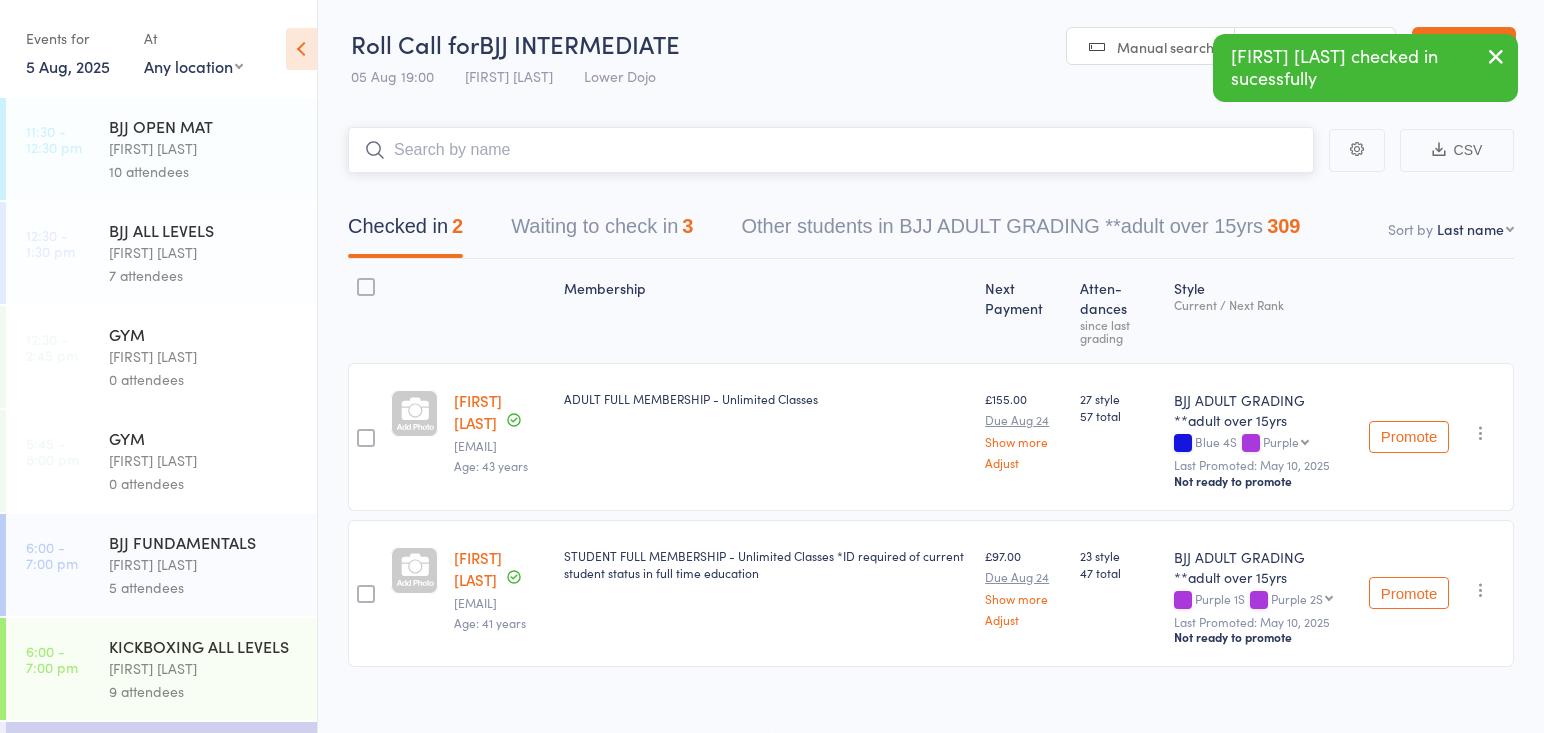 click on "Waiting to check in  3" at bounding box center (602, 231) 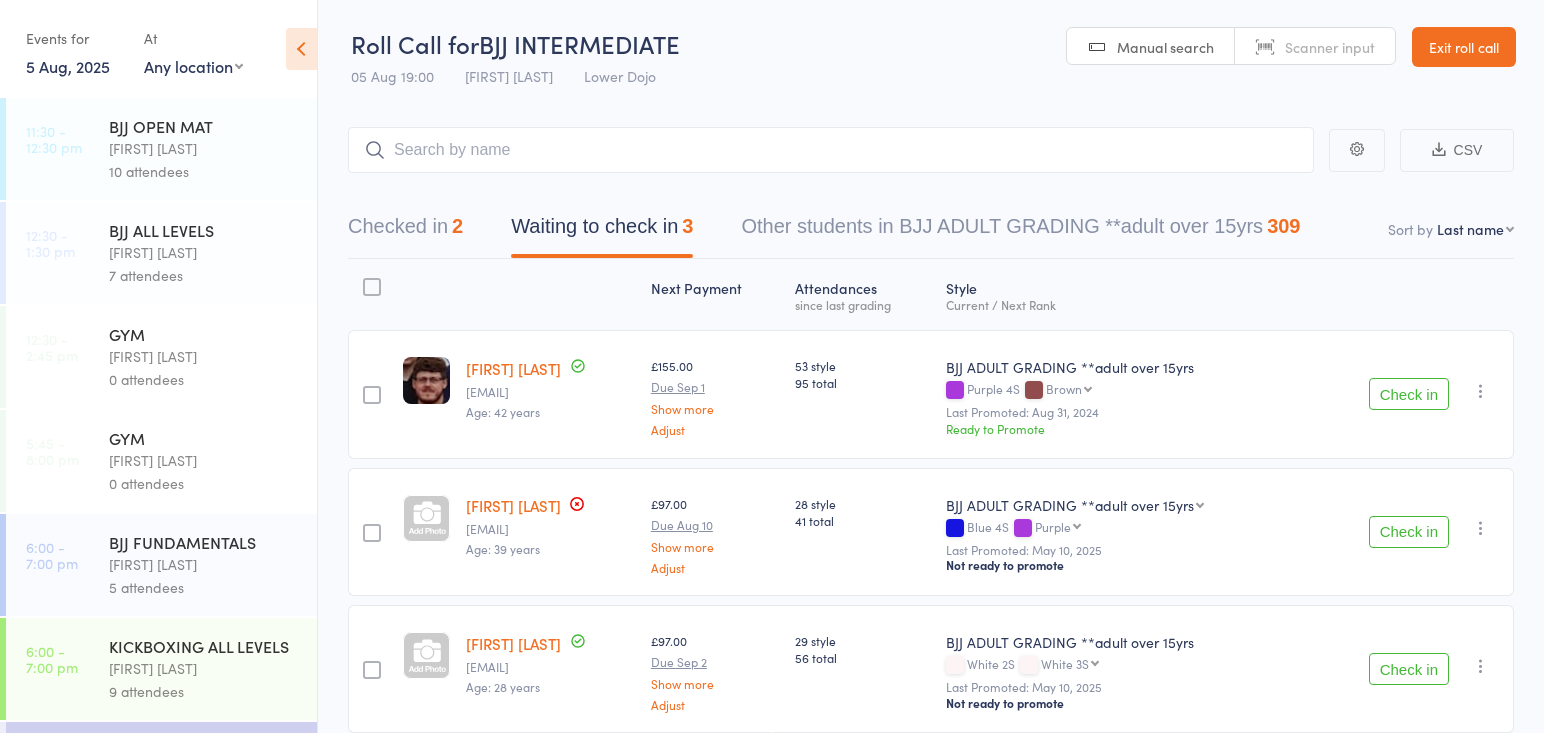 click on "Check in" at bounding box center [1409, 532] 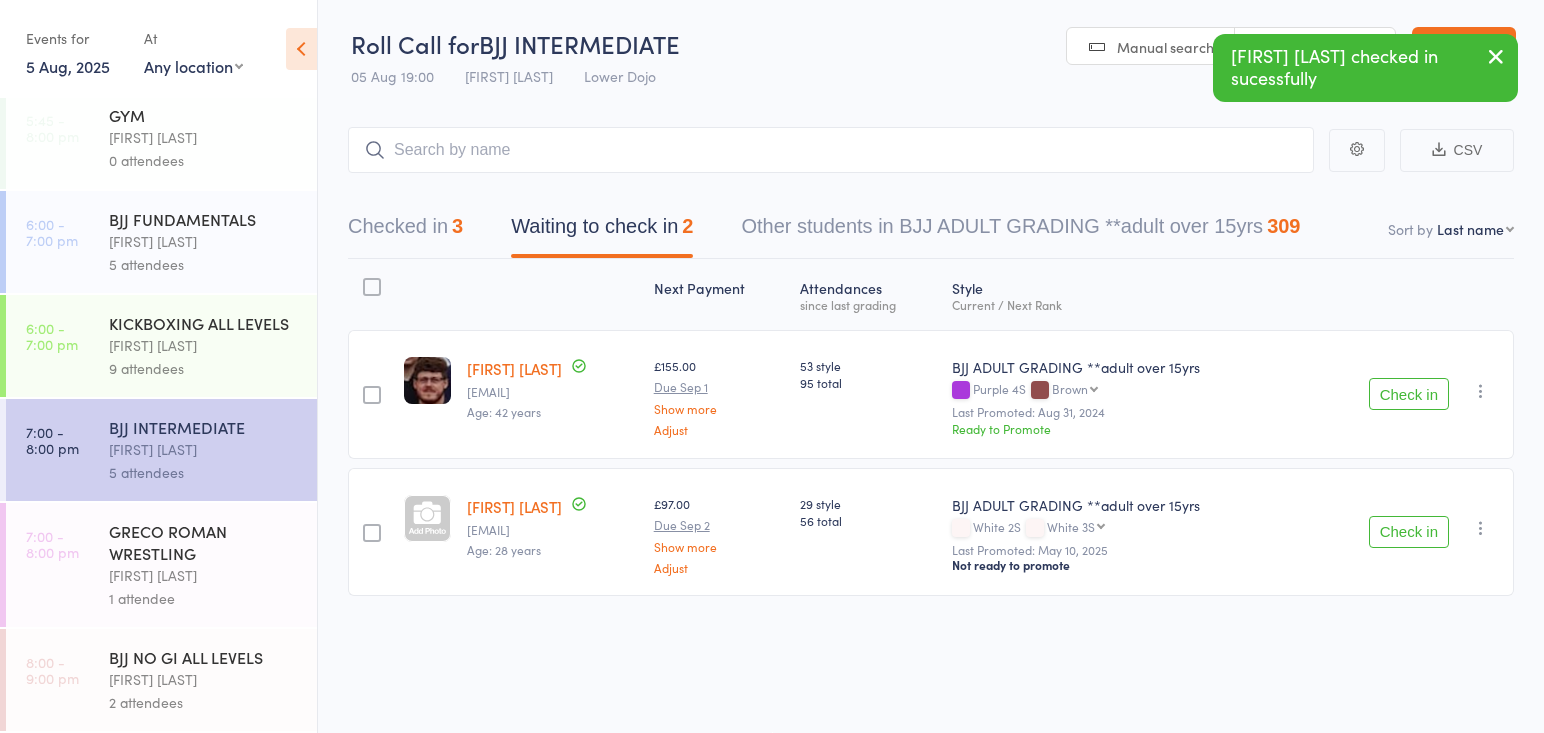 scroll, scrollTop: 323, scrollLeft: 0, axis: vertical 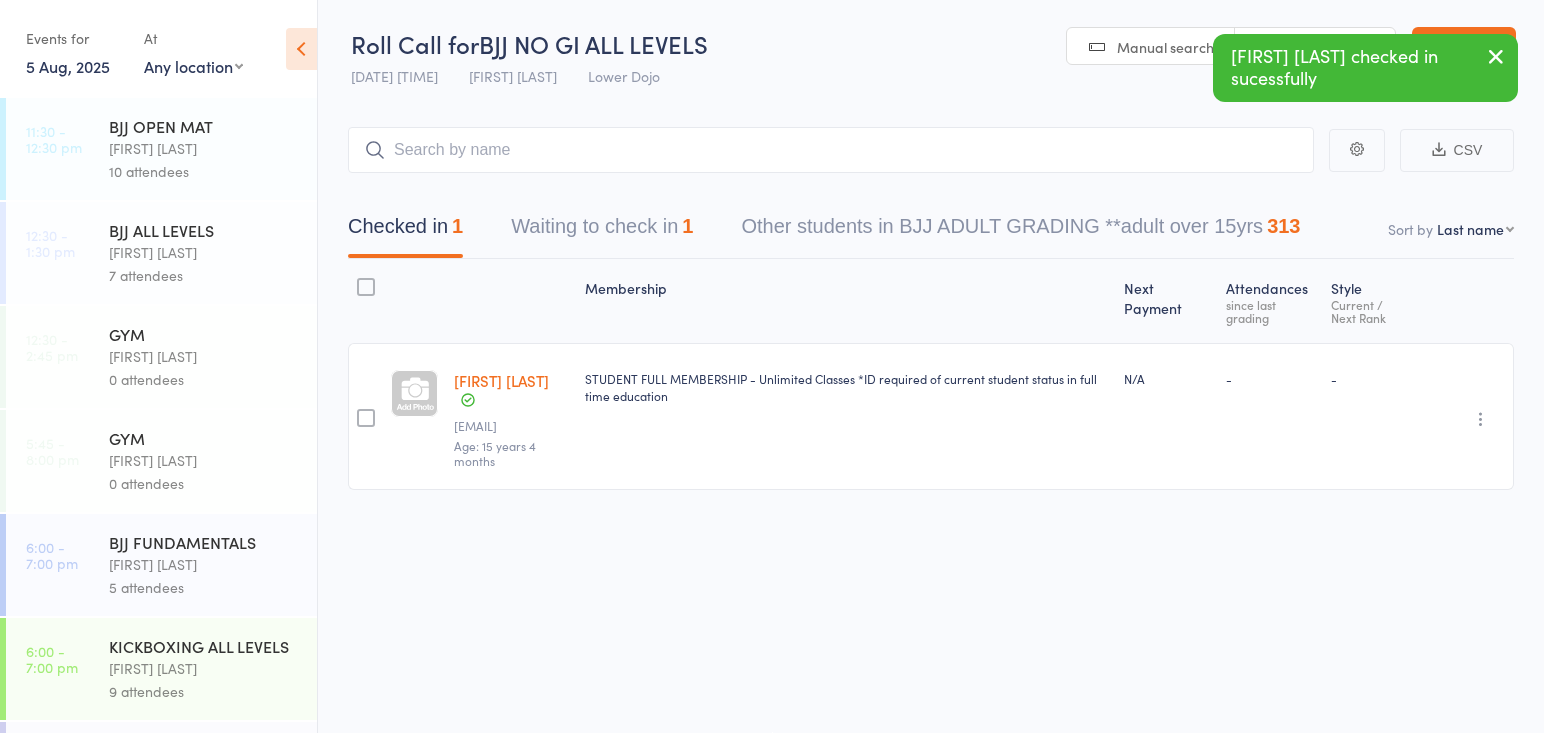 click on "Waiting to check in  1" at bounding box center [602, 231] 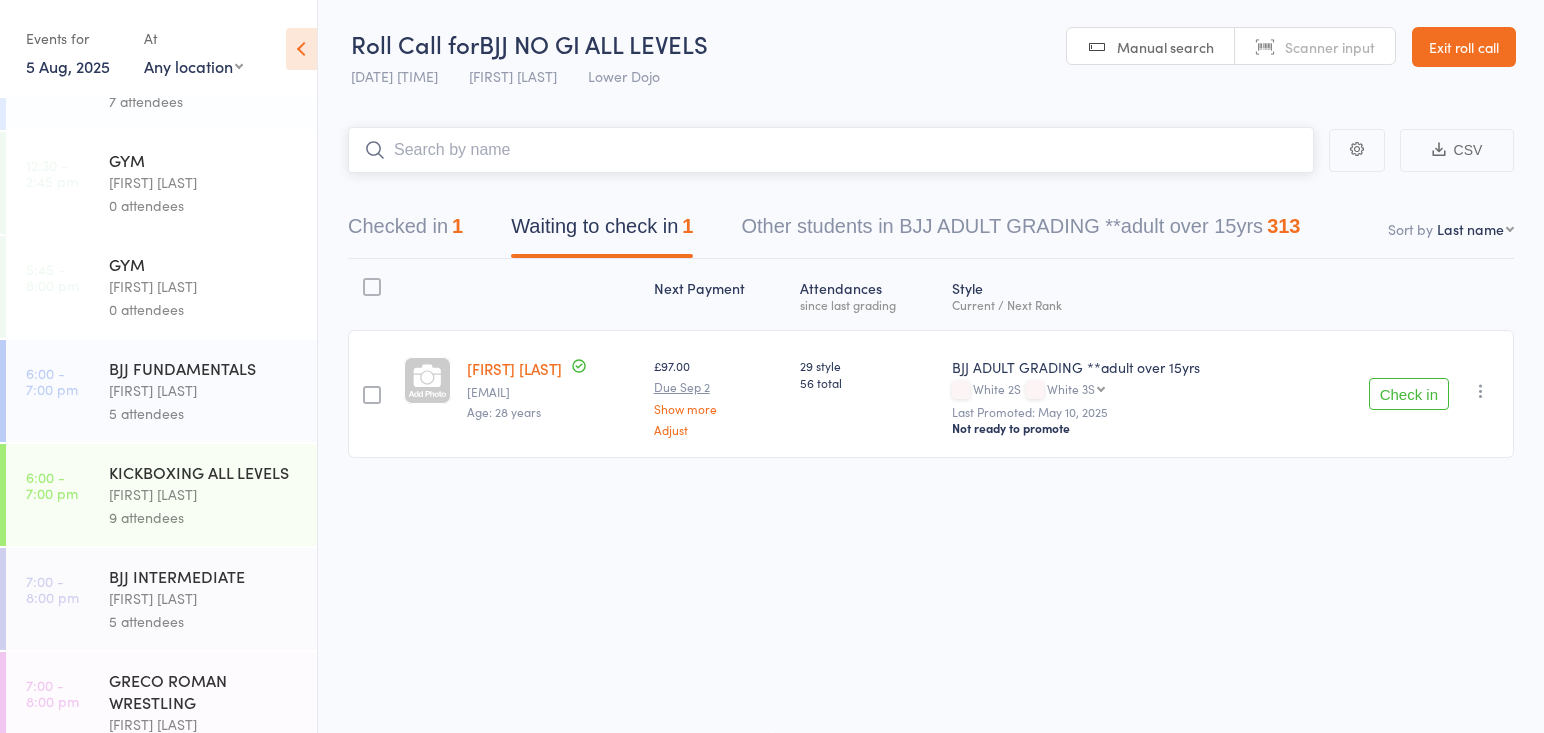 scroll, scrollTop: 178, scrollLeft: 0, axis: vertical 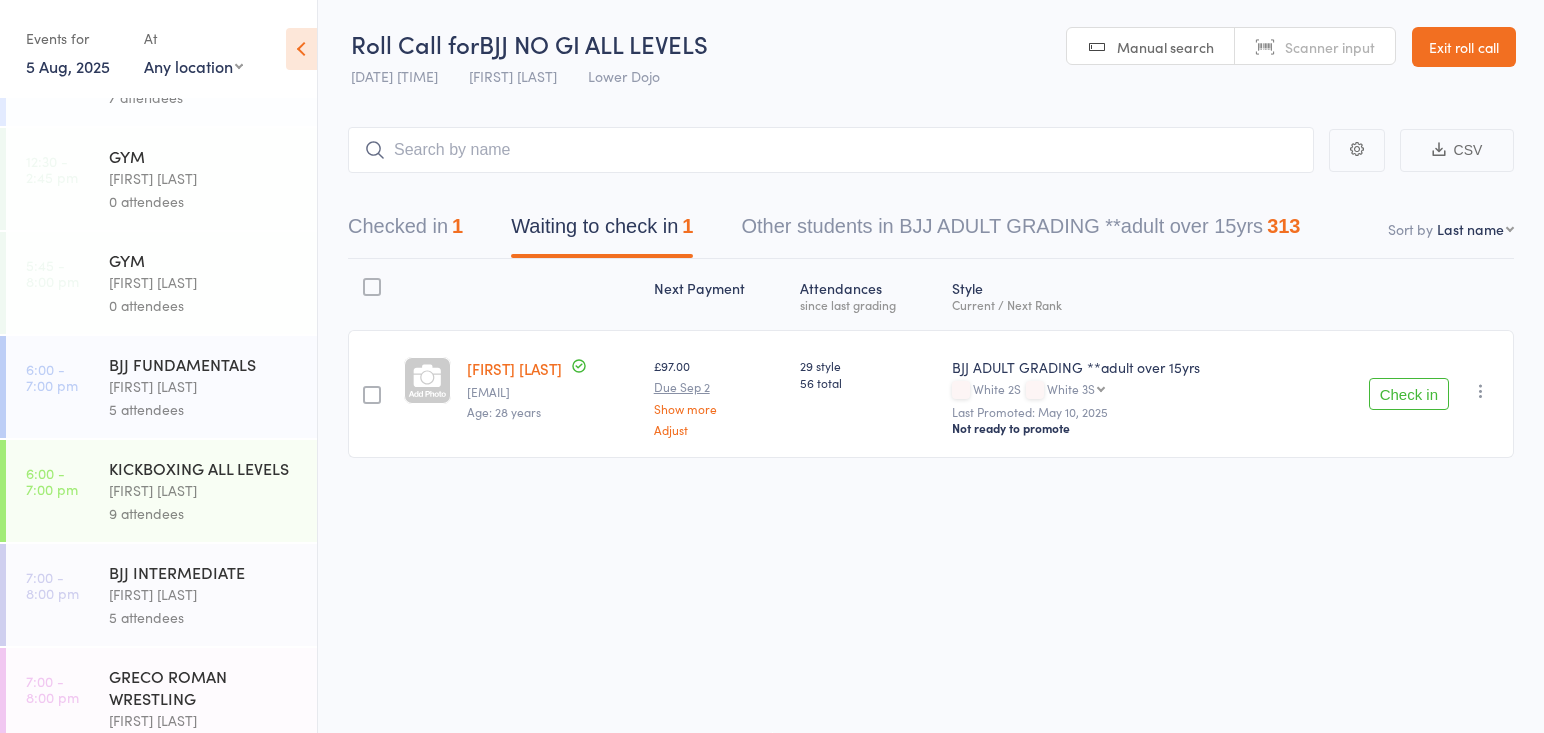 click on "Thomas Buckmaster" at bounding box center [204, 386] 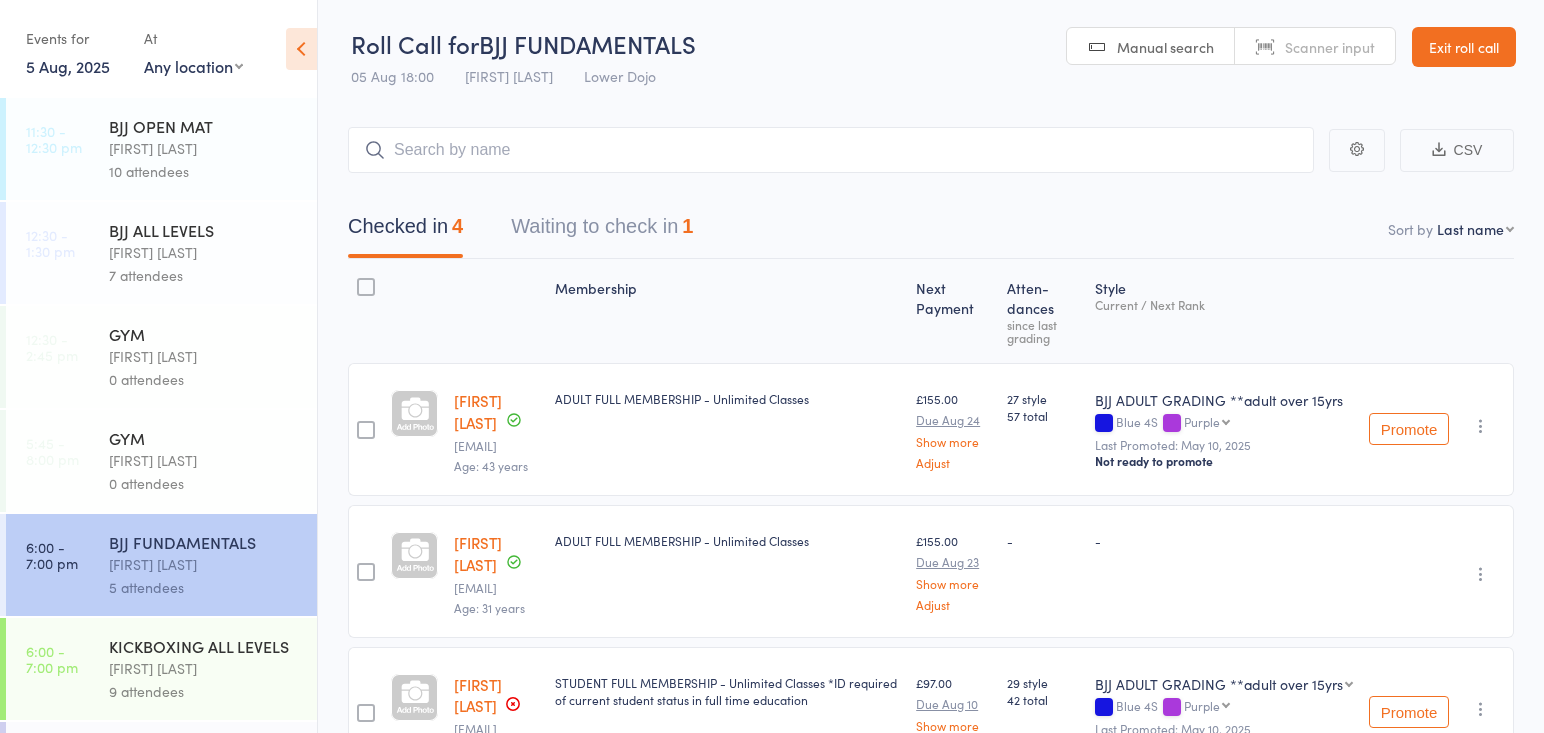 click at bounding box center (831, 150) 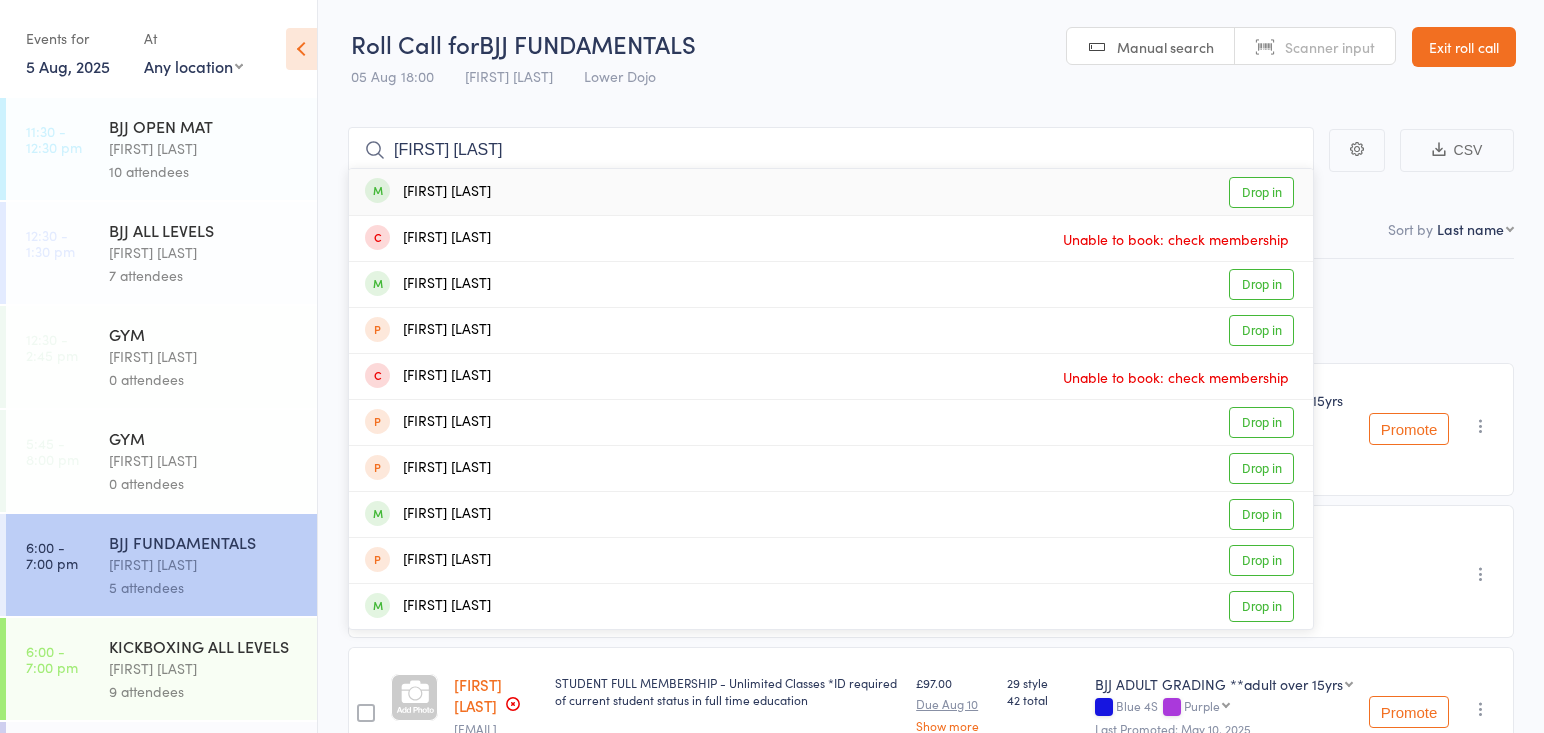 type on "george london" 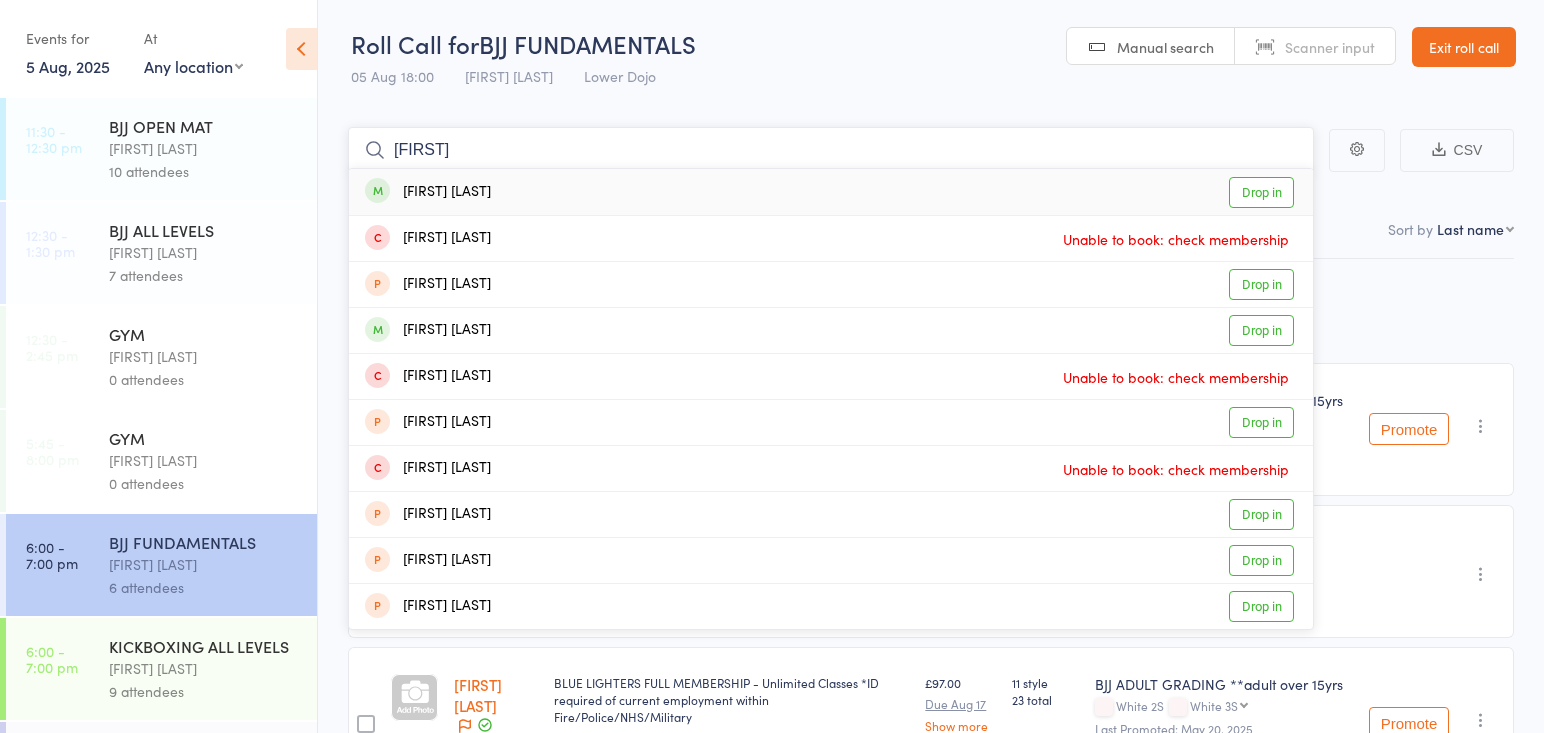 type on "tariq" 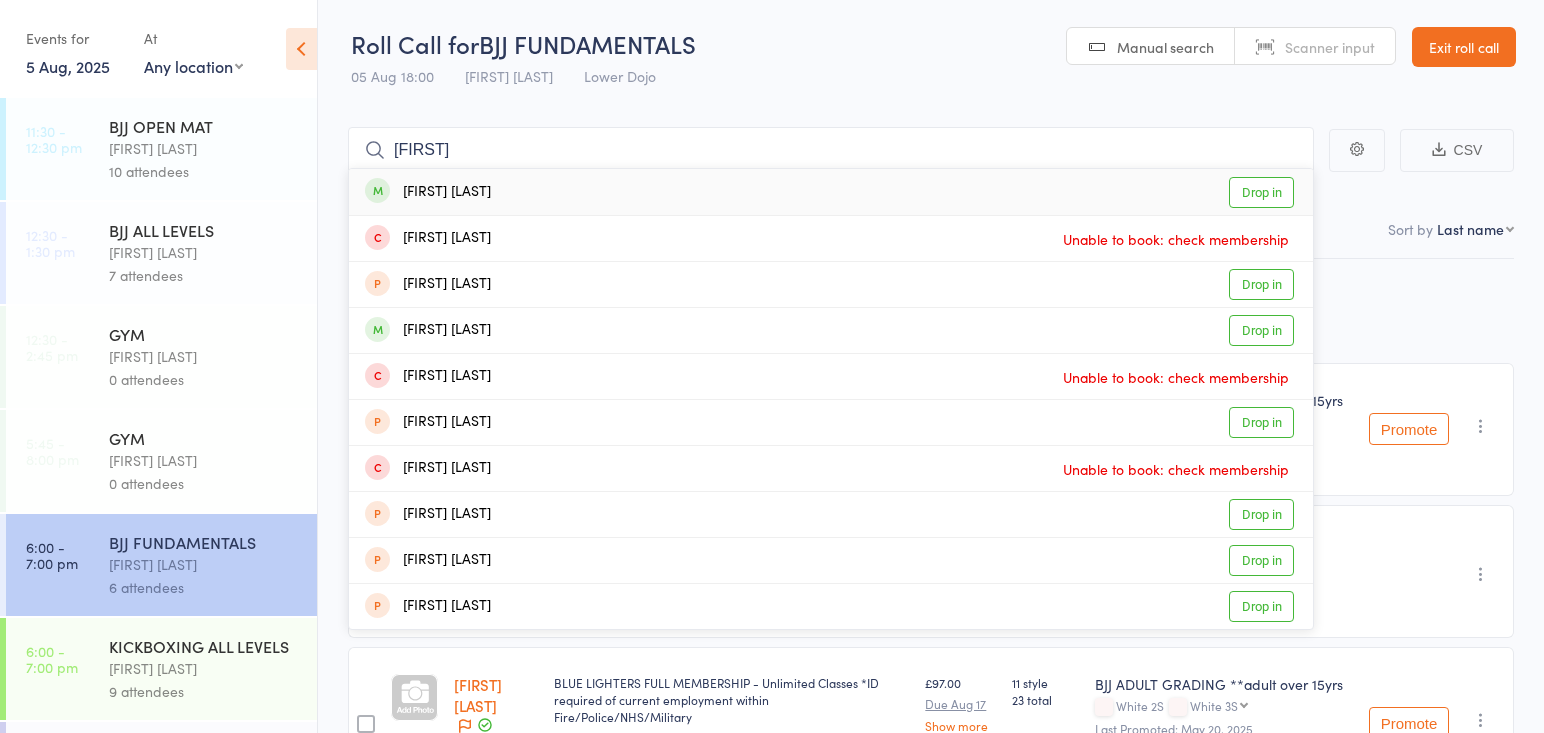 click on "Tariq Khaldi Drop in" at bounding box center (831, 192) 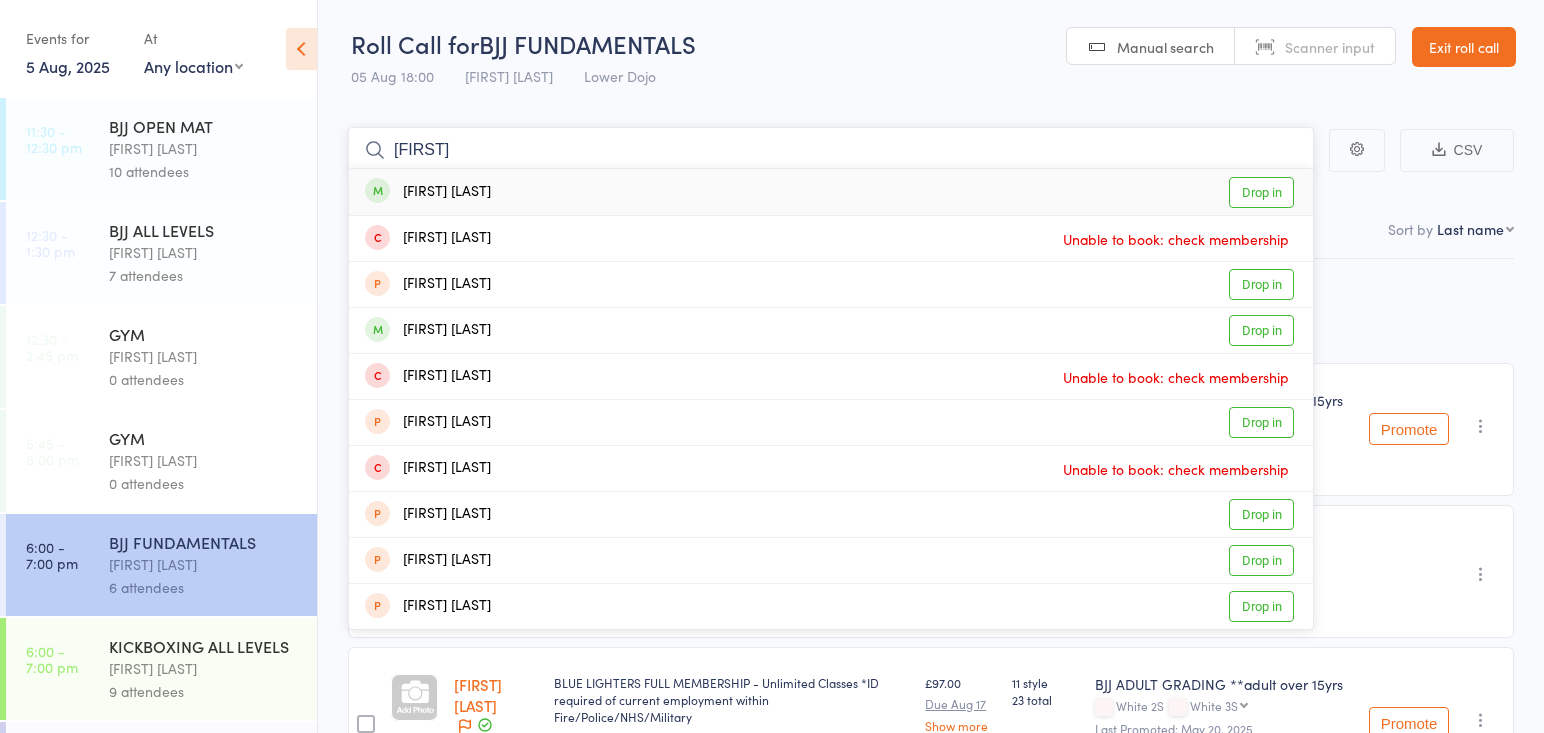 type 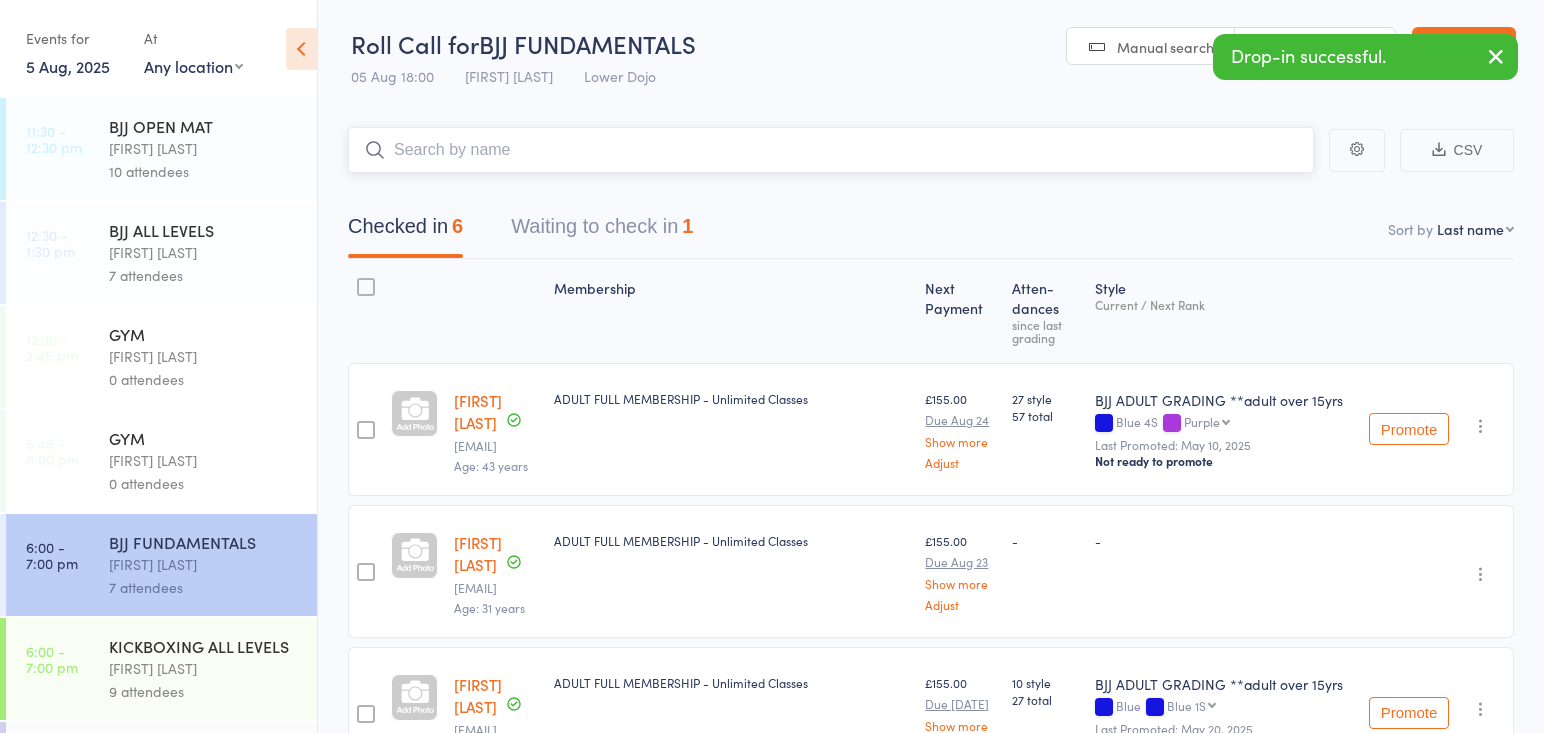 click on "Waiting to check in  1" at bounding box center (602, 231) 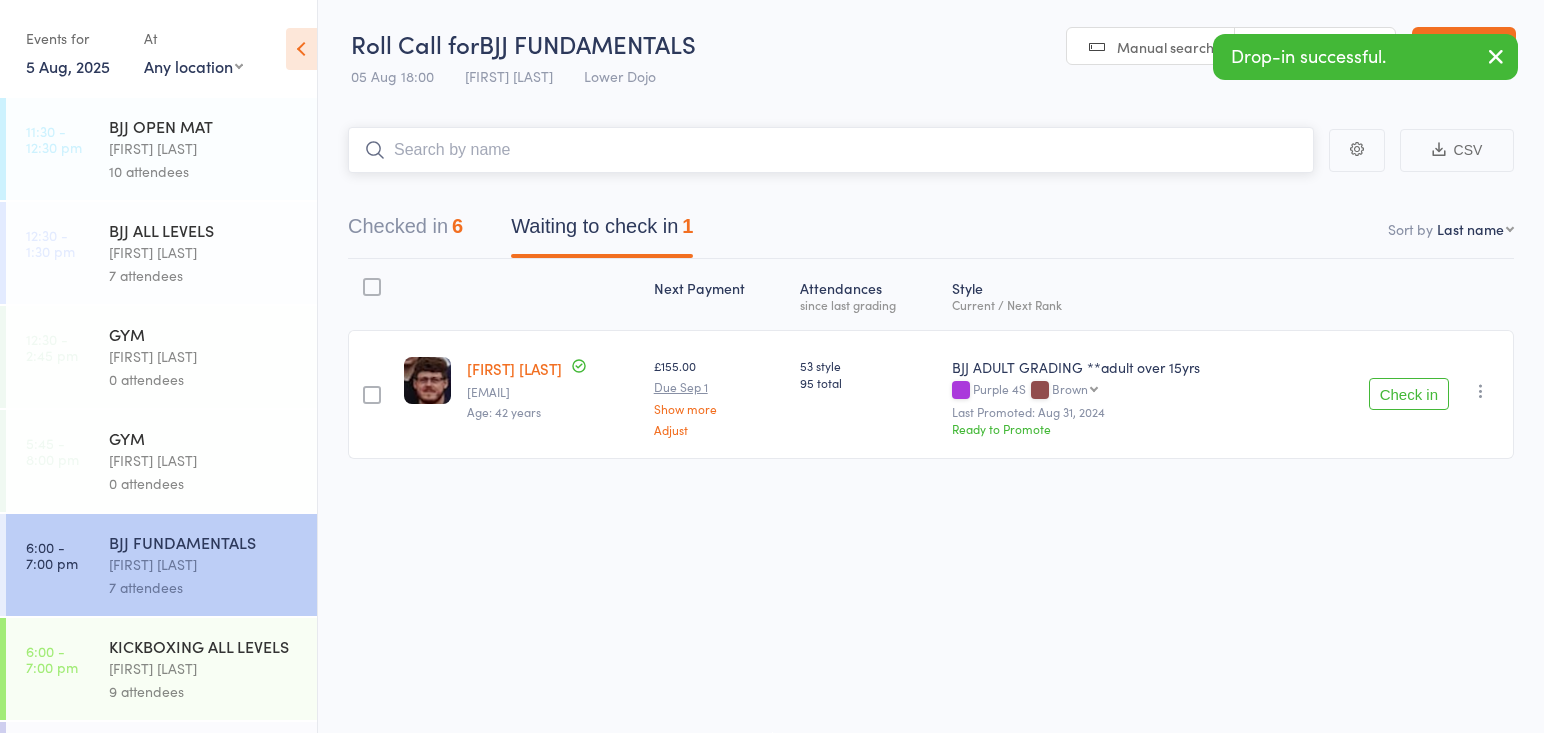 click on "Checked in  6" at bounding box center (405, 231) 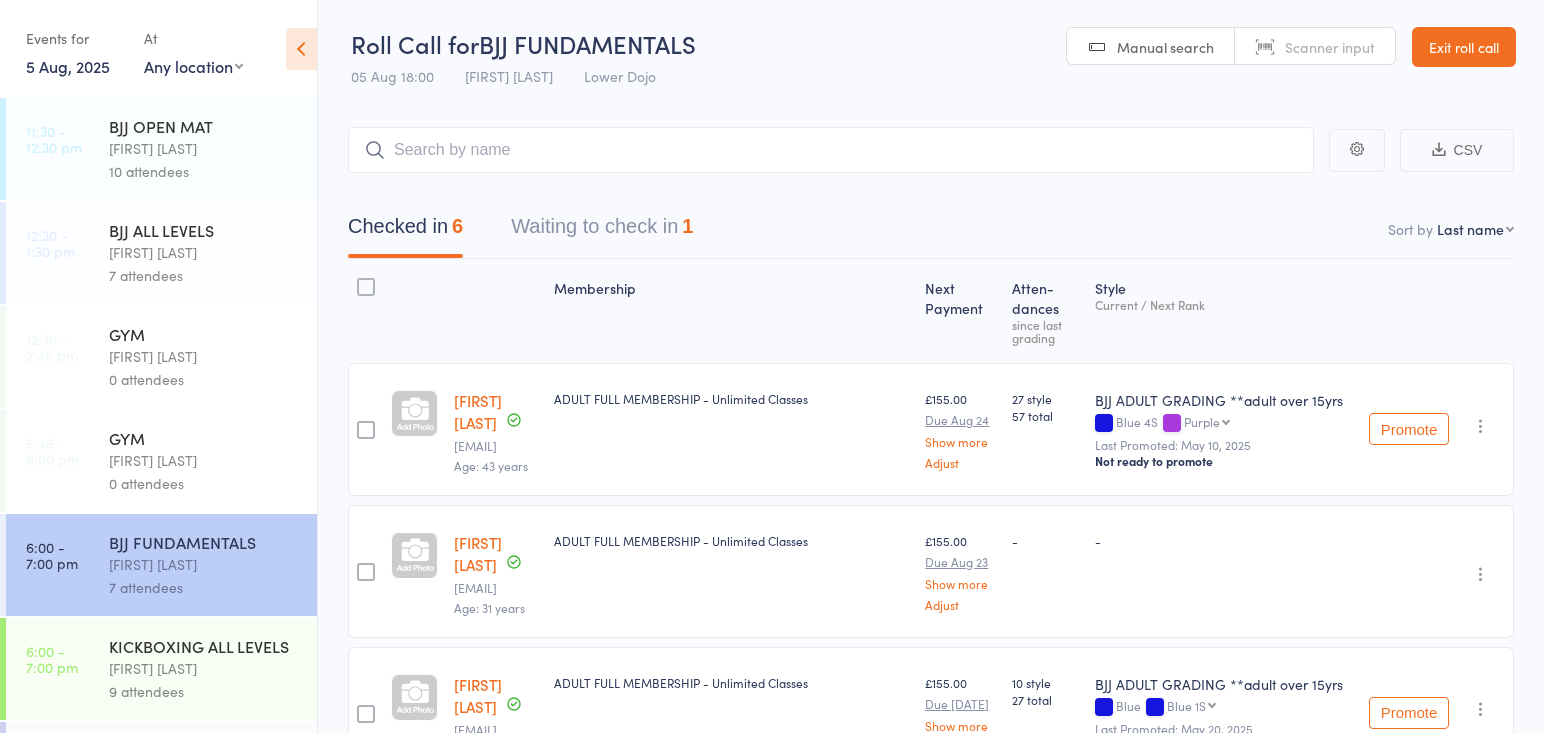 click on "12:30 - 1:30 pm BJJ ALL LEVELS Thomas Buckmaster 7 attendees" at bounding box center [161, 253] 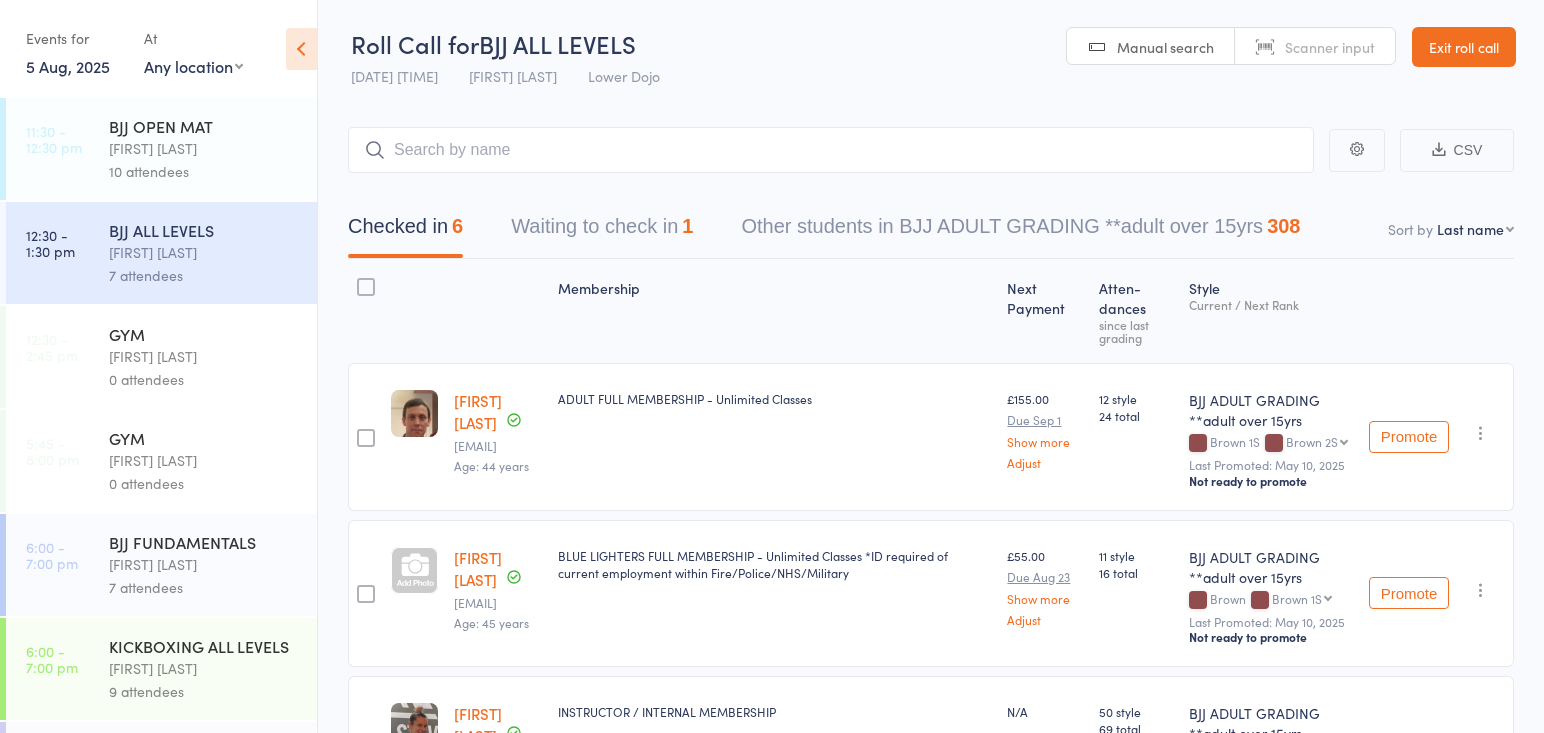 click on "Thomas Buckmaster" at bounding box center [204, 564] 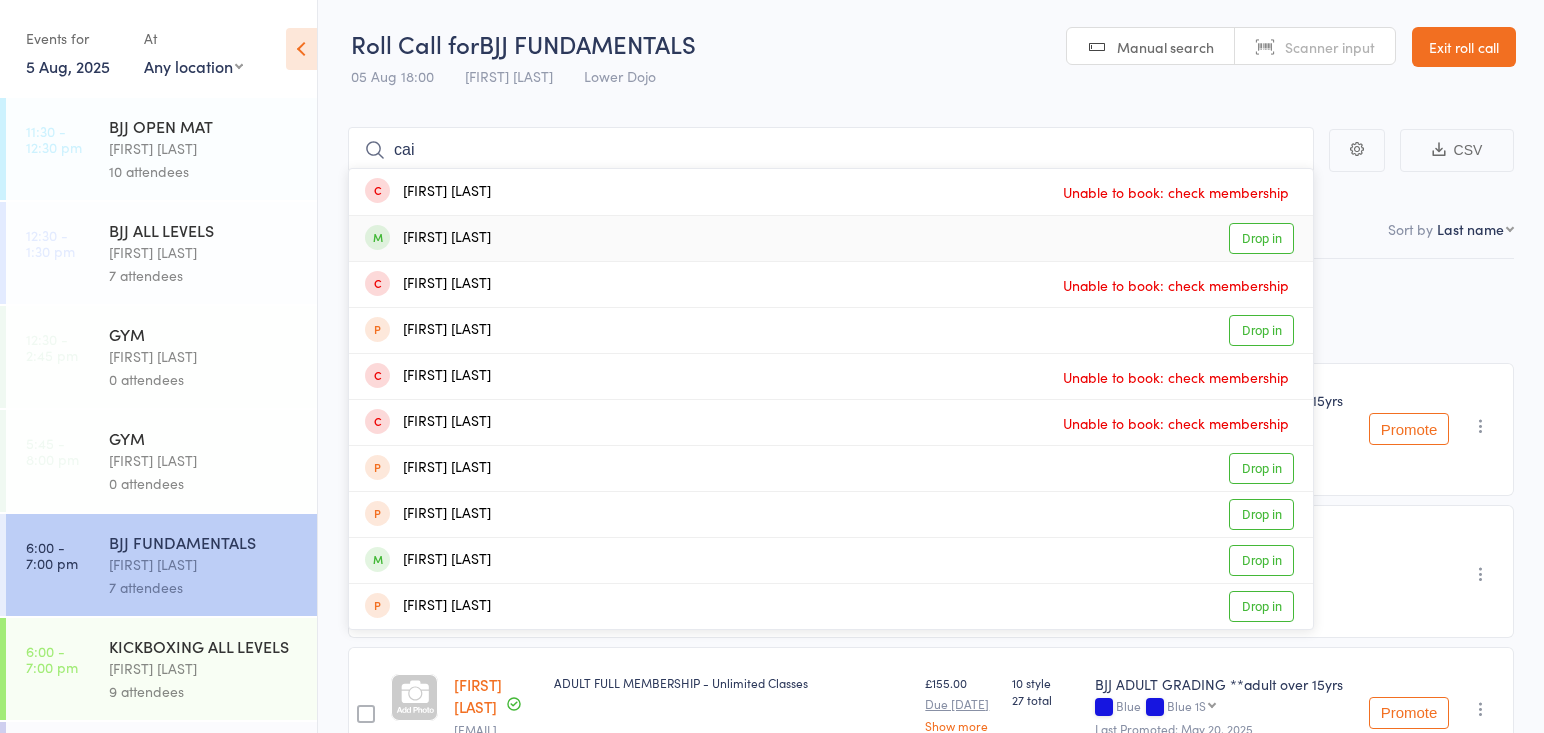 type on "cai" 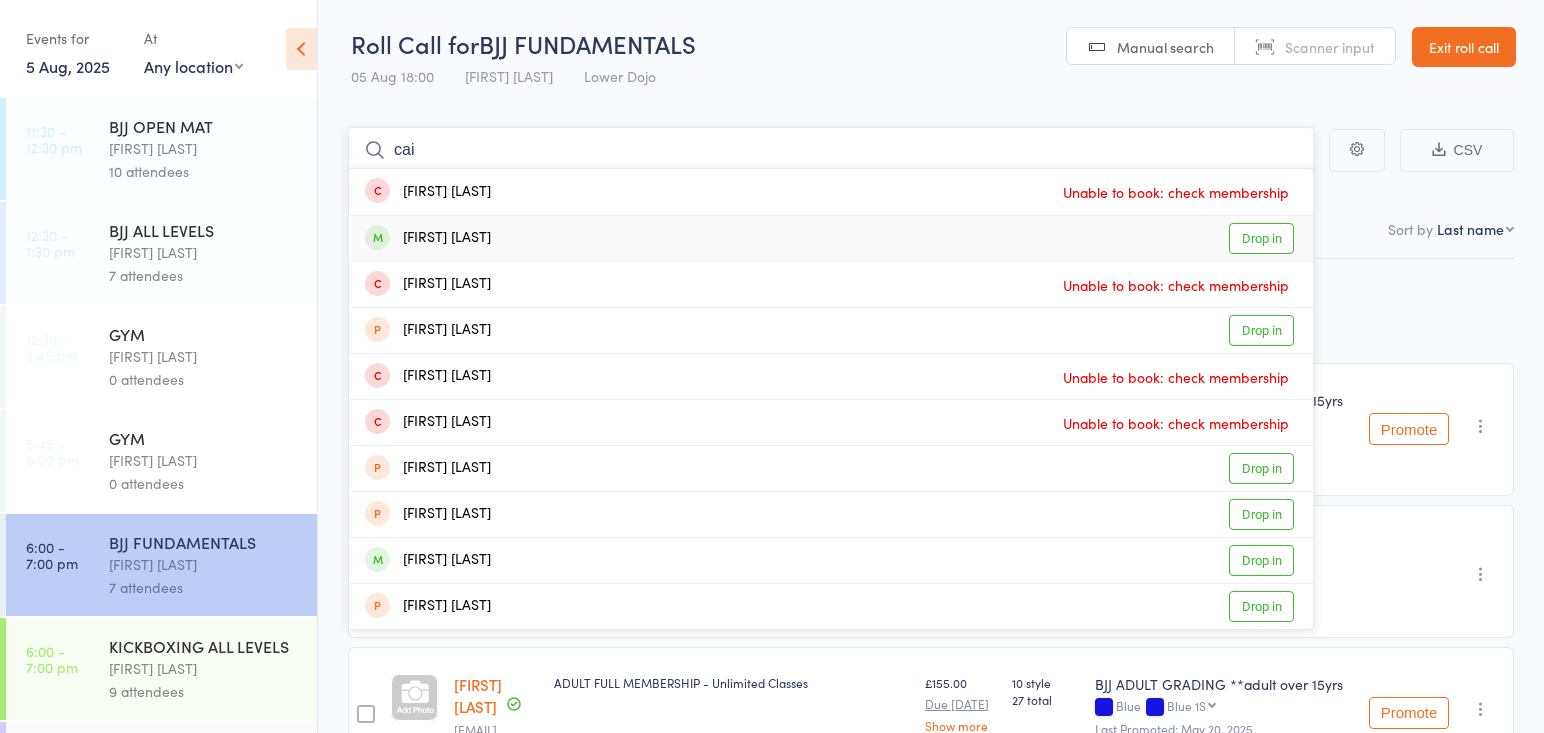 type 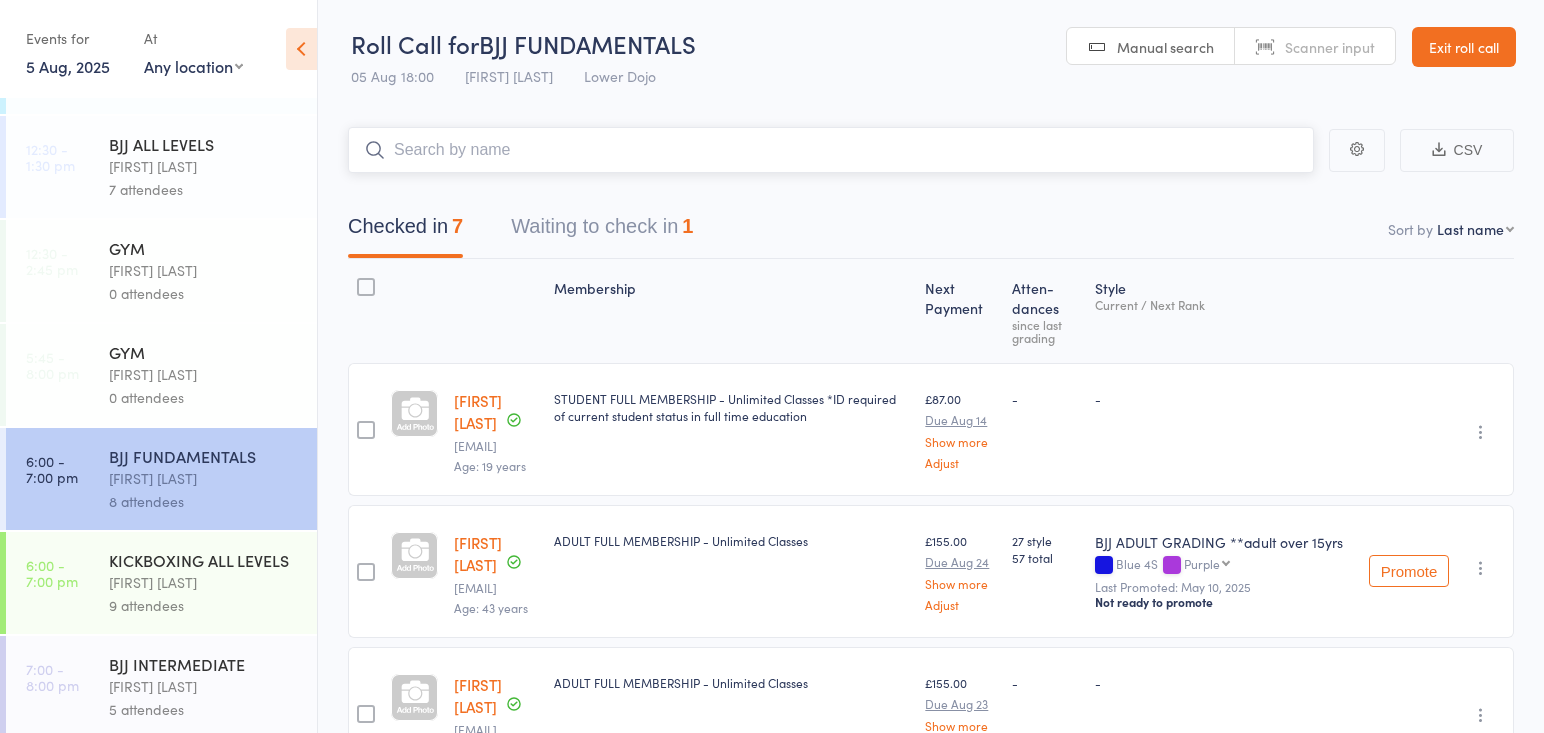 scroll, scrollTop: 111, scrollLeft: 0, axis: vertical 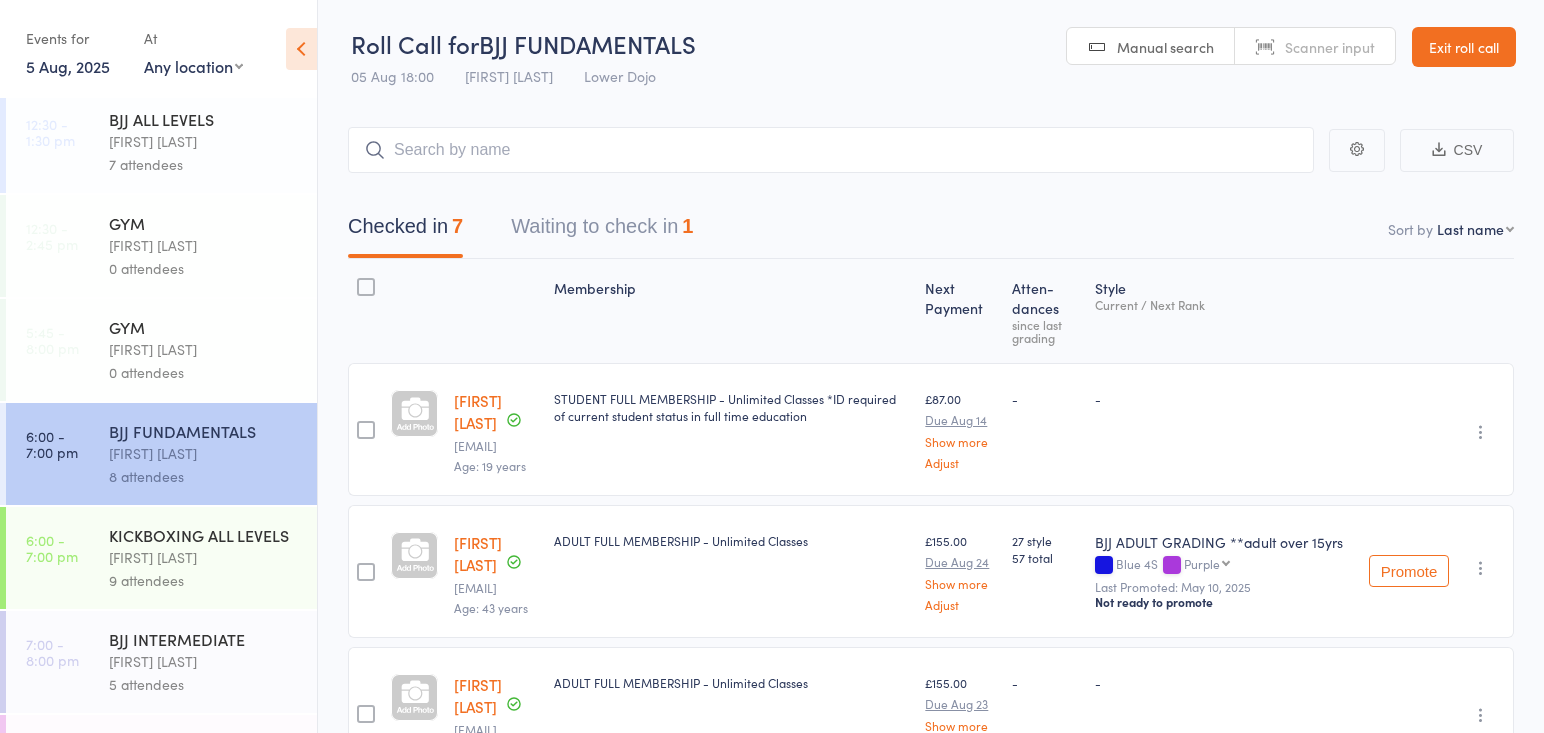 click on "Frankie Gibson" at bounding box center (204, 557) 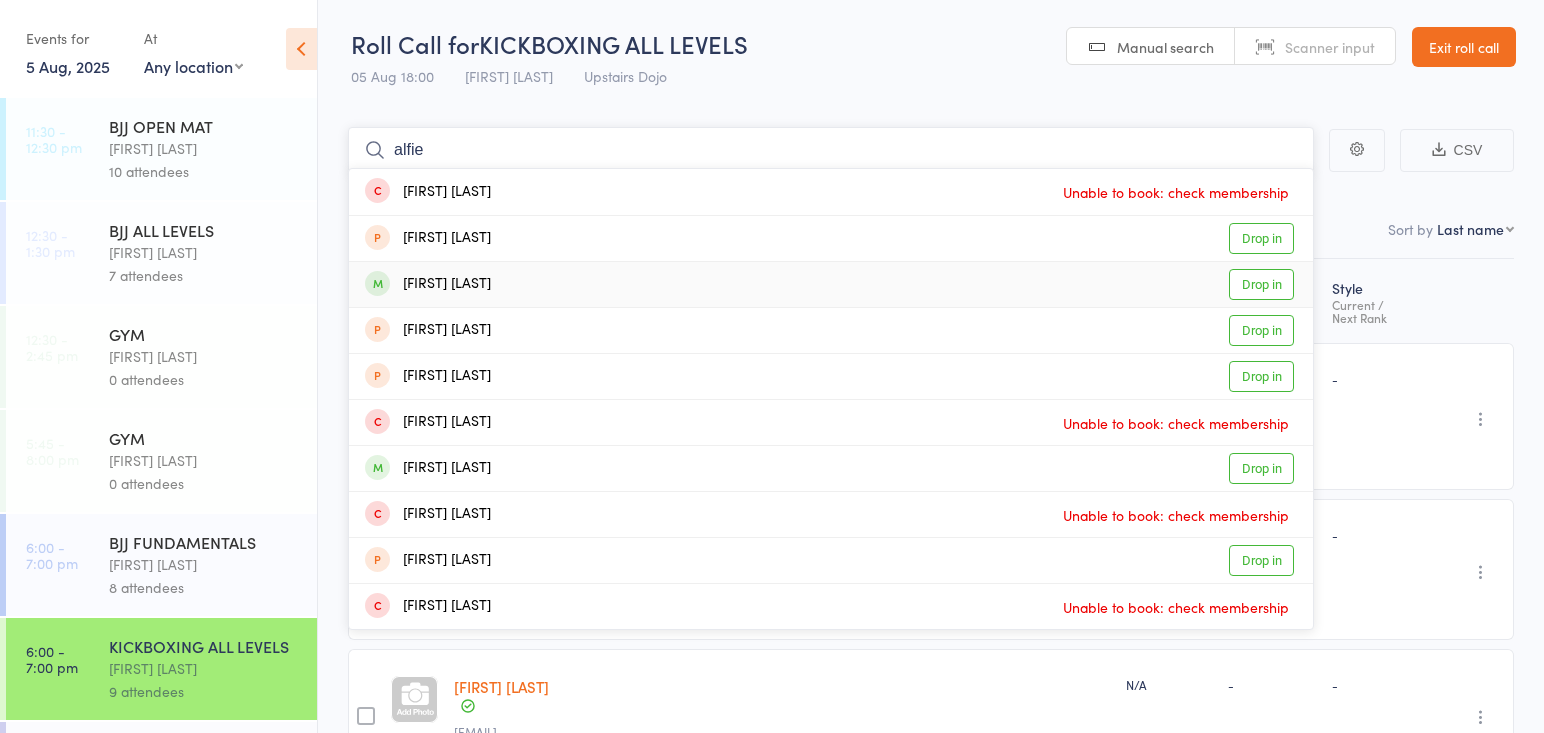type on "alfie" 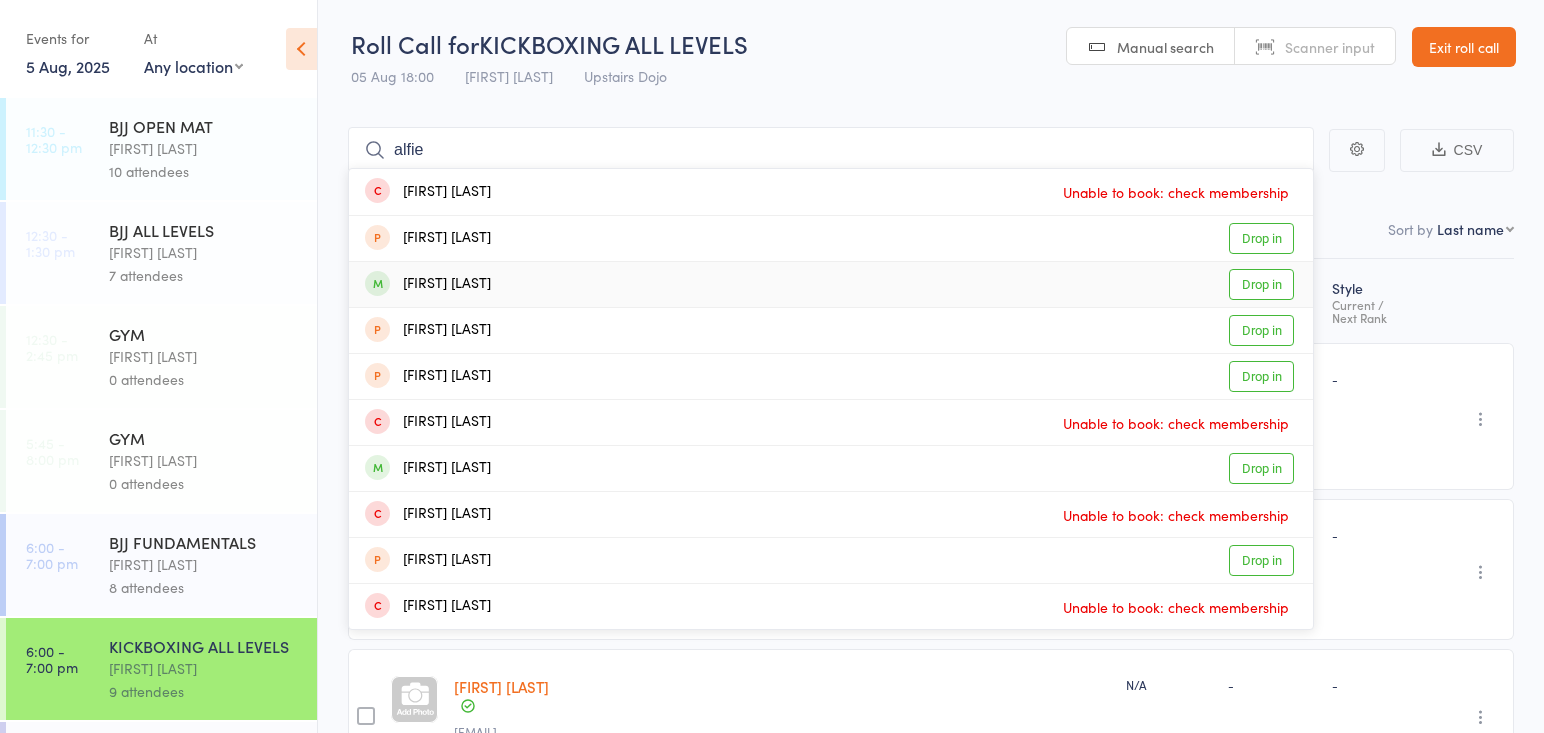 click on "Alfie Duffy Drop in" at bounding box center [831, 284] 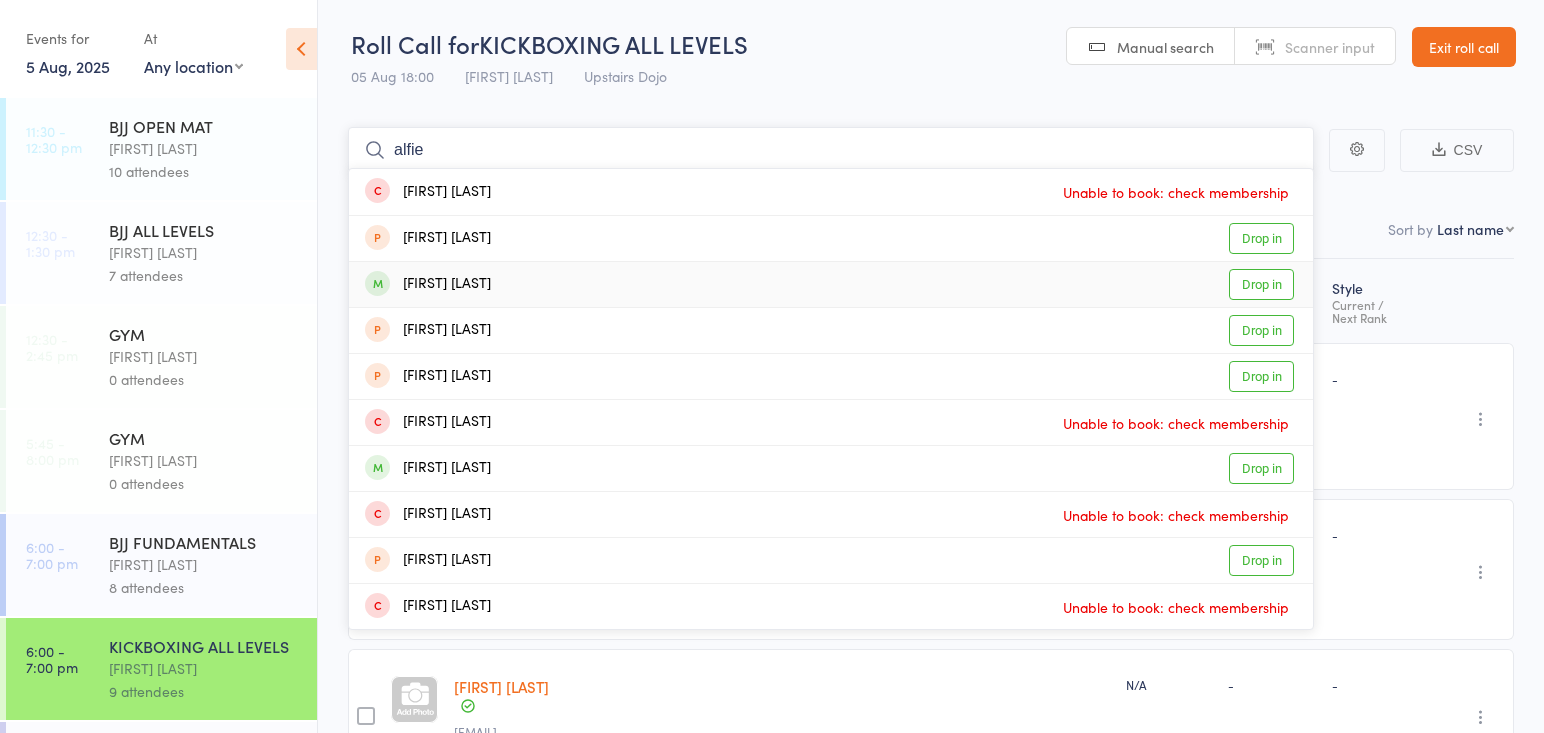 type 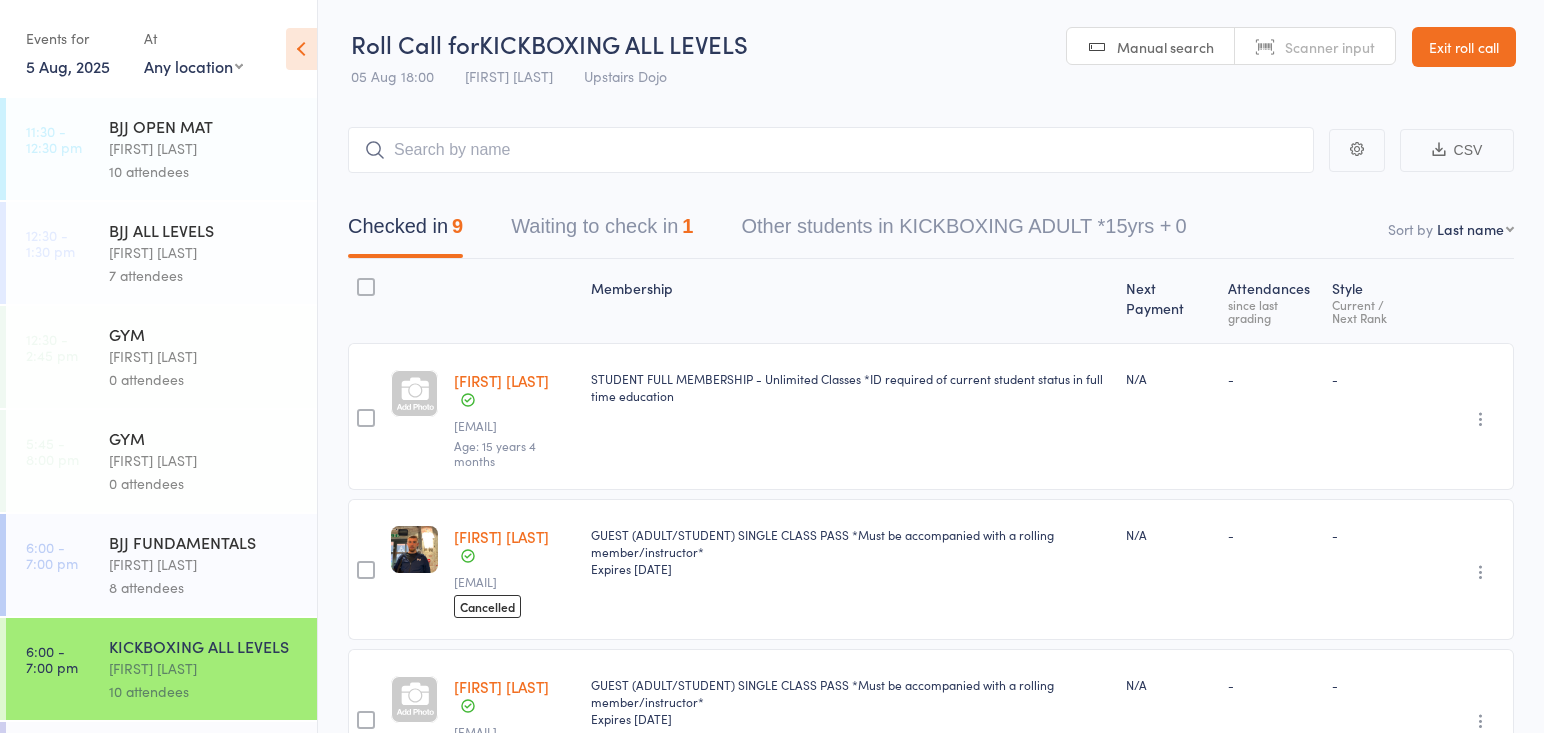 click on "BJJ FUNDAMENTALS" at bounding box center [204, 542] 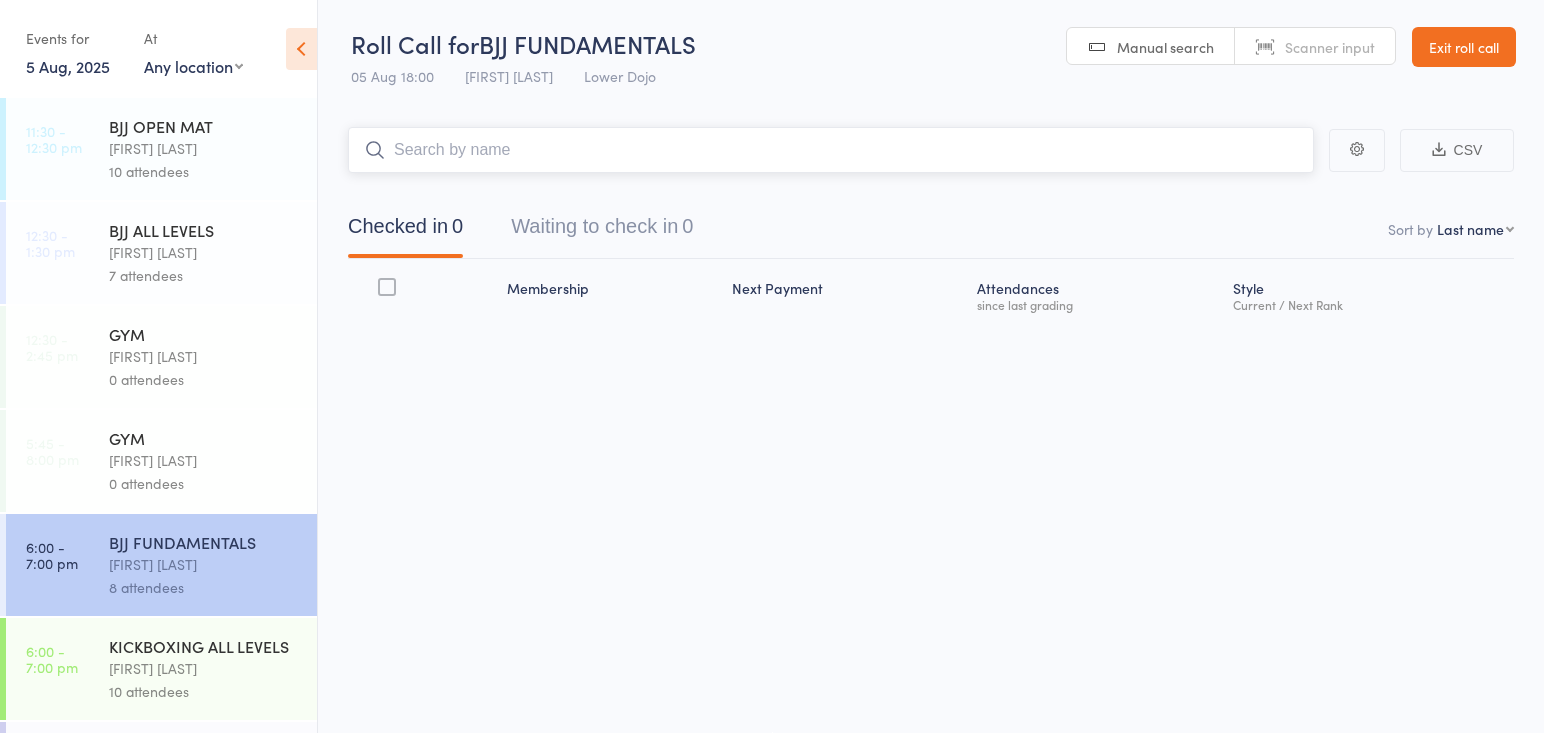 click at bounding box center [831, 150] 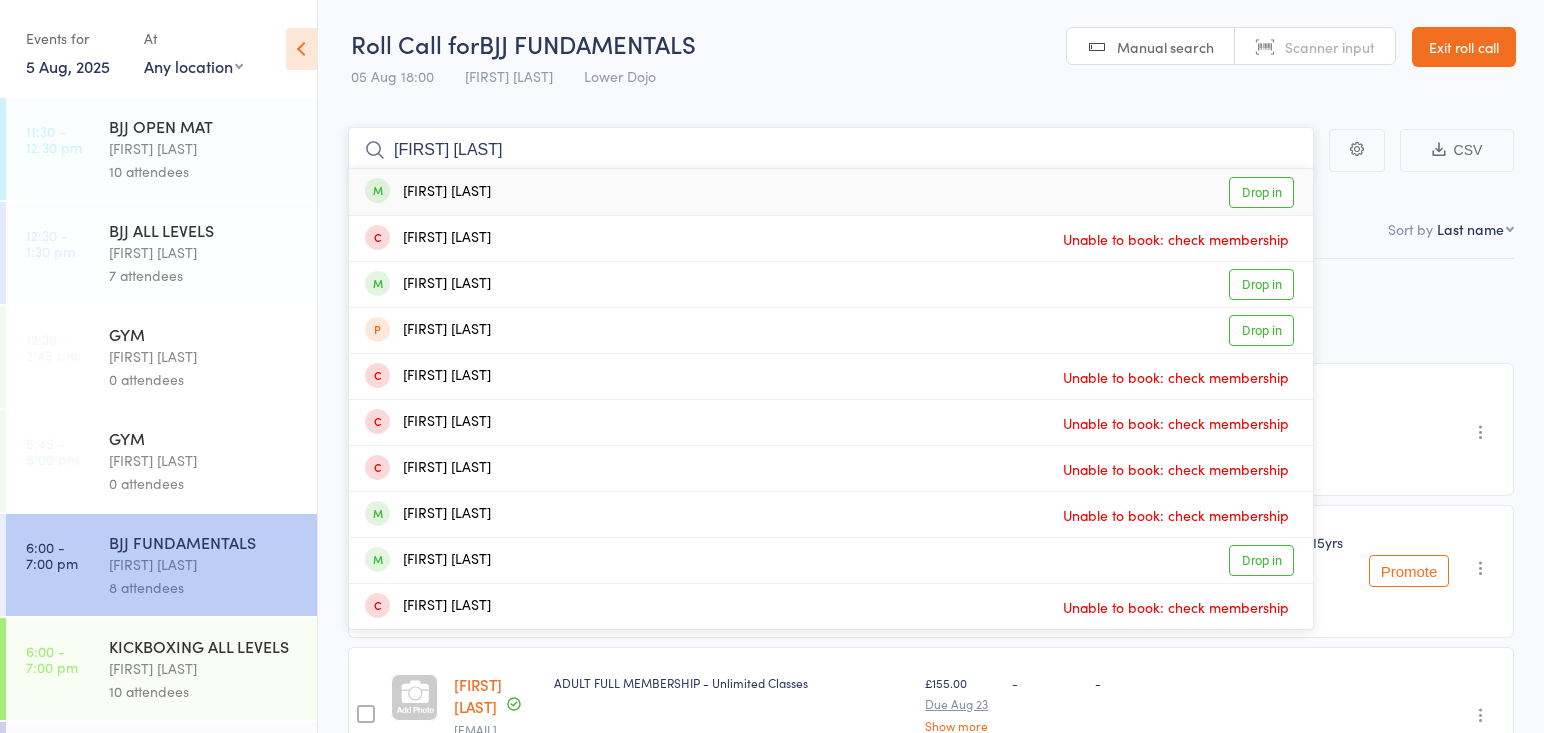 type on "mark th" 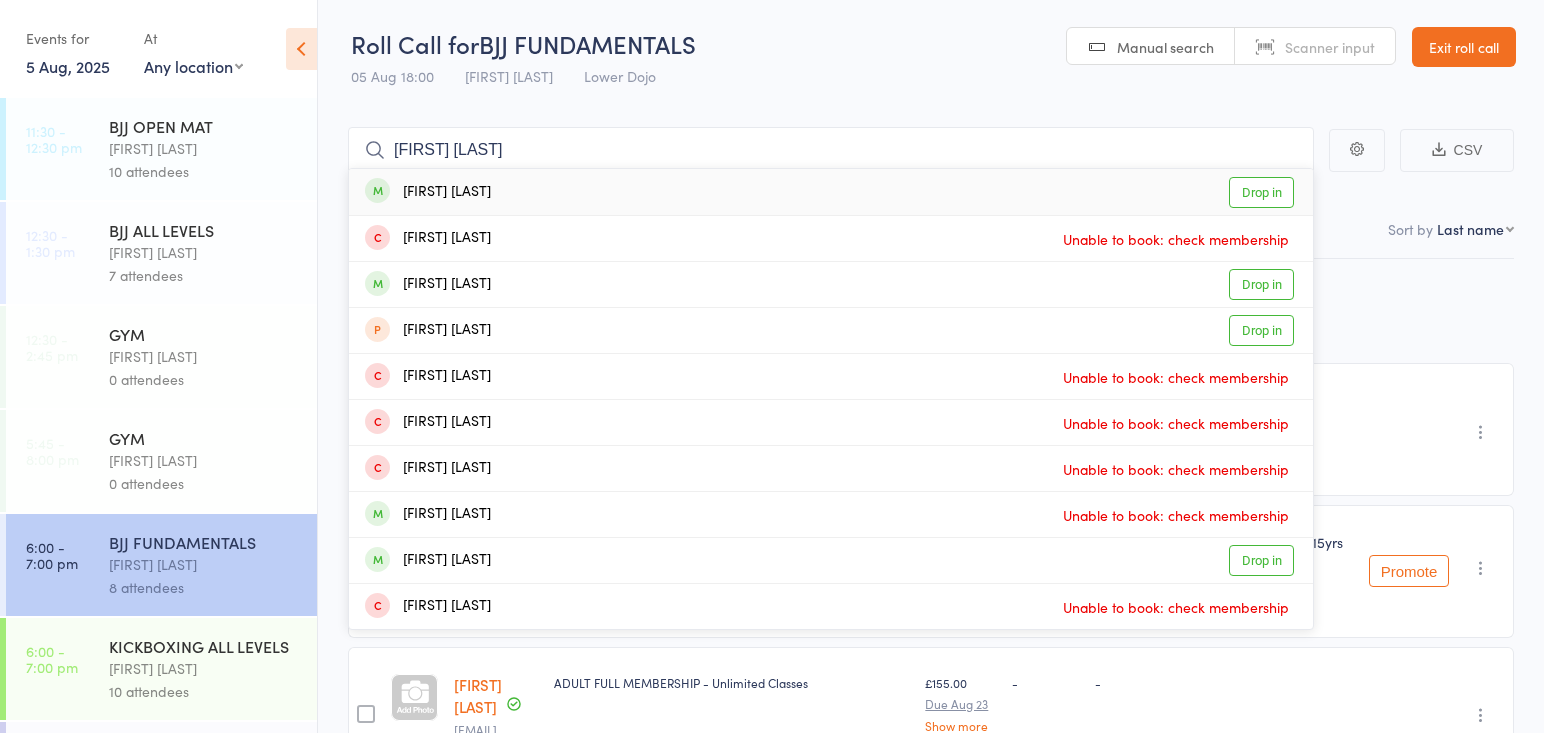 click on "Mark Thaysen" at bounding box center [428, 192] 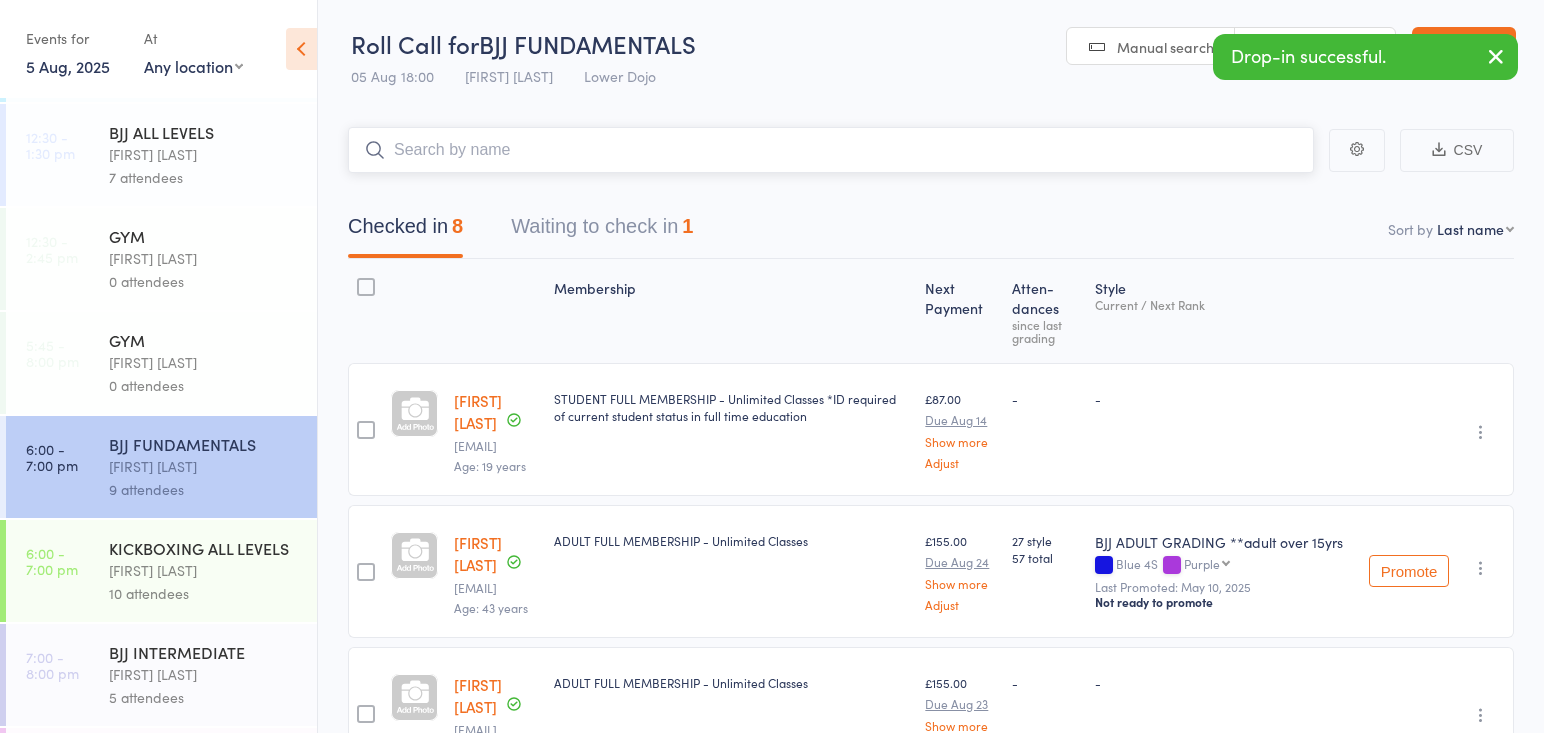 scroll, scrollTop: 128, scrollLeft: 0, axis: vertical 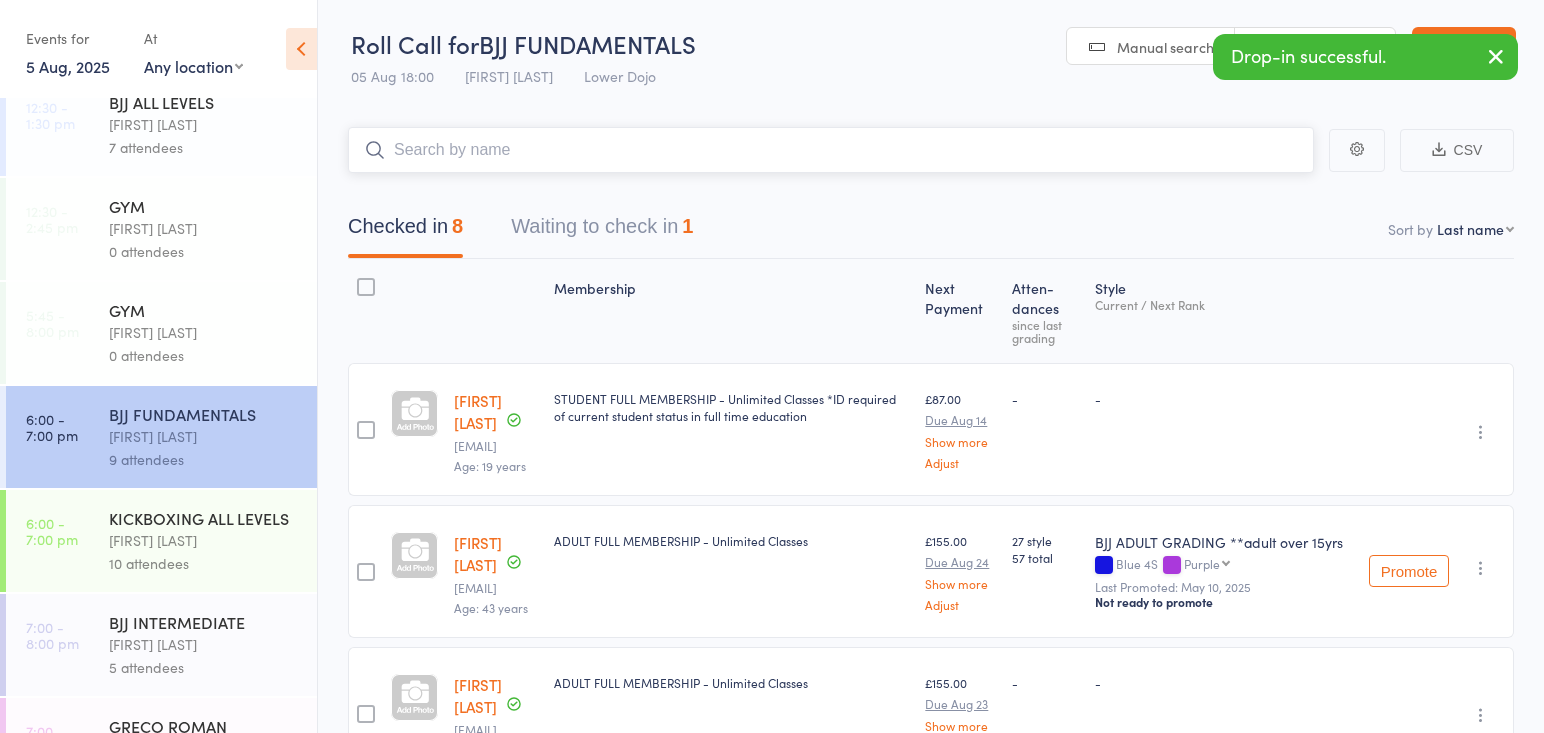 click at bounding box center [831, 150] 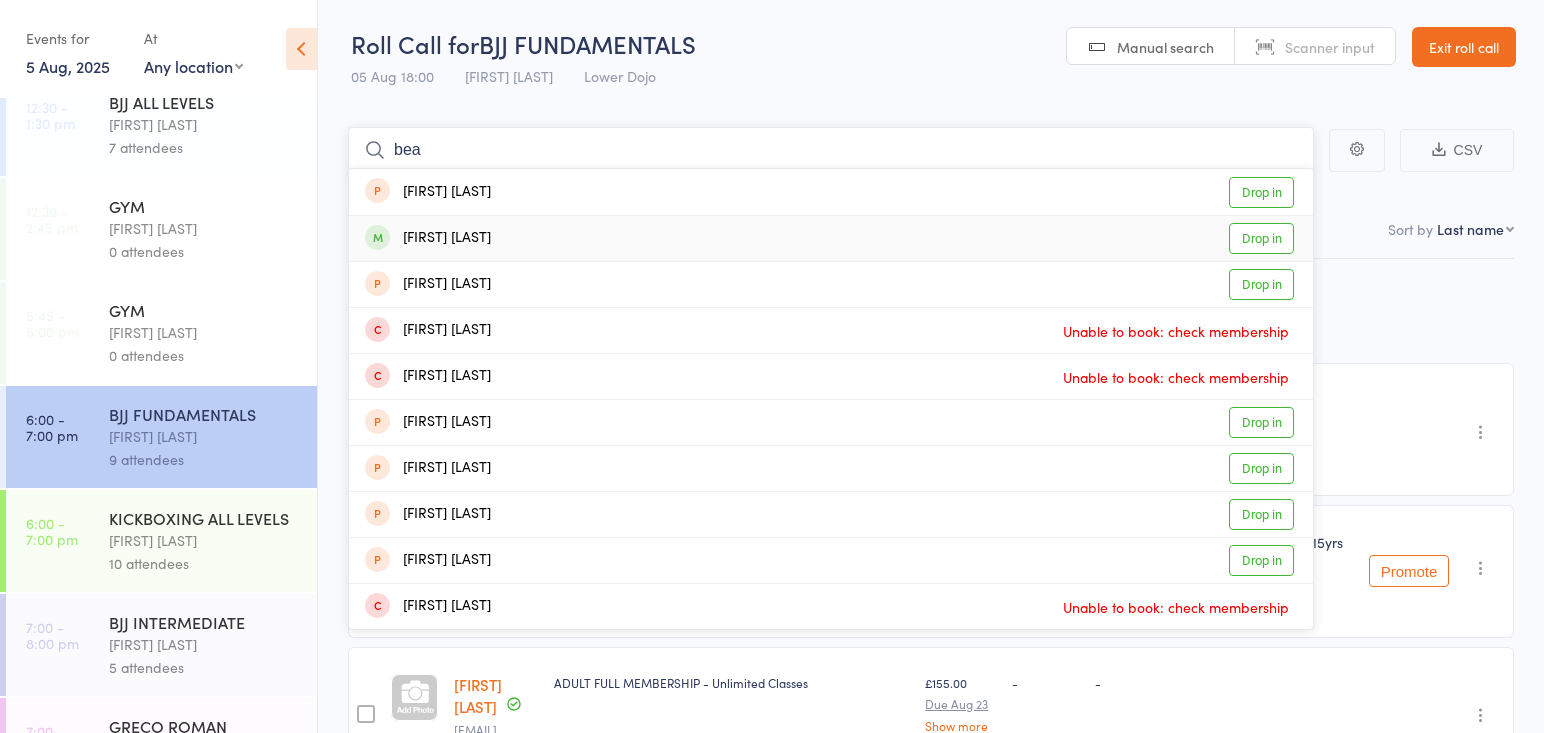 type on "bea" 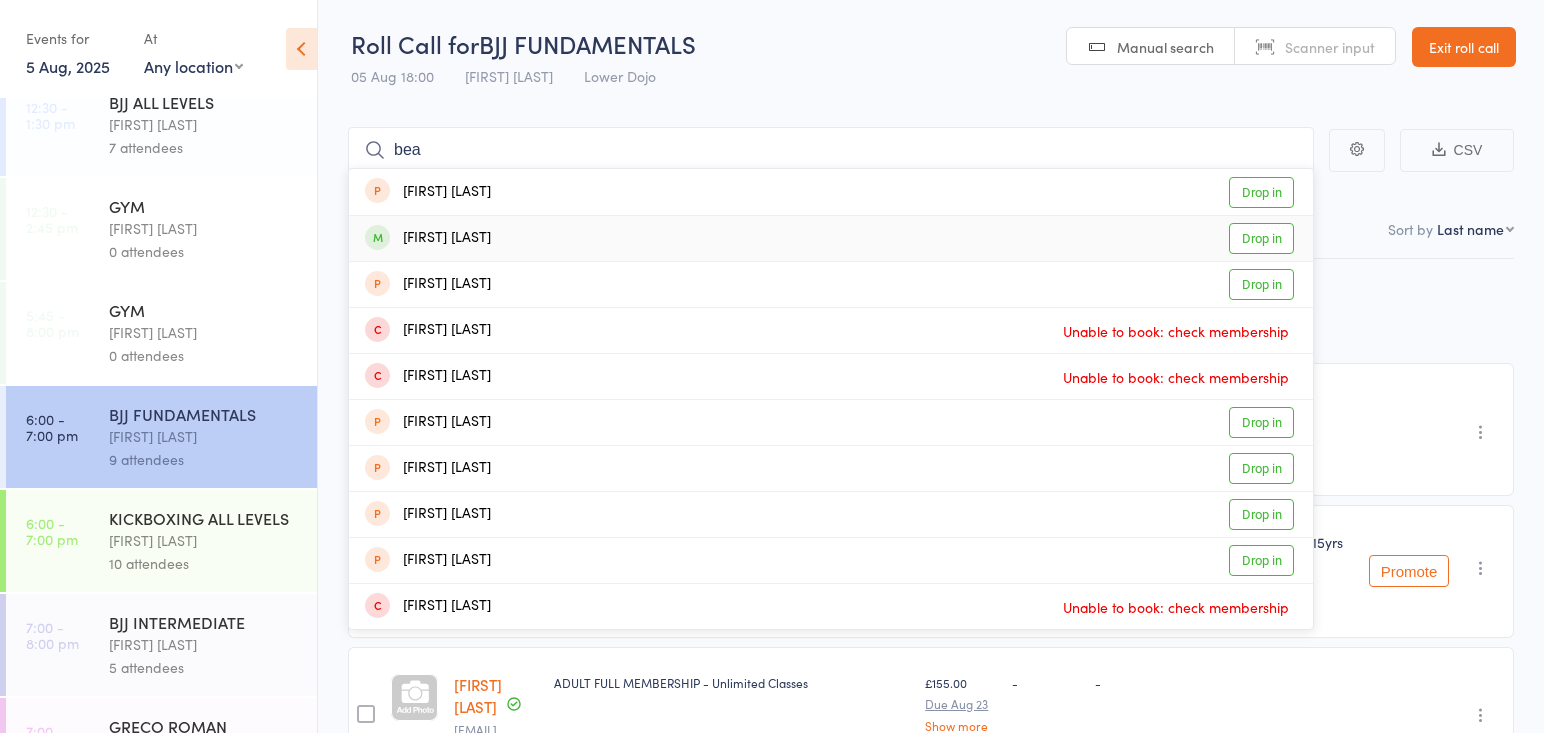 click on "Beatriz Ferro Drop in" at bounding box center [831, 238] 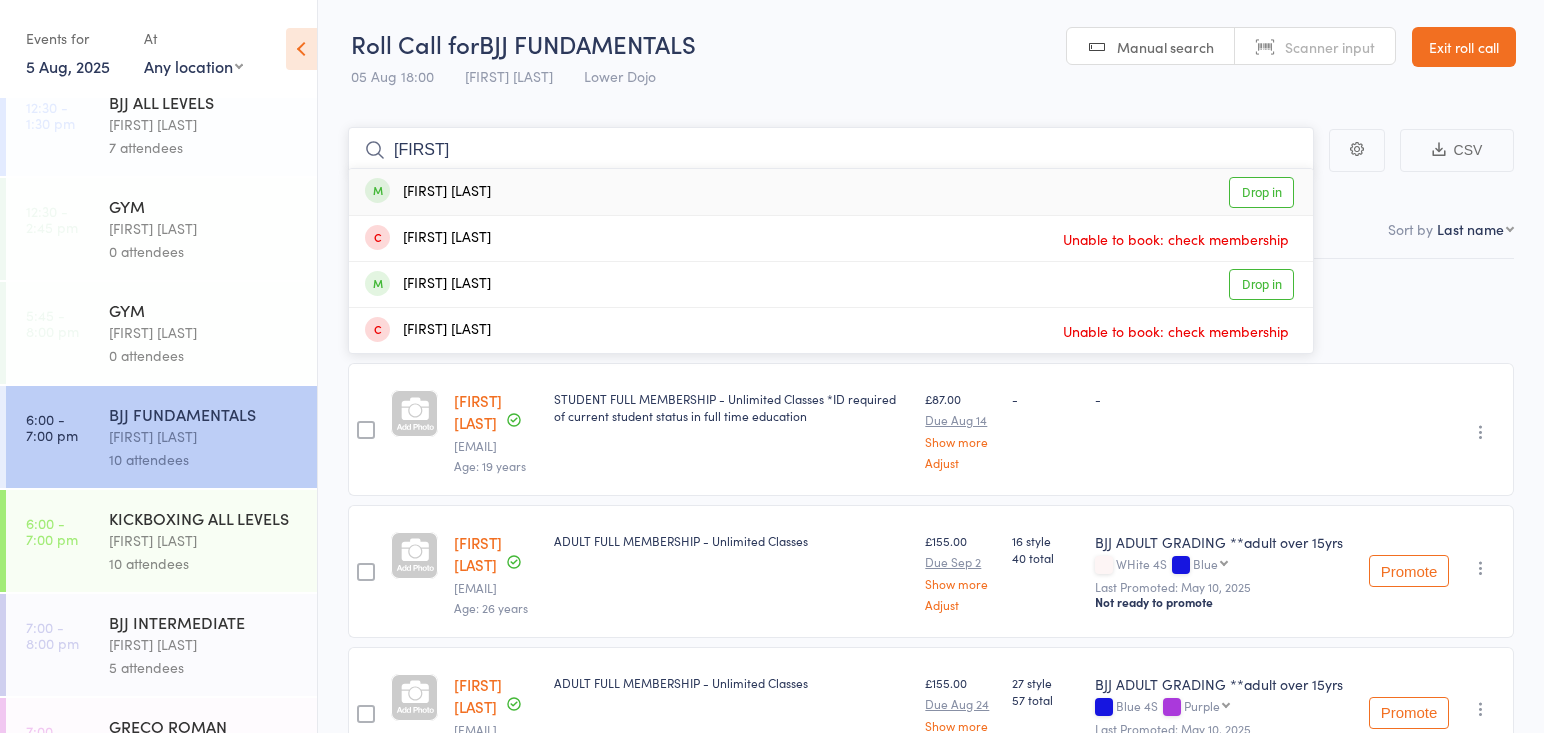 type on "ilyaas" 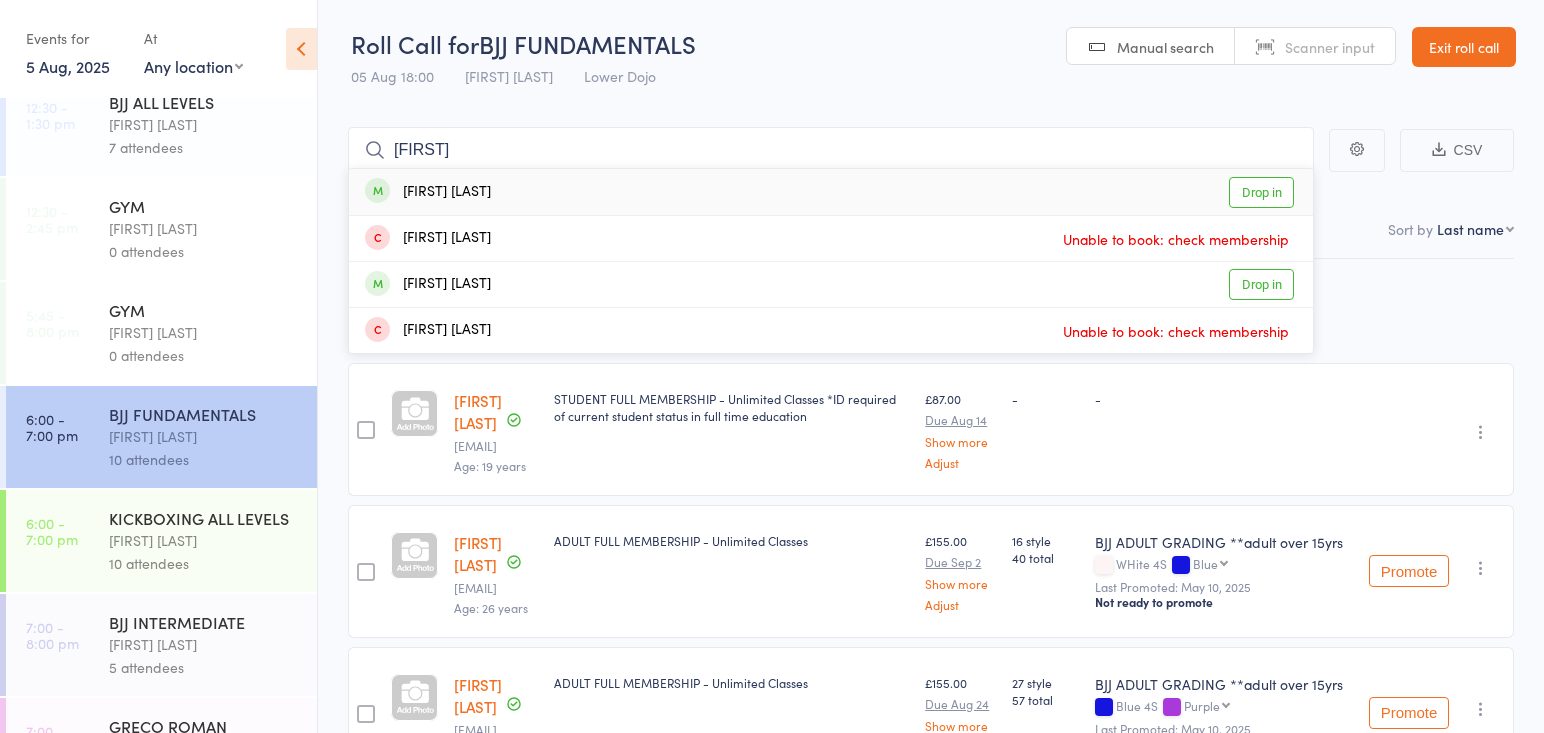 click on "Ilyaas Hamdia Drop in" at bounding box center [831, 192] 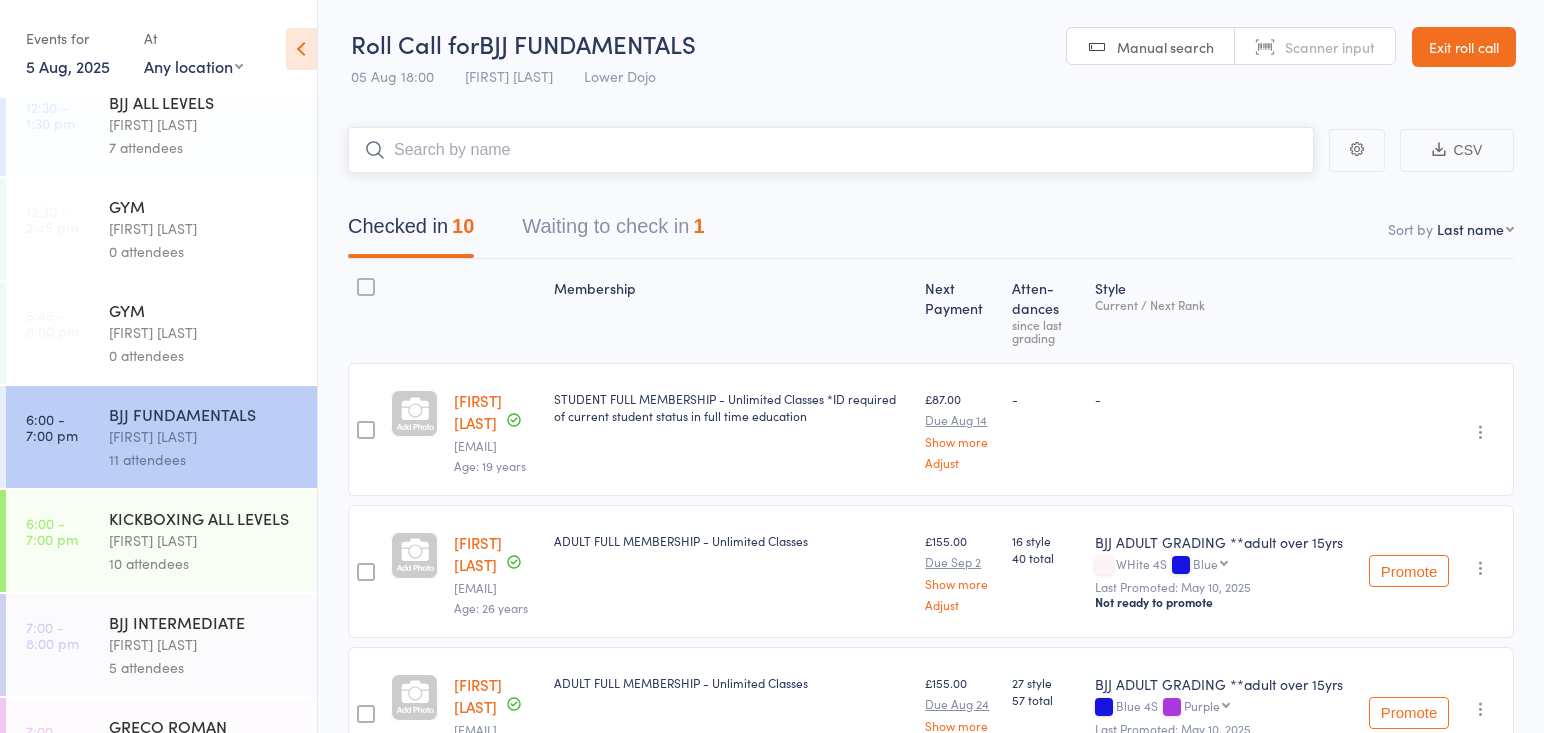 click at bounding box center [831, 150] 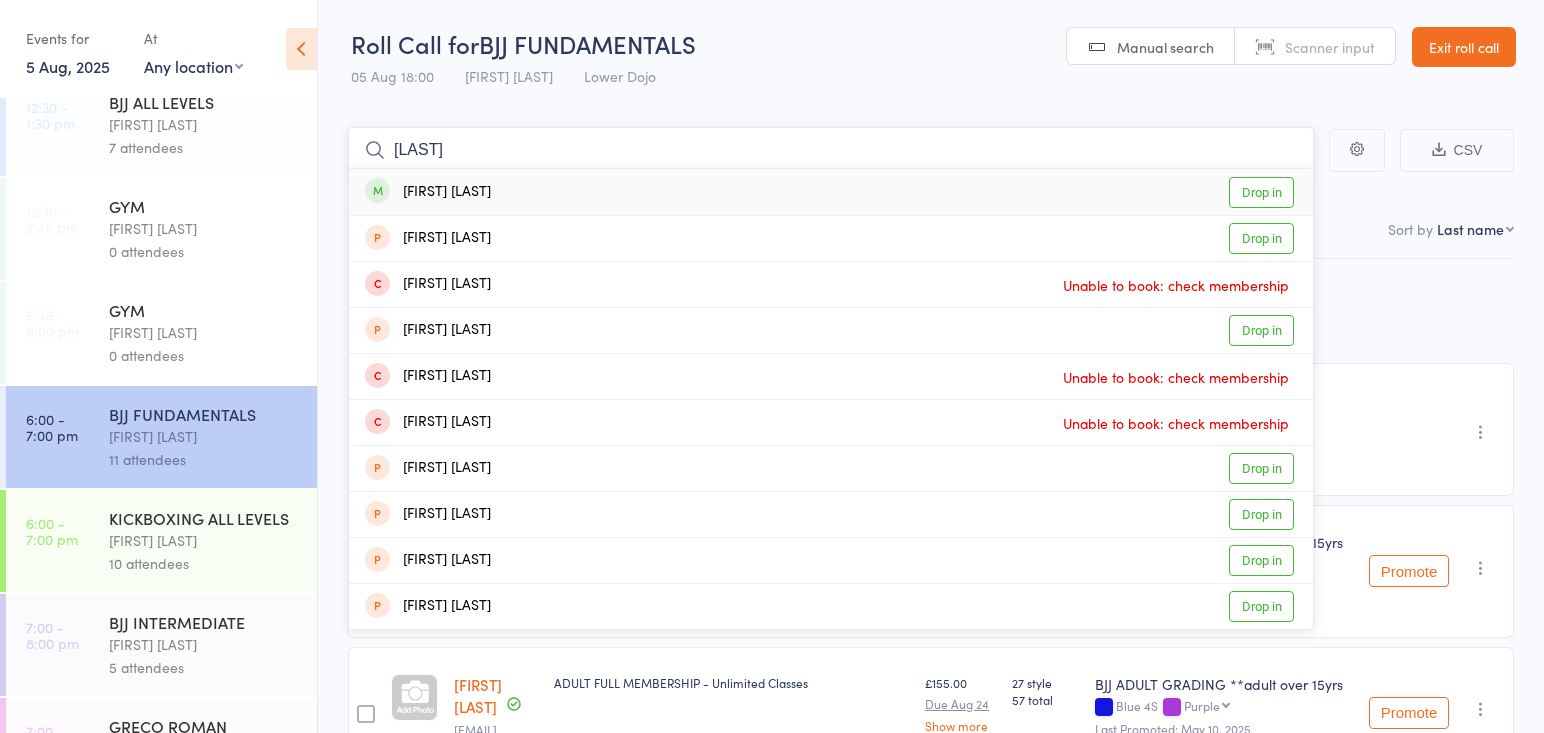 type on "shams" 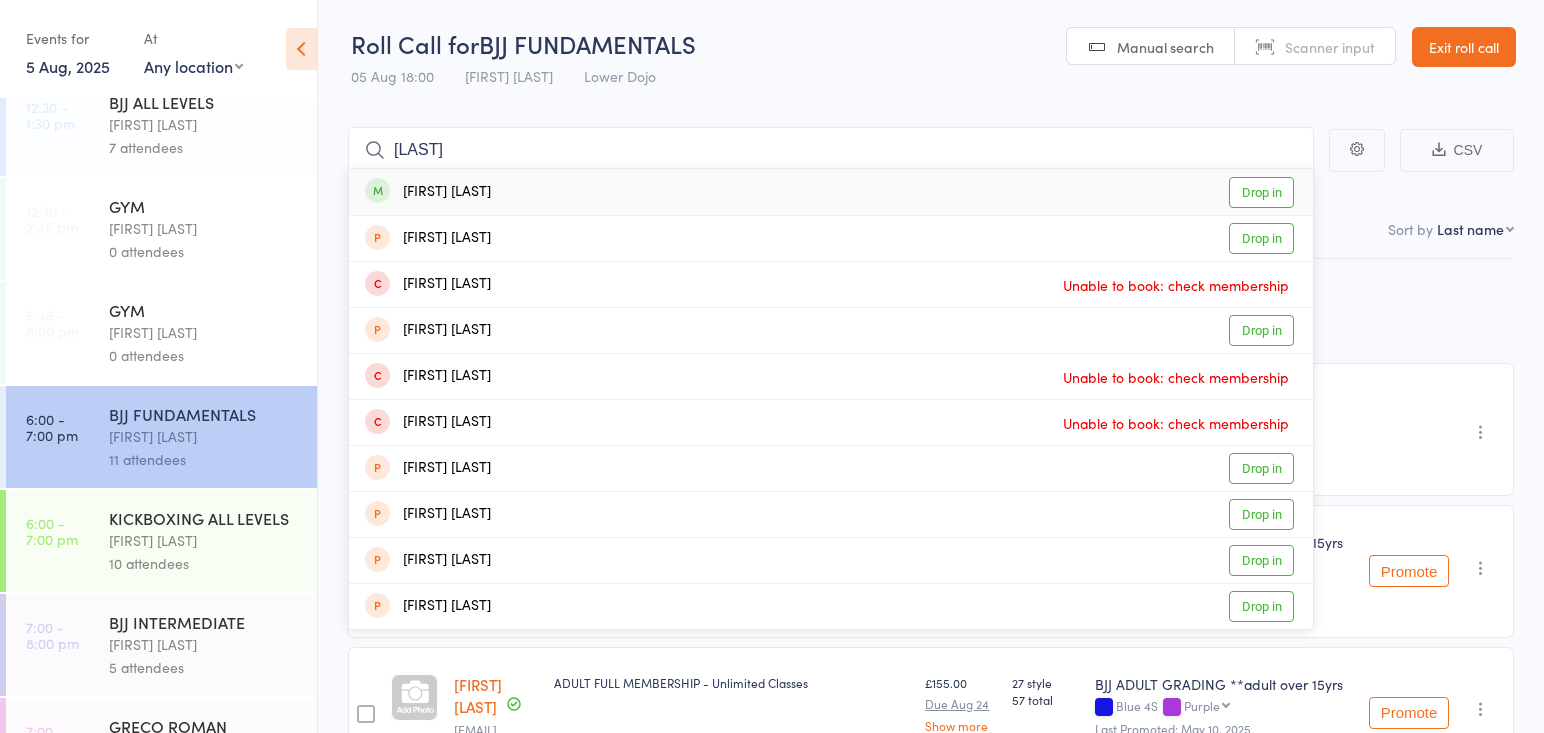 click on "Shams Sulieman" at bounding box center (428, 192) 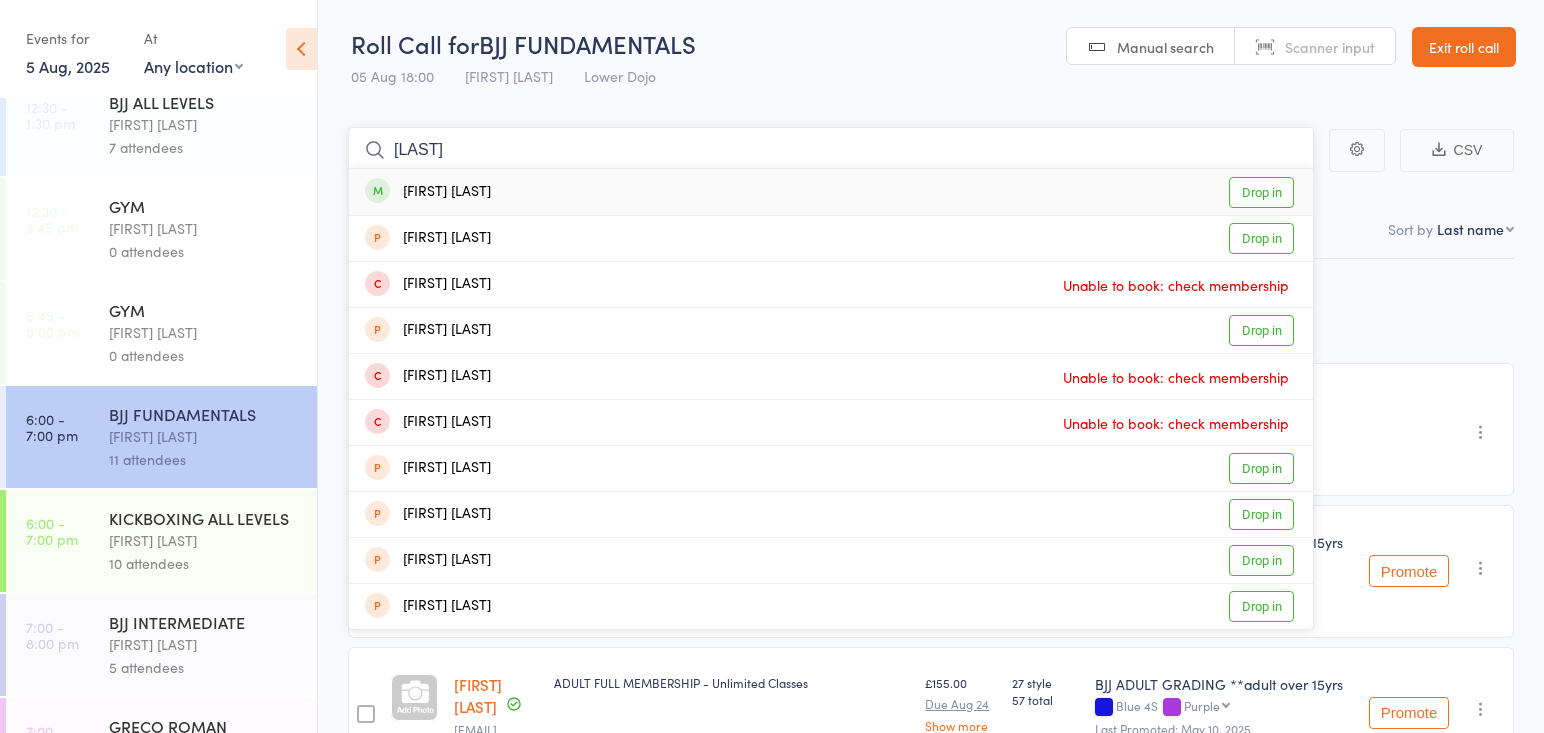 type 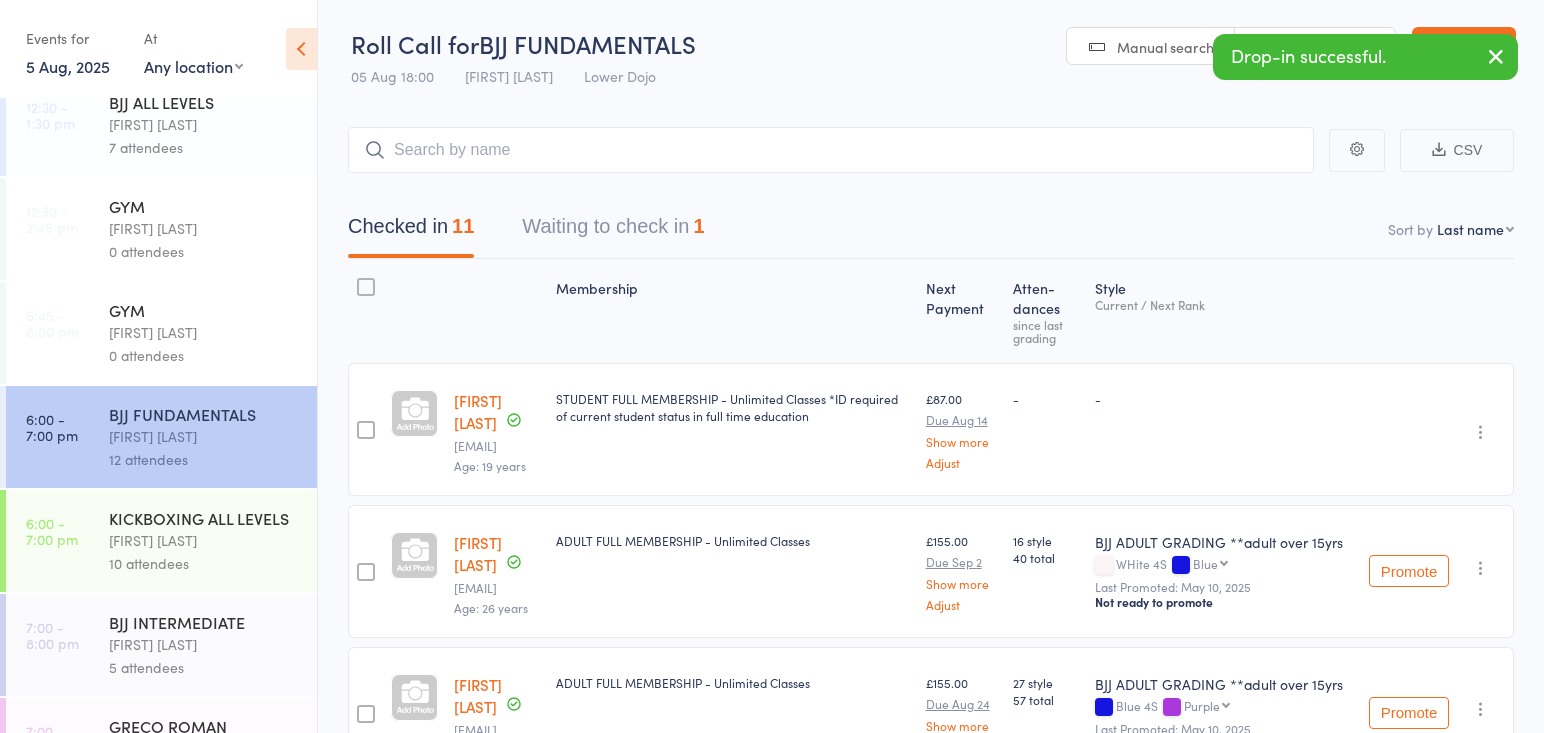 click on "Frankie Gibson" at bounding box center [204, 540] 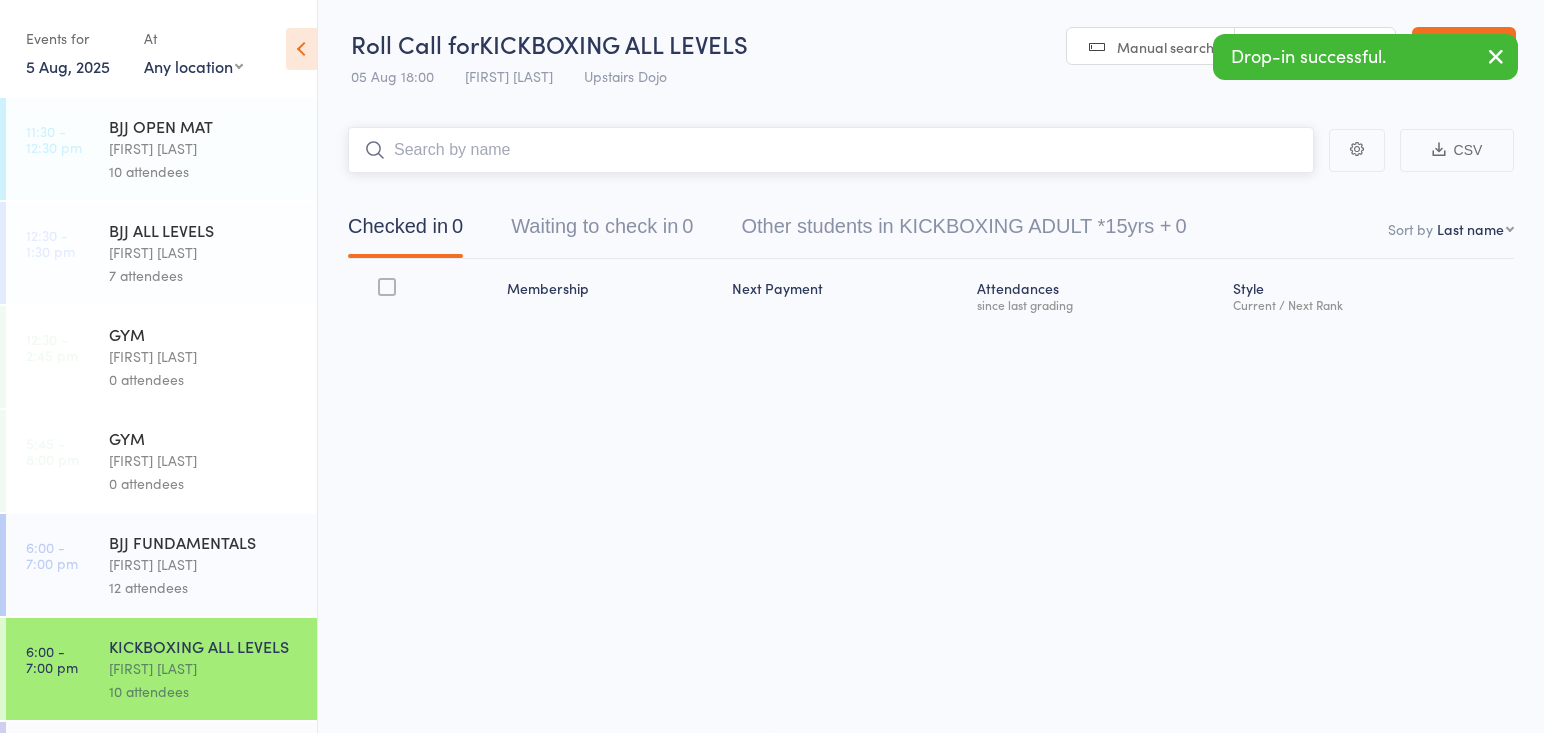 click at bounding box center (831, 150) 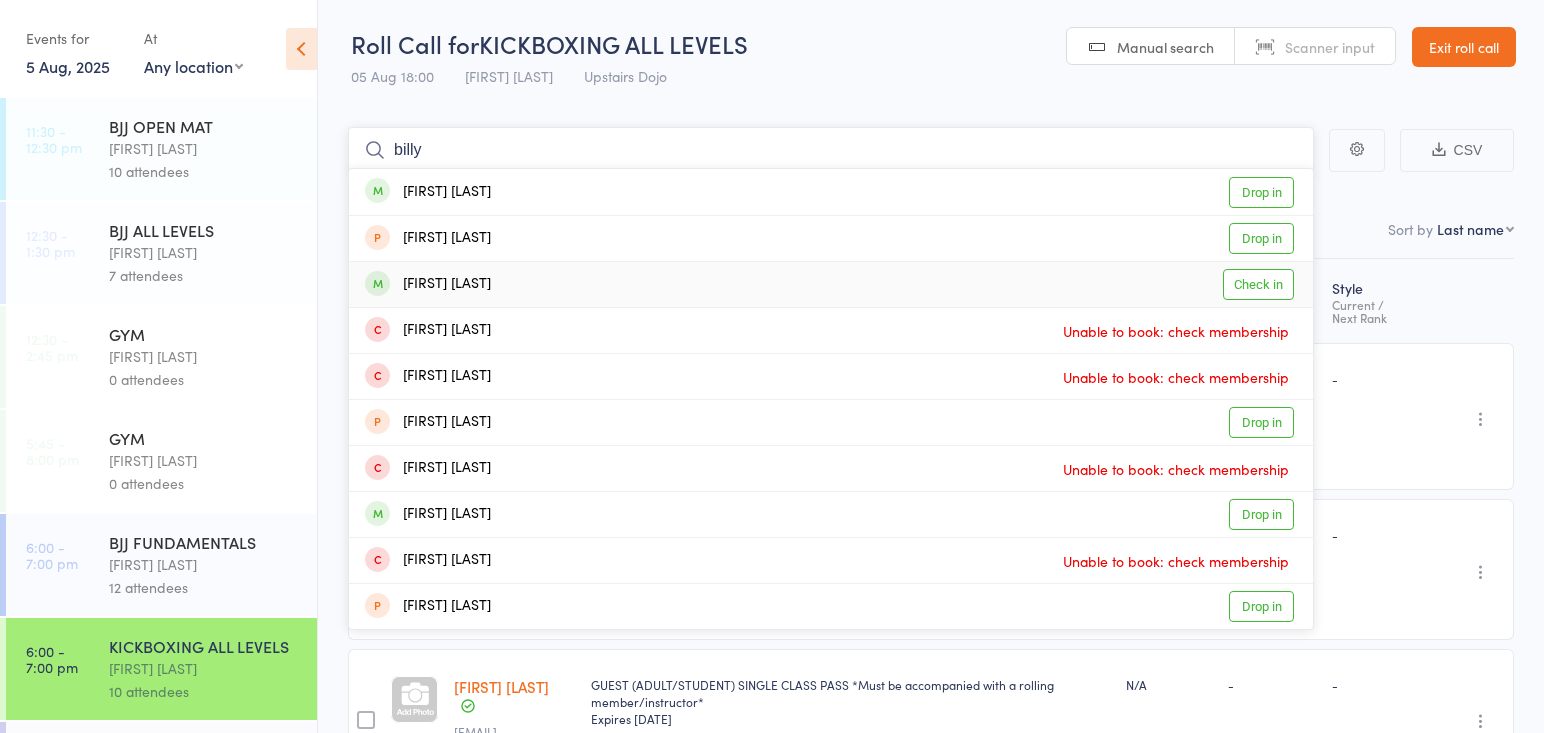 type on "billy" 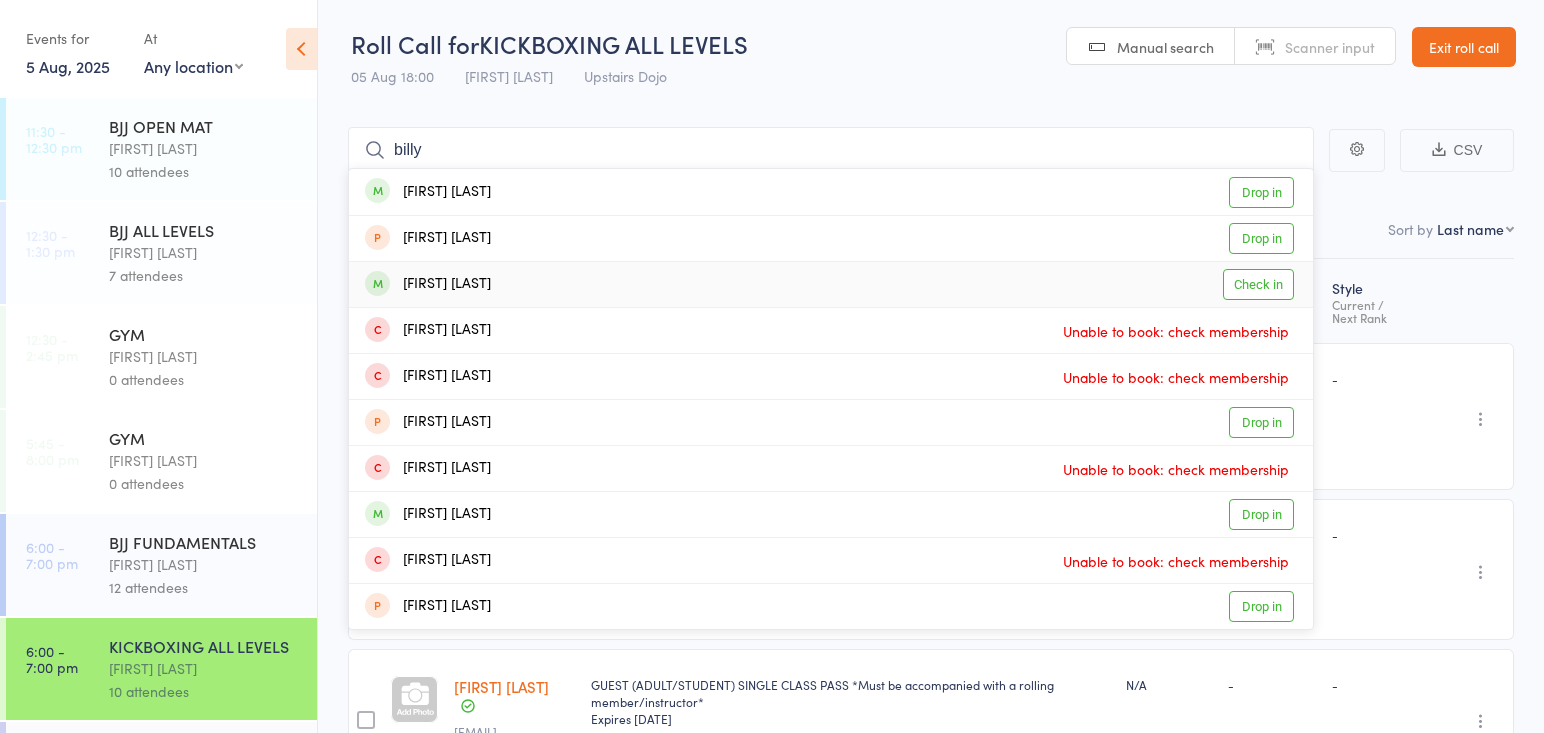 click on "Billy Easton Check in" at bounding box center (831, 284) 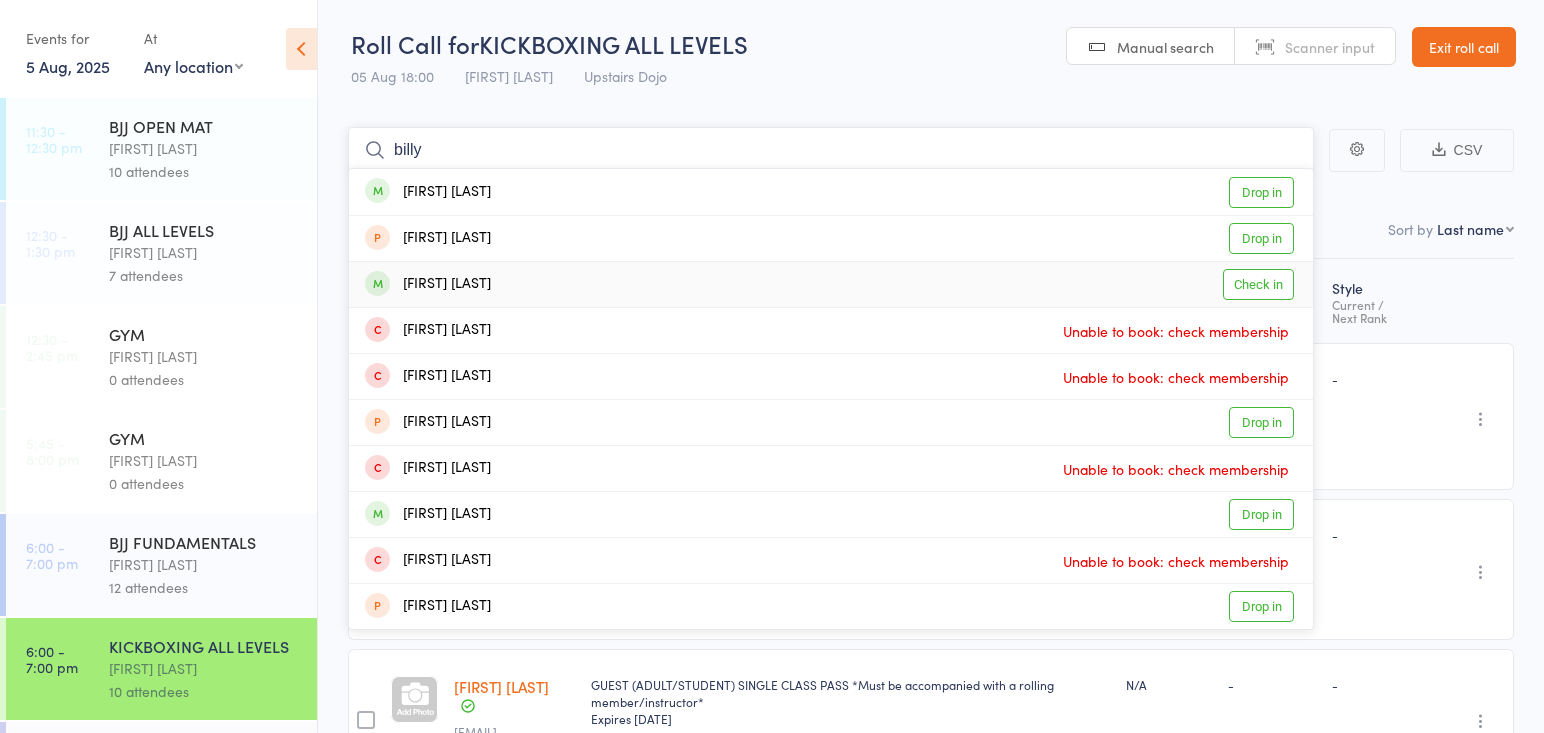 type 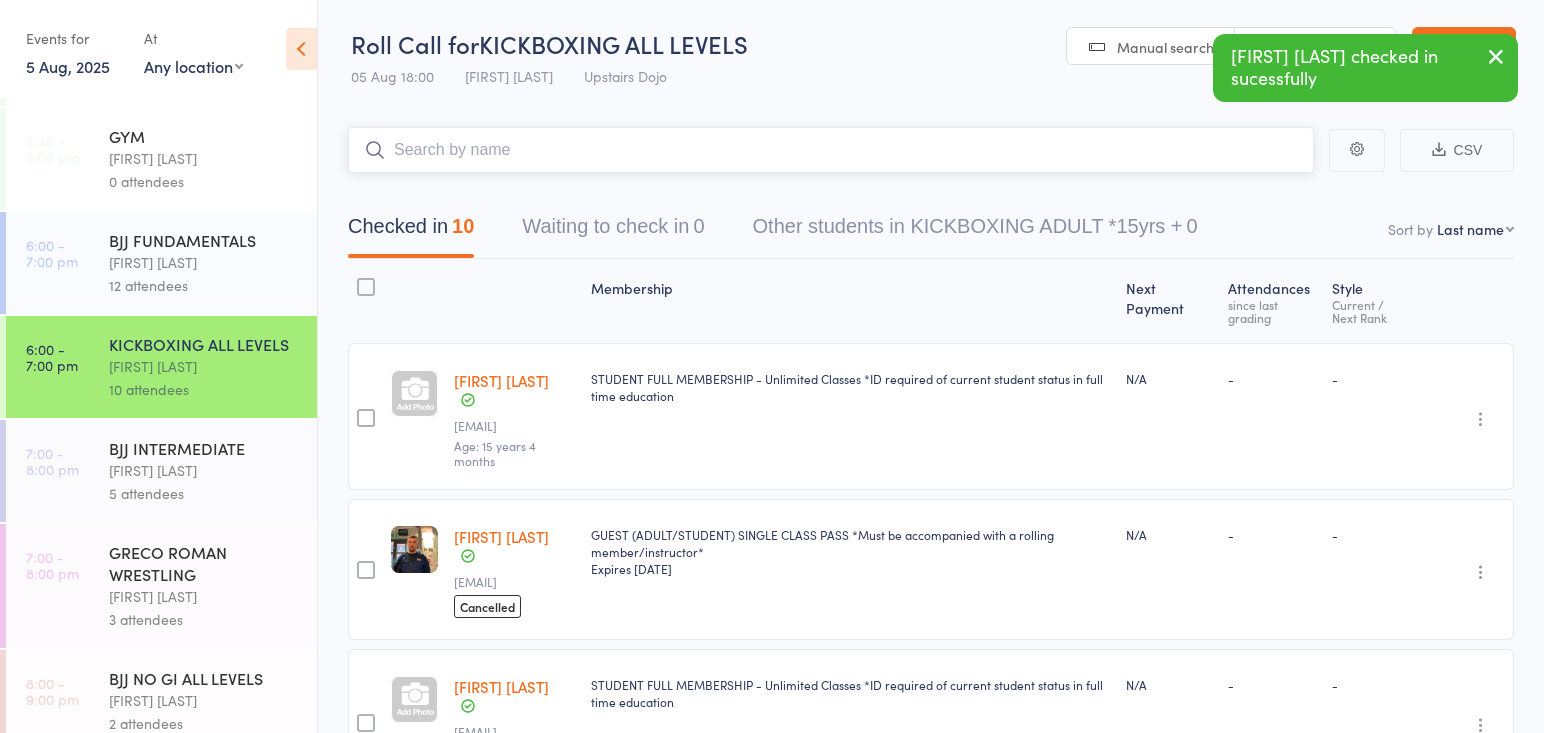scroll, scrollTop: 304, scrollLeft: 0, axis: vertical 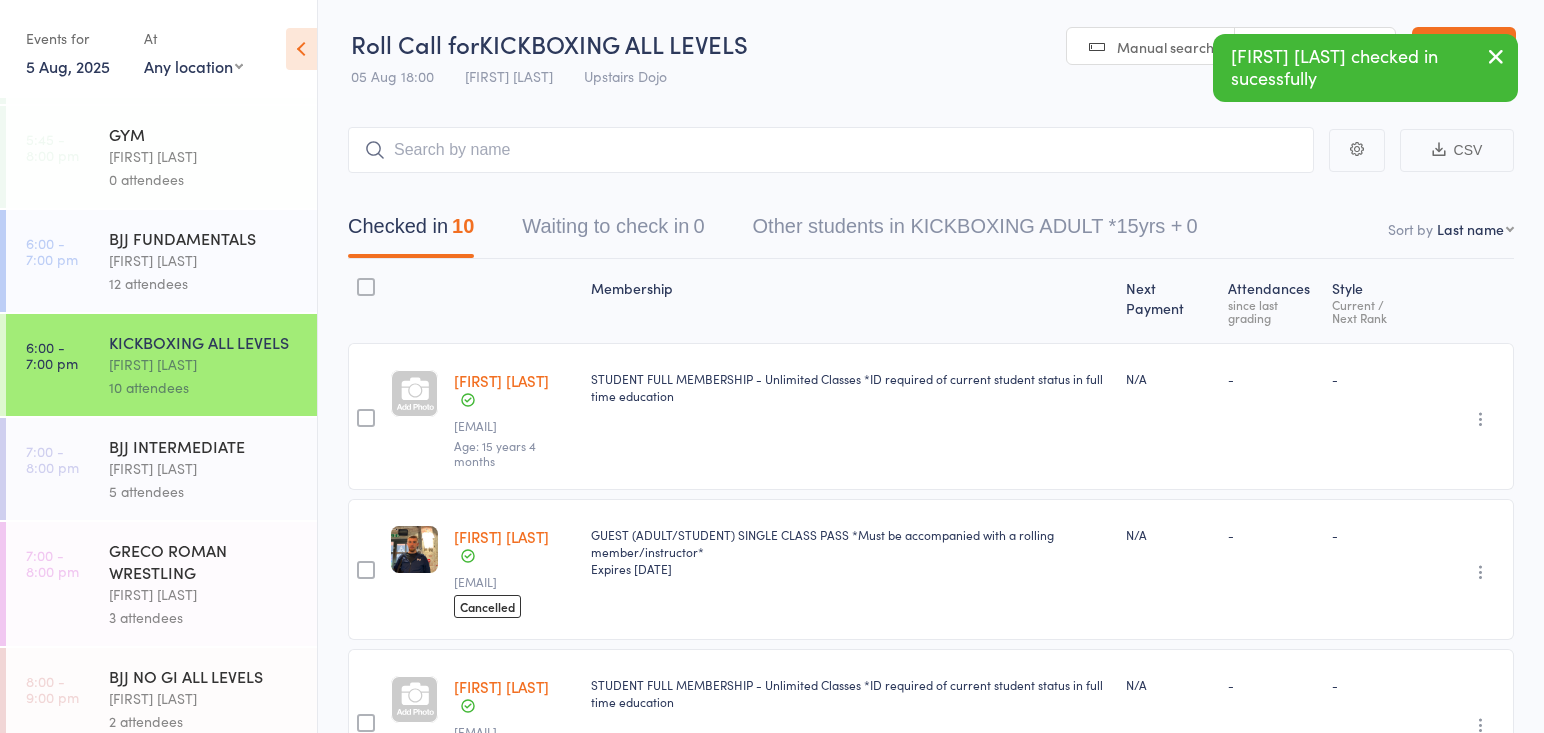 drag, startPoint x: 202, startPoint y: 590, endPoint x: 280, endPoint y: 470, distance: 143.12233 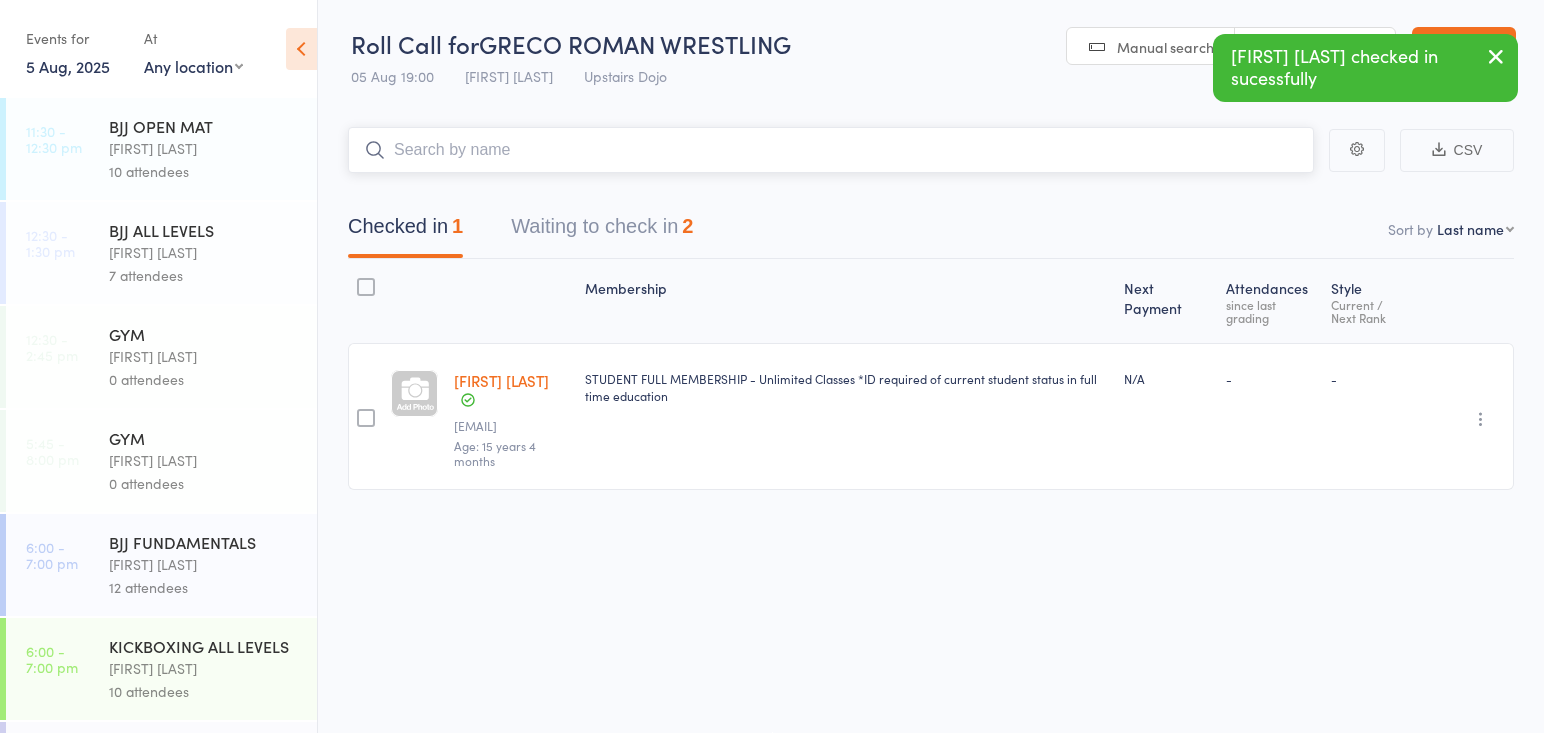 click at bounding box center [831, 150] 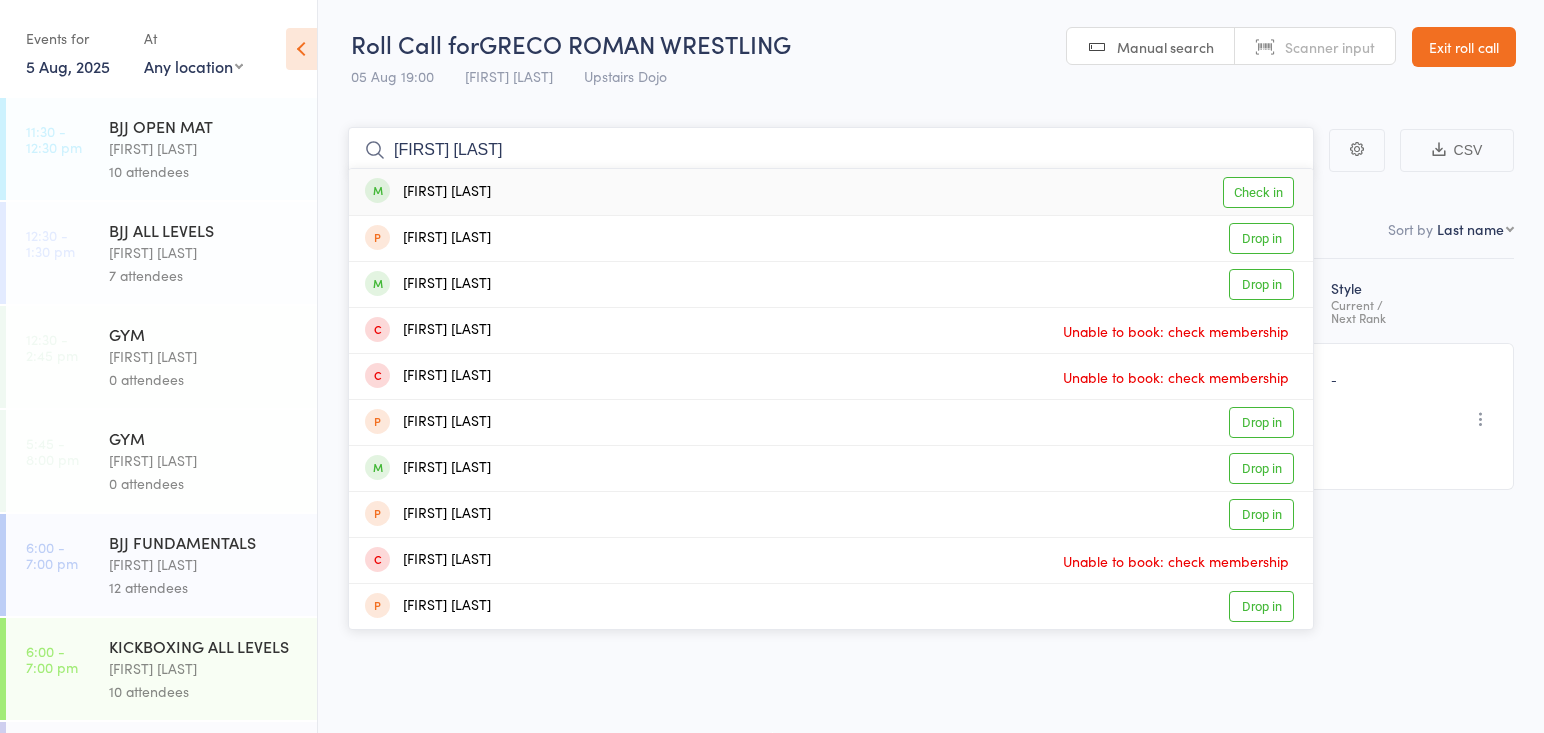 type on "billy e" 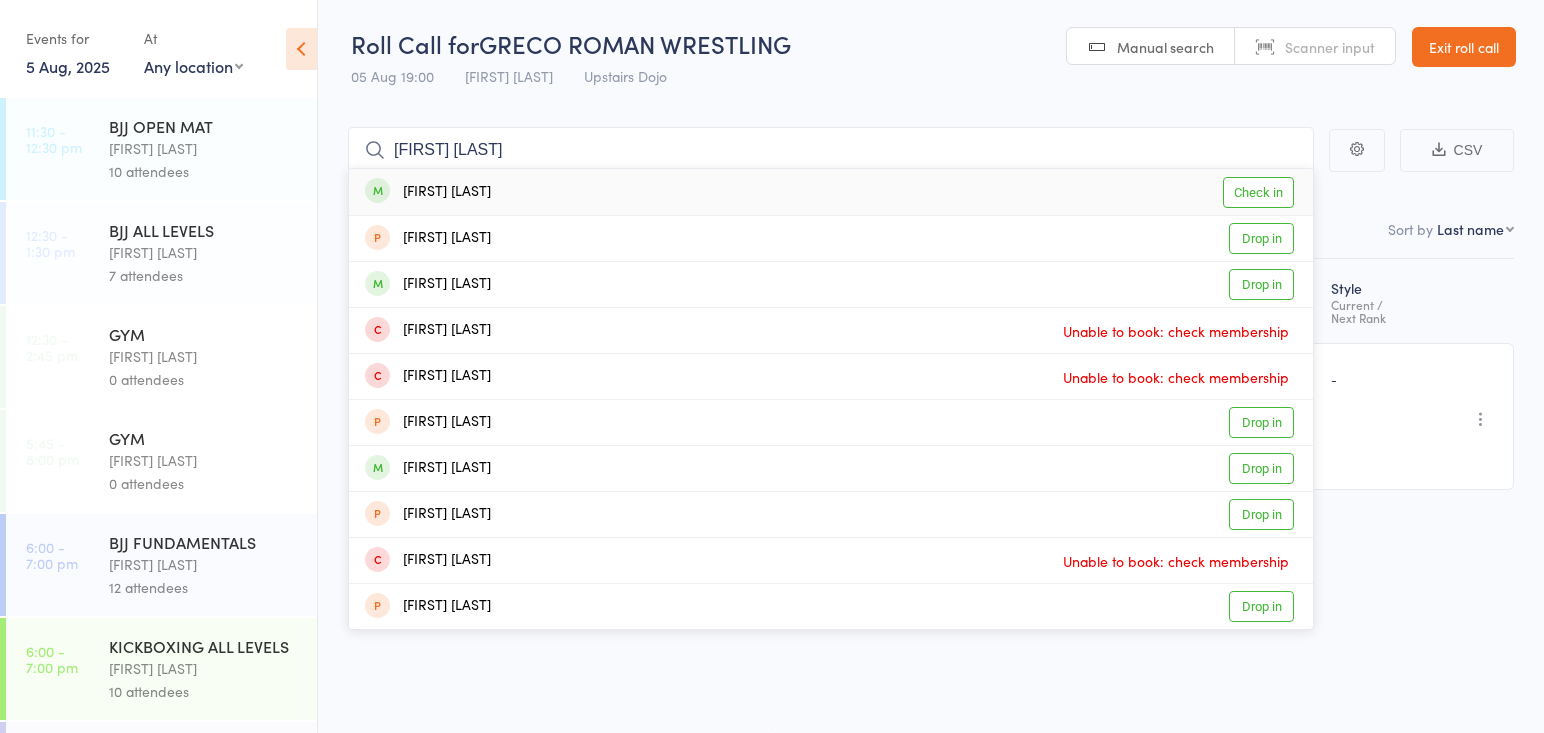 click on "Billy Easton" at bounding box center [428, 192] 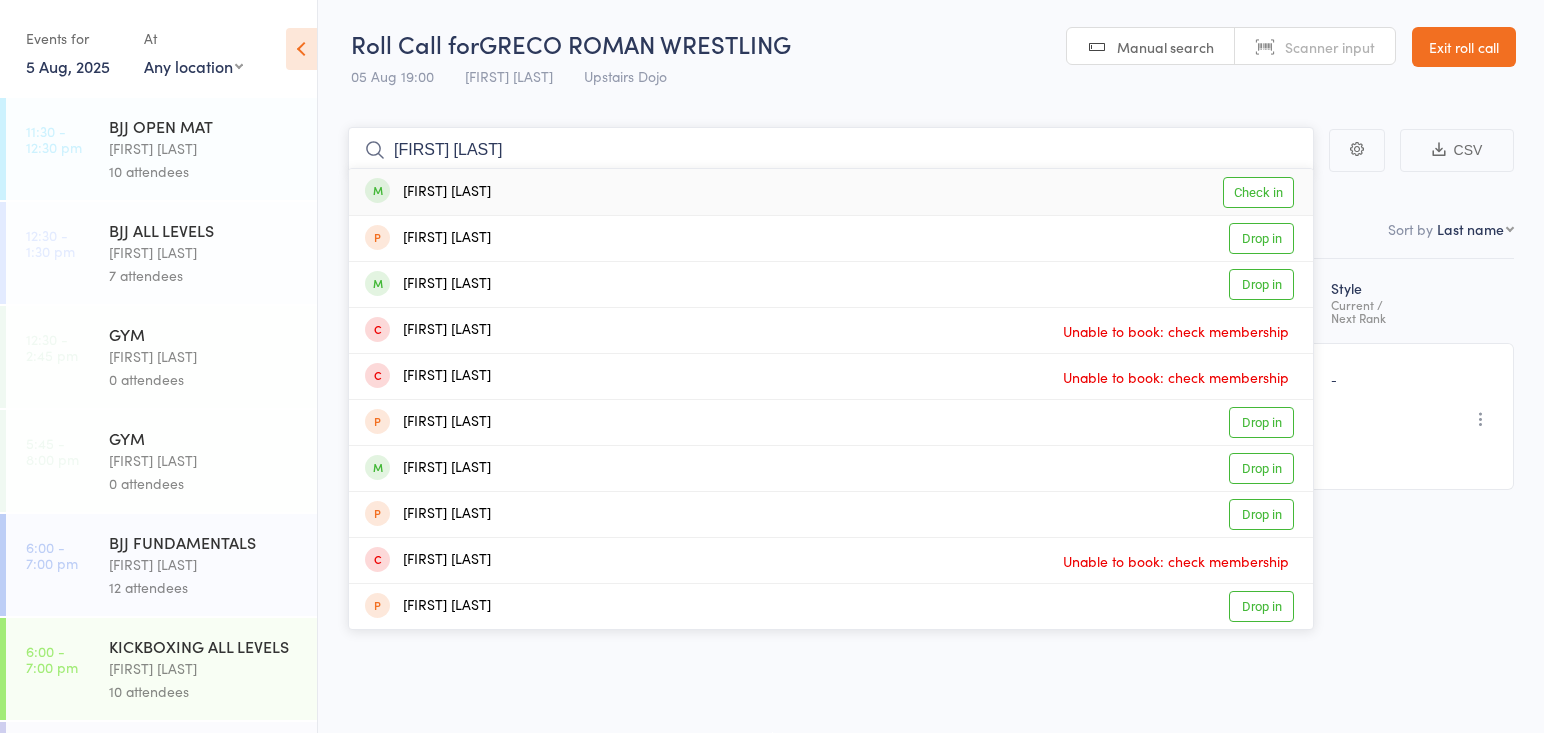 type 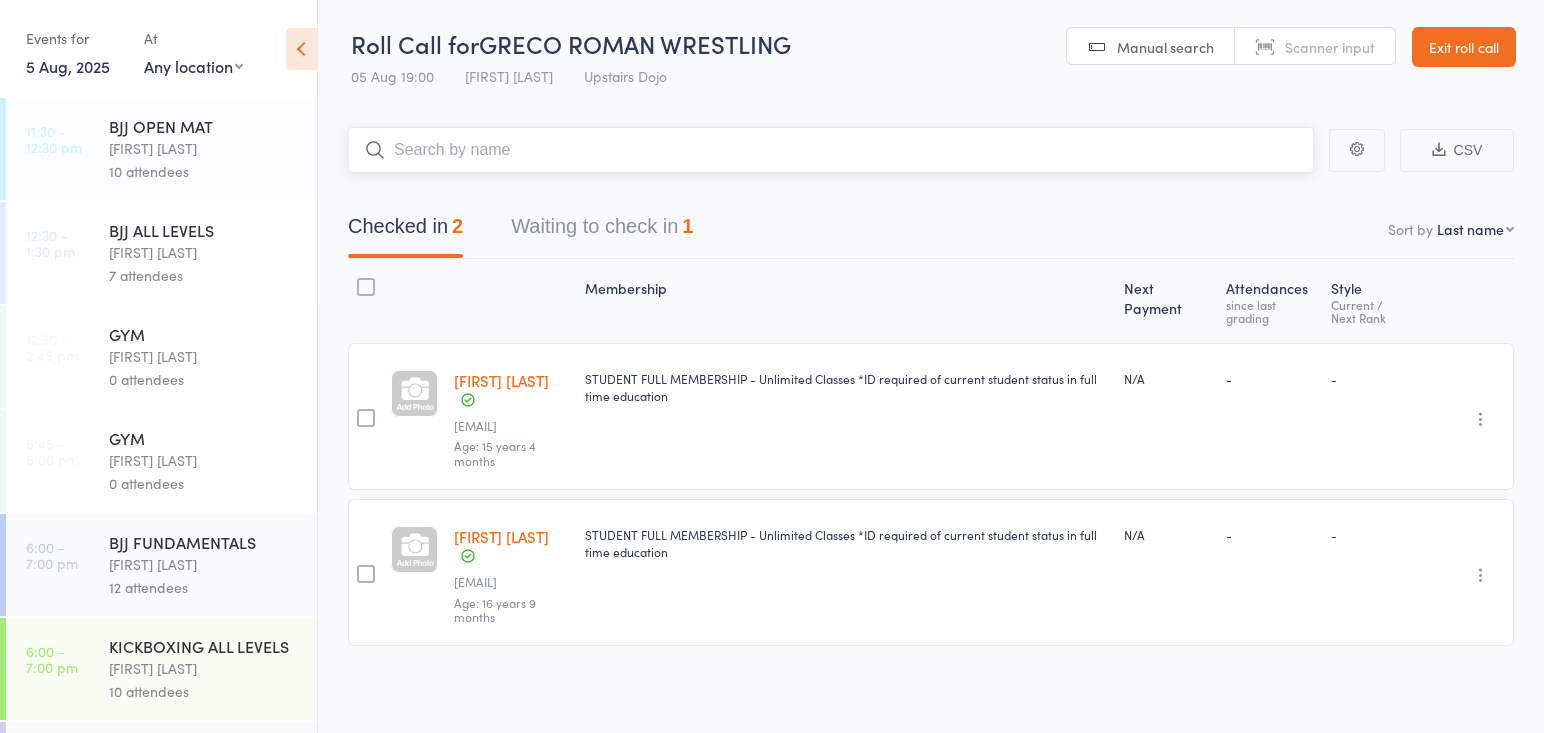 scroll, scrollTop: 191, scrollLeft: 0, axis: vertical 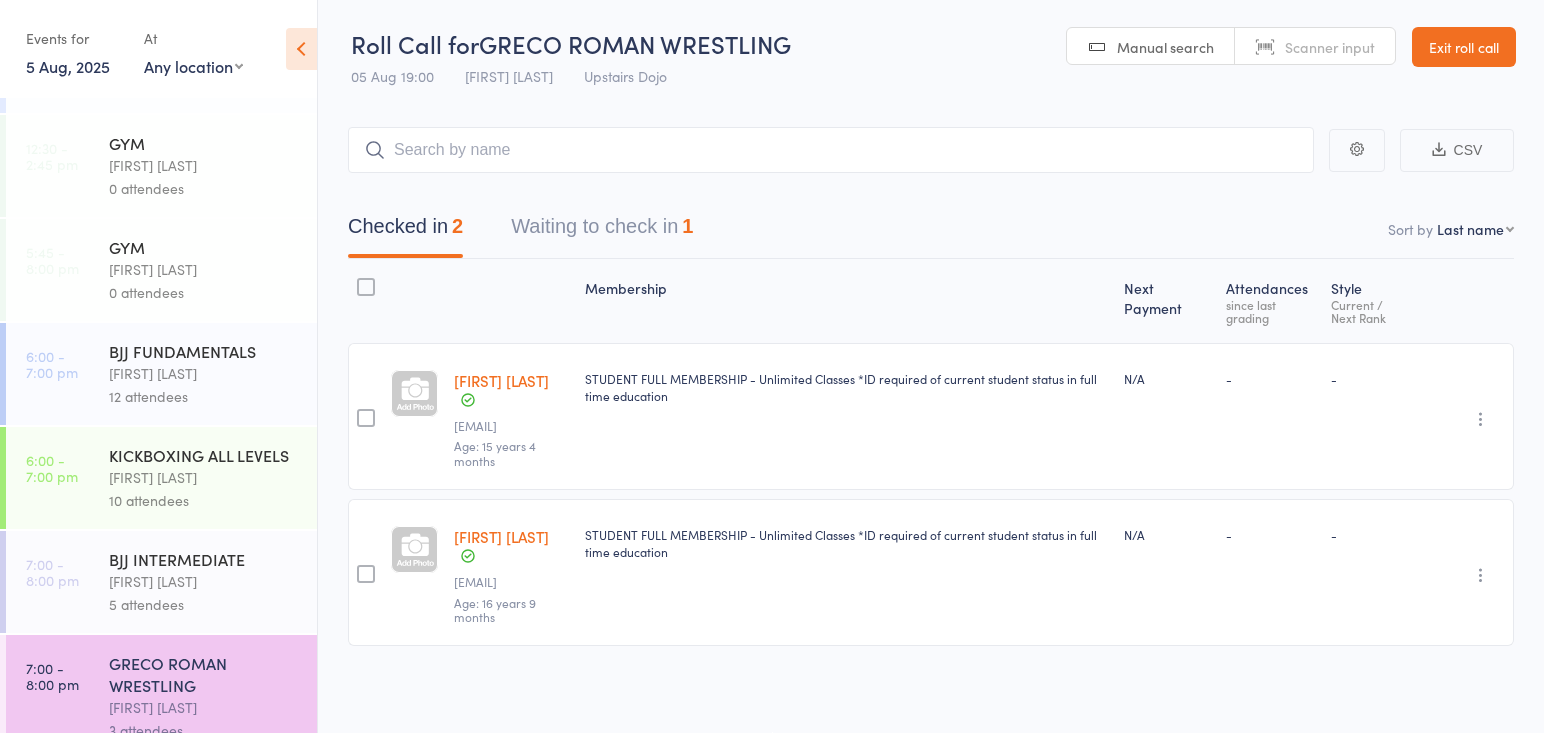 click on "[FIRST] [LAST]" at bounding box center (204, 581) 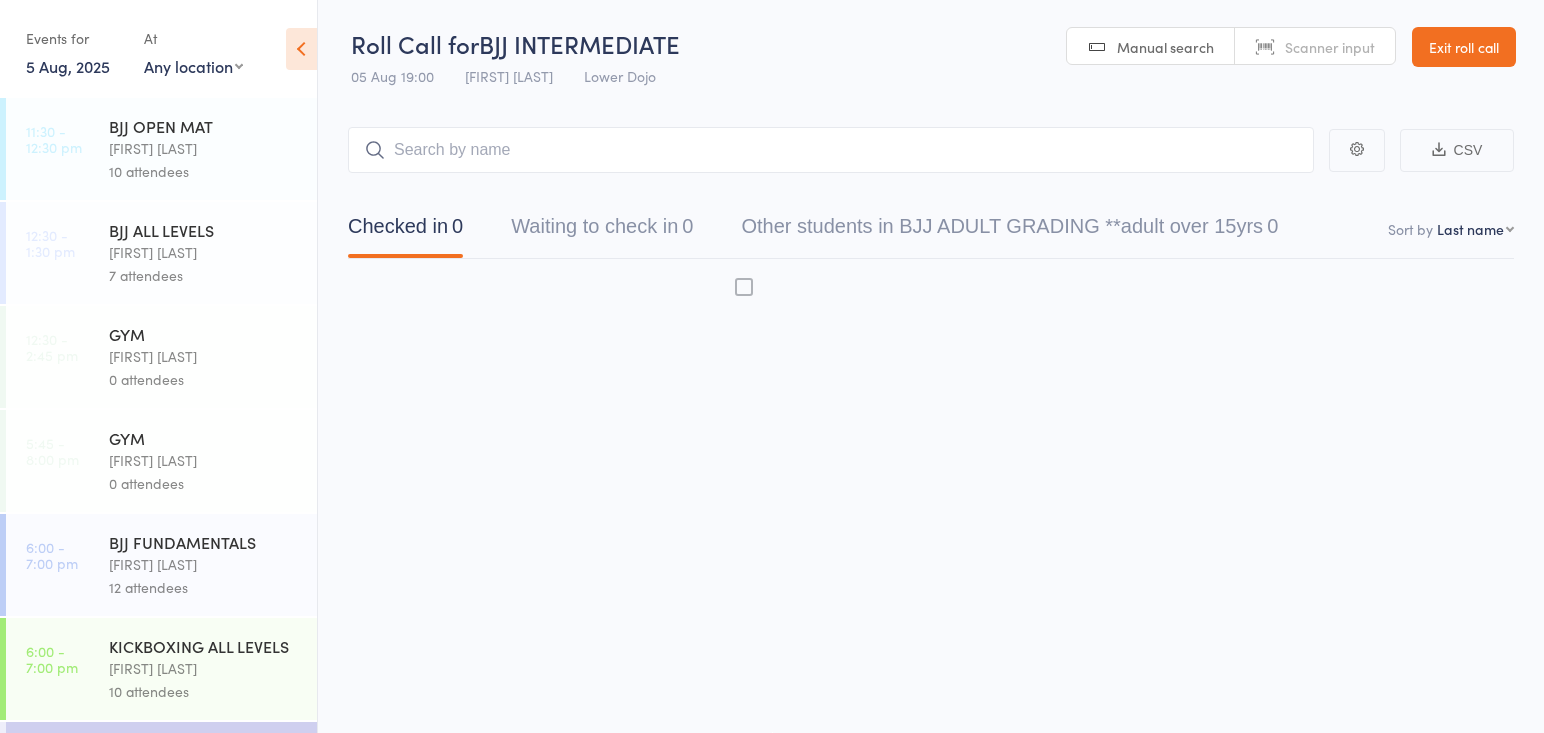 click at bounding box center (831, 150) 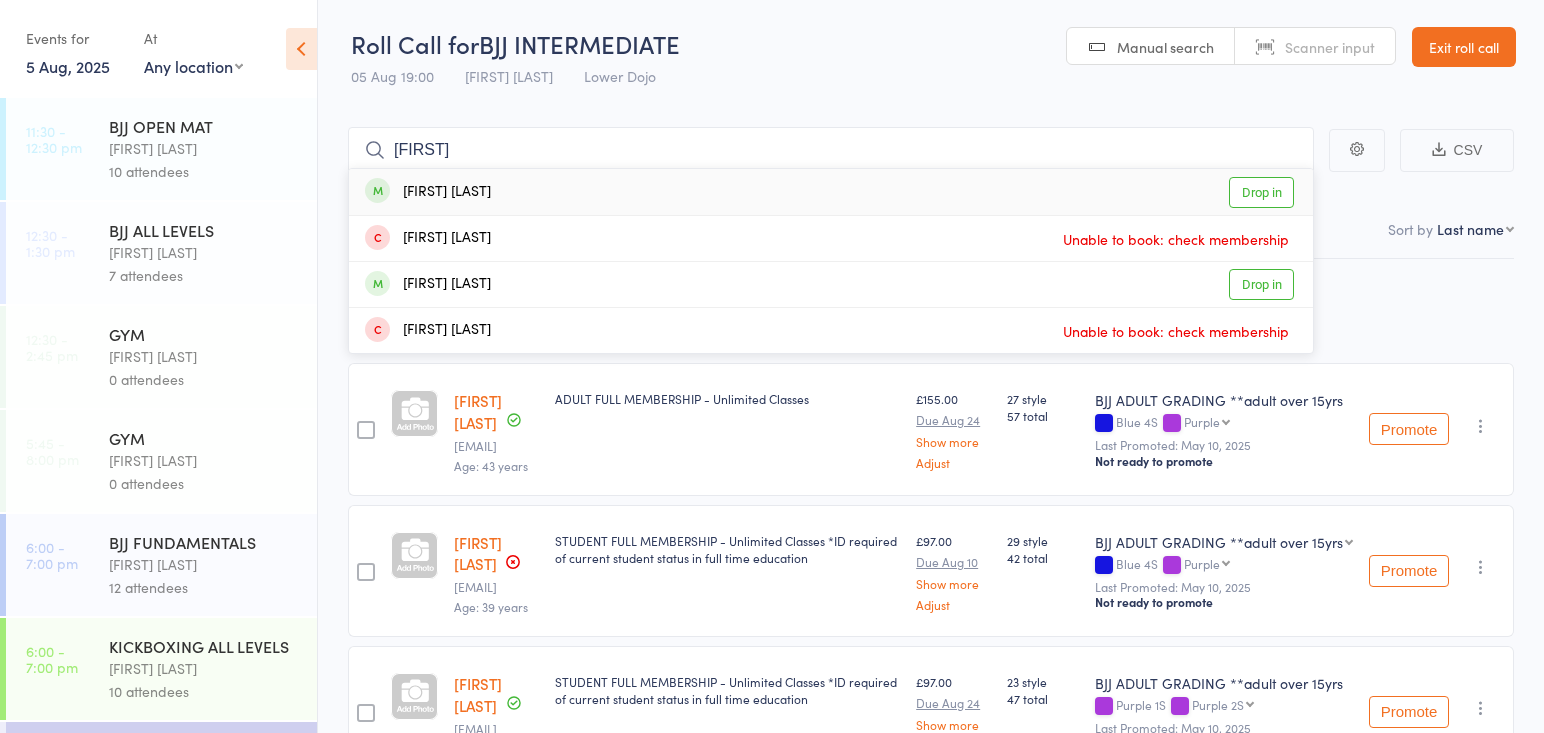 type on "ilyaas" 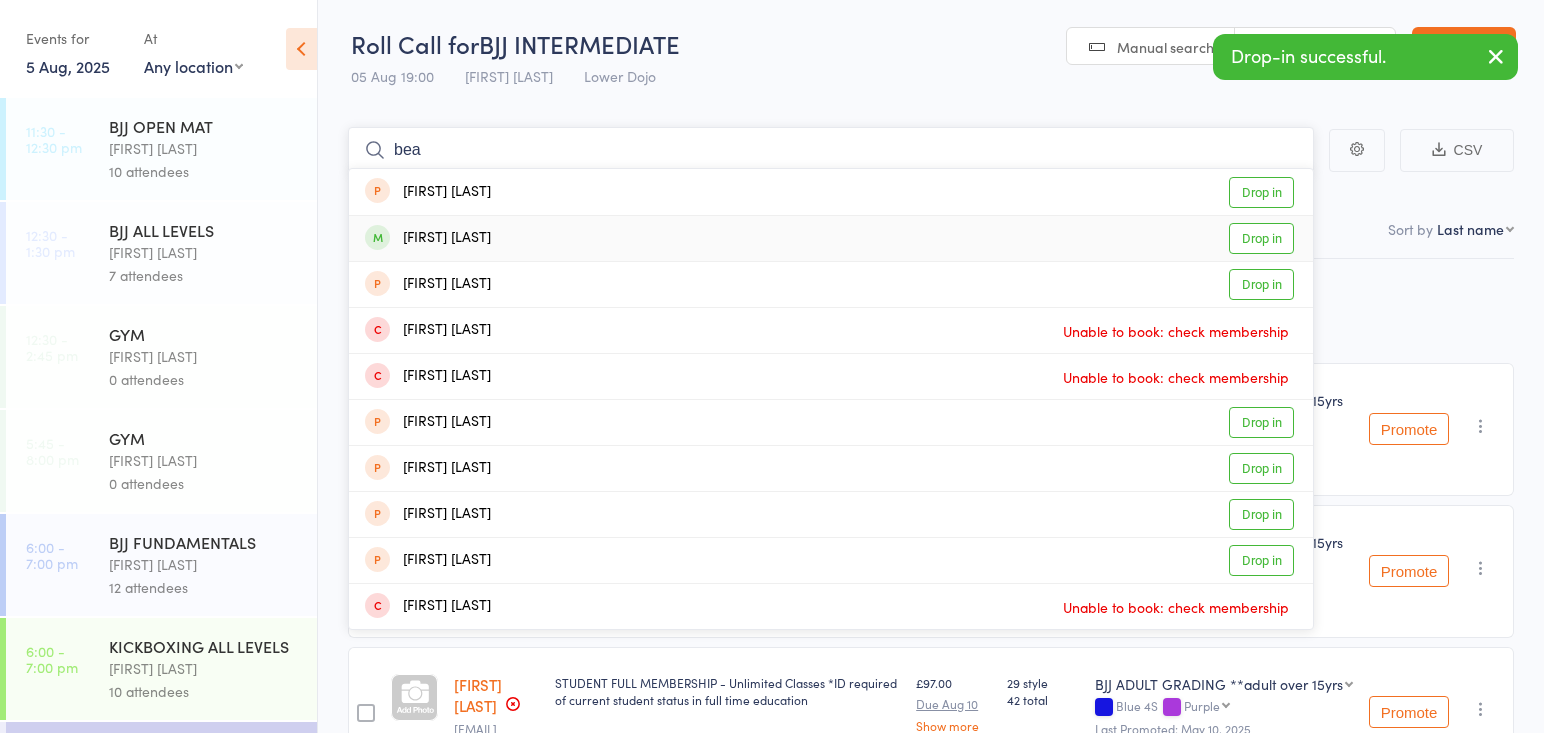 type on "bea" 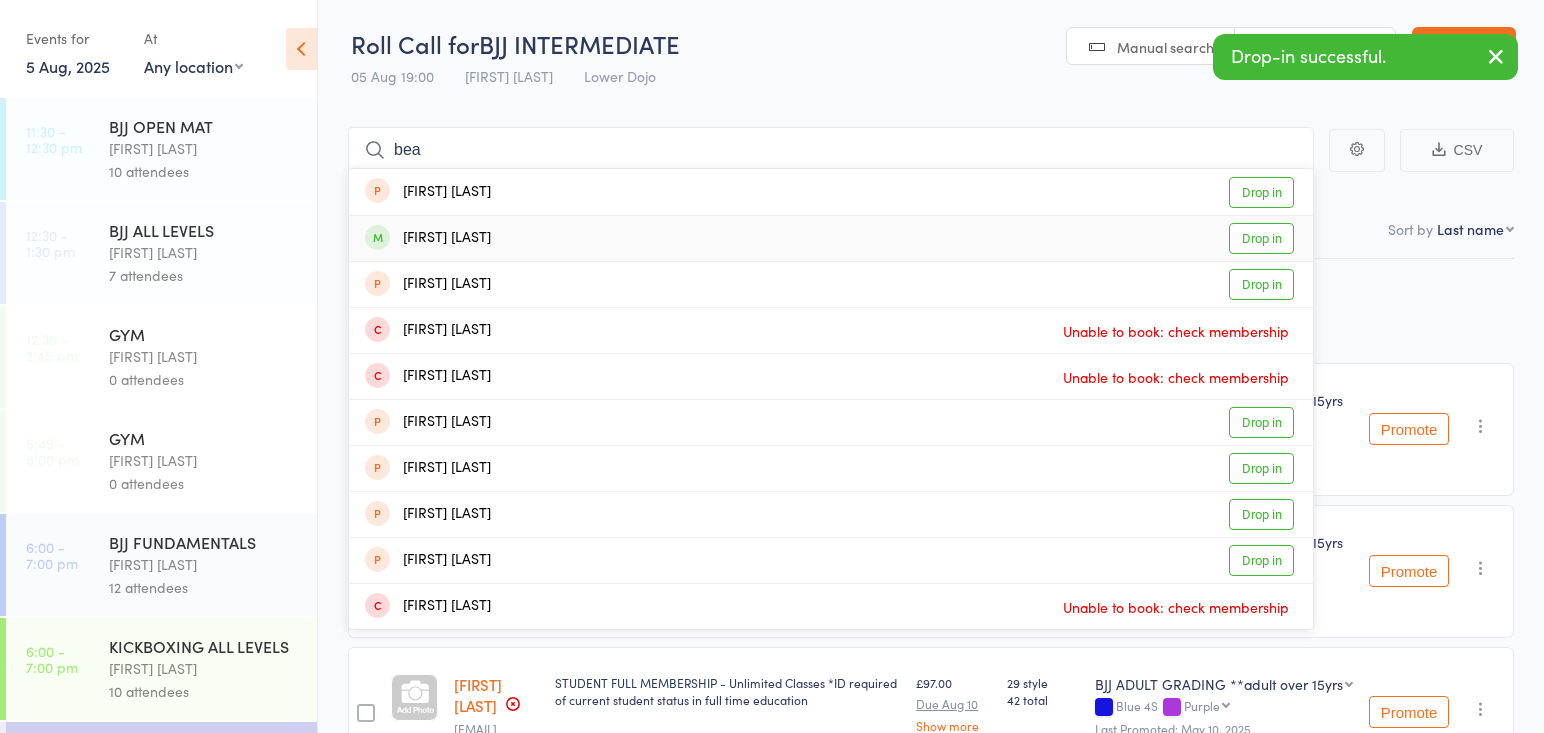 click on "Beatriz Ferro Drop in" at bounding box center (831, 238) 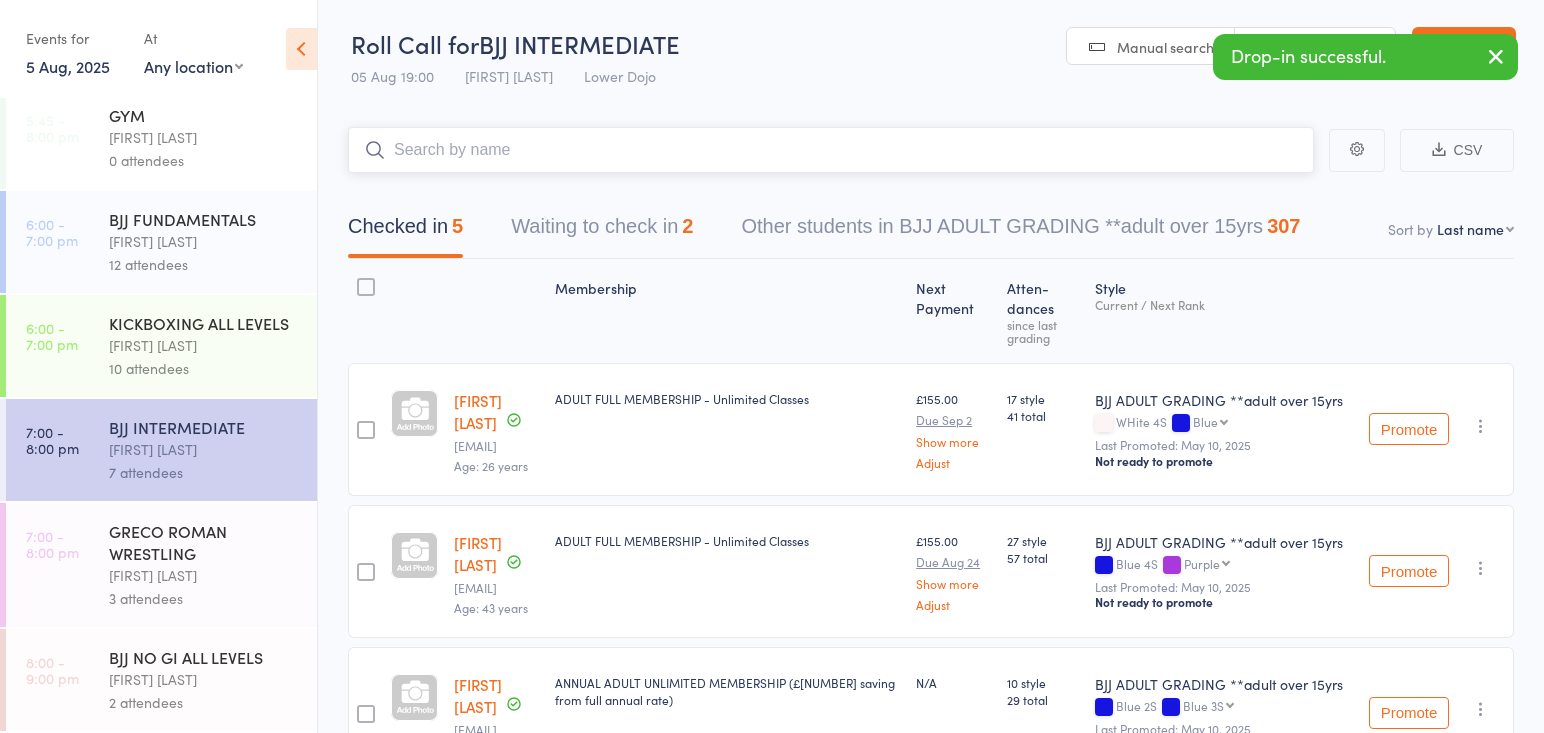 scroll, scrollTop: 323, scrollLeft: 0, axis: vertical 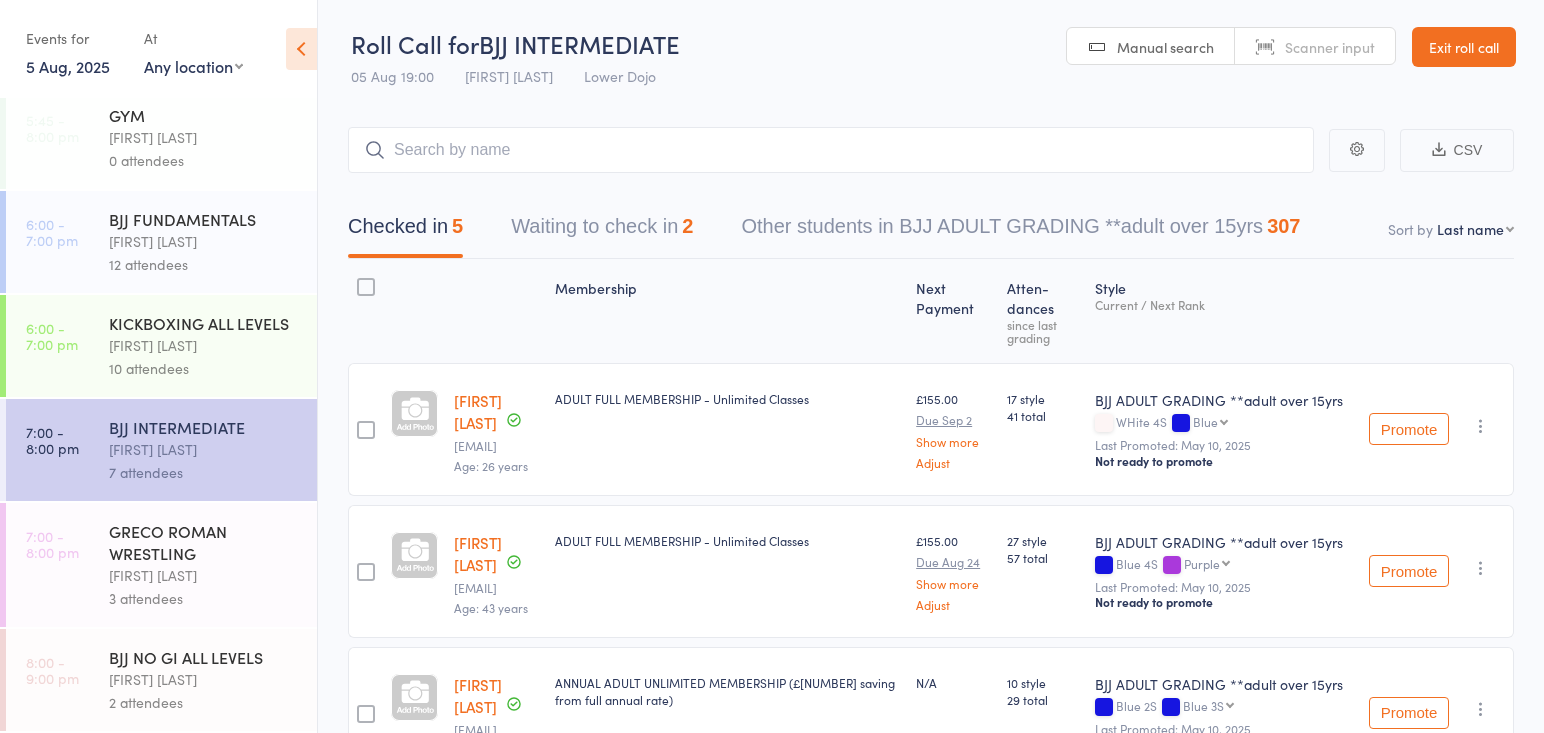 click on "Frankie Gibson" at bounding box center (204, 345) 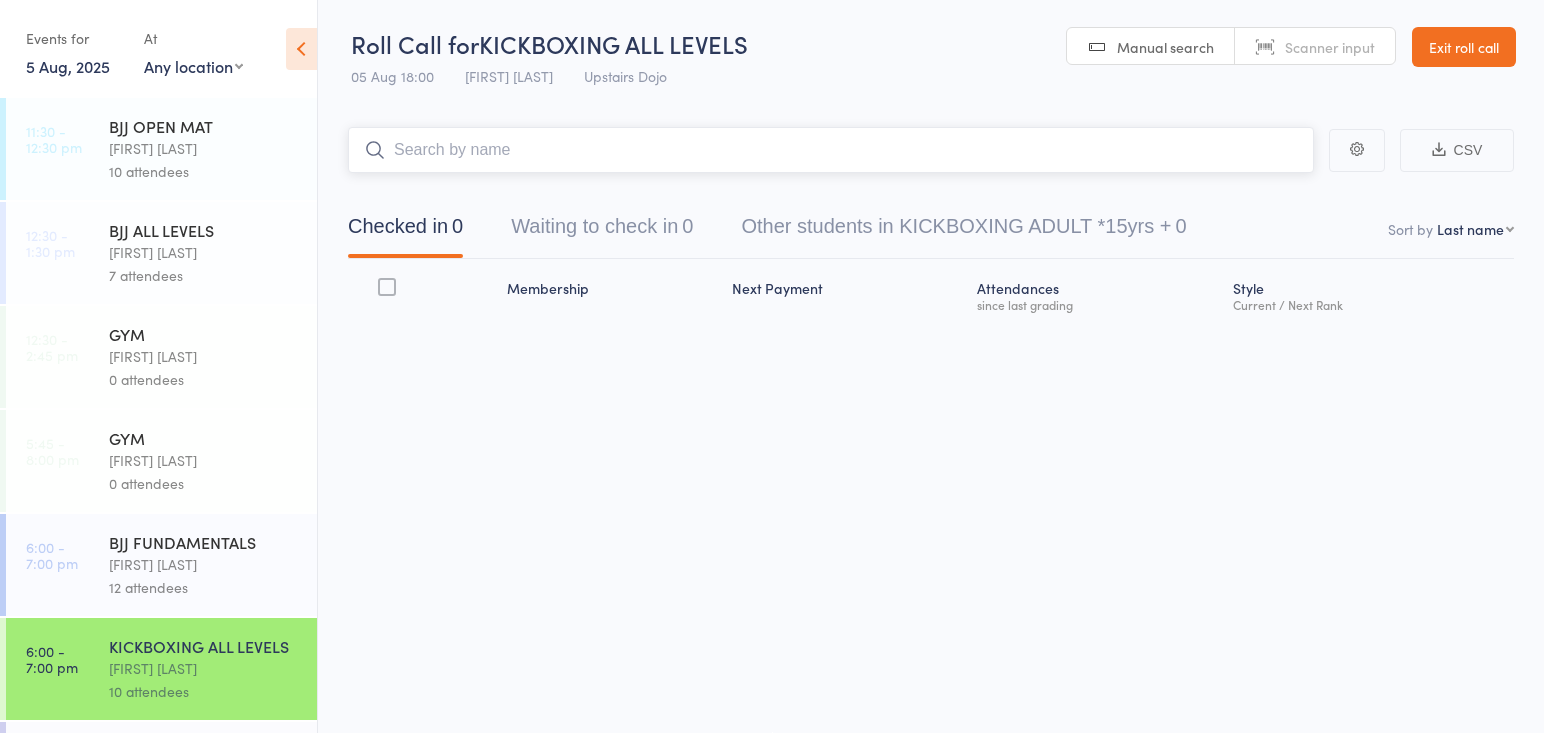 click at bounding box center [831, 150] 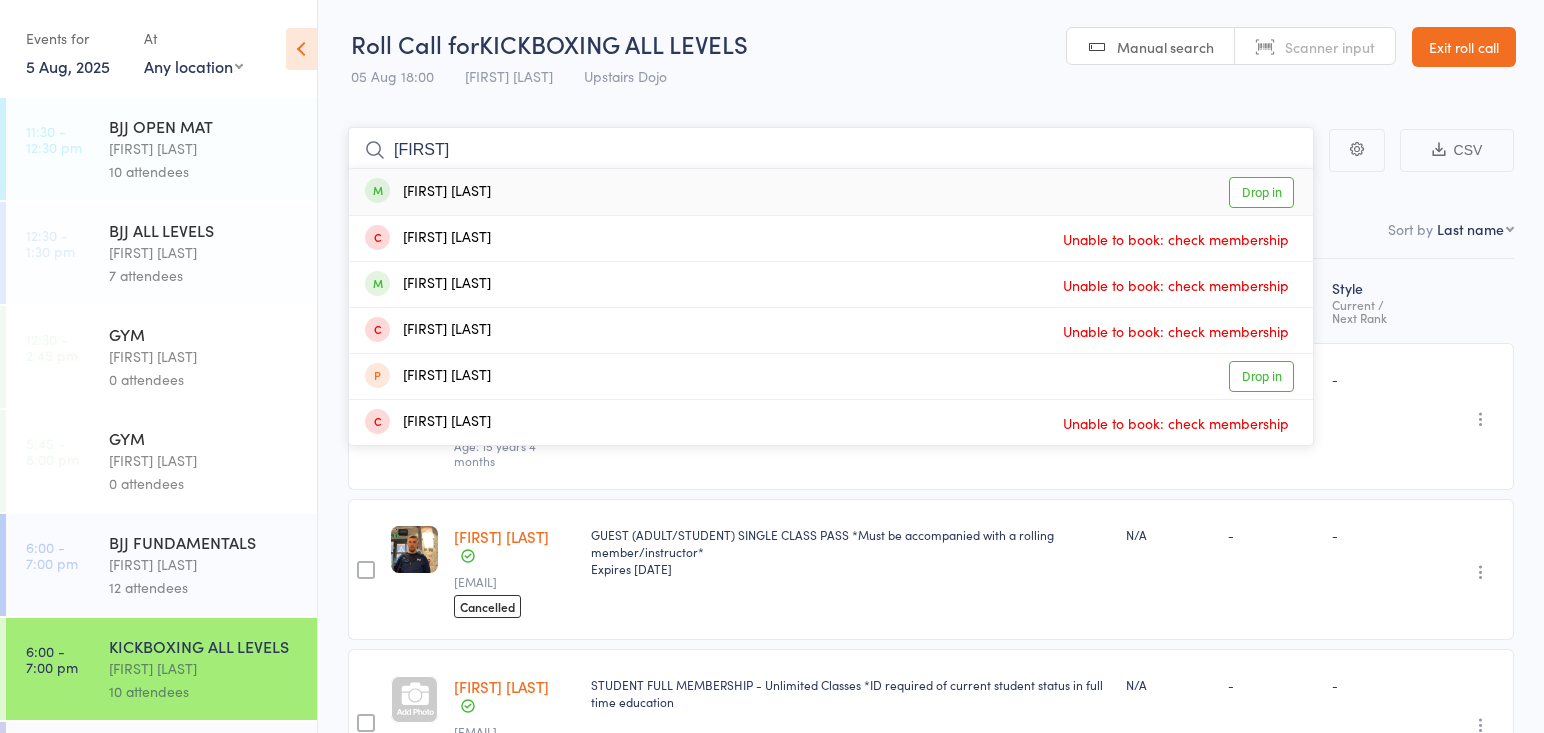 type on "ehsan" 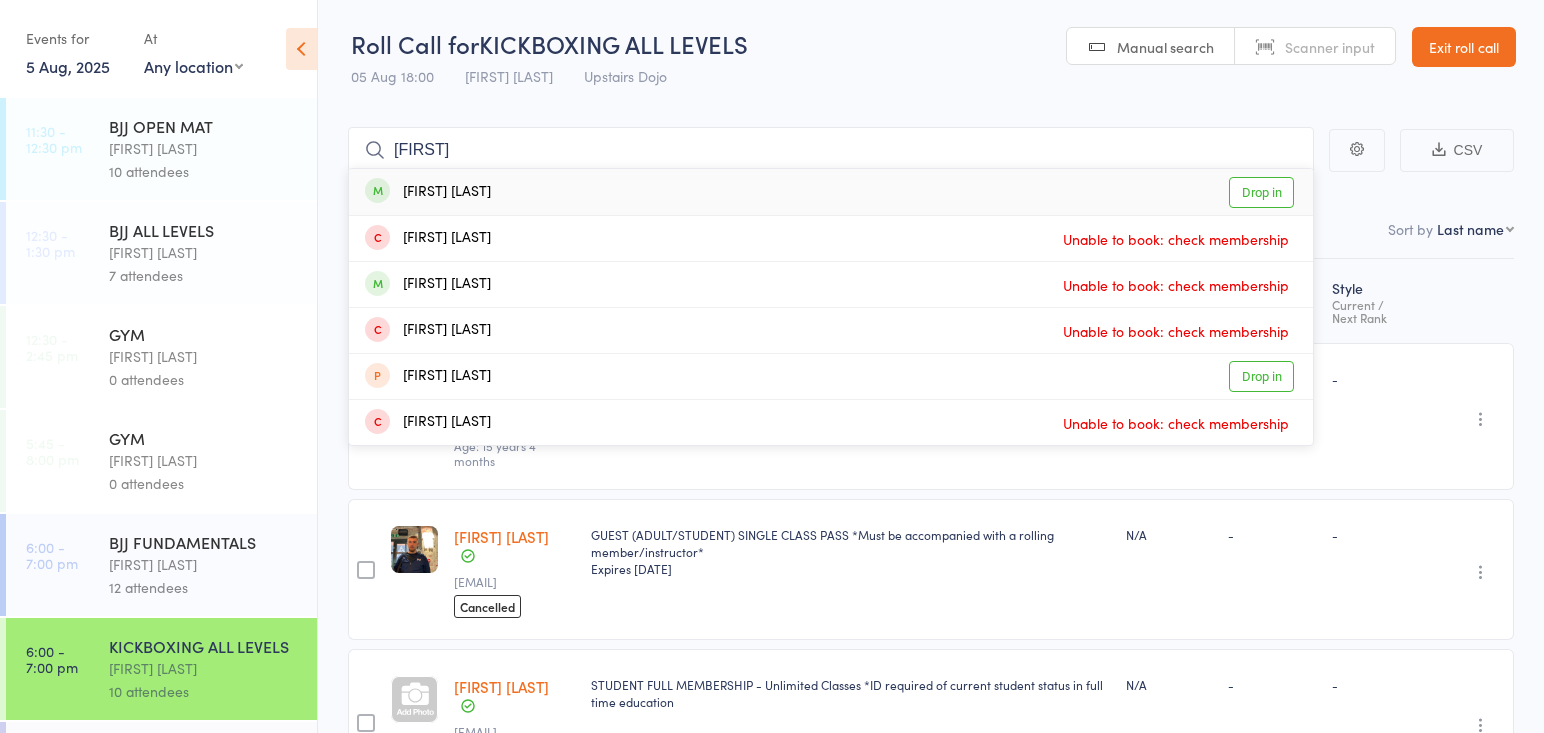 click on "Ehsan Latif Drop in" at bounding box center (831, 192) 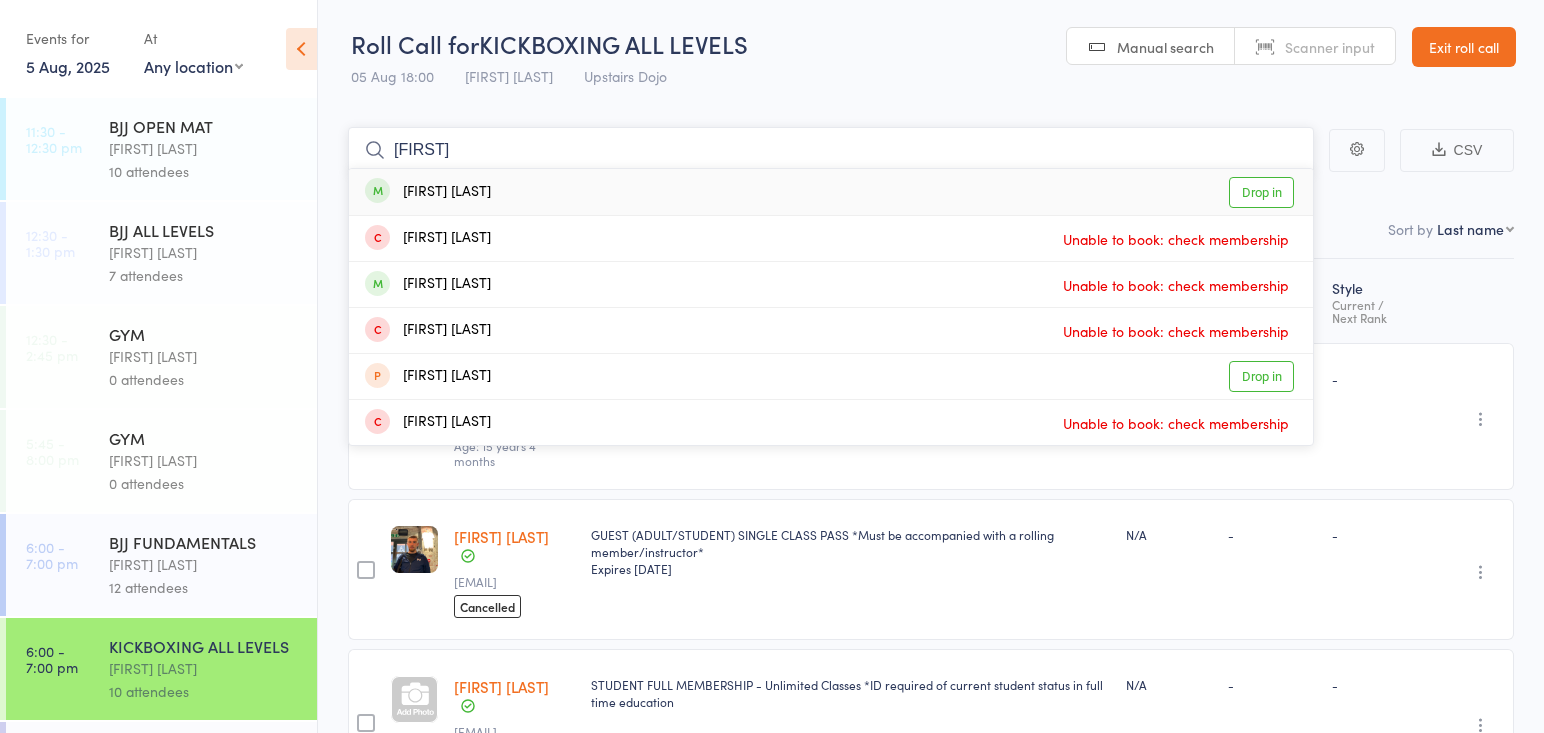 type 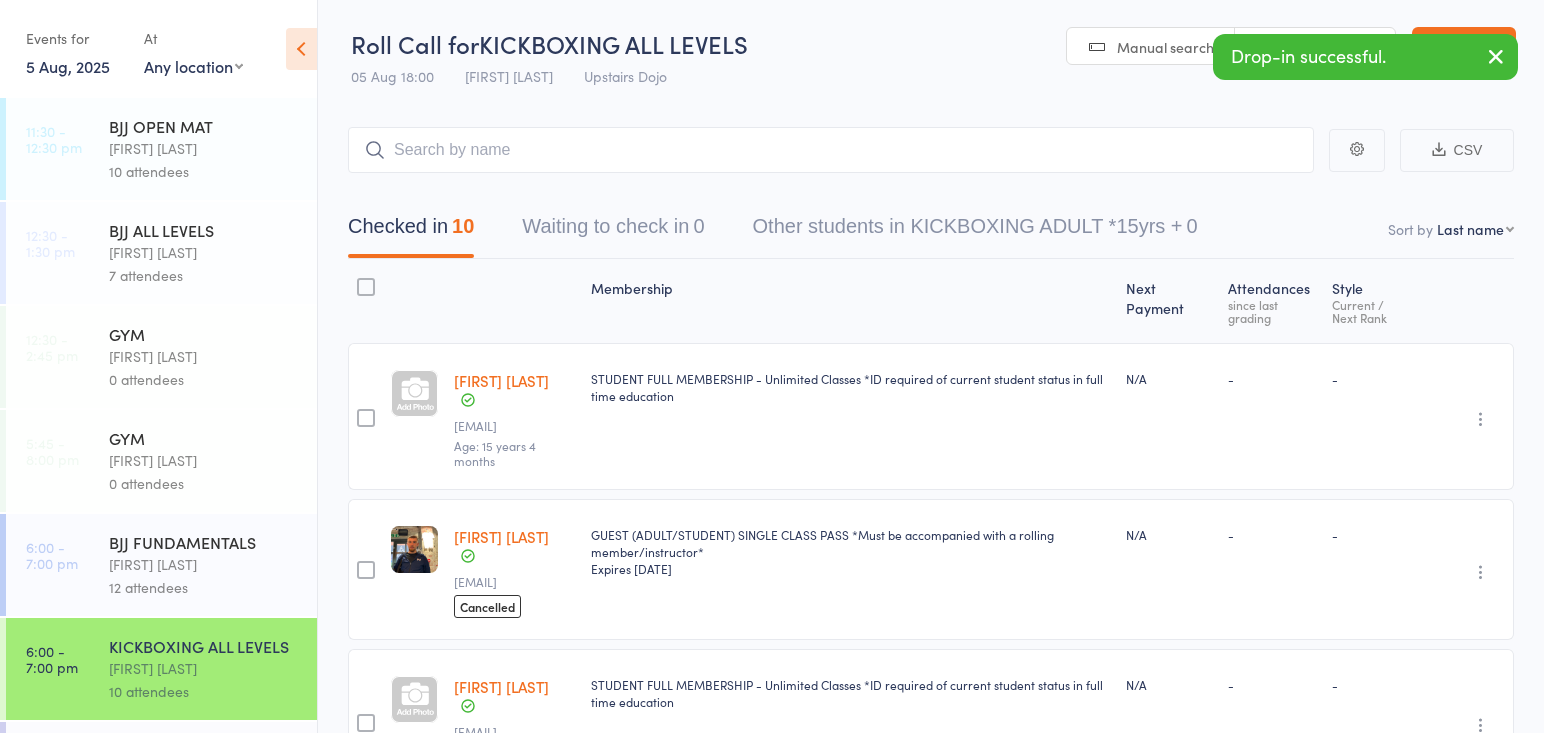 click on "Thomas Buckmaster" at bounding box center (204, 564) 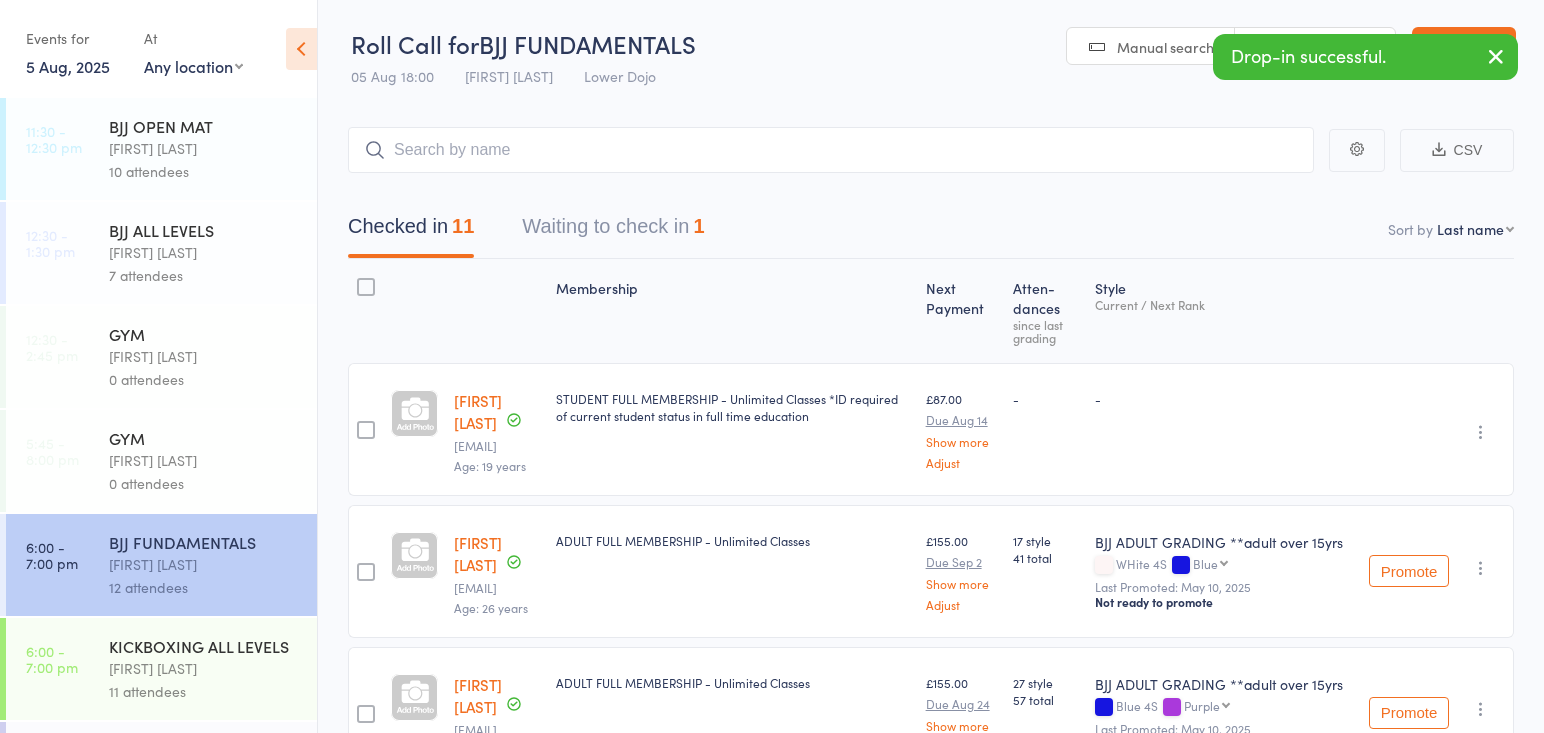 click at bounding box center [831, 150] 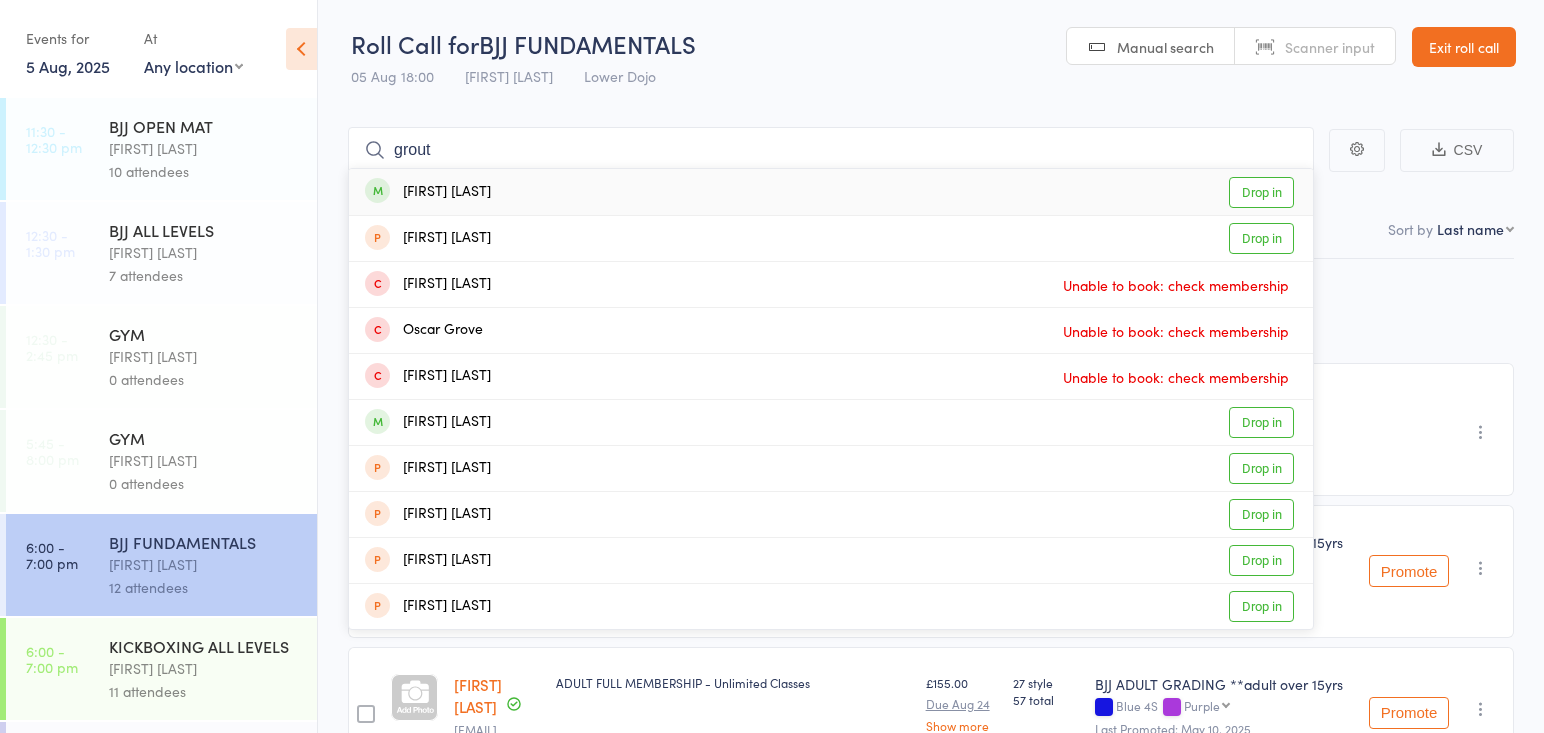 type on "grout" 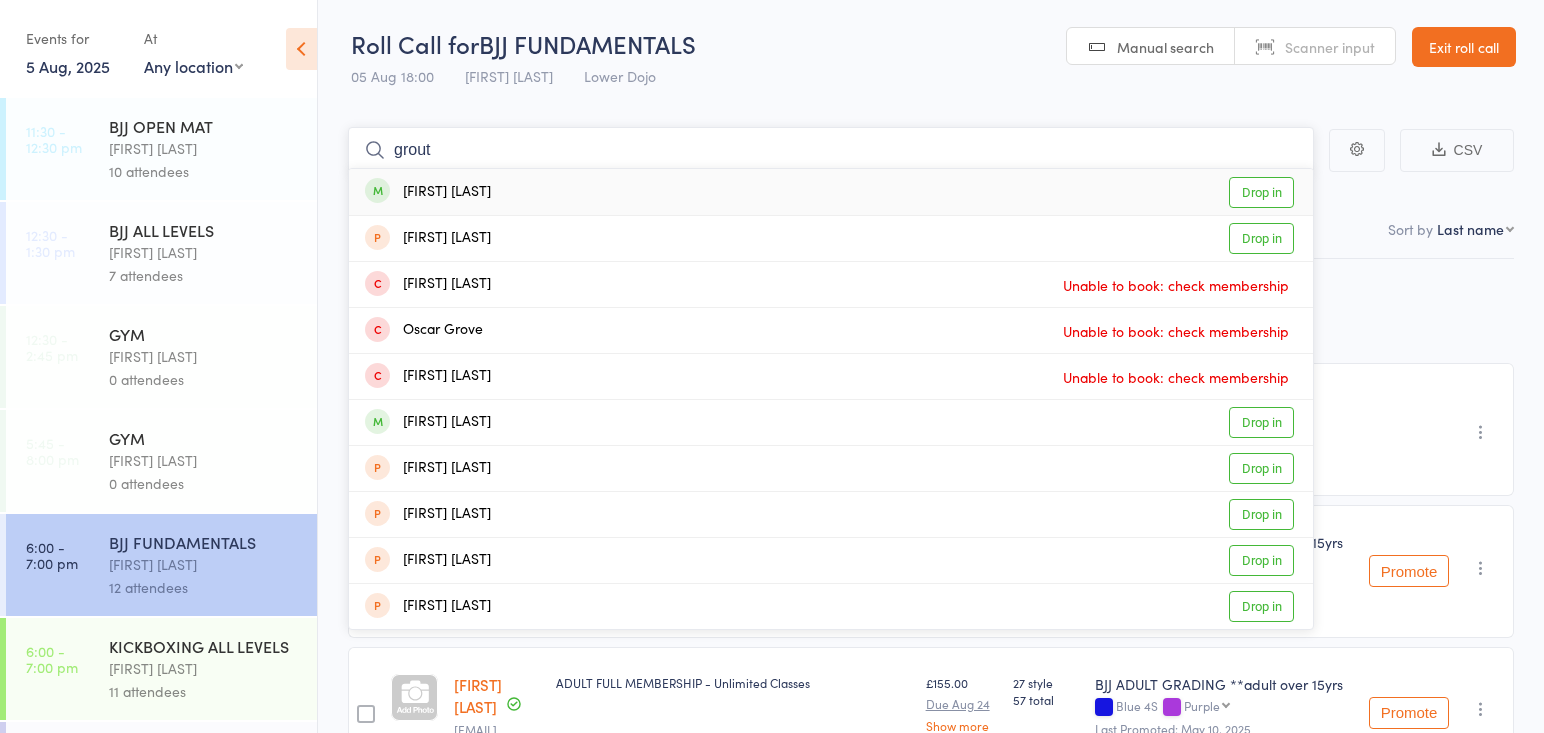 type 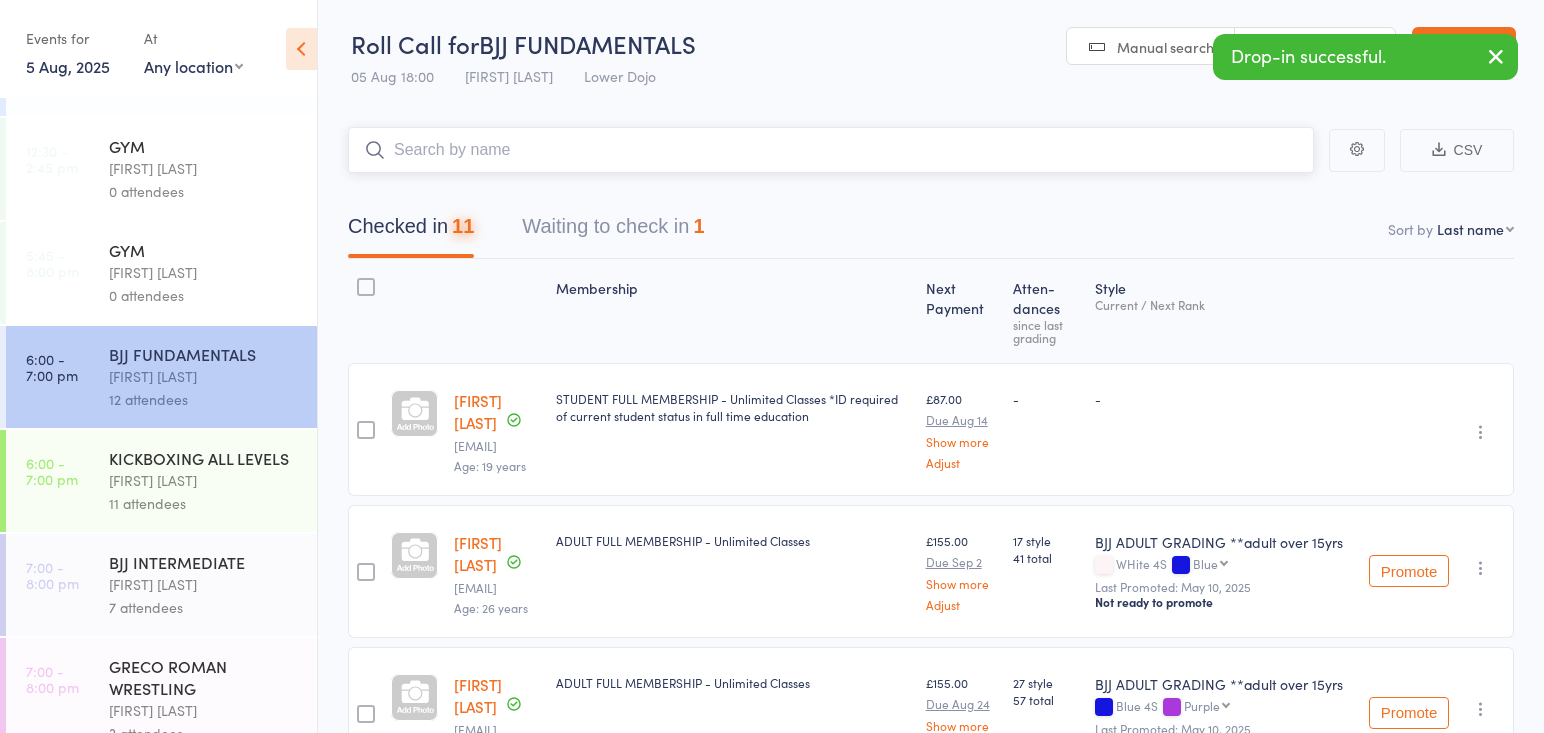 scroll, scrollTop: 190, scrollLeft: 0, axis: vertical 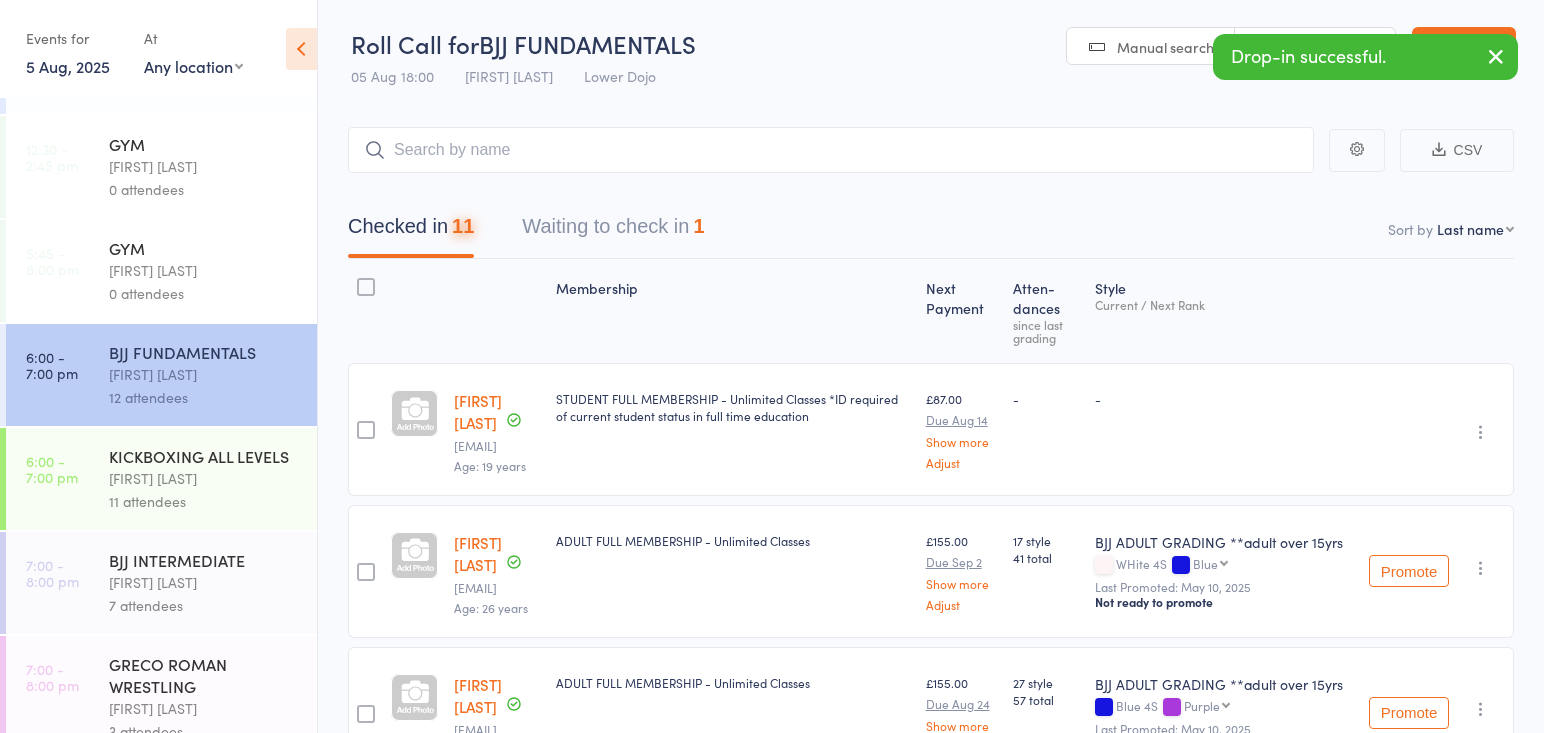 click on "Thomas Buckmaster" at bounding box center [204, 582] 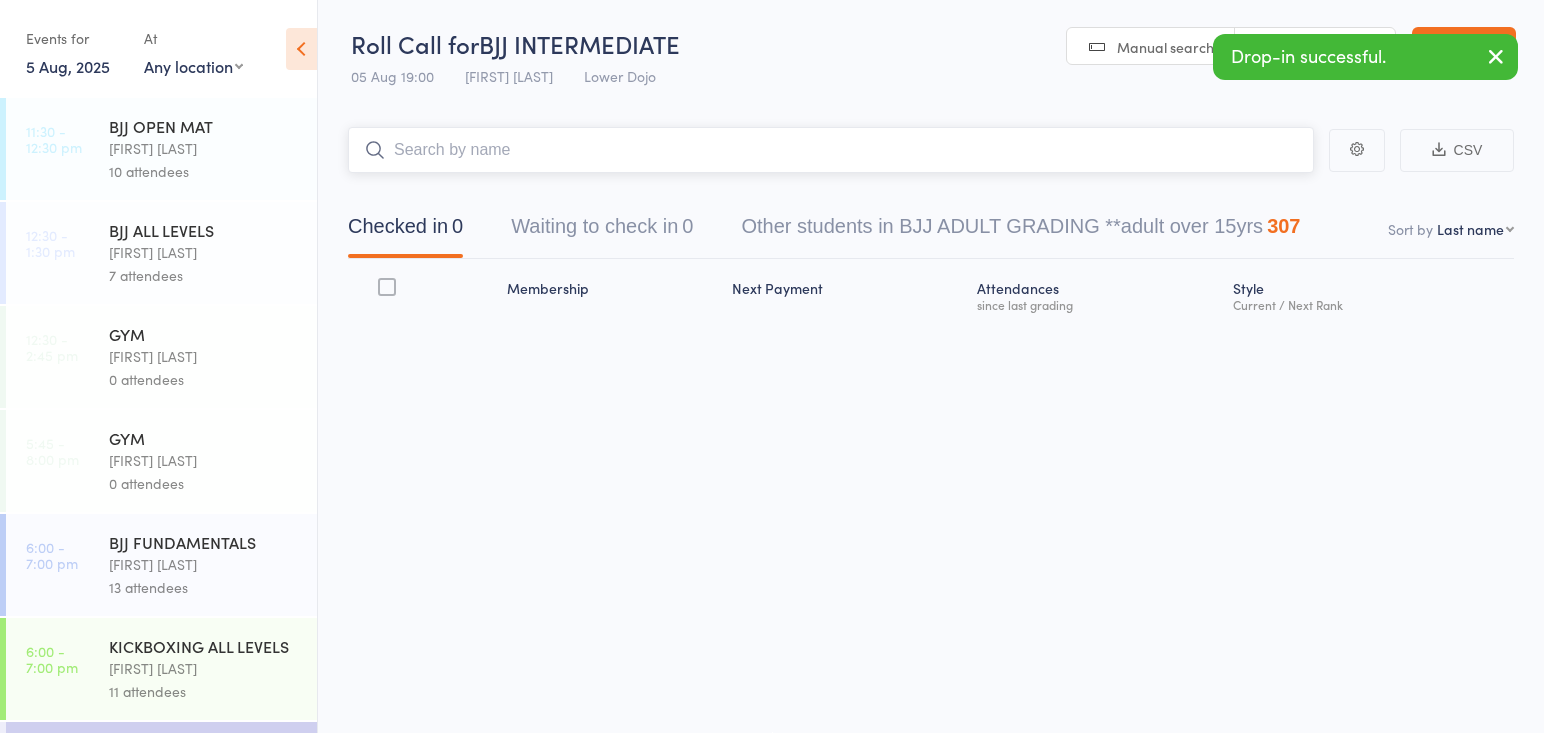 click at bounding box center (831, 150) 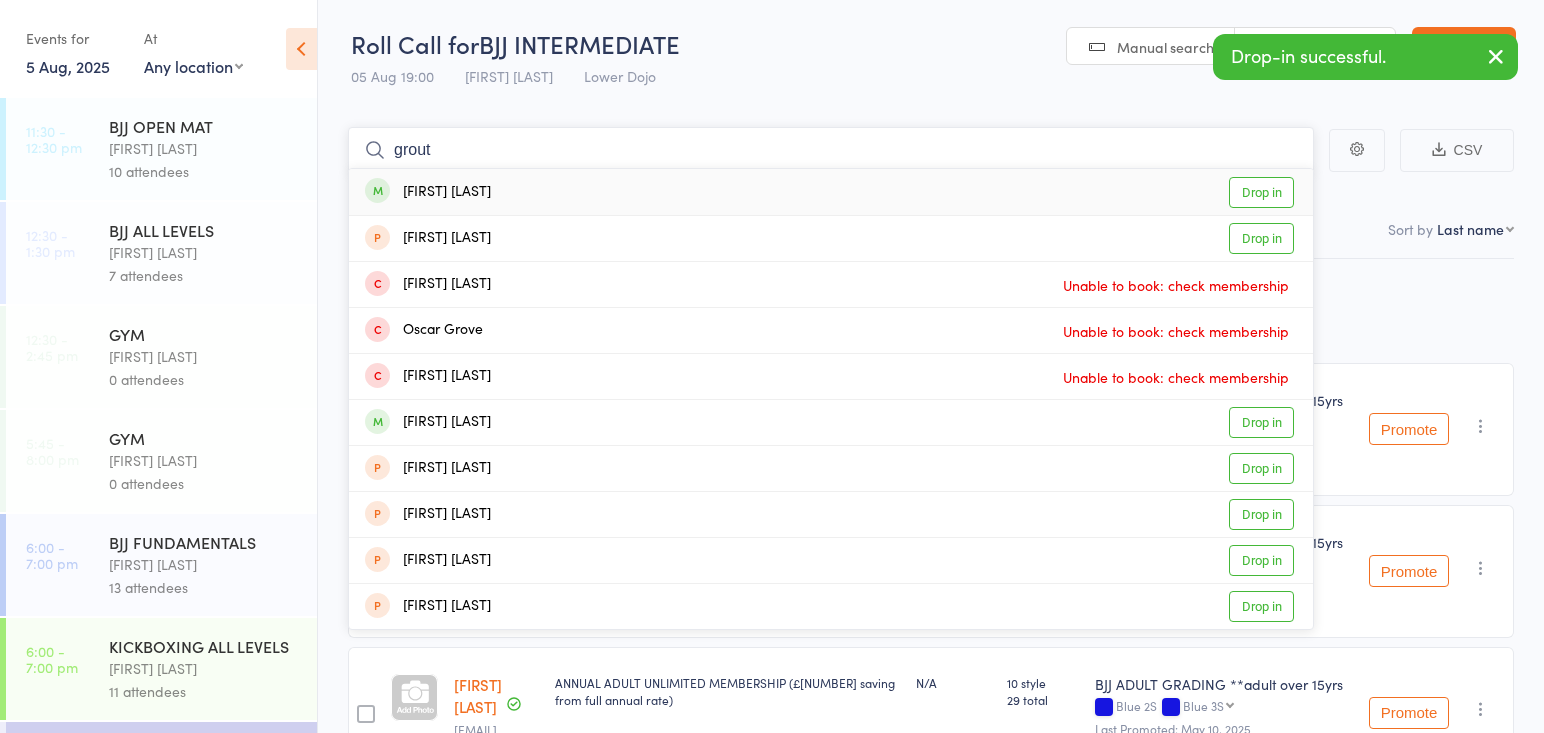 type on "grout" 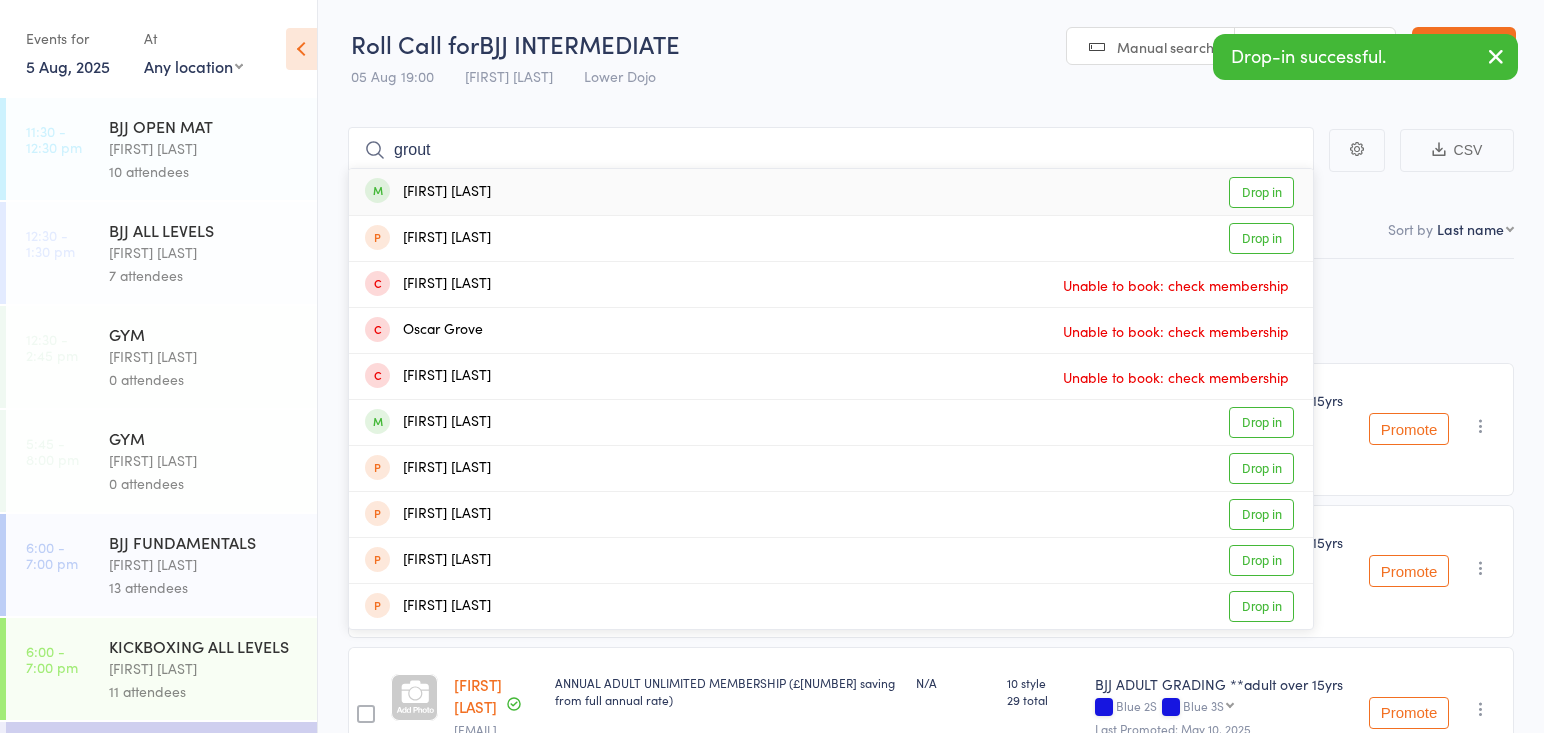 click on "Reuben Grout" at bounding box center (428, 192) 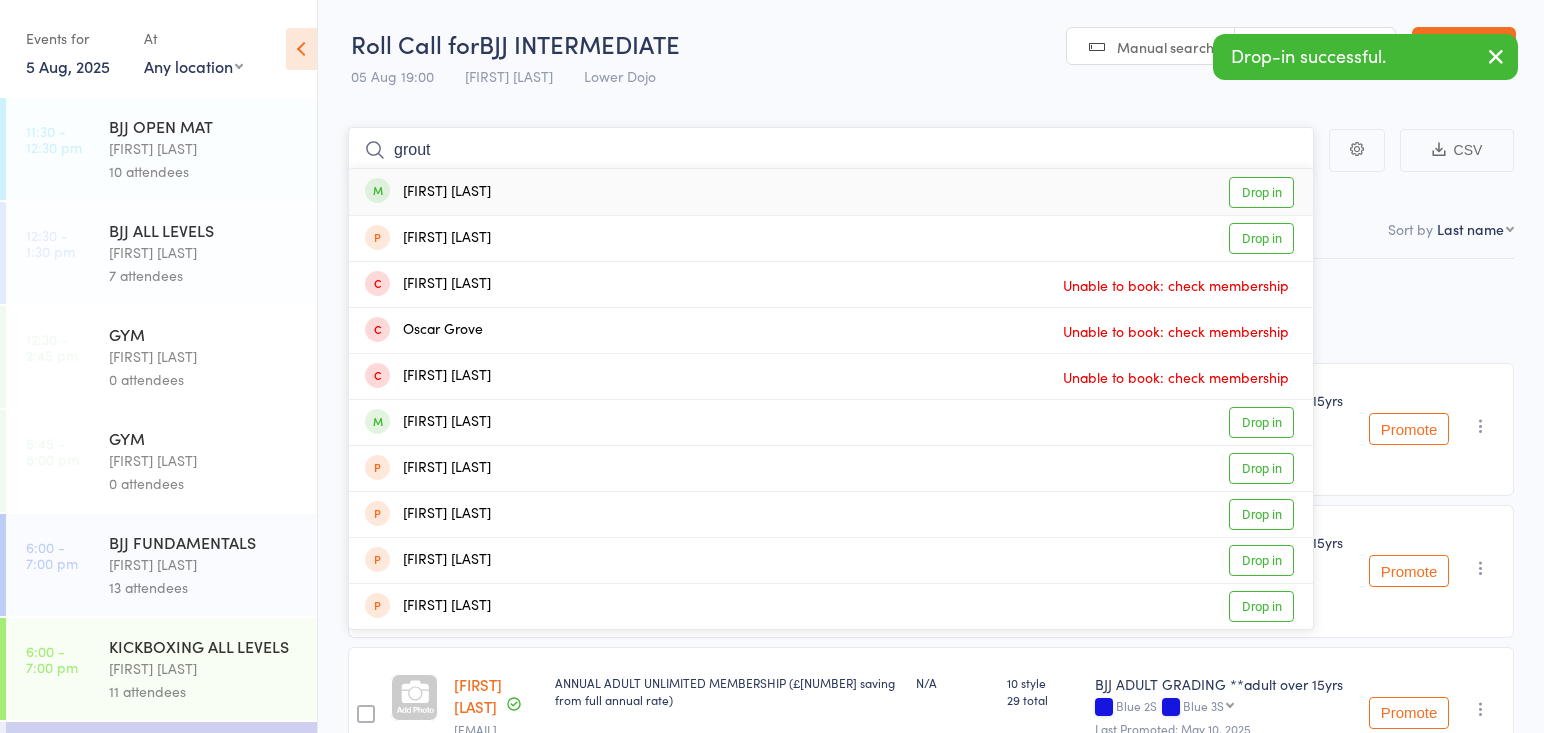 type 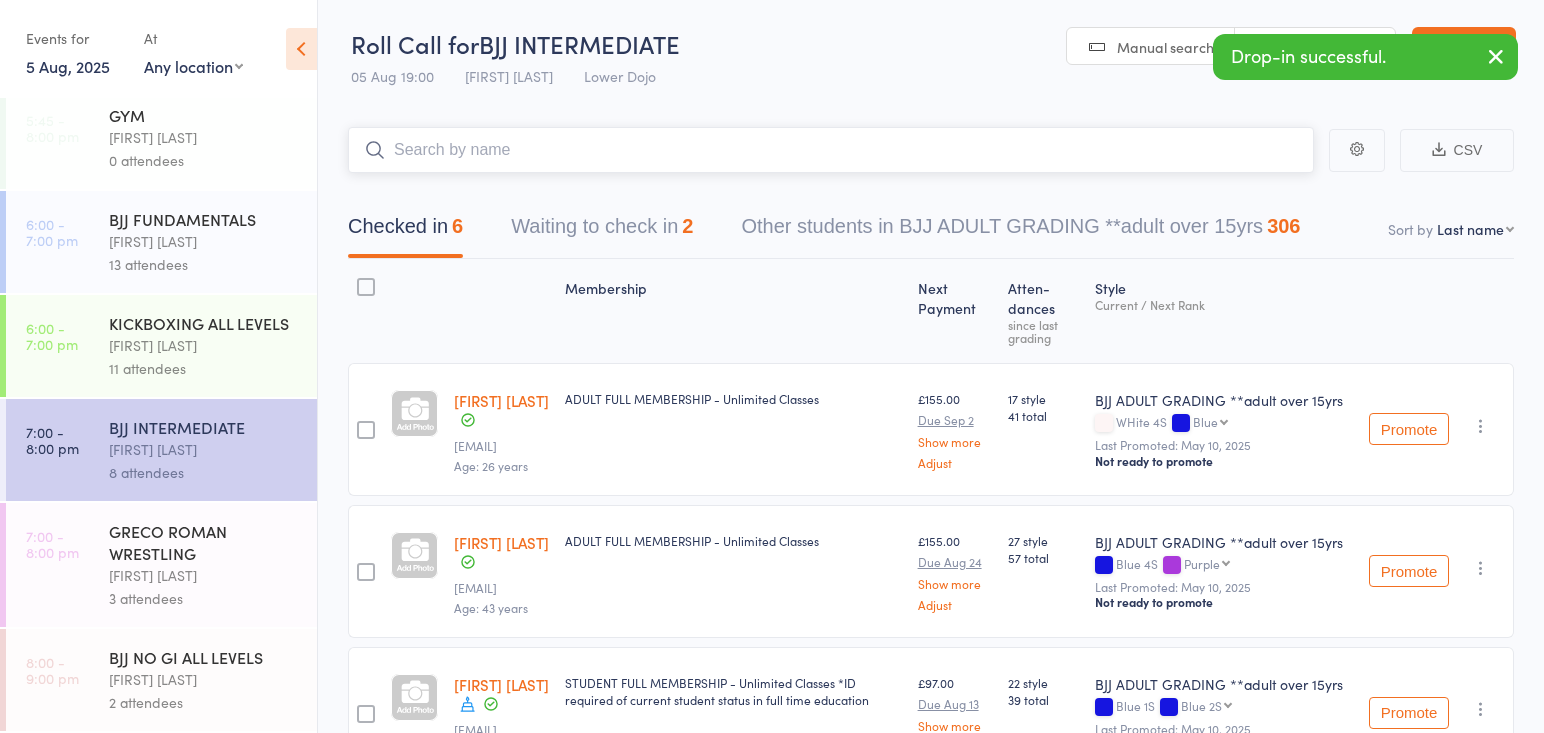 scroll, scrollTop: 323, scrollLeft: 0, axis: vertical 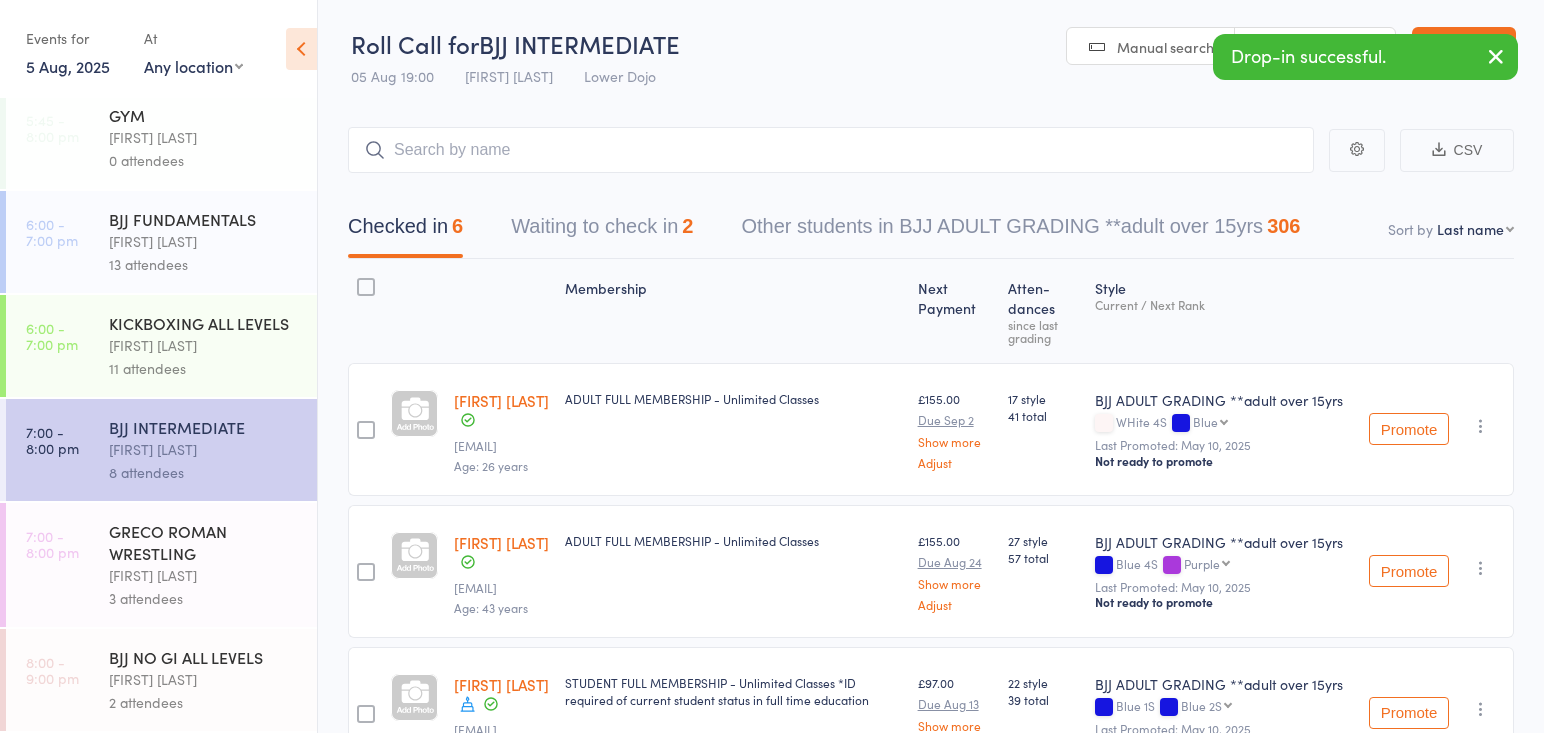 click on "BJJ FUNDAMENTALS" at bounding box center (204, 219) 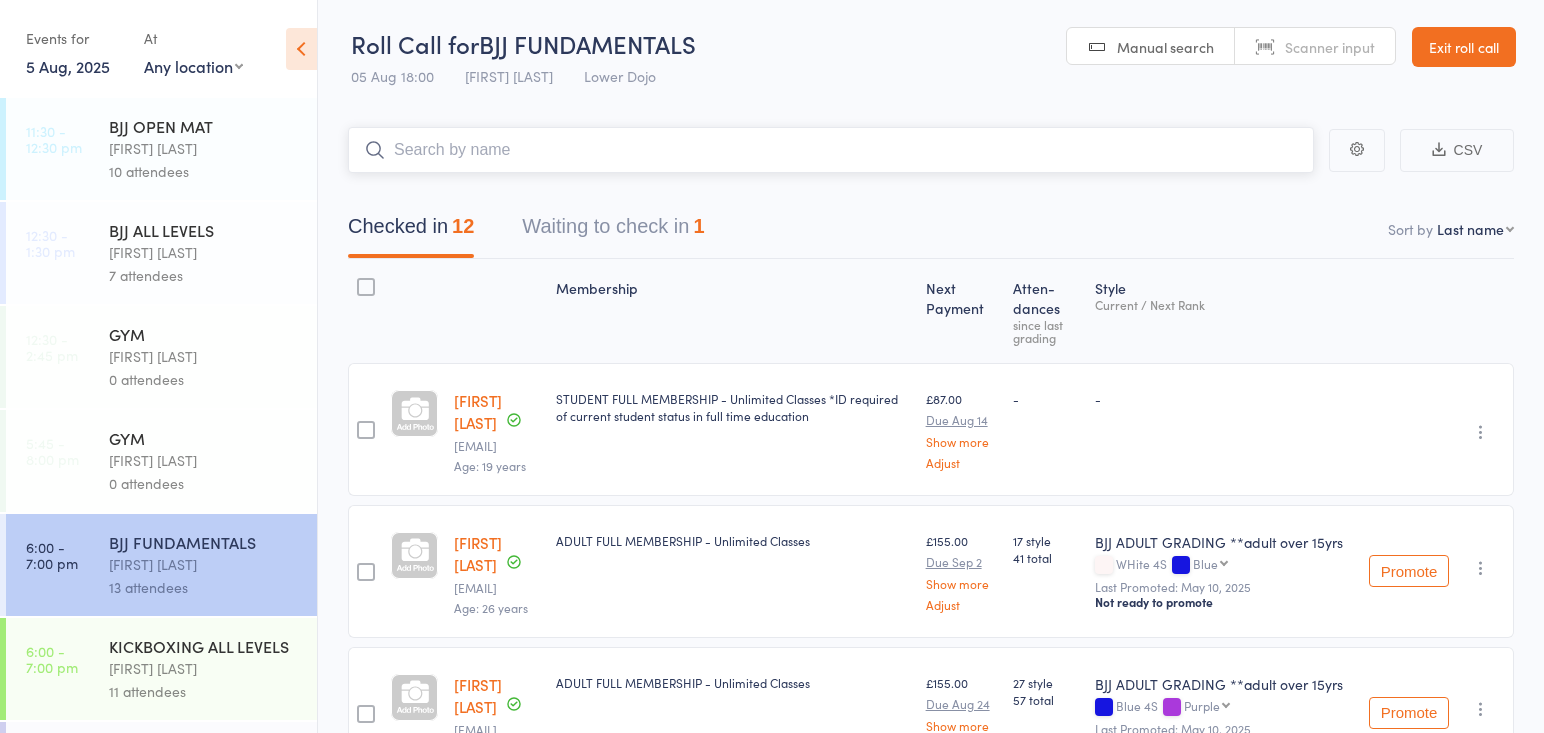 click at bounding box center (831, 150) 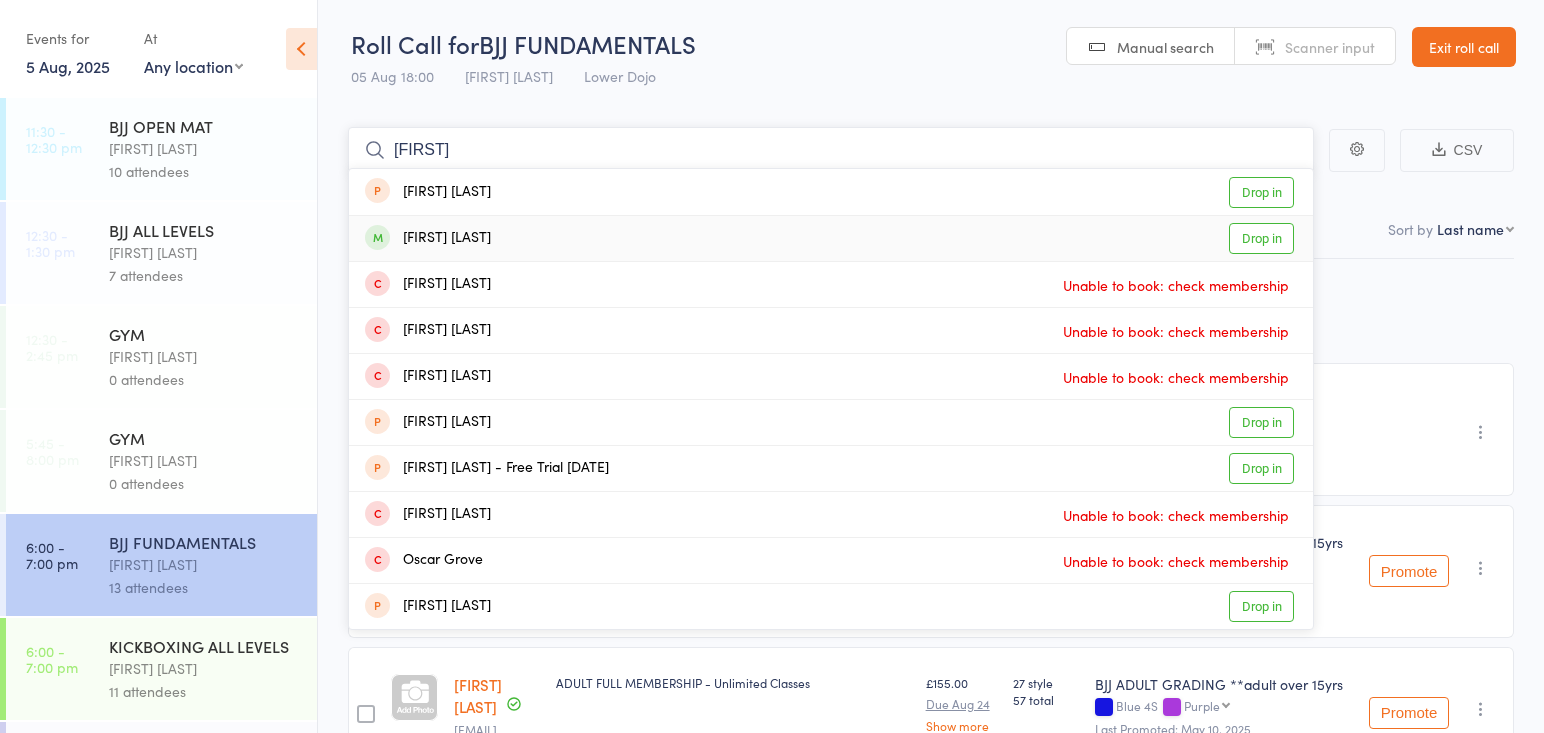 type on "oskar" 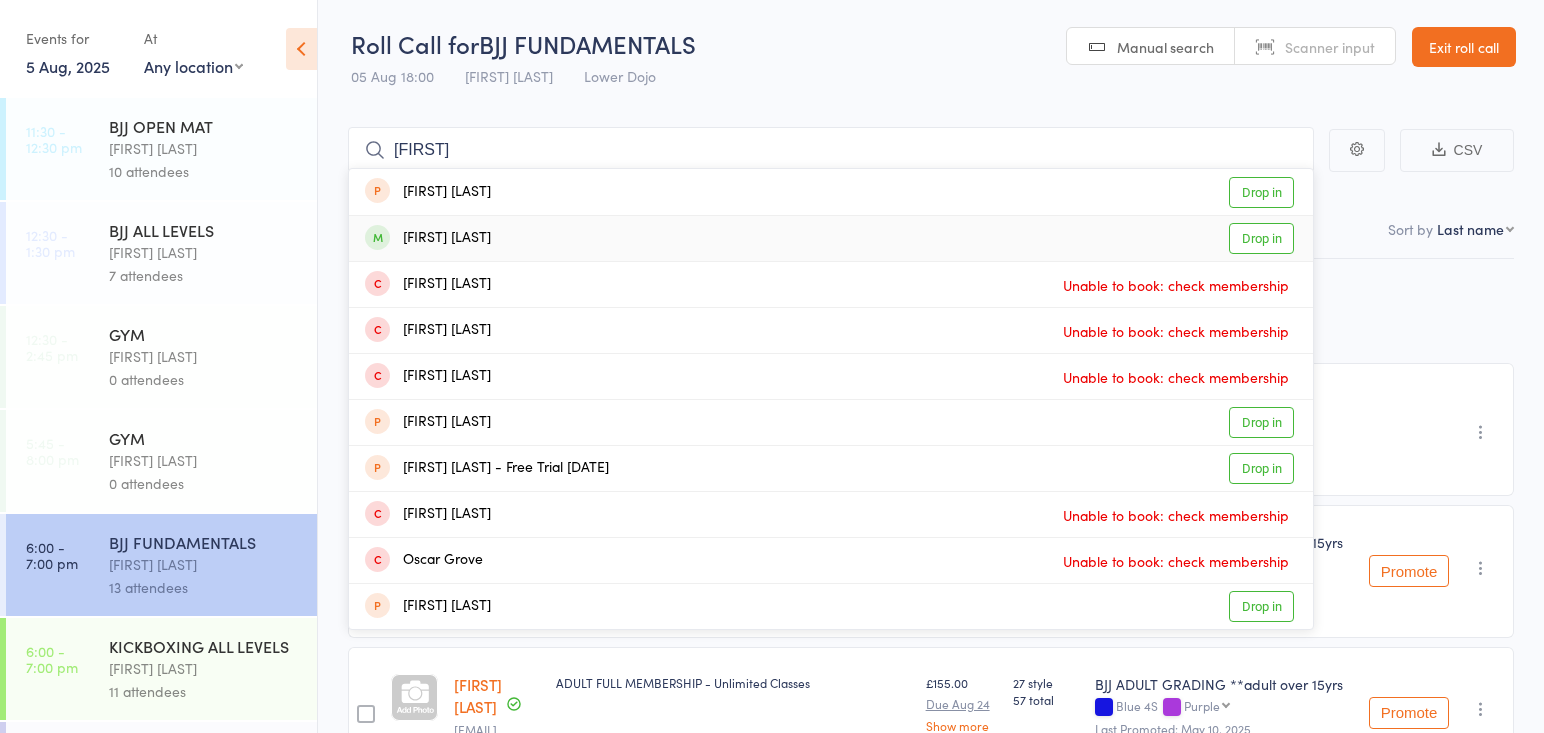click on "Oskar Tedman" at bounding box center [428, 238] 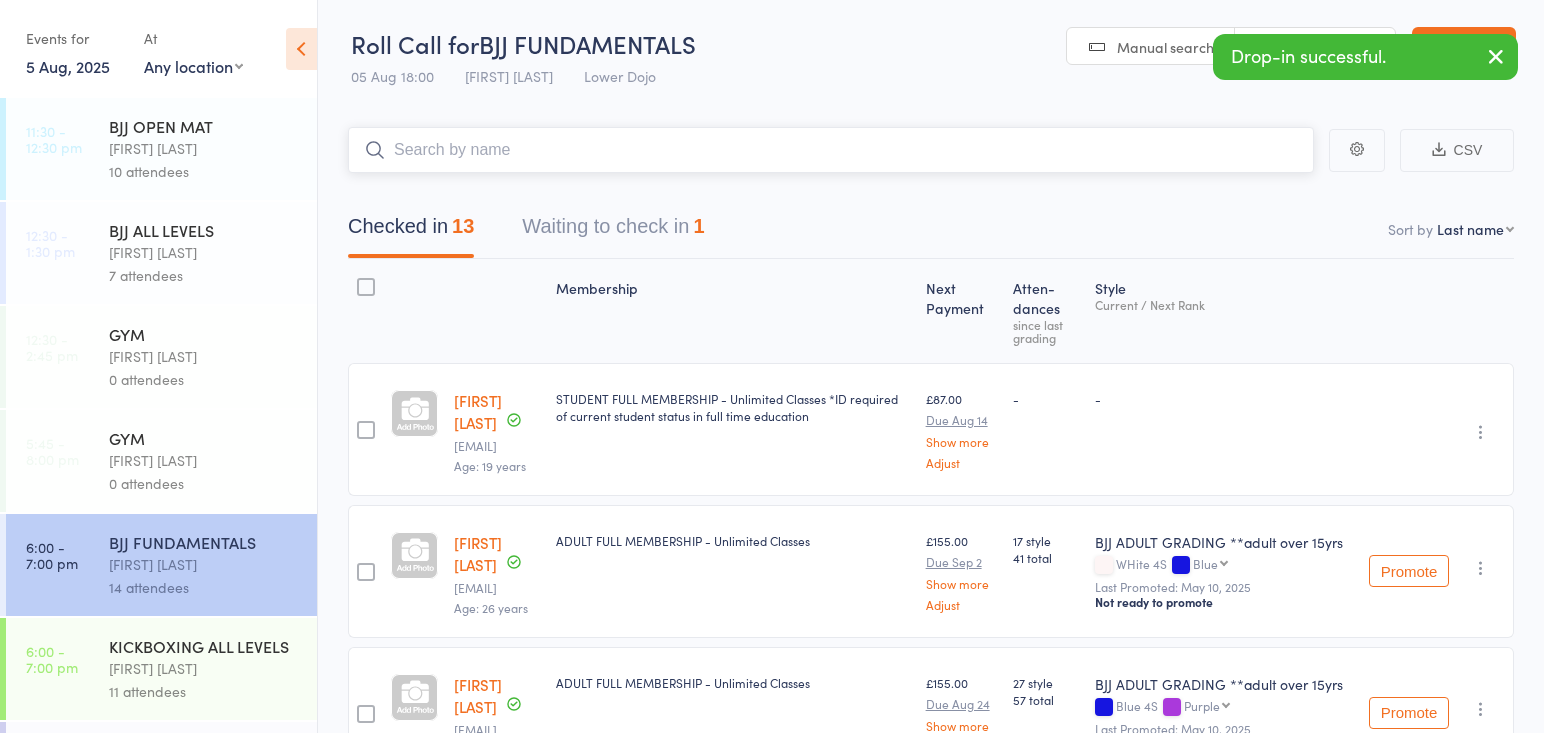 click at bounding box center [831, 150] 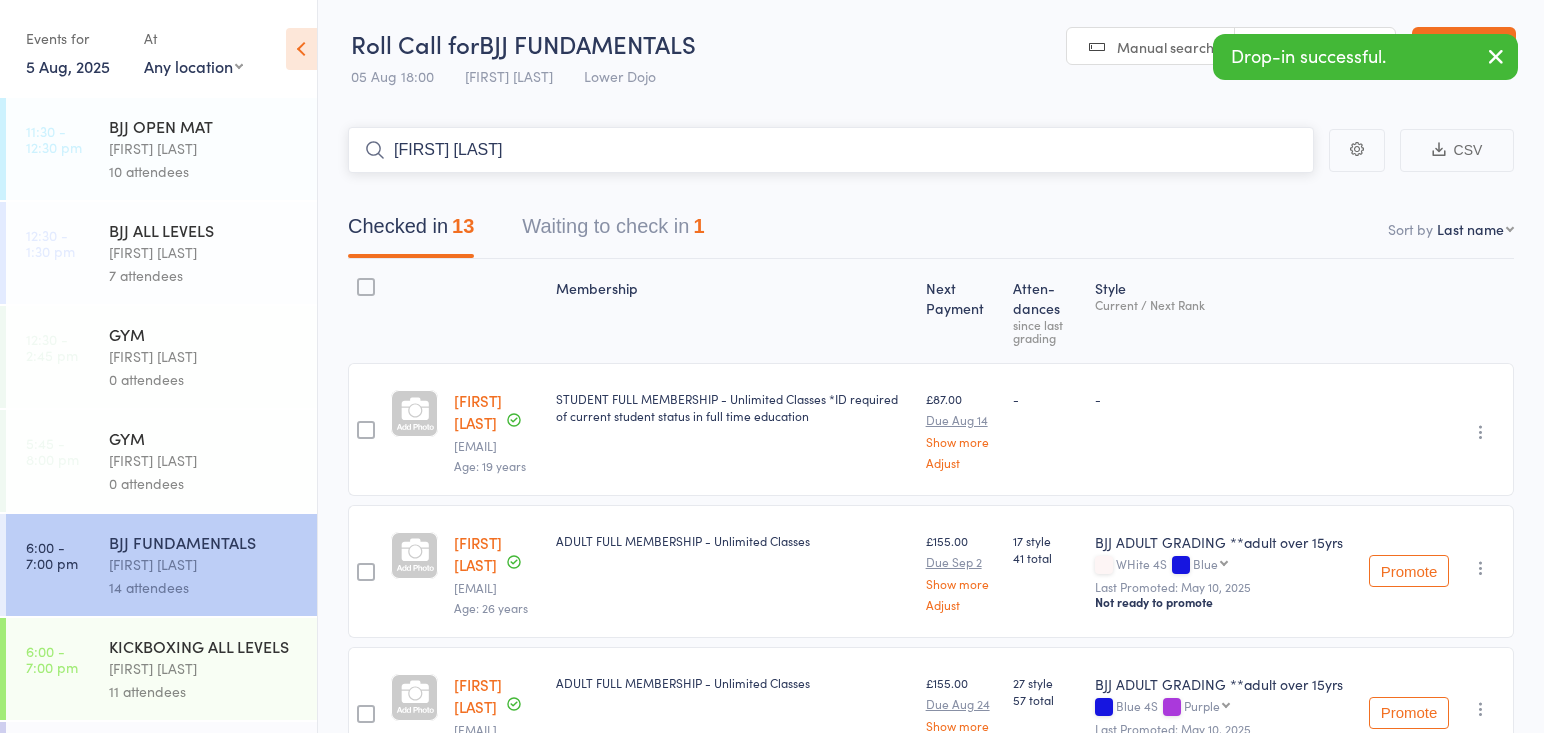 type on "mark th" 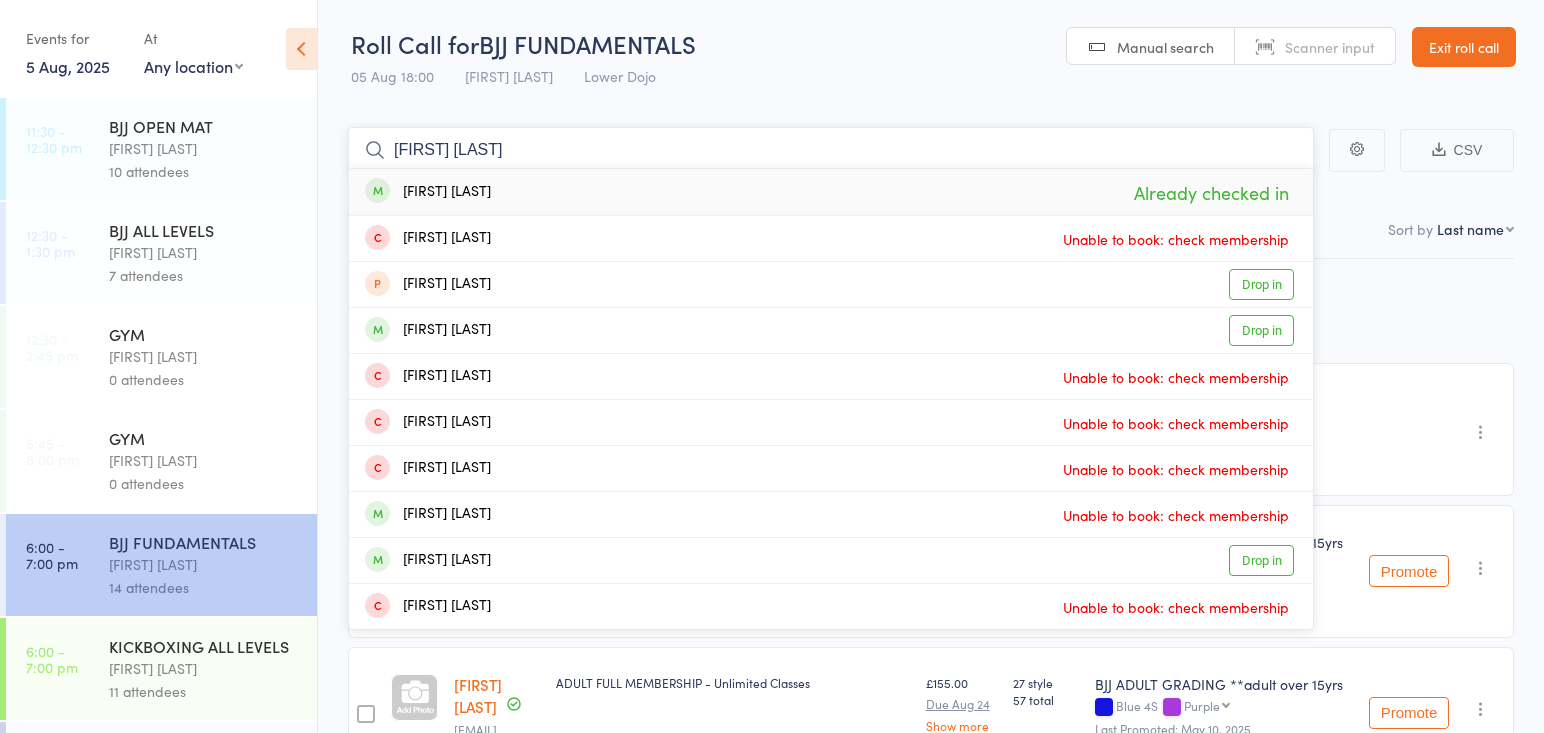 drag, startPoint x: 395, startPoint y: 139, endPoint x: 261, endPoint y: 141, distance: 134.01492 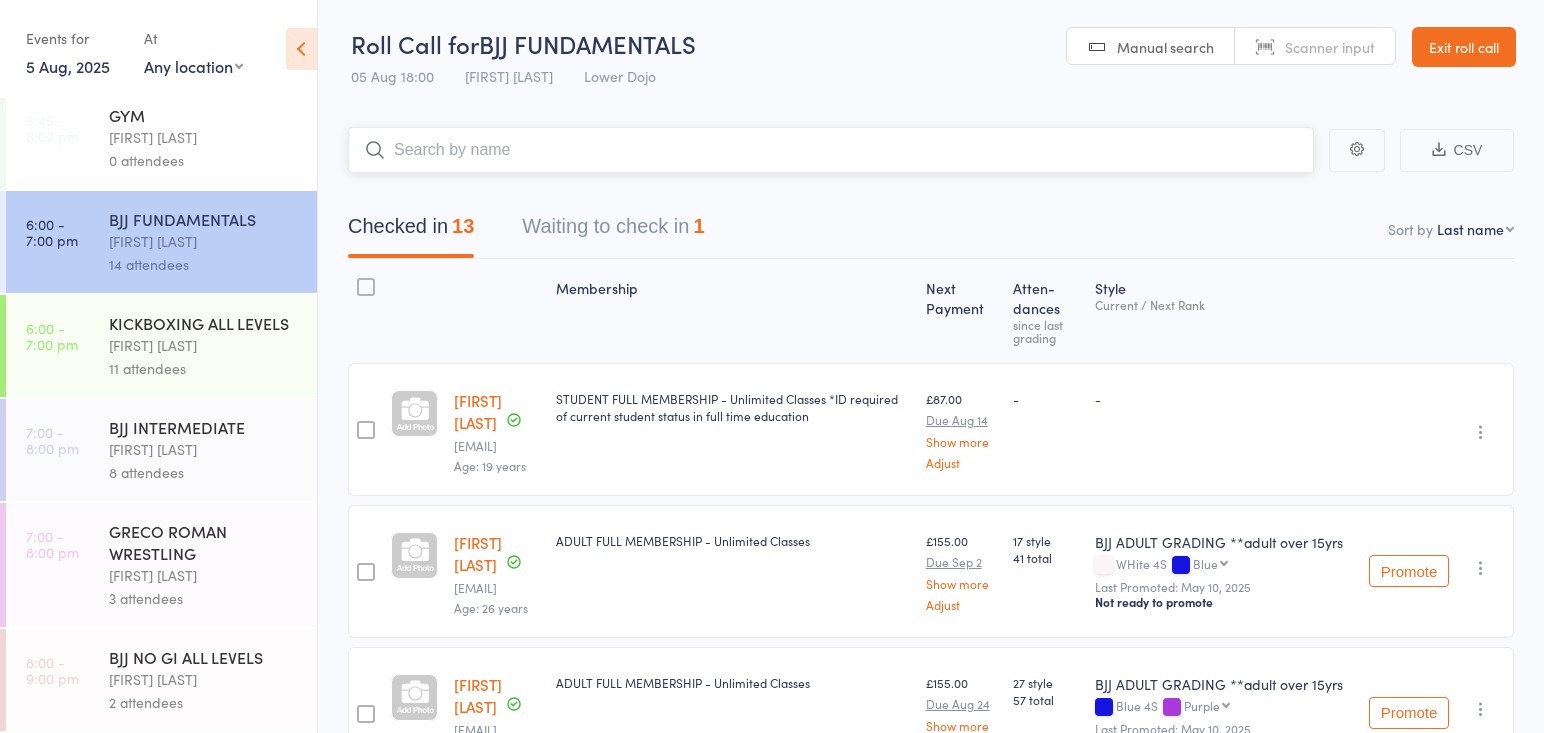 scroll, scrollTop: 323, scrollLeft: 0, axis: vertical 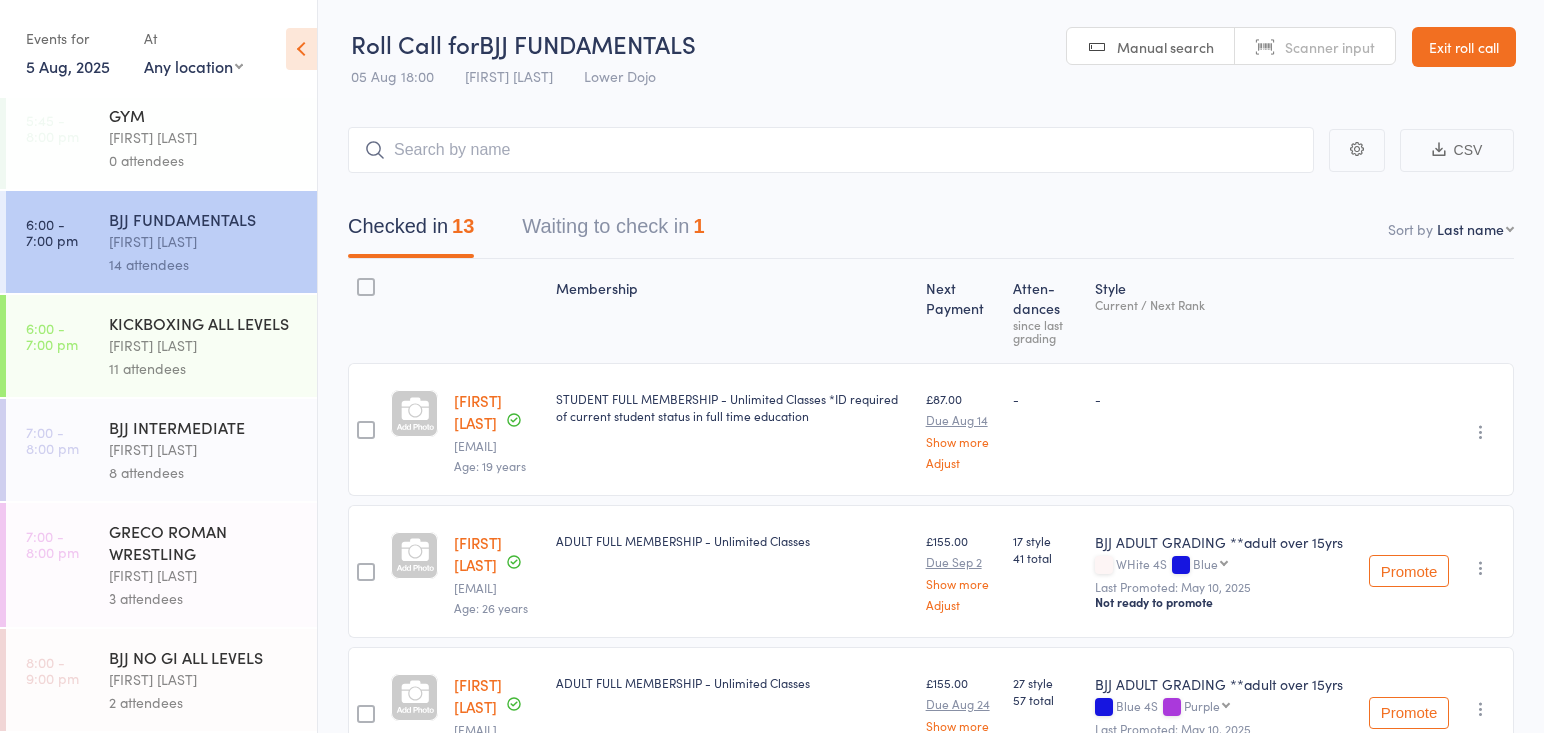 drag, startPoint x: 223, startPoint y: 465, endPoint x: 405, endPoint y: 302, distance: 244.3215 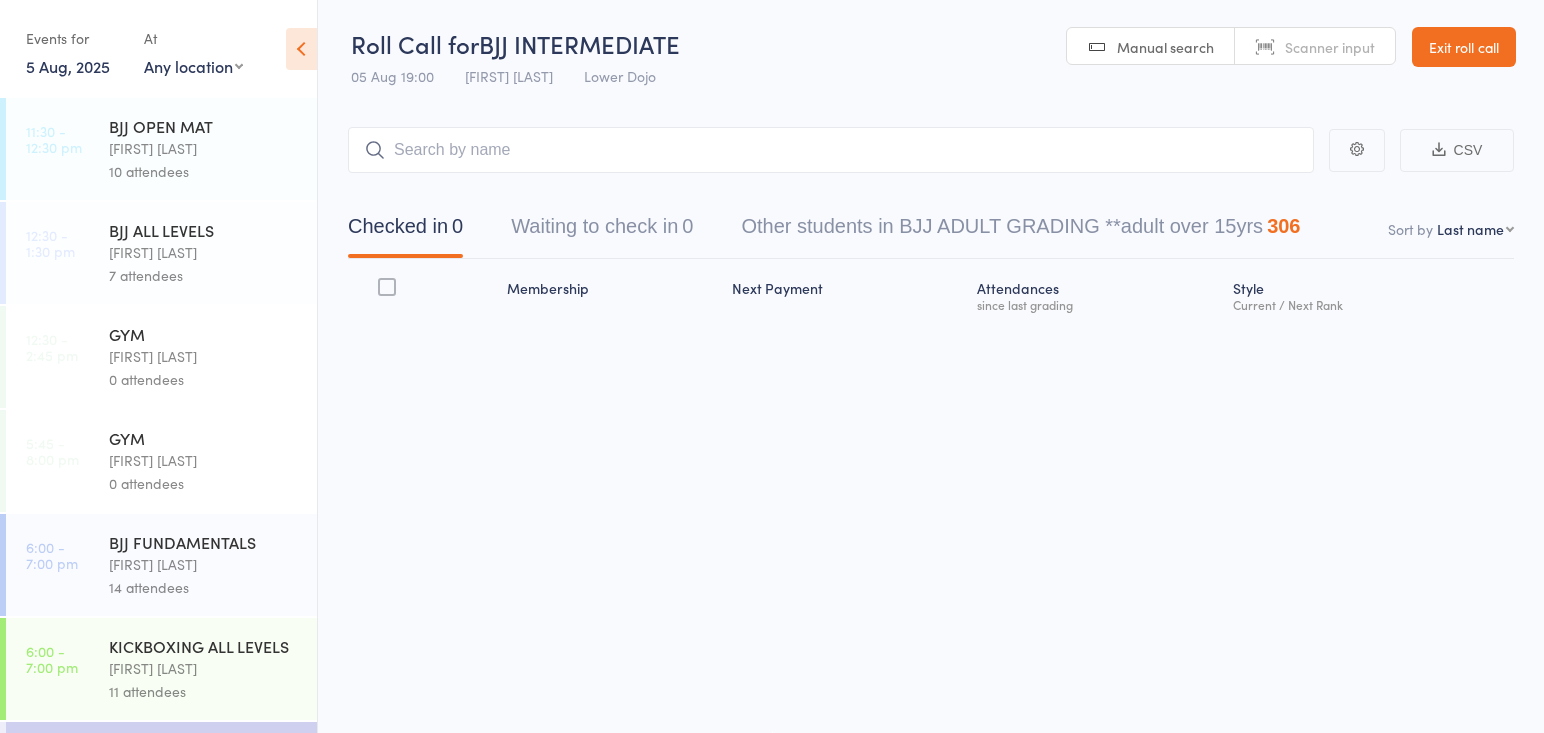 click at bounding box center (831, 150) 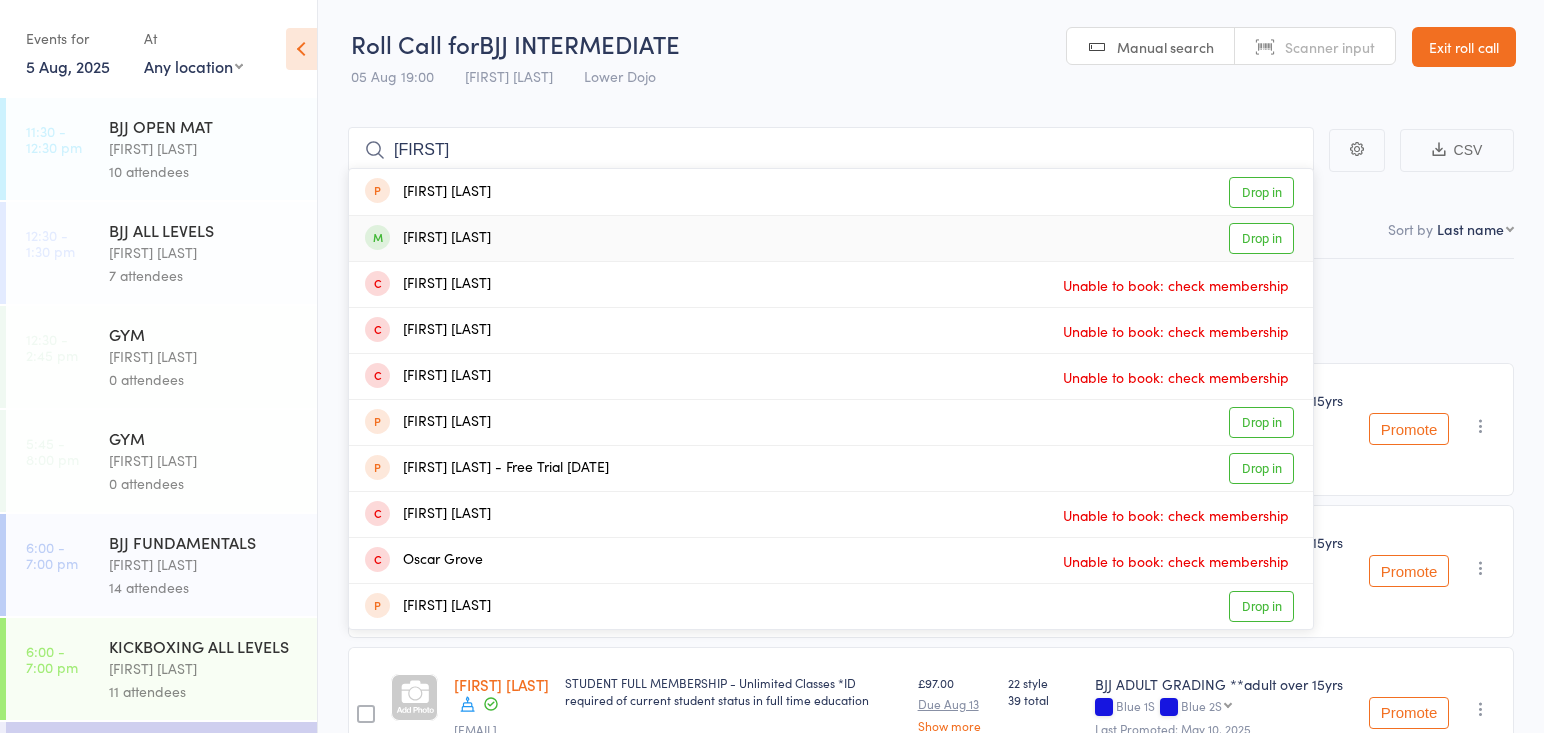 type on "oskar" 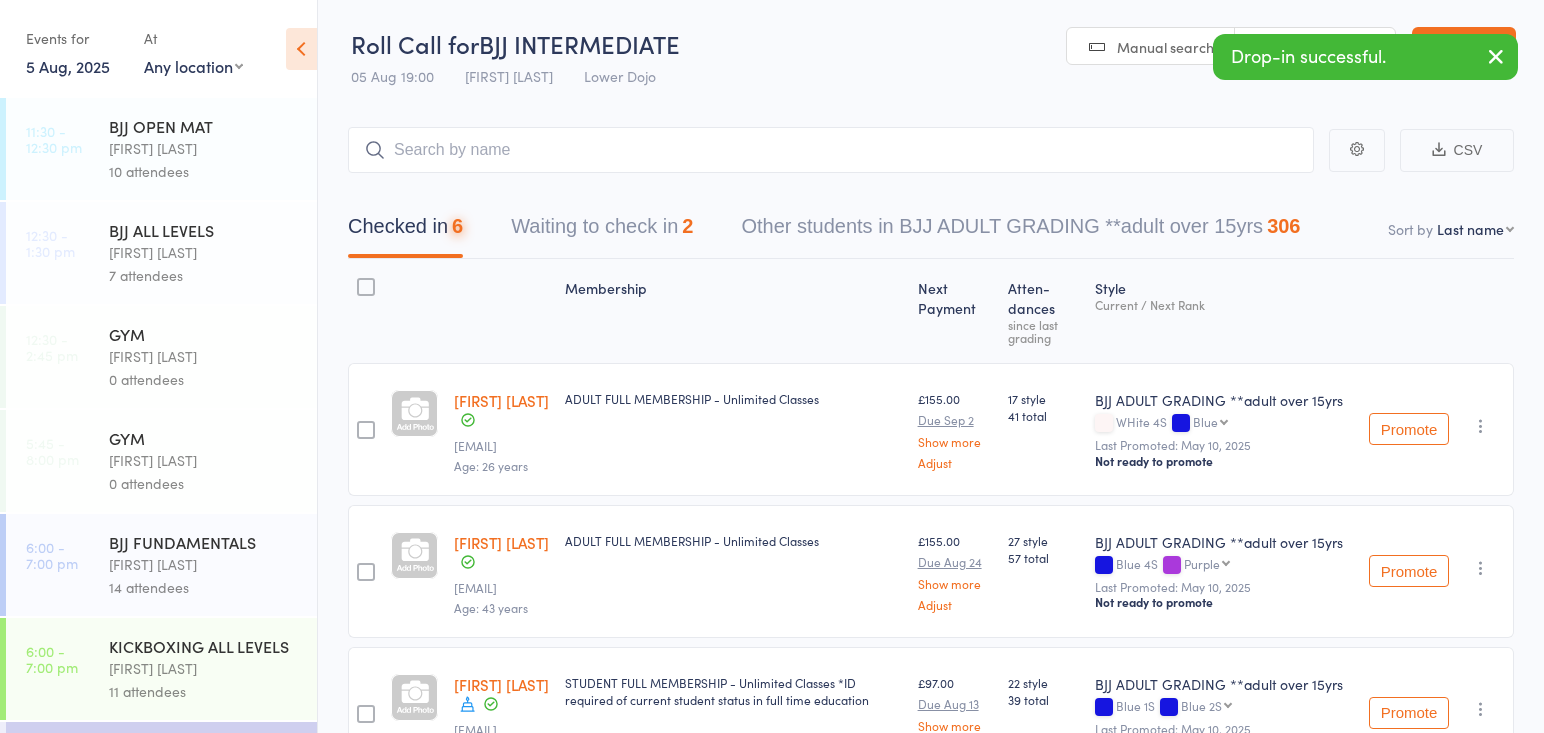 click on "14 attendees" at bounding box center [204, 587] 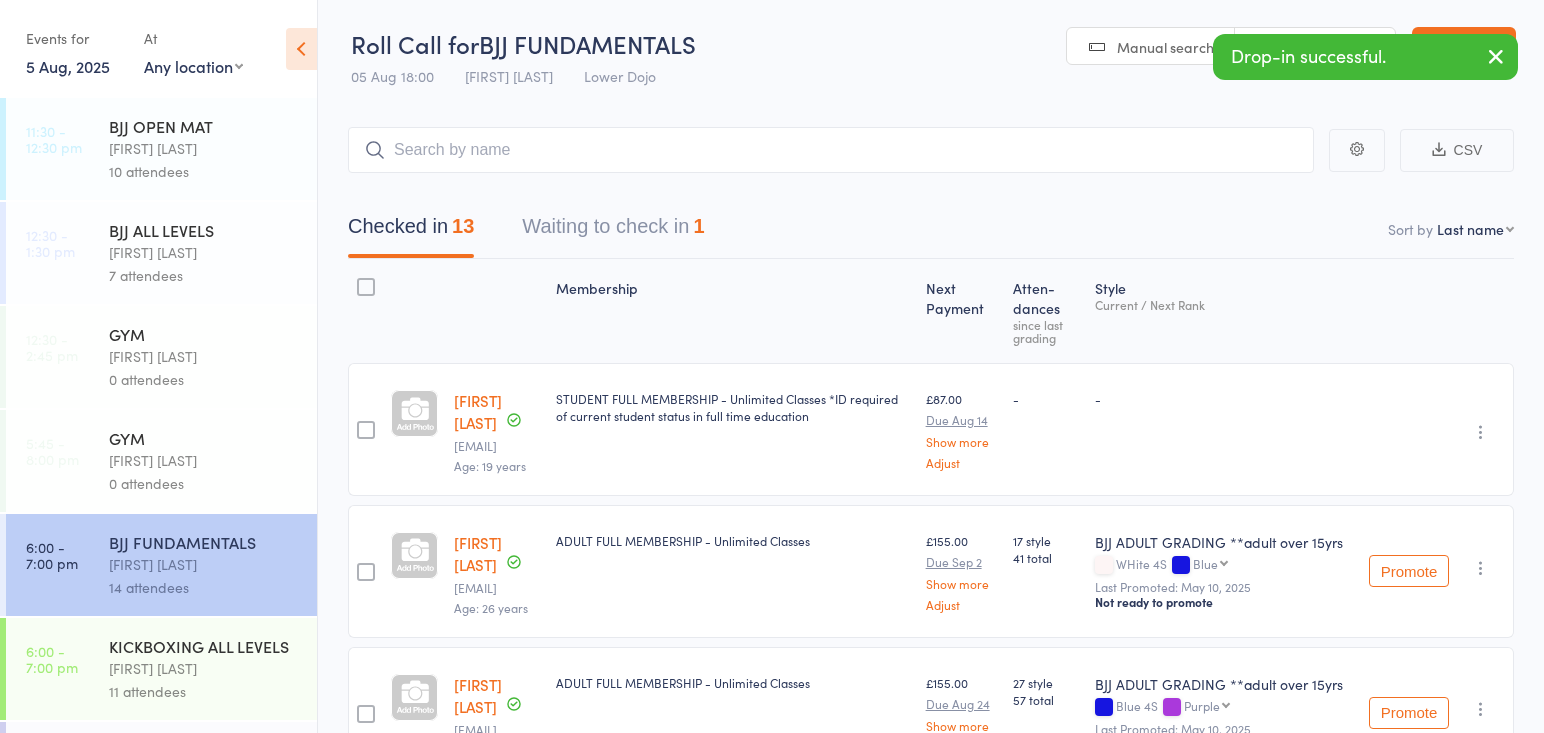 click at bounding box center (831, 150) 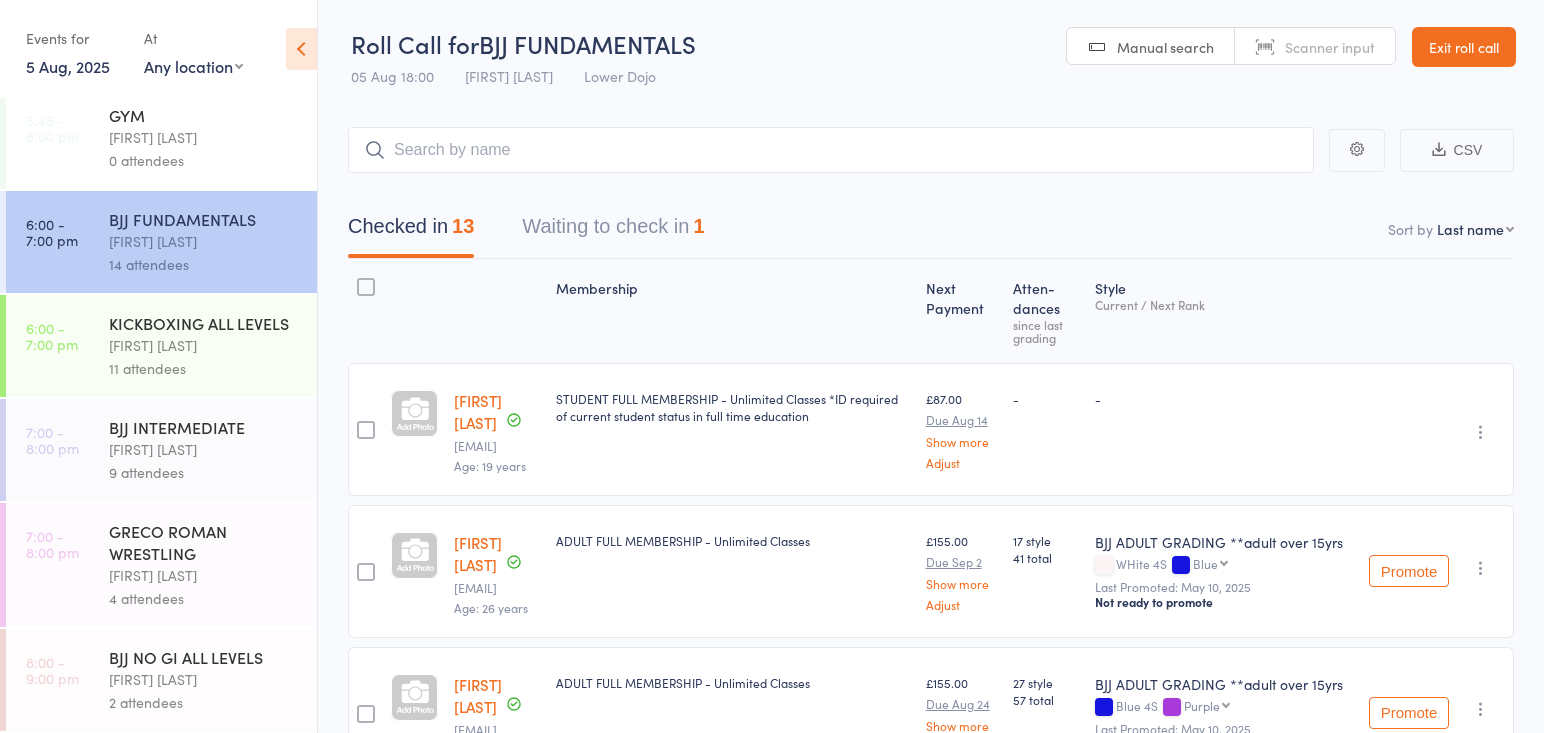scroll, scrollTop: 323, scrollLeft: 0, axis: vertical 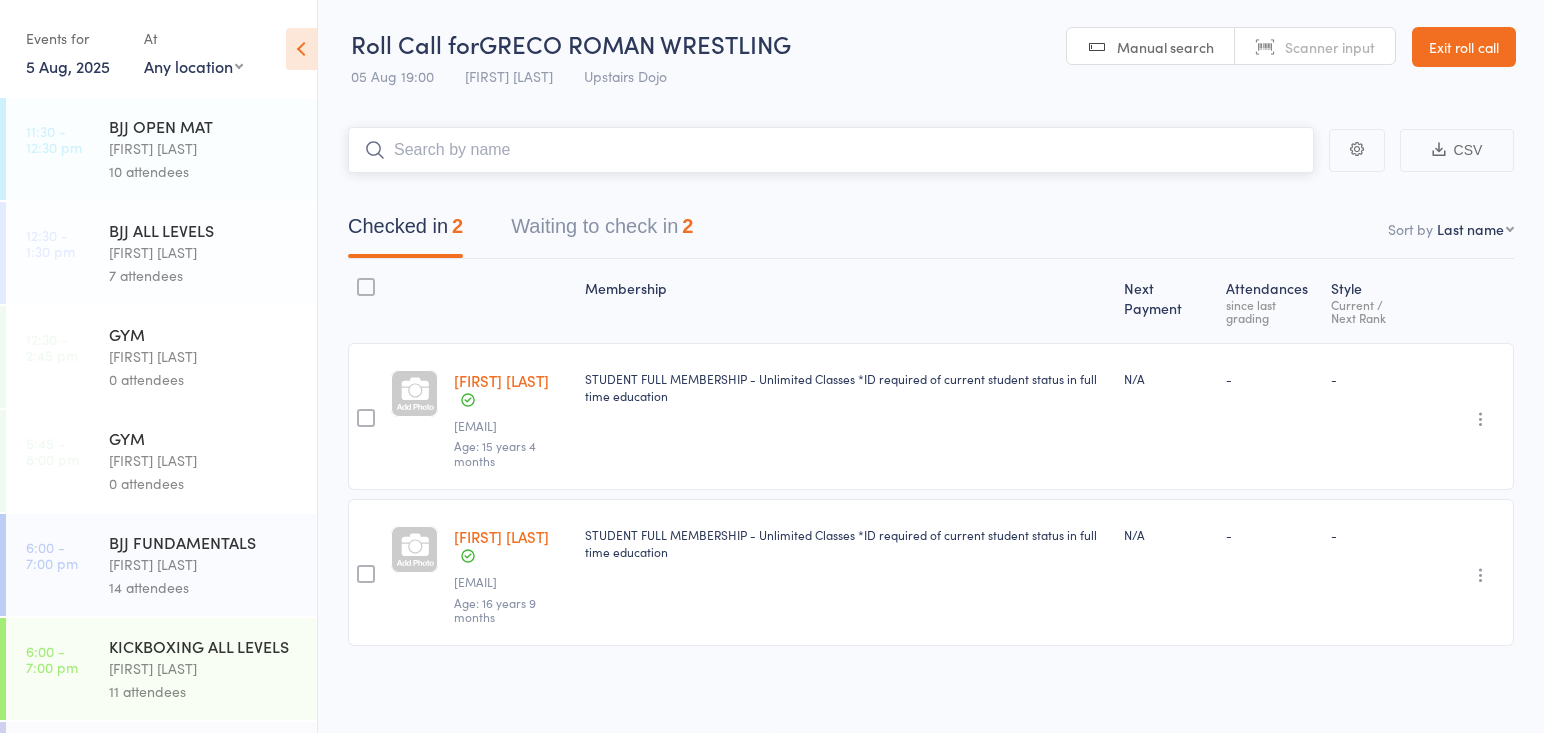 click at bounding box center (831, 150) 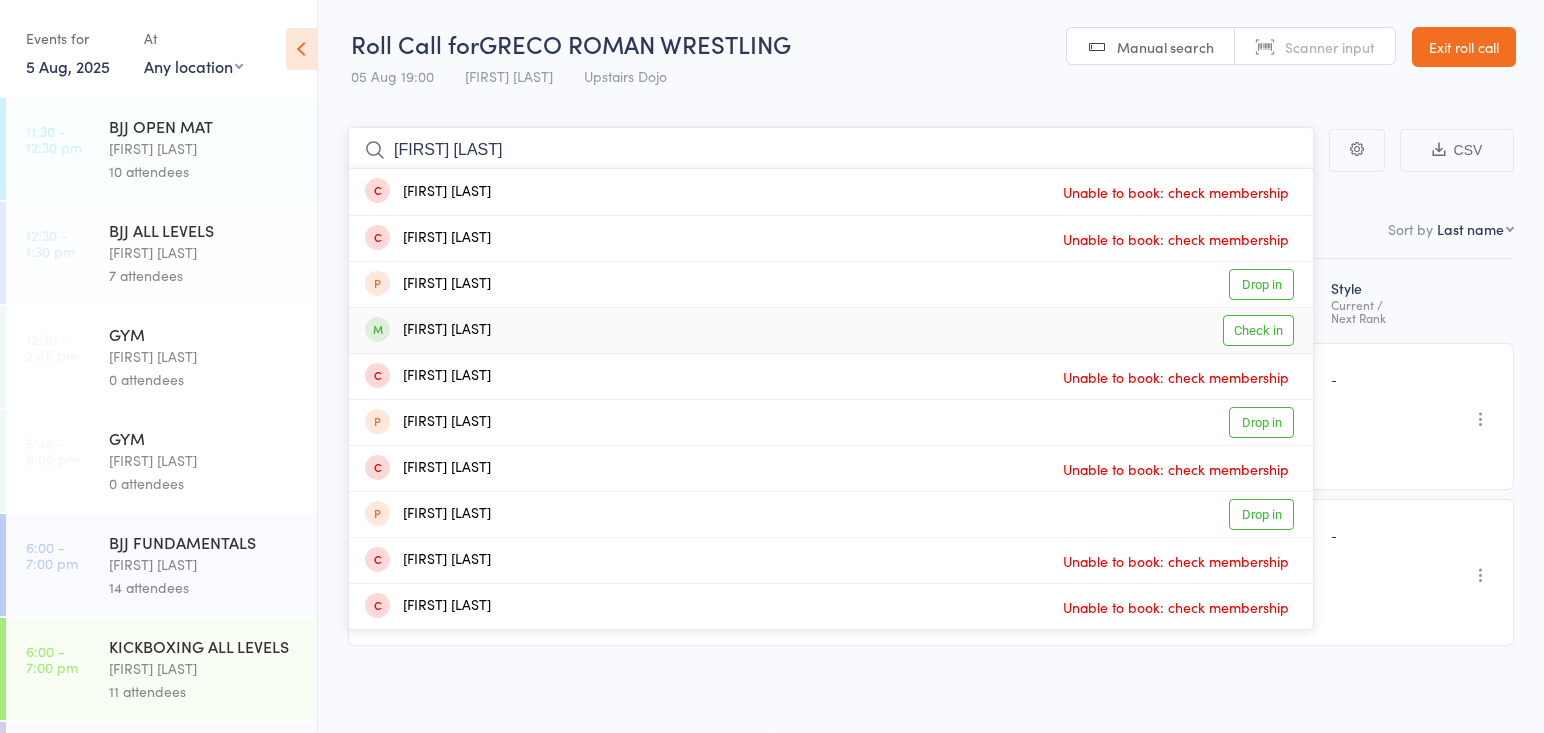 type on "antony ci" 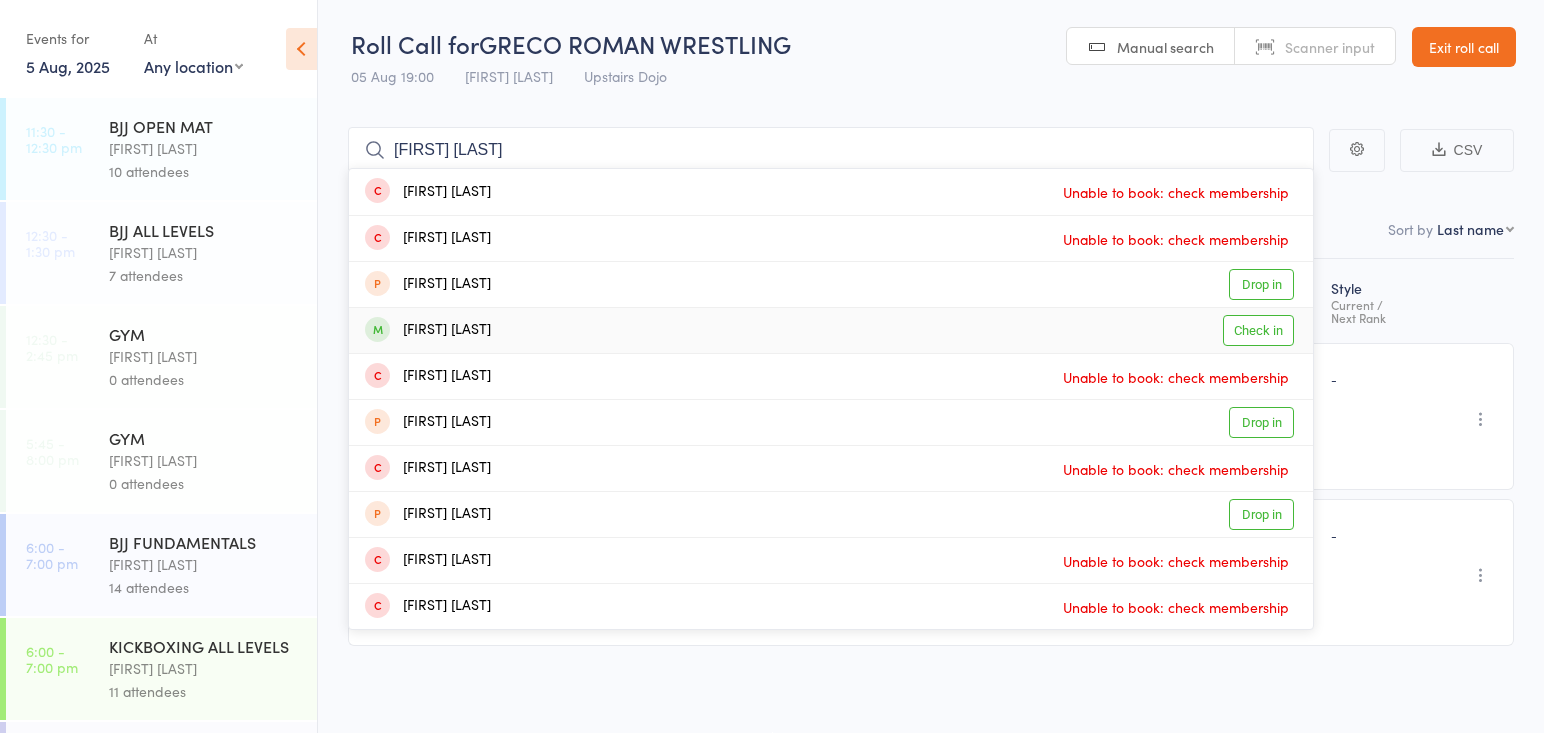 click on "Antoni Cienciala" at bounding box center [428, 330] 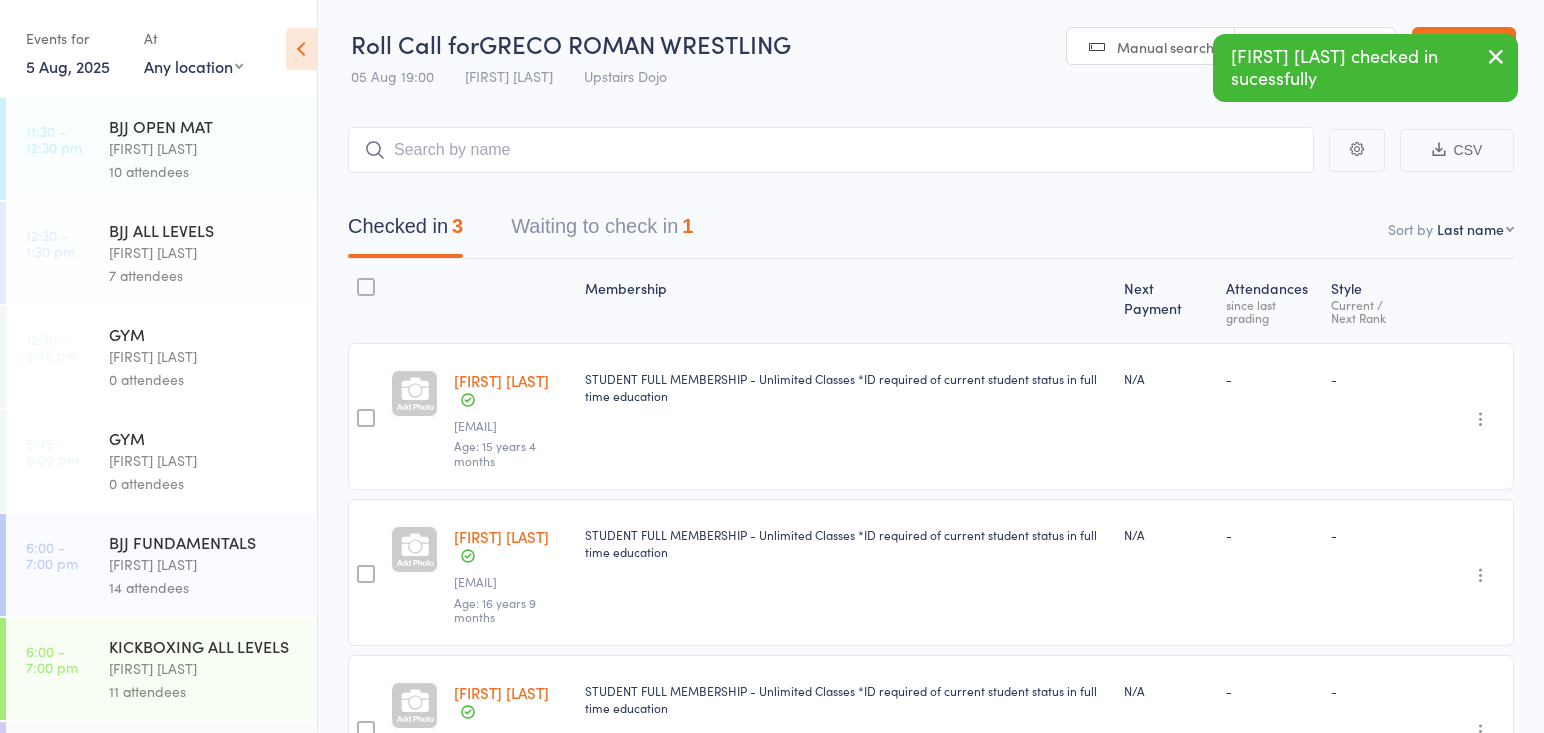 drag, startPoint x: 230, startPoint y: 657, endPoint x: 556, endPoint y: 339, distance: 455.4119 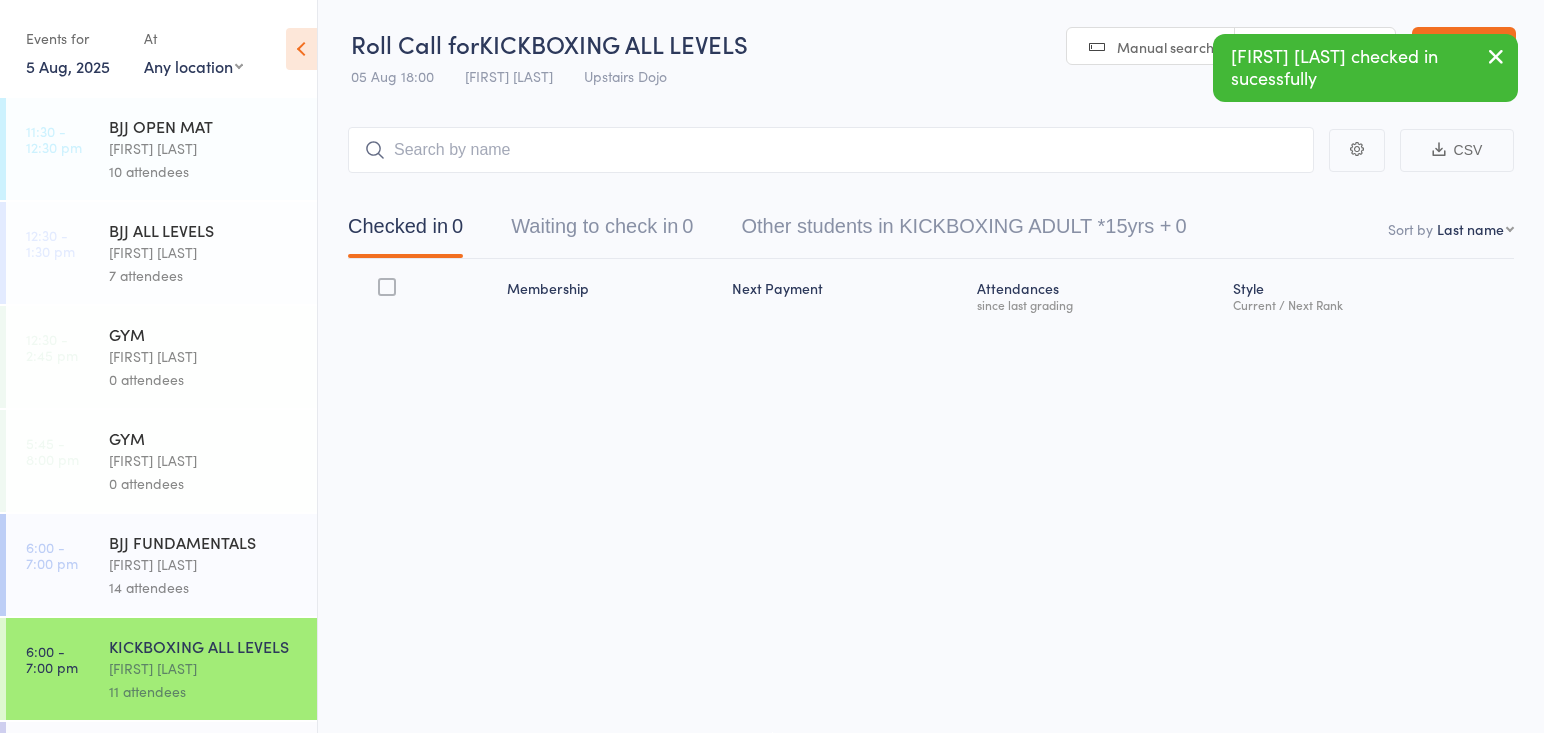 click at bounding box center [831, 150] 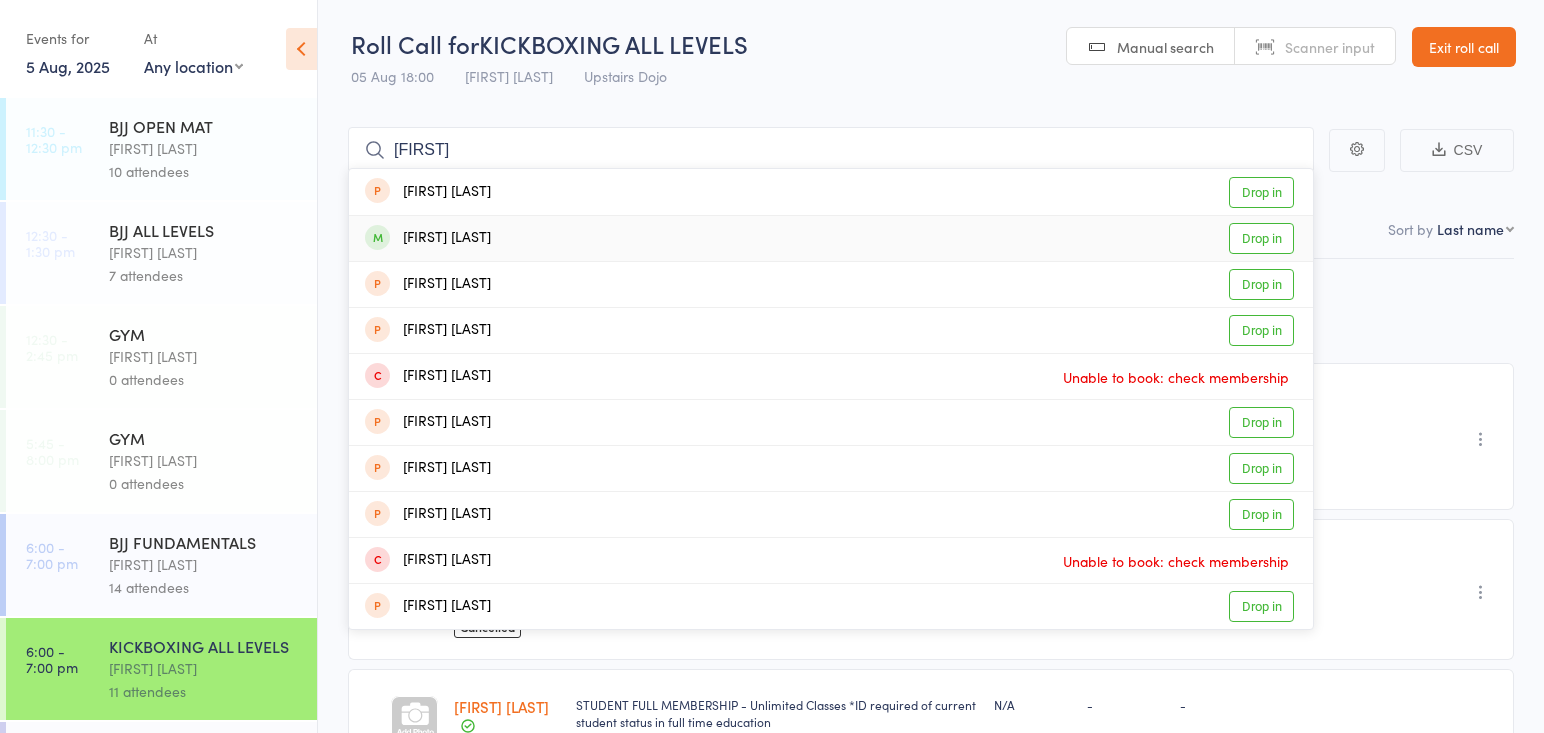 type on "wesley" 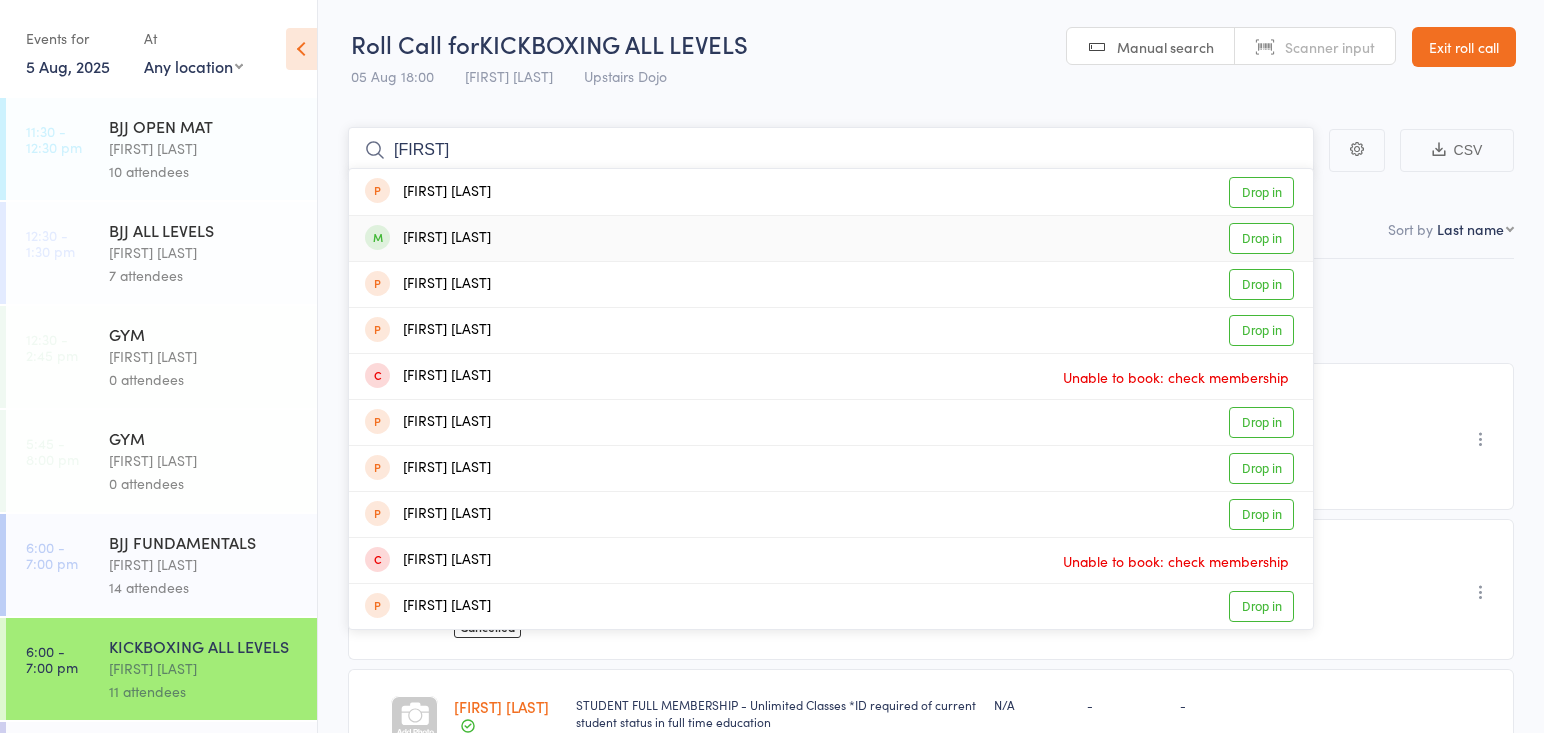 type 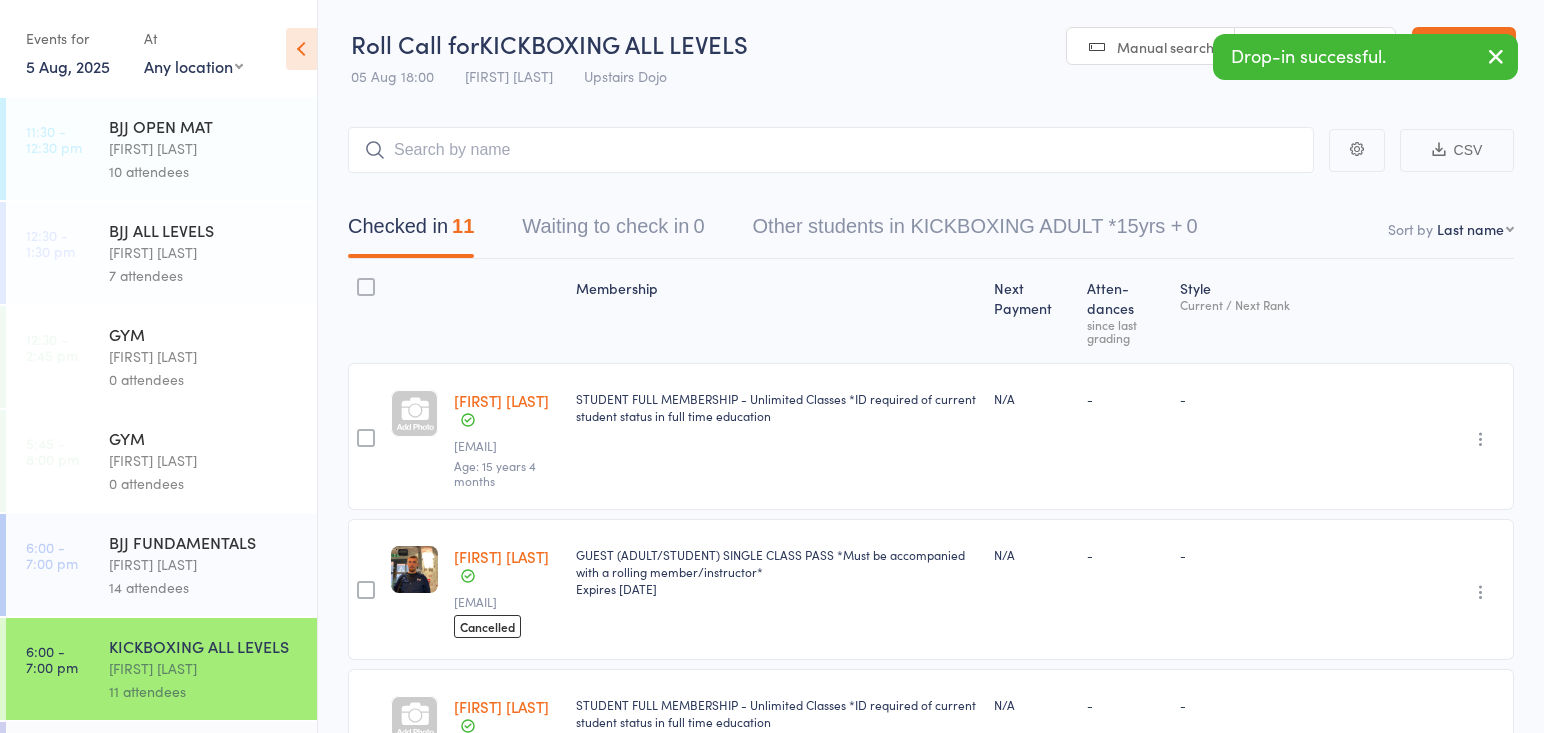 click on "Thomas Buckmaster" at bounding box center (204, 564) 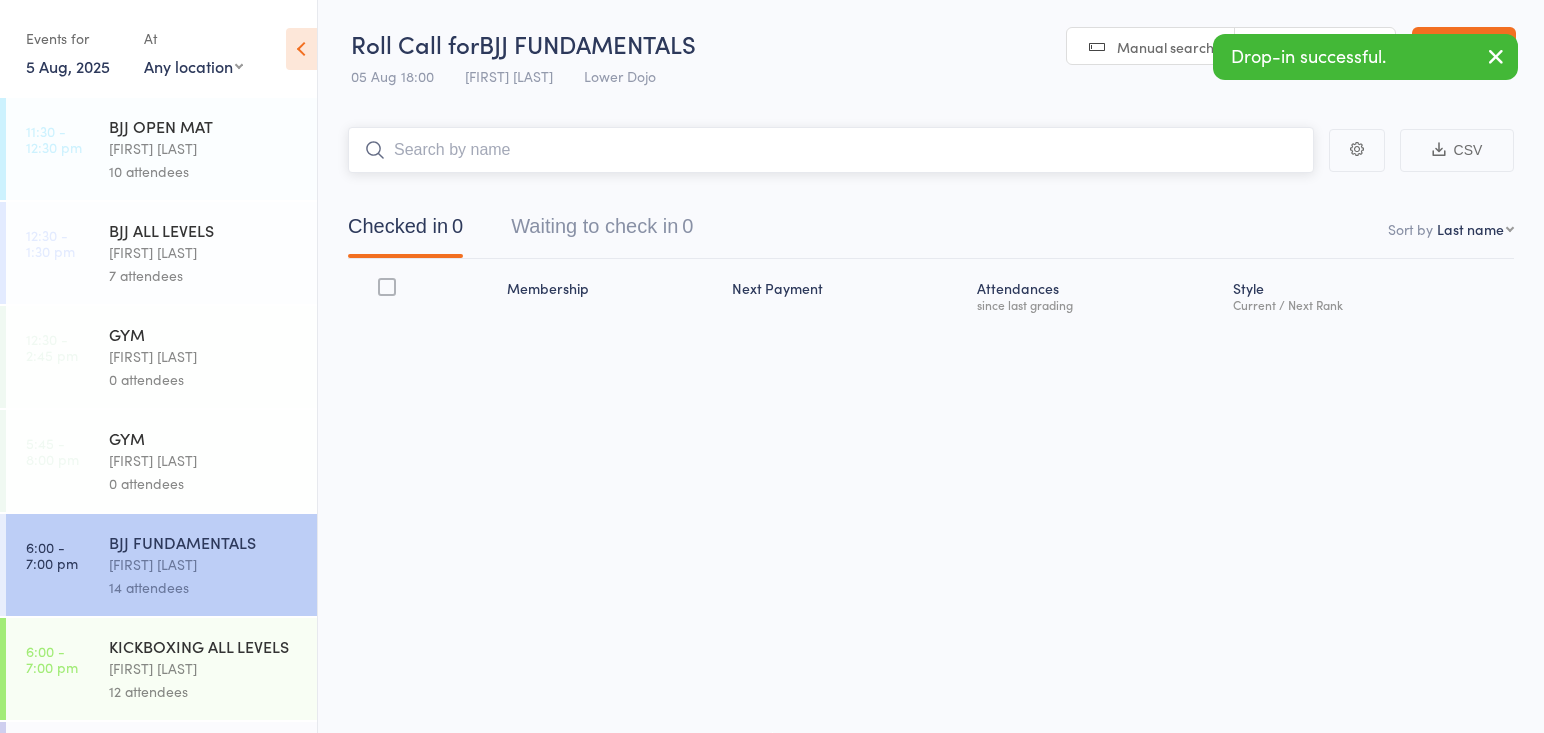 click at bounding box center [831, 150] 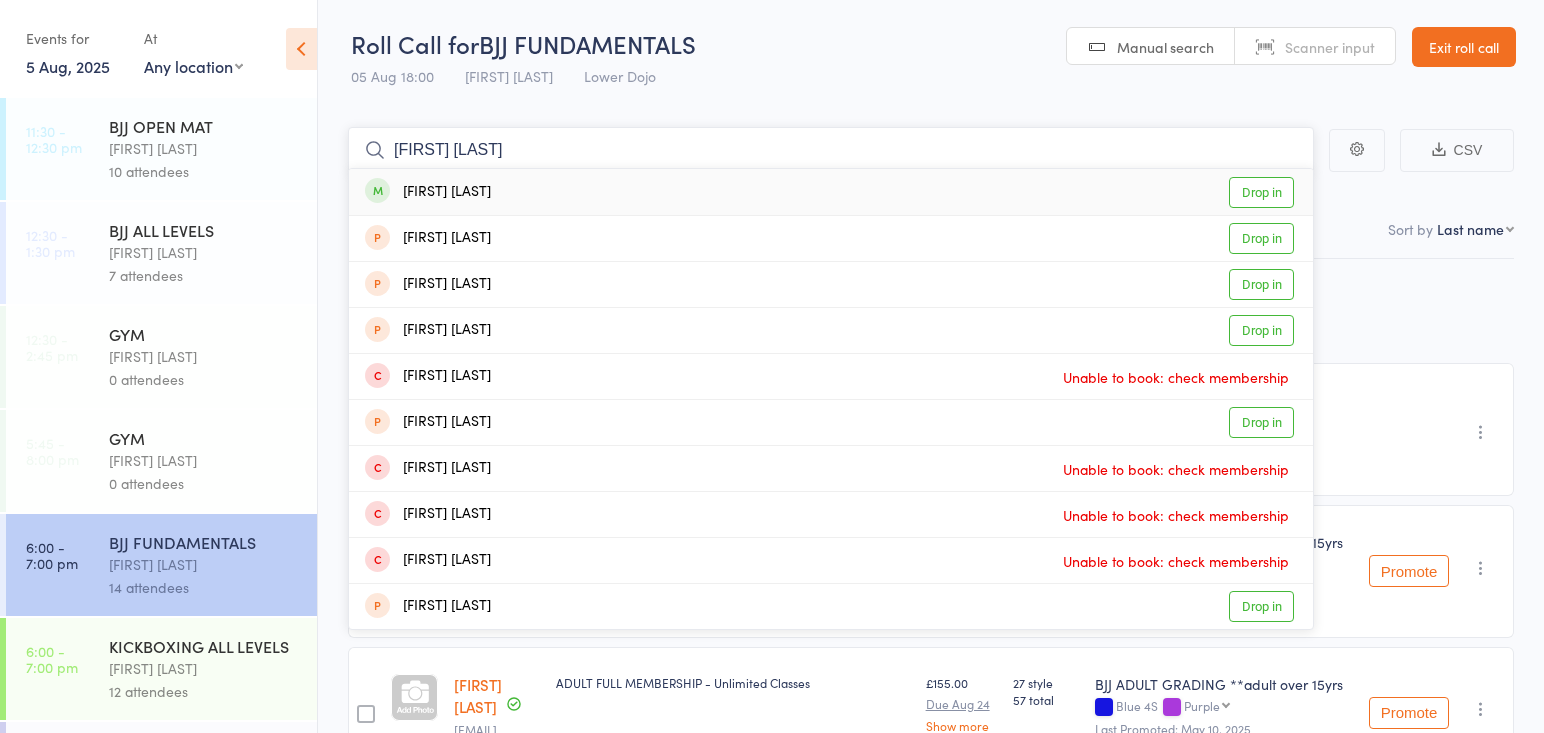 type on "henry j" 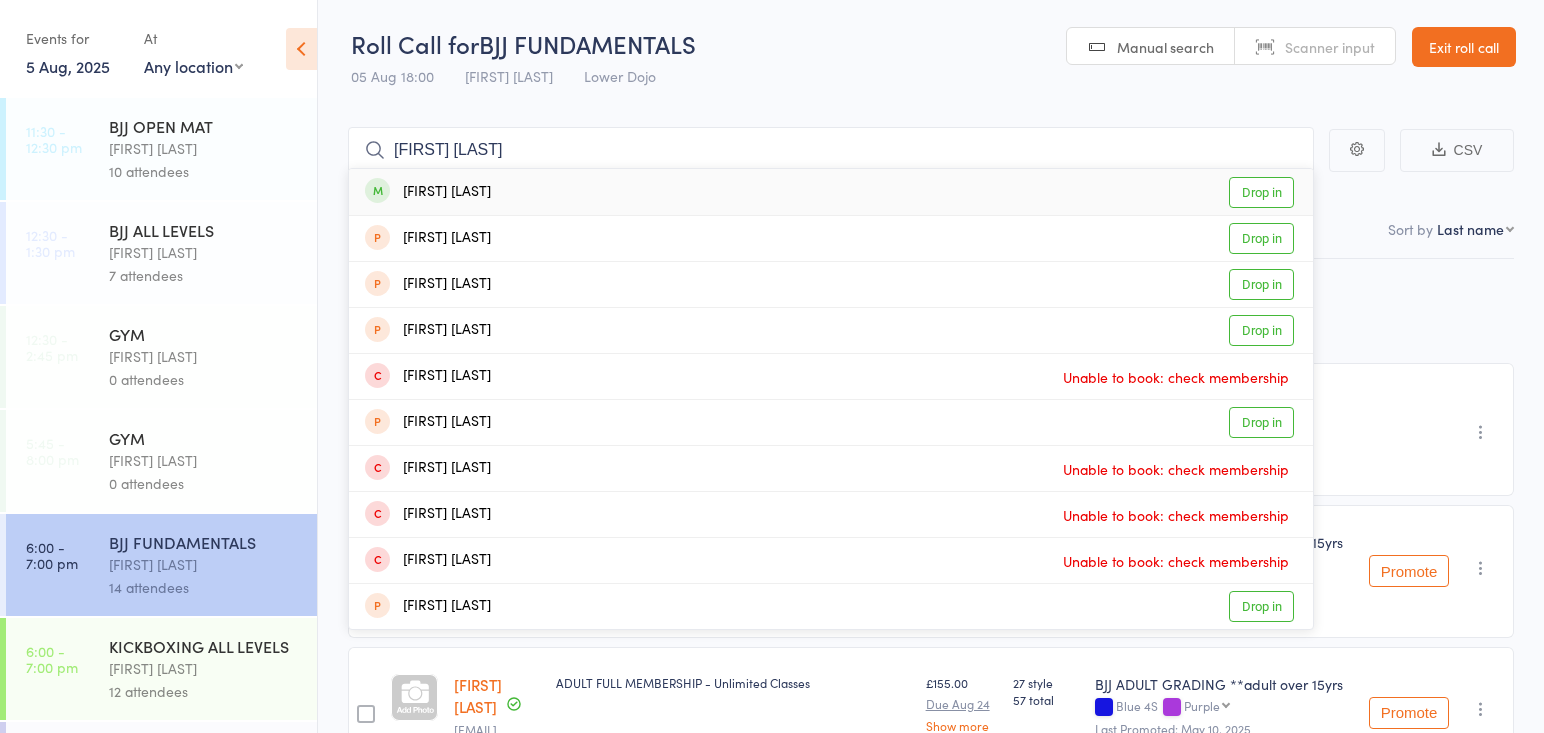 click on "Henry Jeans" at bounding box center (428, 192) 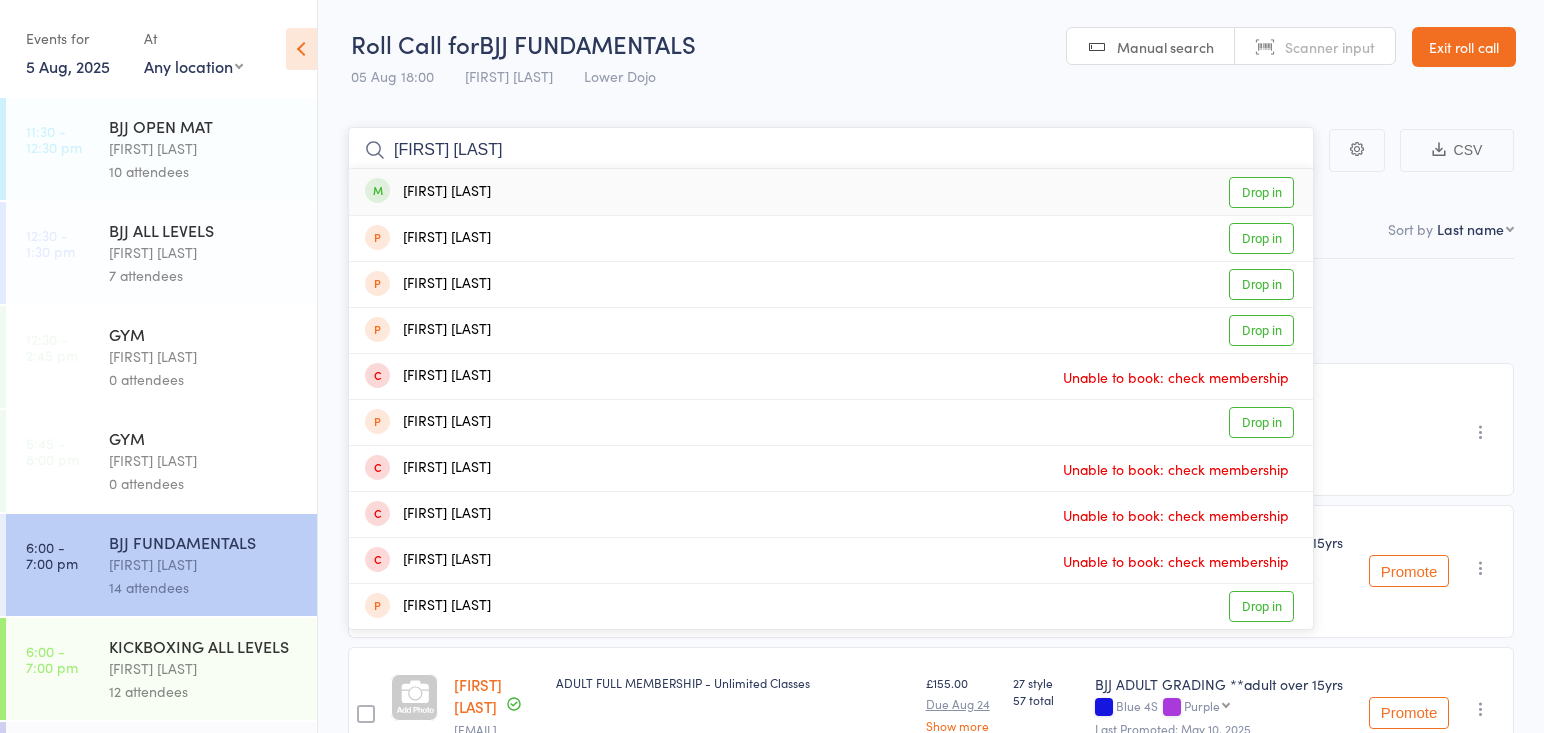 type 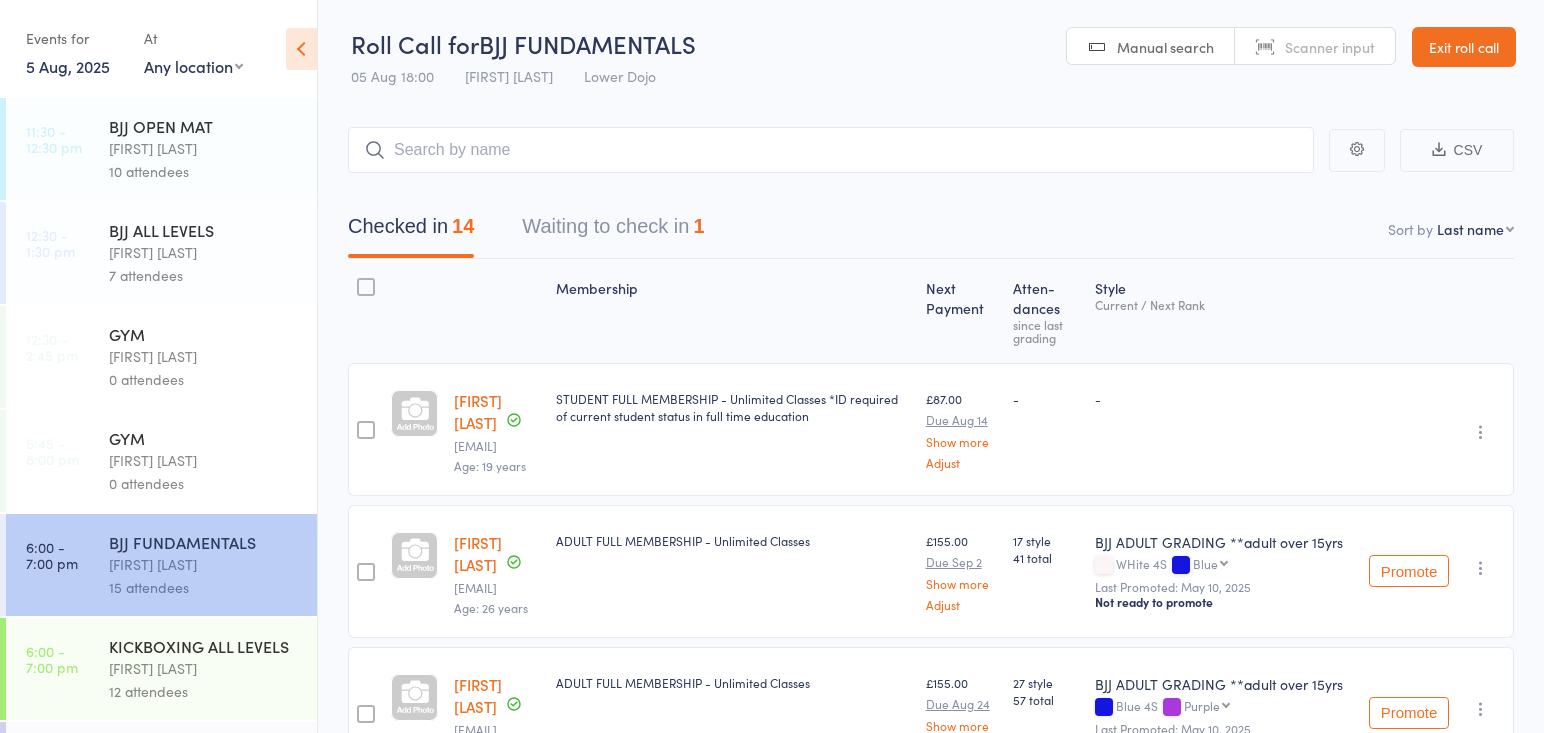 drag, startPoint x: 195, startPoint y: 663, endPoint x: 394, endPoint y: 486, distance: 266.32687 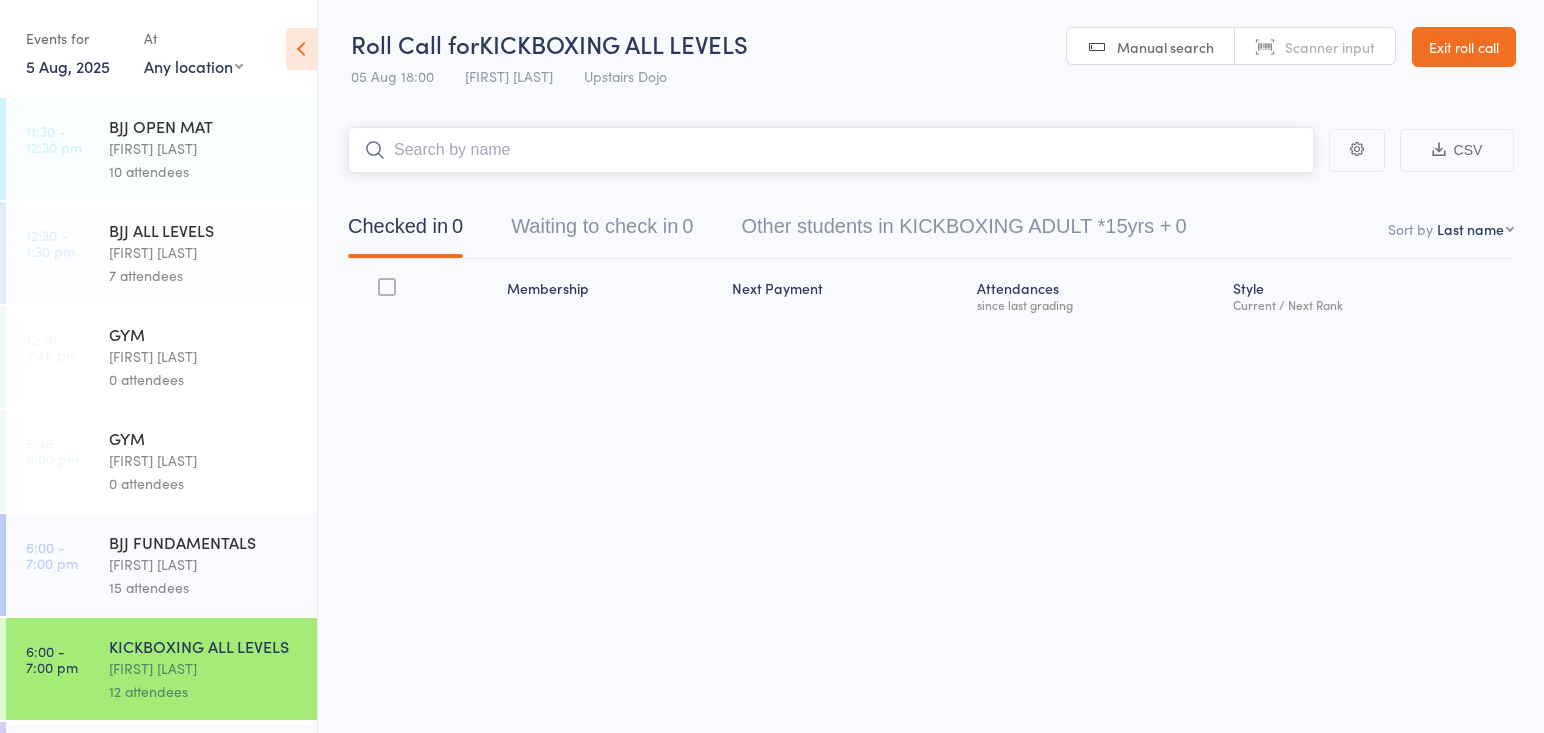 click at bounding box center [831, 150] 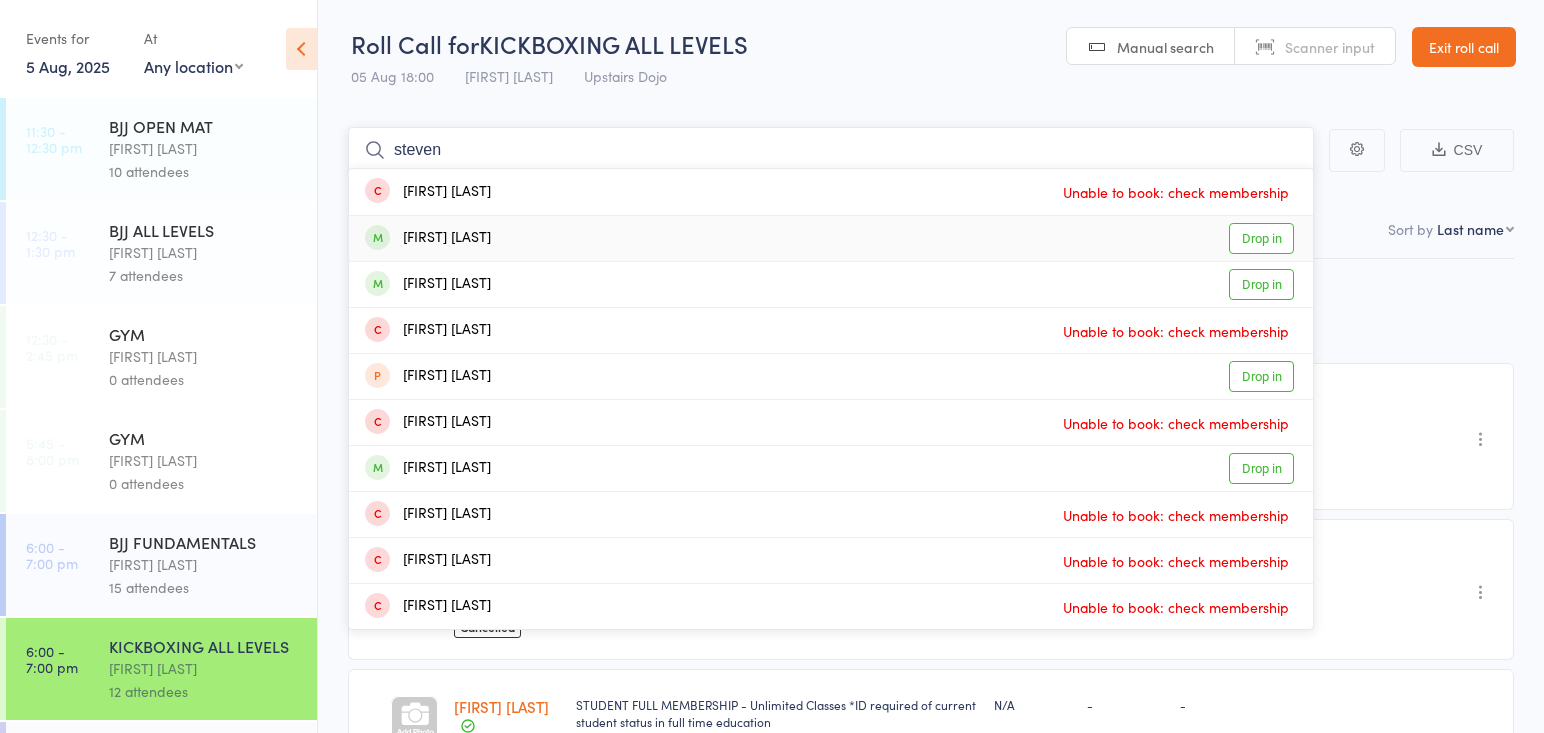 type on "steven" 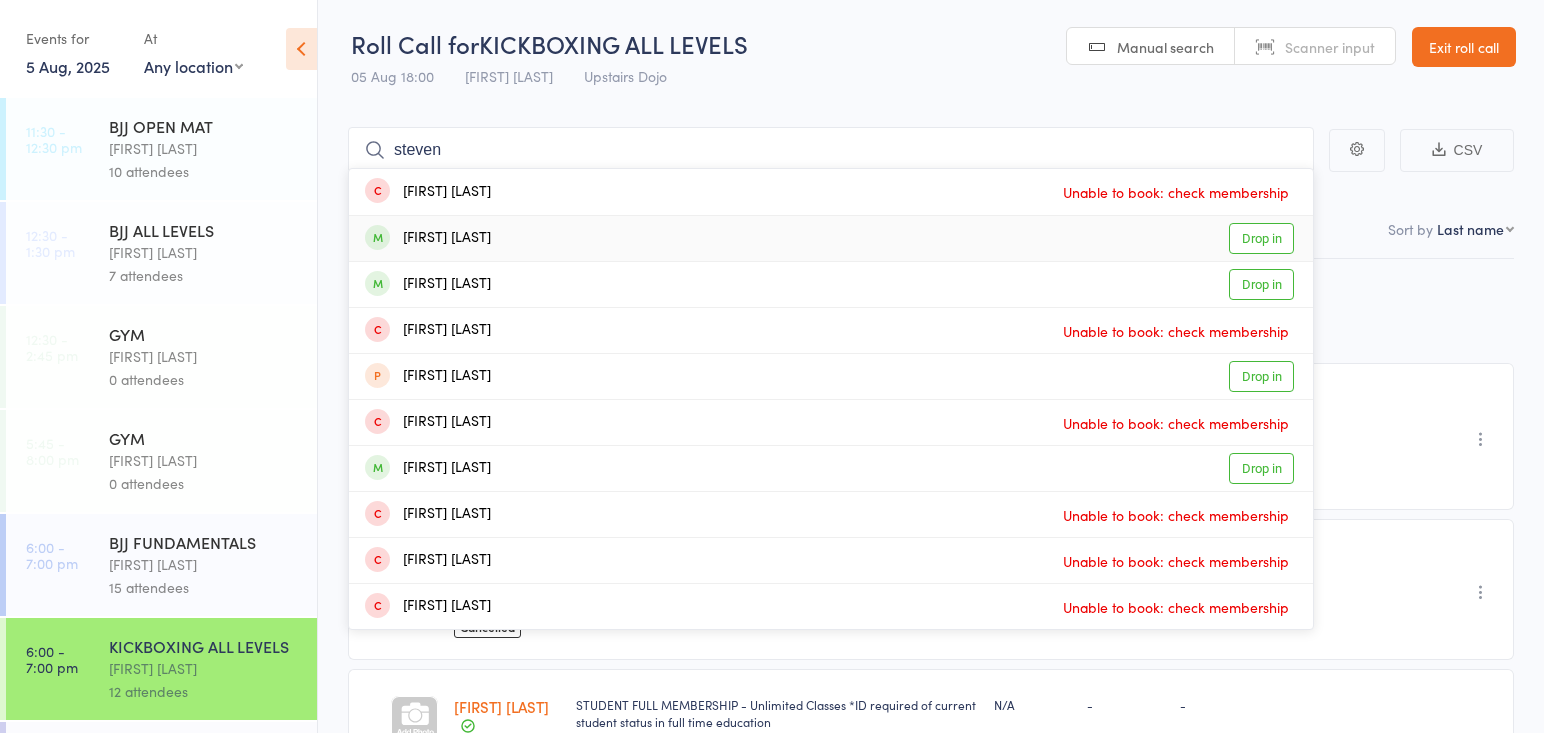 click on "Steven Cobb Drop in" at bounding box center (831, 238) 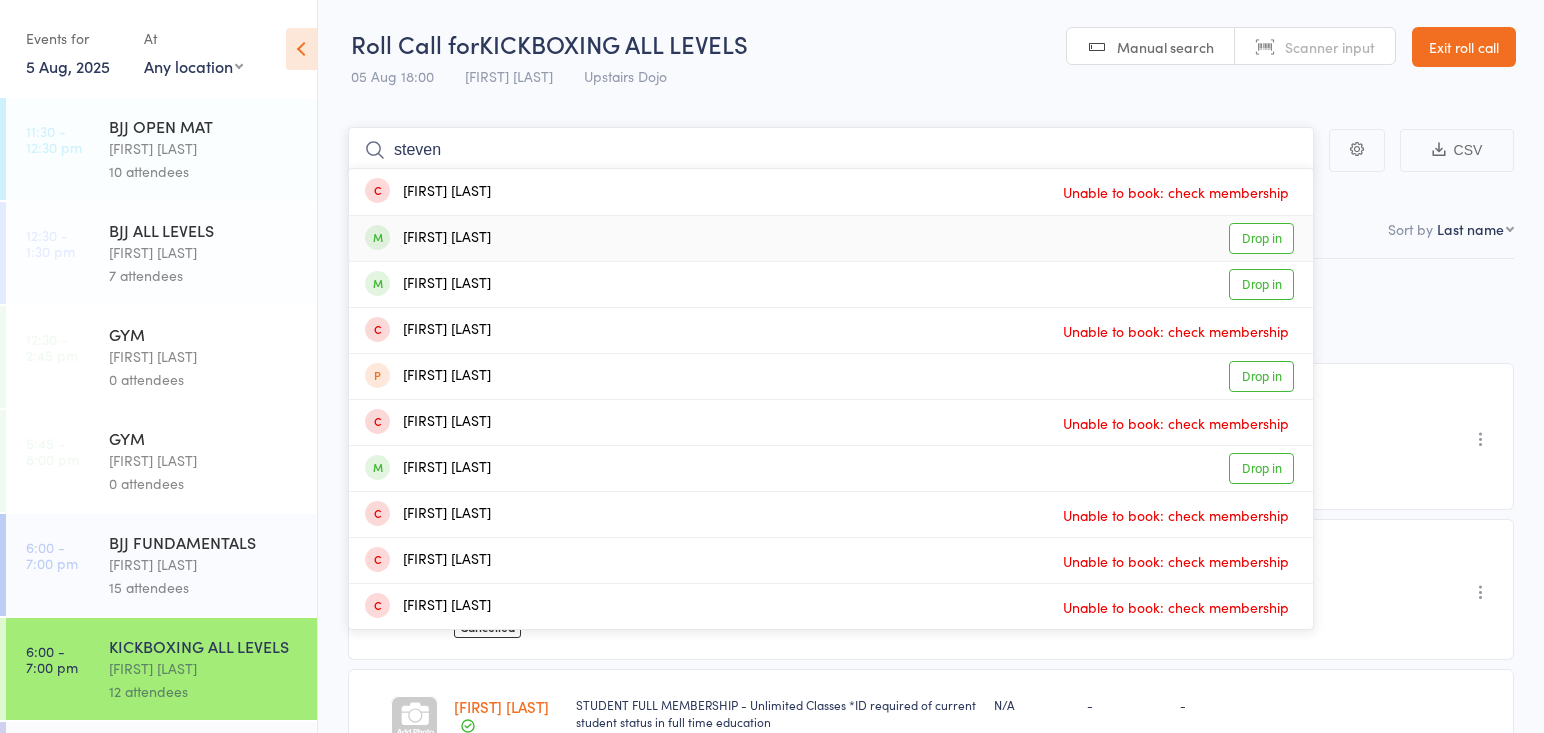 type 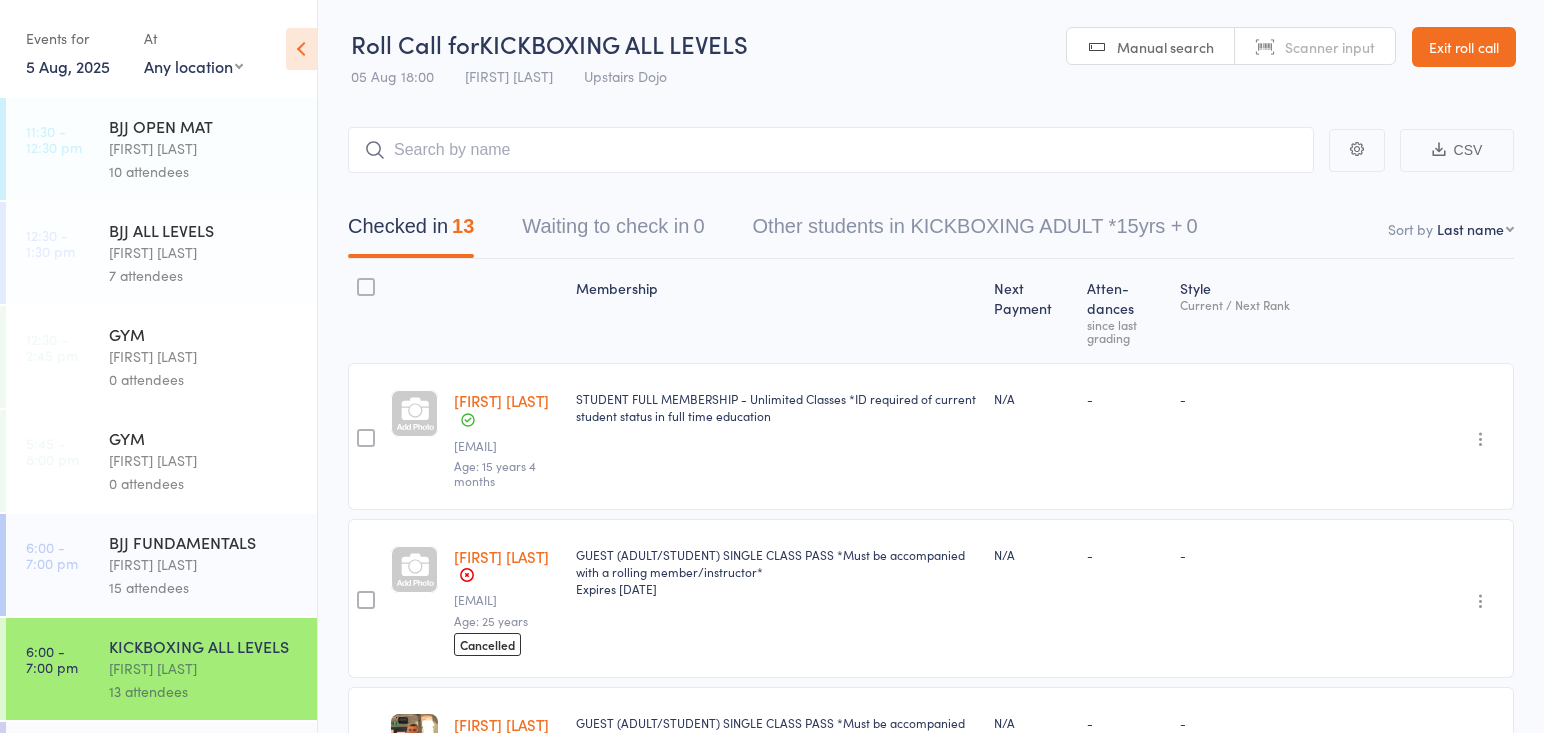 click on "BJJ FUNDAMENTALS" at bounding box center (204, 542) 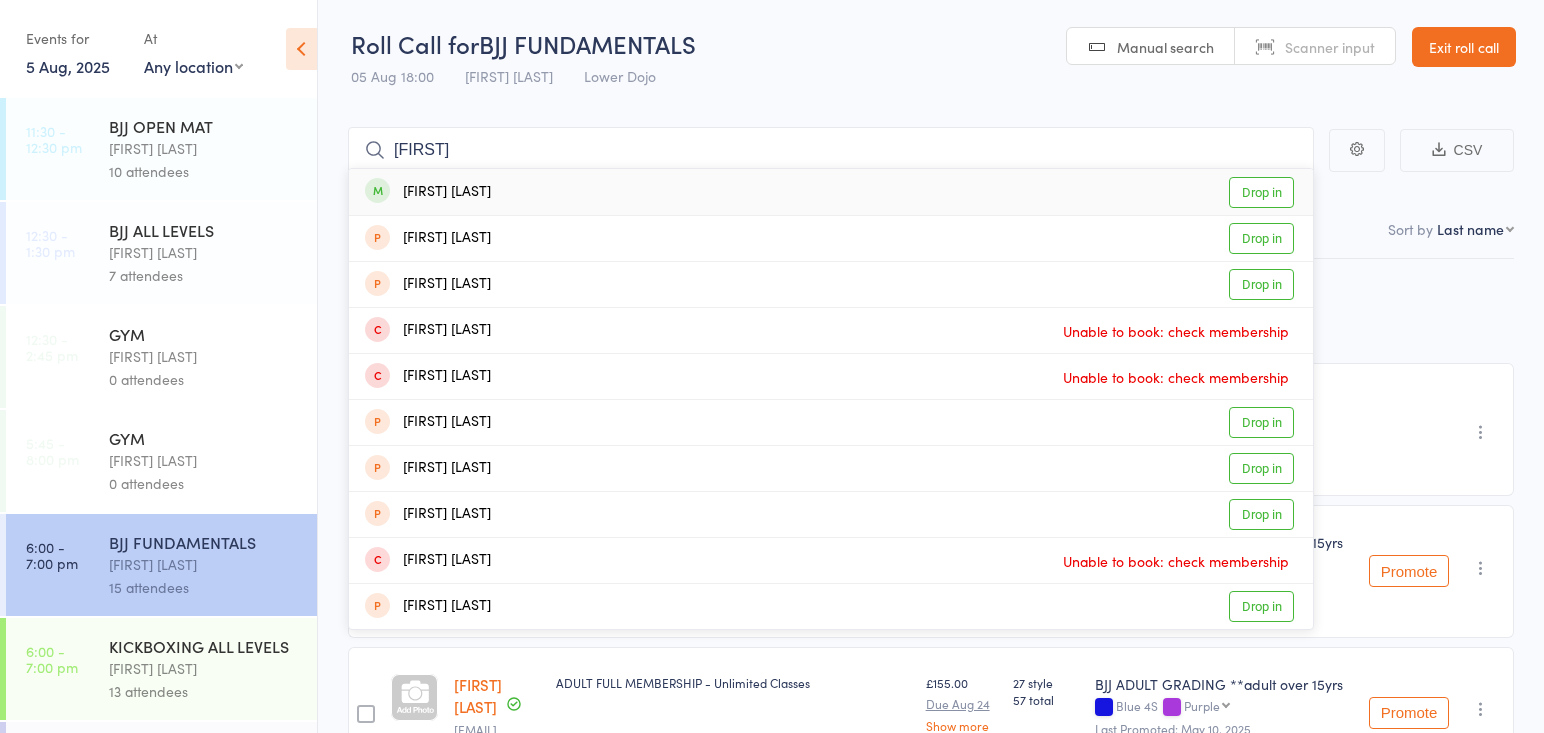 type on "vann" 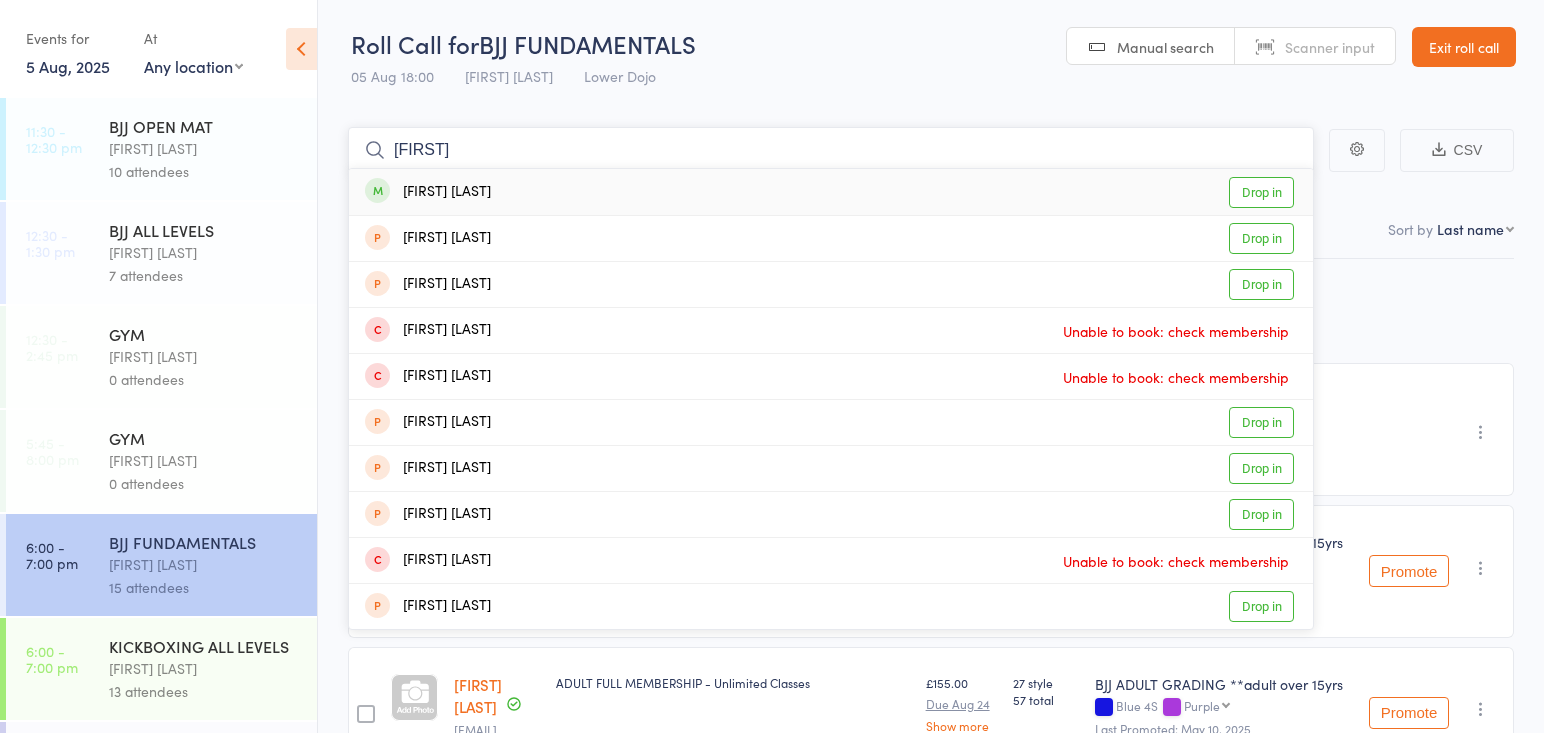 type 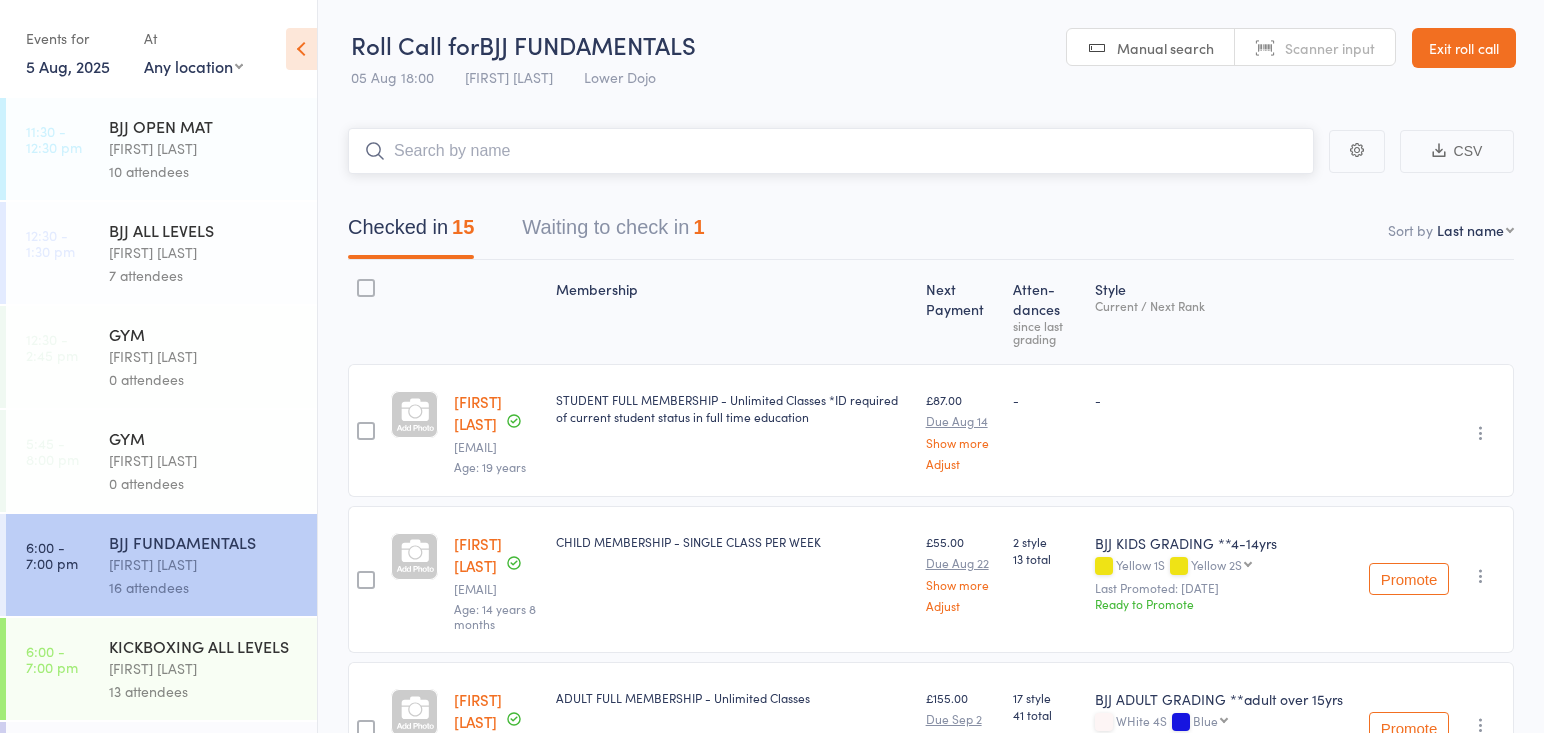 scroll, scrollTop: 0, scrollLeft: 0, axis: both 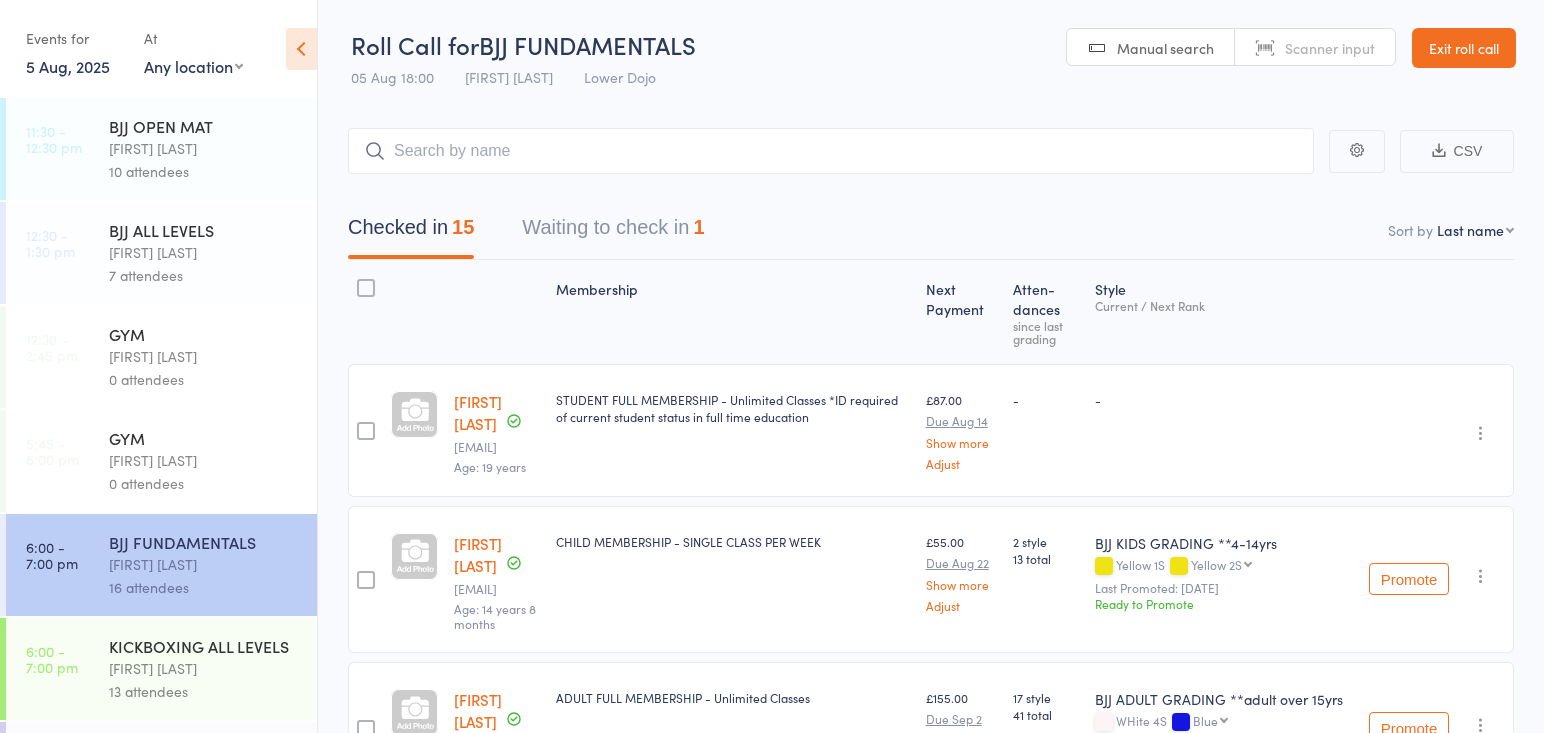 click on "Frankie Gibson" at bounding box center [204, 668] 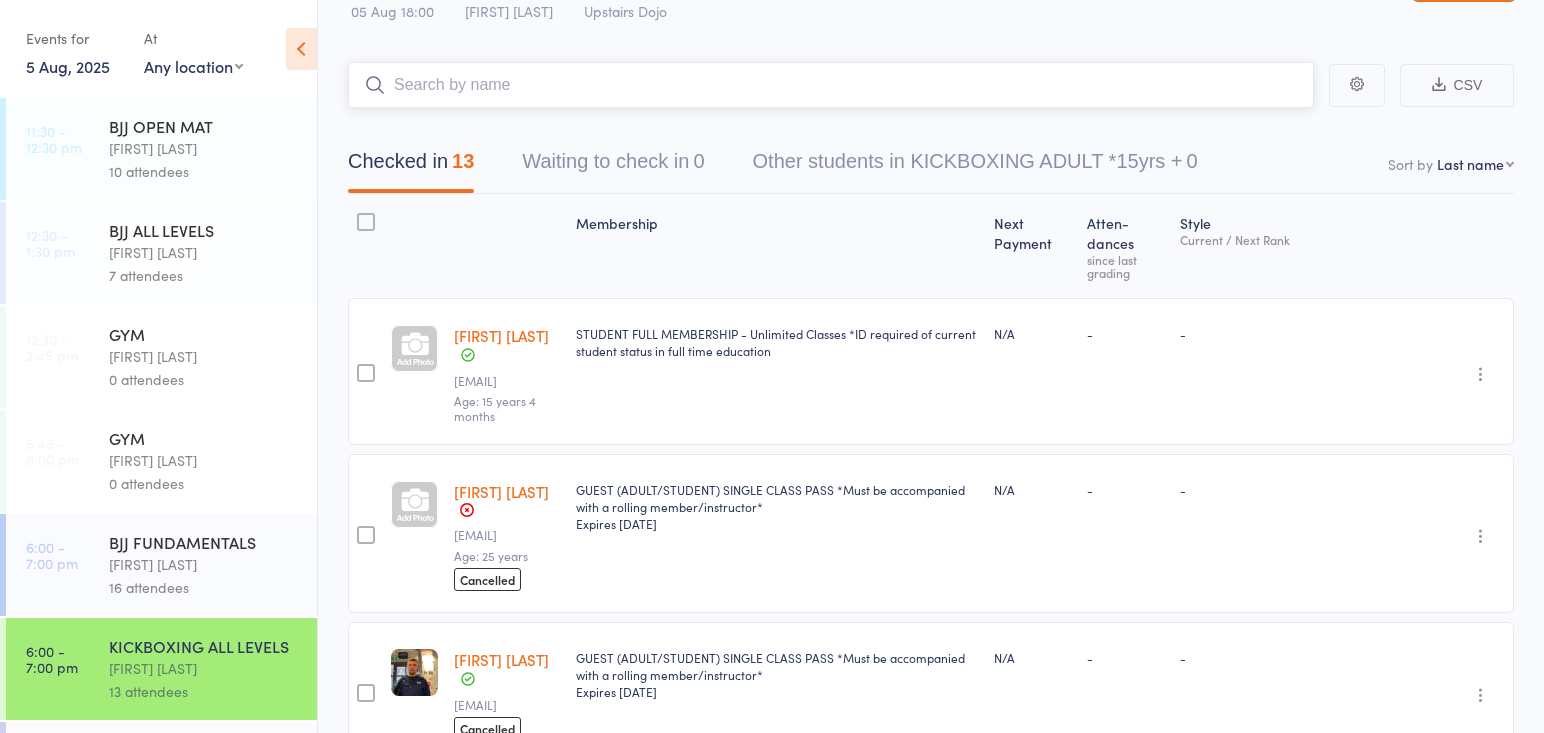 scroll, scrollTop: 68, scrollLeft: 0, axis: vertical 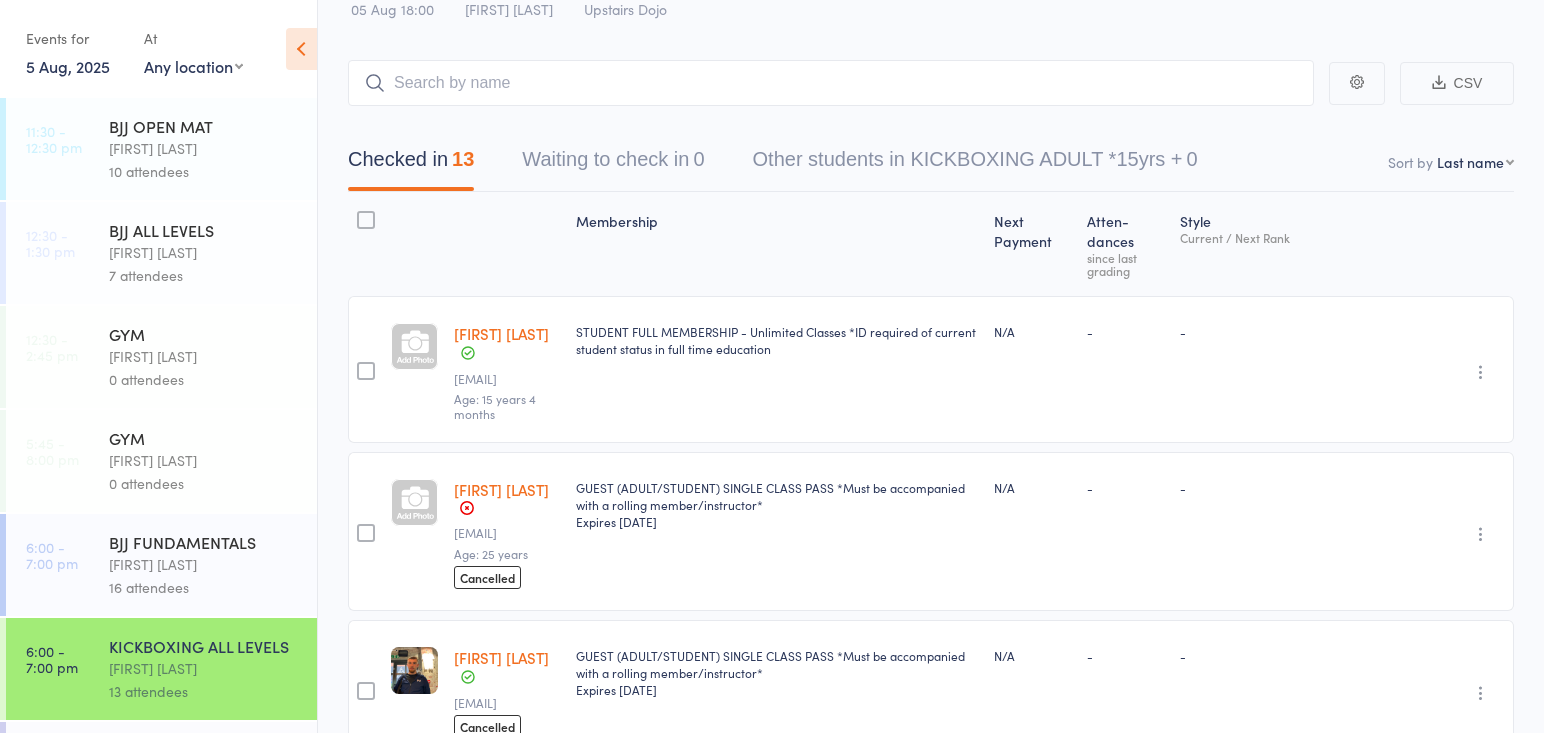 click on "BJJ FUNDAMENTALS" at bounding box center (204, 542) 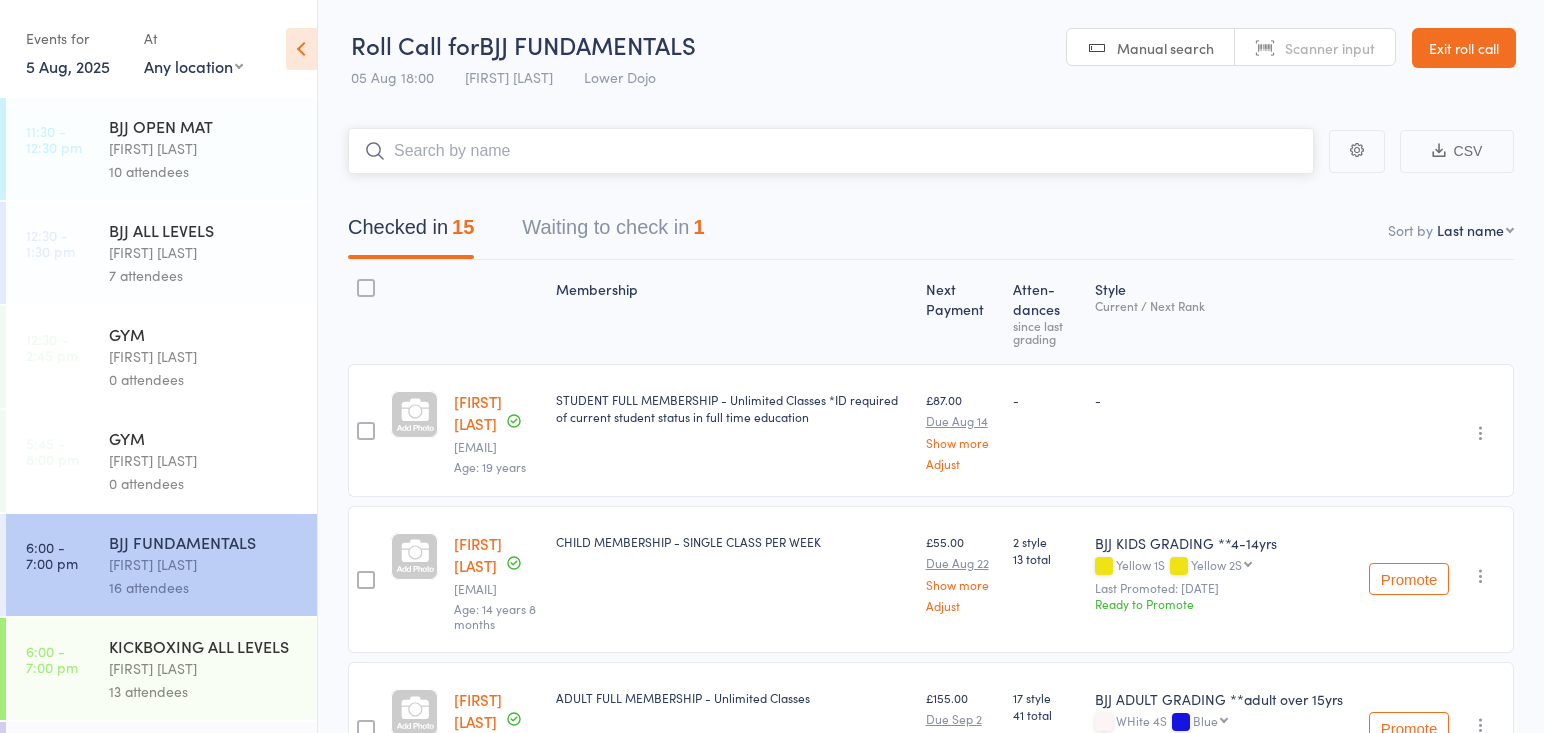 scroll, scrollTop: 0, scrollLeft: 0, axis: both 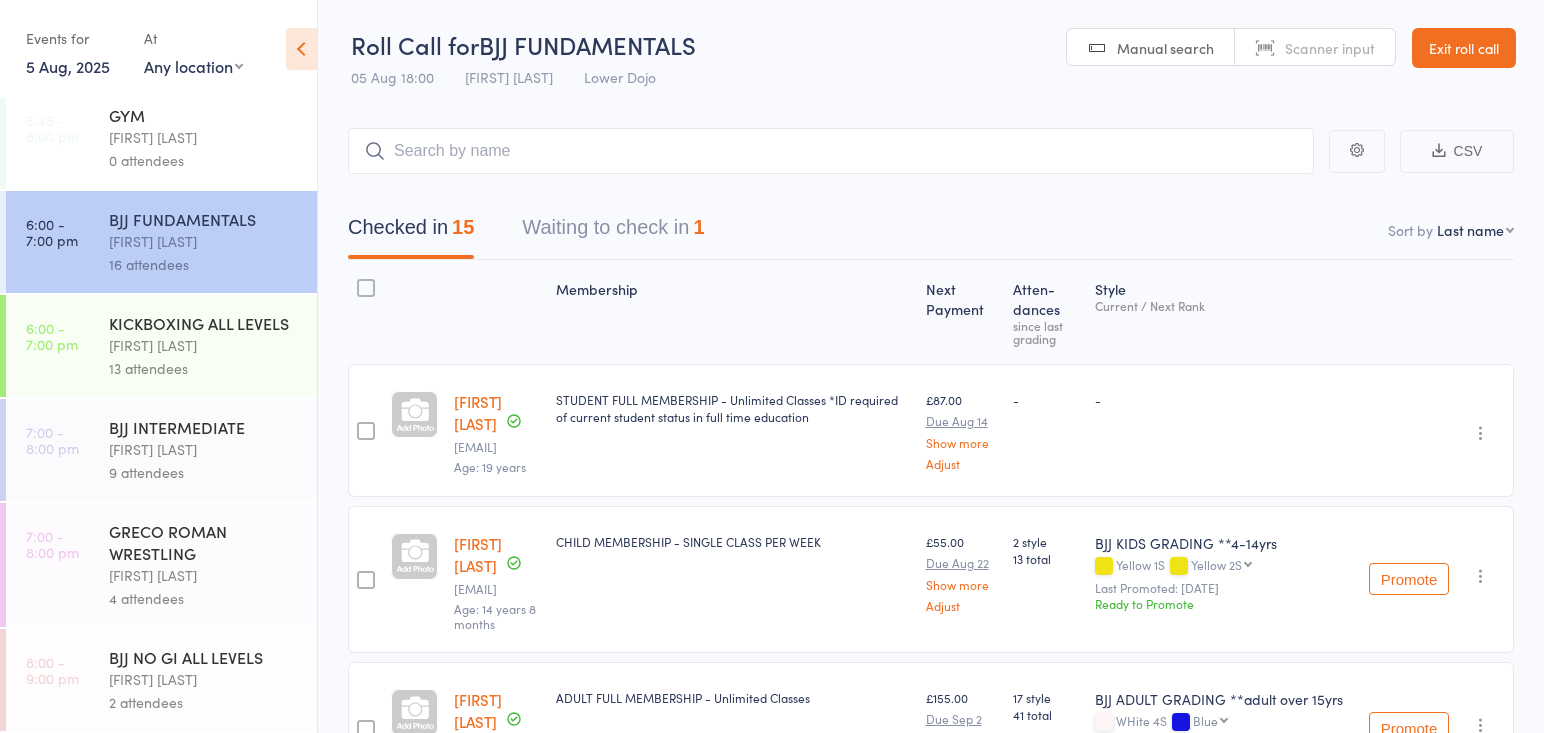 click on "2 attendees" at bounding box center [204, 702] 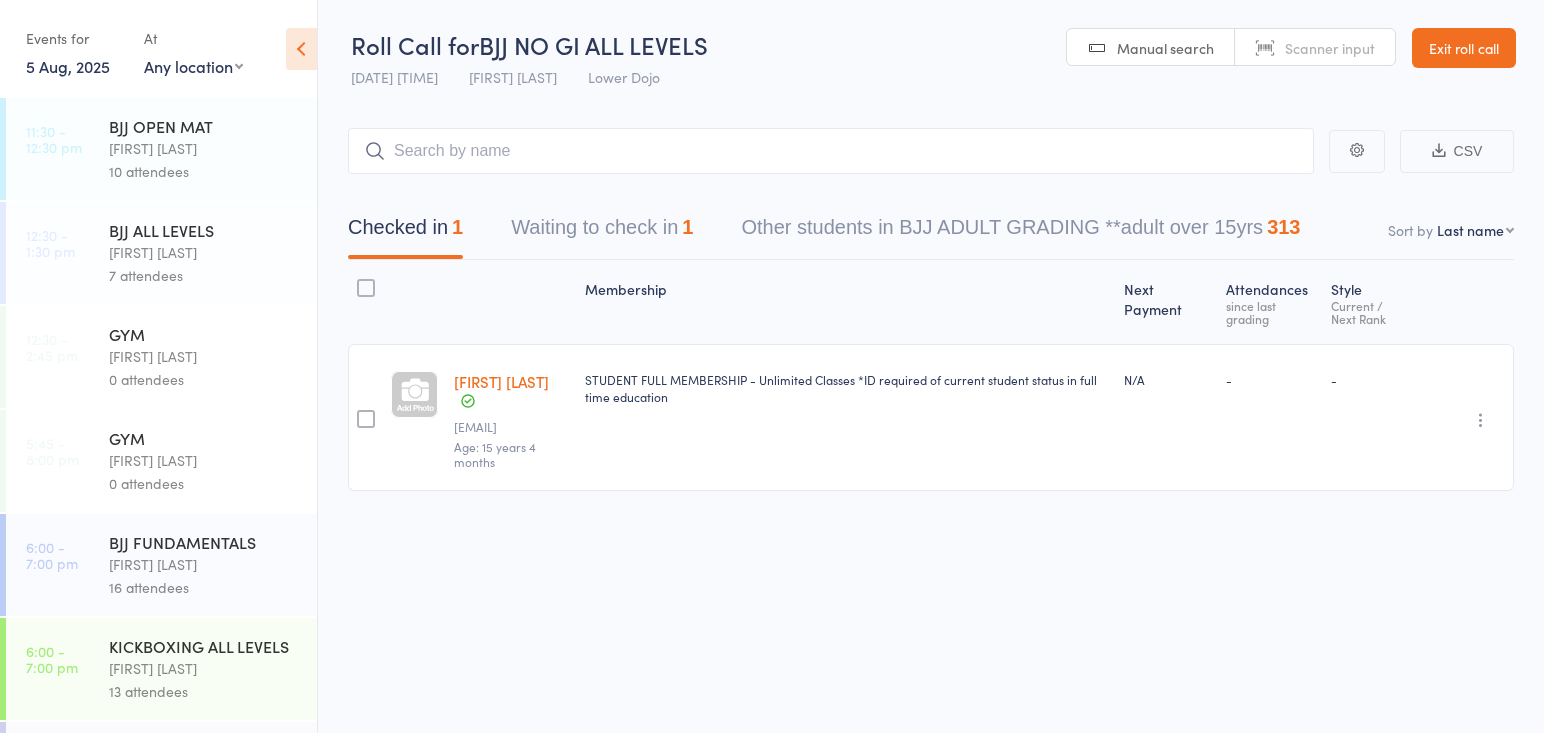 click at bounding box center (831, 151) 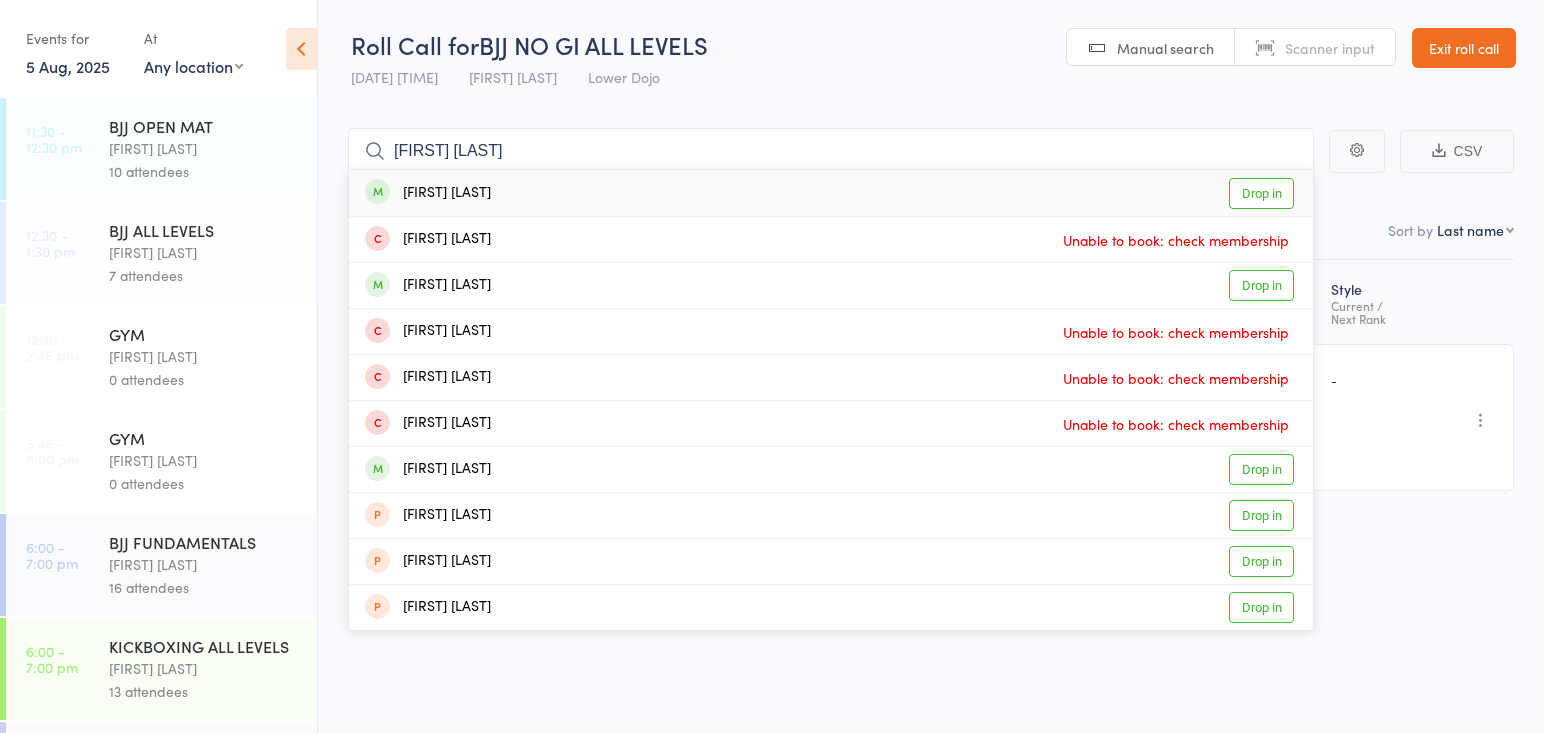 type on "rory clark" 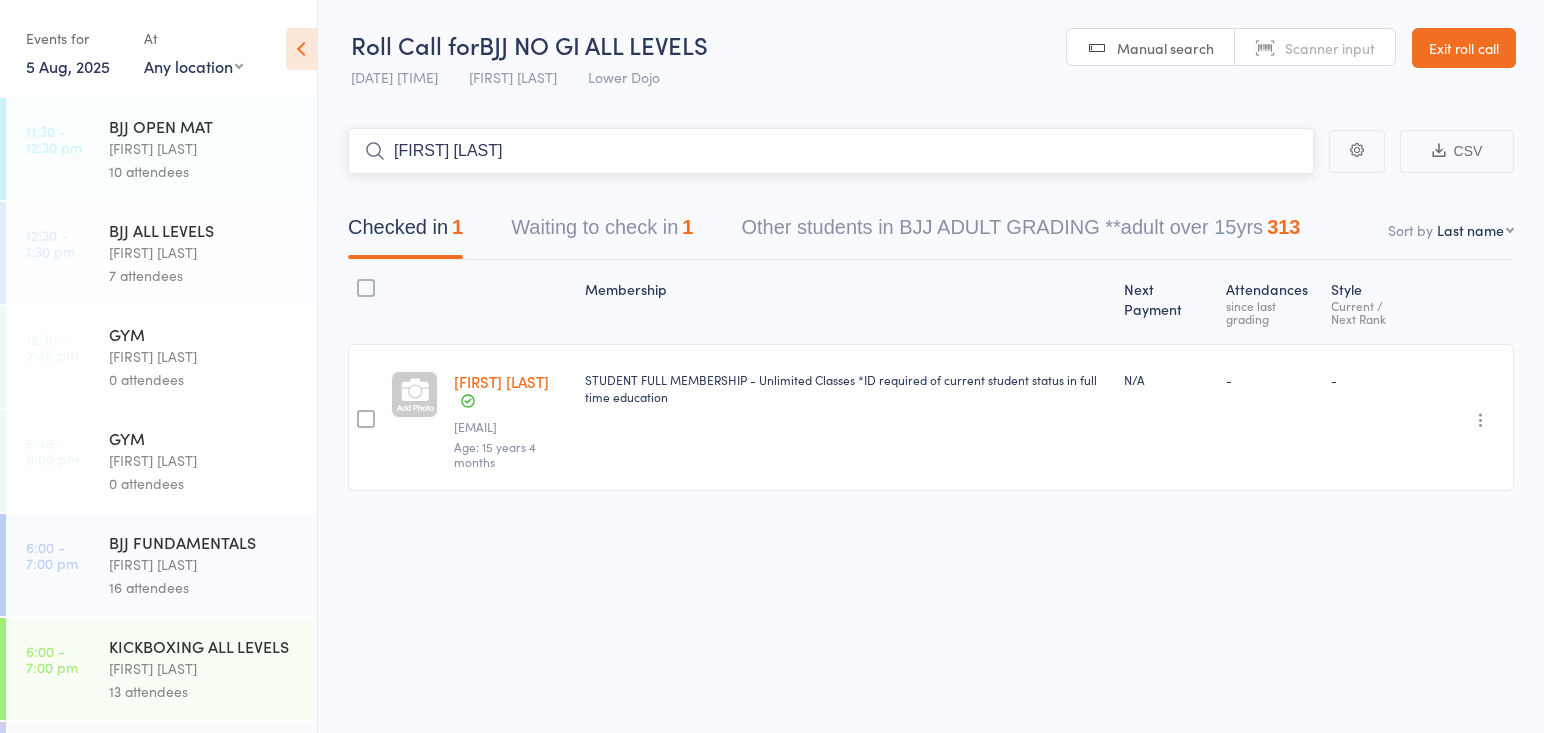 type 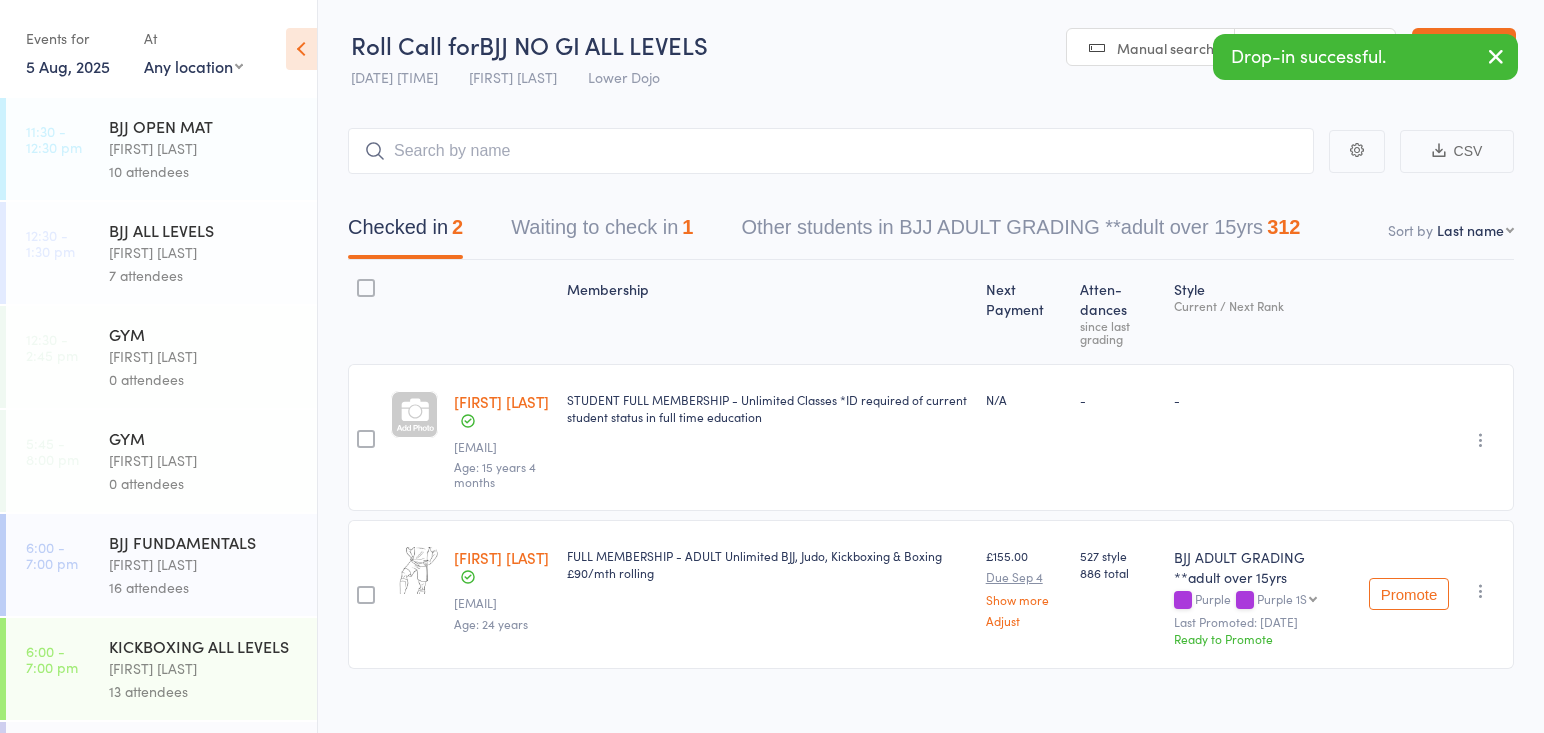 click on "Thomas Buckmaster" at bounding box center [204, 564] 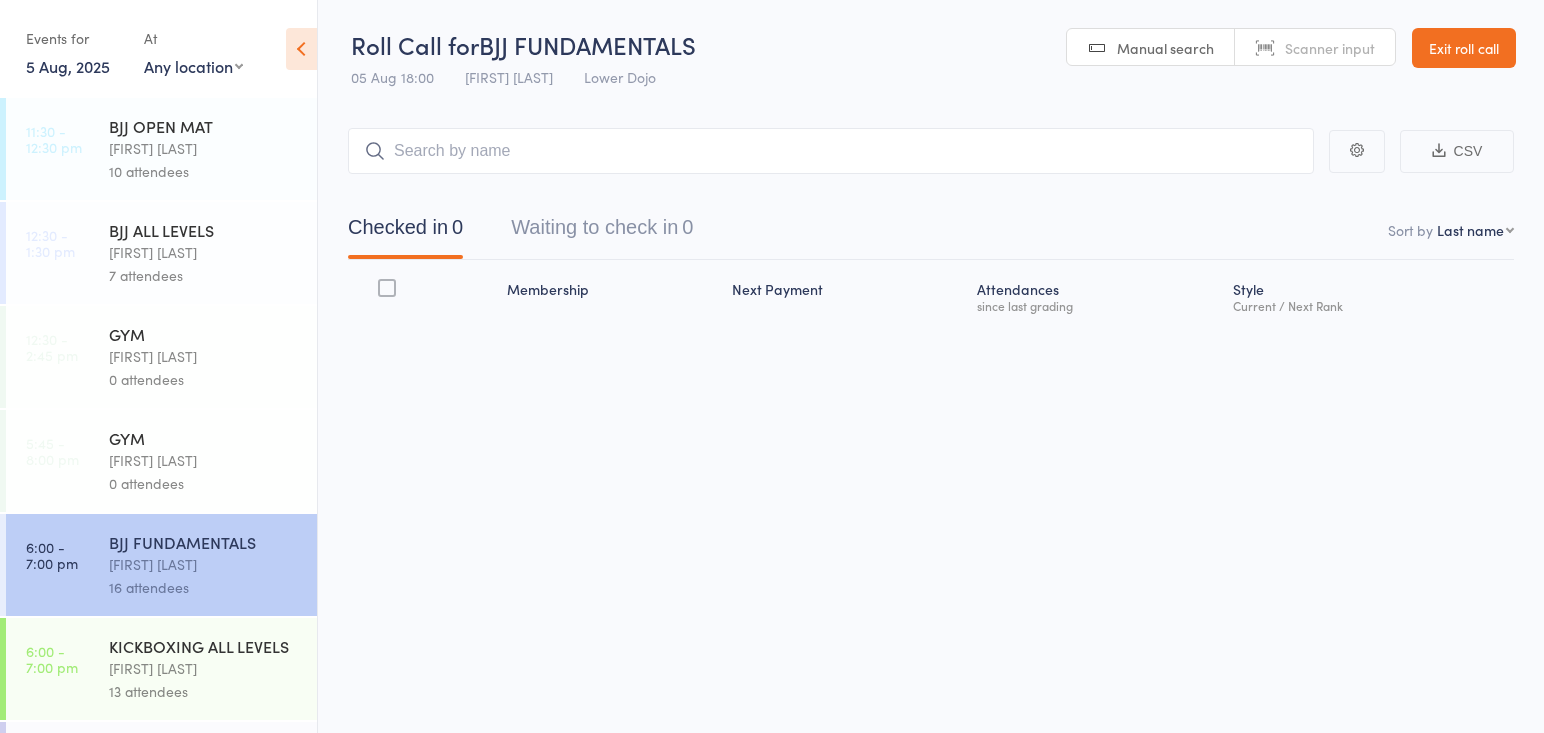 click at bounding box center (831, 151) 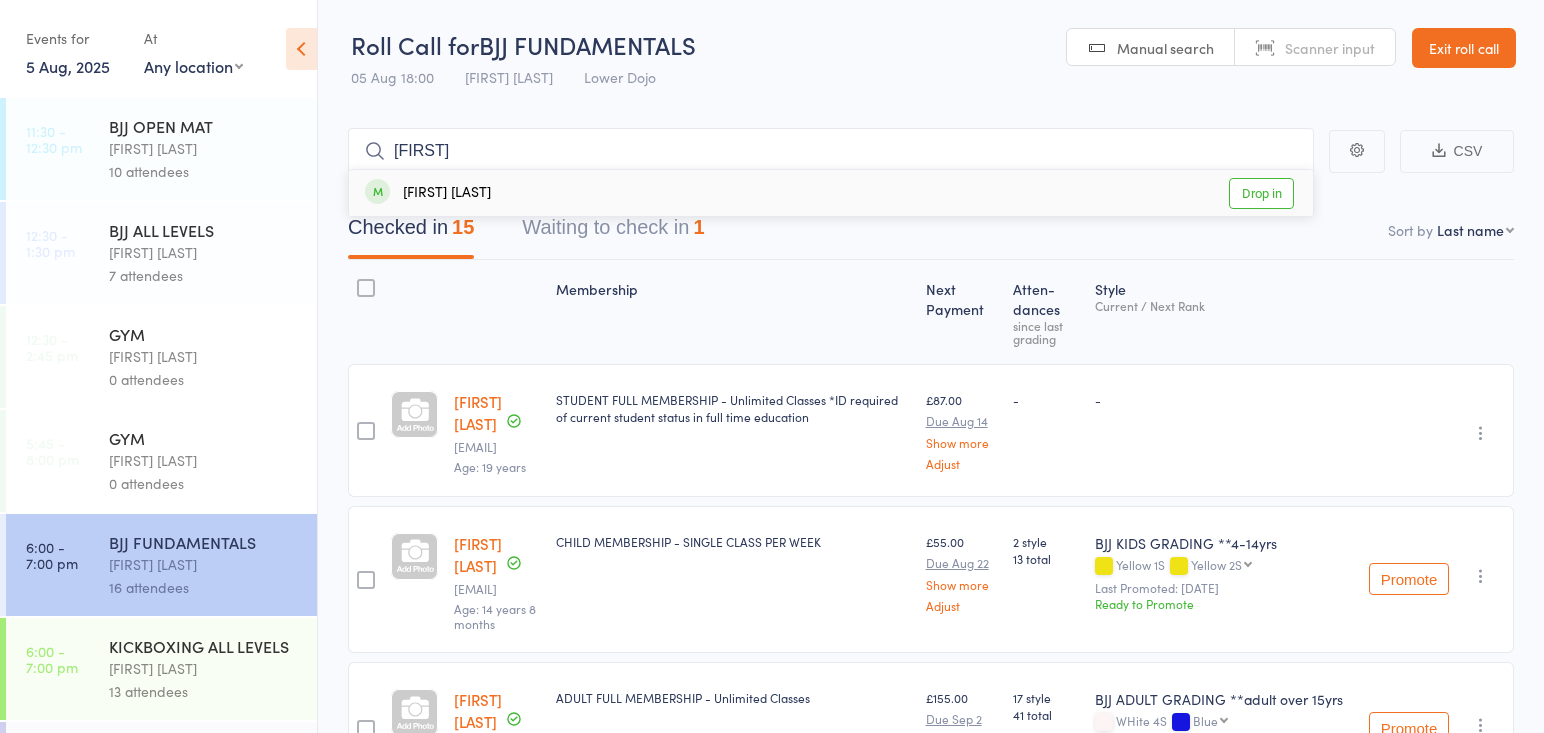 type on "zelim" 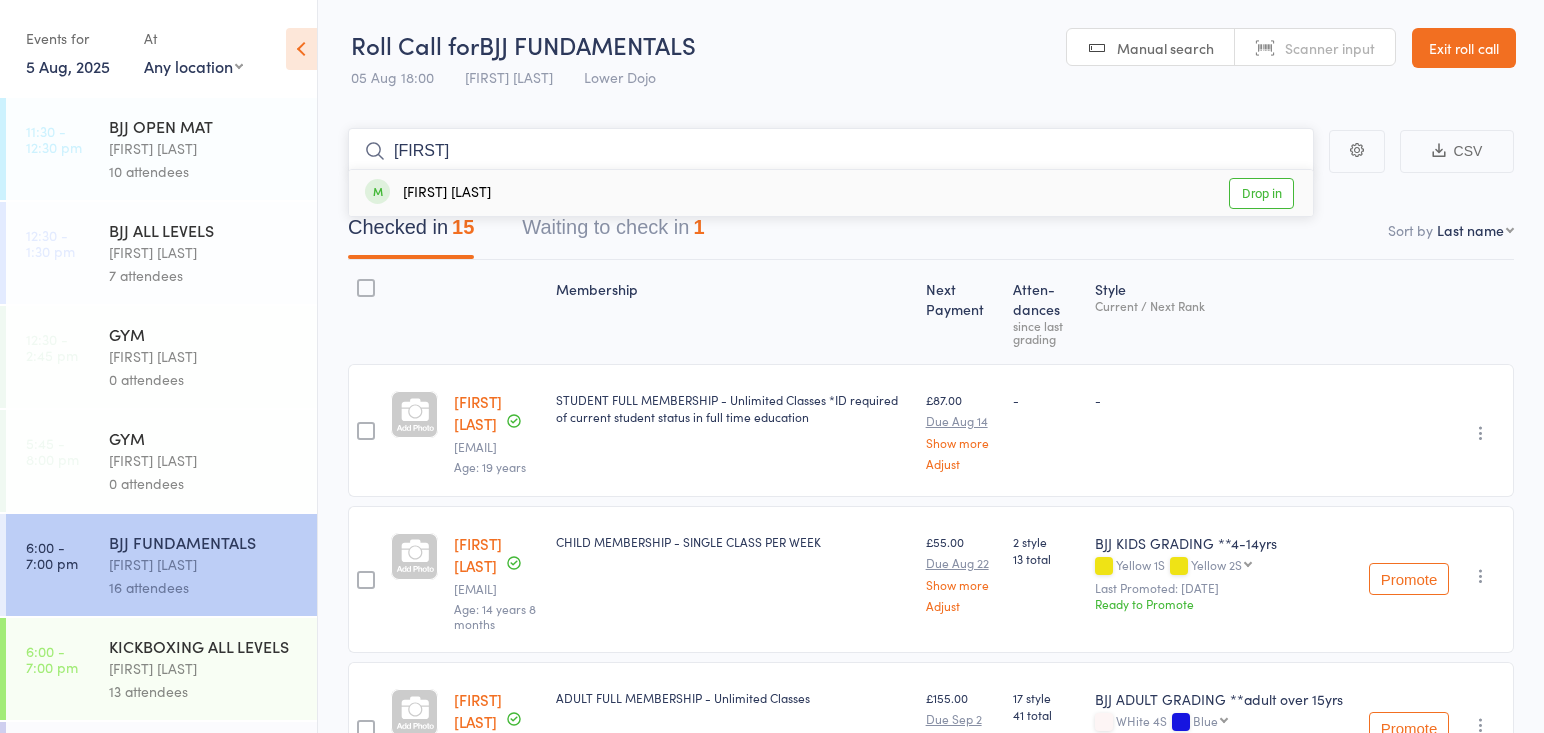type 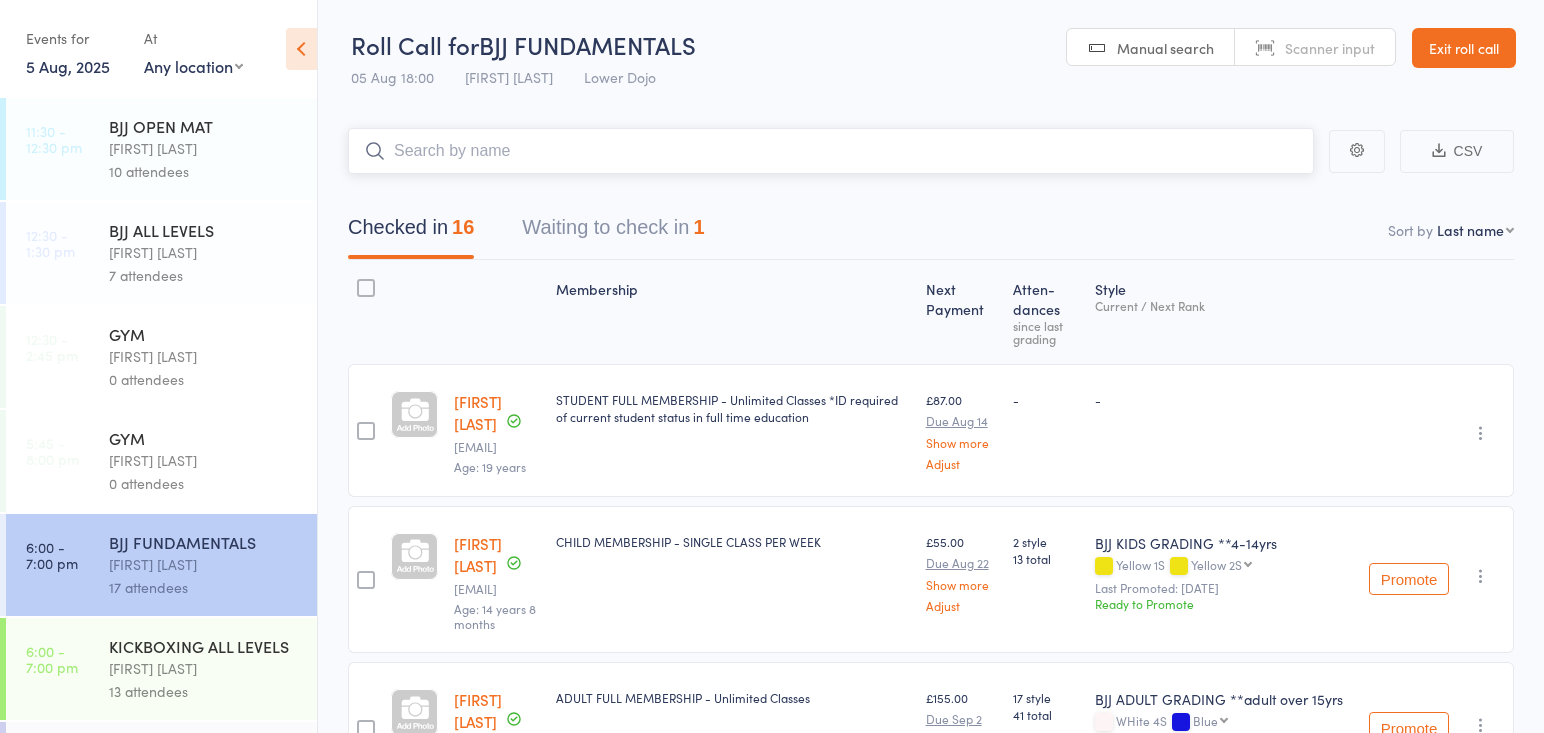 click on "Waiting to check in  1" at bounding box center (613, 232) 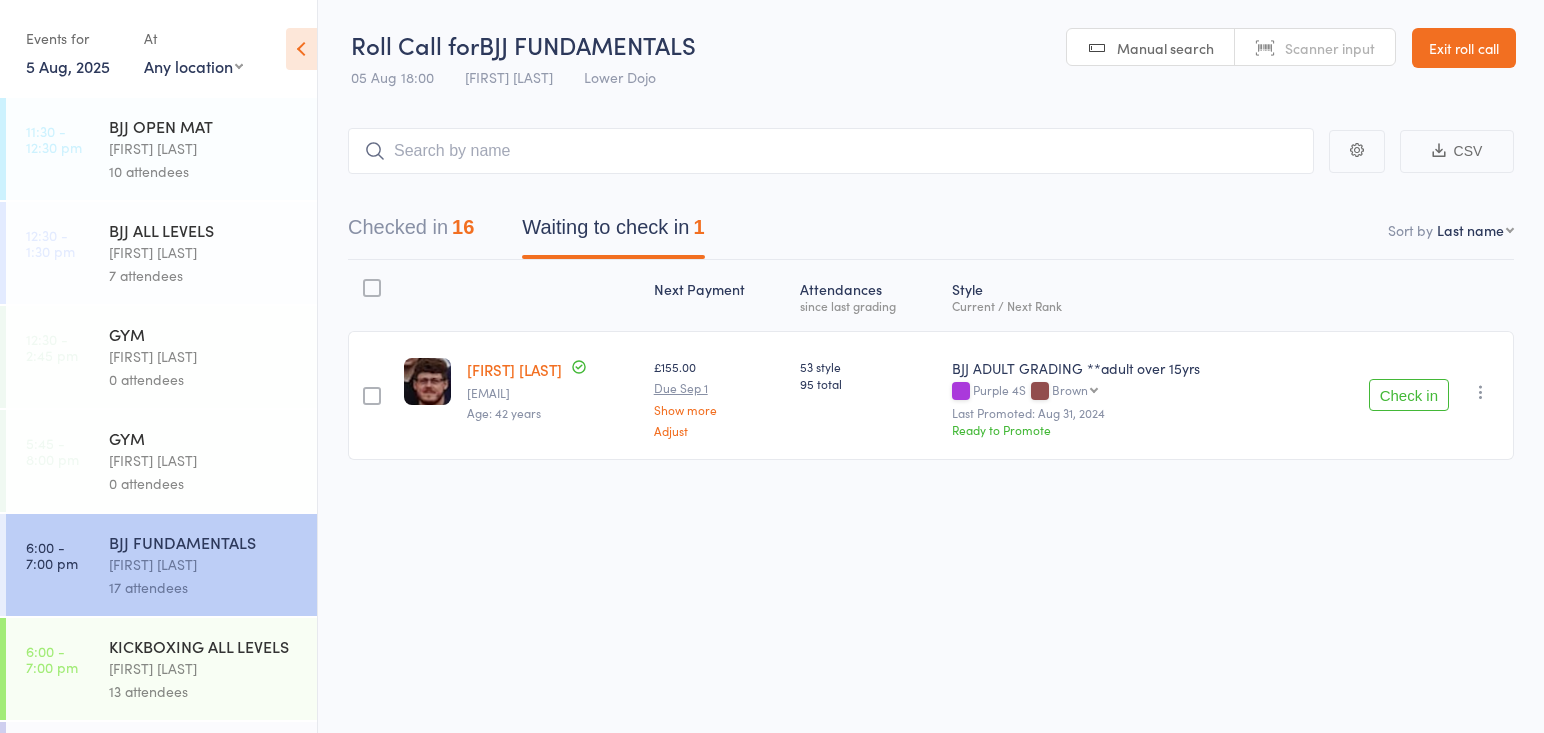 click on "Check in" at bounding box center [1409, 395] 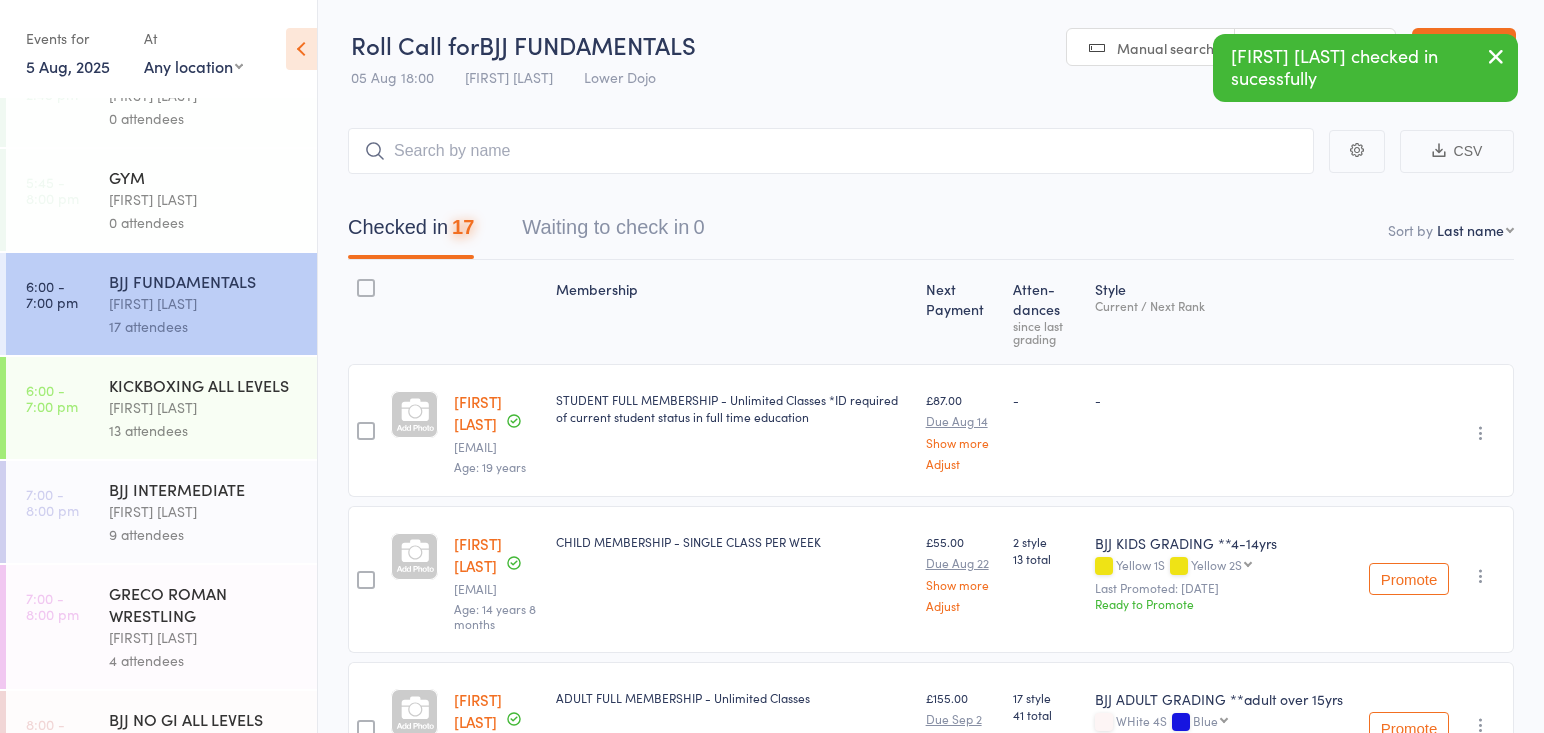 scroll, scrollTop: 261, scrollLeft: 0, axis: vertical 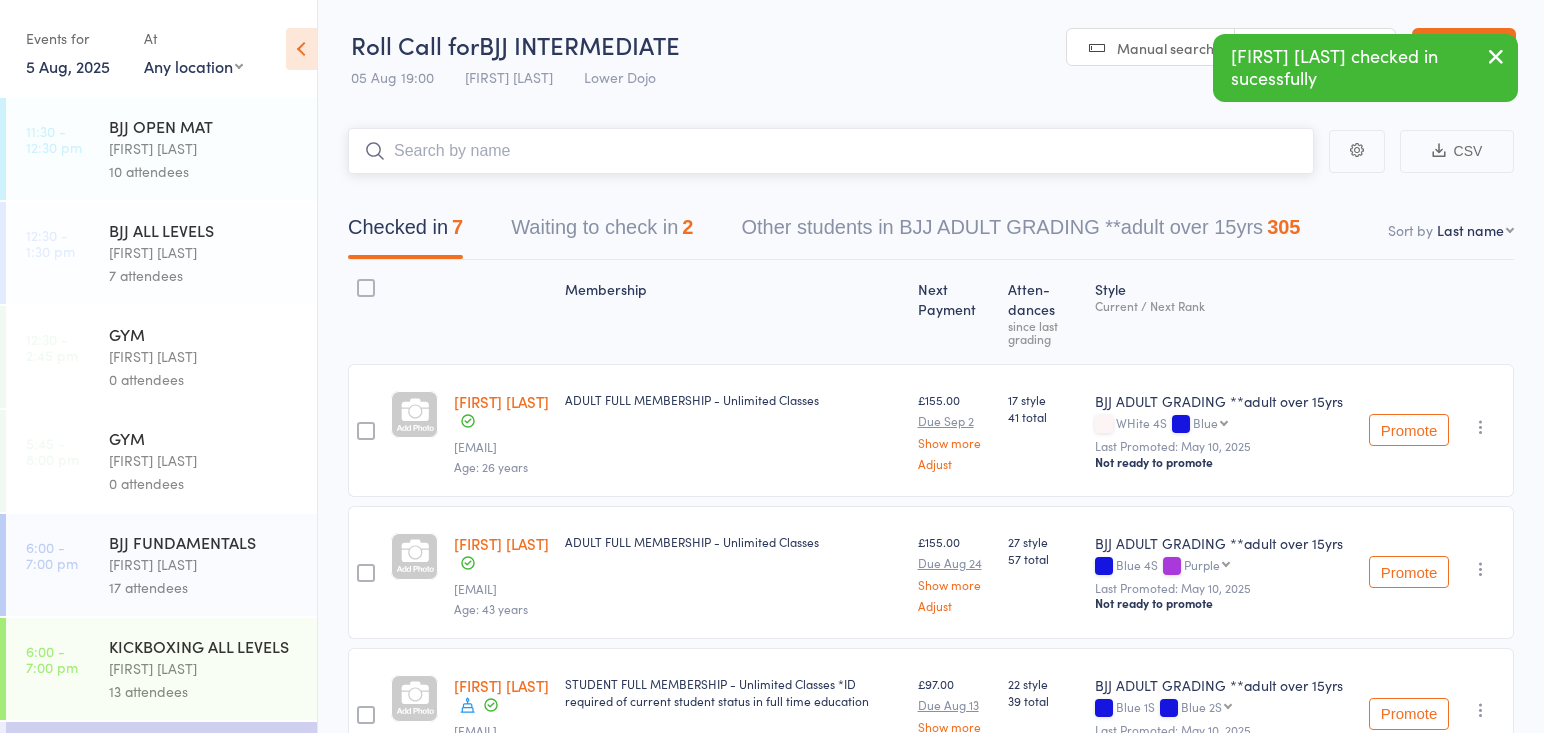 click on "Waiting to check in  2" at bounding box center [602, 232] 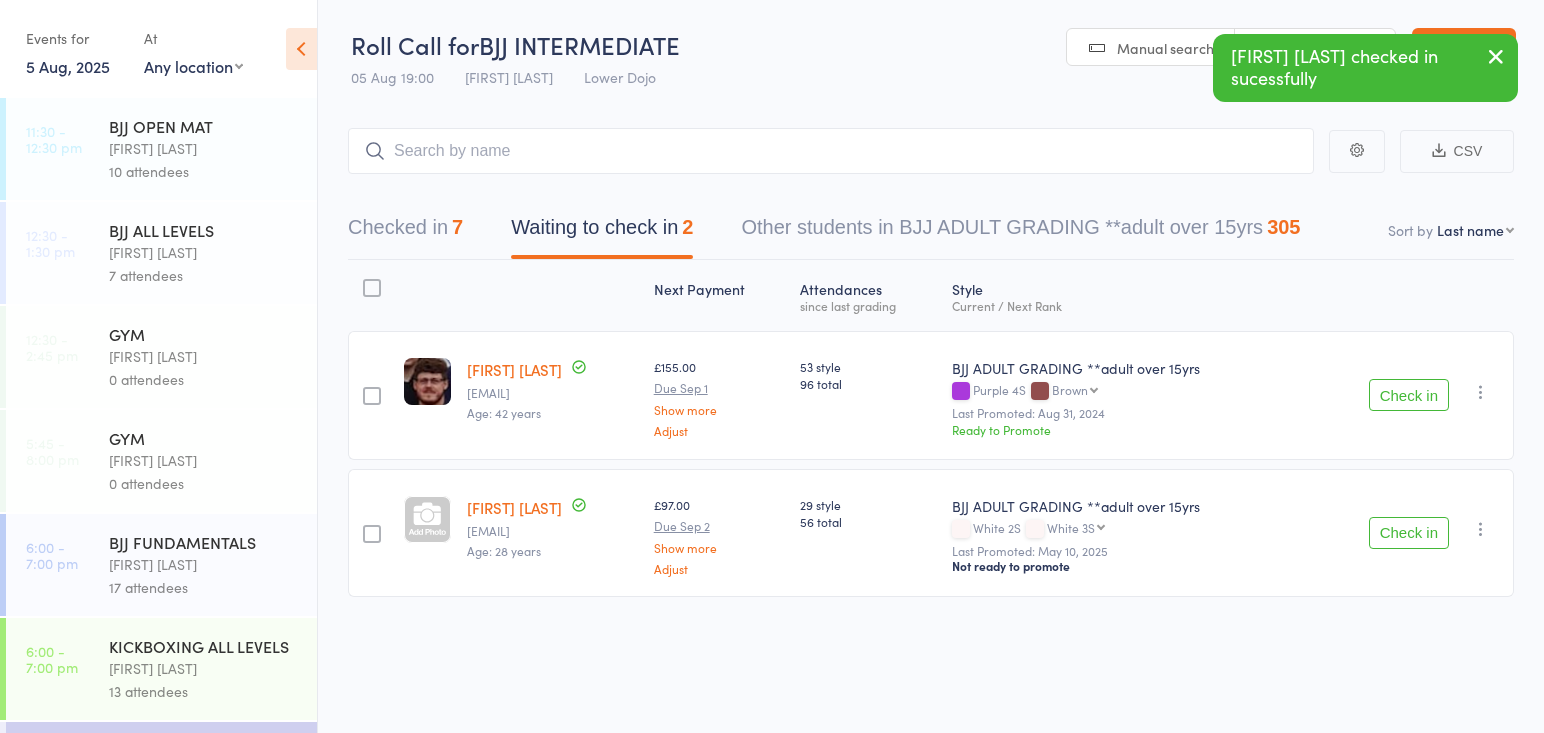 click on "Check in" at bounding box center [1409, 395] 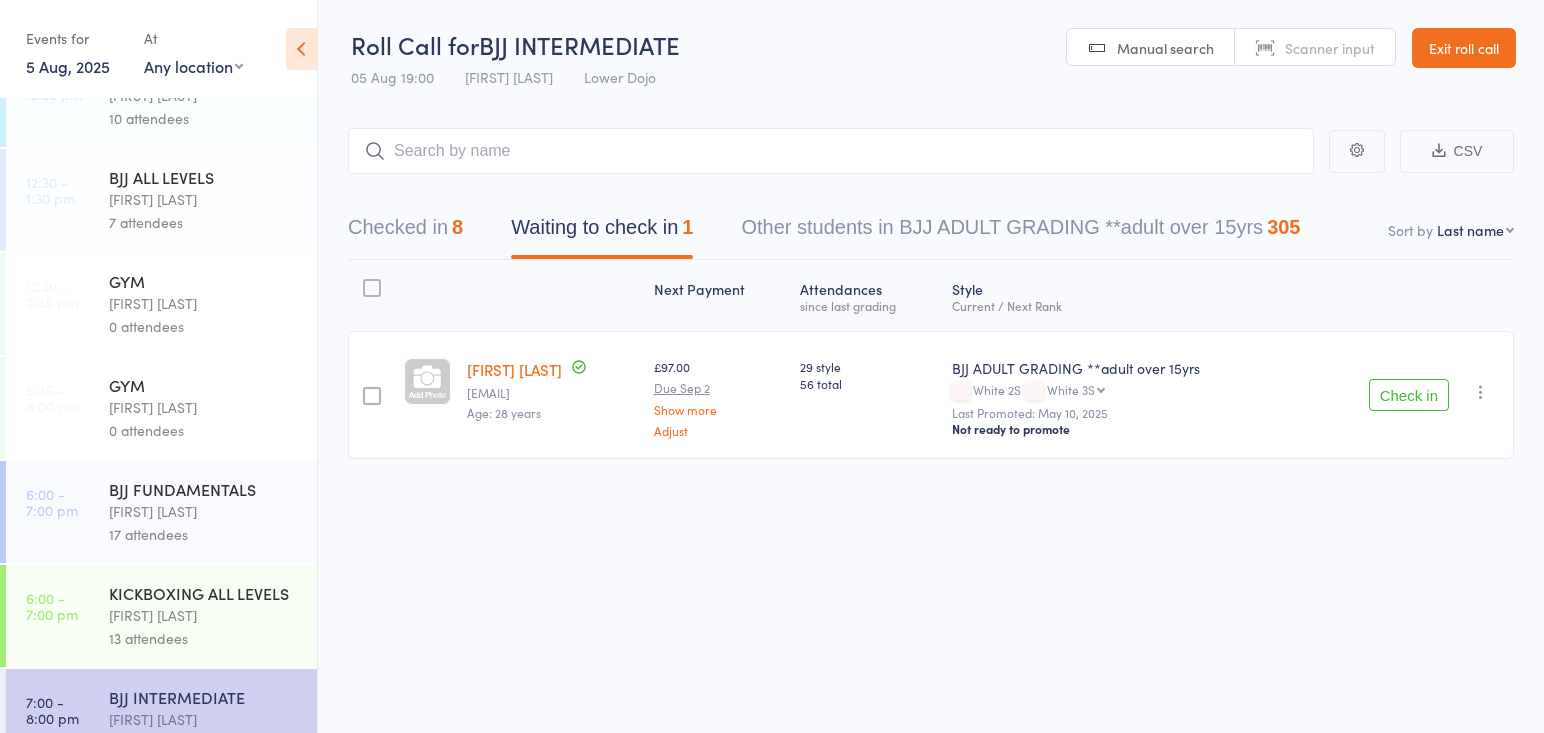 scroll, scrollTop: 108, scrollLeft: 0, axis: vertical 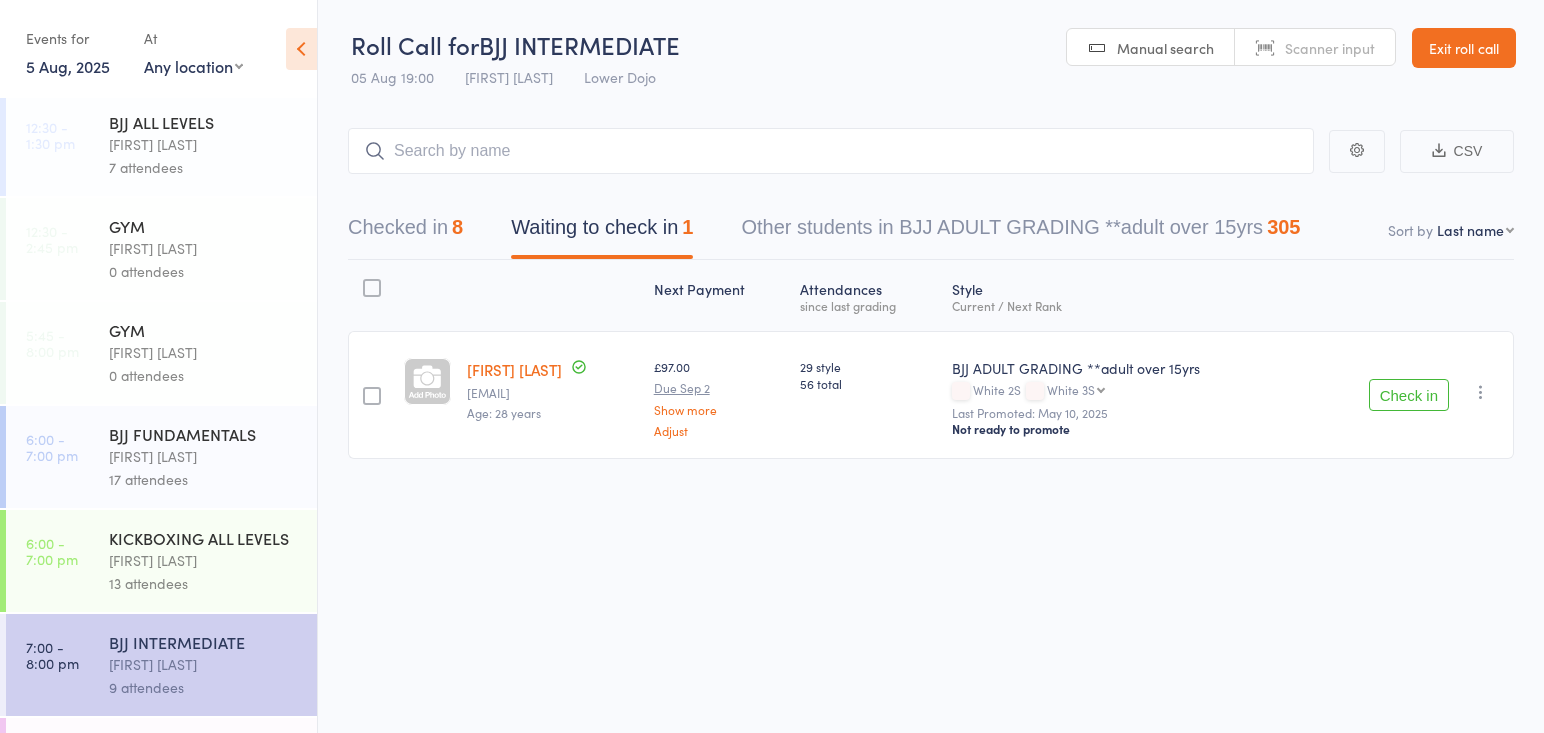 click on "Frankie Gibson" at bounding box center [204, 560] 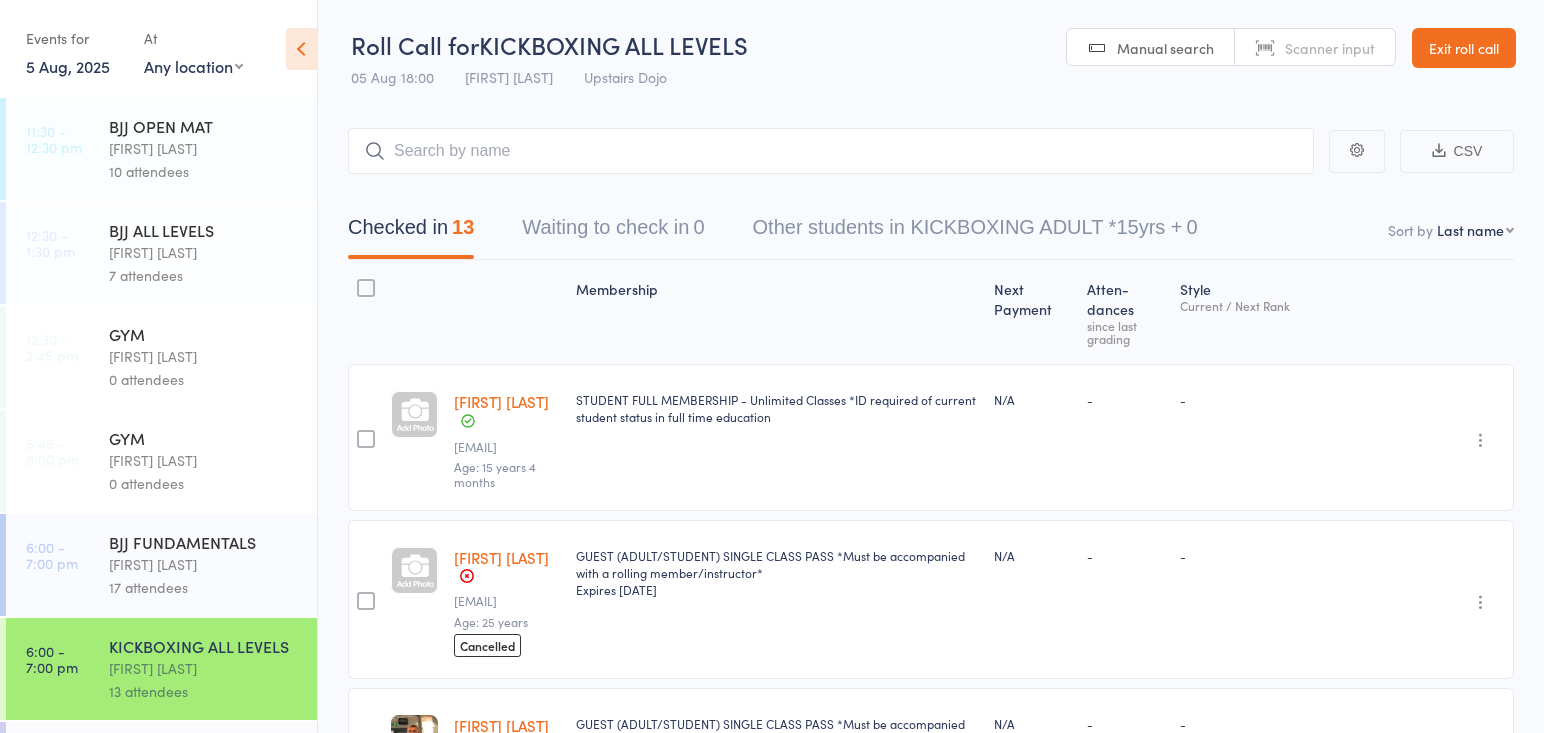 drag, startPoint x: 230, startPoint y: 536, endPoint x: 472, endPoint y: 199, distance: 414.88913 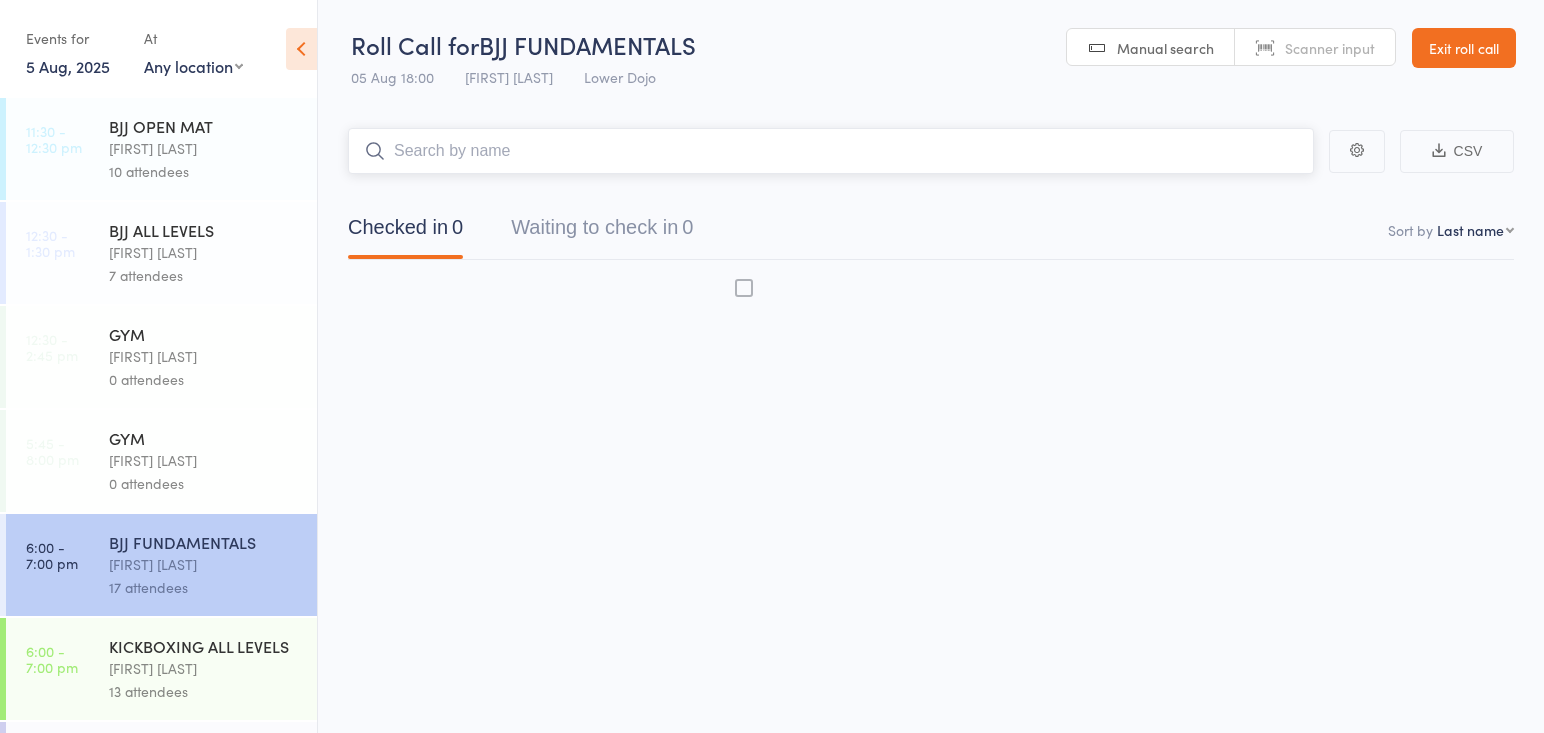 click at bounding box center (831, 151) 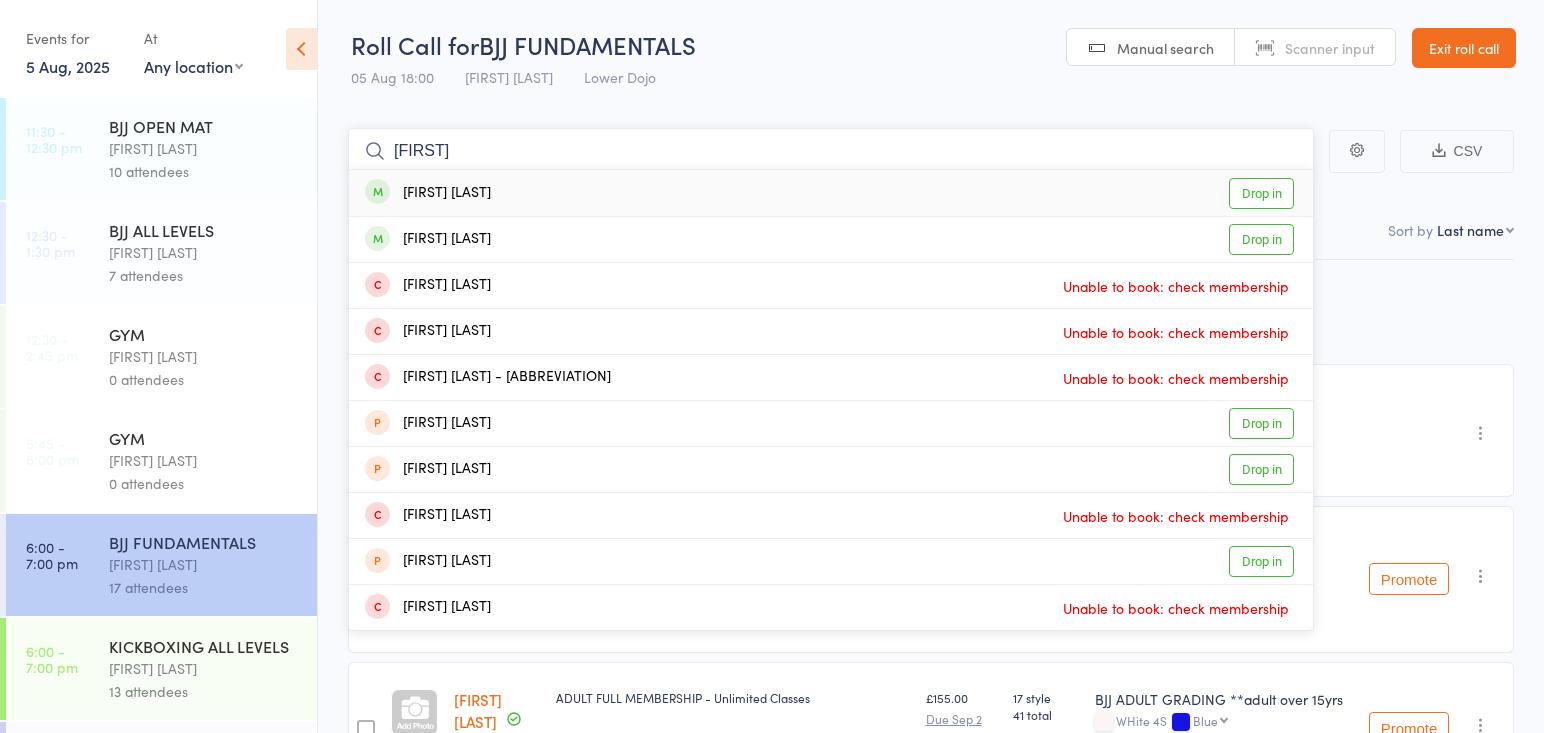 type on "akim" 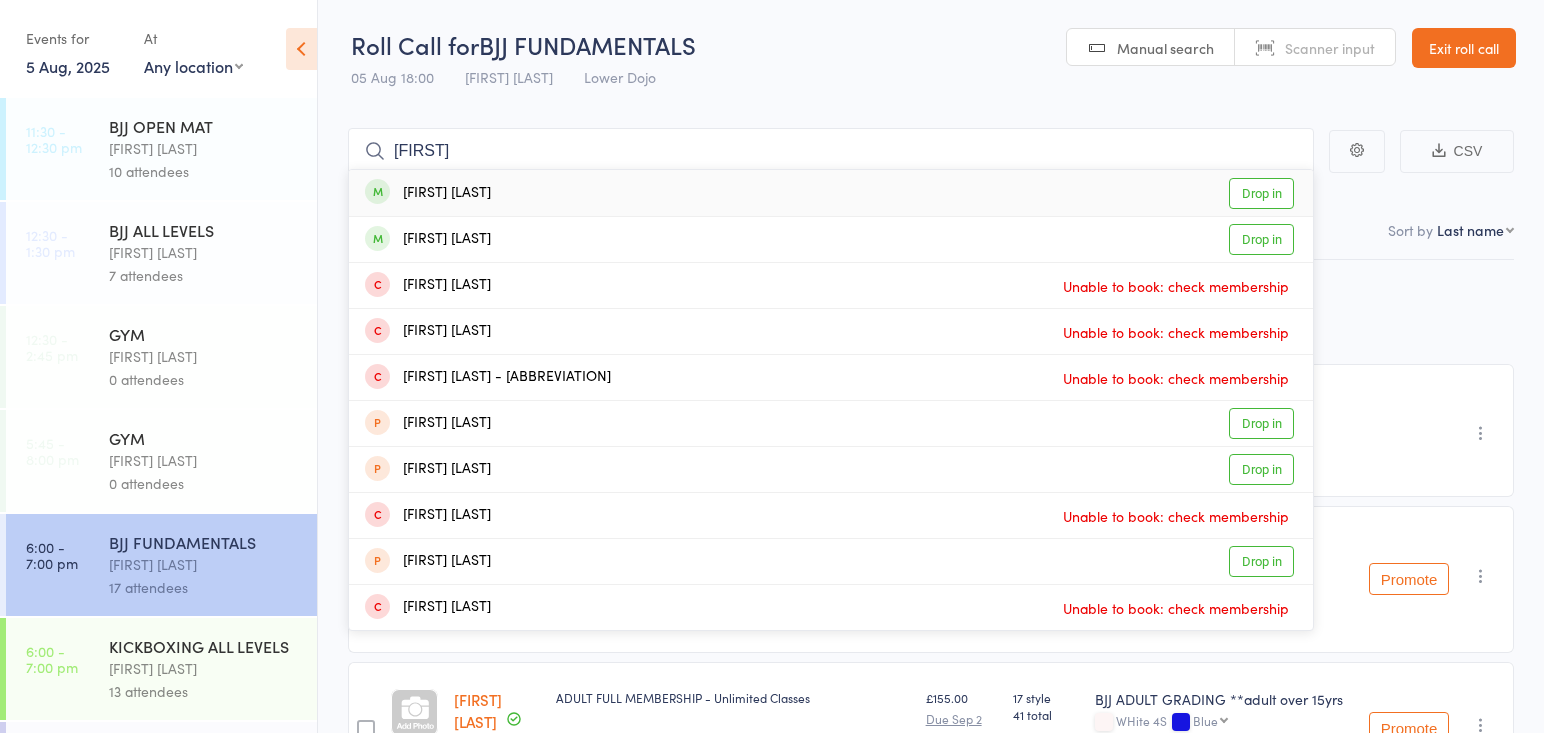 click on "Akim Belekov" at bounding box center (428, 193) 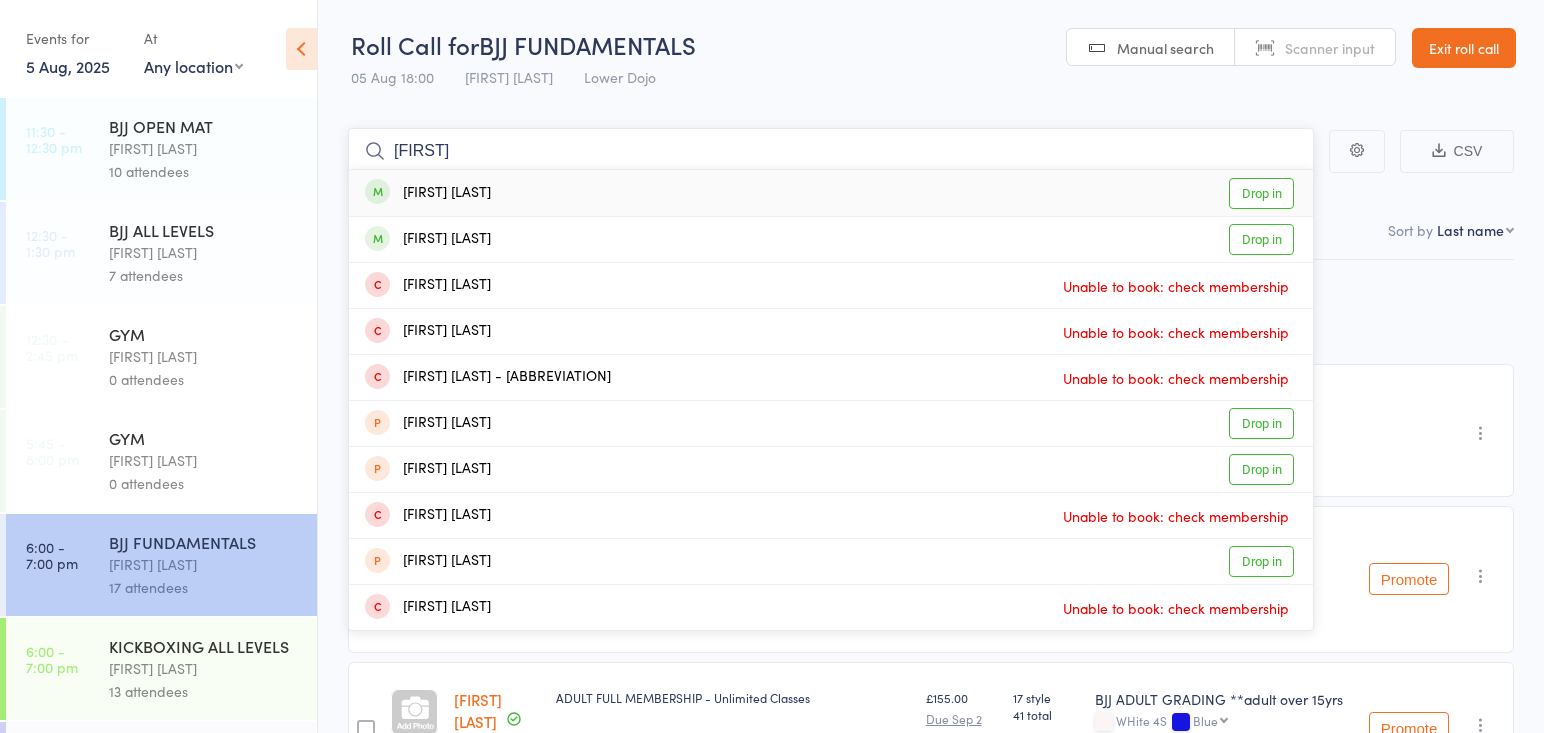 type 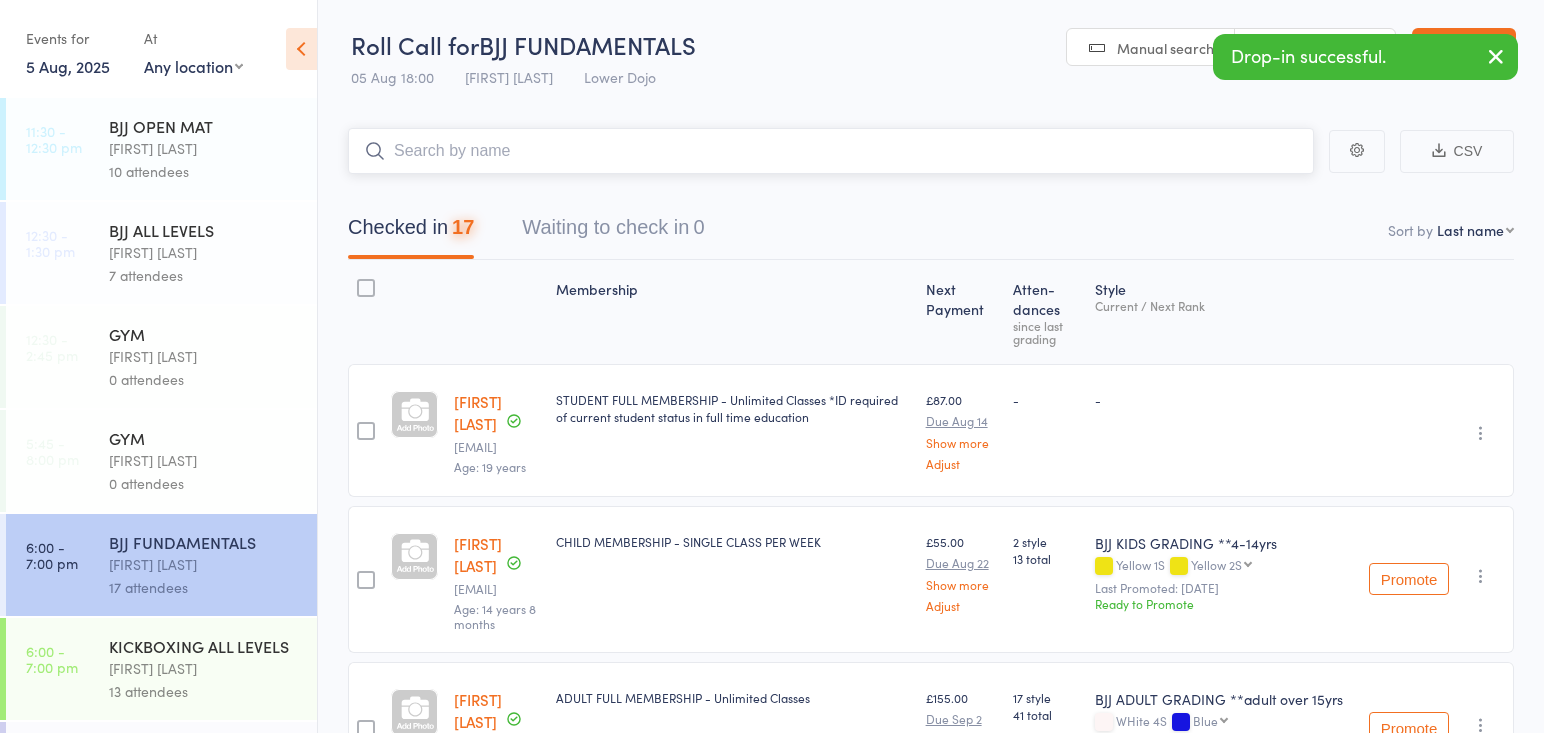 scroll, scrollTop: 120, scrollLeft: 0, axis: vertical 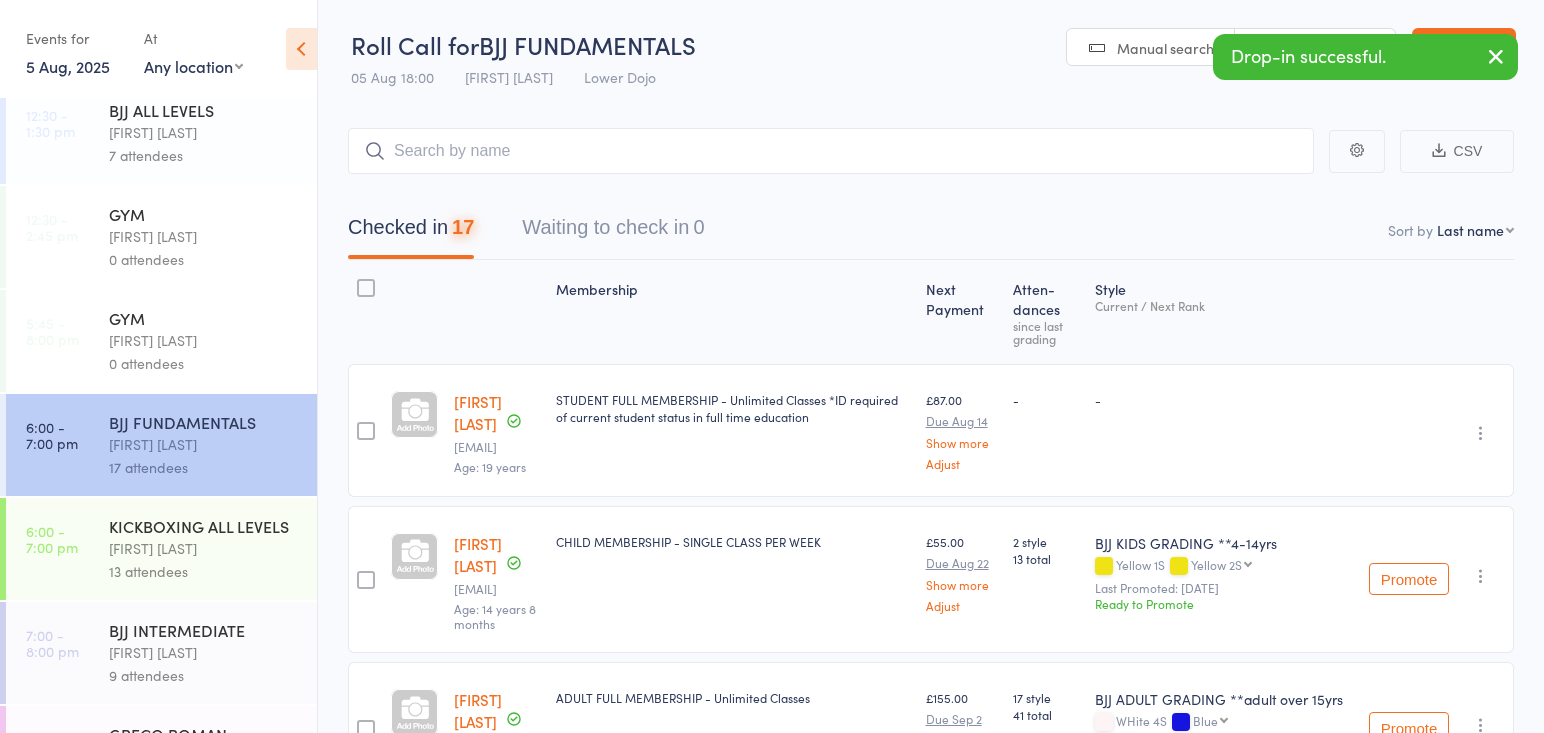 click on "Thomas Buckmaster" at bounding box center [204, 652] 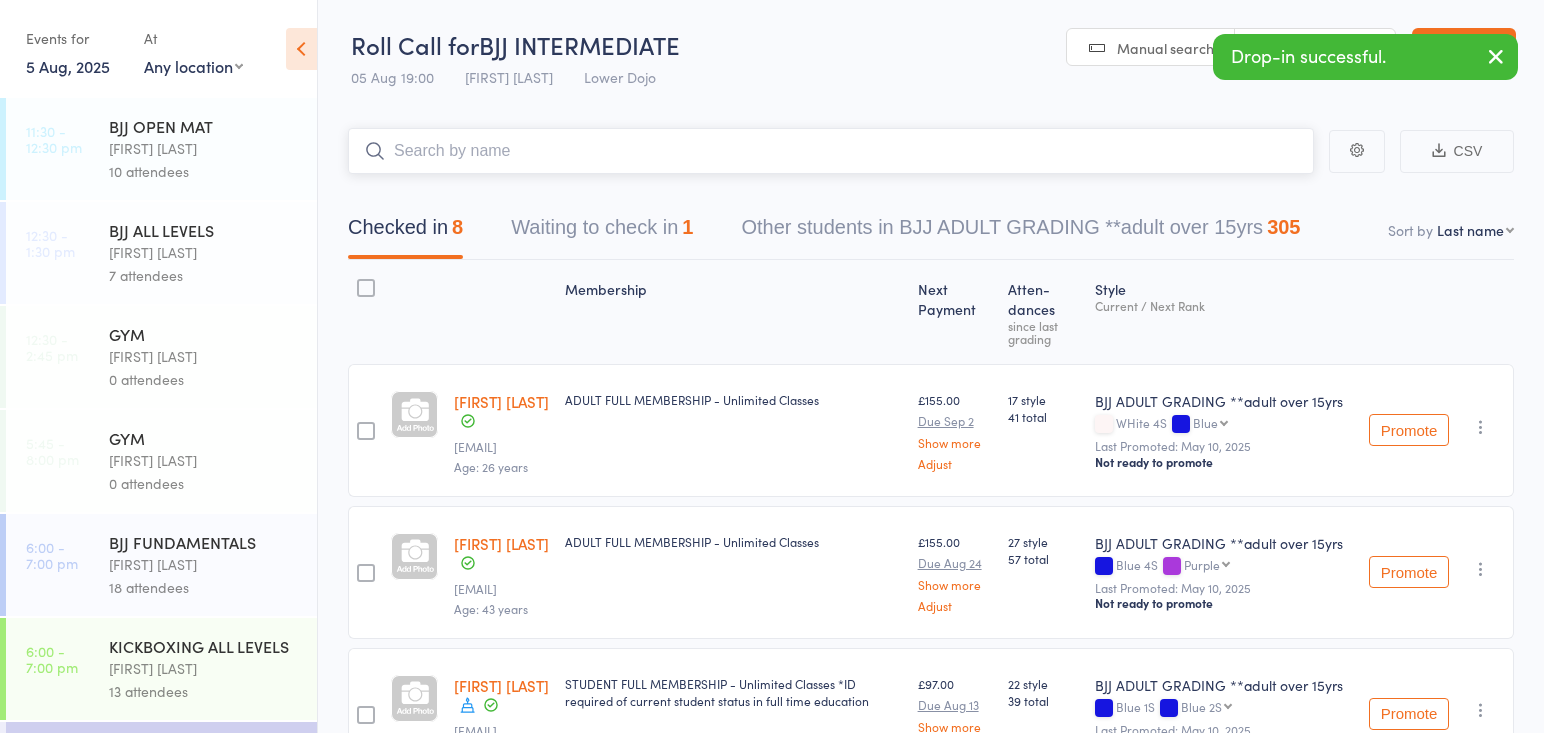 click at bounding box center (831, 151) 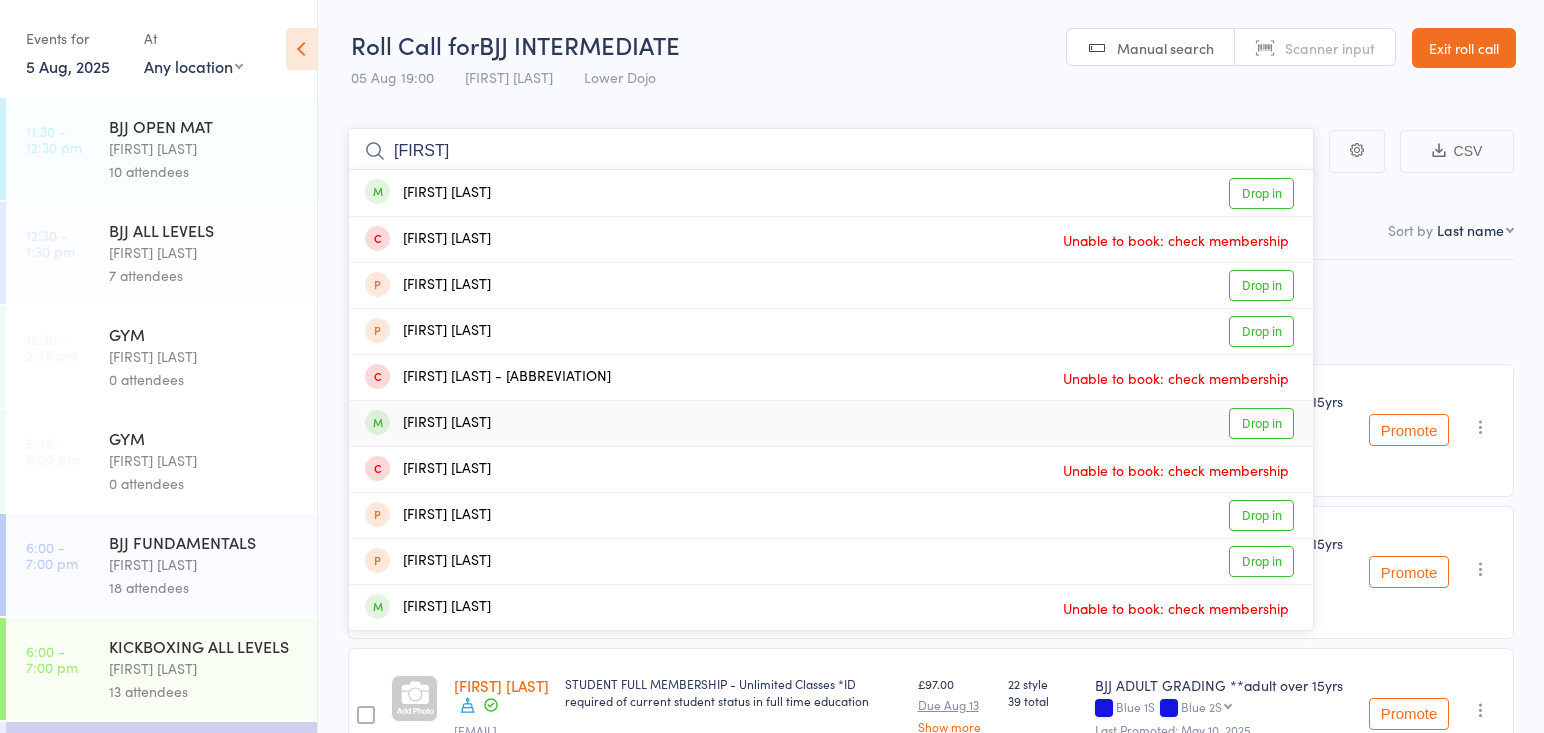 type on "askim" 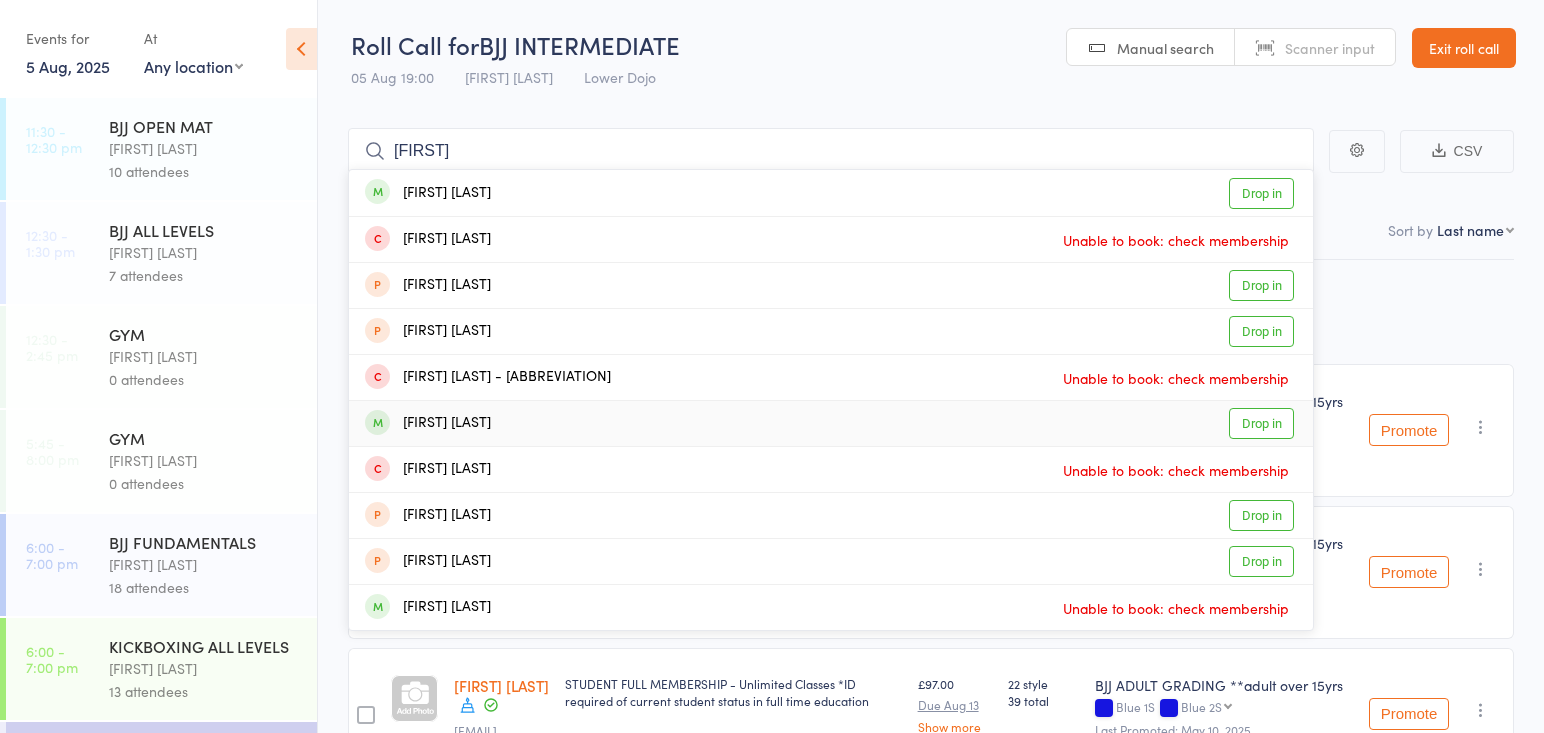 click on "Akim Belekov Drop in" at bounding box center [831, 423] 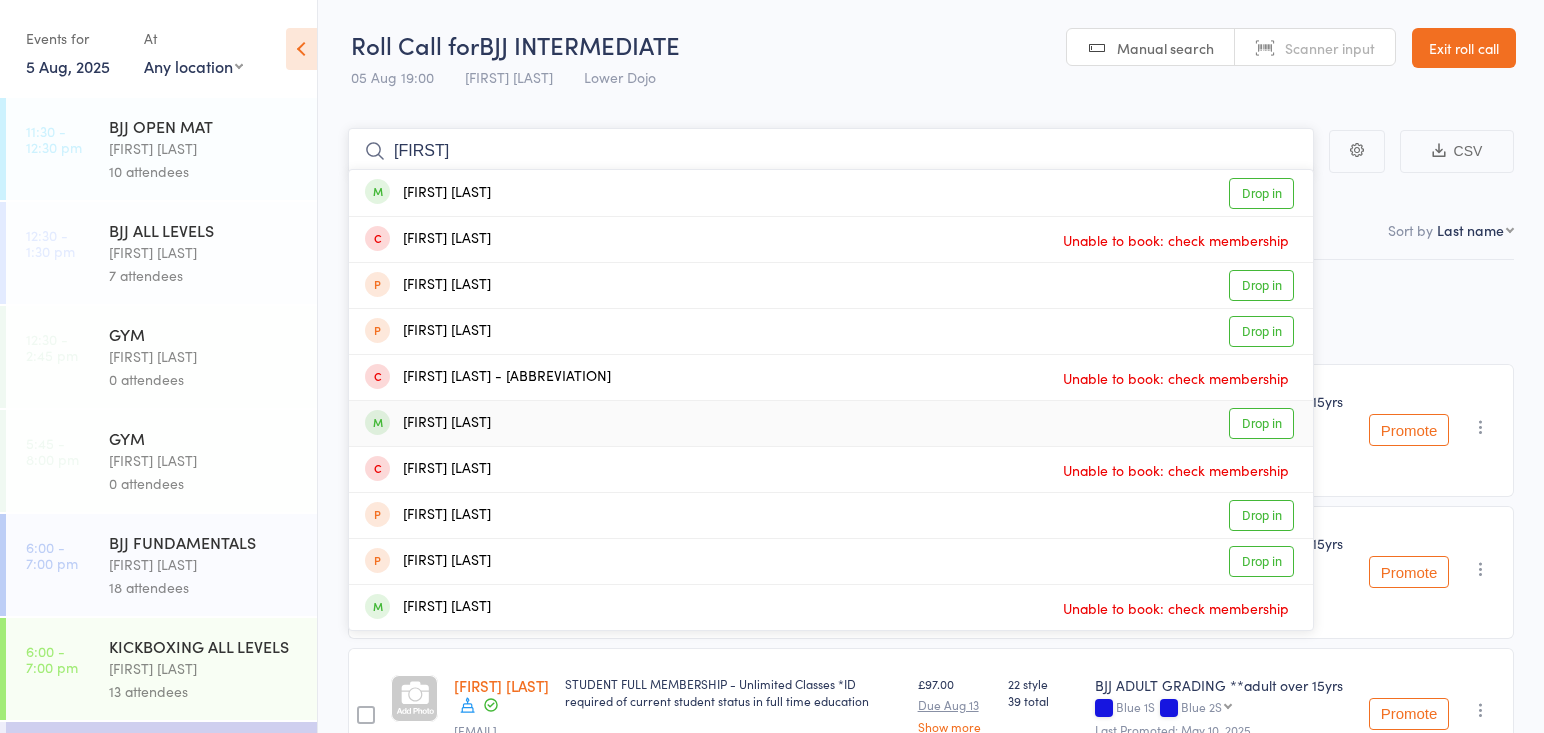 type 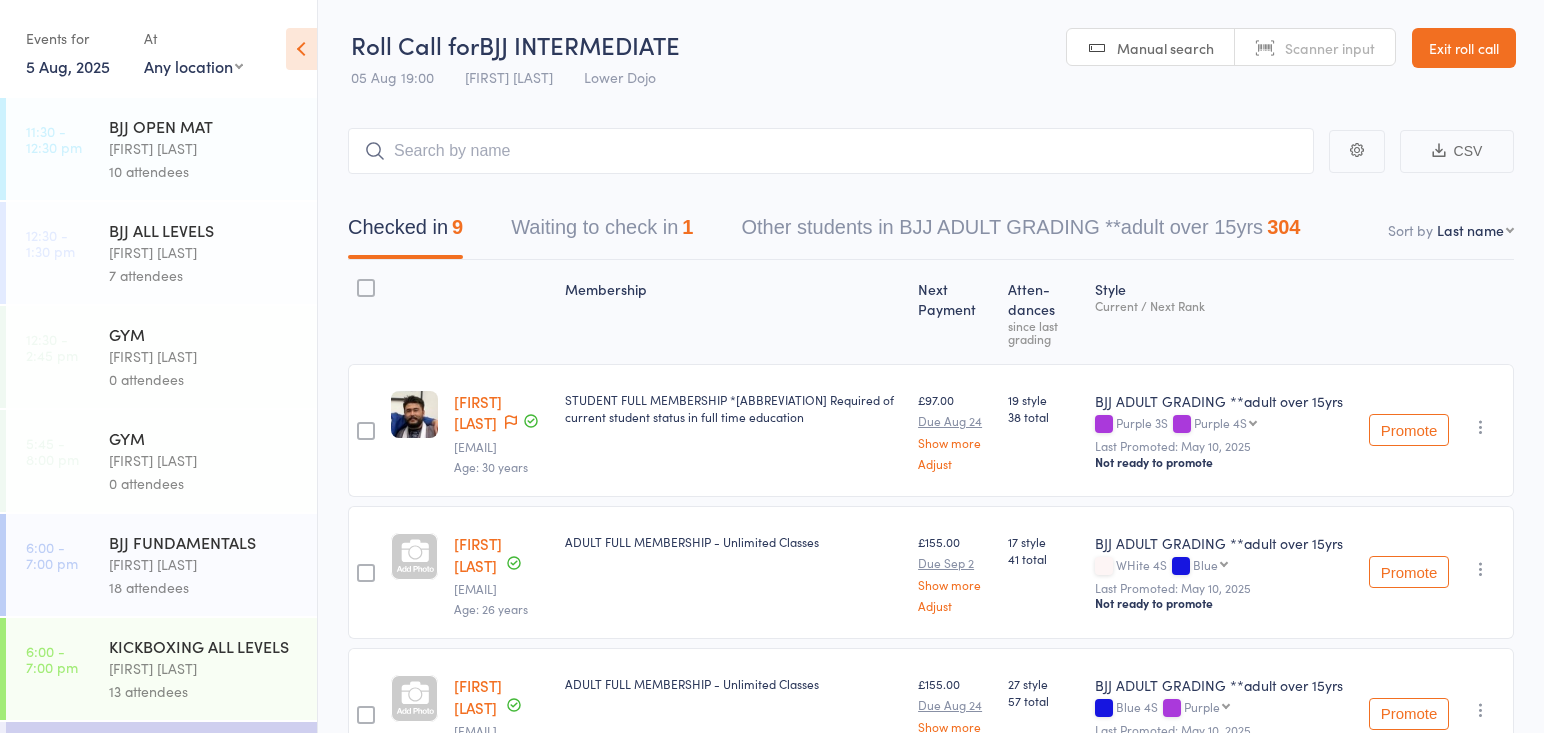 click on "Frankie Gibson" at bounding box center (204, 668) 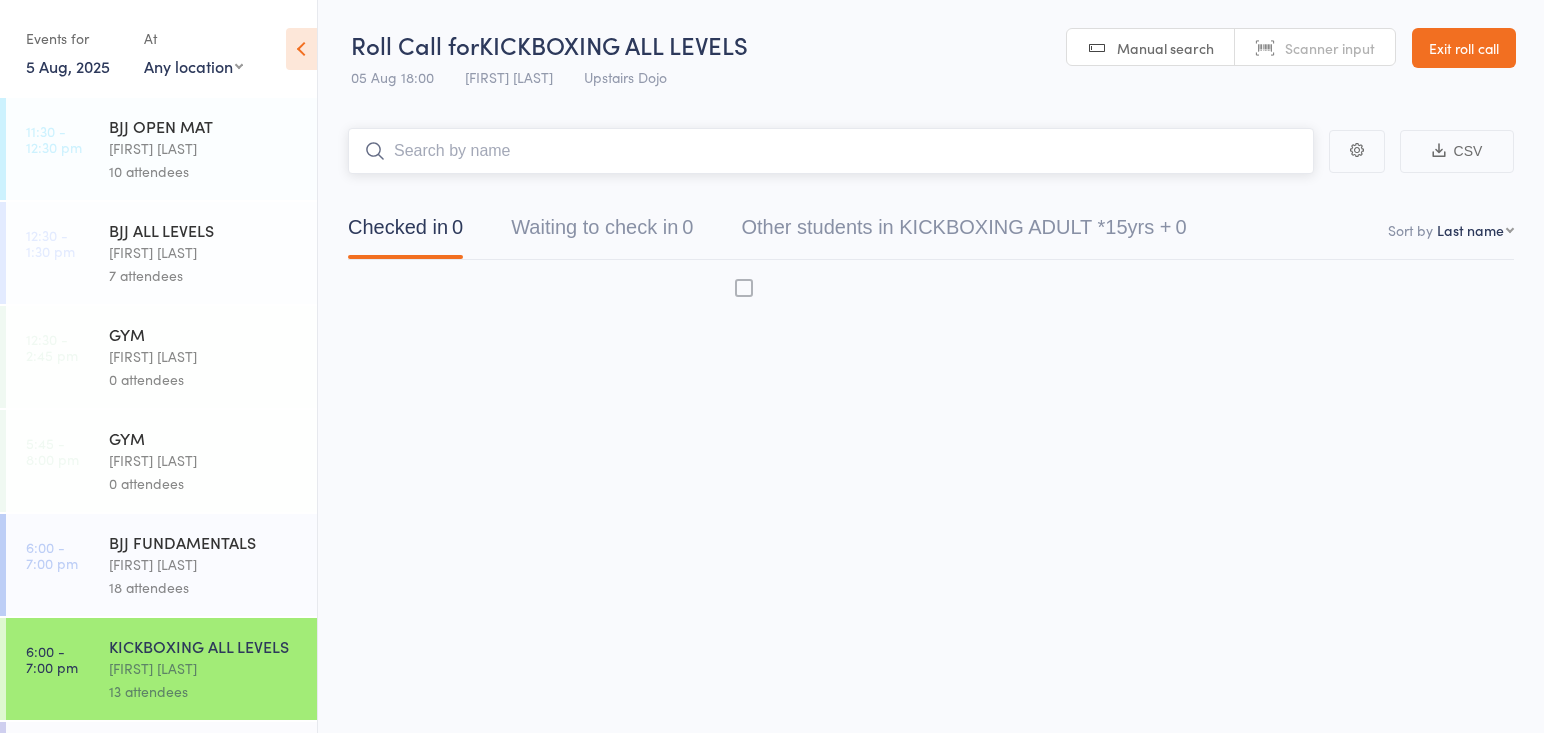 click at bounding box center [831, 151] 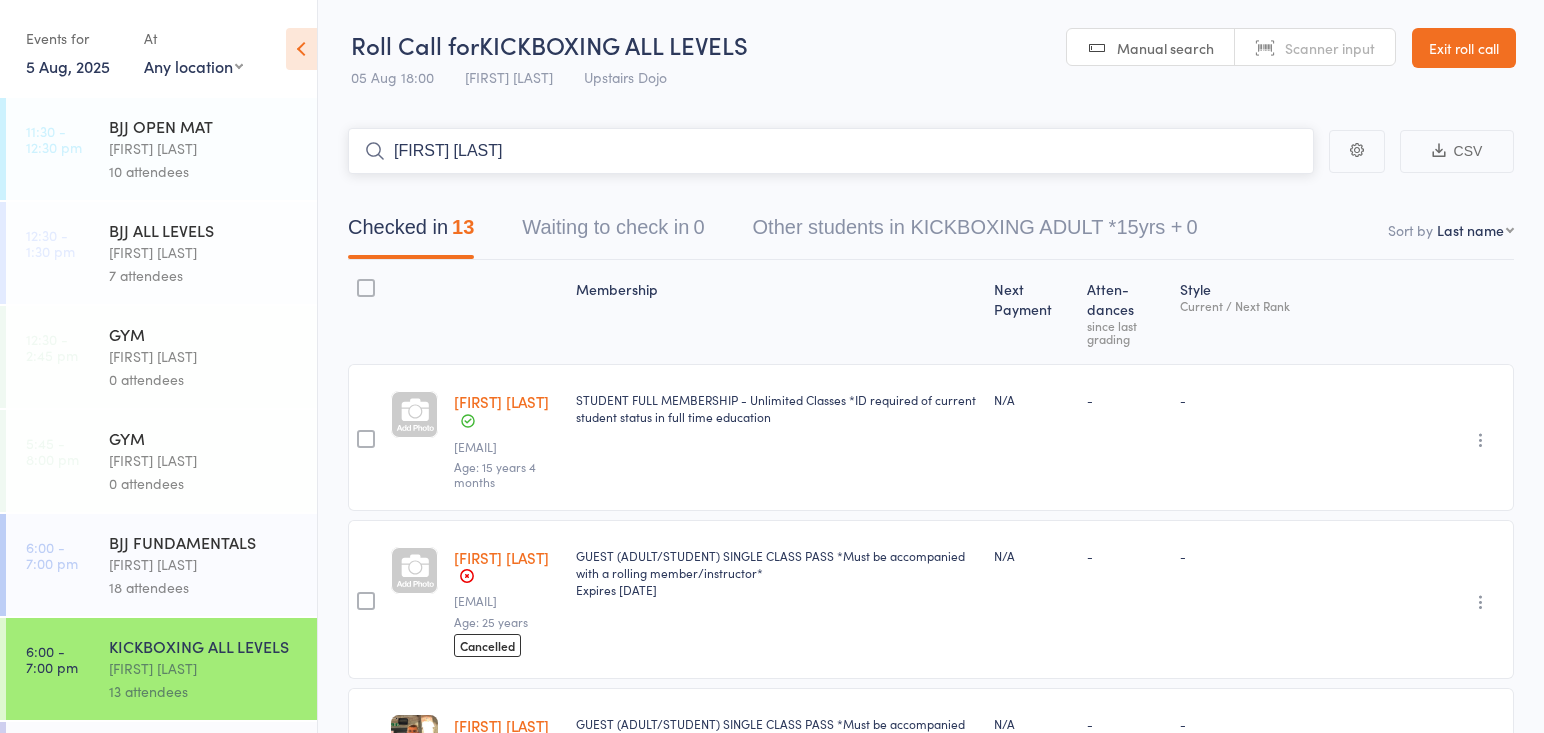 type on "alfie du" 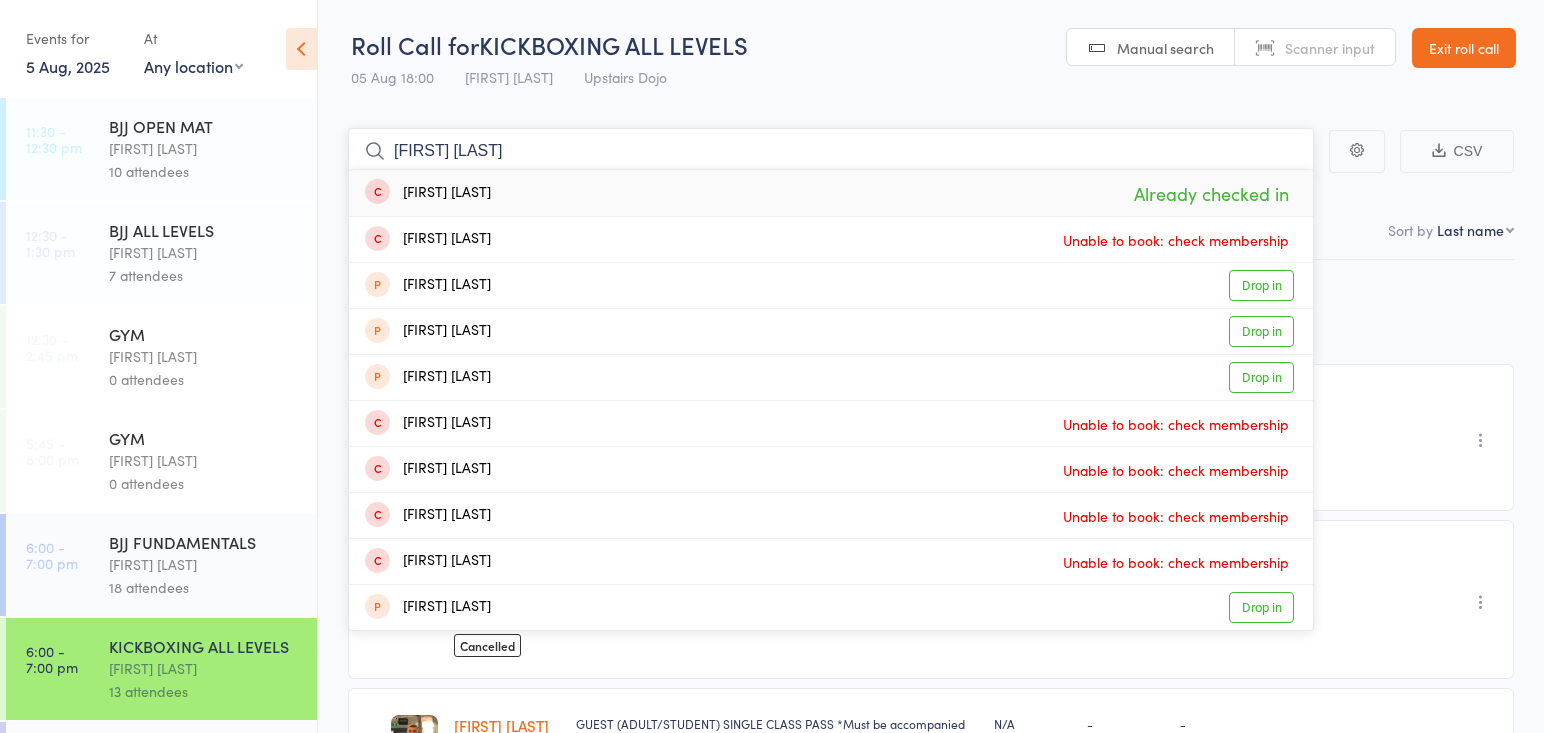 drag, startPoint x: 380, startPoint y: 143, endPoint x: 309, endPoint y: 146, distance: 71.063354 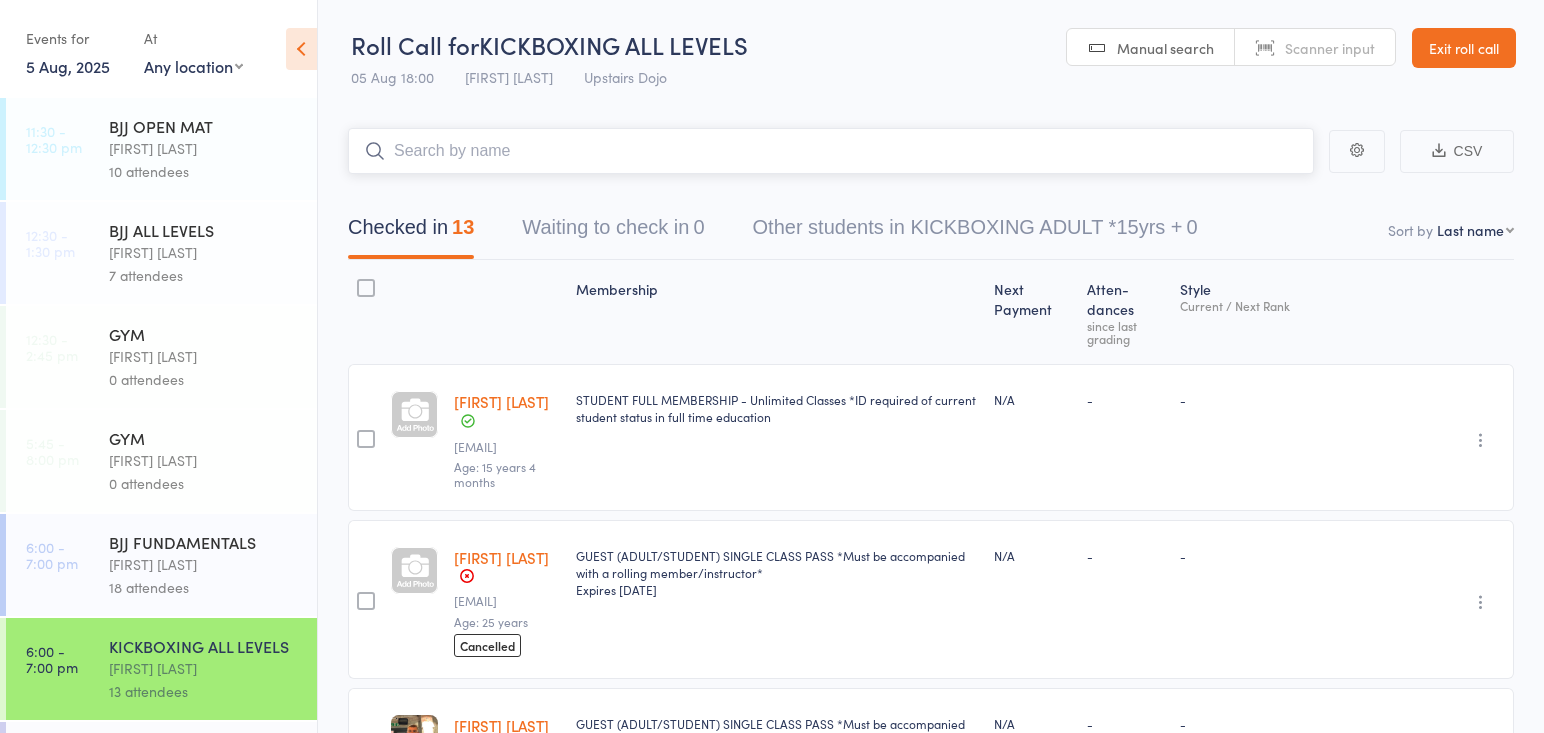 scroll, scrollTop: 0, scrollLeft: 0, axis: both 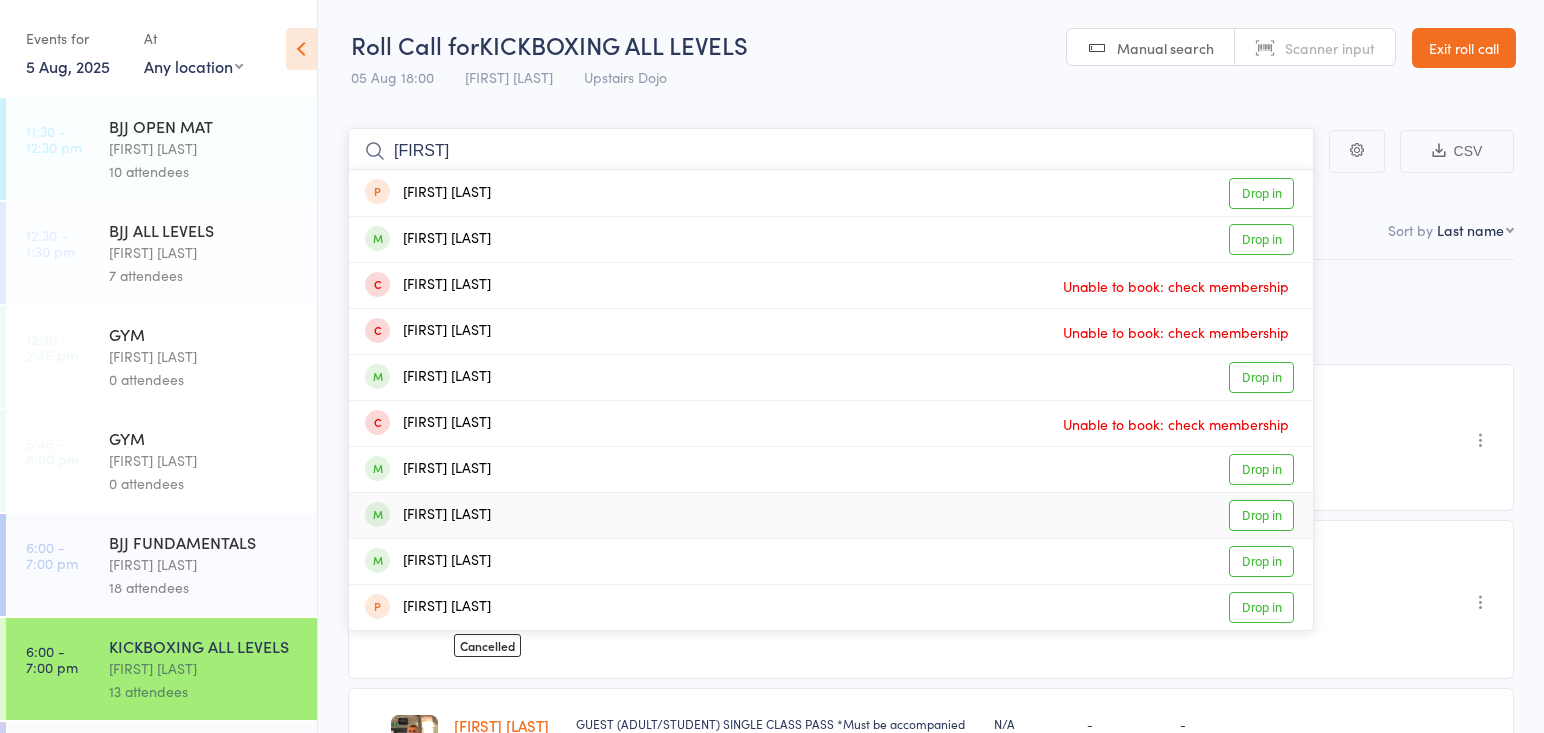 type on "eliot" 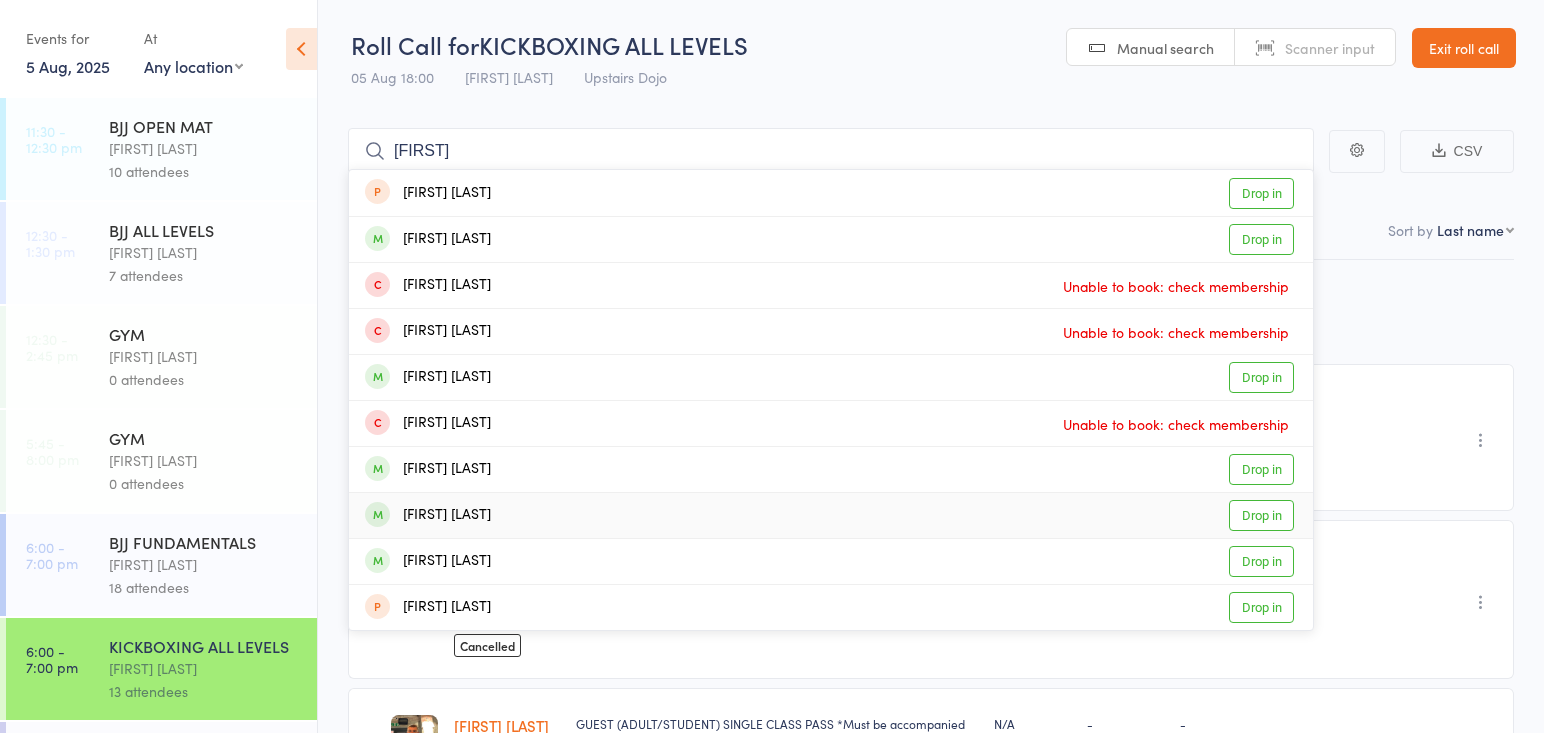 click on "Elliot Nicolaou Drop in" at bounding box center [831, 515] 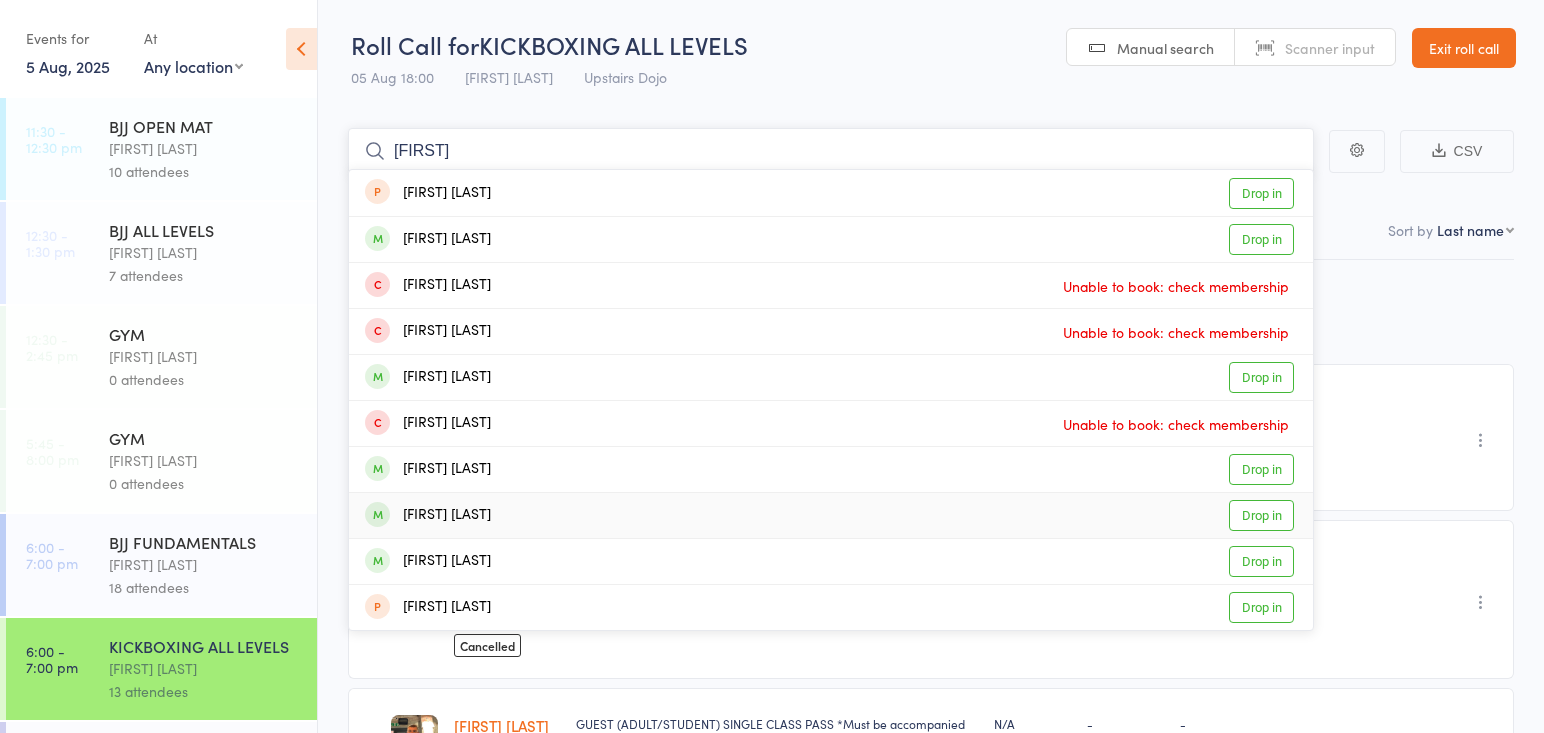 type 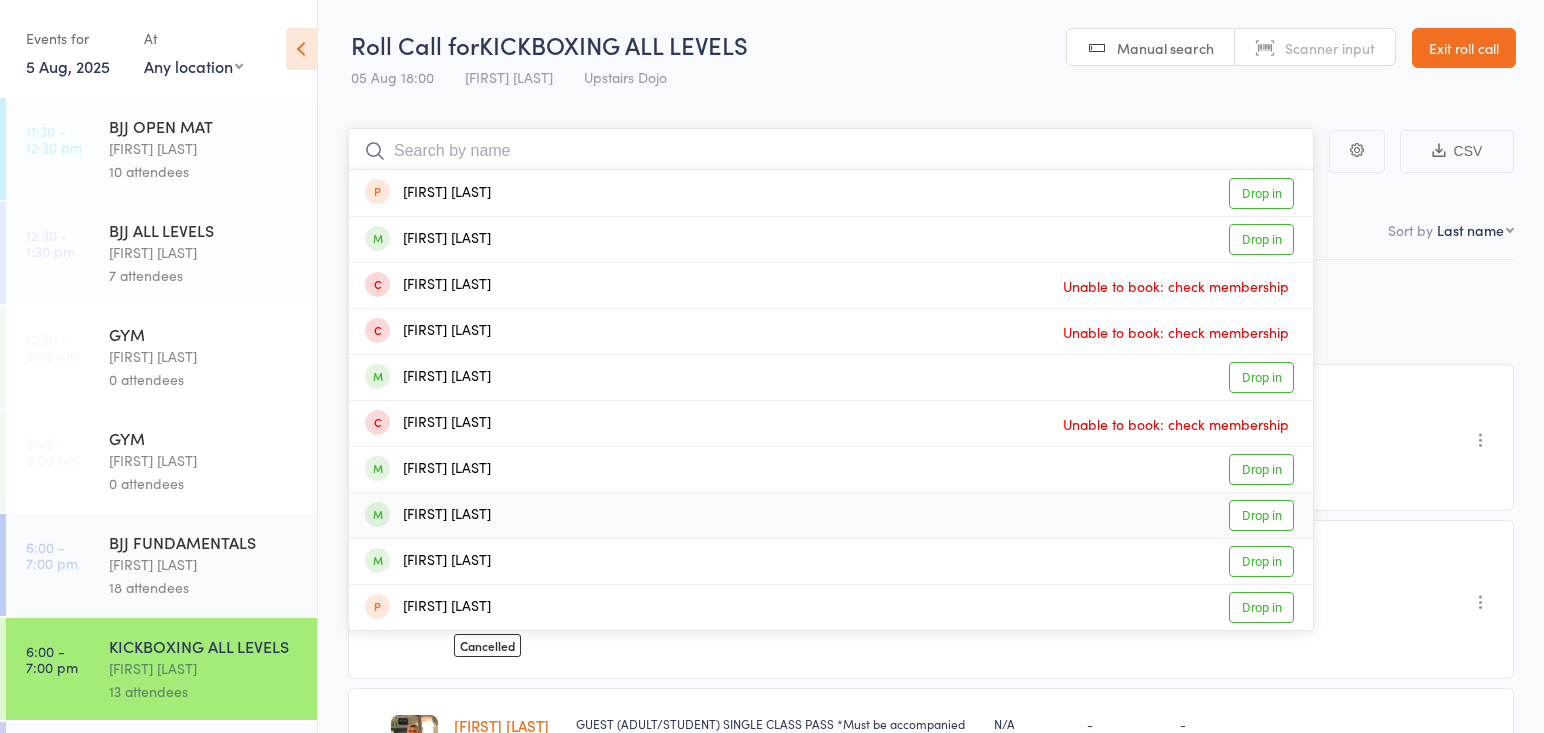 scroll, scrollTop: 7, scrollLeft: 0, axis: vertical 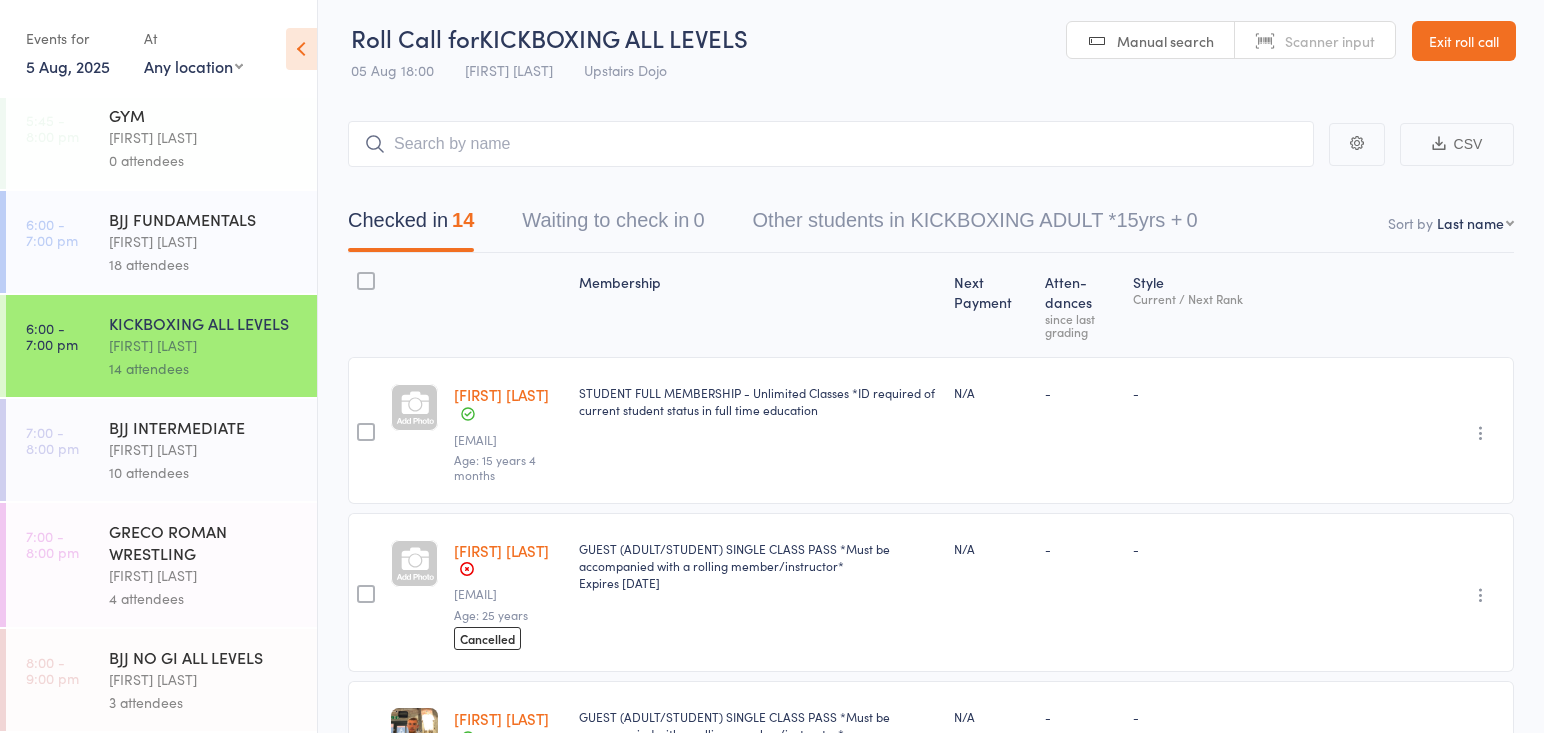 click on "GRECO ROMAN WRESTLING" at bounding box center [204, 542] 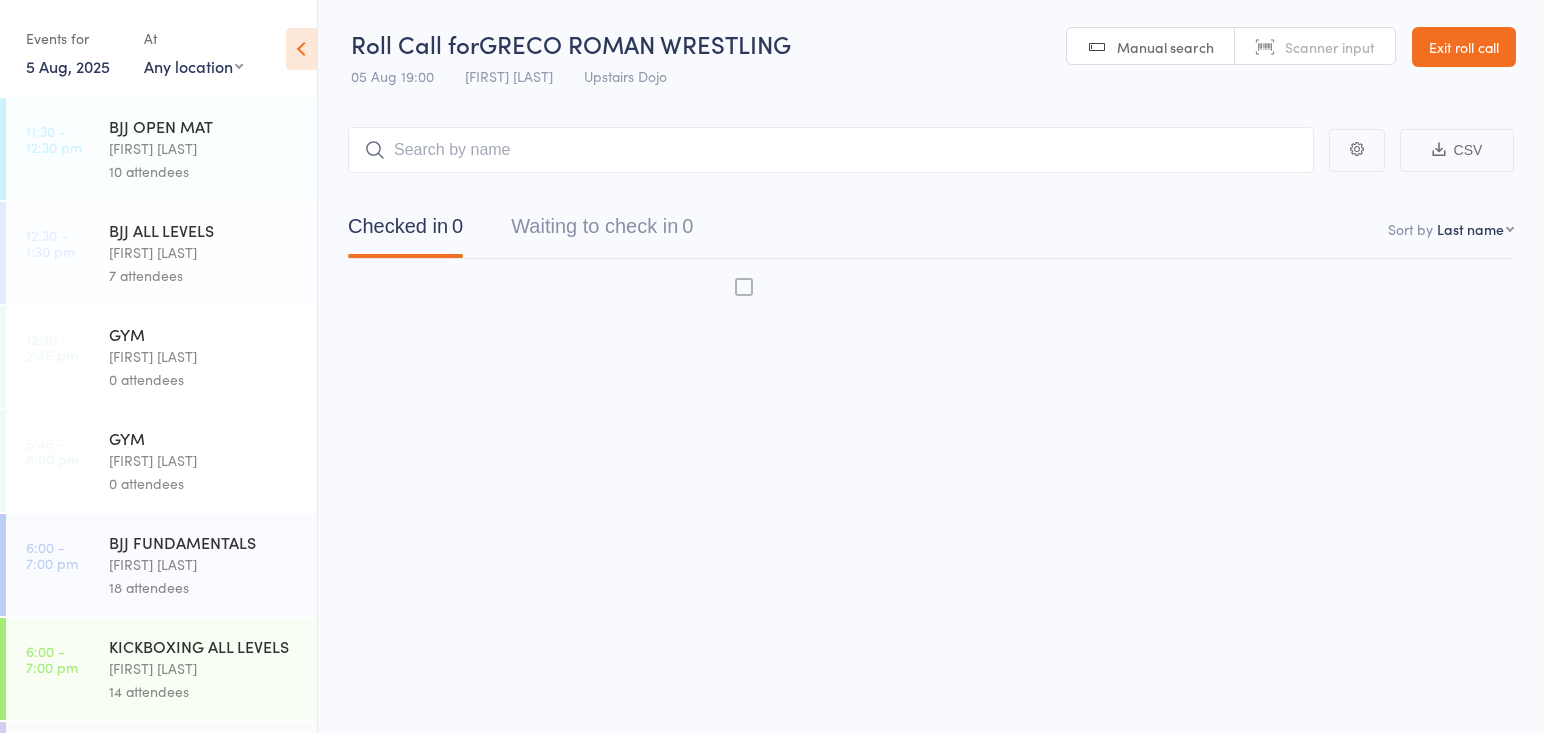 scroll, scrollTop: 1, scrollLeft: 0, axis: vertical 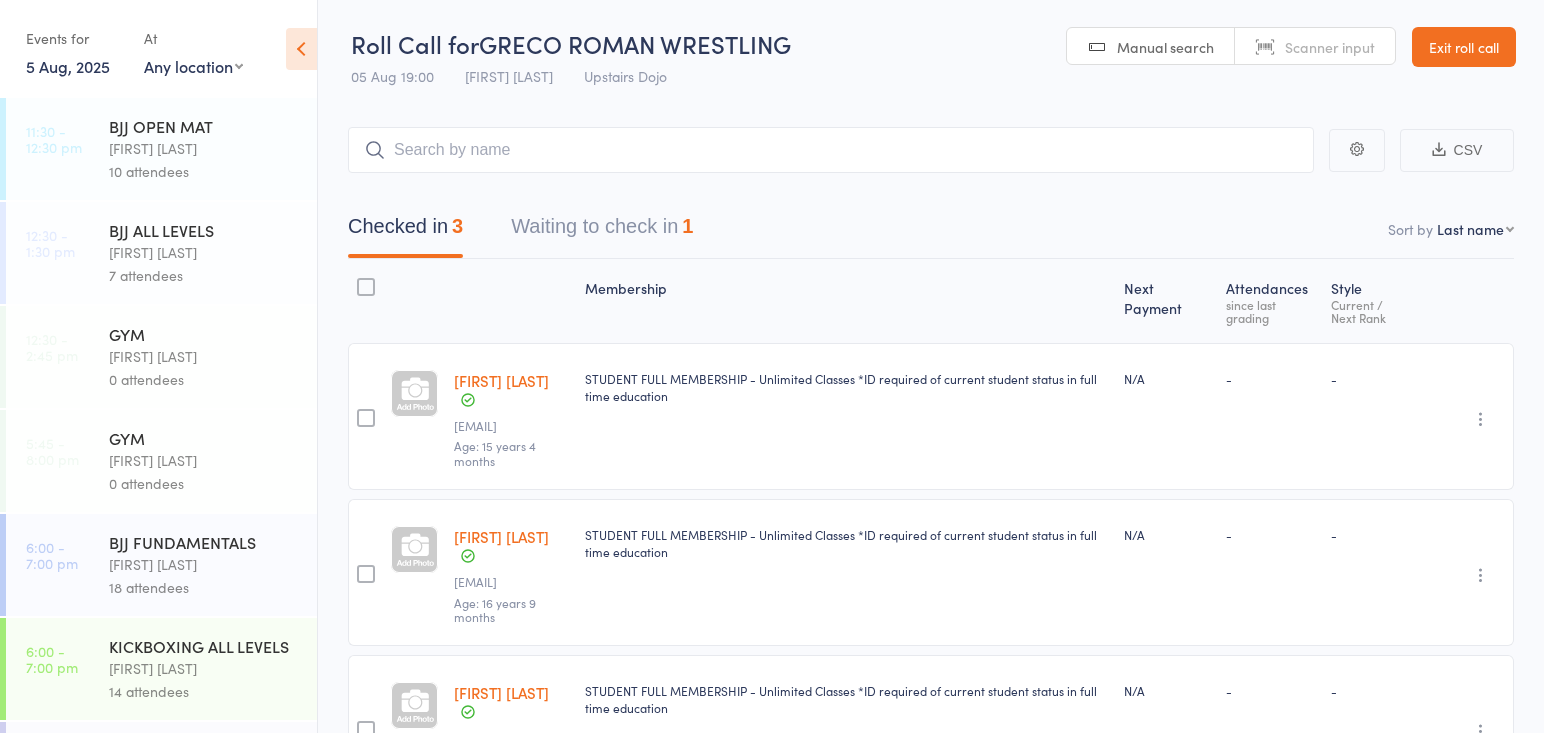 click on "Waiting to check in  1" at bounding box center [602, 231] 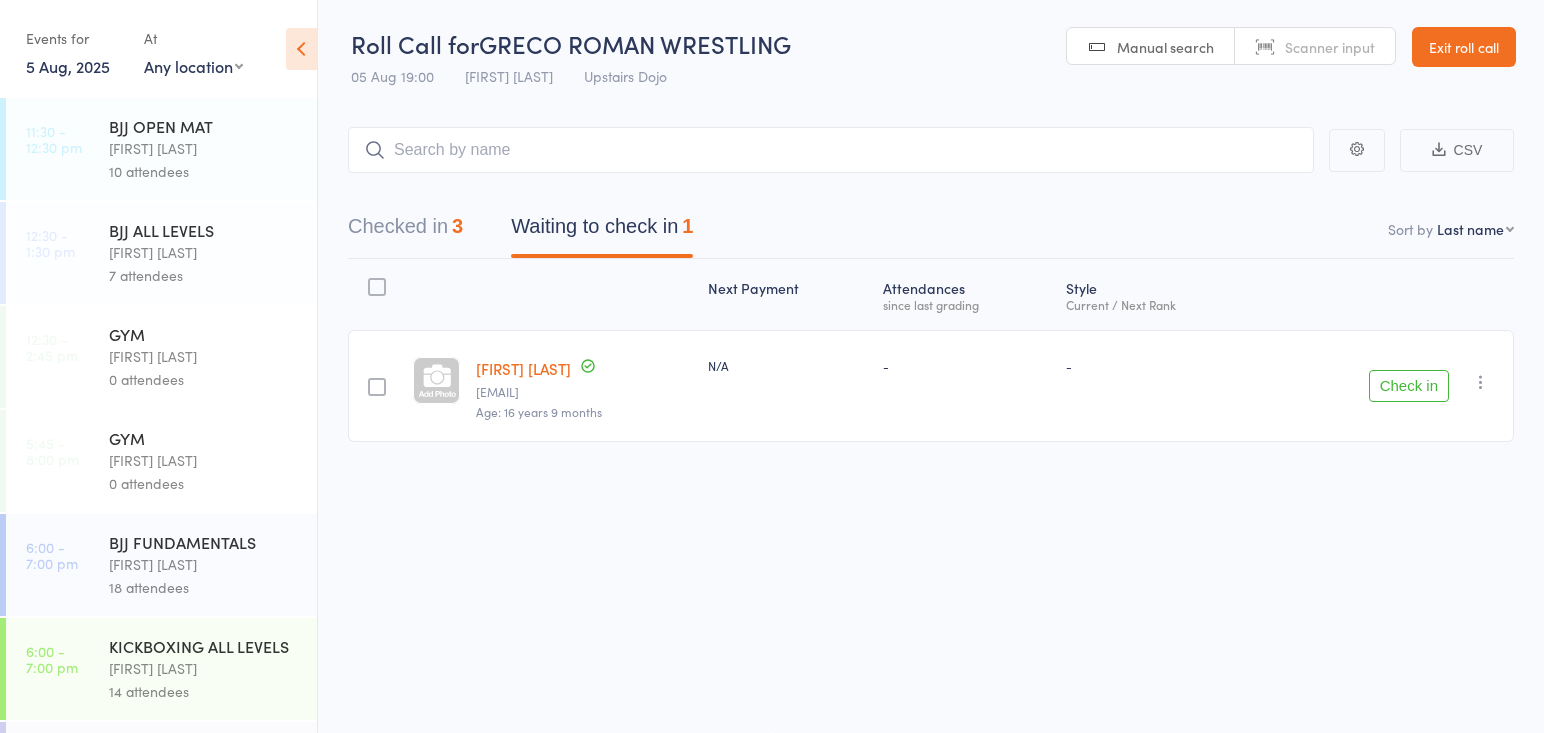 click on "Check in" at bounding box center [1409, 386] 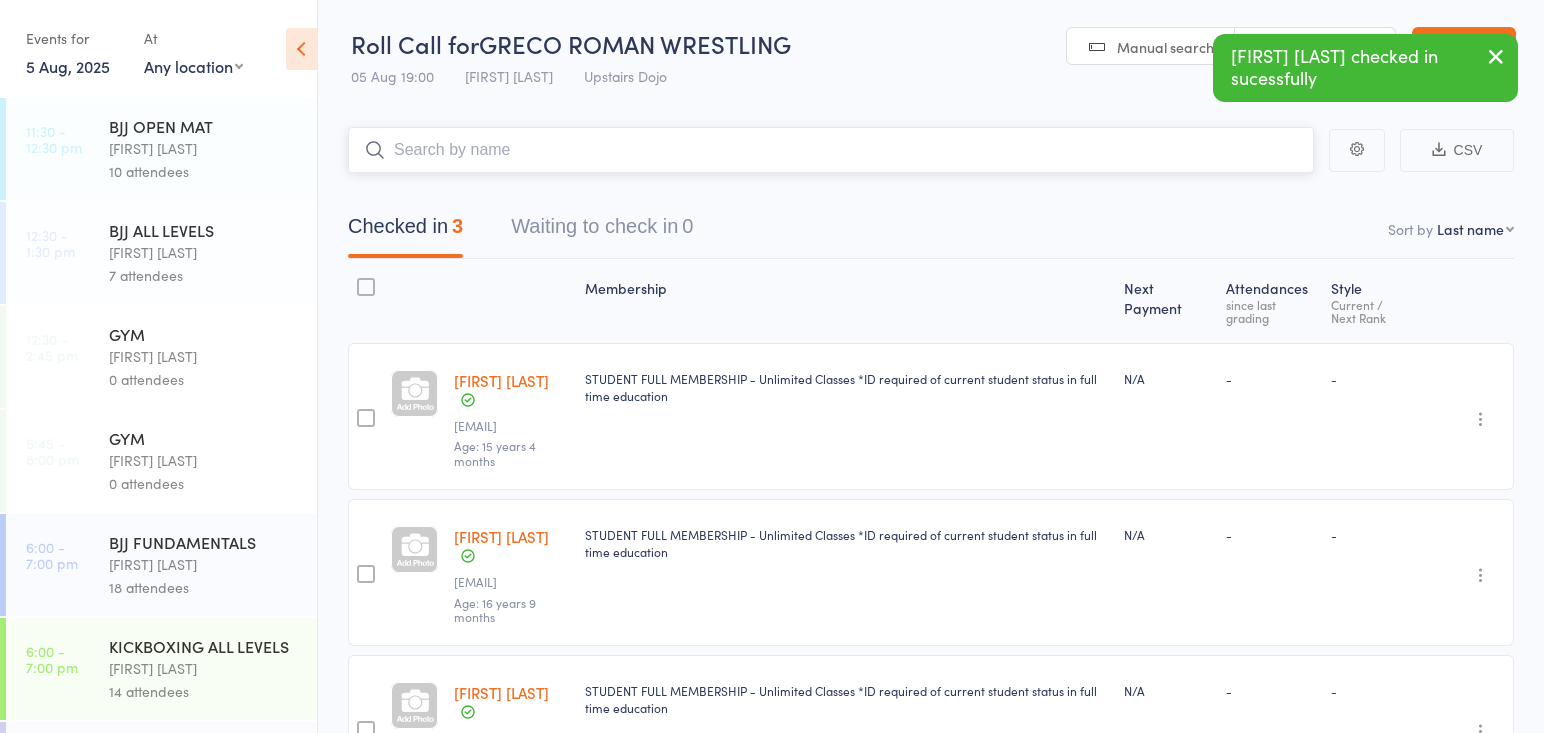 click at bounding box center [831, 150] 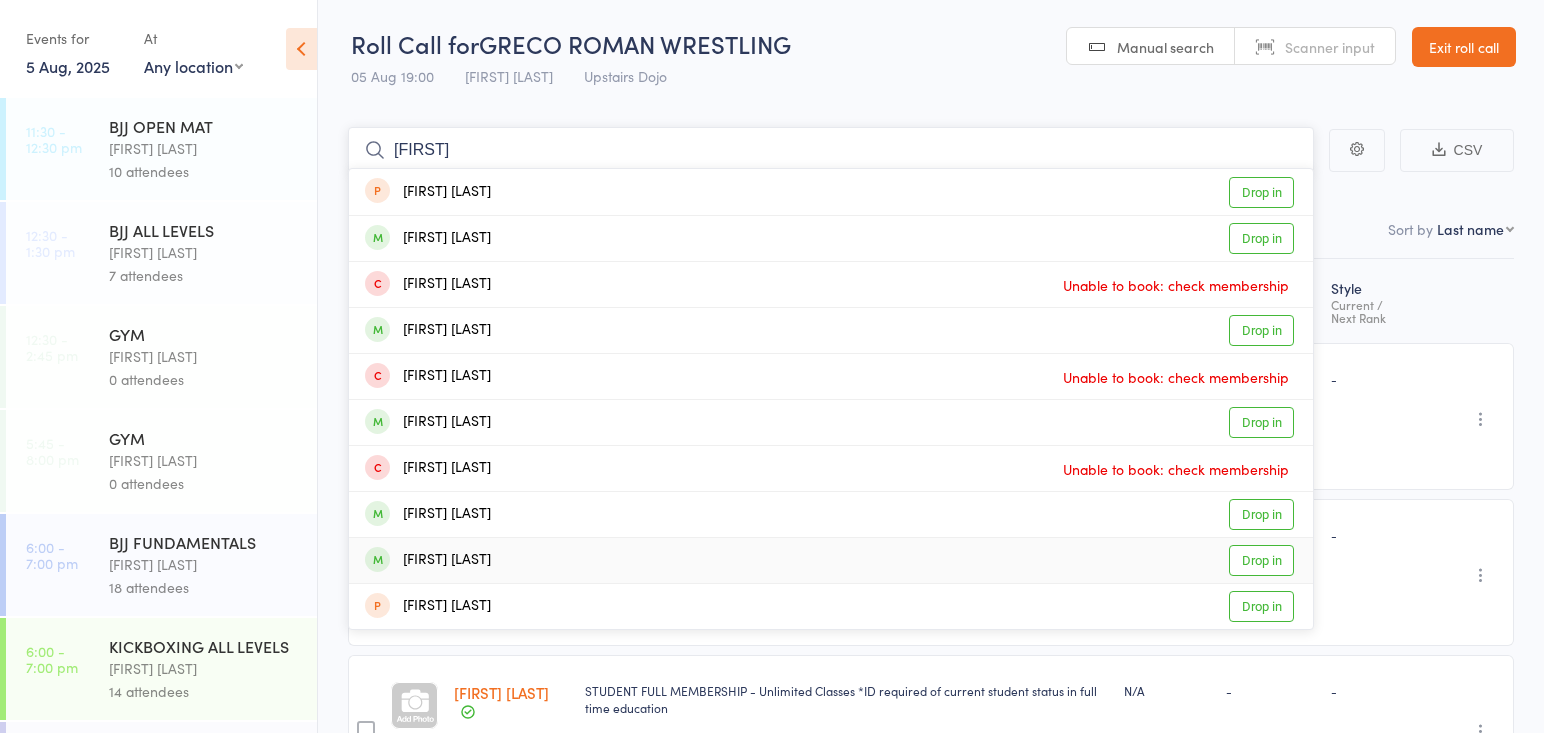 type on "elliot" 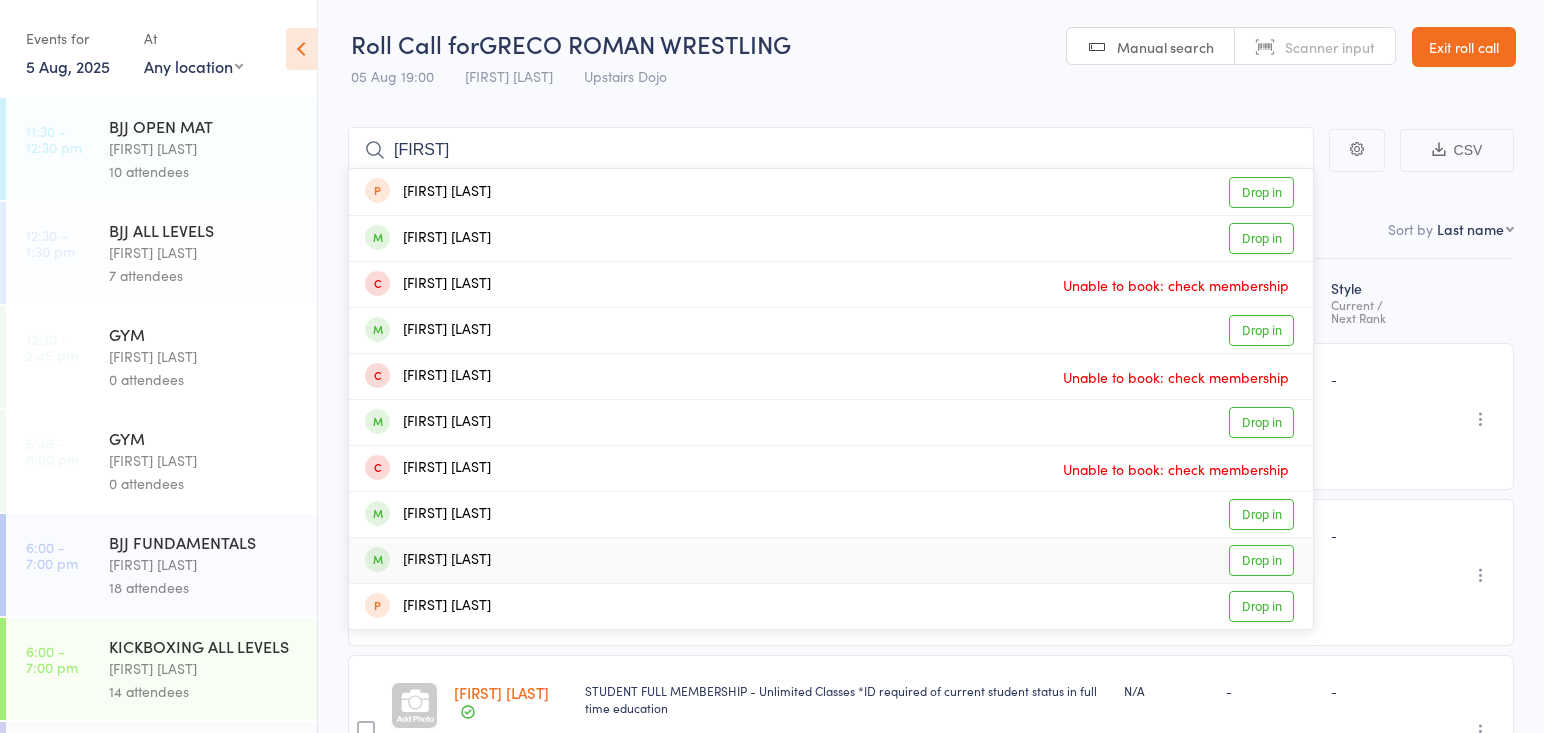 click on "Elliot Nicolaou Drop in" at bounding box center [831, 560] 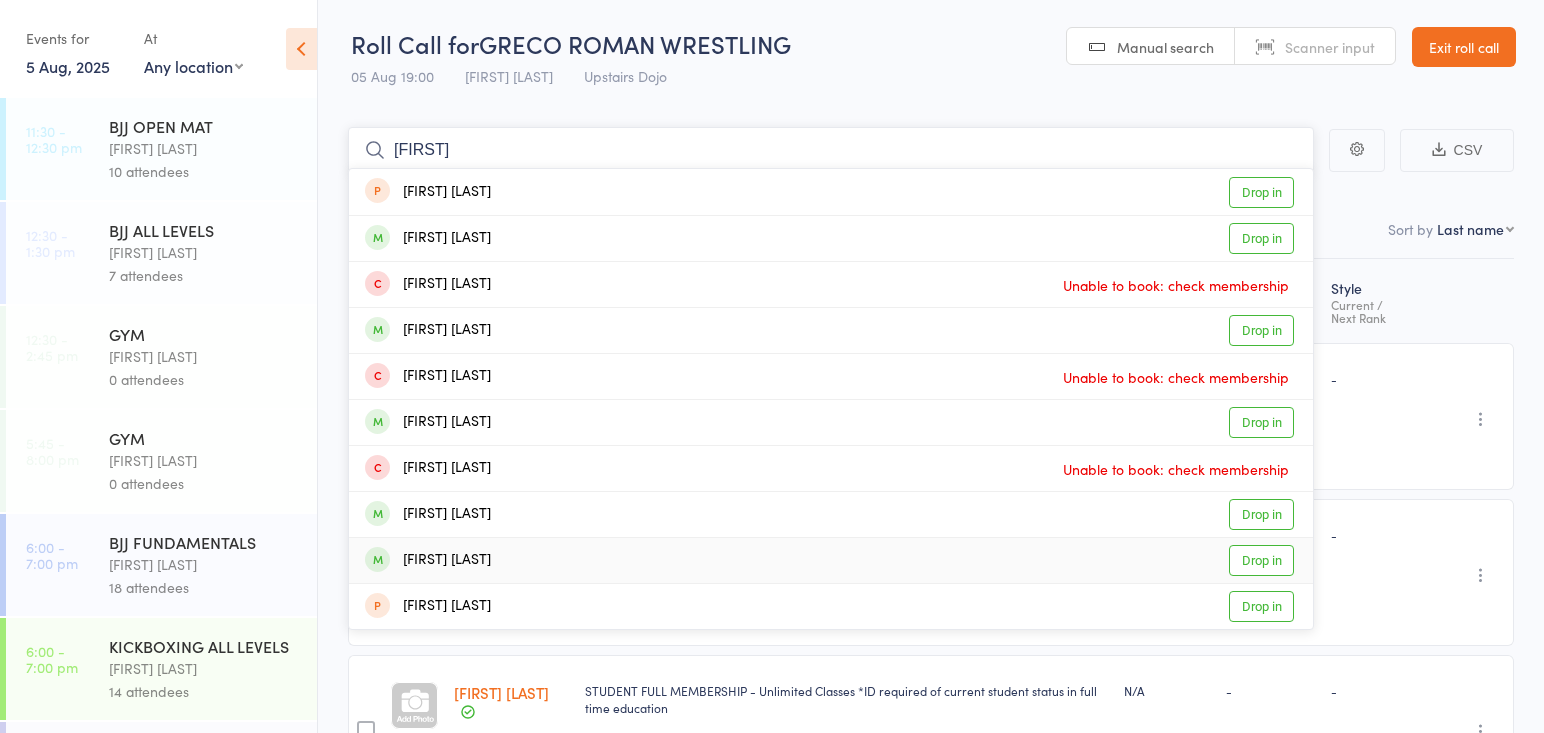 type 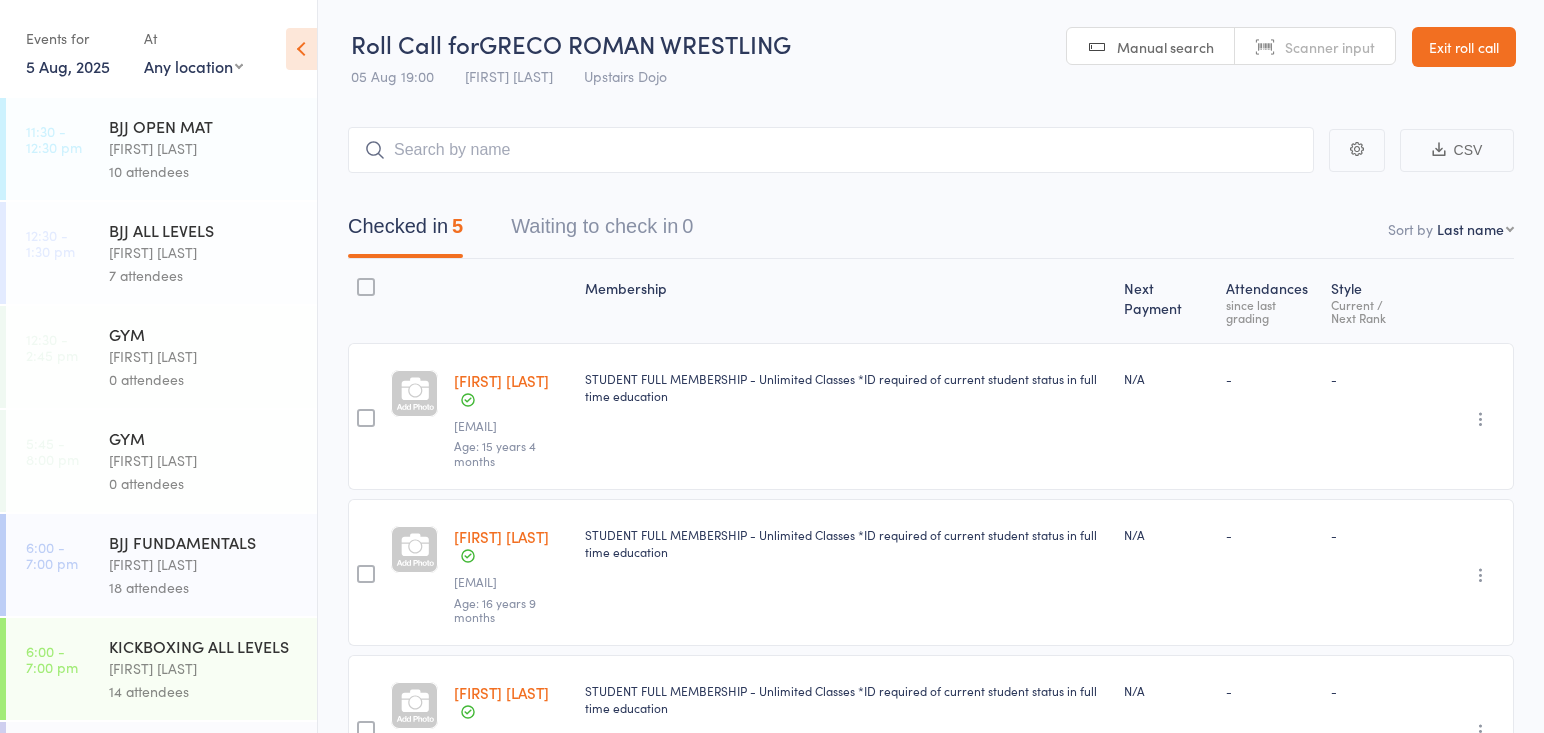 click on "Thomas Buckmaster" at bounding box center [204, 564] 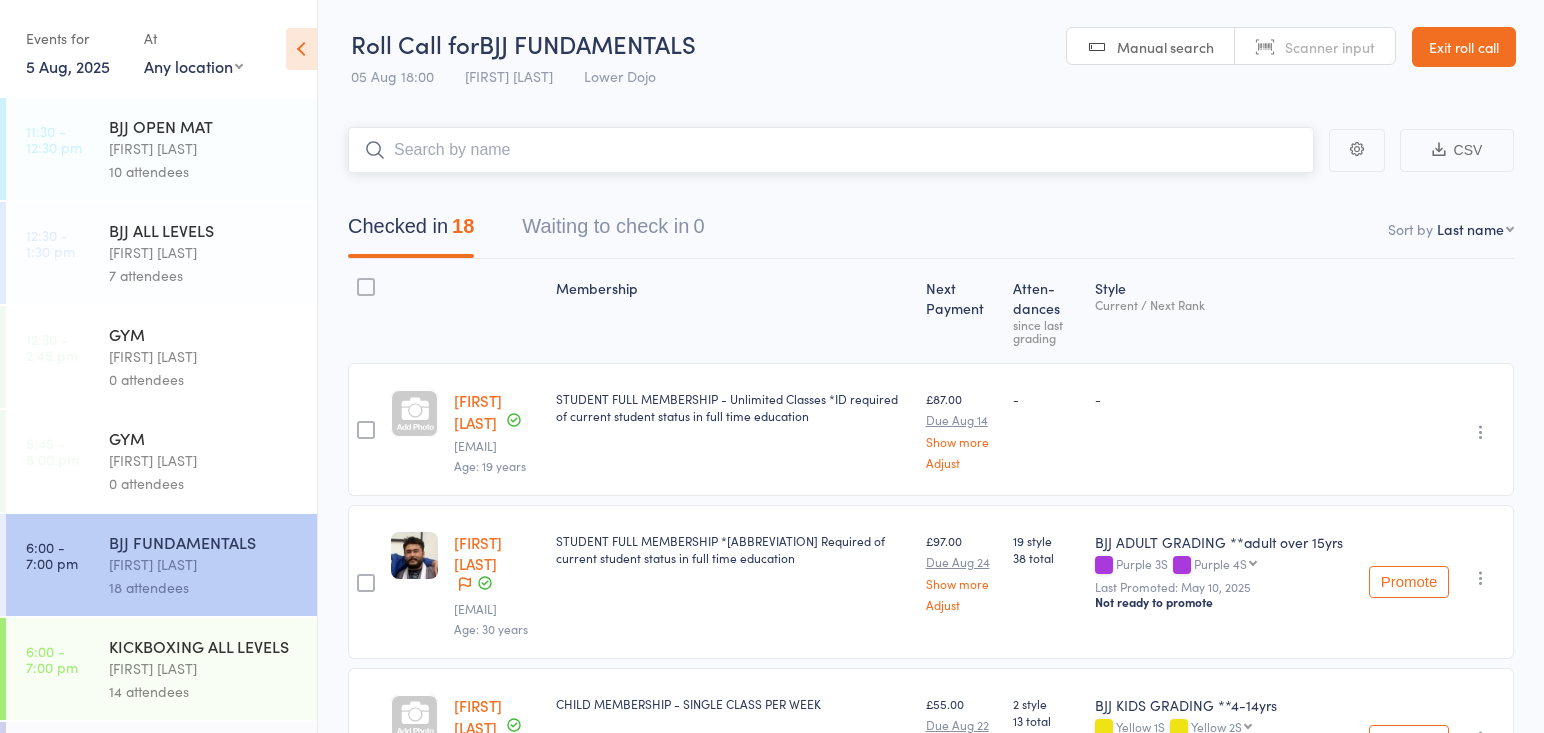 click at bounding box center [831, 150] 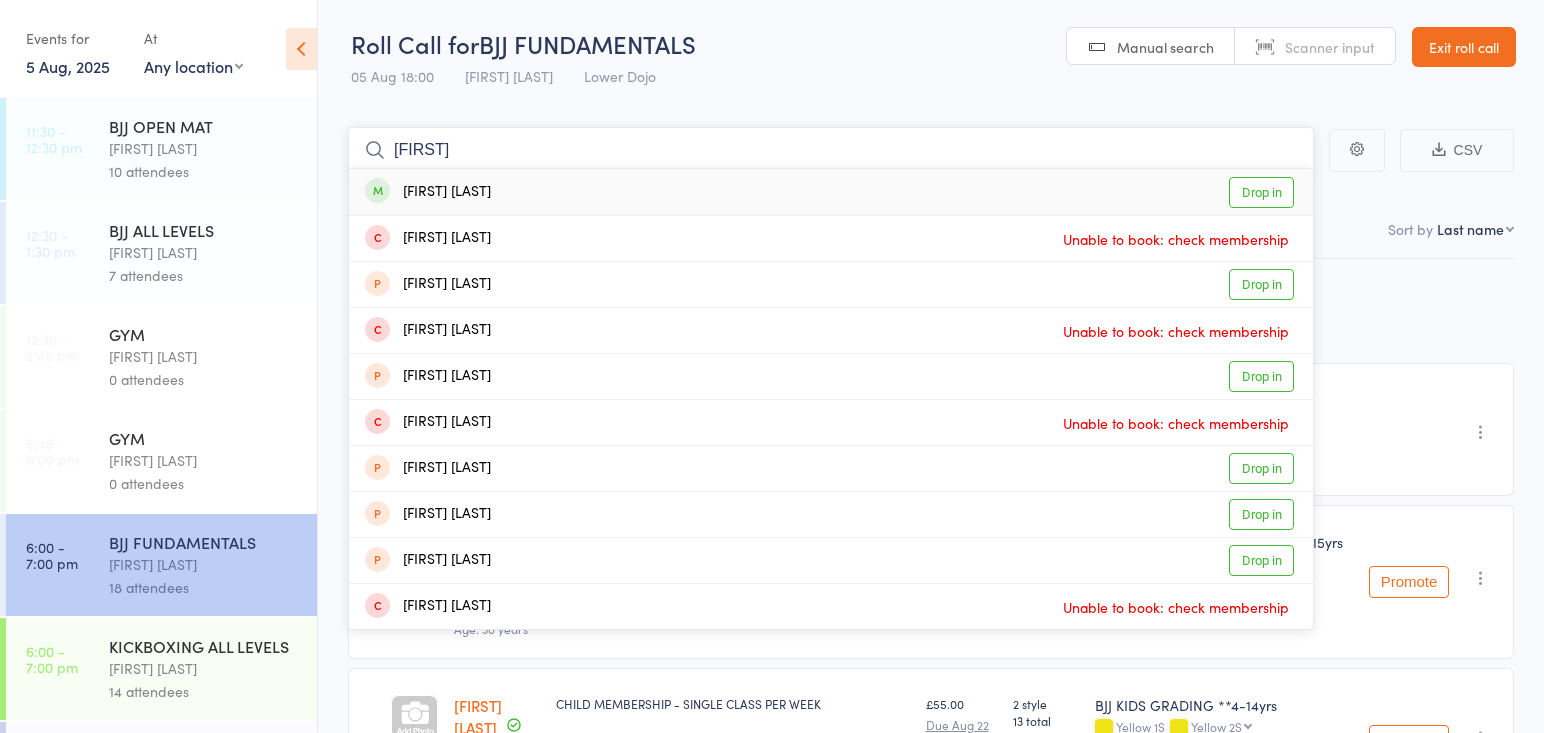 type on "robbie" 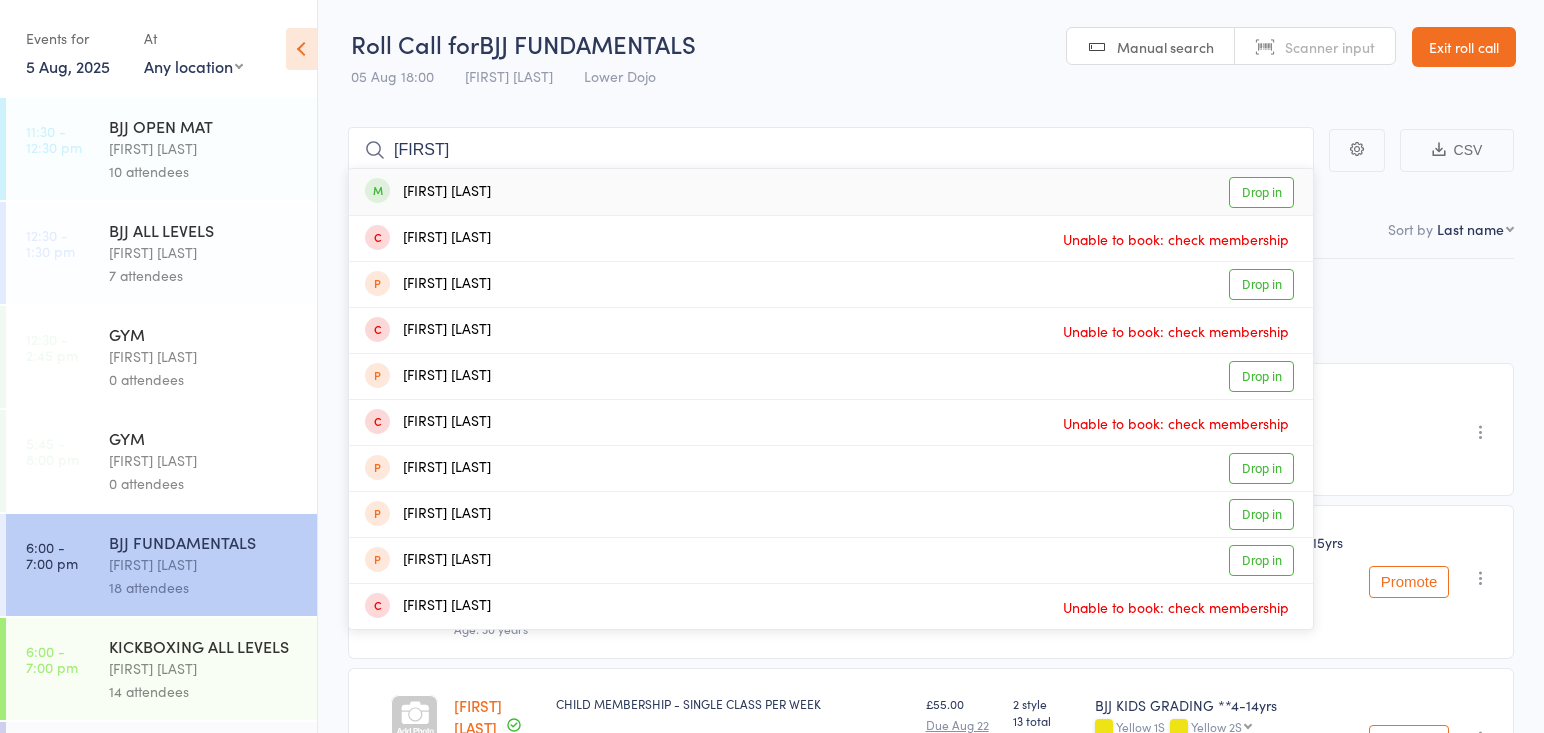 click on "Robbie Armstrong Drop in" at bounding box center [831, 192] 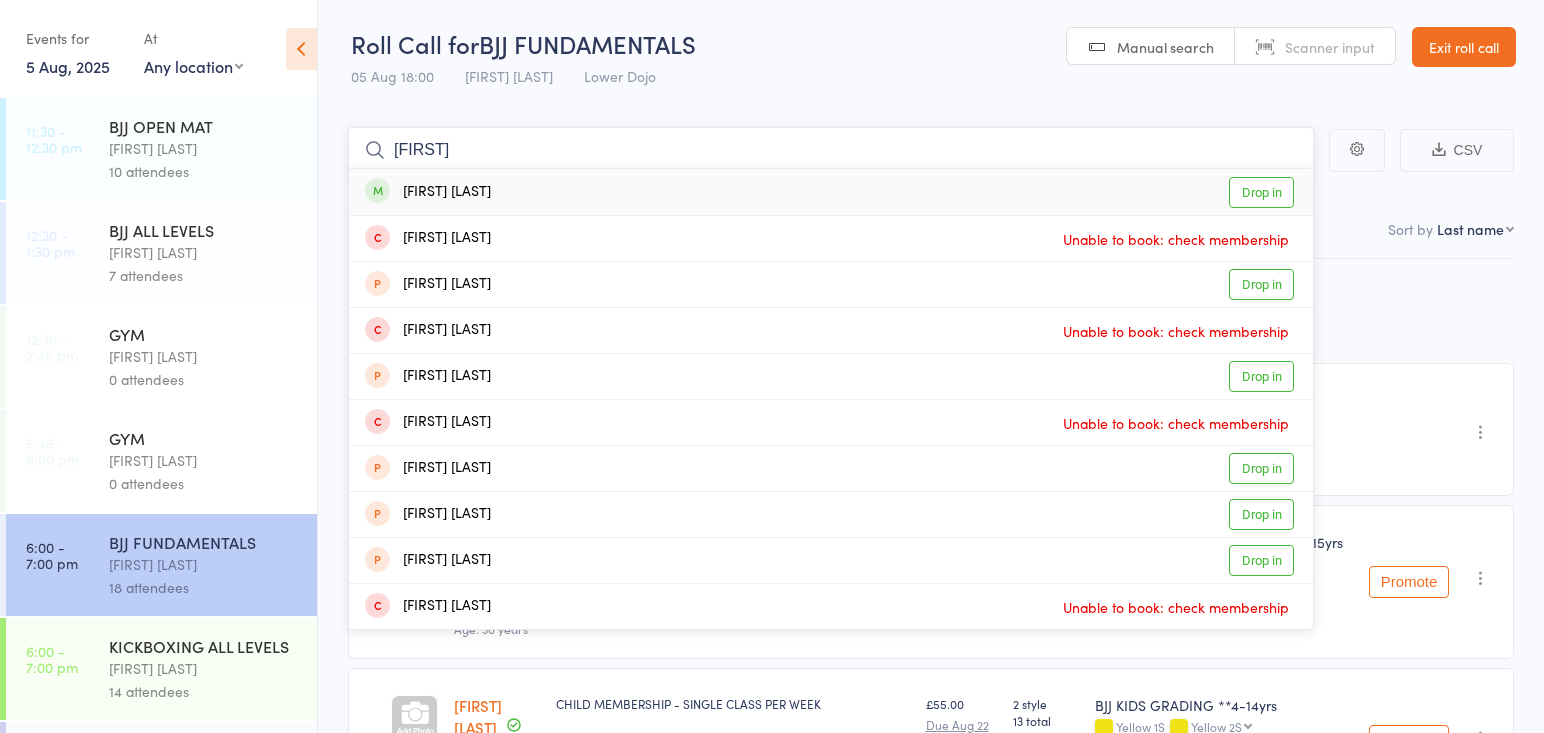 type 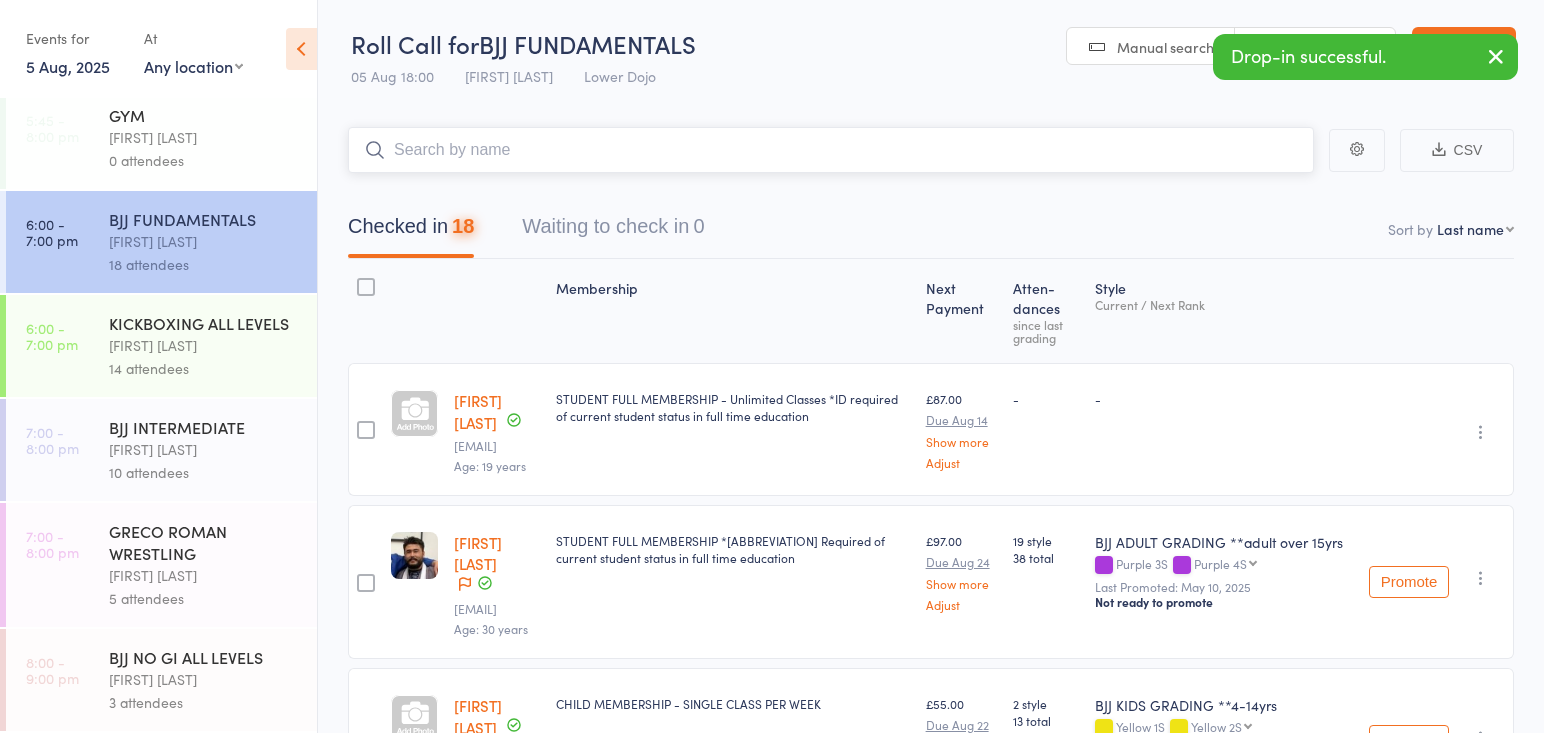 scroll, scrollTop: 323, scrollLeft: 0, axis: vertical 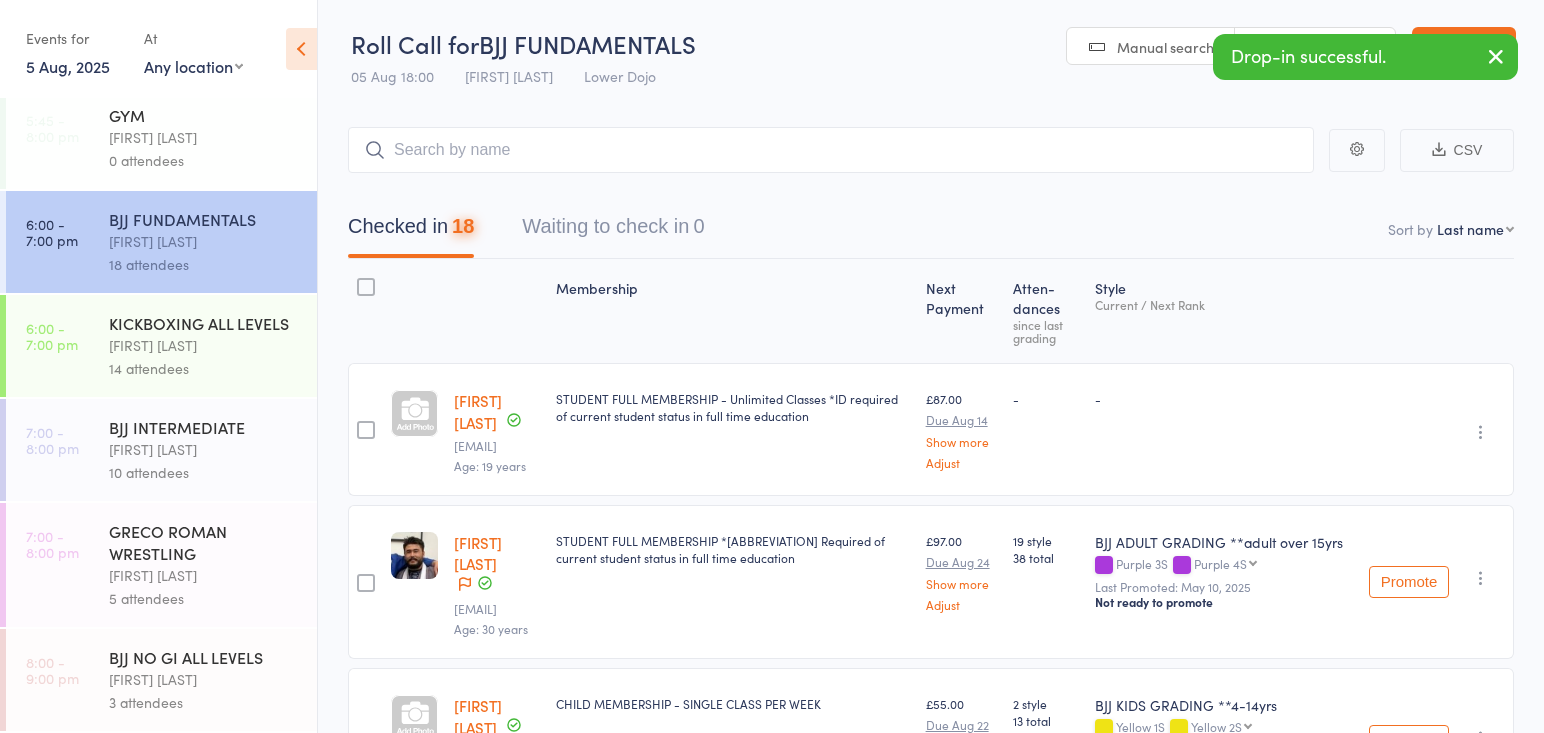 click on "Thomas Buckmaster" at bounding box center [204, 449] 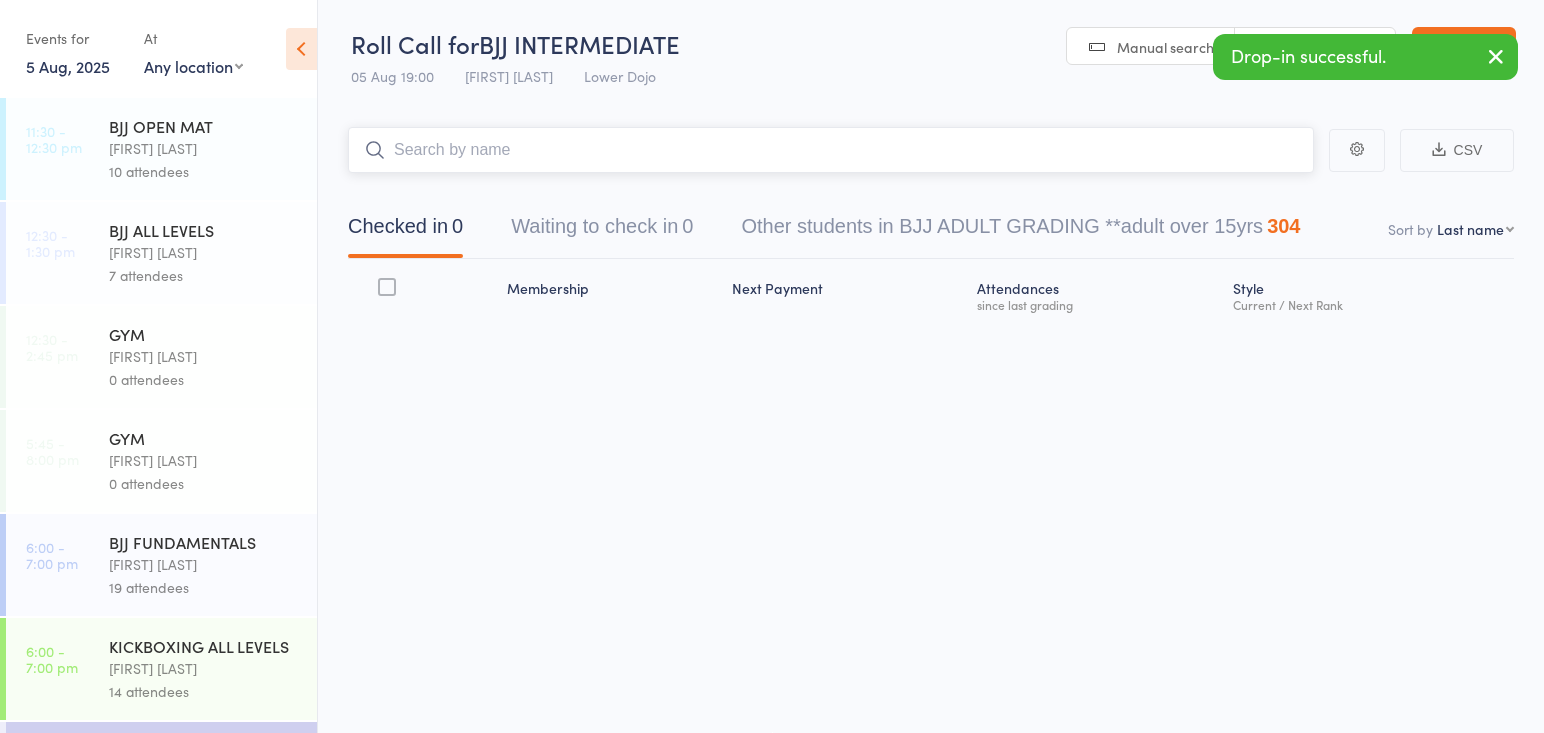 click at bounding box center (831, 150) 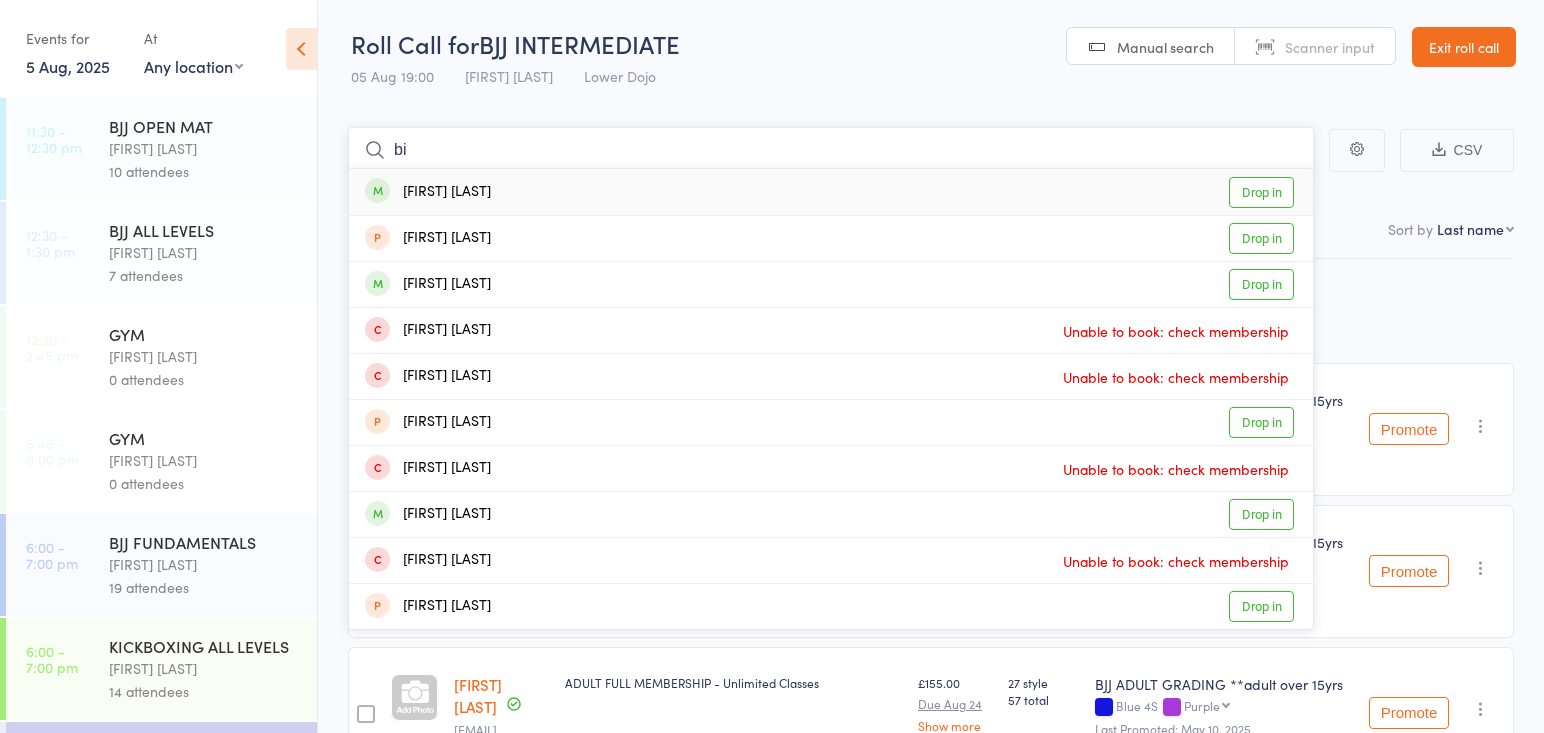 type on "b" 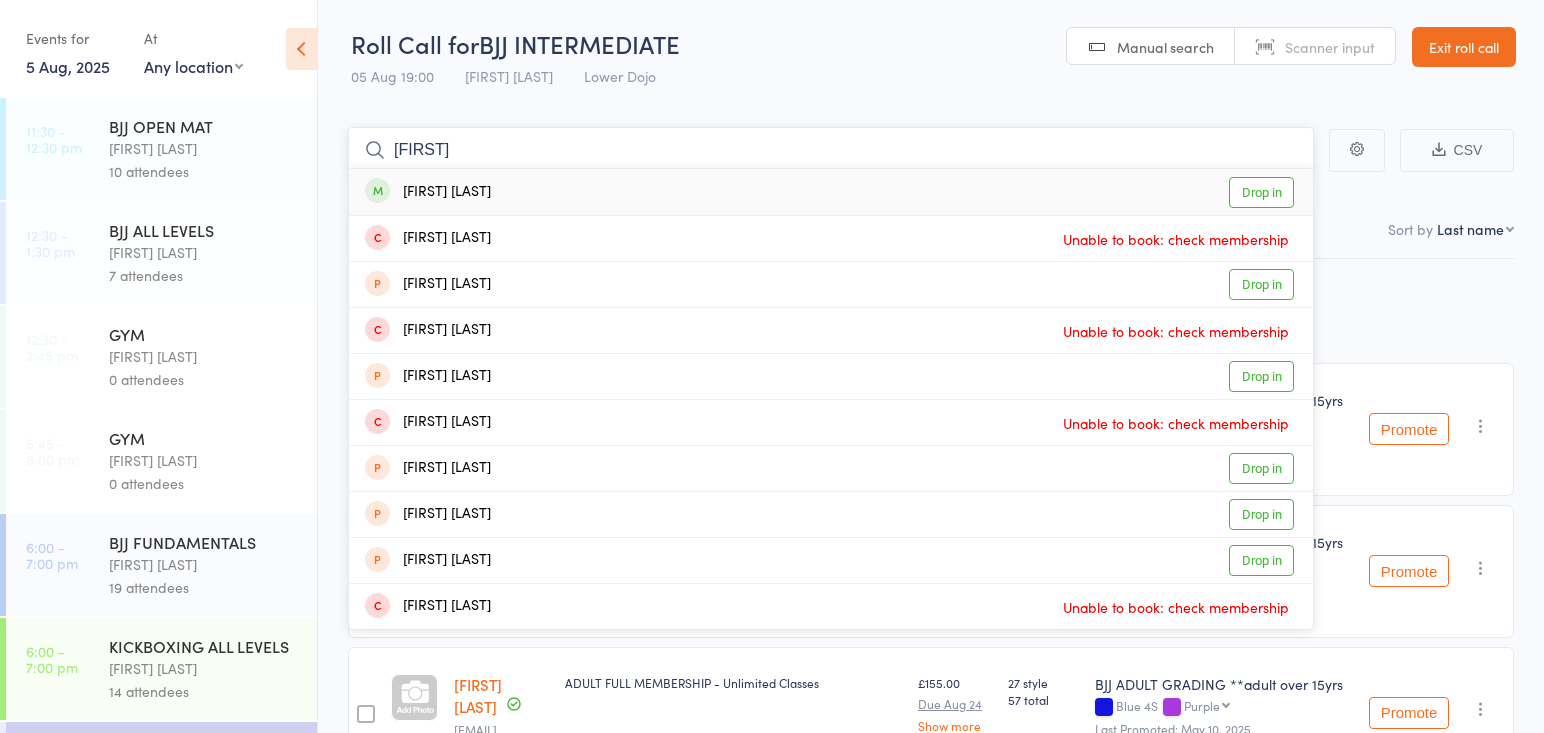 type on "robbie" 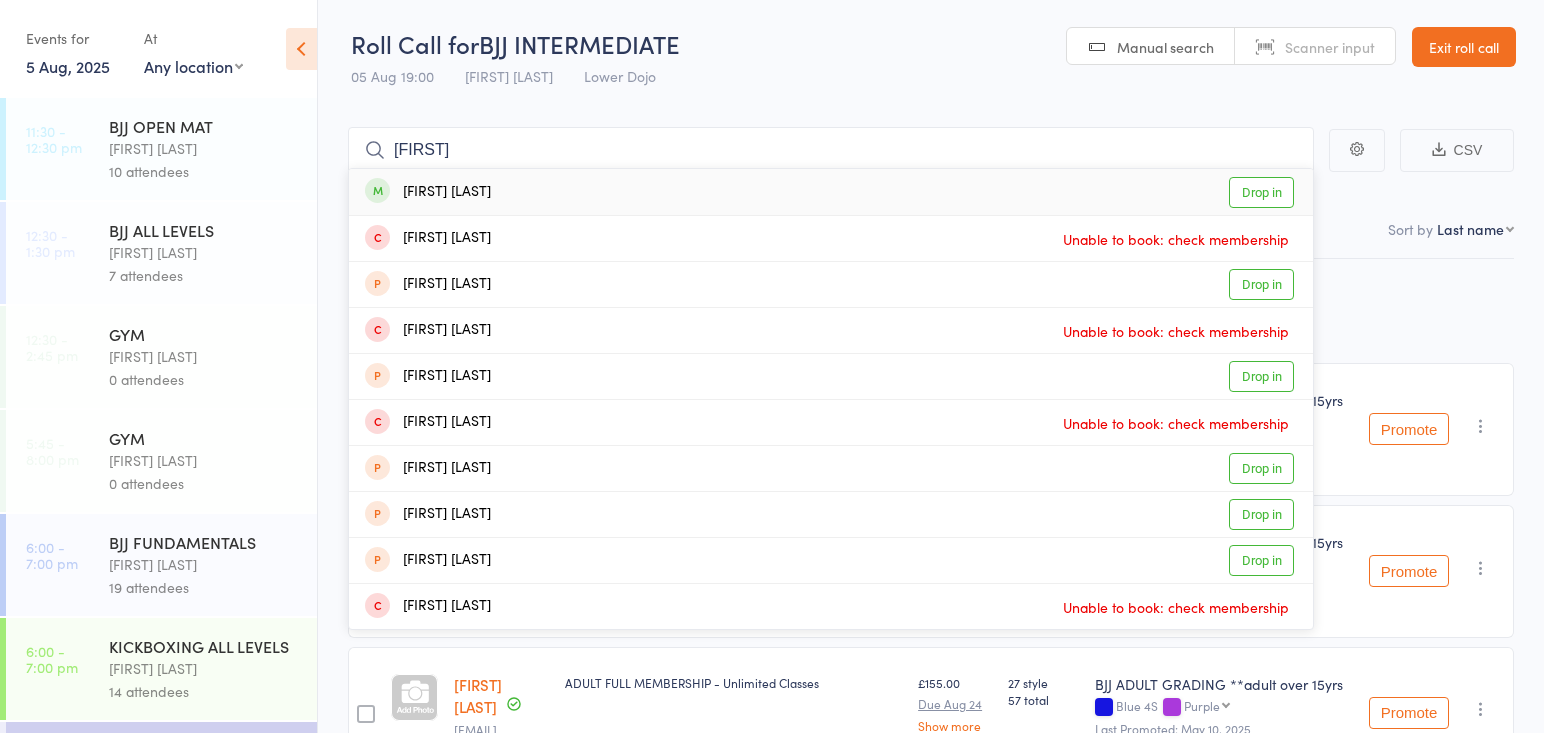 click on "Robbie Armstrong Drop in" at bounding box center [831, 192] 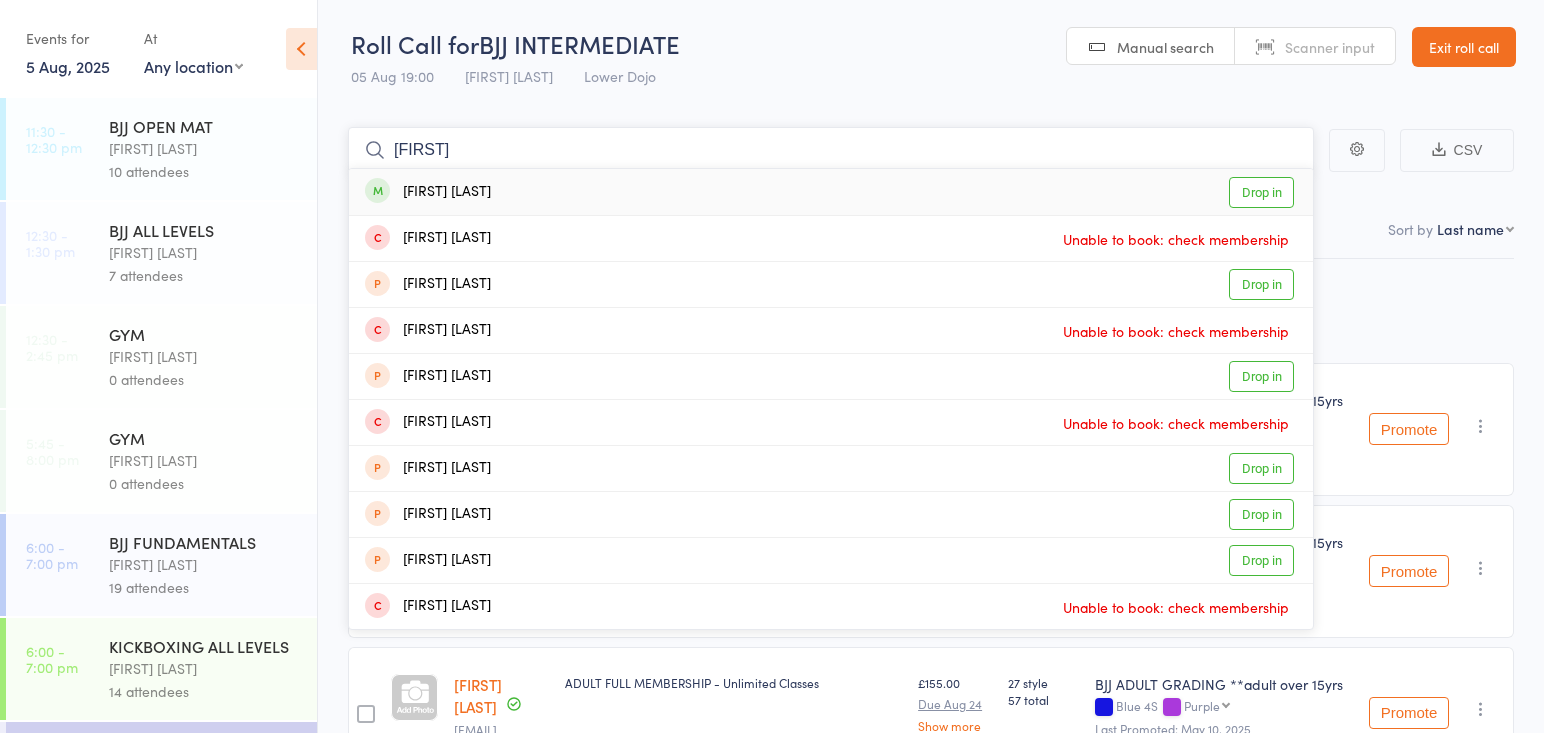 type 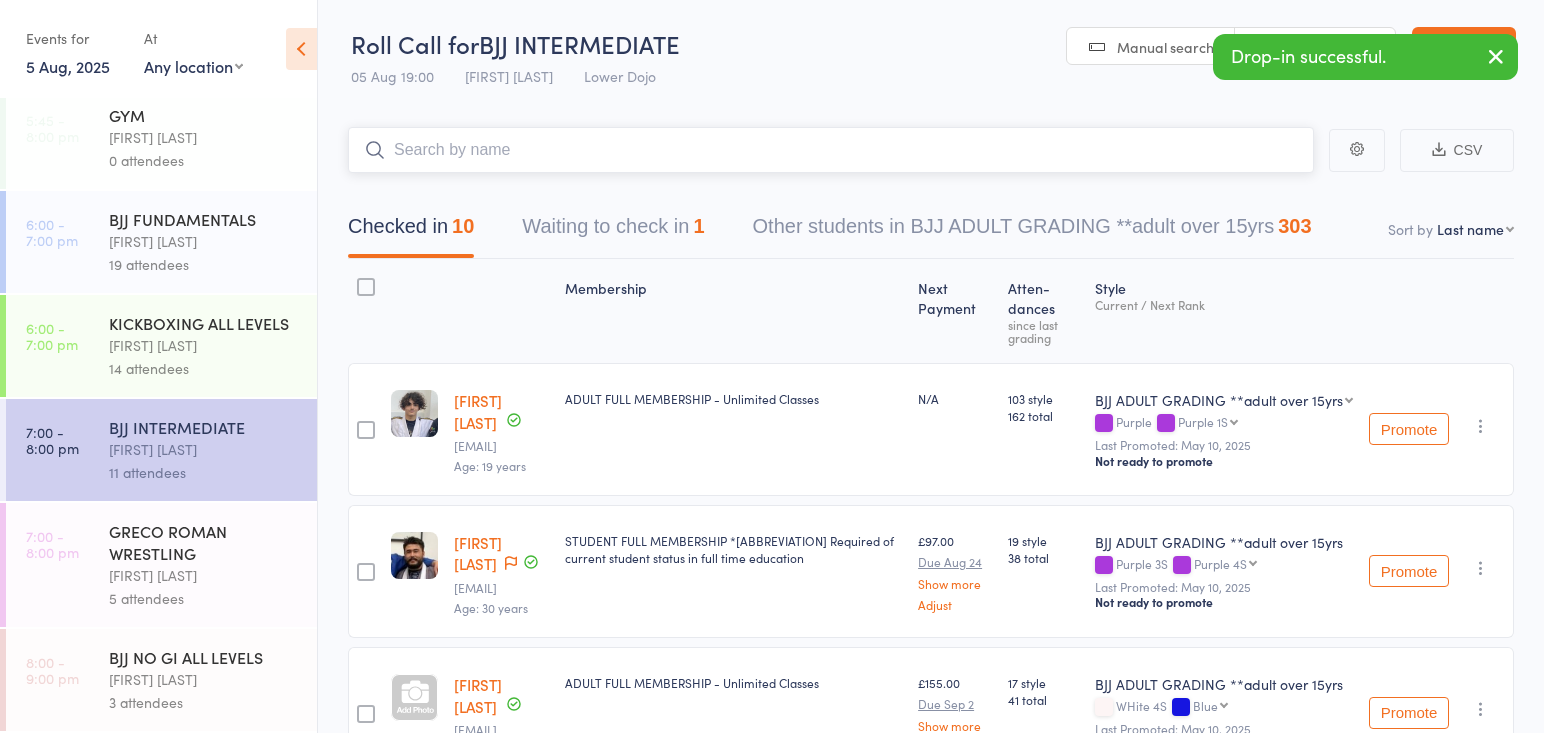 scroll, scrollTop: 323, scrollLeft: 0, axis: vertical 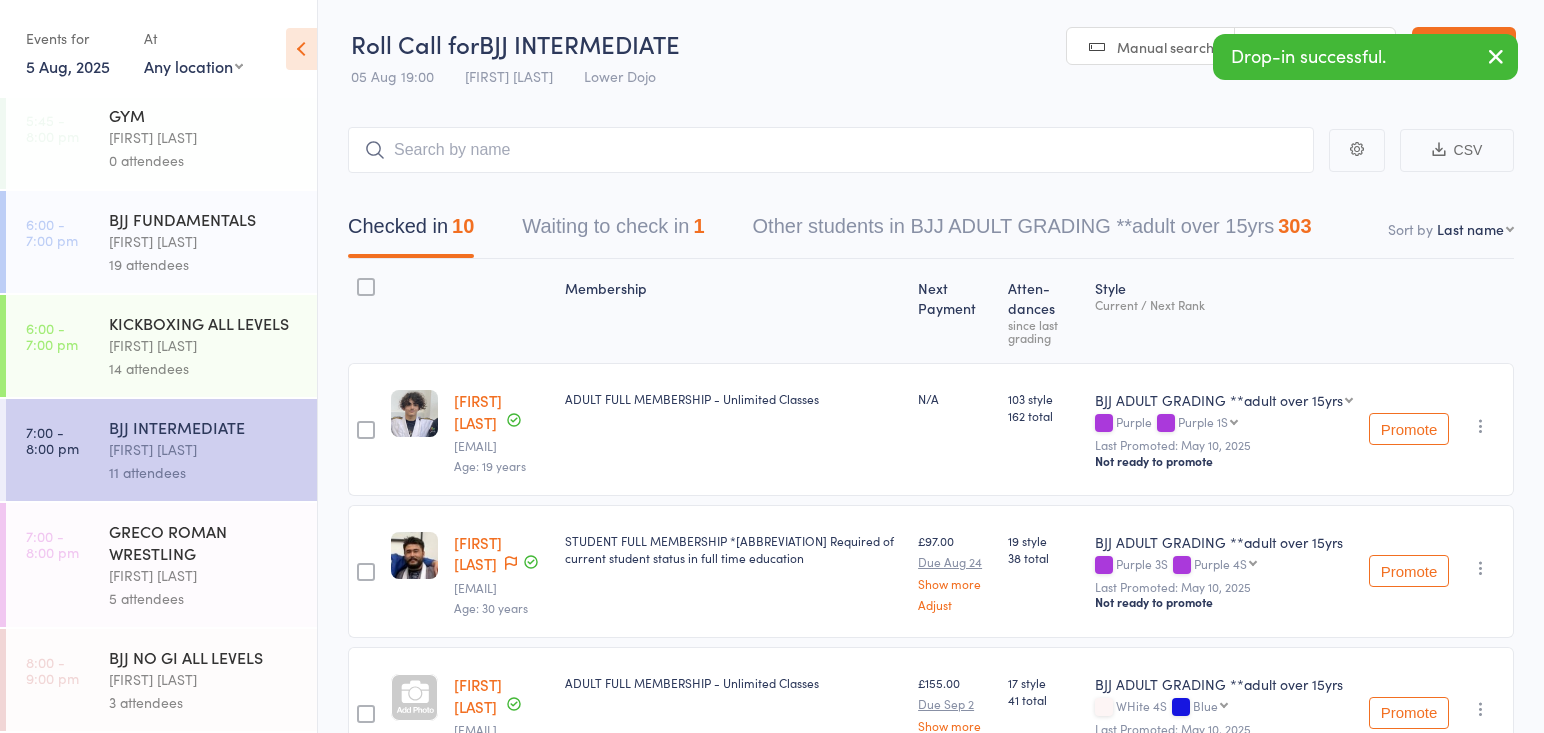 click on "Thomas Buckmaster" at bounding box center [204, 679] 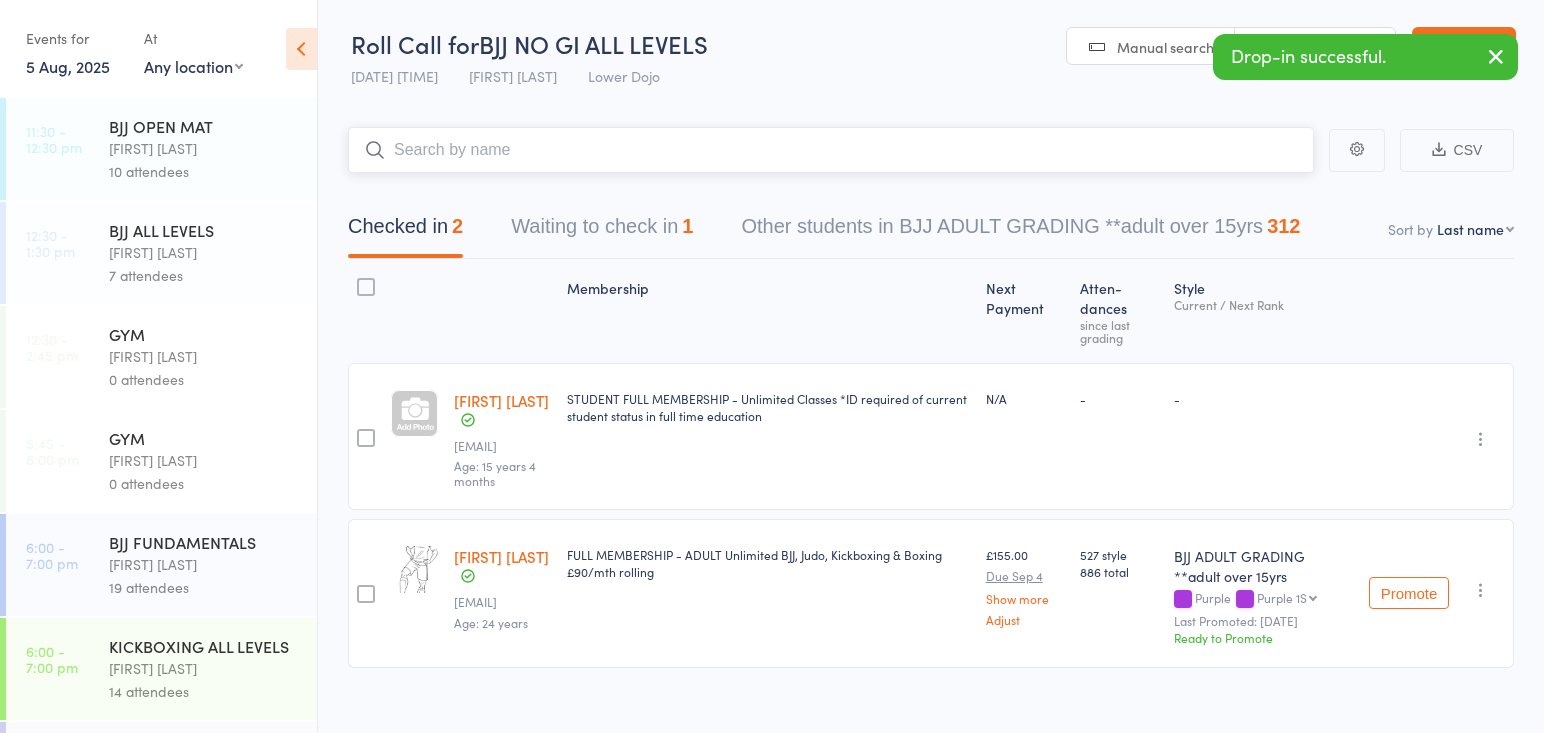 click at bounding box center [831, 150] 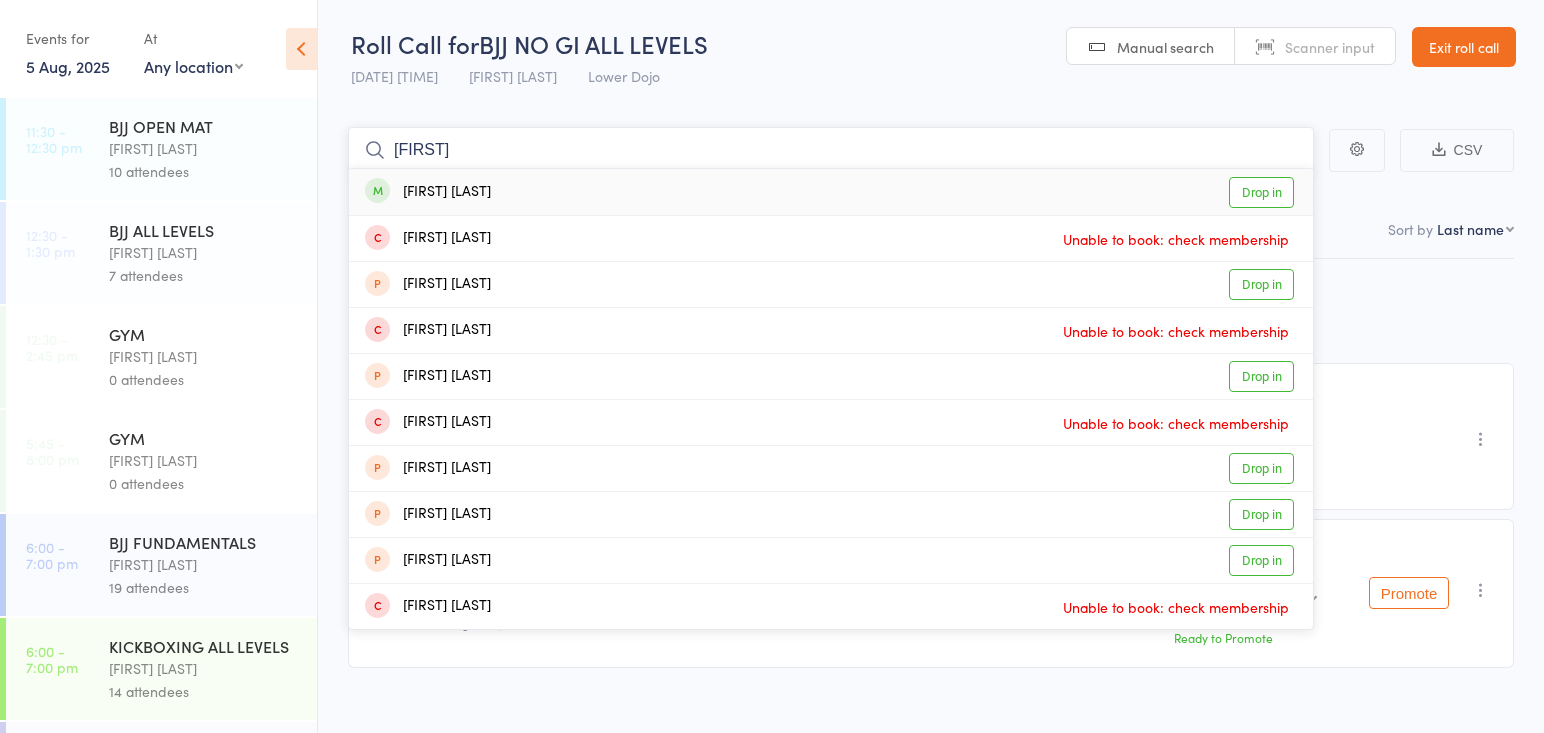 type on "robbie" 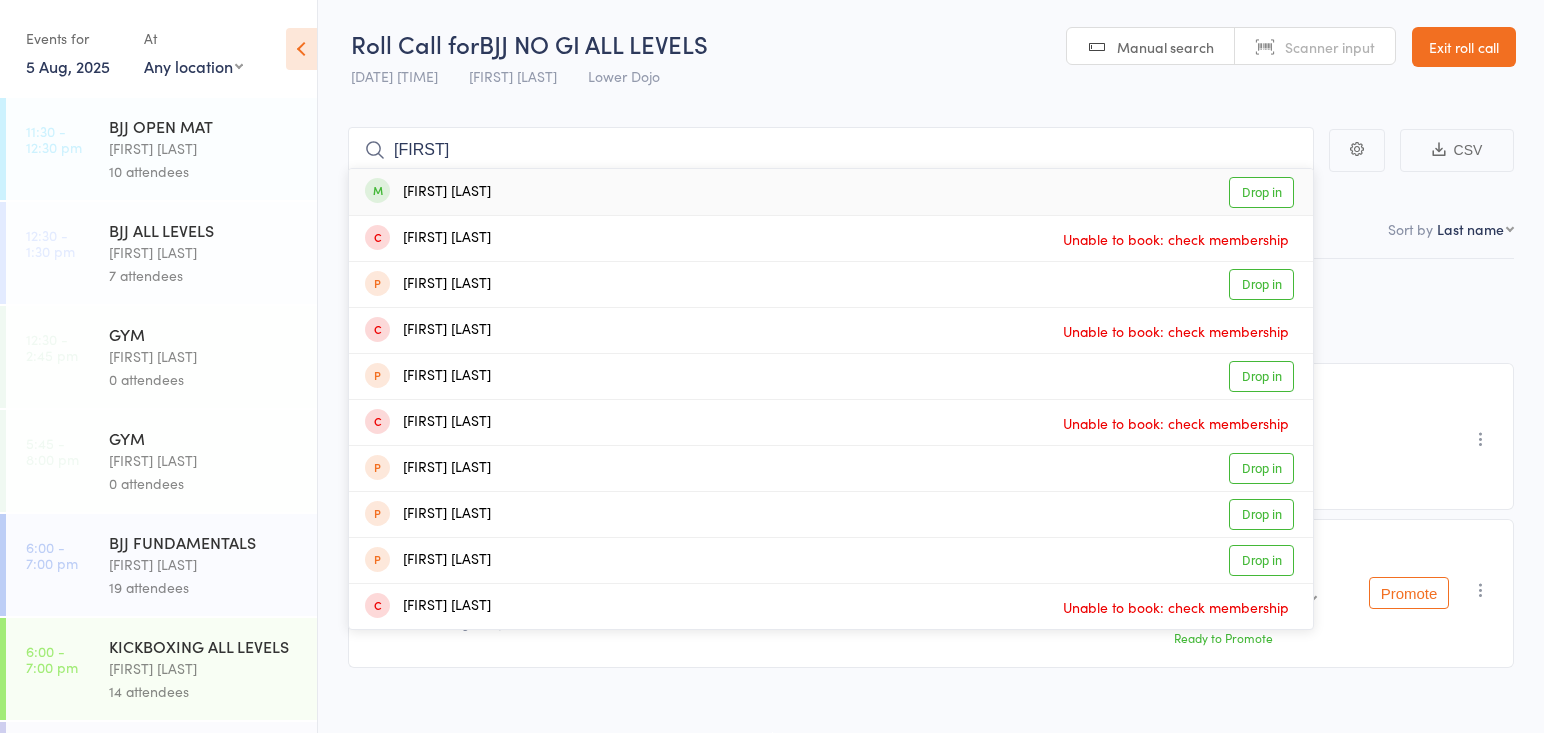 click on "Robbie Armstrong" at bounding box center (428, 192) 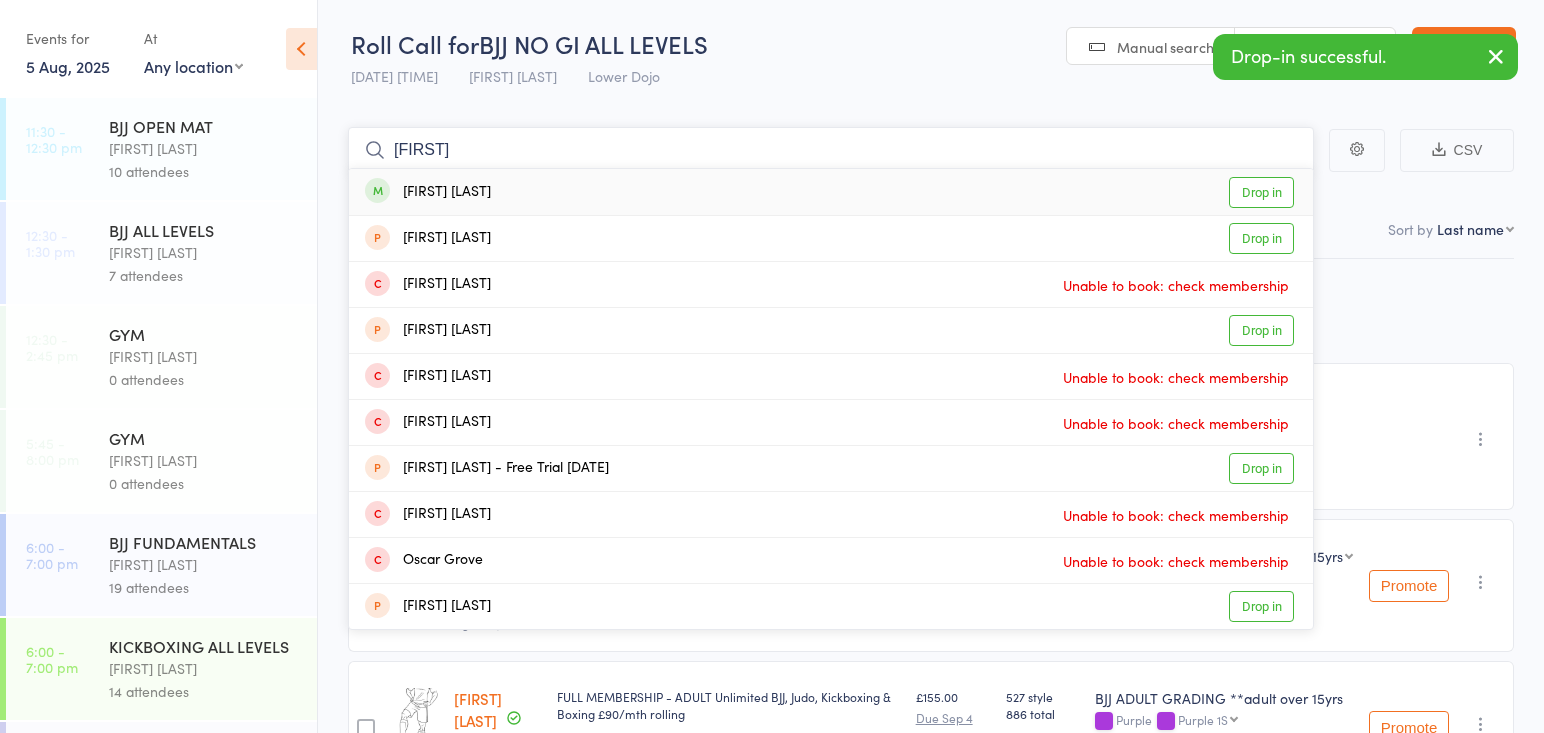 type on "oskar" 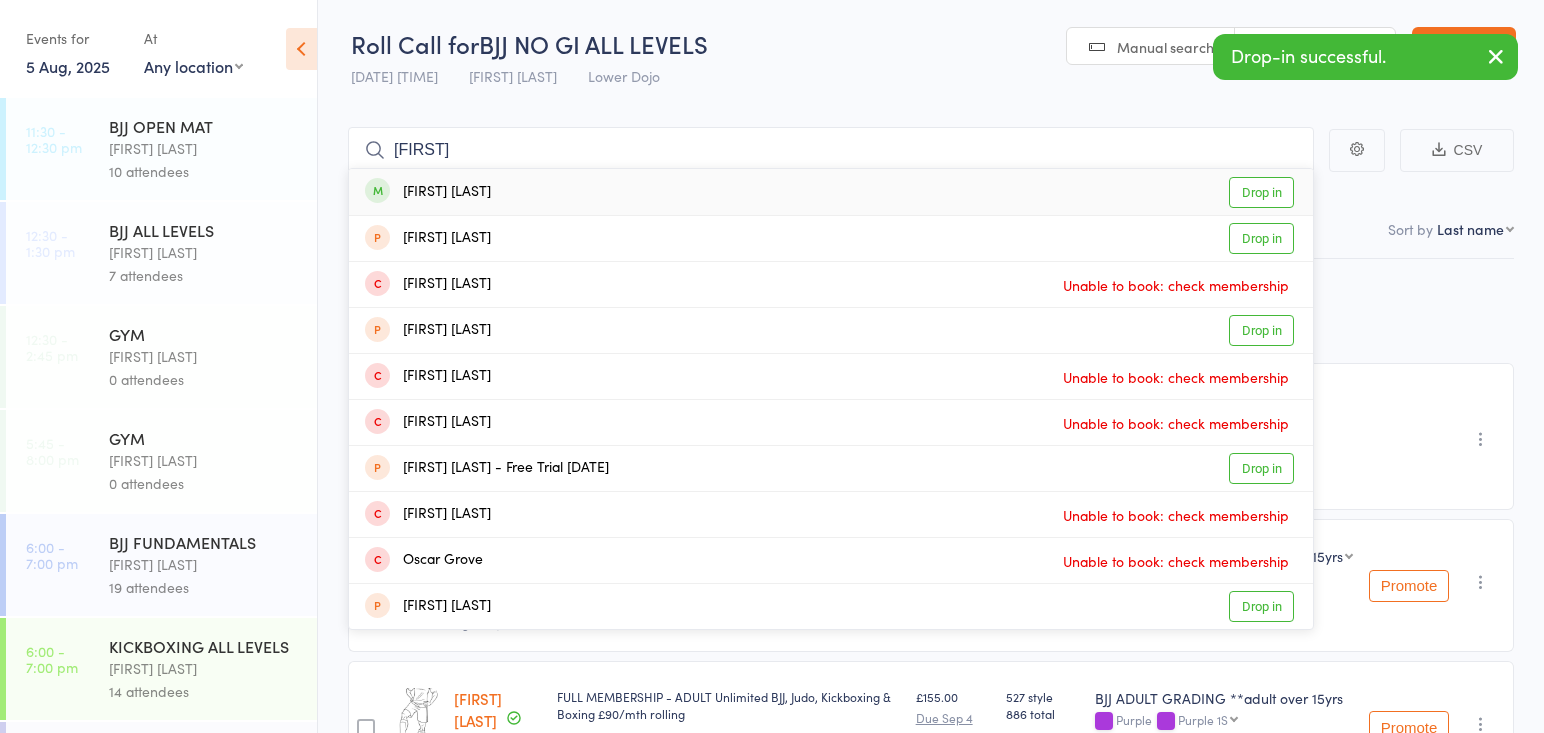 click on "Oskar Tedman" at bounding box center (428, 192) 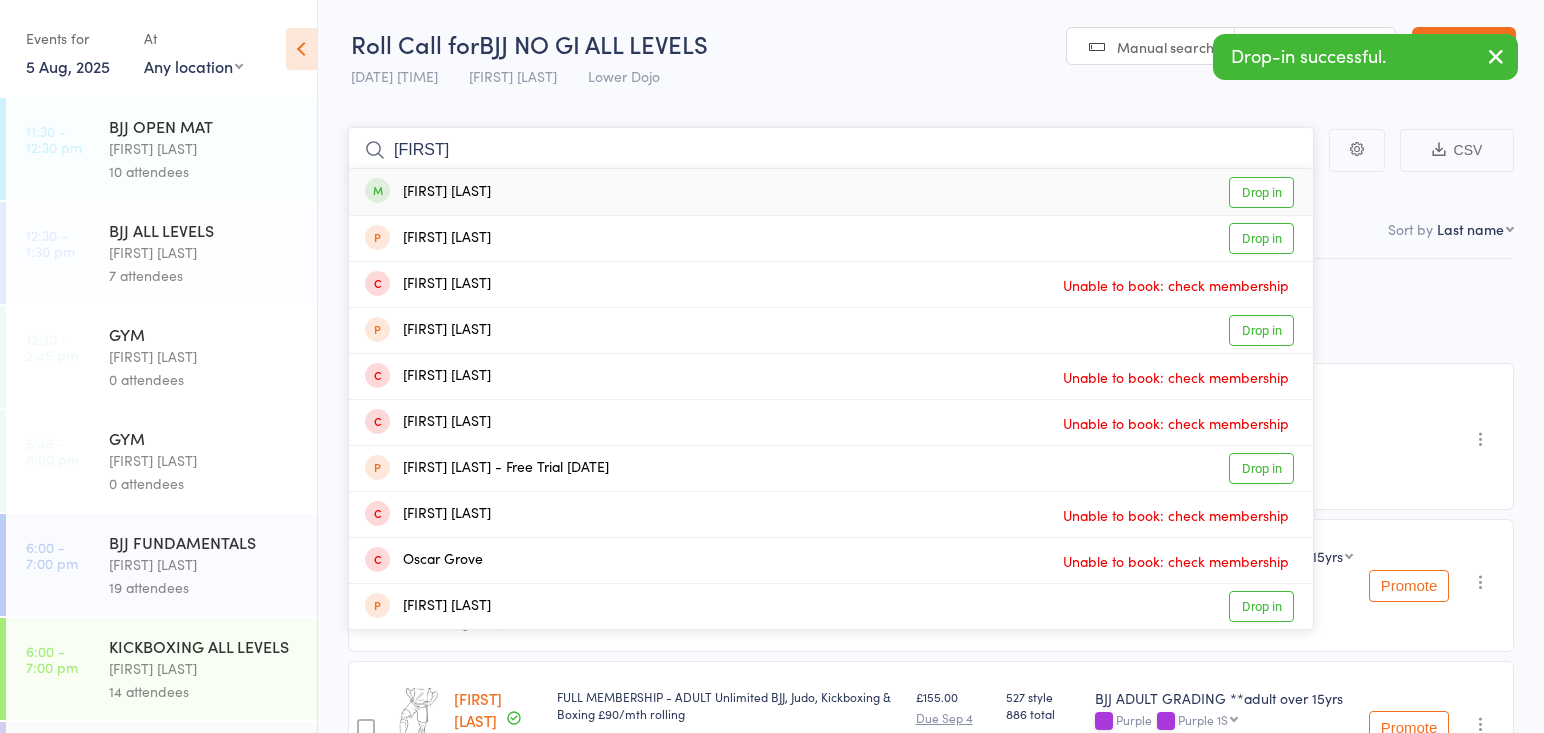 type 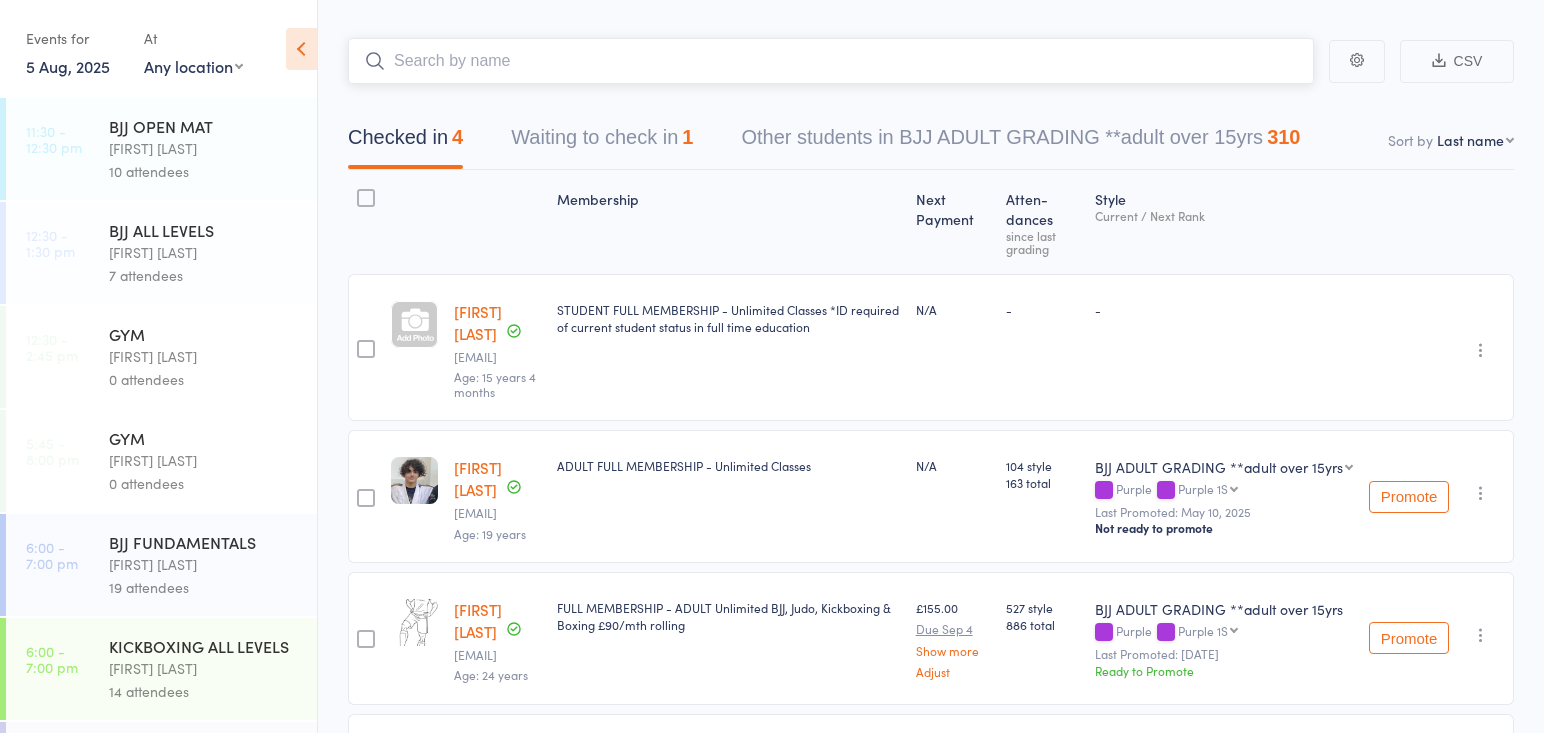 scroll, scrollTop: 96, scrollLeft: 0, axis: vertical 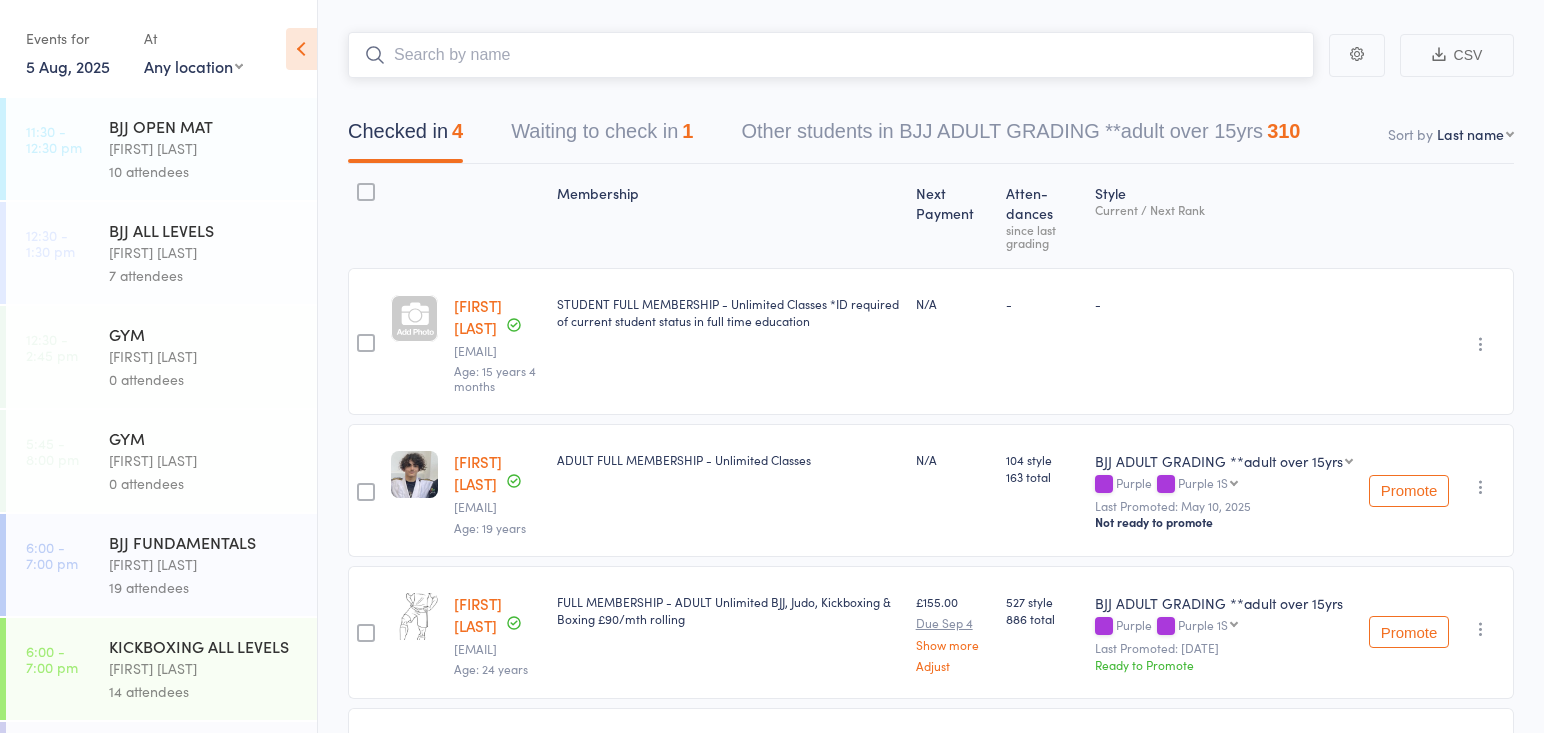 click on "Waiting to check in  1" at bounding box center [602, 136] 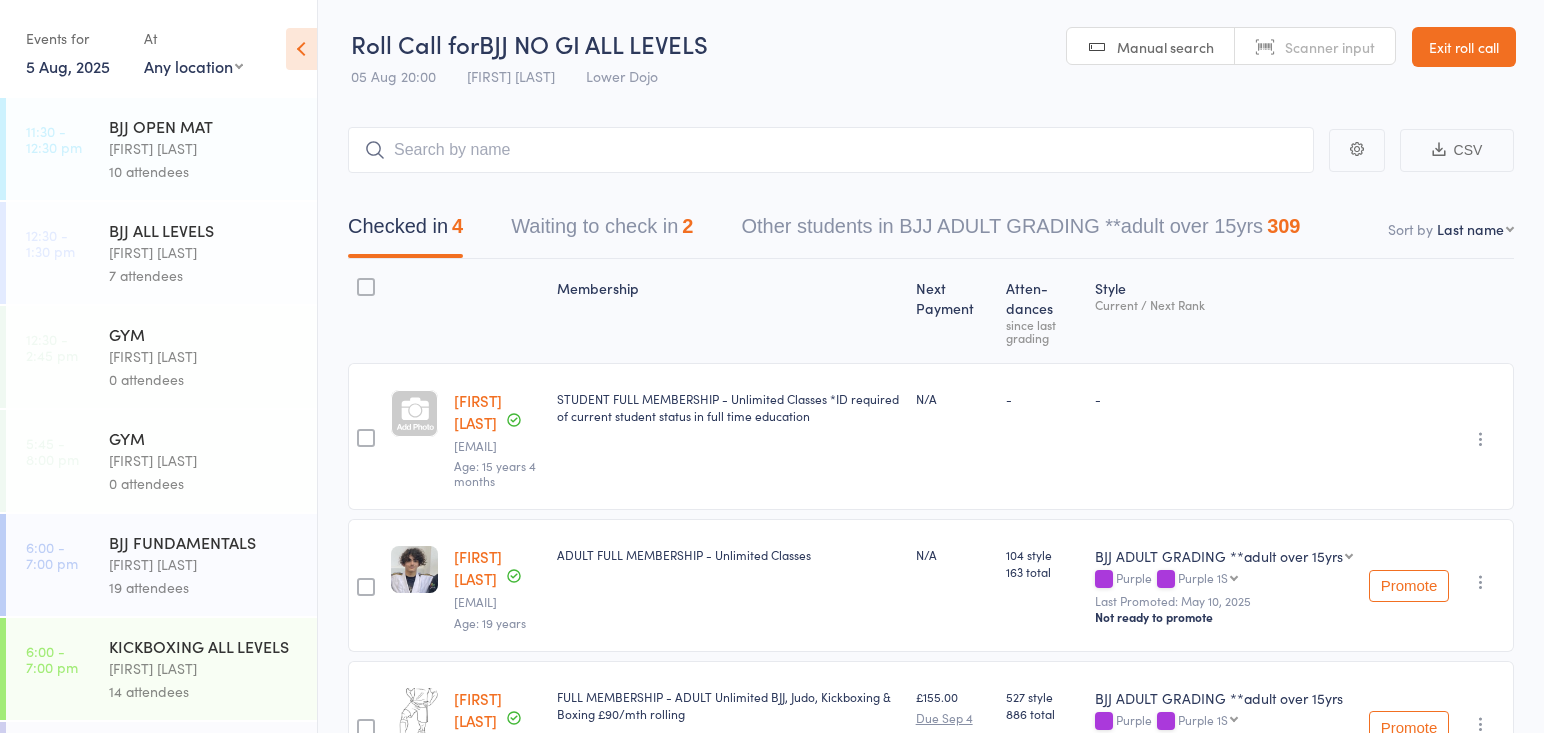 scroll, scrollTop: 0, scrollLeft: 0, axis: both 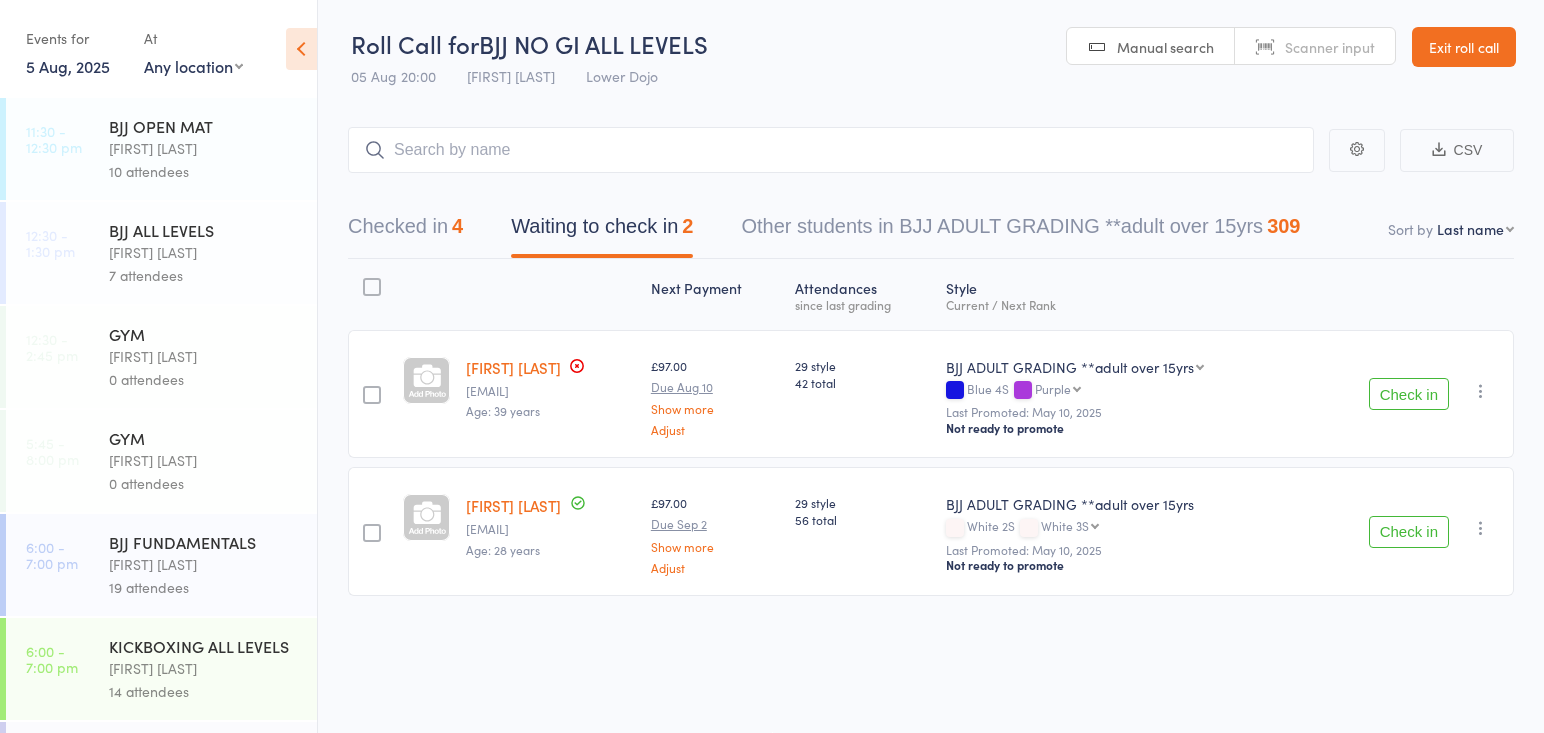 click on "Check in" at bounding box center (1409, 394) 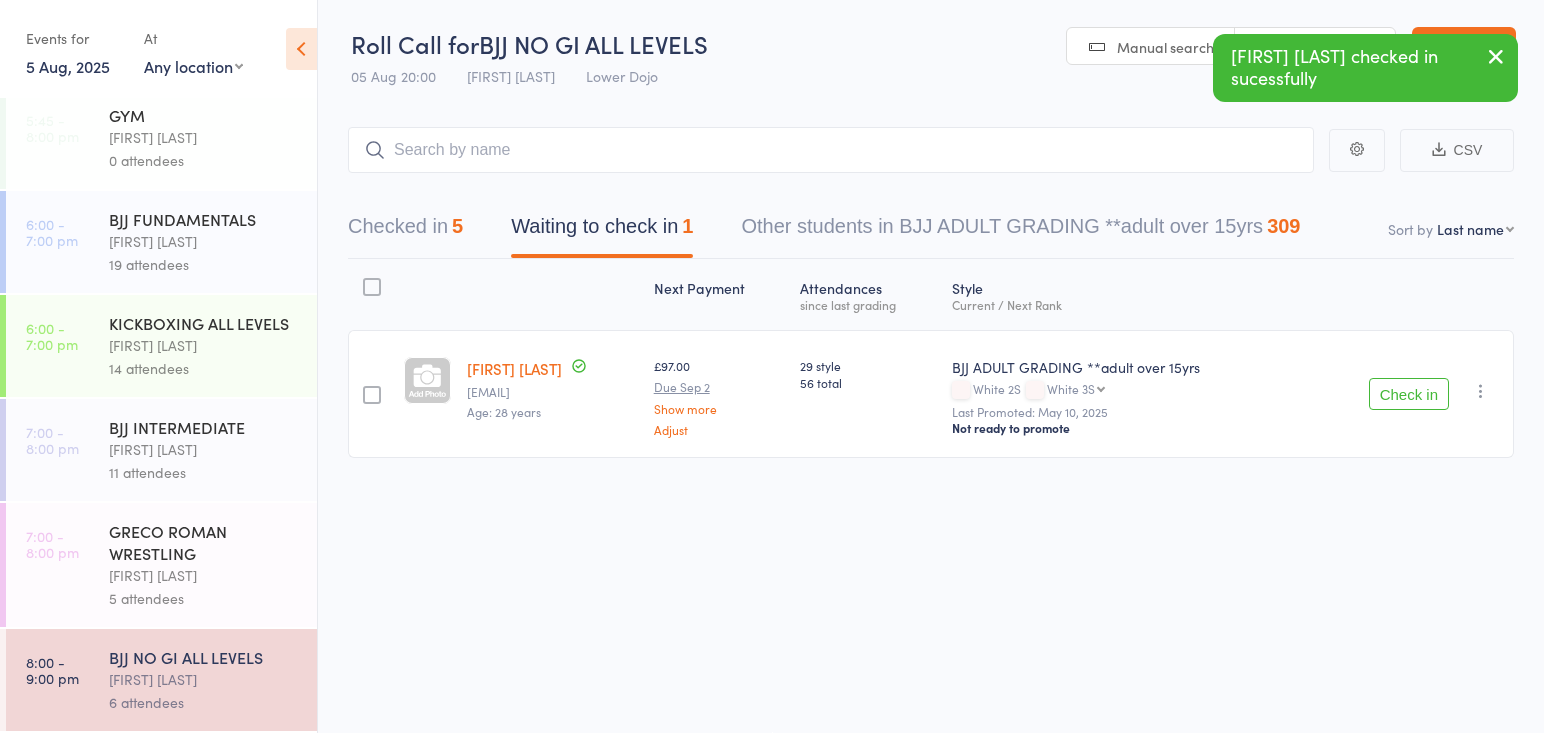 scroll, scrollTop: 323, scrollLeft: 0, axis: vertical 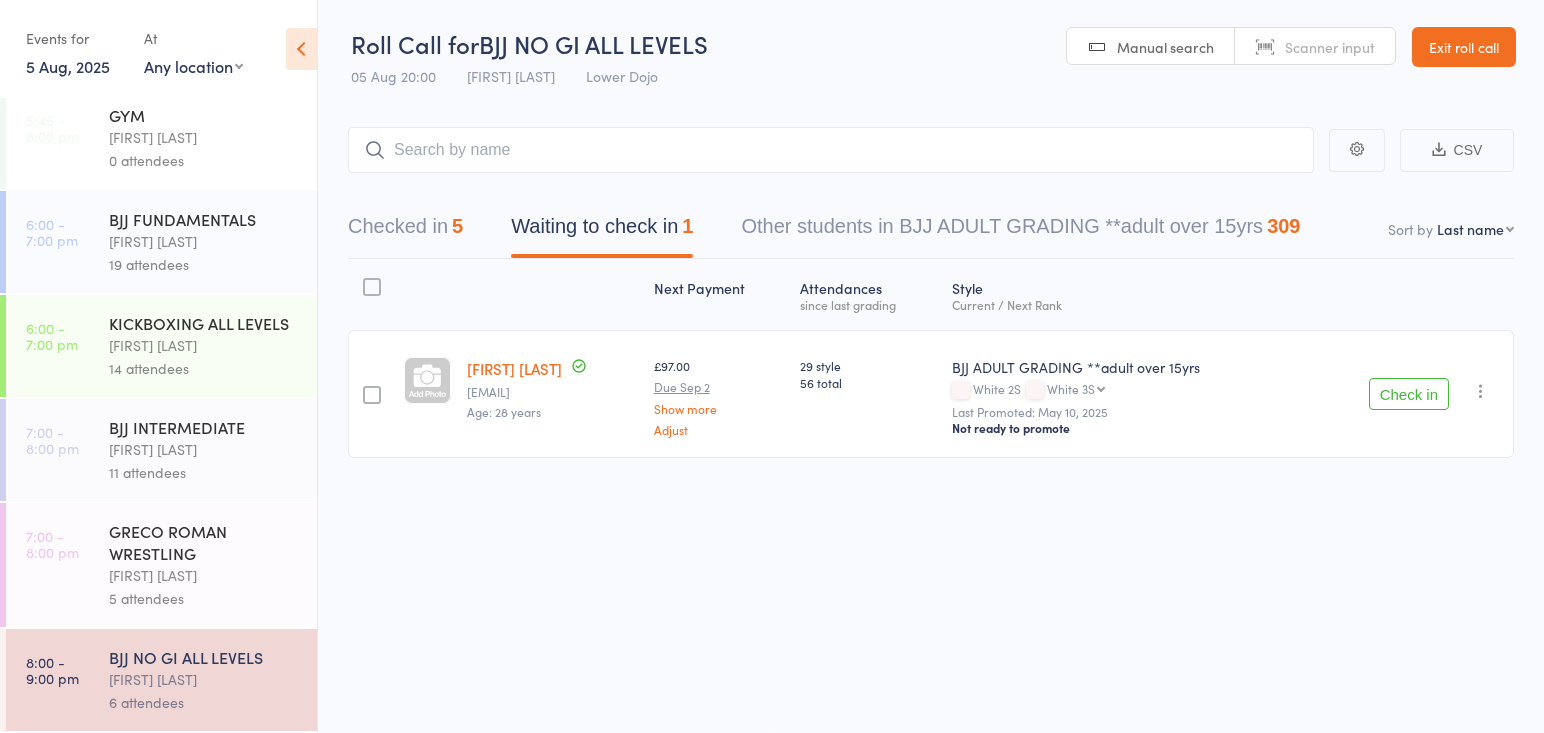 click on "[FIRST] [LAST]" at bounding box center [204, 345] 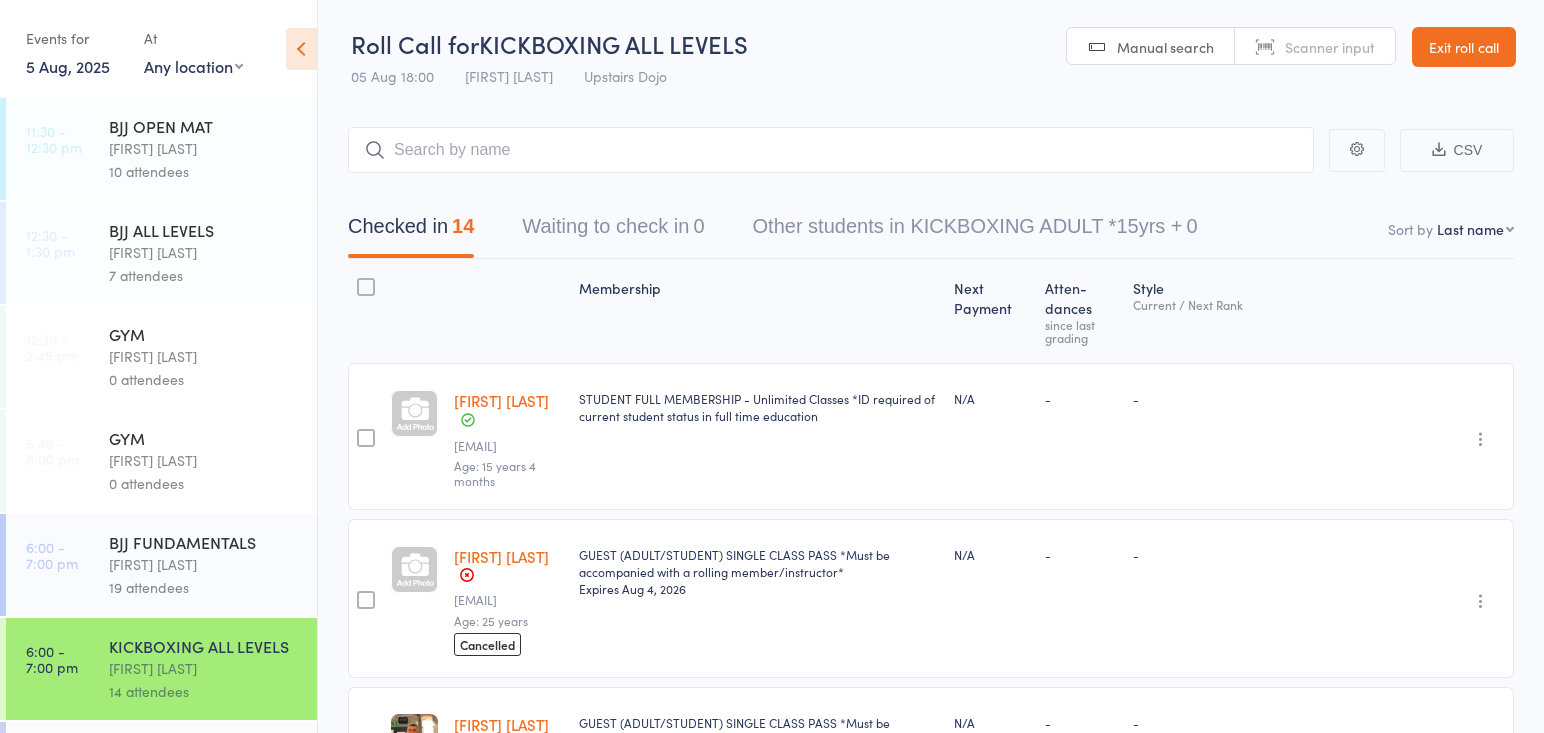 click on "[FIRST] [LAST]" at bounding box center [204, 564] 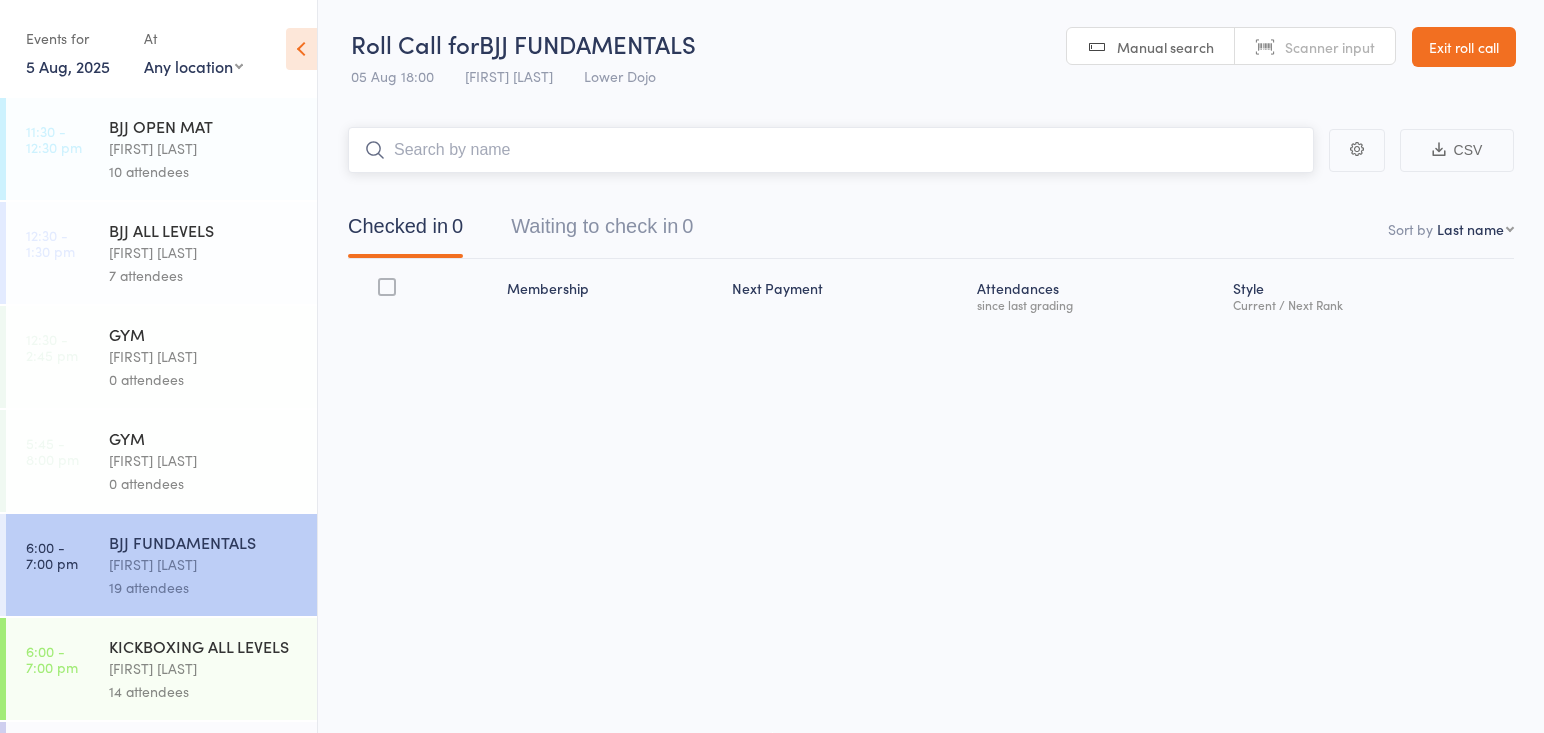 click at bounding box center (831, 150) 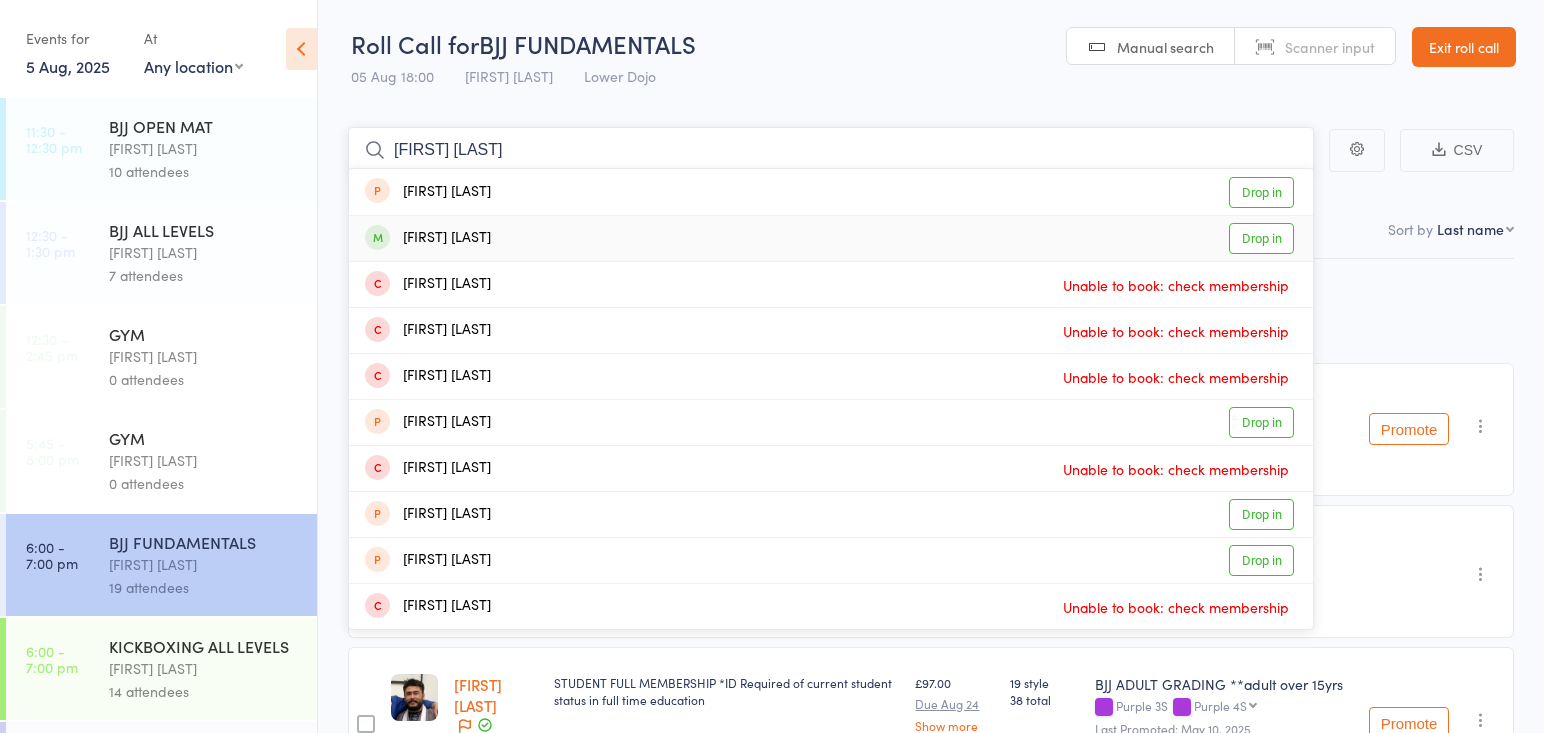 type on "bader" 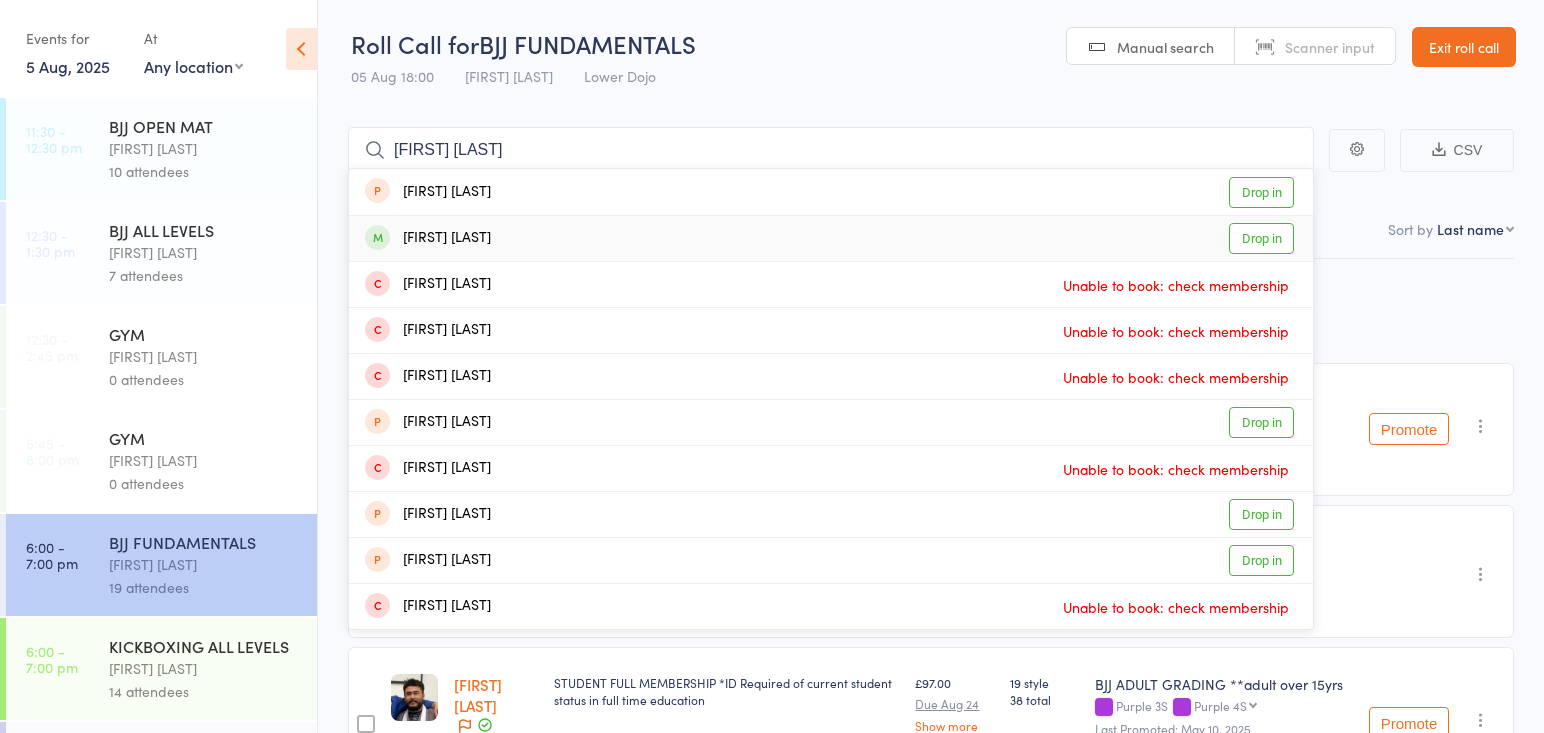 click on "Bader Mouats Drop in" at bounding box center (831, 238) 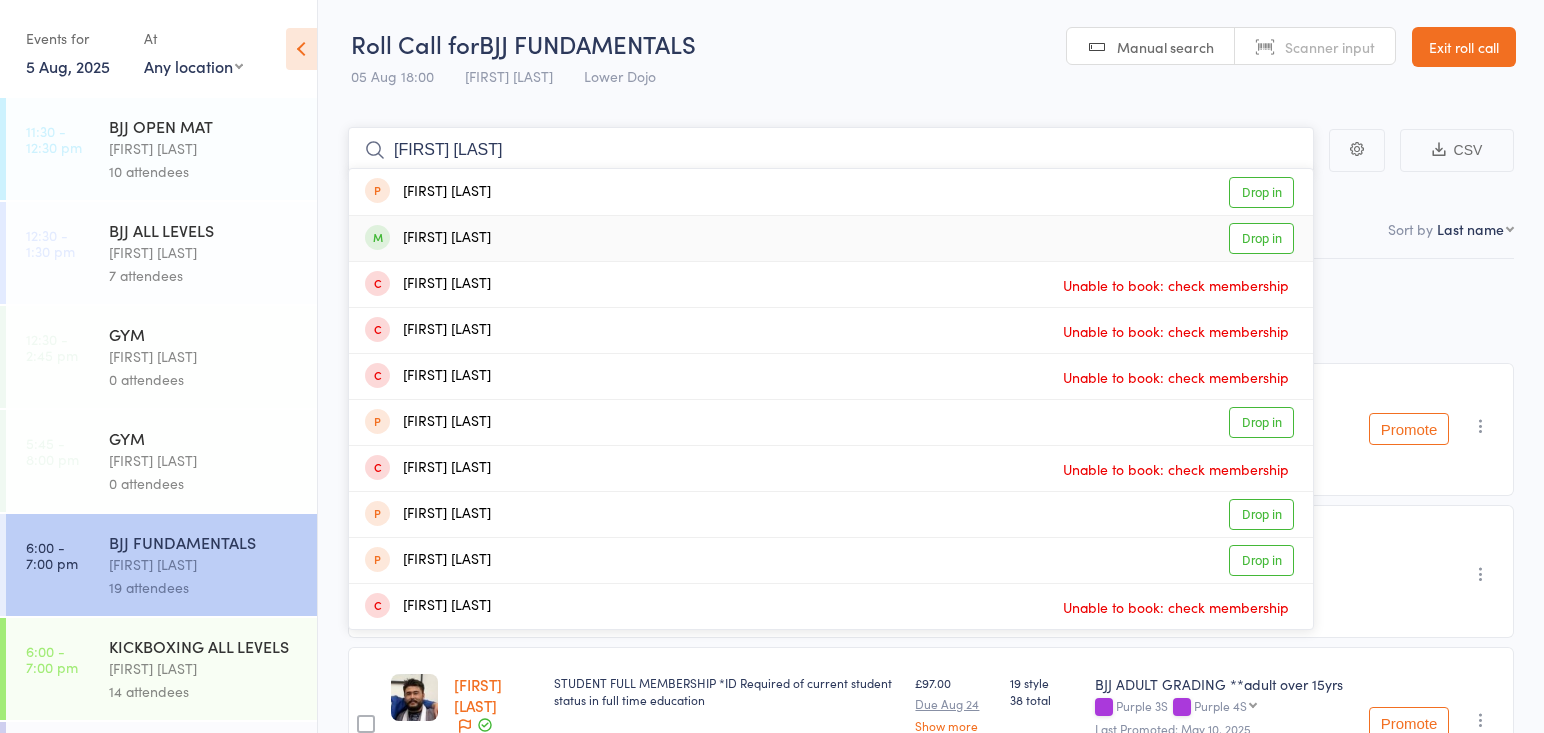 type 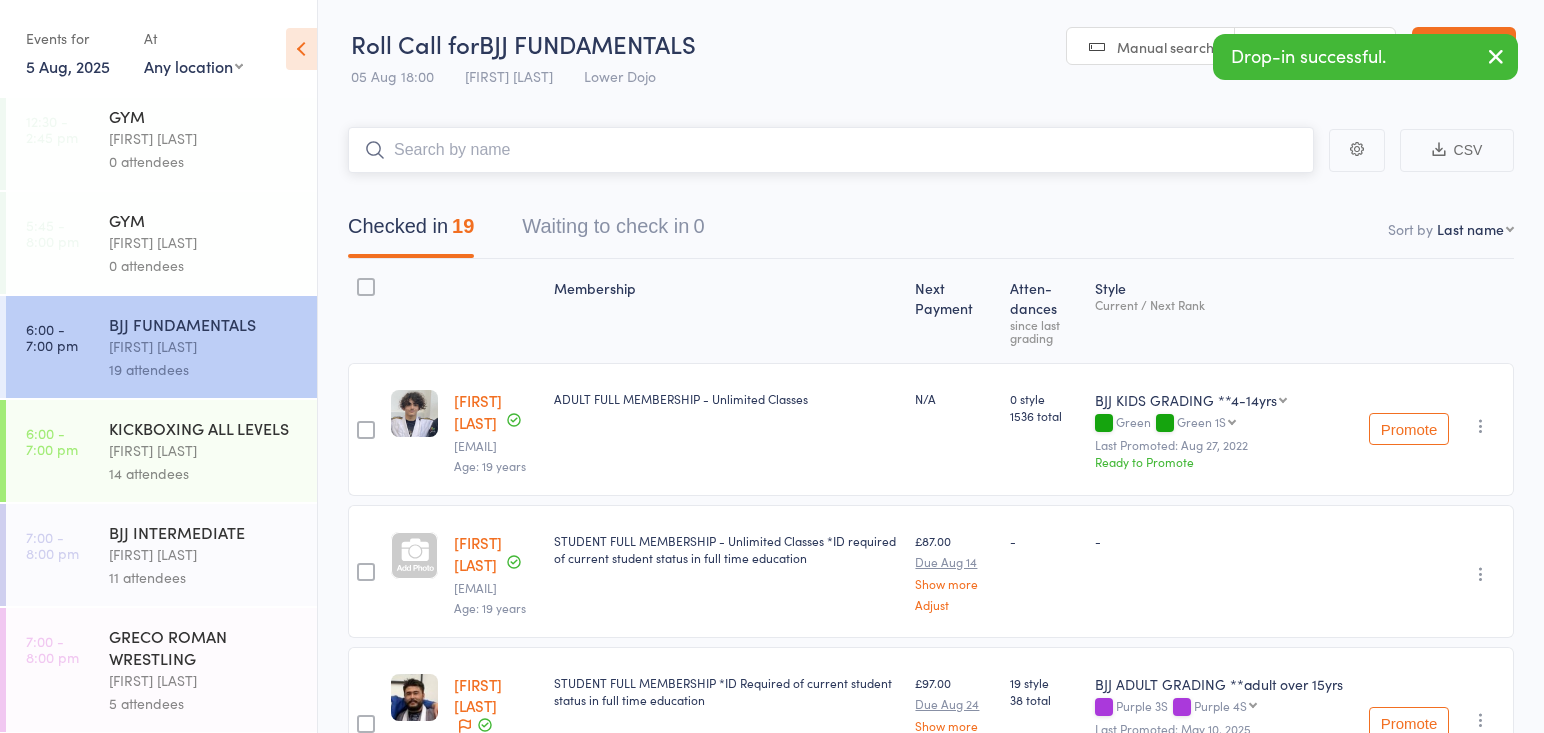 scroll, scrollTop: 217, scrollLeft: 0, axis: vertical 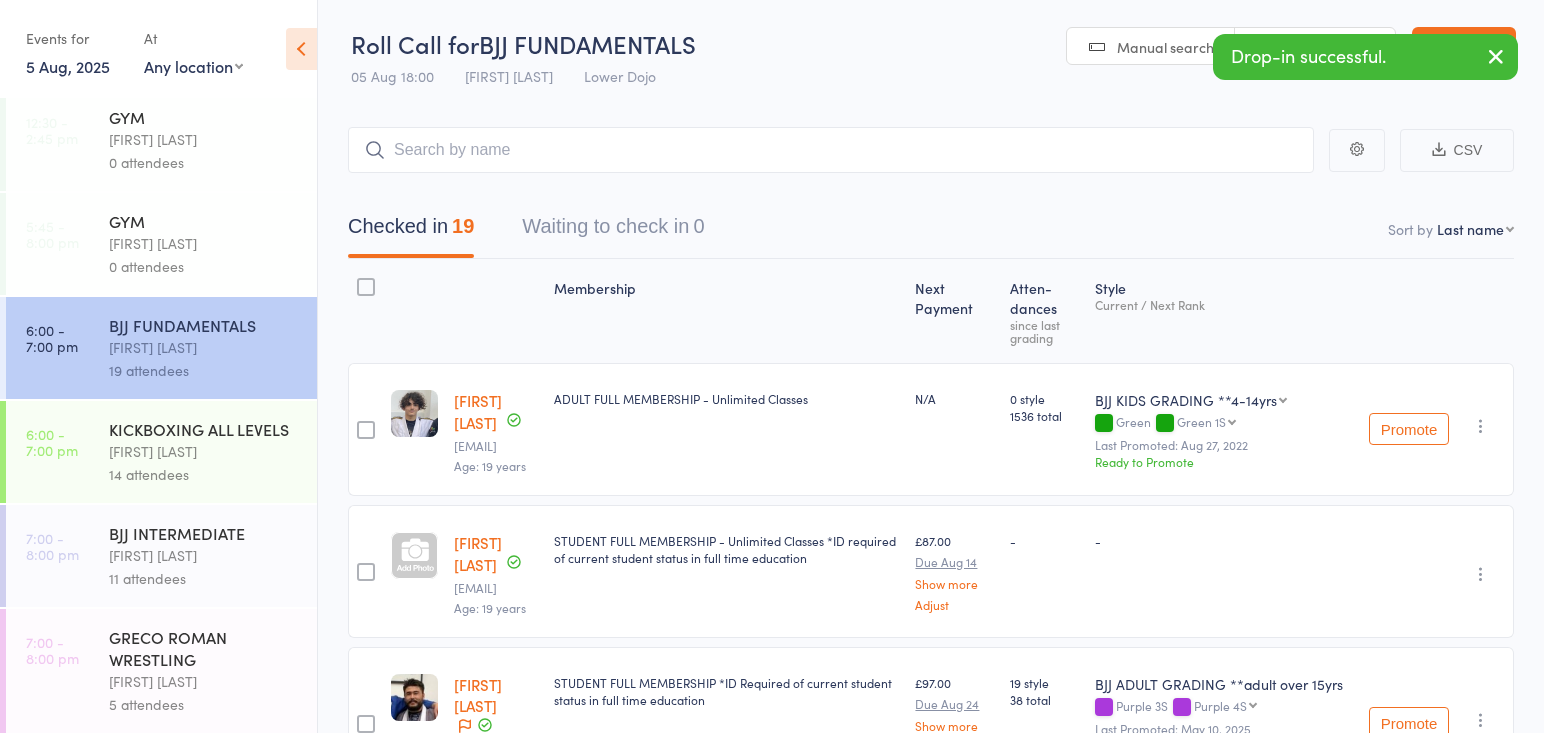 click on "11 attendees" at bounding box center (204, 578) 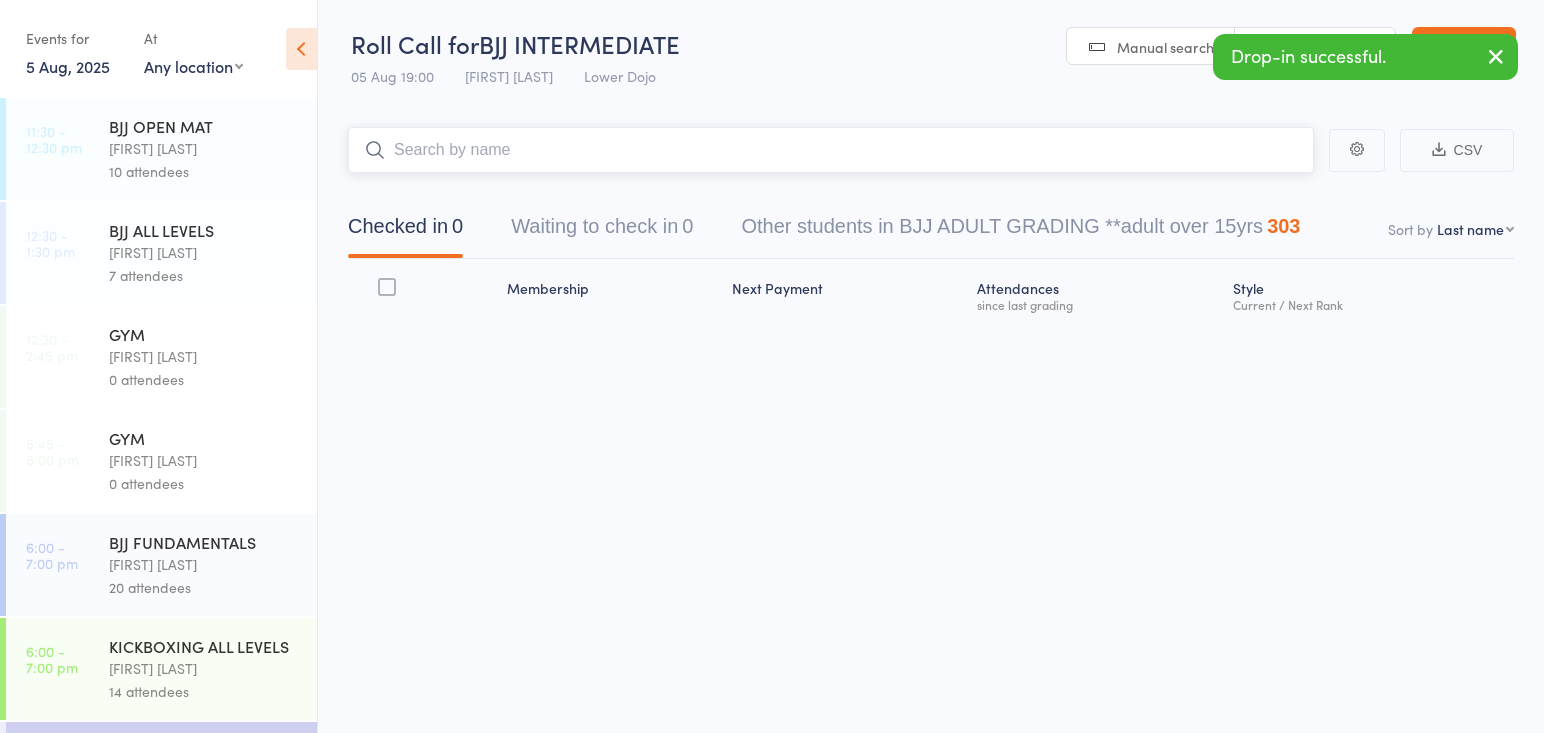click at bounding box center [831, 150] 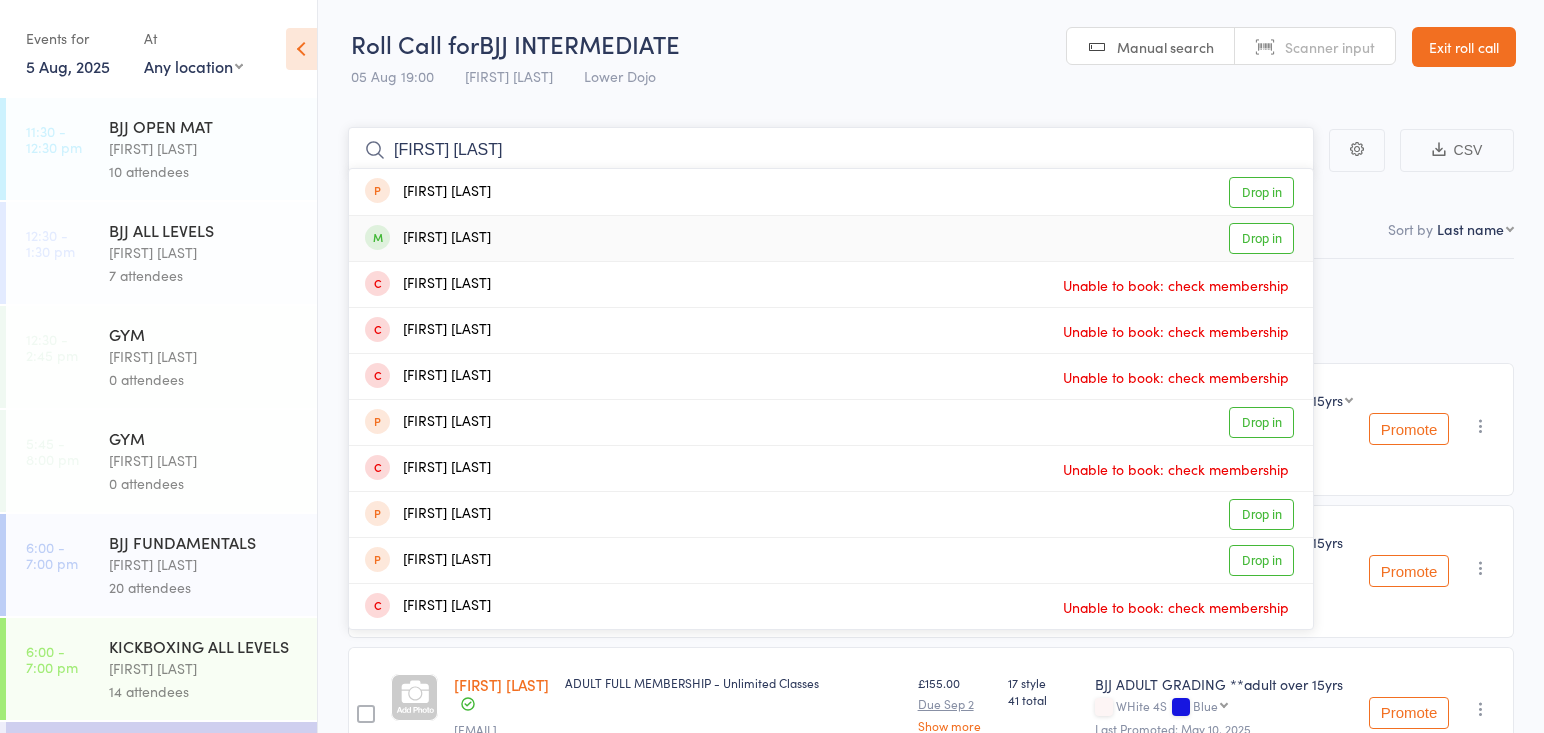 type on "bader" 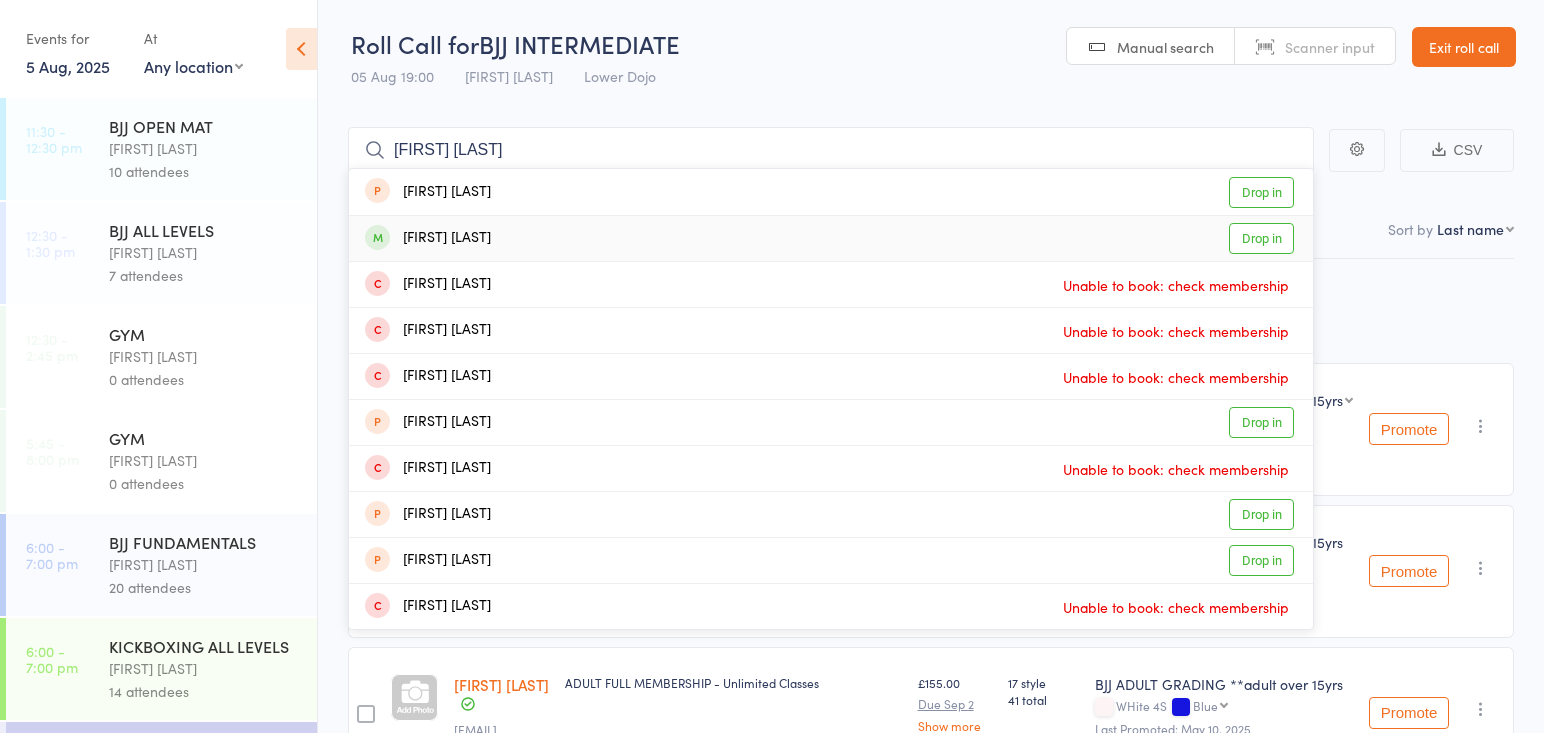 click on "Bader Mouats" at bounding box center [428, 238] 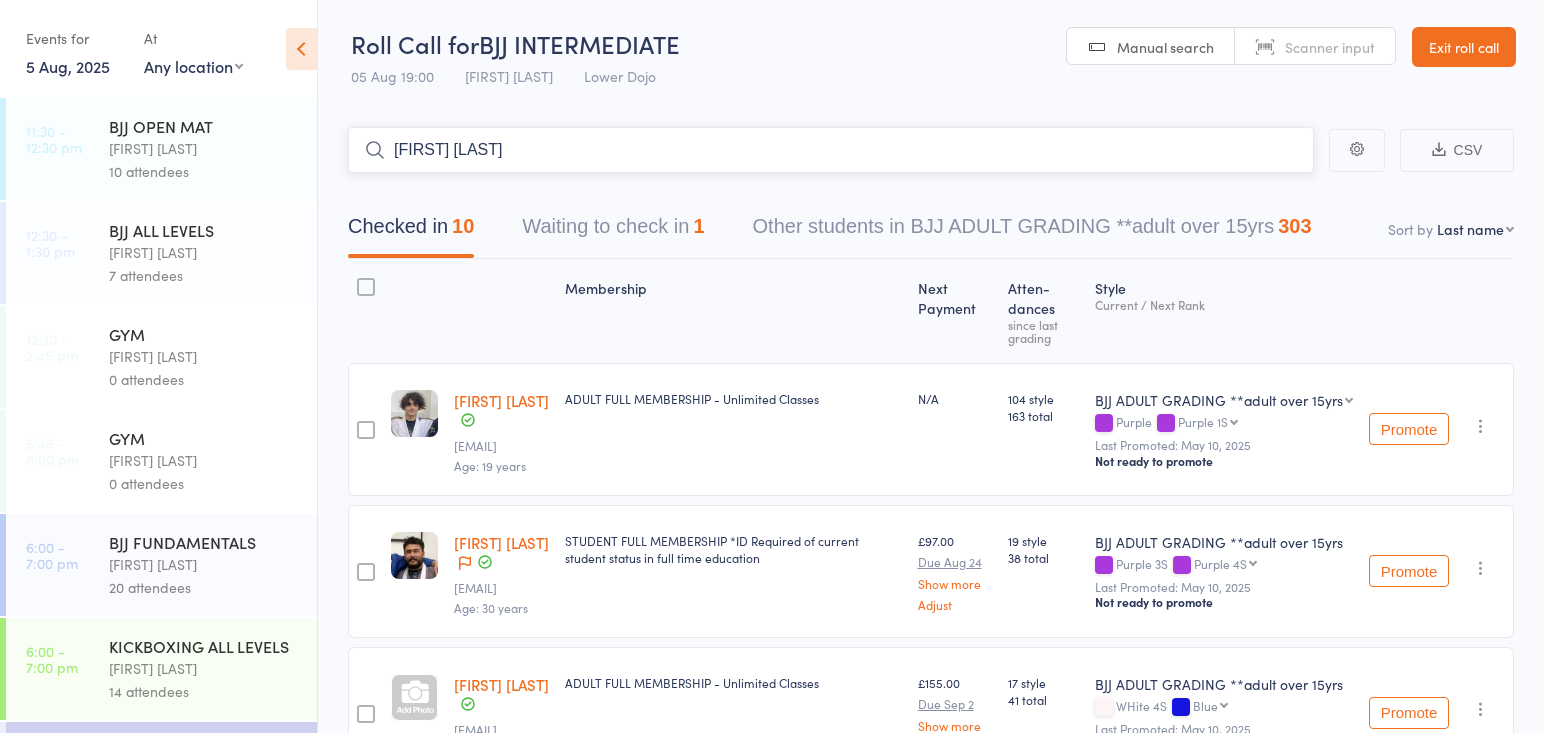 type 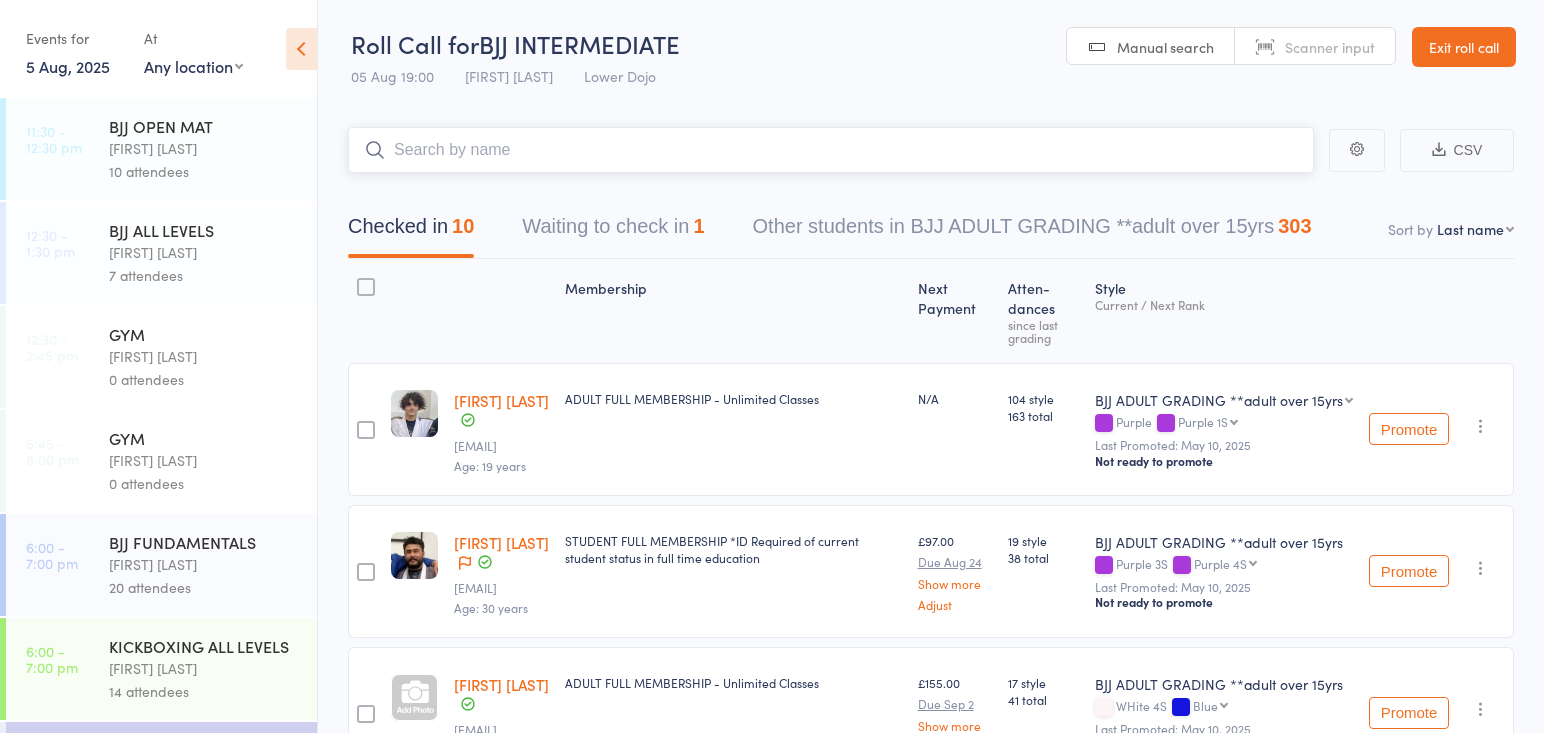 scroll, scrollTop: 3, scrollLeft: 0, axis: vertical 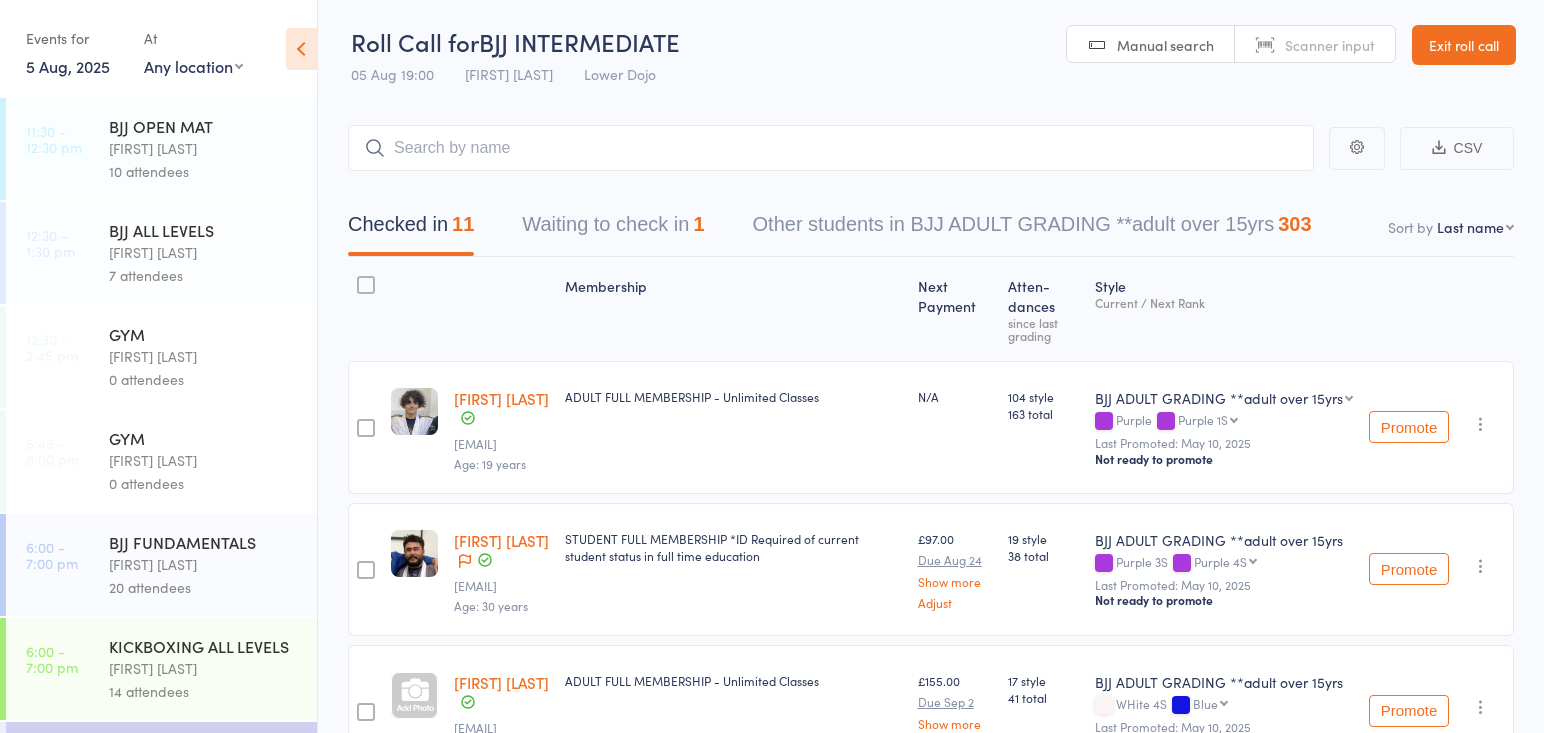click on "Thomas Buckmaster" at bounding box center (204, 564) 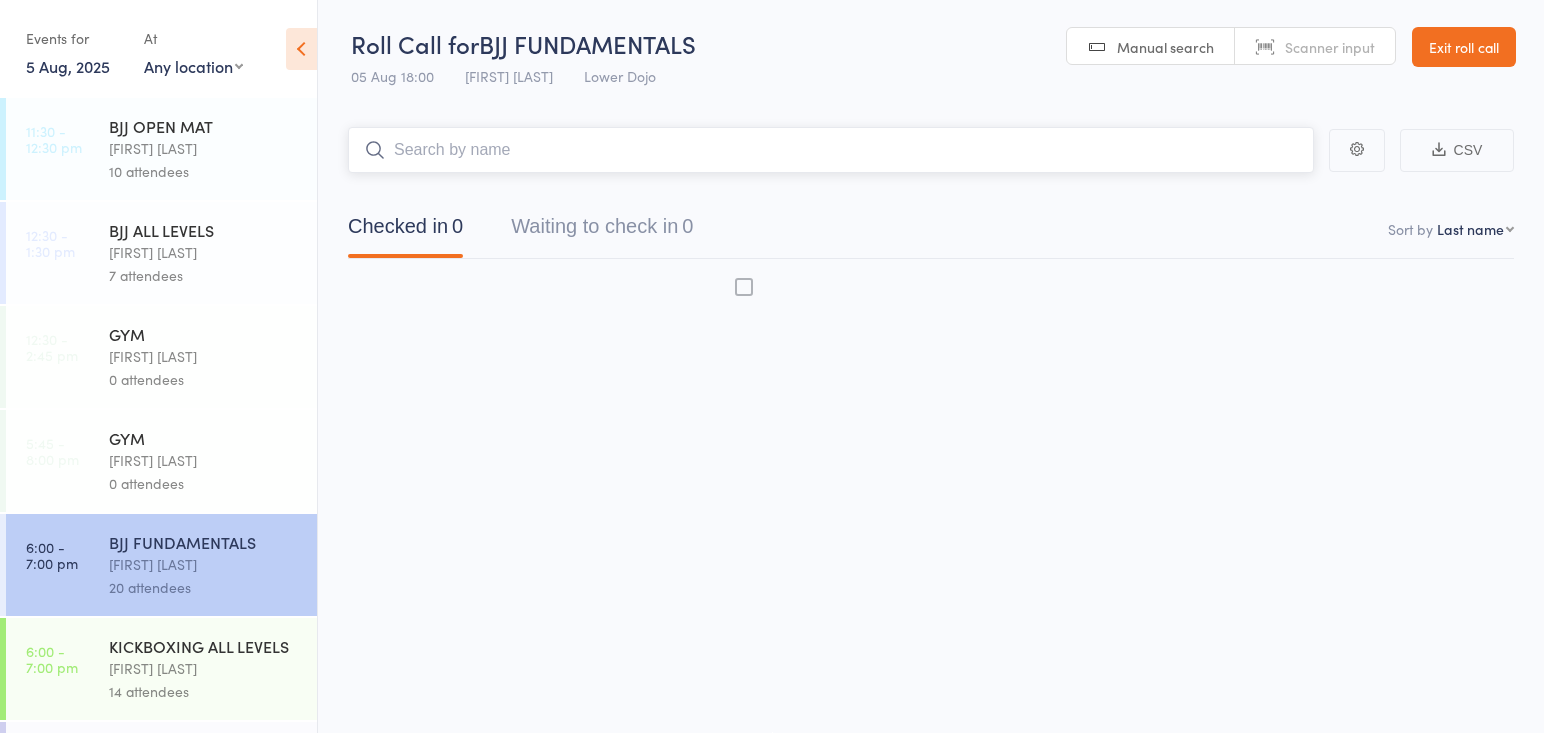 scroll, scrollTop: 1, scrollLeft: 0, axis: vertical 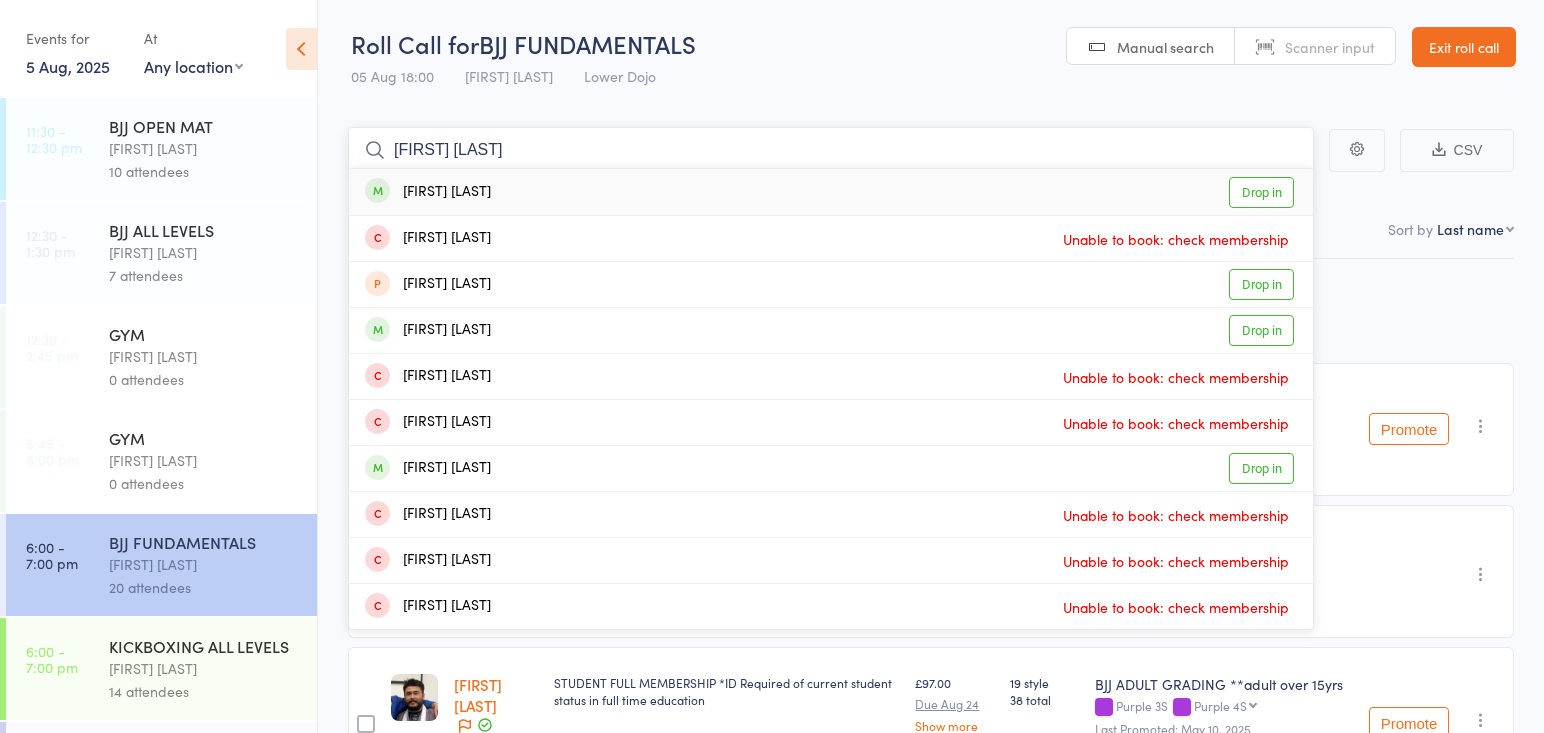type on "charlie per" 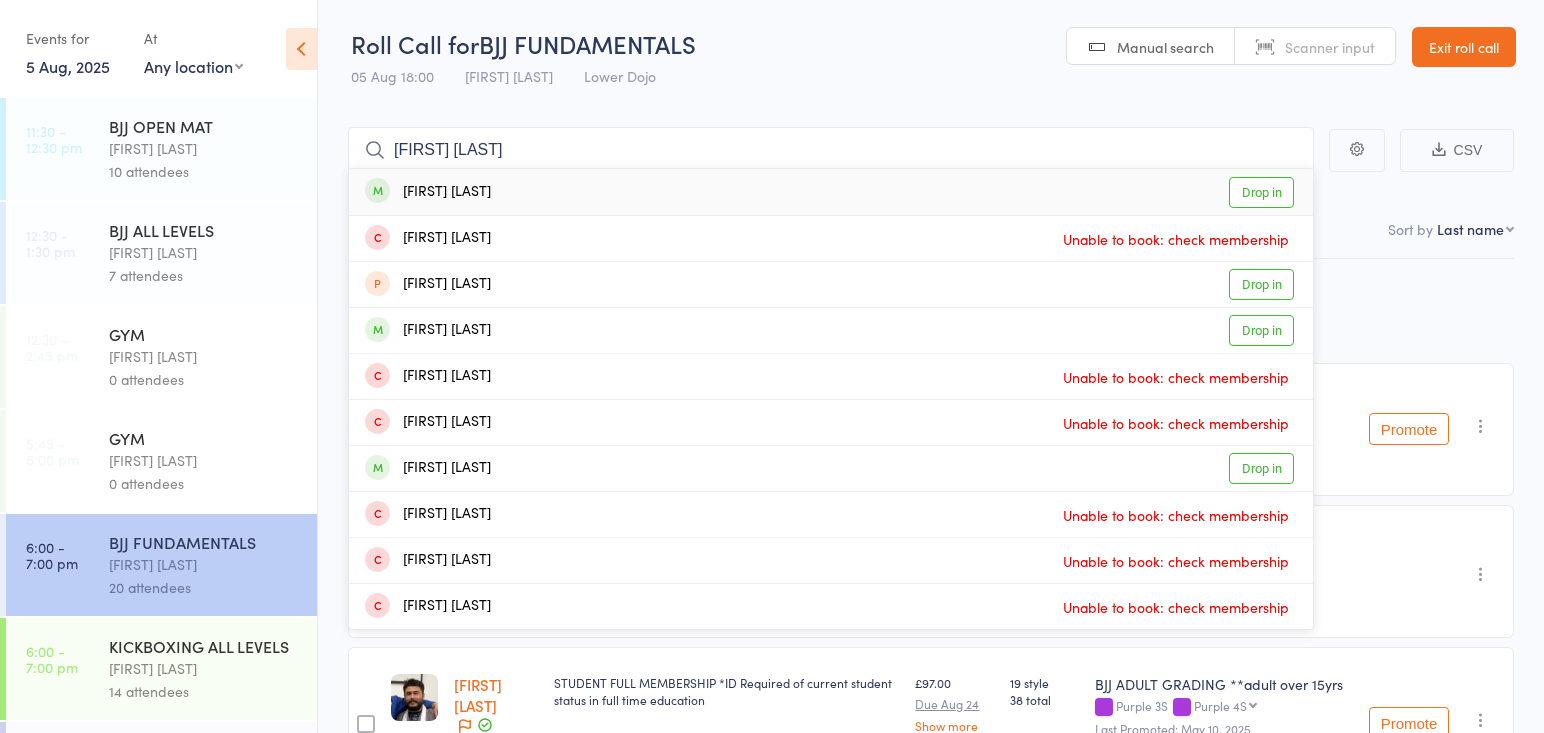 click on "Charlie Perkins Drop in" at bounding box center (831, 192) 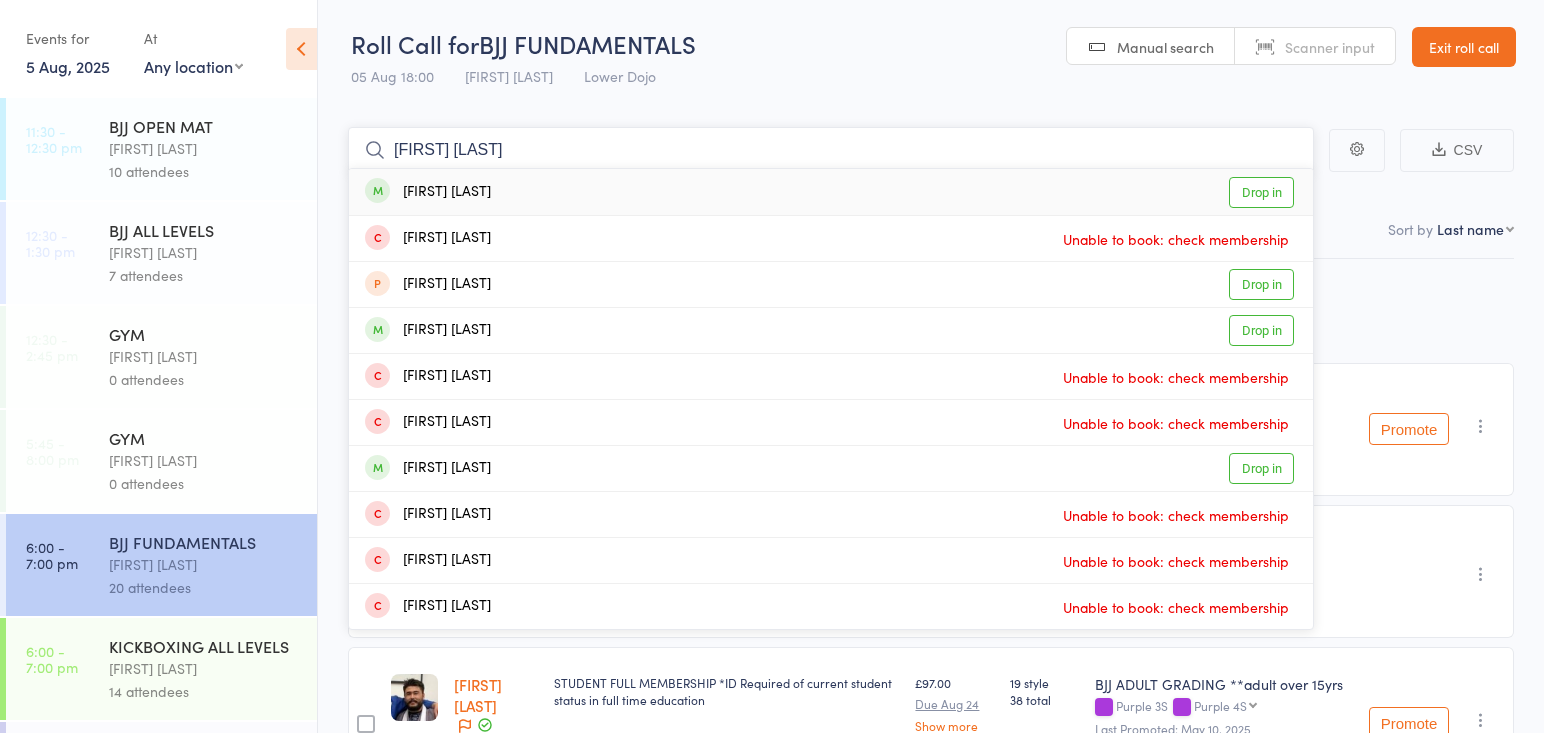 type 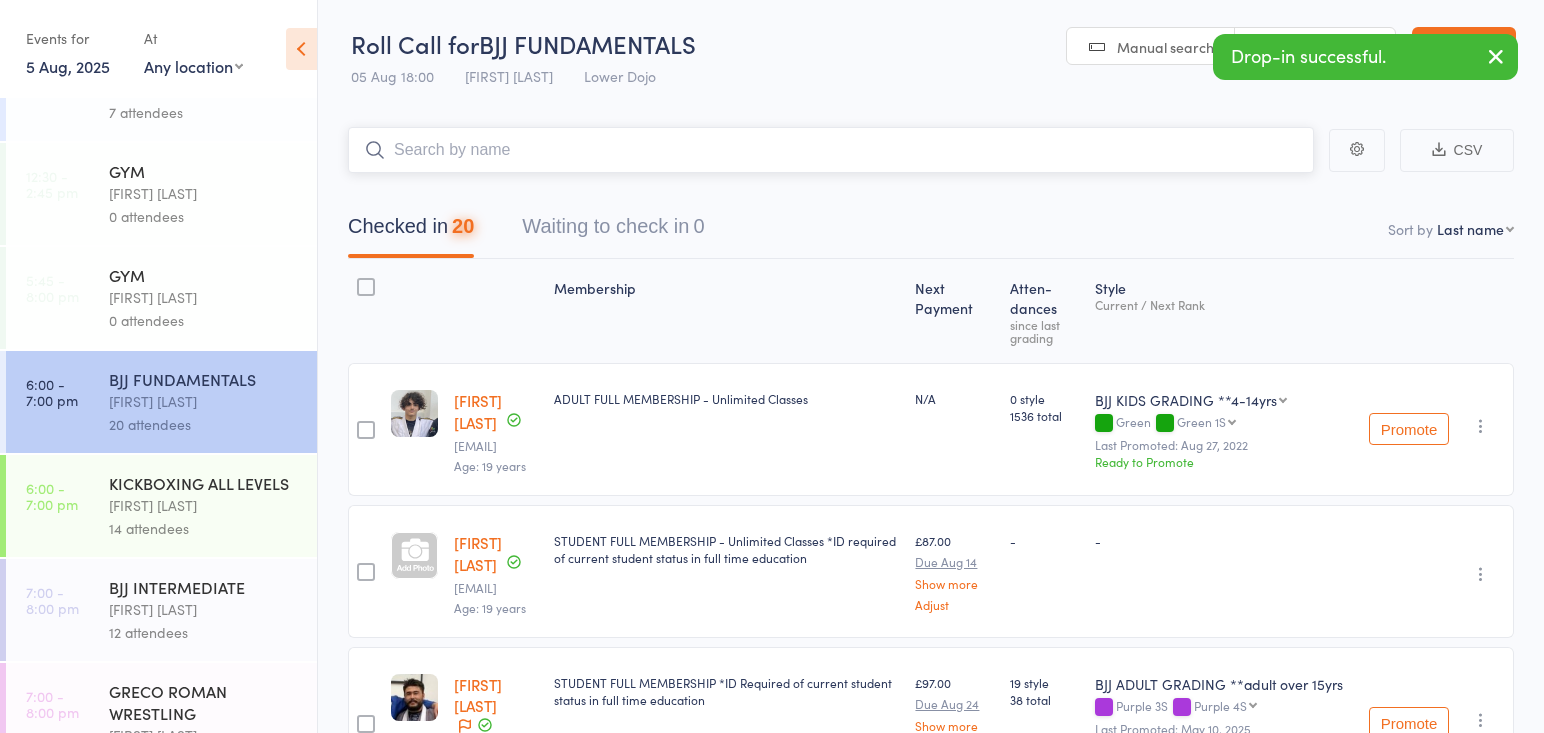 scroll, scrollTop: 162, scrollLeft: 0, axis: vertical 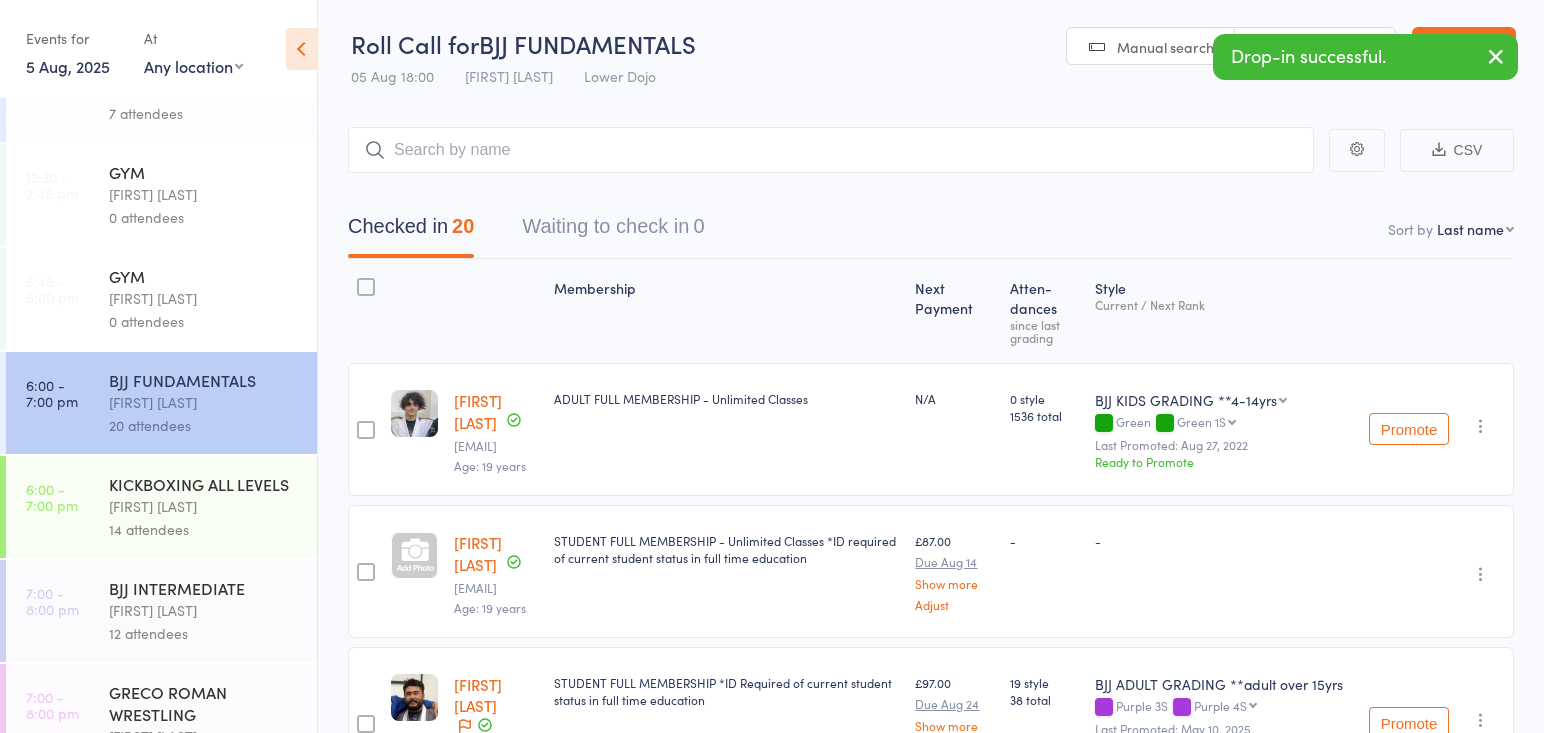 click on "Thomas Buckmaster" at bounding box center (204, 610) 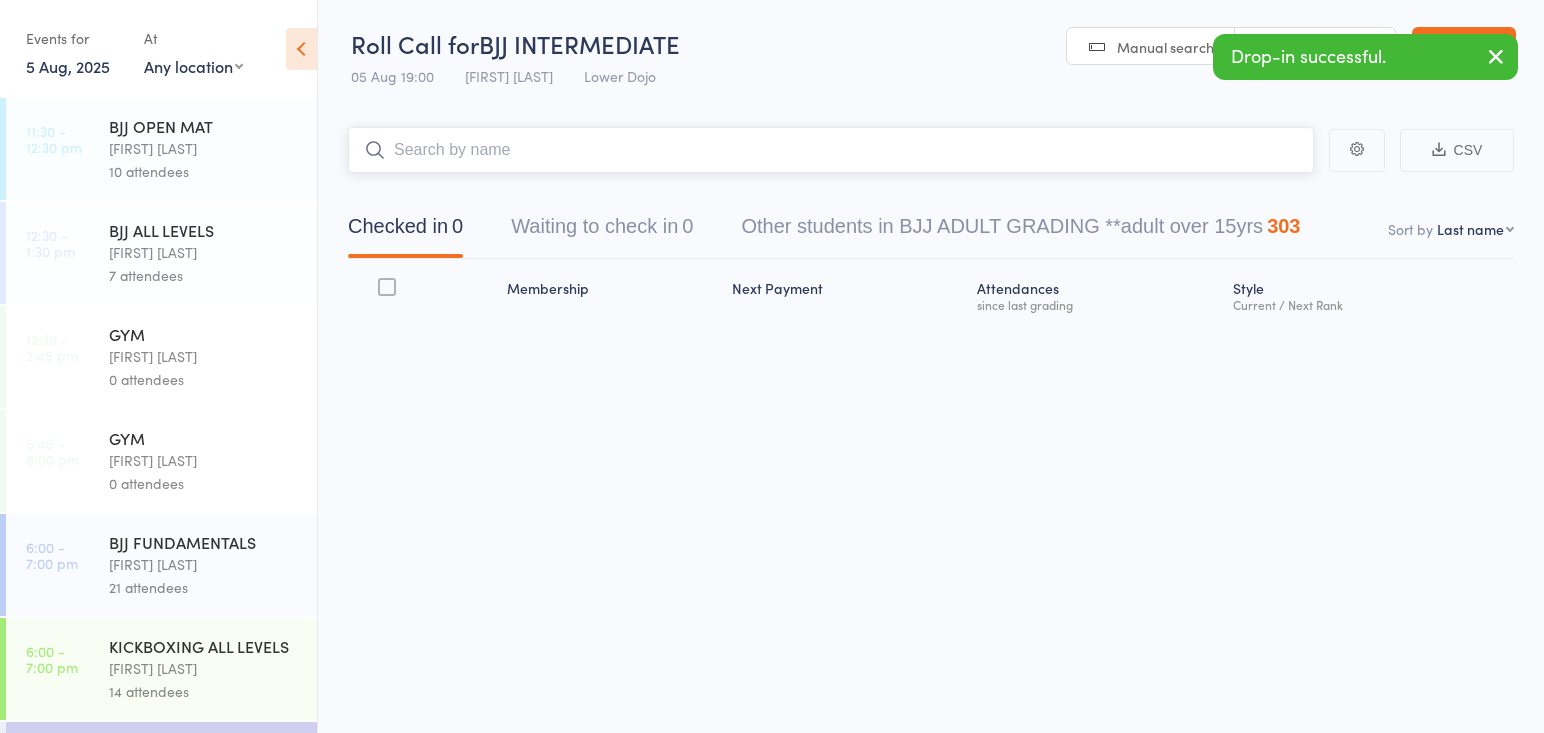 click at bounding box center [831, 150] 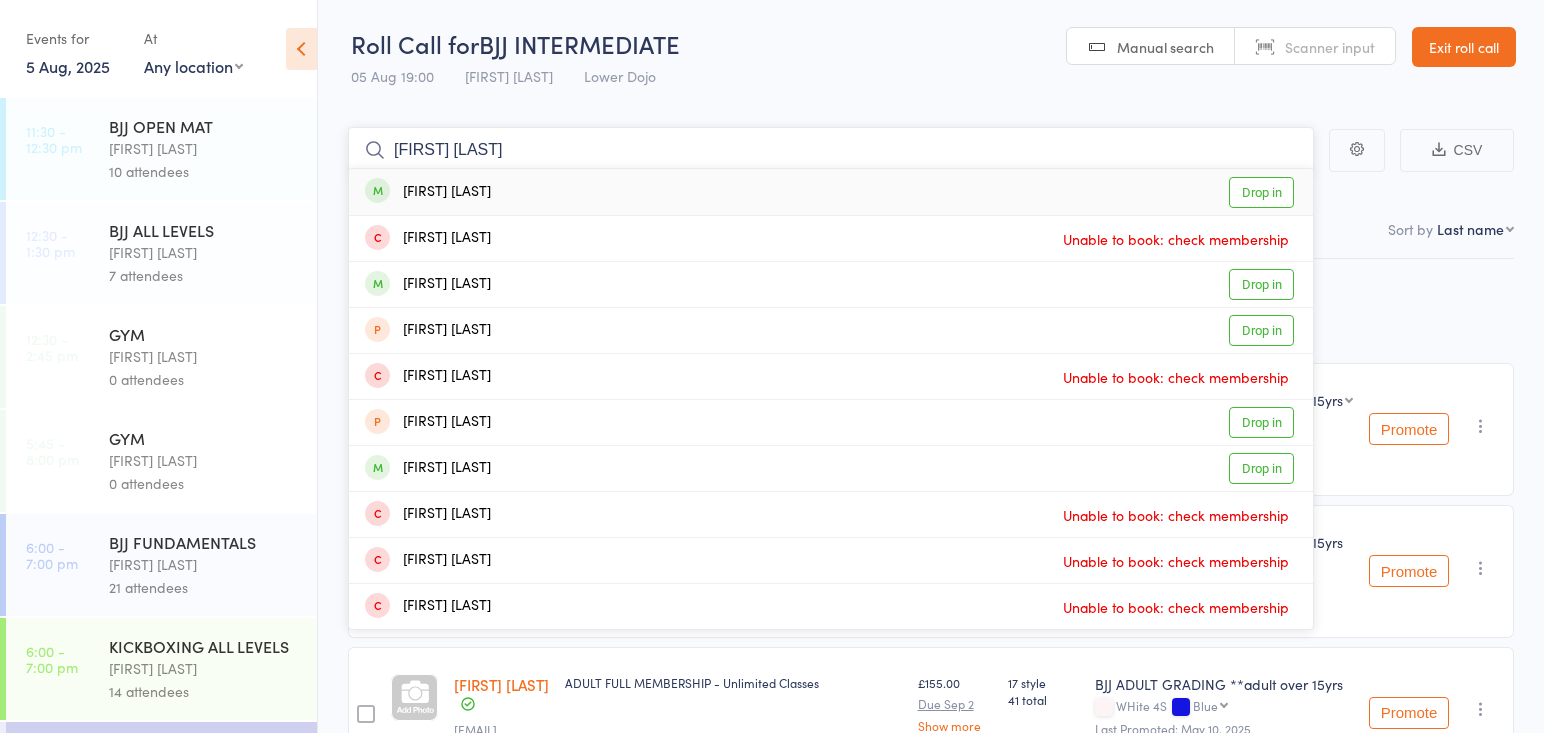 type on "charlie perkins" 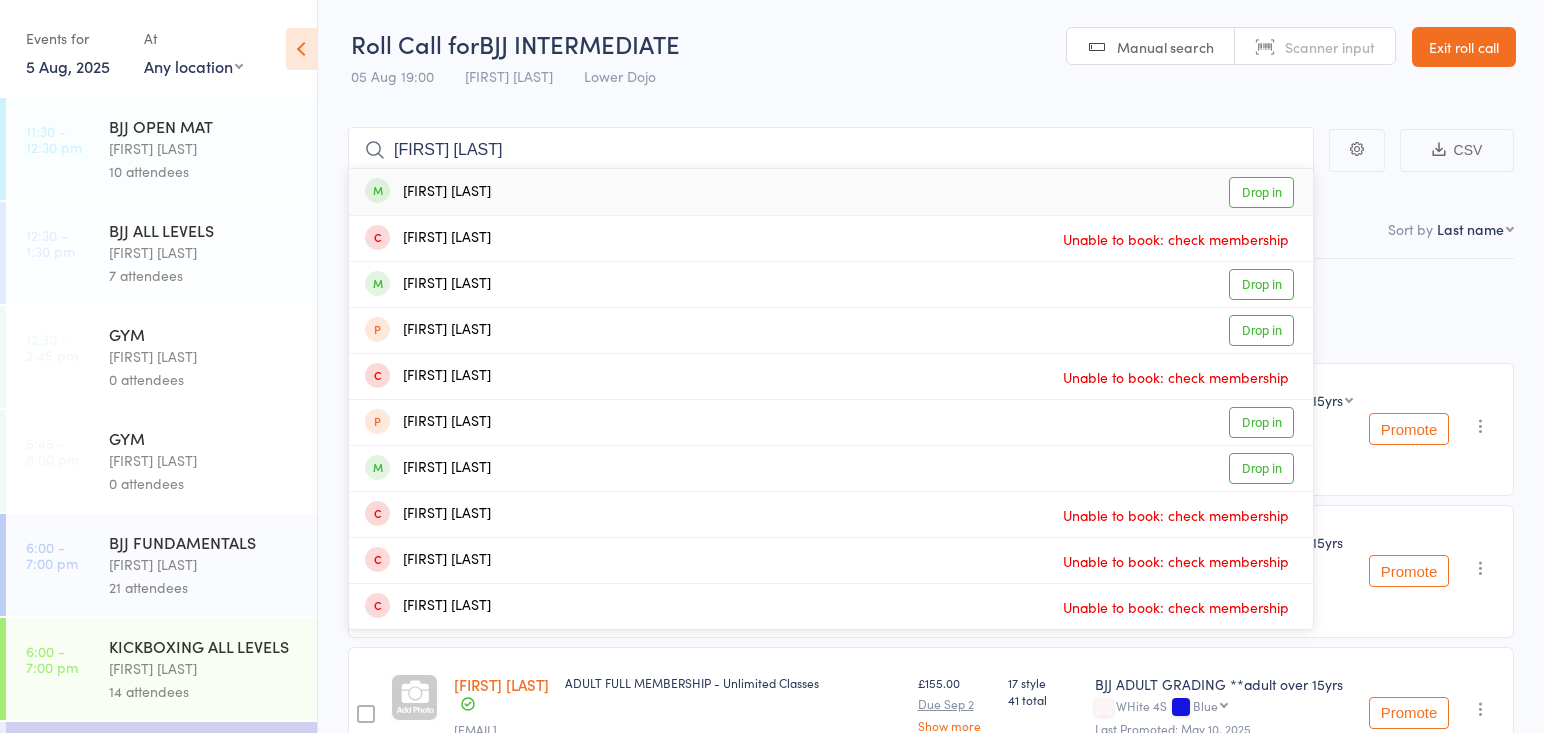 click on "Charlie Perkins Drop in" at bounding box center (831, 192) 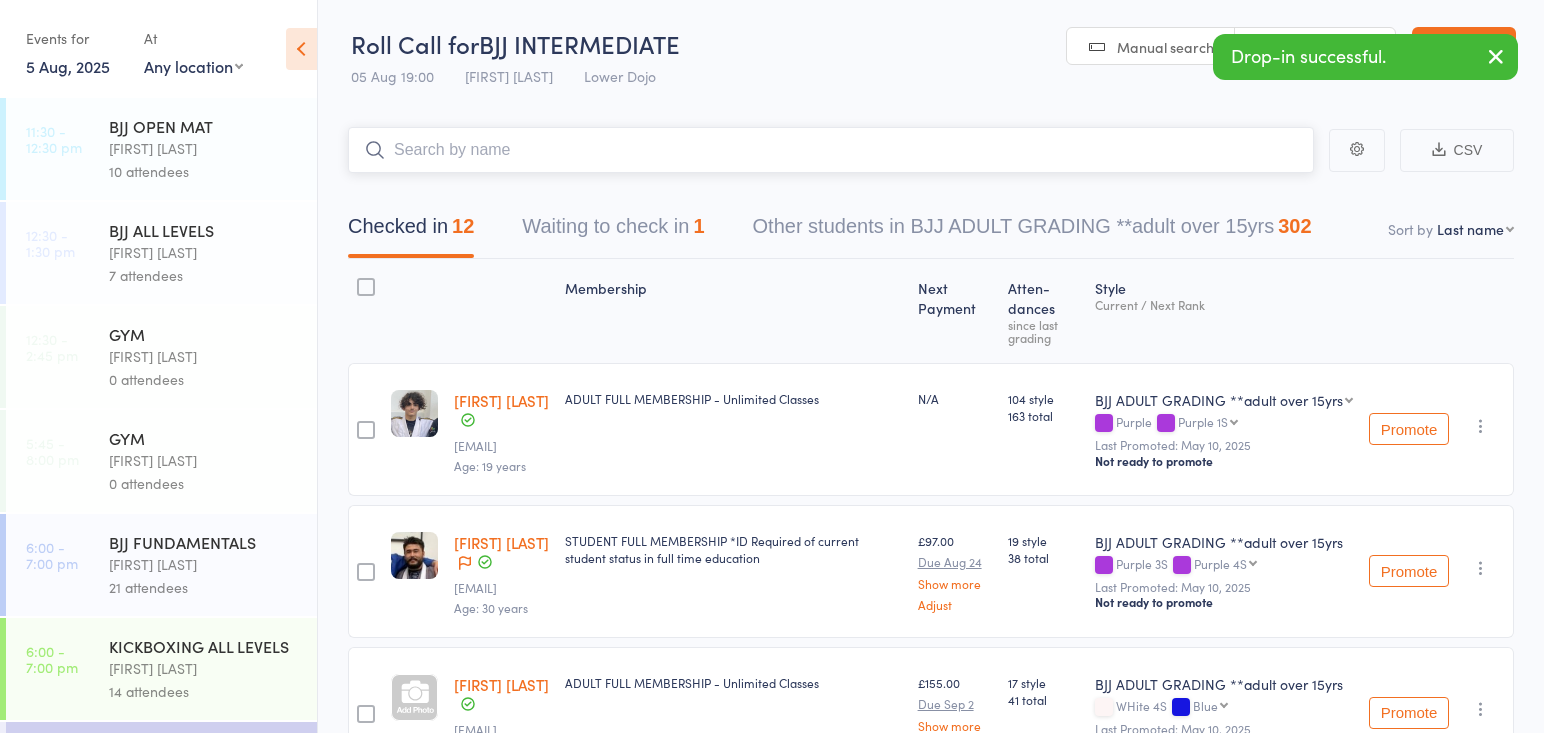 click at bounding box center [831, 150] 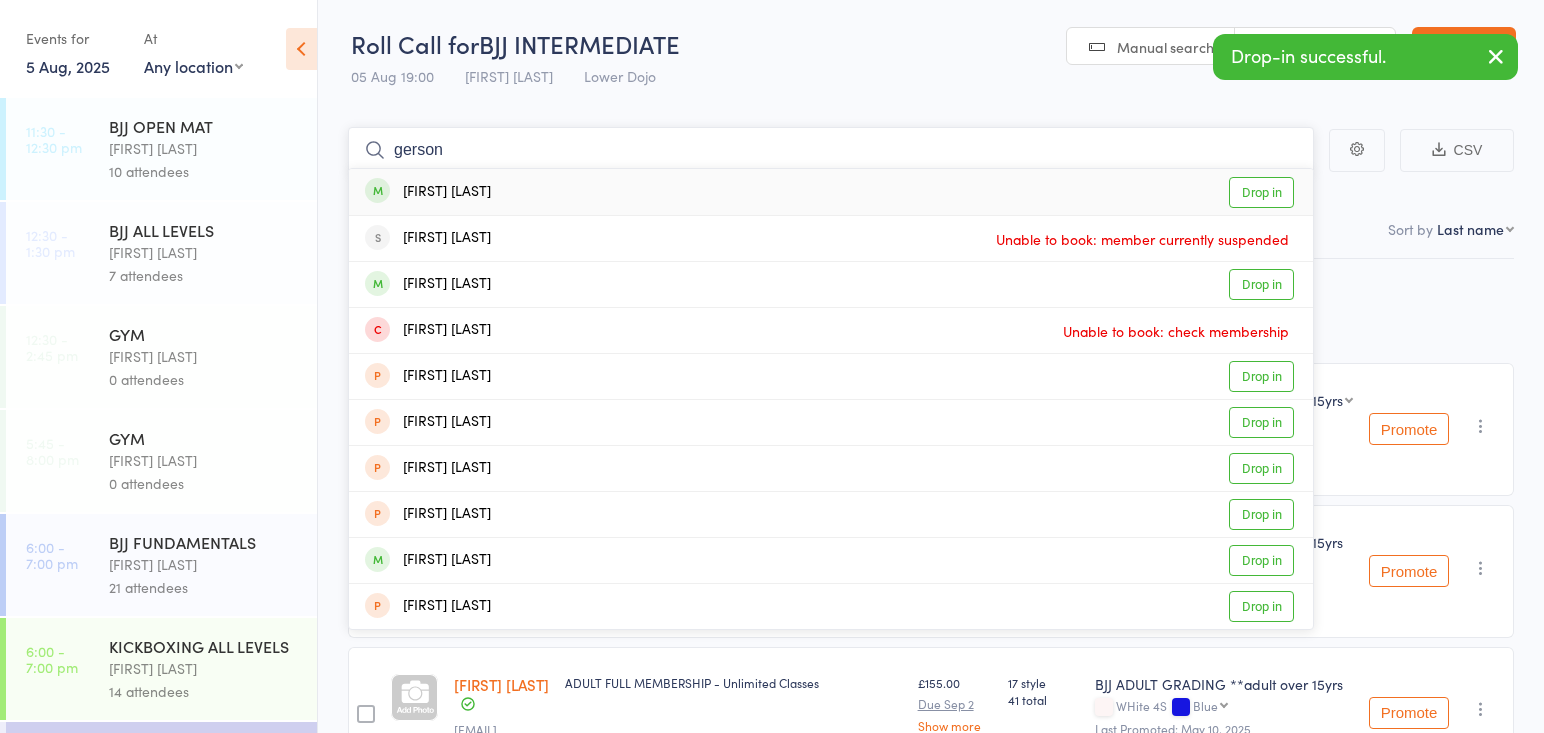 type on "gerson" 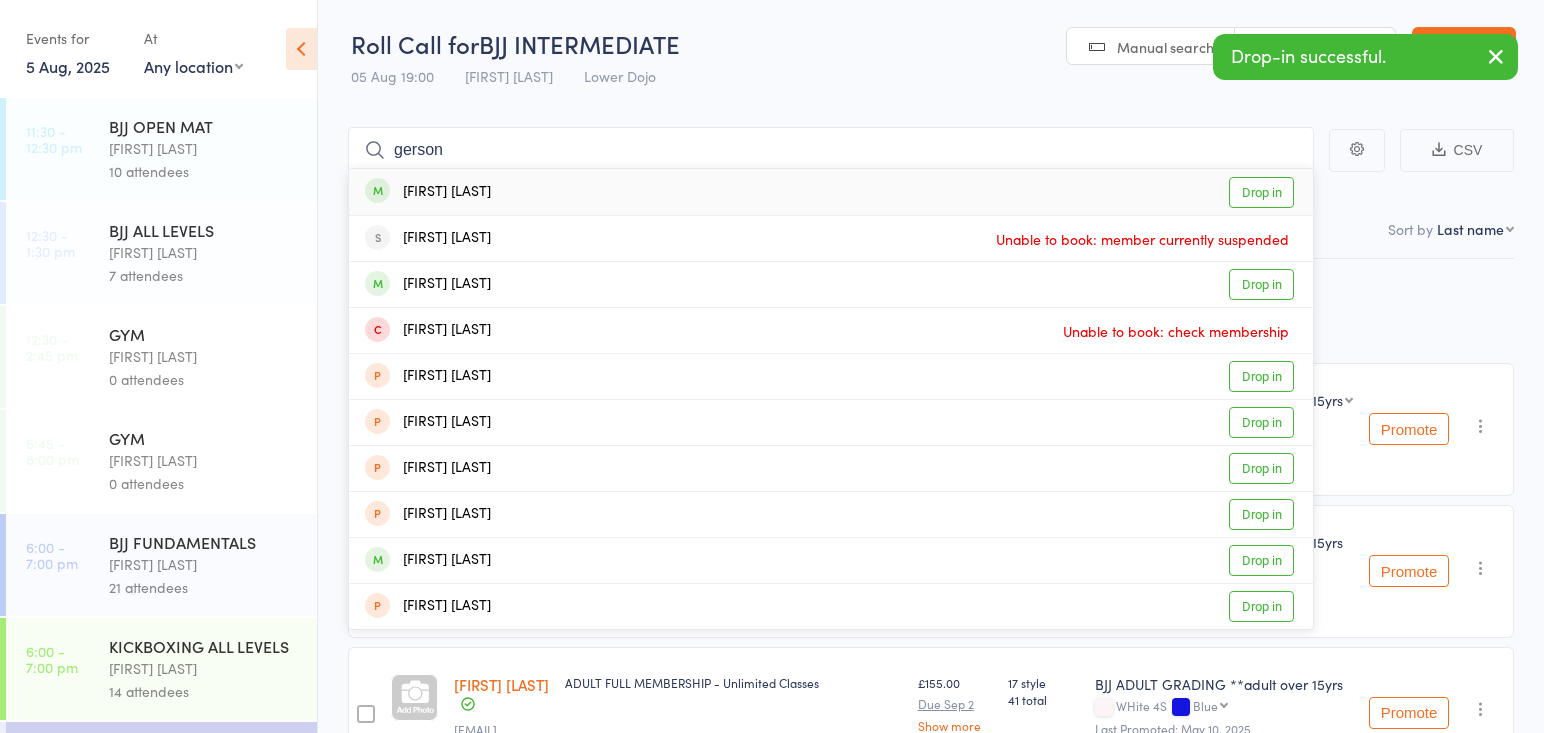 click on "Gerson Vailati" at bounding box center [428, 192] 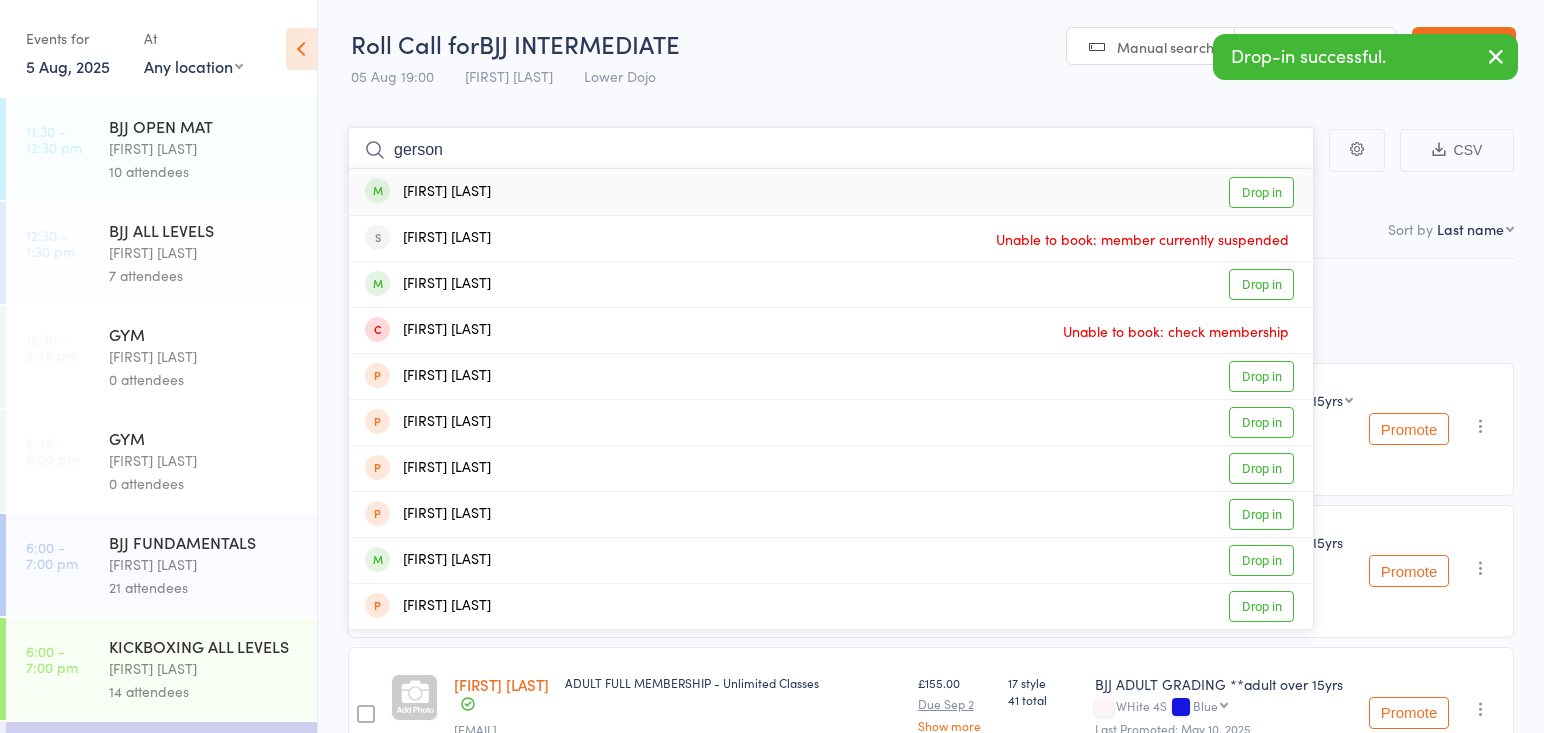 type 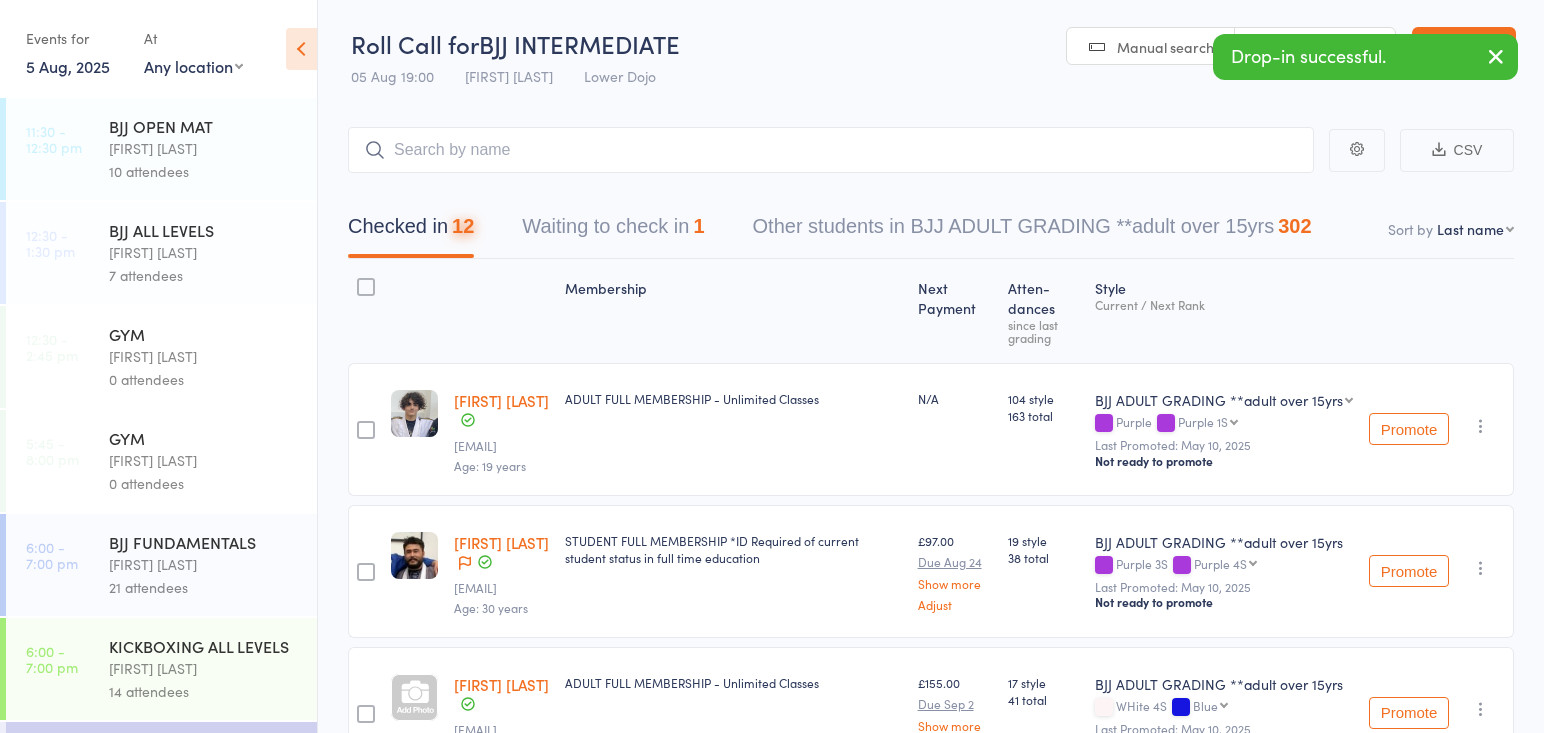 click on "BJJ FUNDAMENTALS" at bounding box center [204, 542] 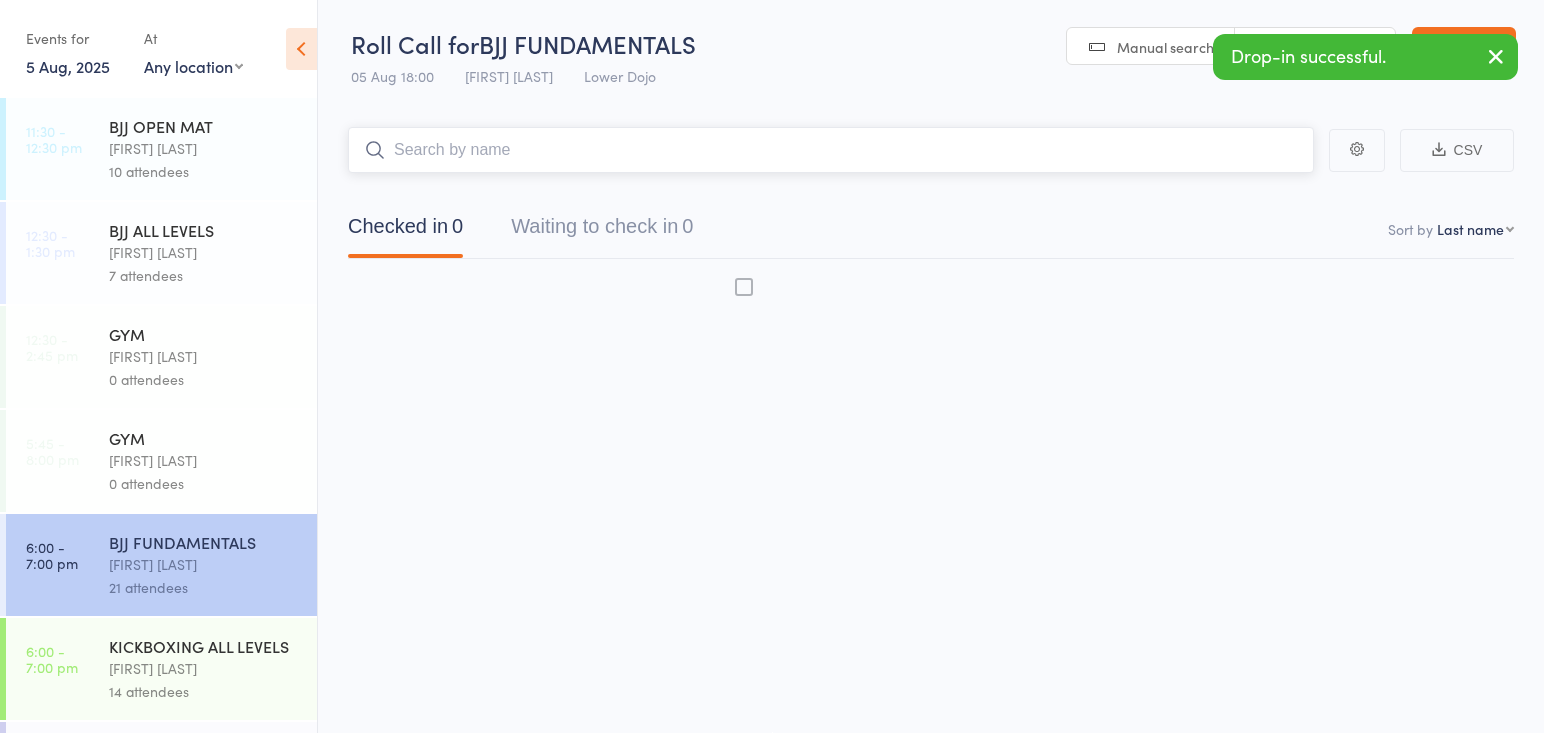 click at bounding box center [831, 150] 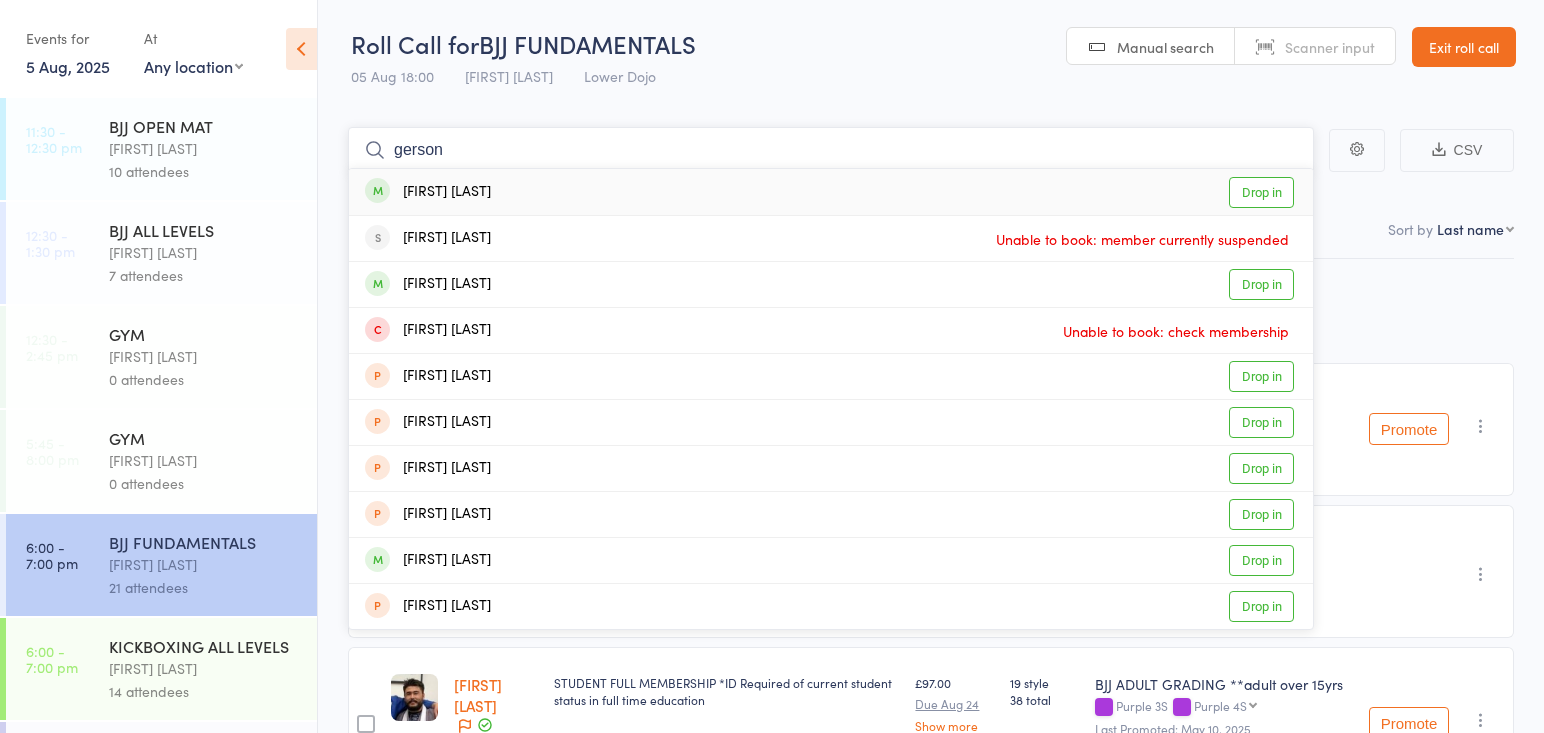 type on "gerson" 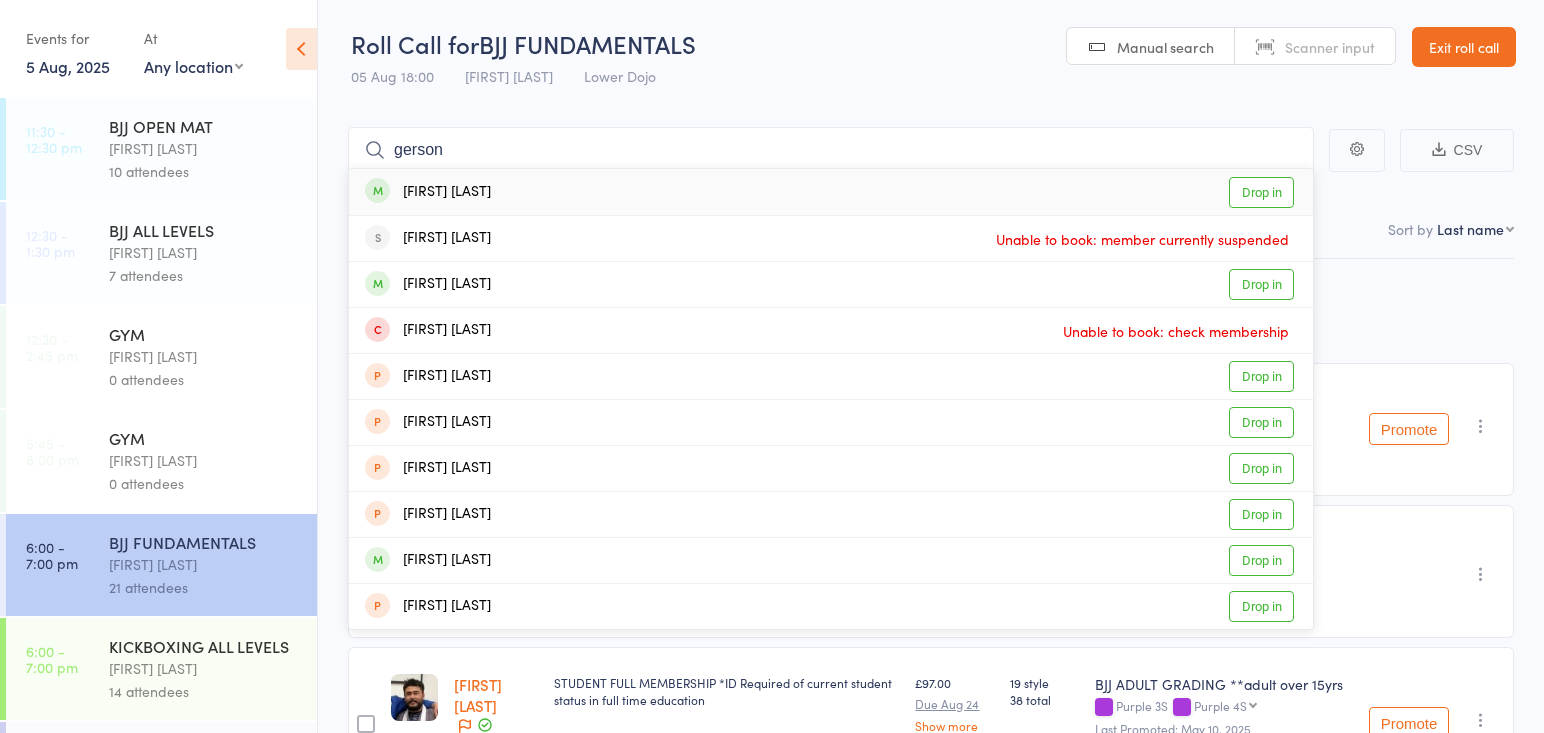 click on "Gerson Vailati" at bounding box center (428, 192) 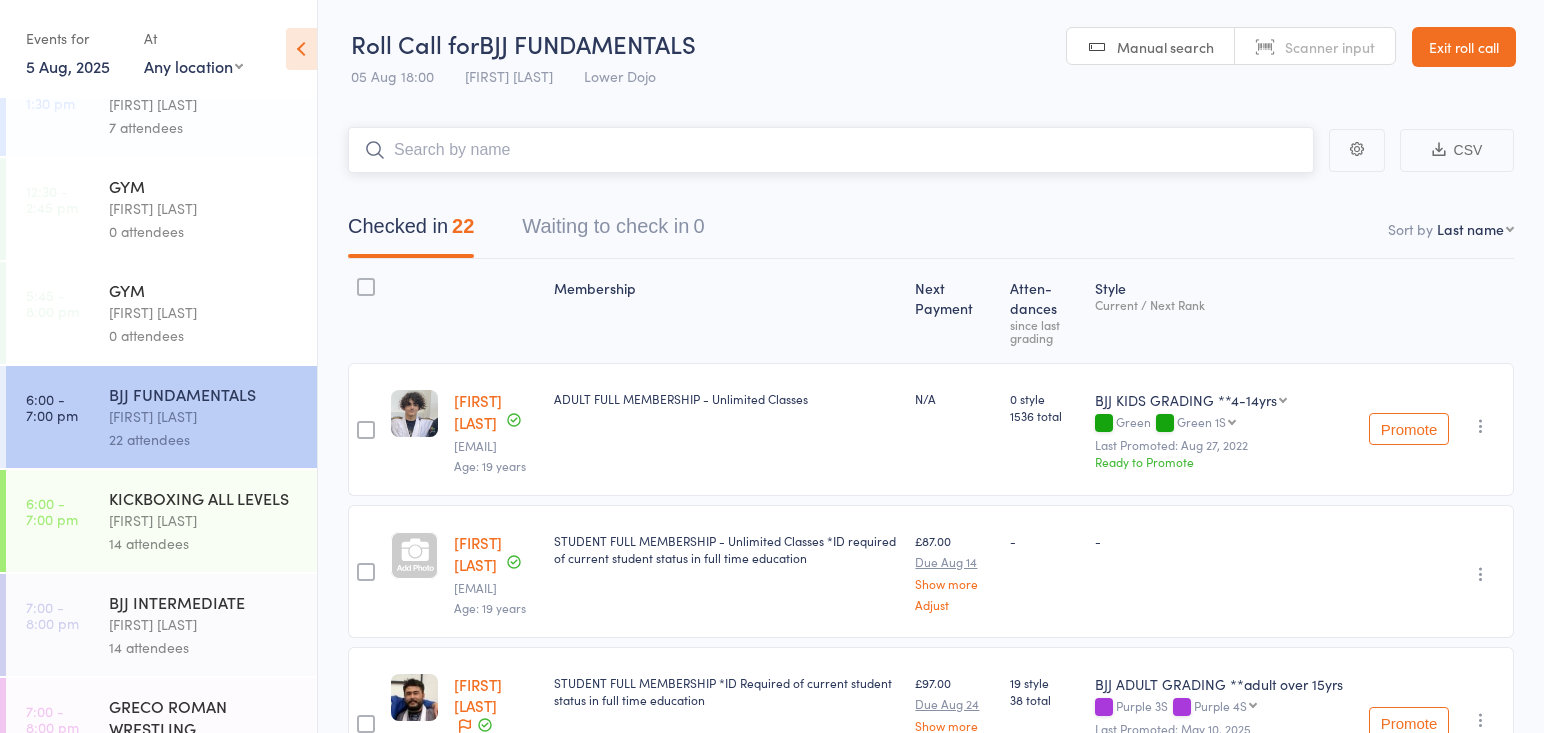 scroll, scrollTop: 149, scrollLeft: 0, axis: vertical 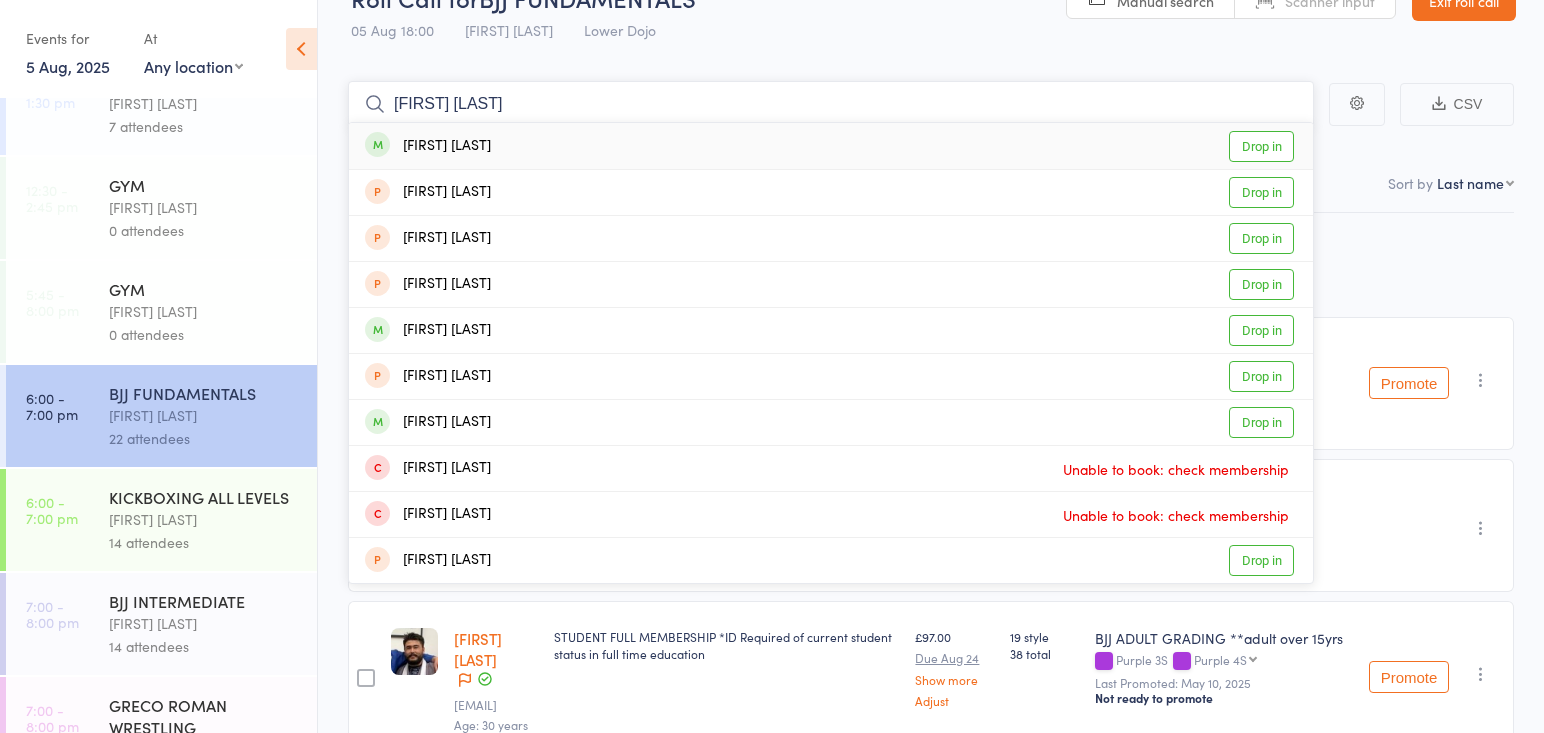 type on "george nock" 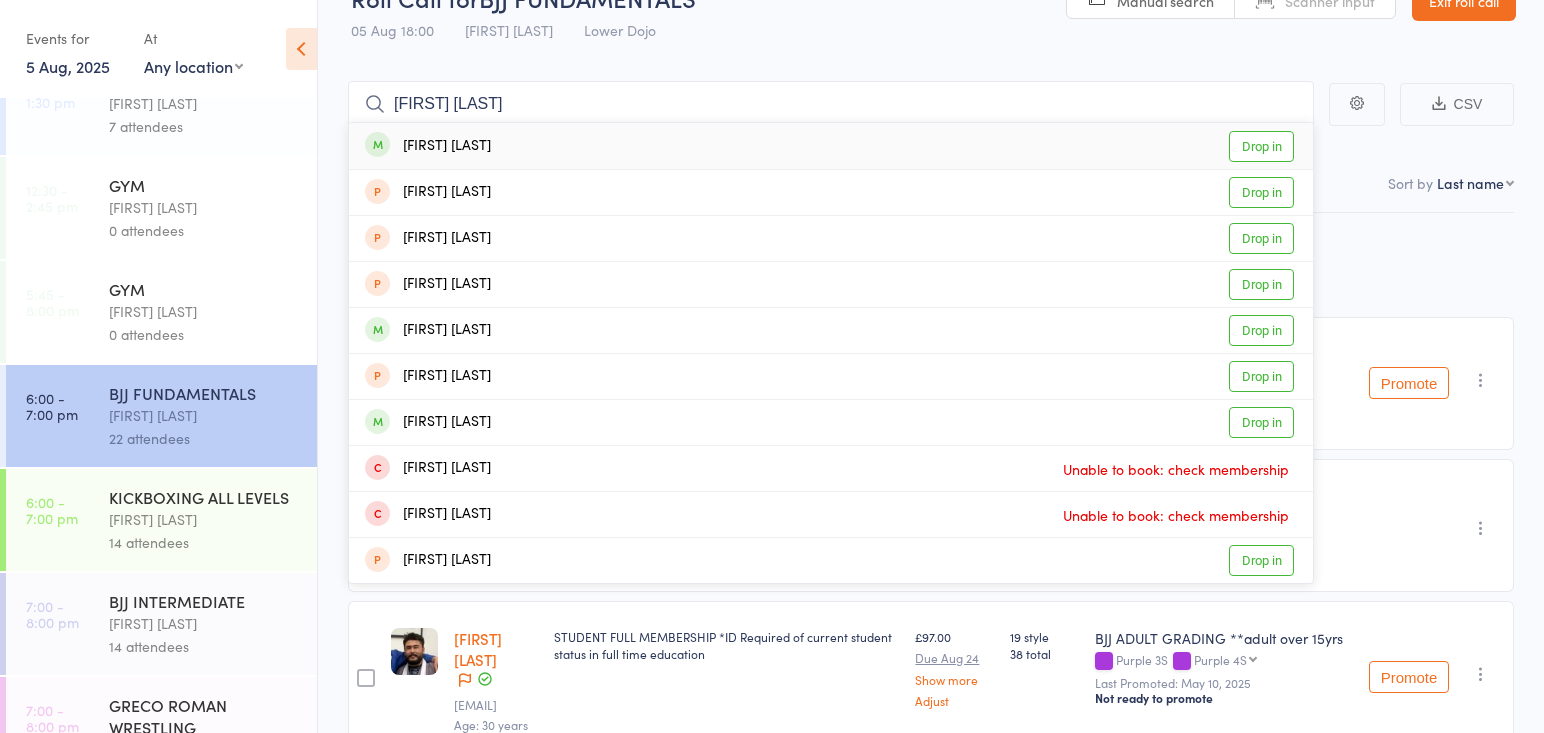 click on "George Nock Drop in" at bounding box center (831, 146) 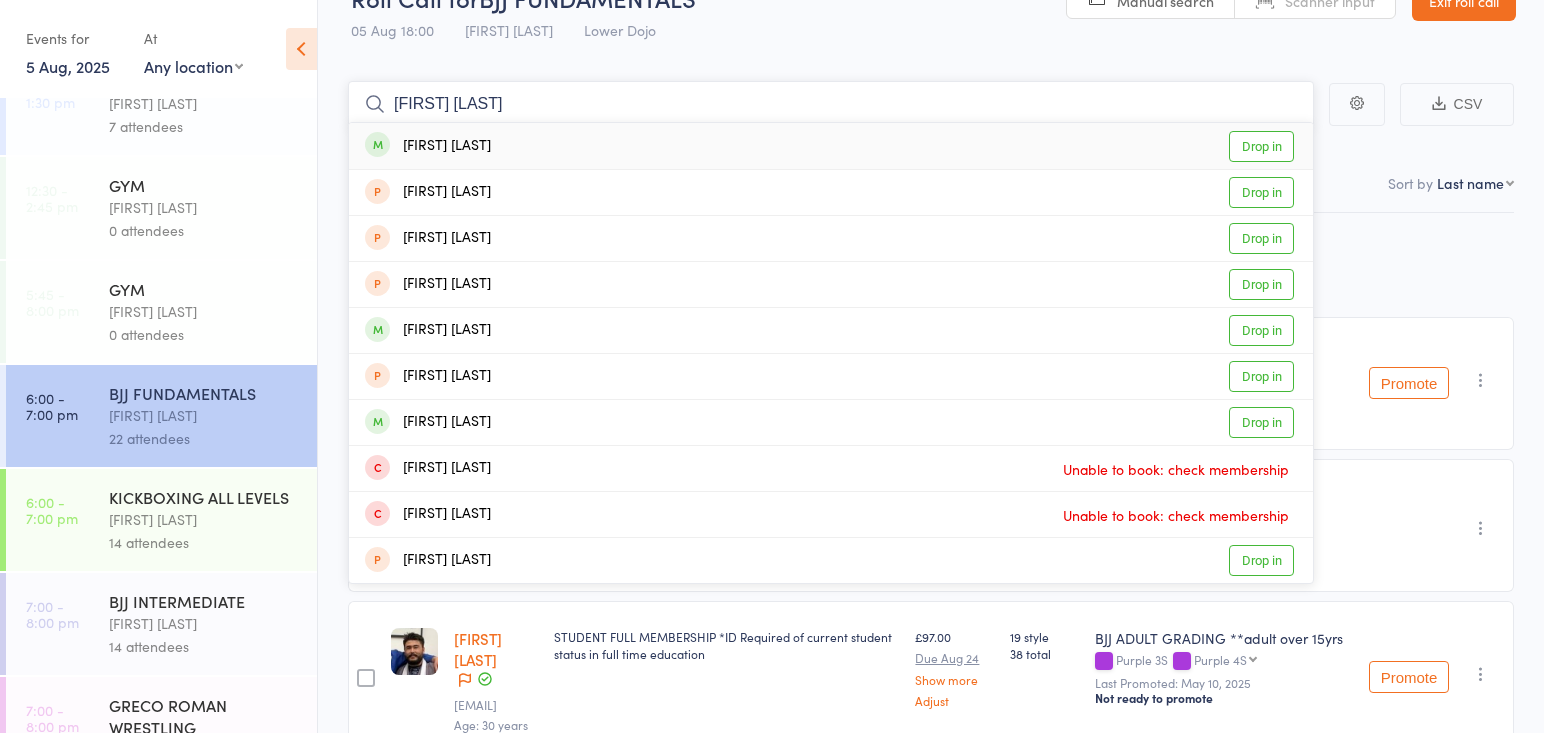 type 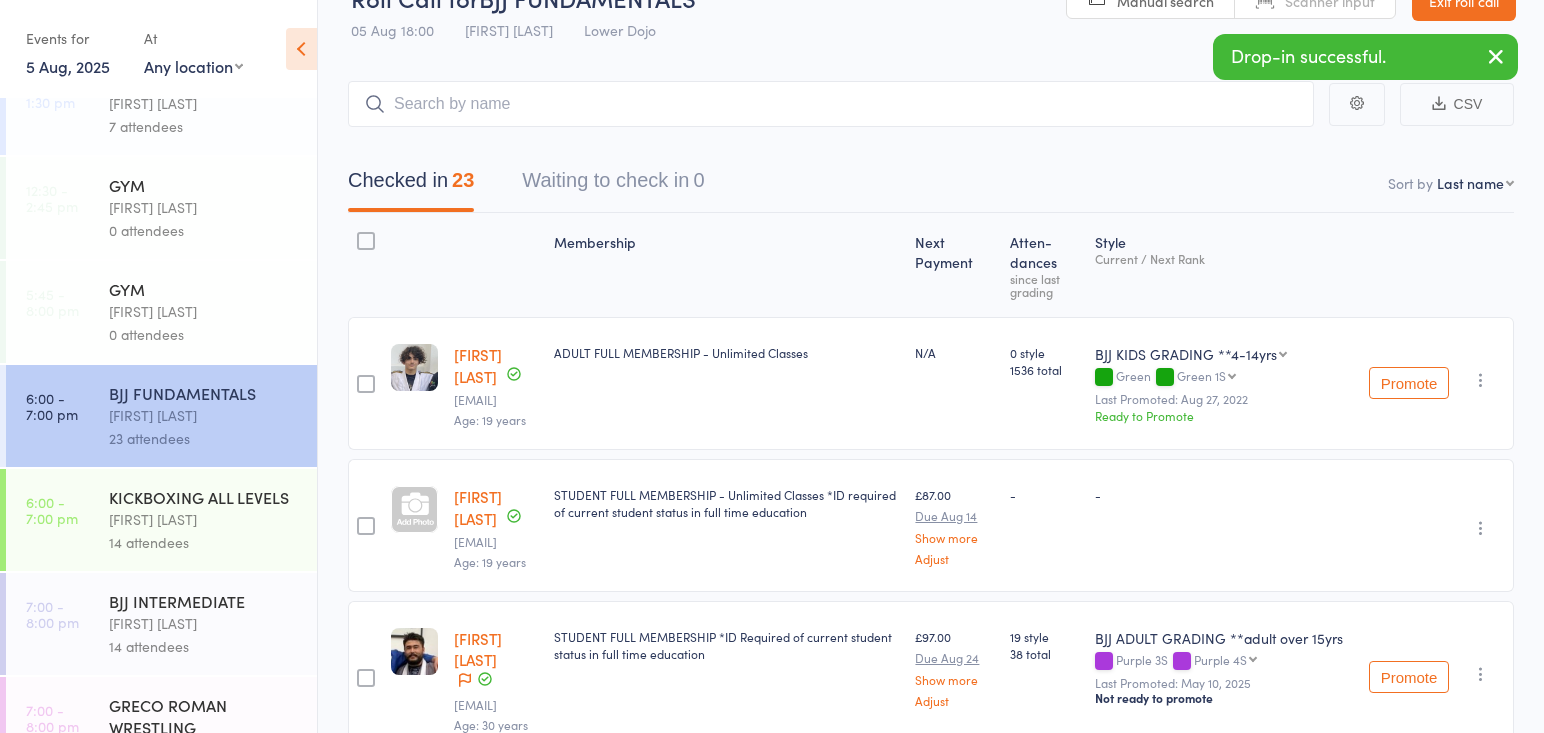 click on "Thomas Buckmaster" at bounding box center [204, 623] 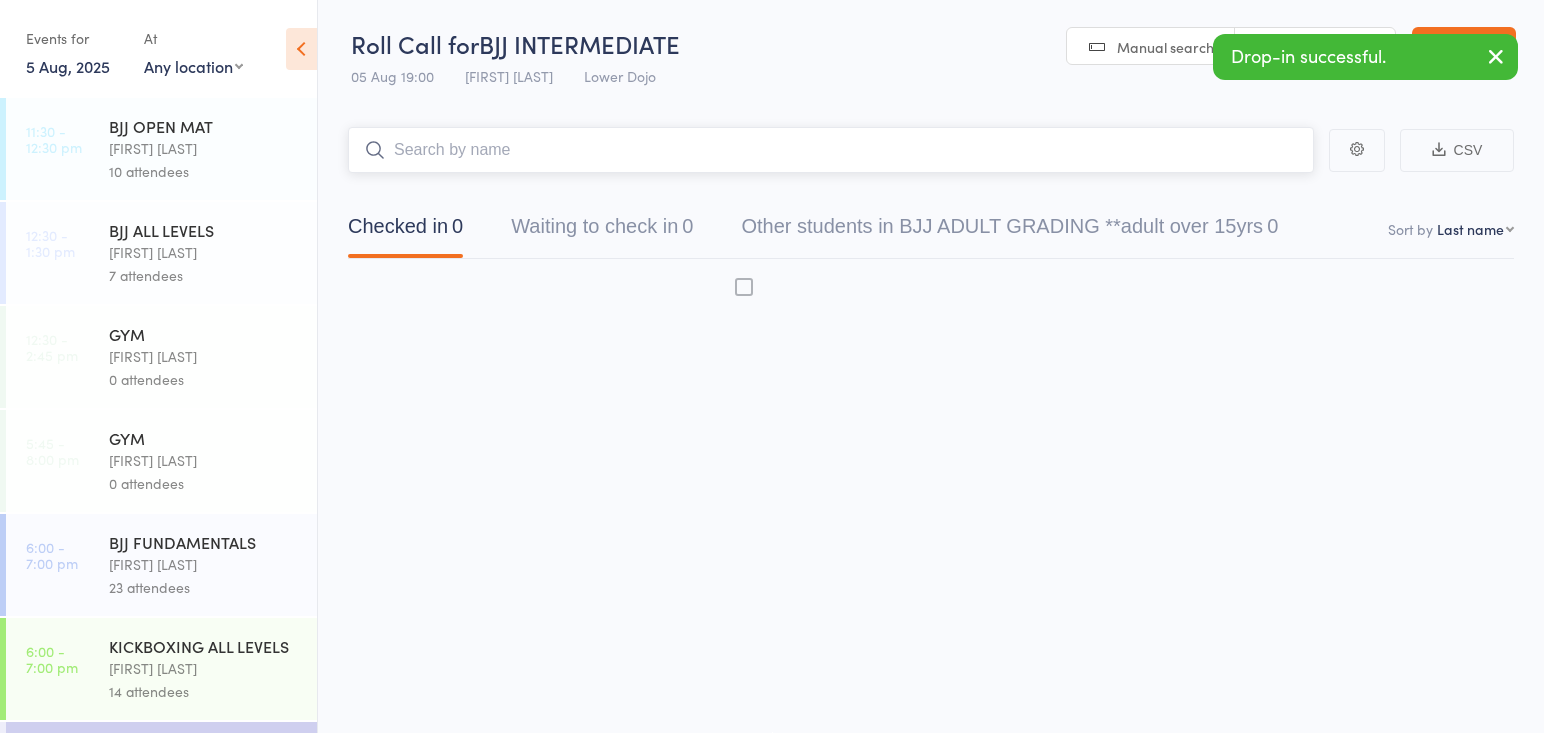 scroll, scrollTop: 1, scrollLeft: 0, axis: vertical 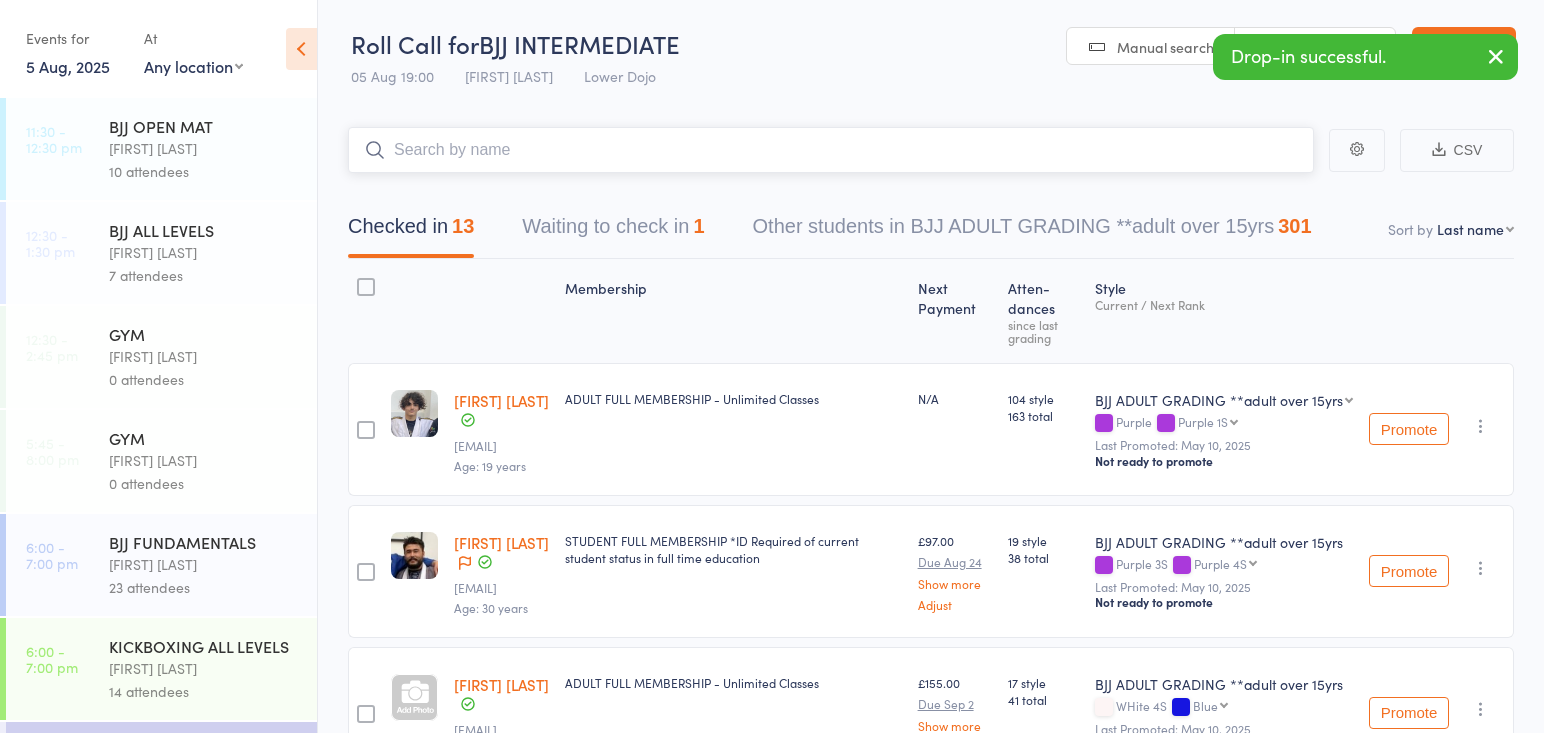 click at bounding box center (831, 150) 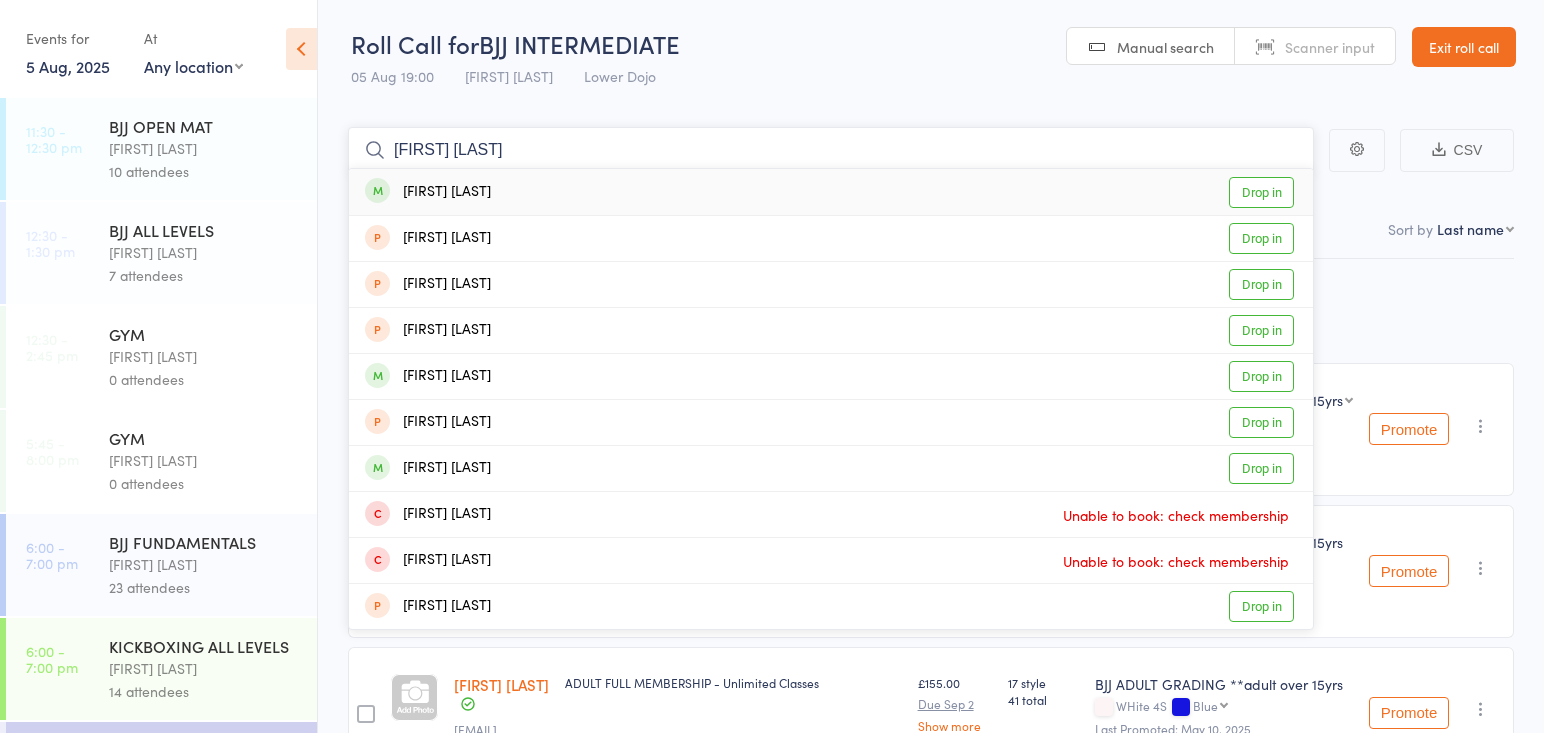type on "george nock" 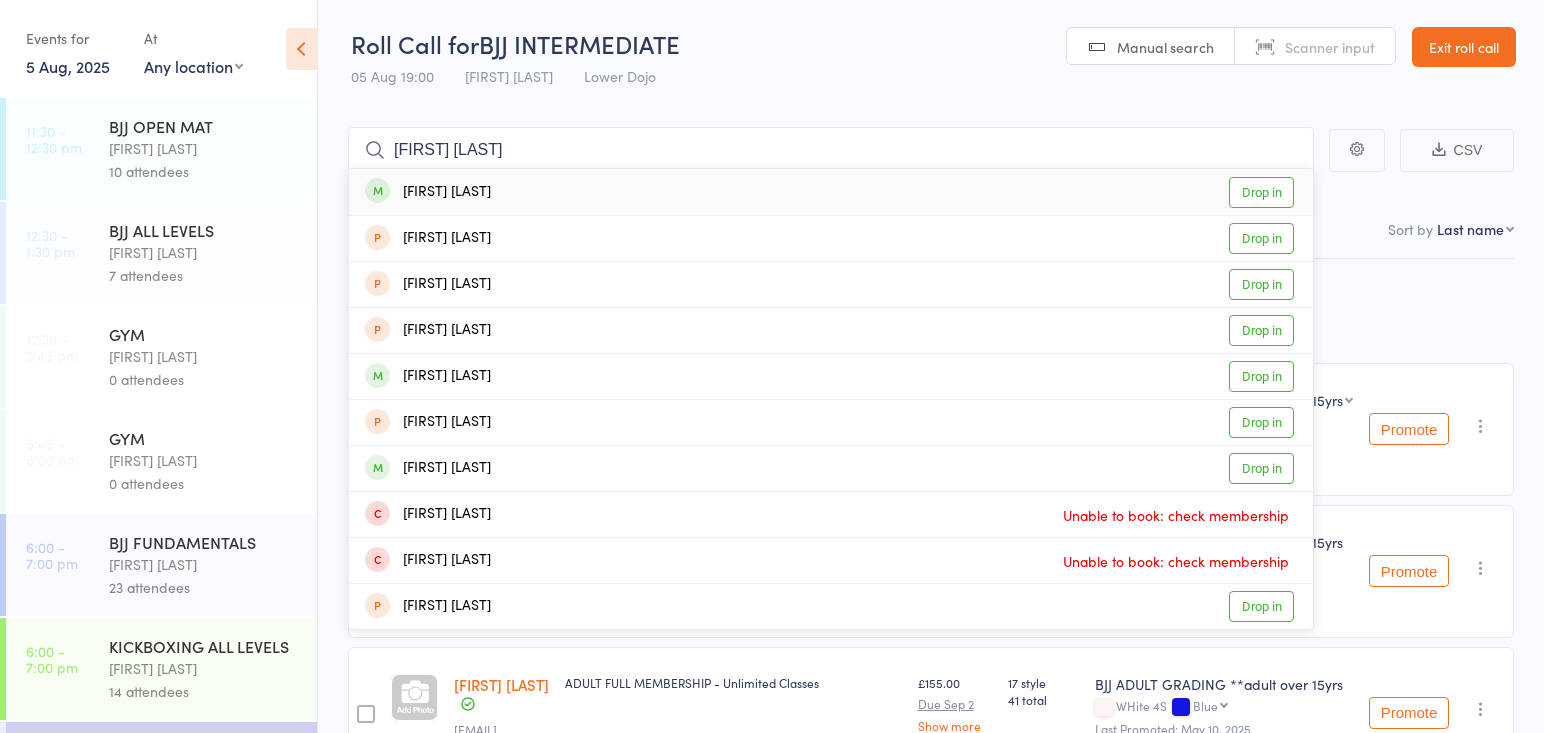 click on "George Nock" at bounding box center (428, 192) 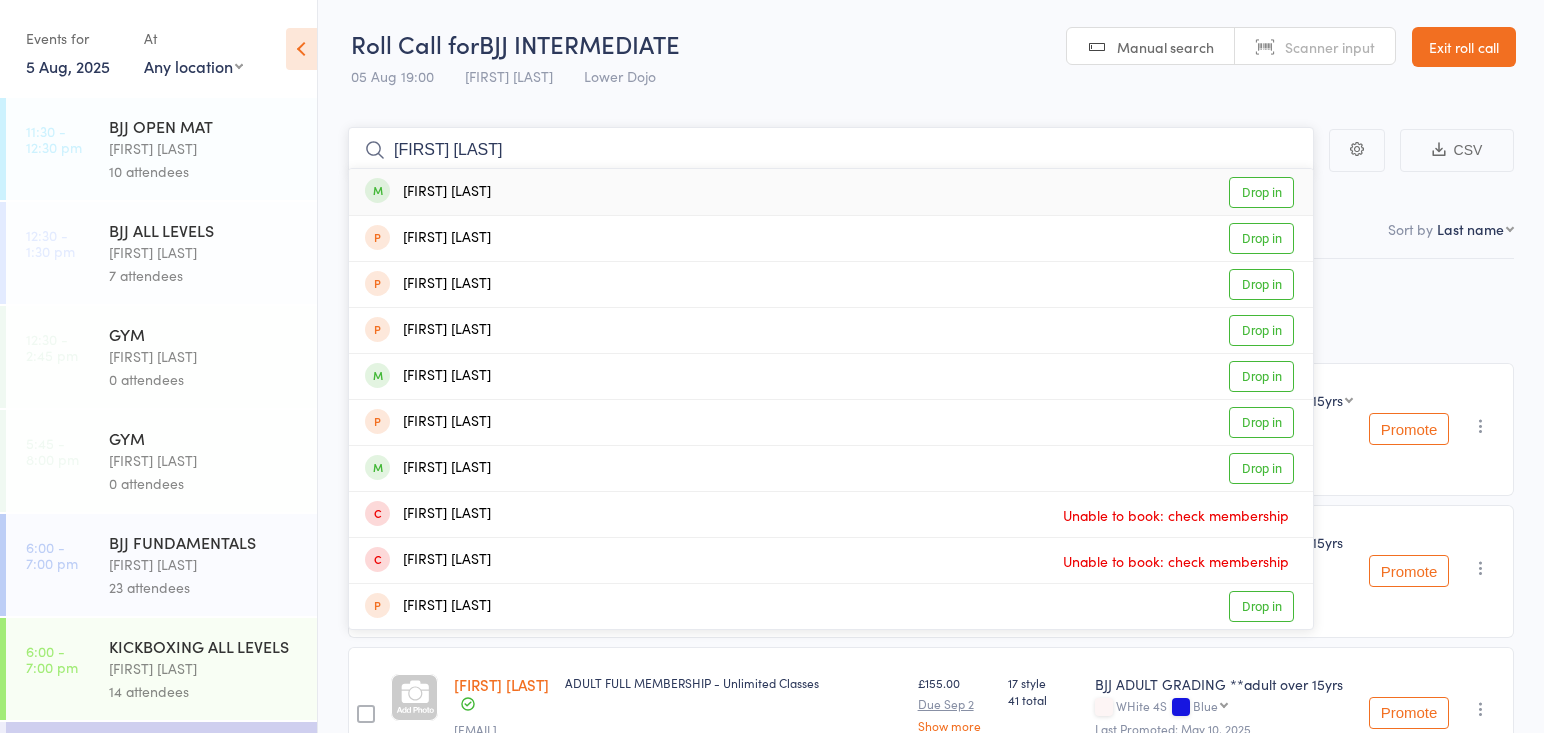 type 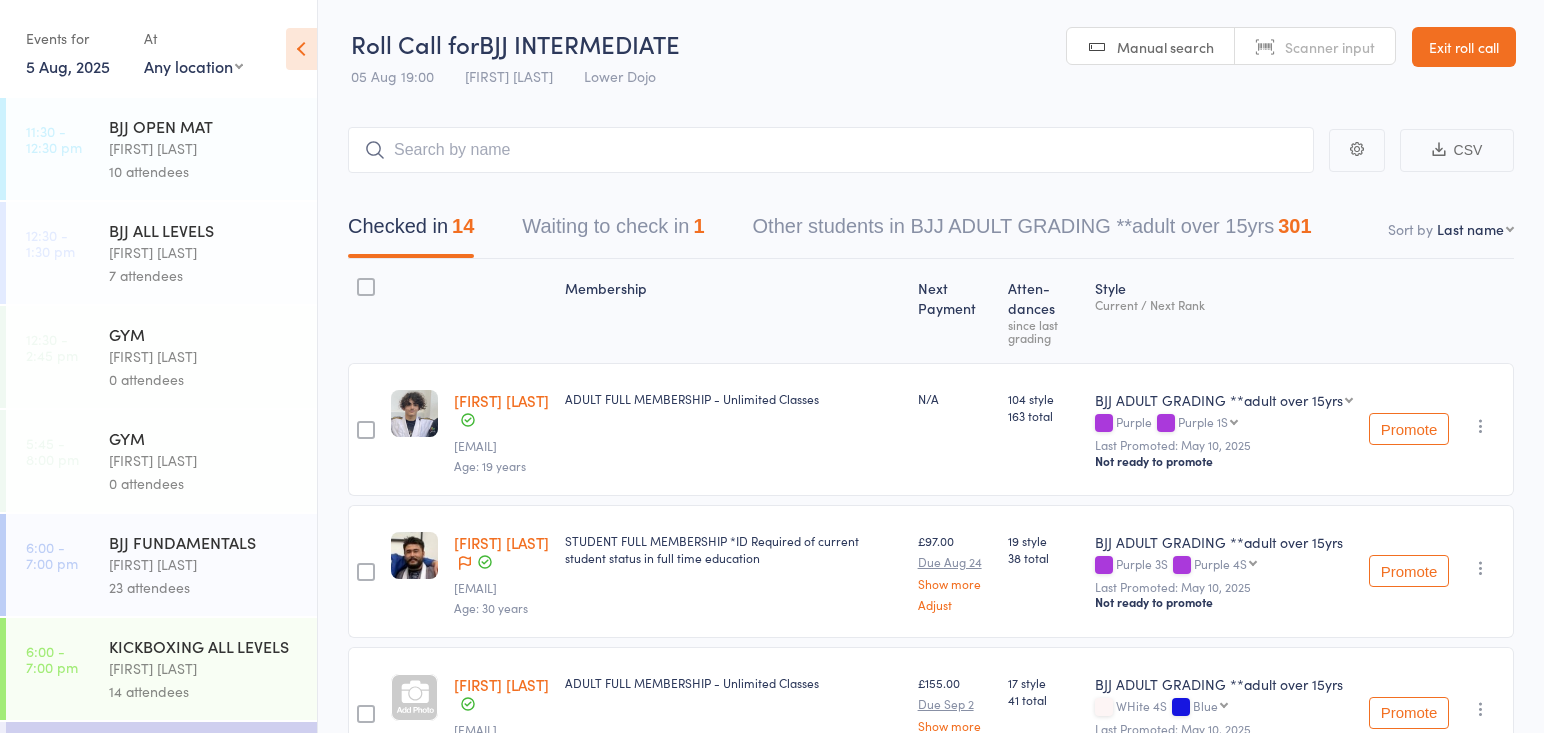 click on "CSV
Checked in  14 Waiting to check in  1 Other students in BJJ ADULT GRADING **adult over 15yrs  301
Sort by   Last name First name Last name Birthday today? Behind on payments? Check in time Next payment date Next payment amount Membership name Membership expires Ready to grade Style and Rank Style attendance count All attendance count Last Promoted Membership Next Payment Atten­dances since last grading Style Current / Next Rank edit Robbie Armstrong    alanarmstrong1@blueyonder.co.uk Age: 19 years ADULT FULL MEMBERSHIP - Unlimited Classes N/A 104 style 163 total BJJ ADULT GRADING **adult over 15yrs JUDO MON GRADING  **child 8yrs + BJJ KIDS GRADING **4-14yrs BJJ ADULT GRADING **adult over 15yrs Purple  Purple 1S  Purple 1S Purple 2S Purple 3S Purple 4S Brown Brown 1S Brown 2S Brown 3S Brown 4S Black Belt 1st Degree BLACK BELT 2nd Degree BLACK BELT 3rd Degree PROFESSOR 4th Degree PROFESSOR 5th Degree PROFESSOR 6th Degree PROFESSOR 7th Degree MASTER 8th Degree MASTER 9th Degree GRAND MASTER Promote" at bounding box center [931, 1261] 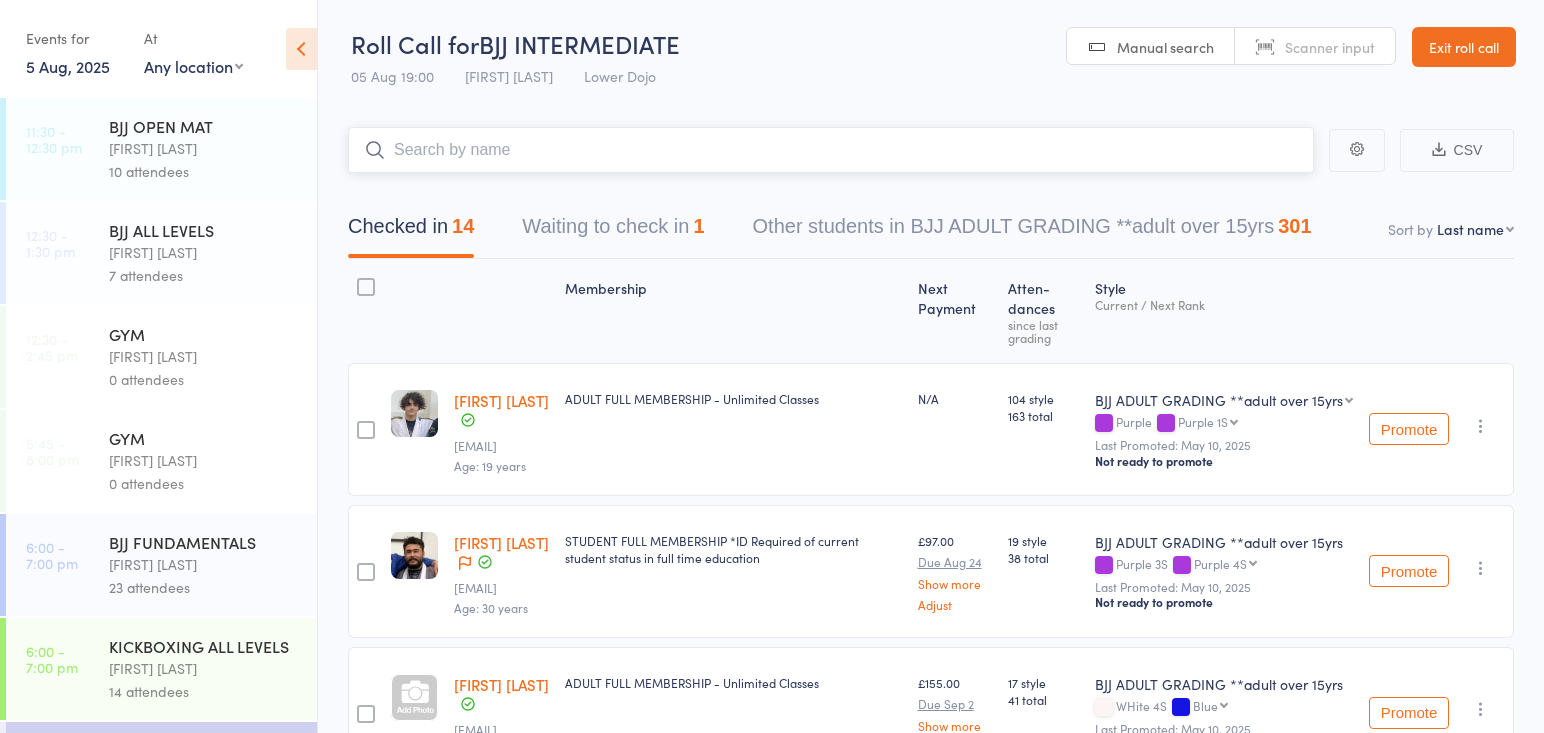 click at bounding box center [831, 150] 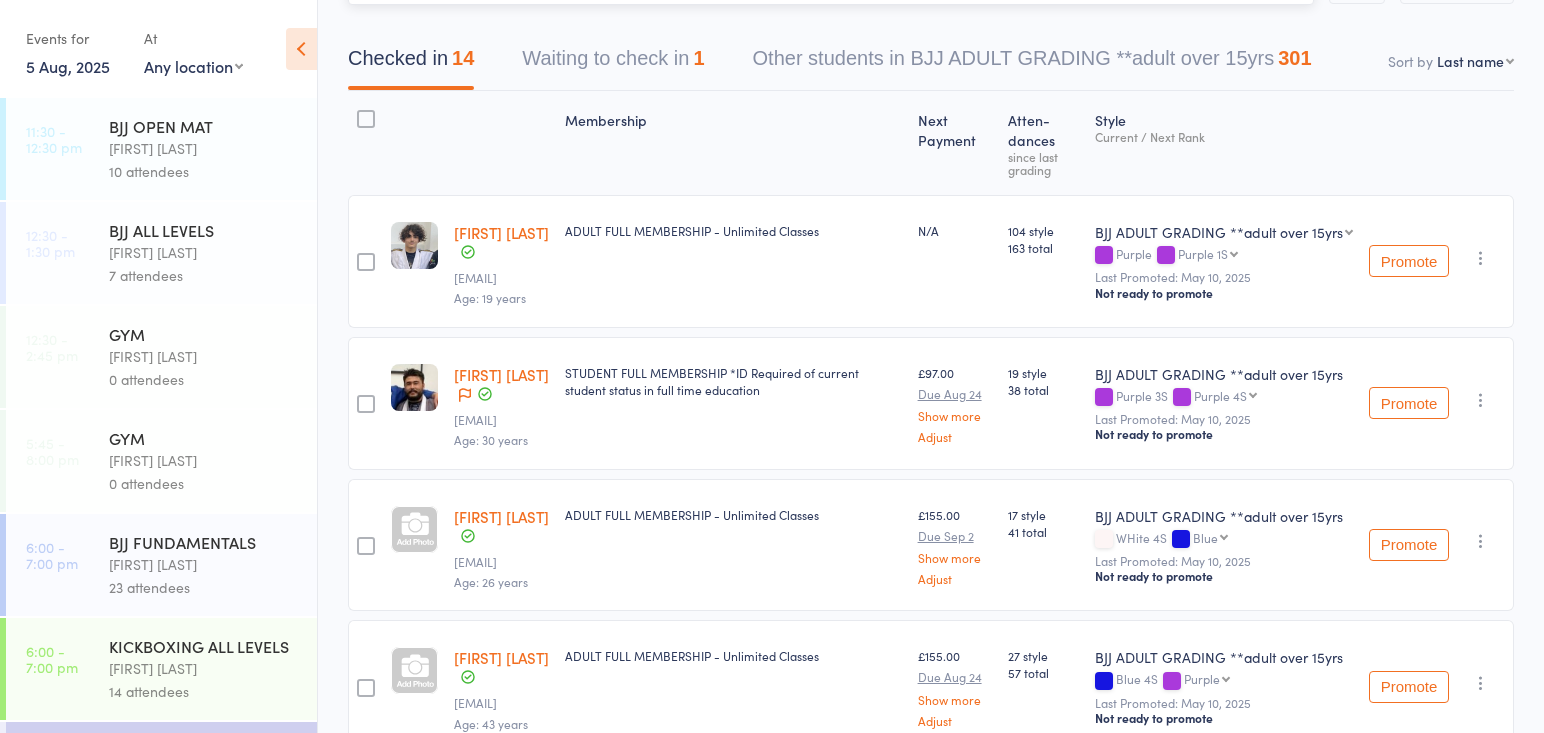 scroll, scrollTop: 170, scrollLeft: 0, axis: vertical 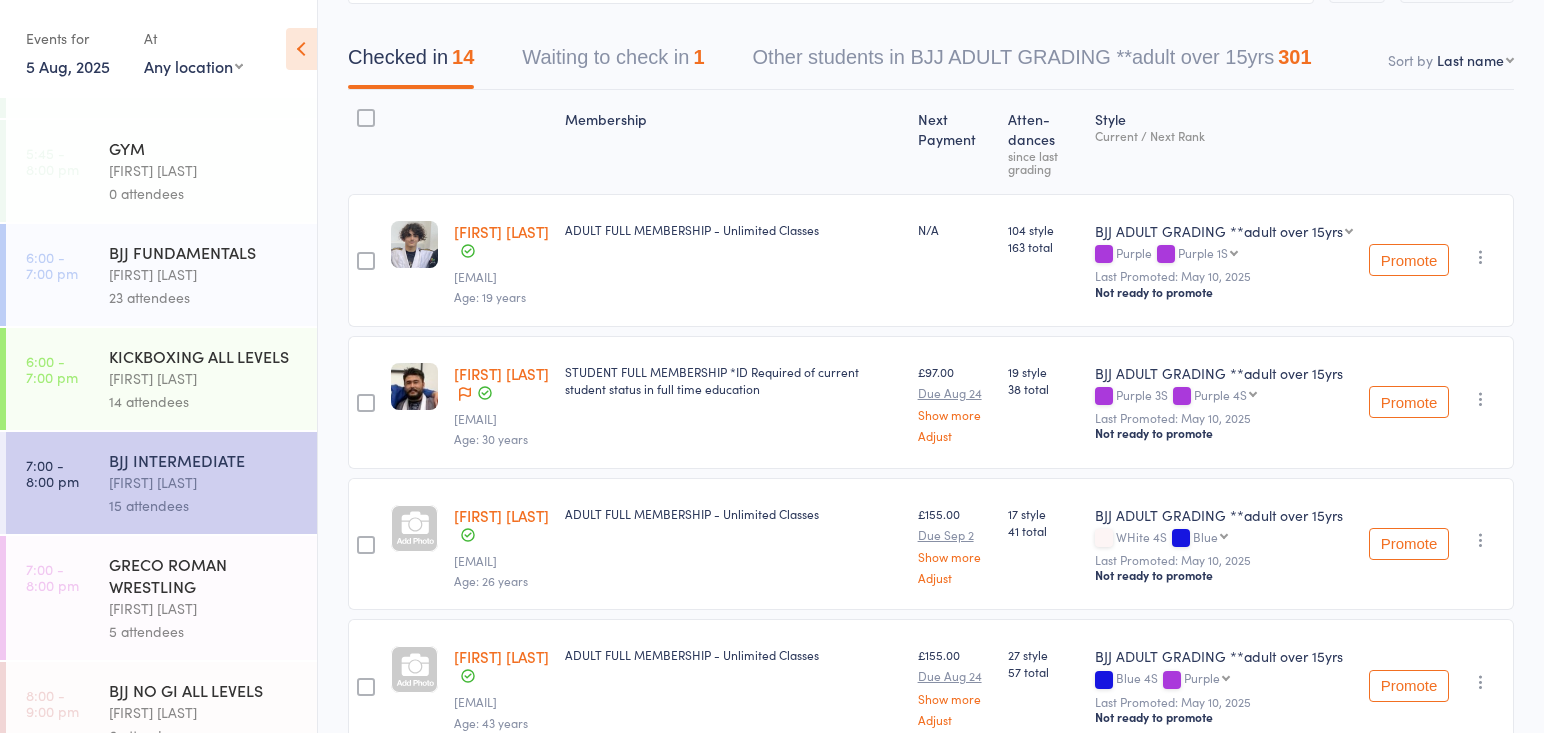 click on "GRECO ROMAN WRESTLING" at bounding box center (204, 575) 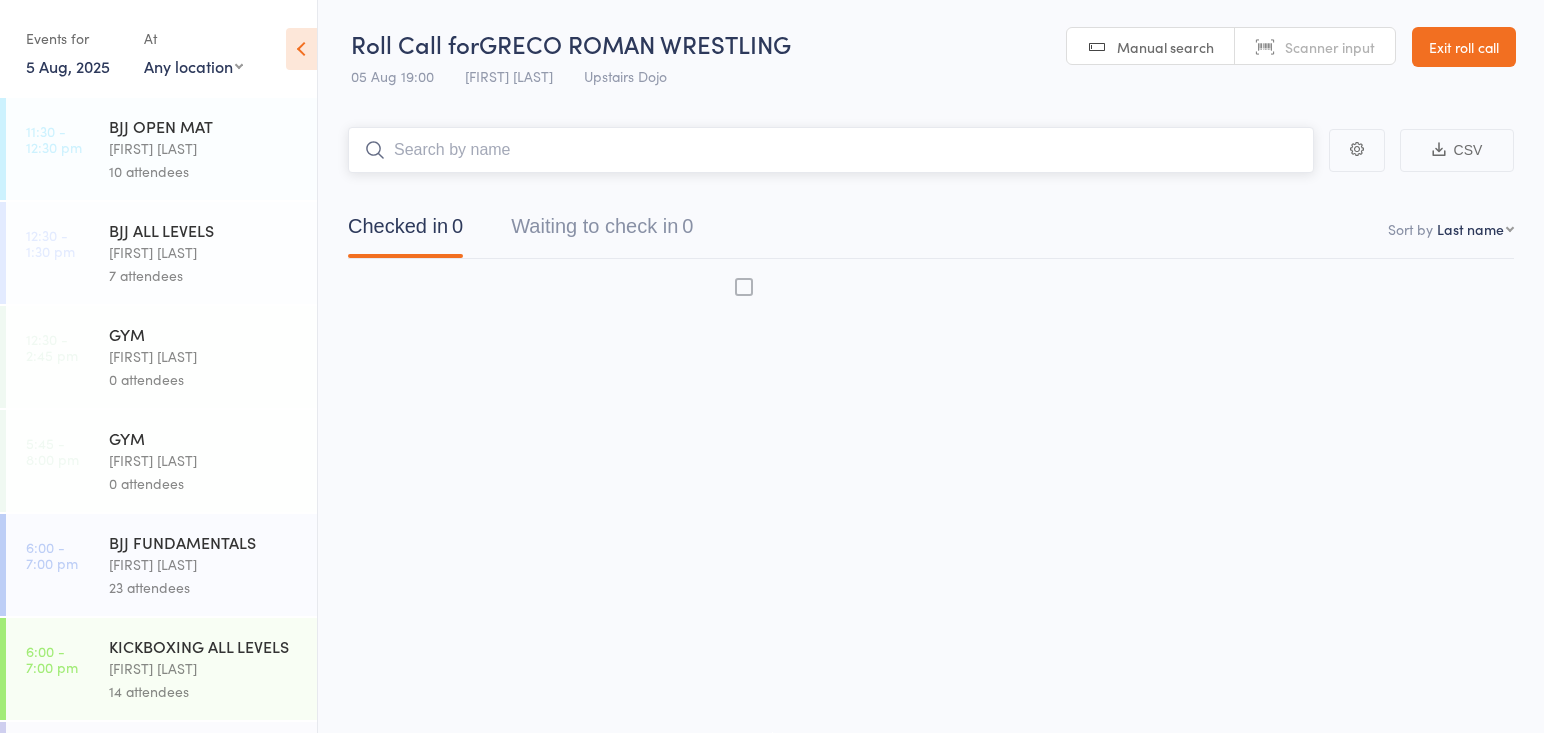 scroll, scrollTop: 1, scrollLeft: 0, axis: vertical 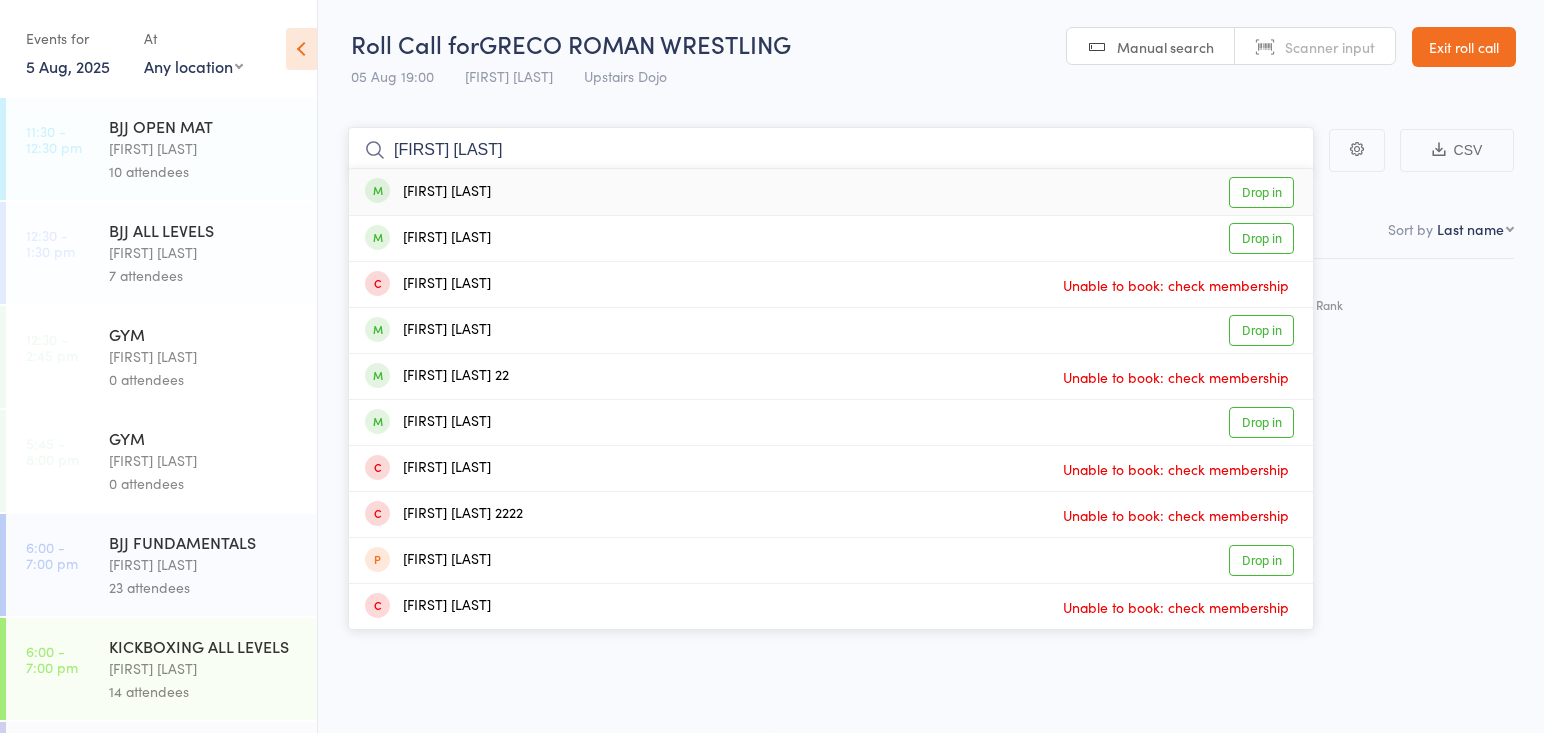 type on "steve harris" 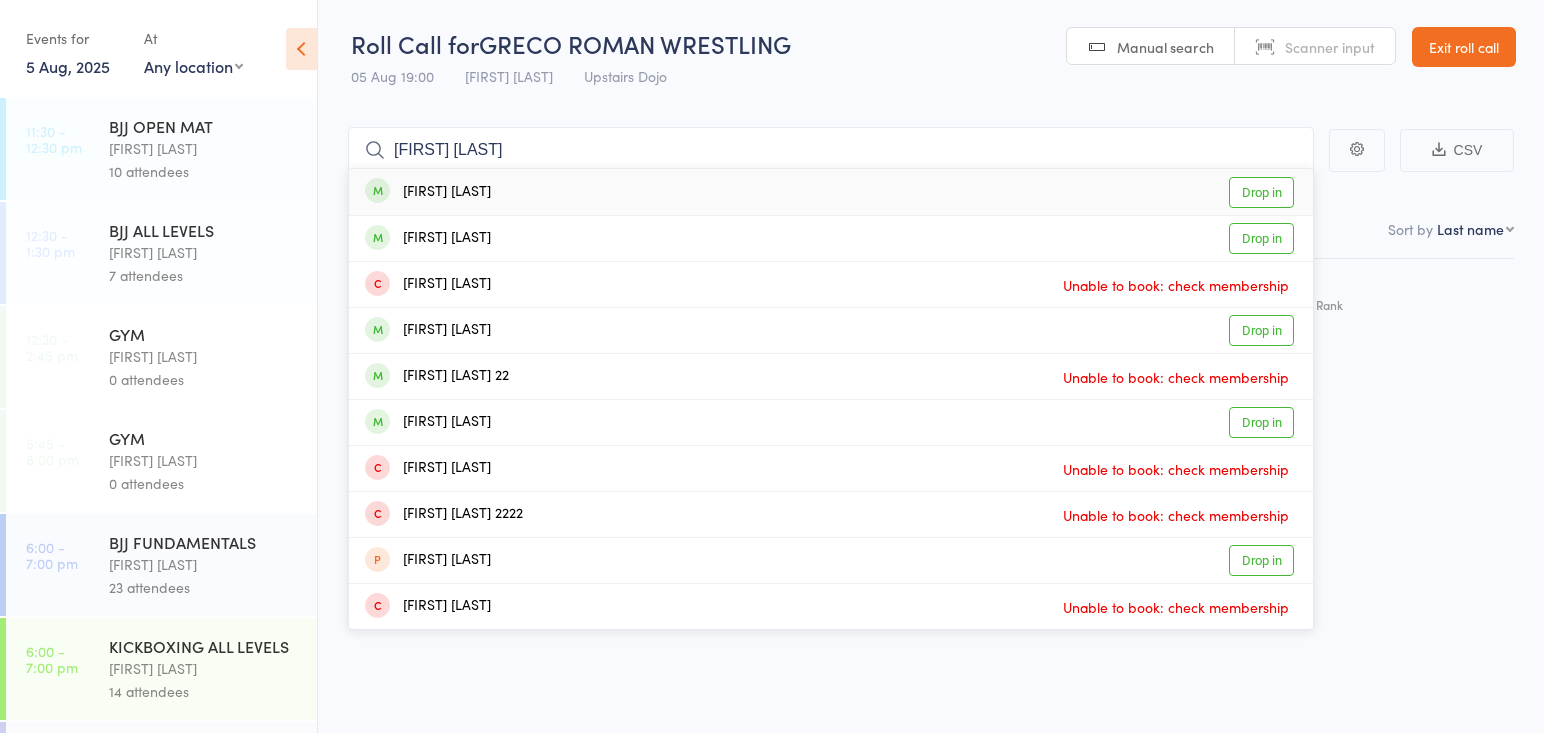 click on "Drop in" at bounding box center (1261, 192) 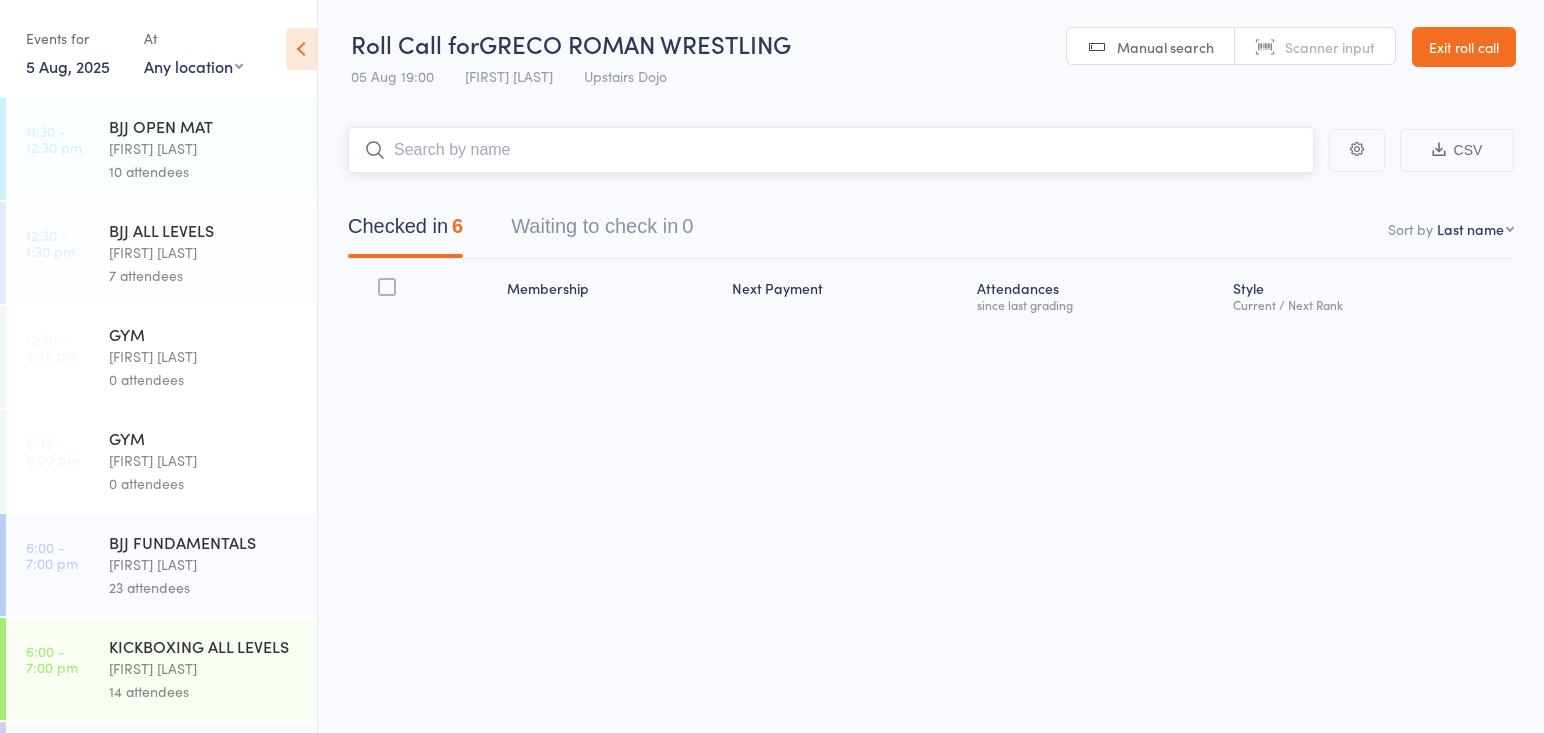 click at bounding box center (831, 150) 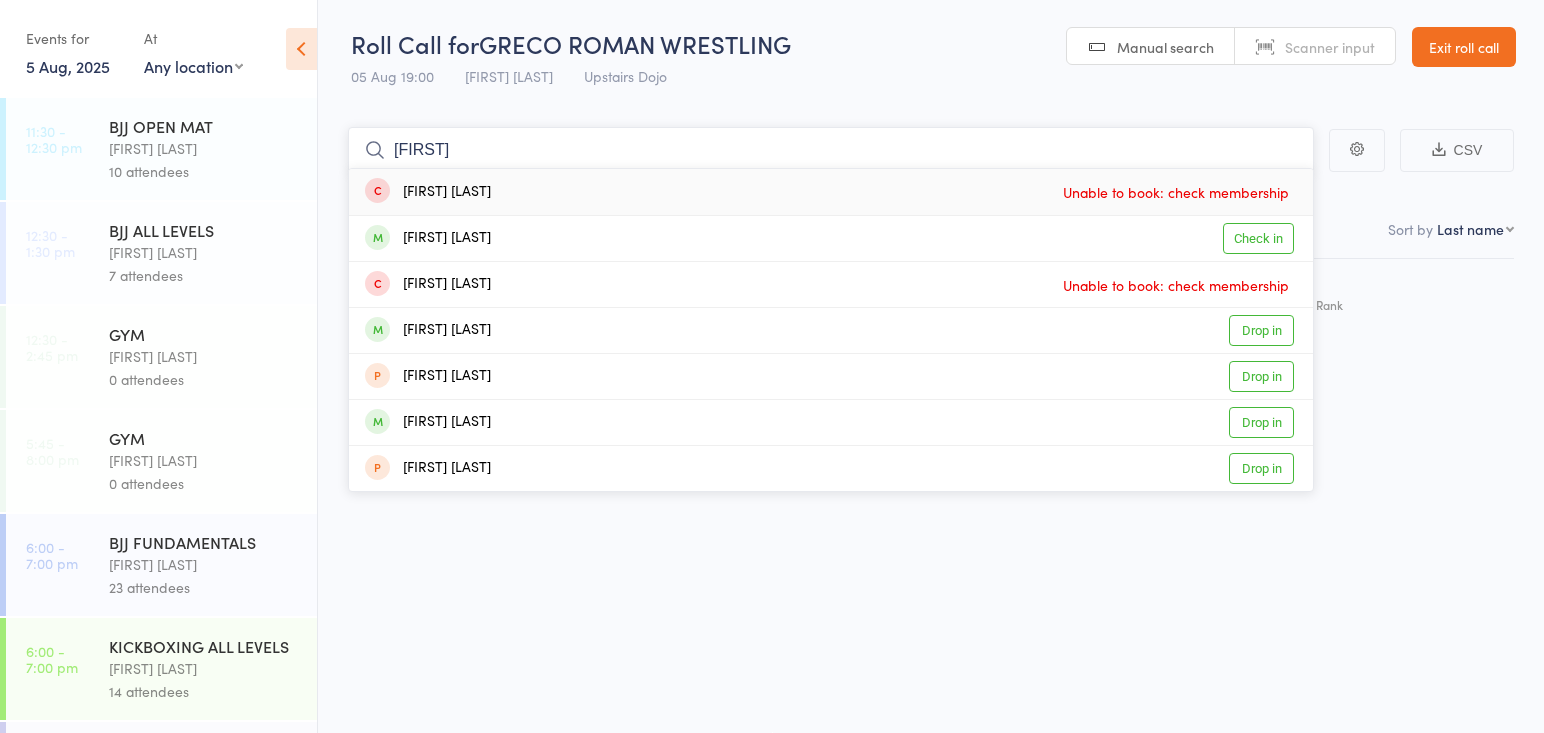 type on "ills" 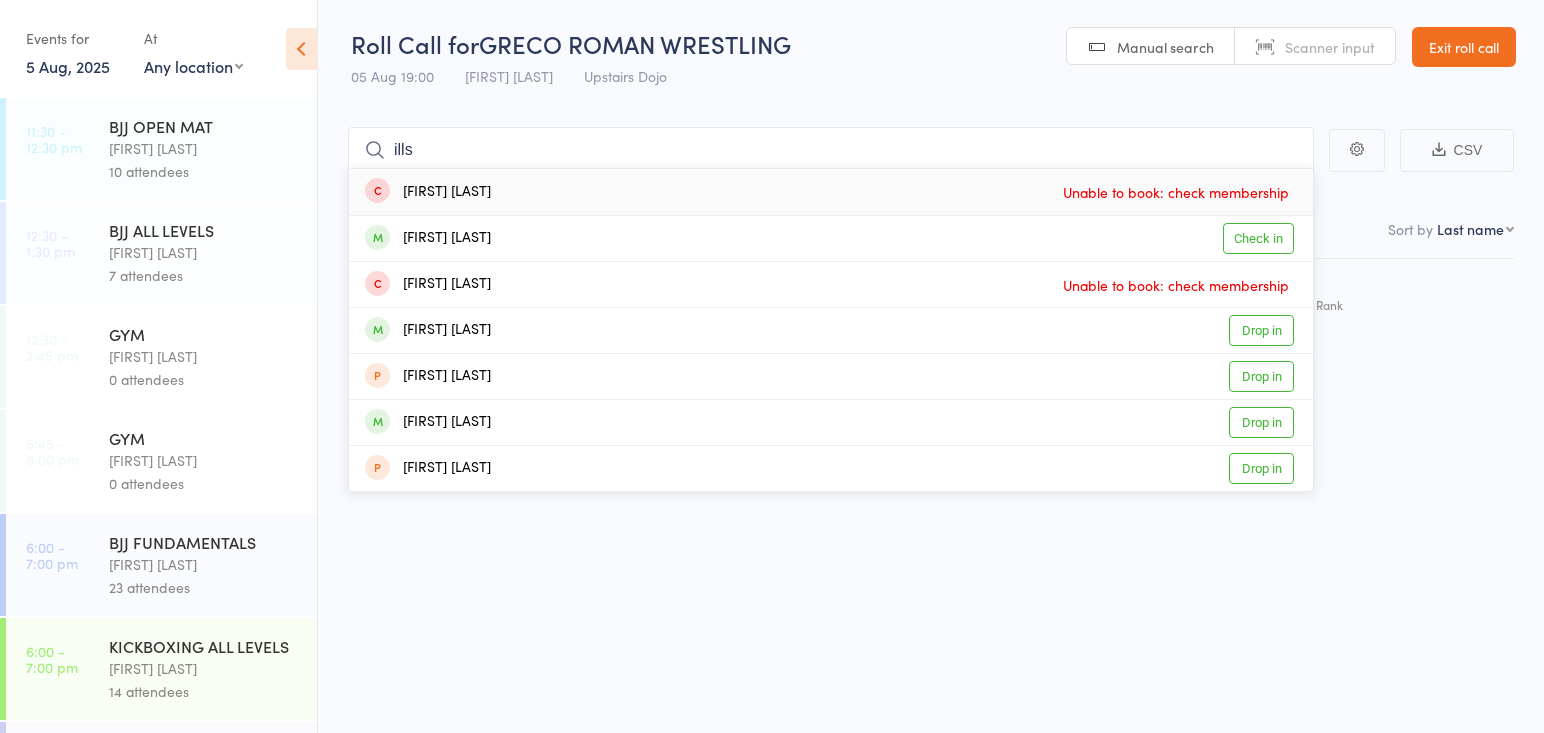 drag, startPoint x: 573, startPoint y: 146, endPoint x: 569, endPoint y: 234, distance: 88.09086 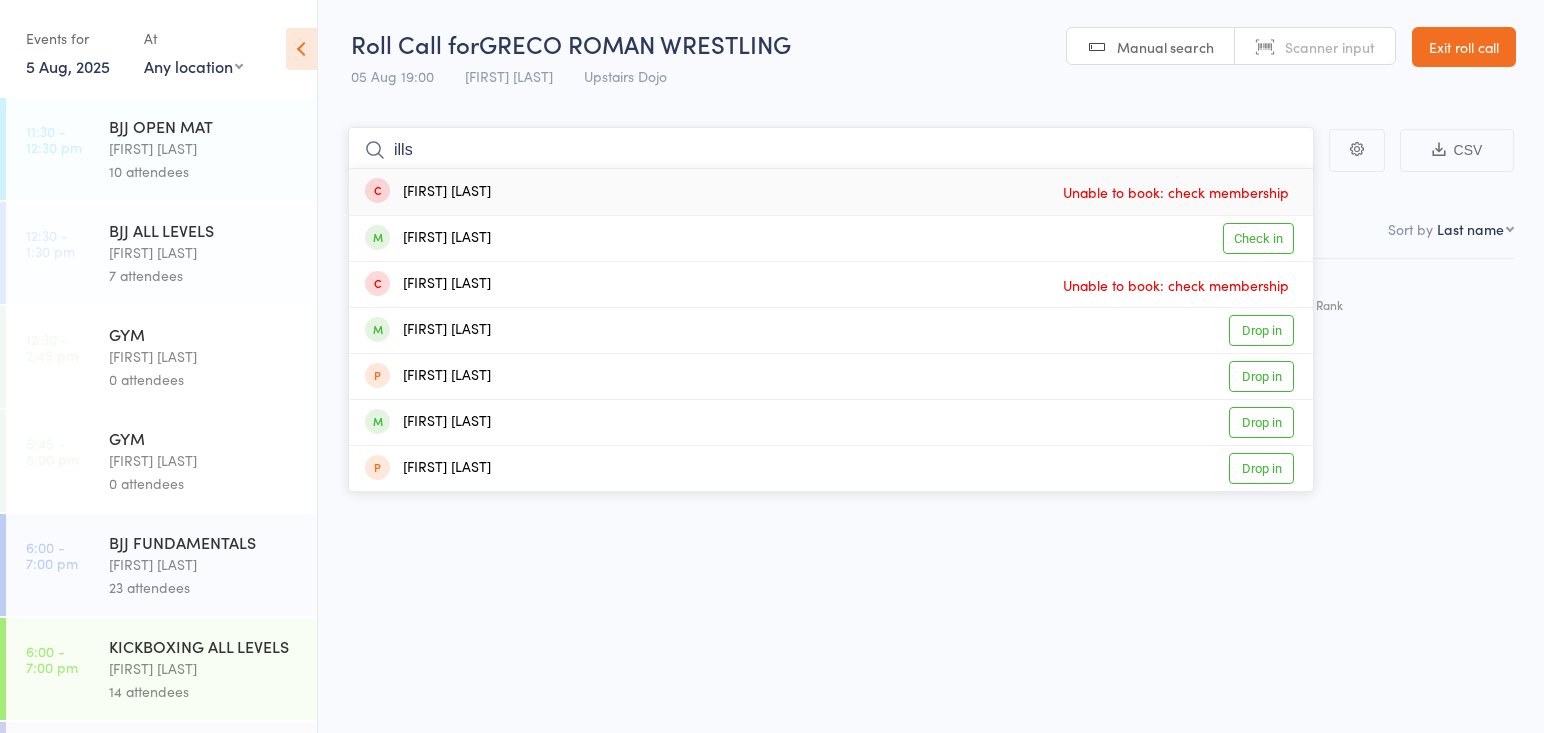 type 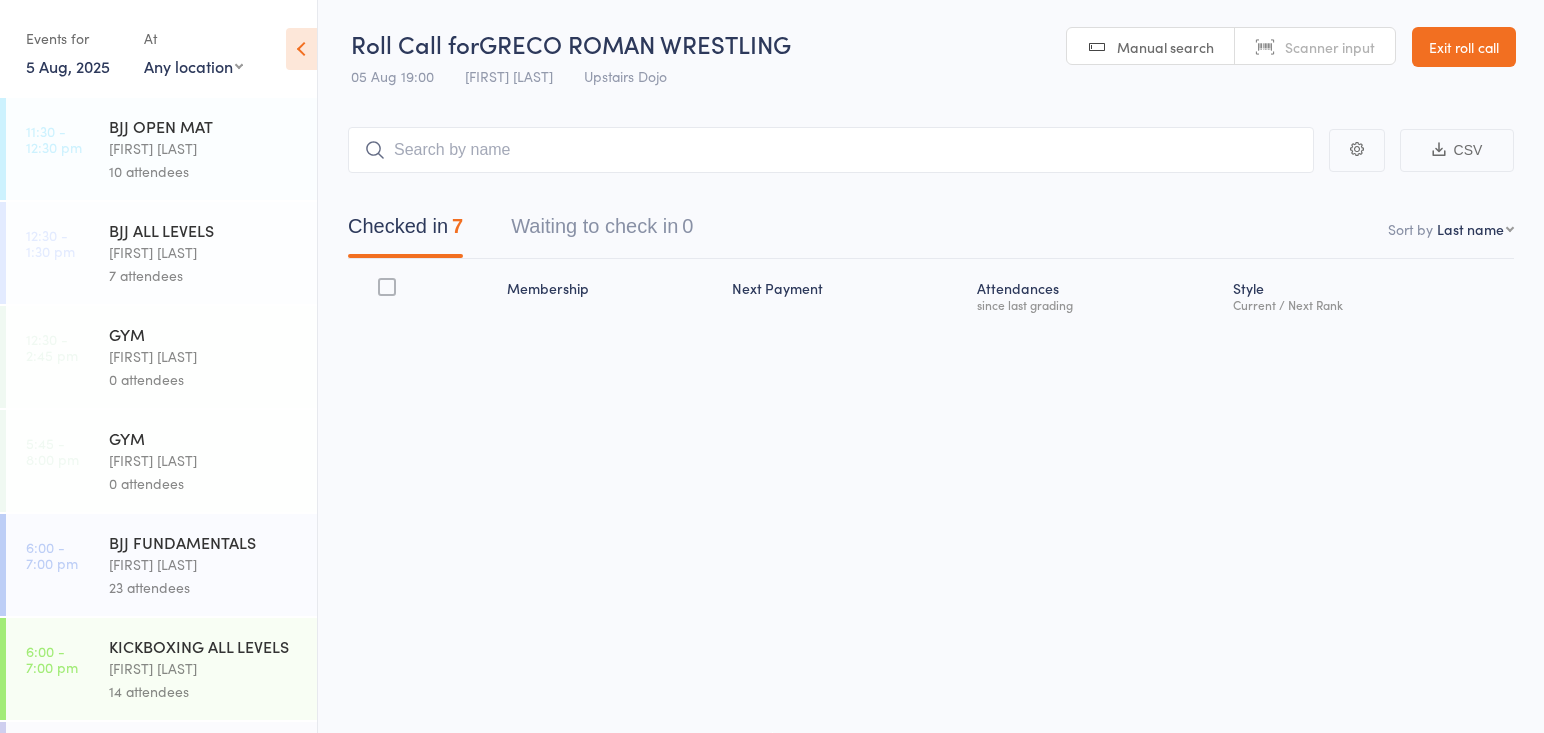click on "Frankie Gibson" at bounding box center (204, 668) 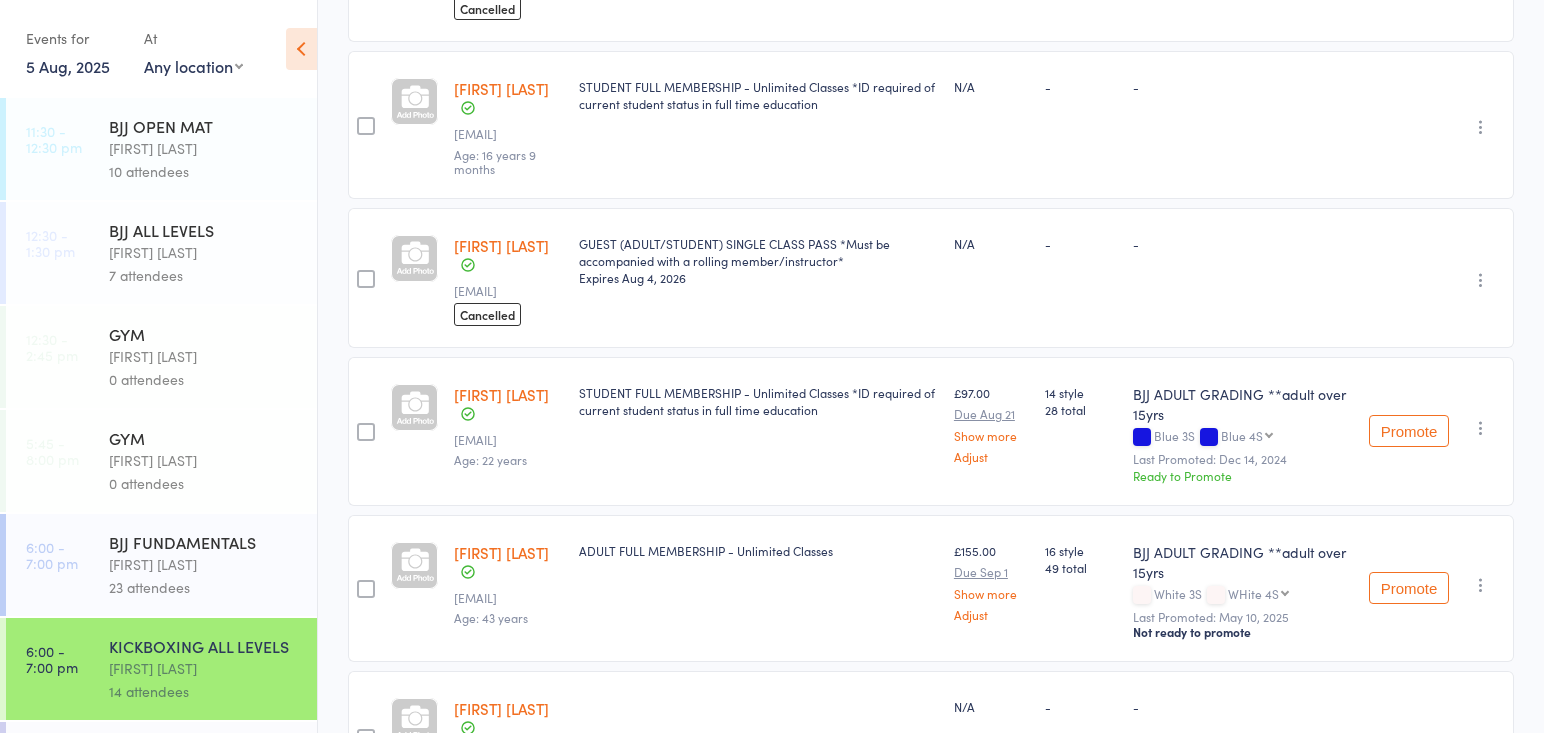 scroll, scrollTop: 930, scrollLeft: 0, axis: vertical 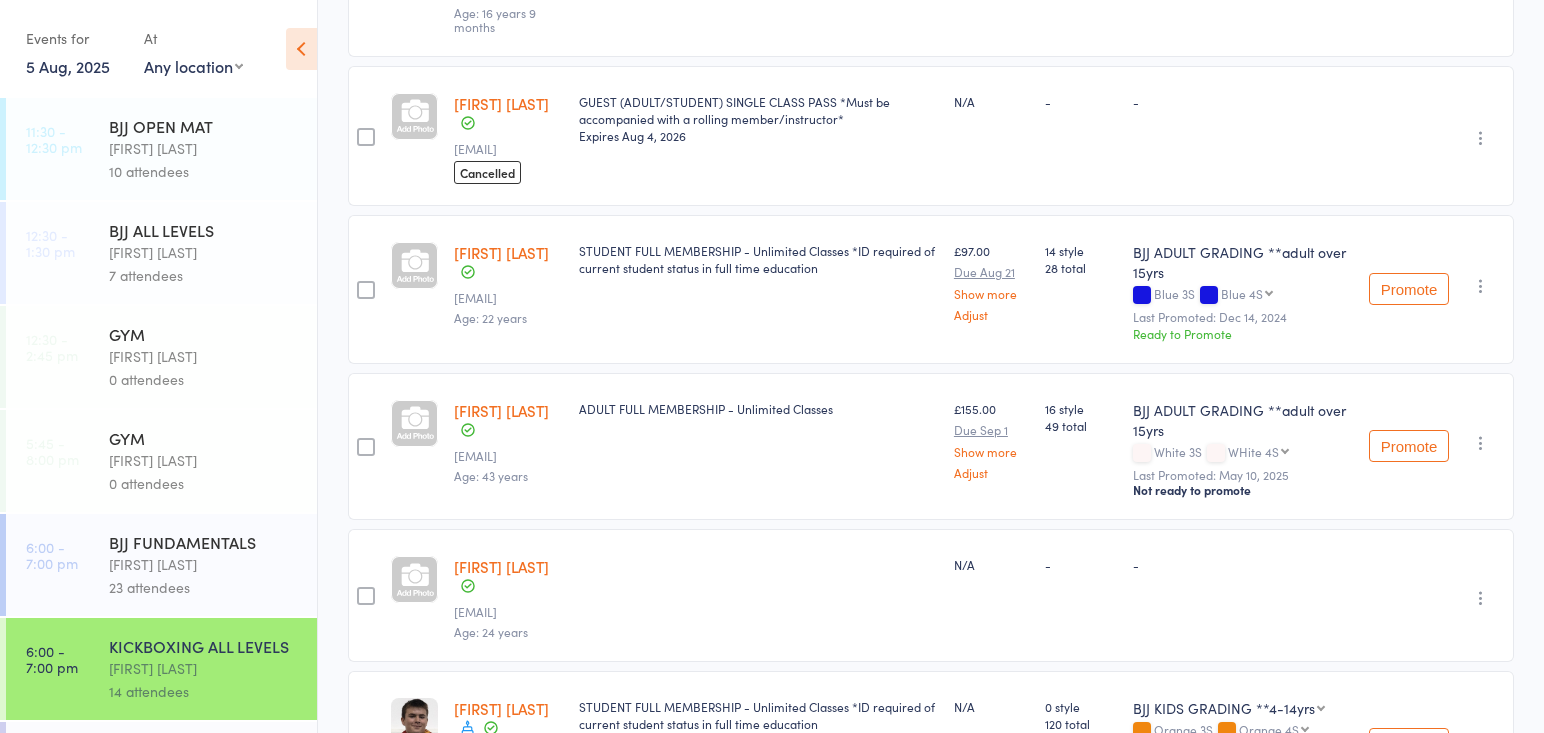click on "[FIRST] [LAST]" at bounding box center [501, 566] 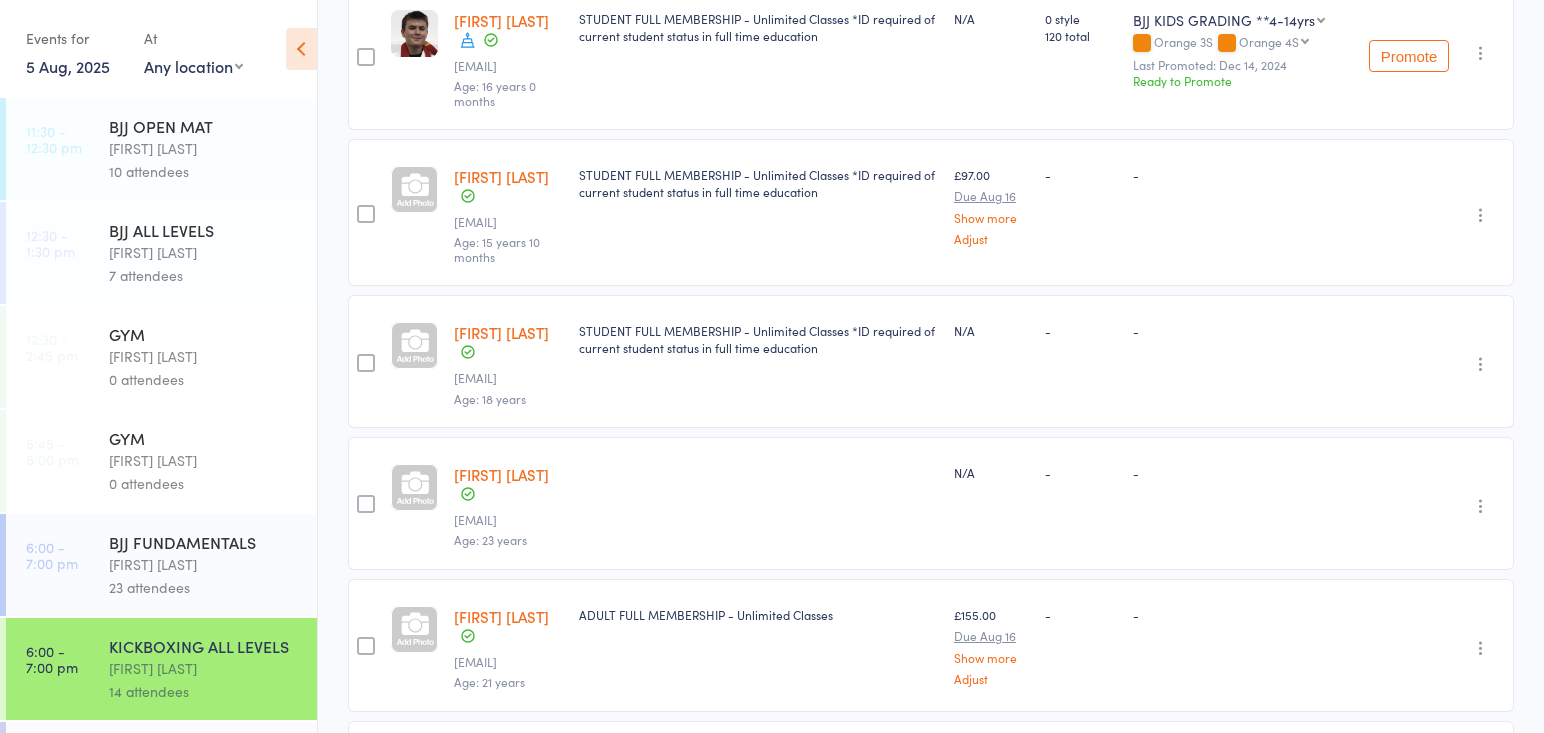 scroll, scrollTop: 1617, scrollLeft: 0, axis: vertical 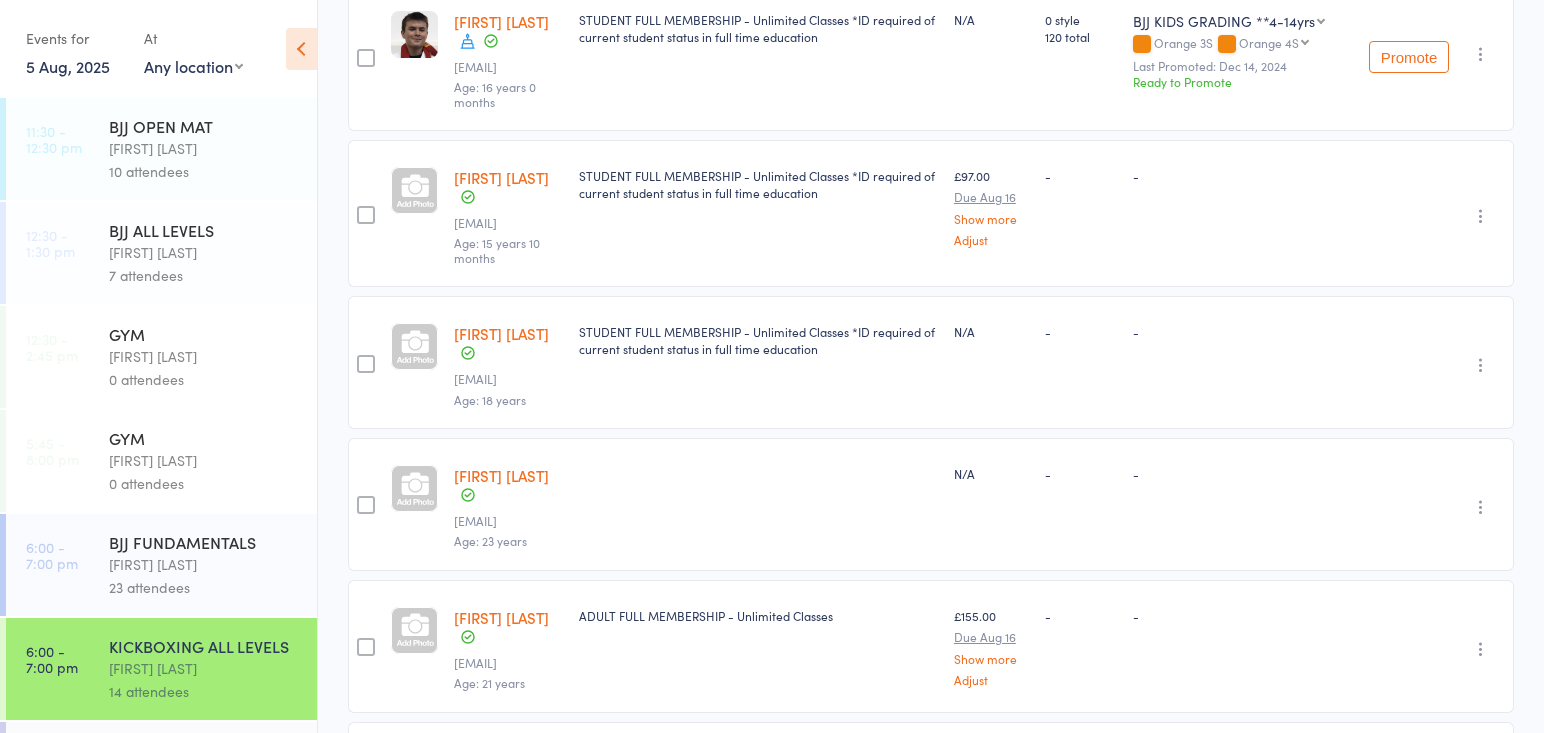 click on "Archie Wood" at bounding box center (501, 759) 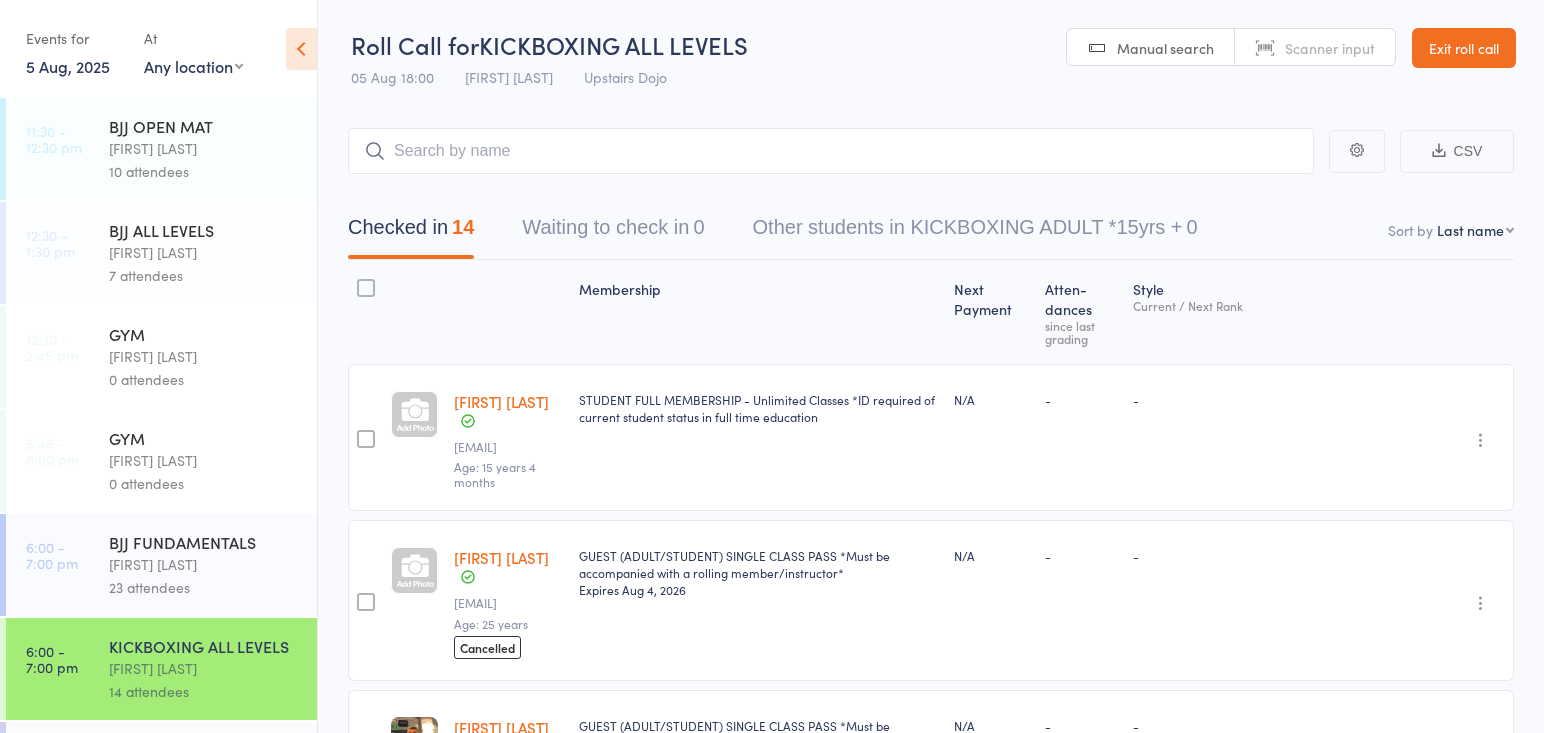 scroll, scrollTop: 0, scrollLeft: 0, axis: both 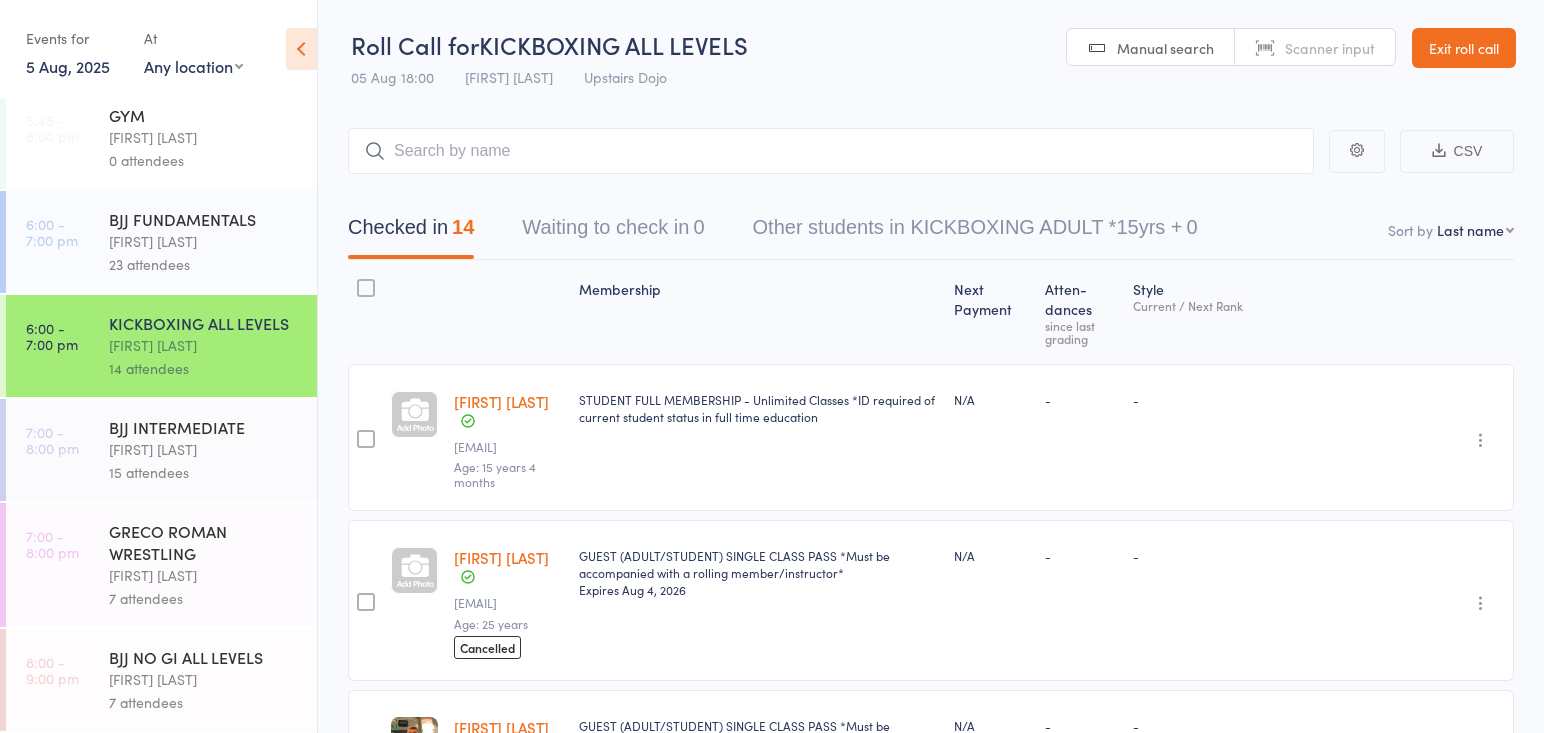 click on "15 attendees" at bounding box center [204, 472] 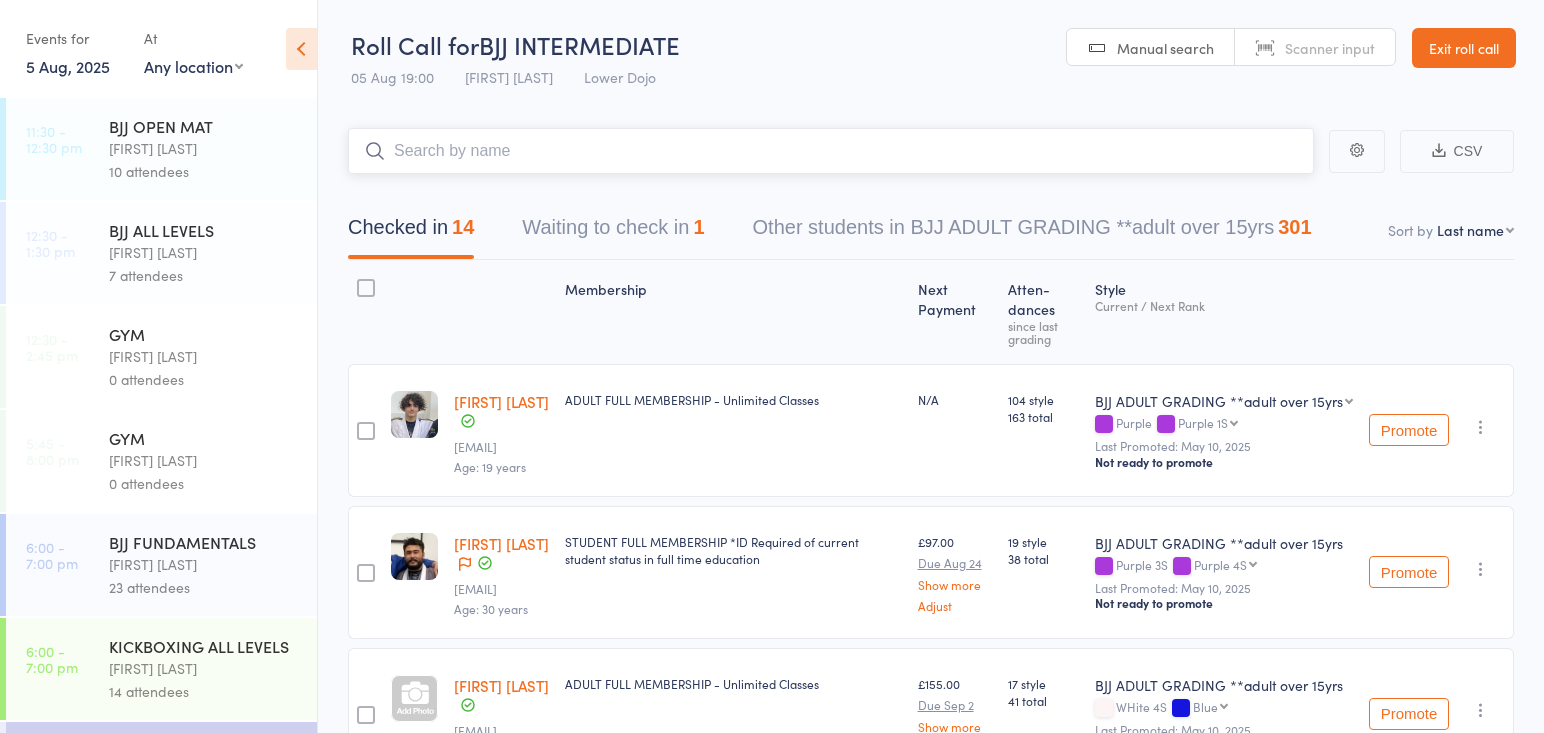 scroll, scrollTop: 0, scrollLeft: 0, axis: both 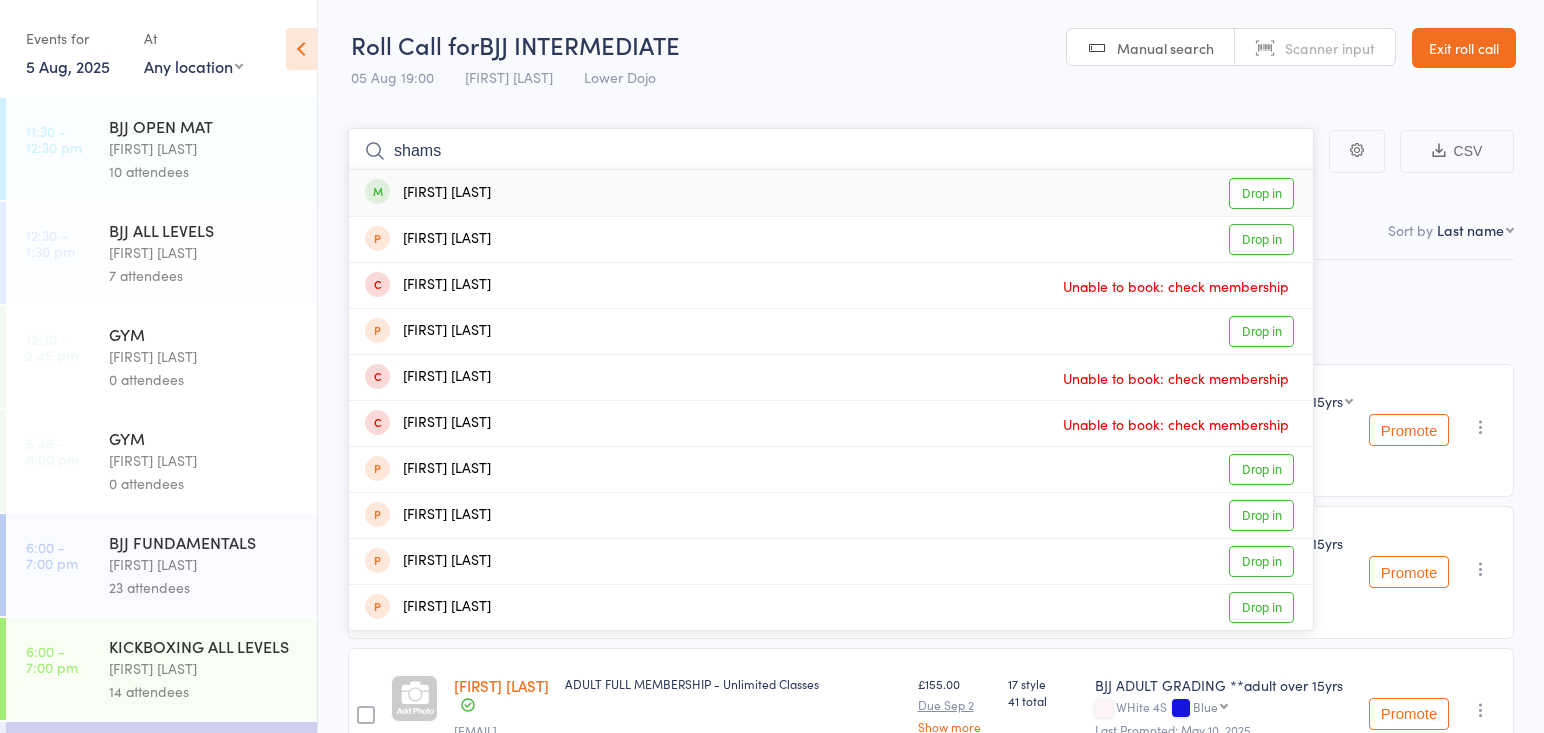 type on "shams" 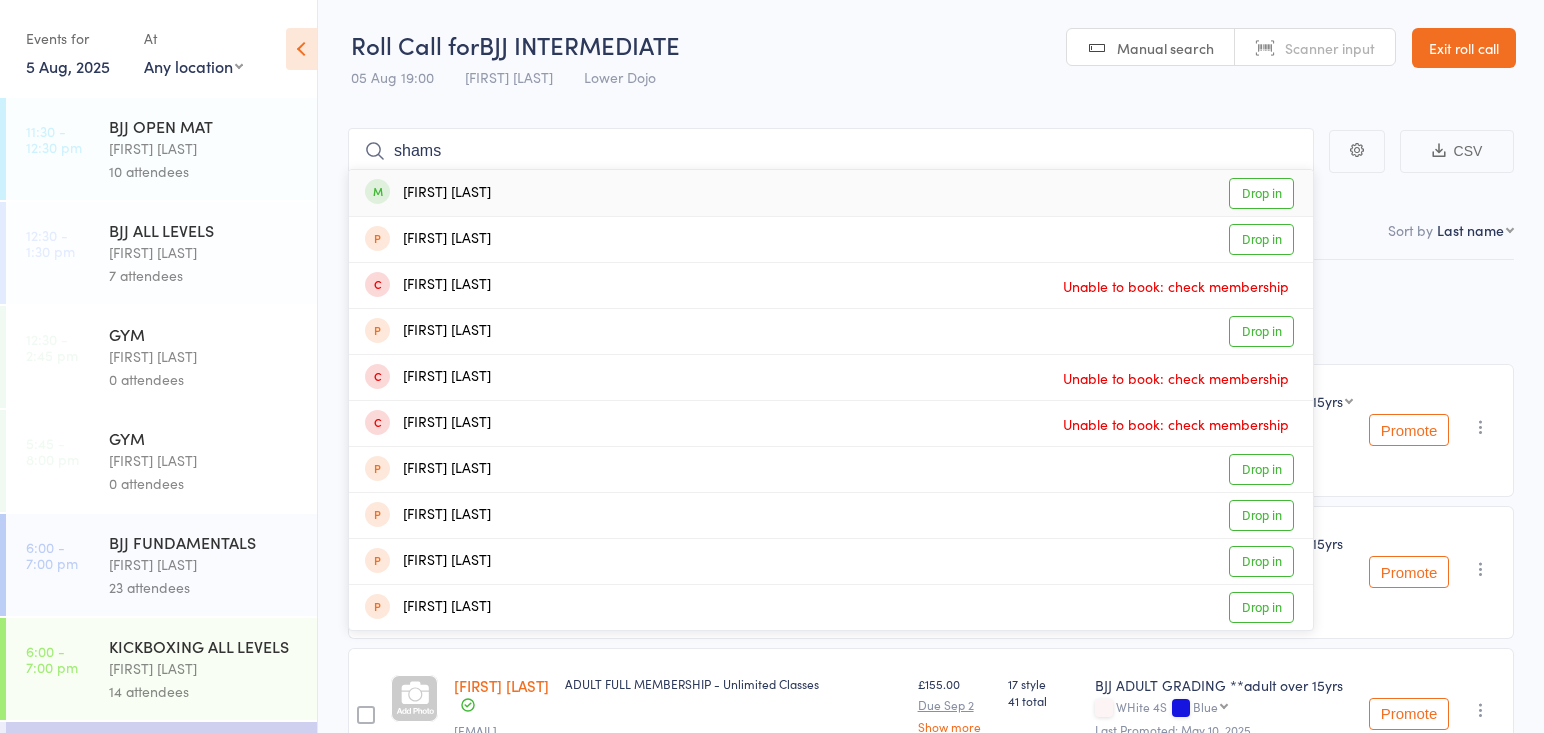 click on "Shams Sulieman" at bounding box center [428, 193] 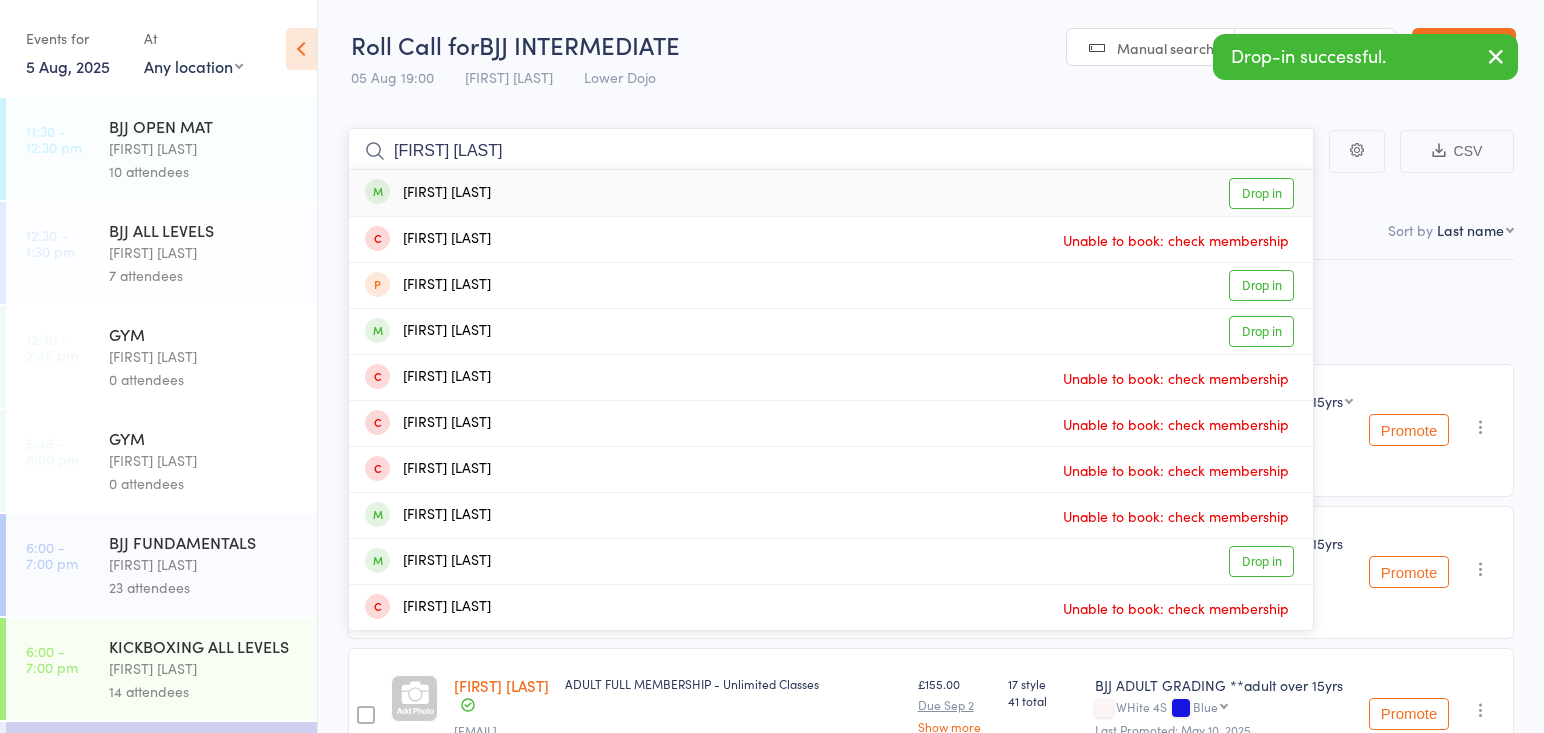 type on "mark th" 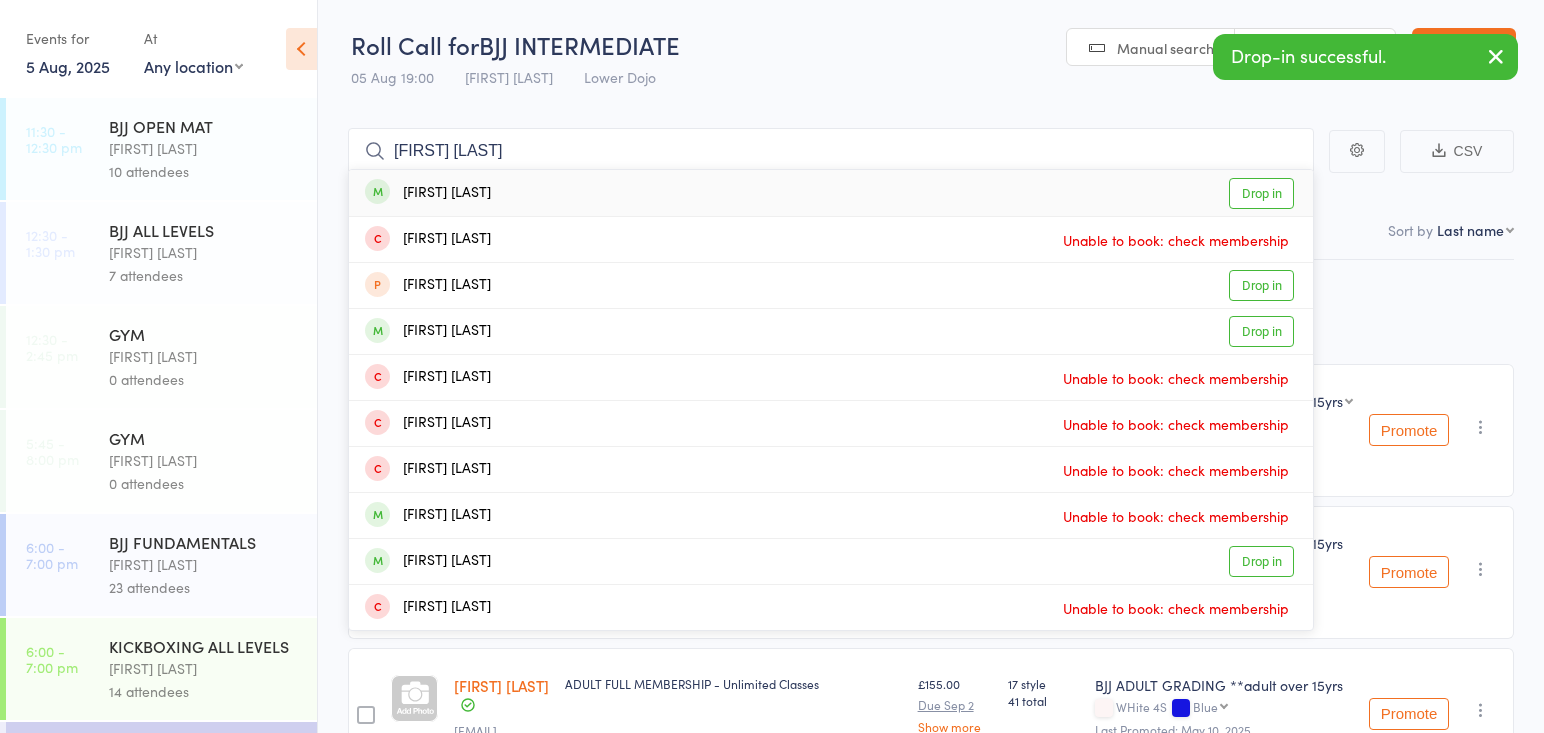 click on "Mark Thaysen" at bounding box center (428, 193) 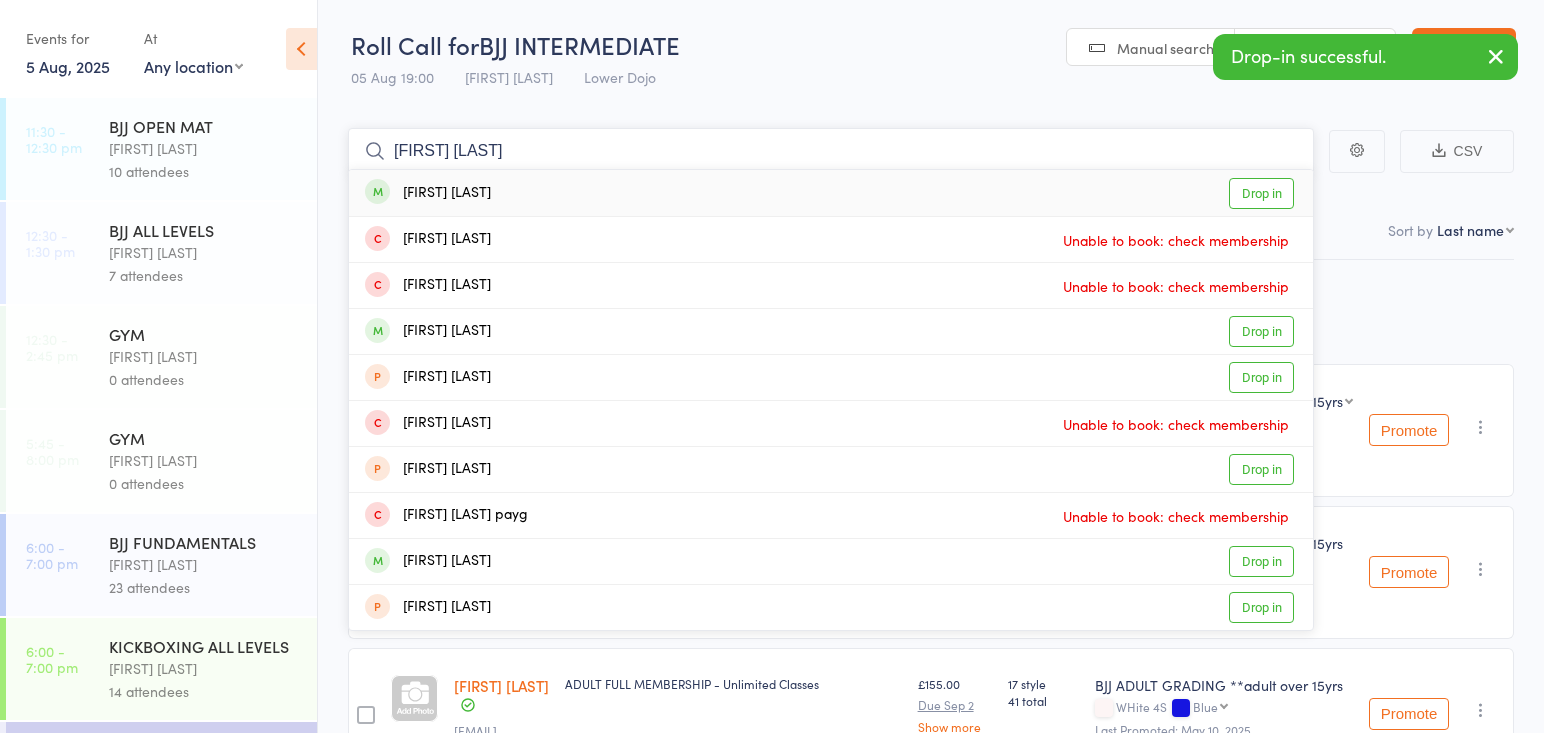 type on "emma sch" 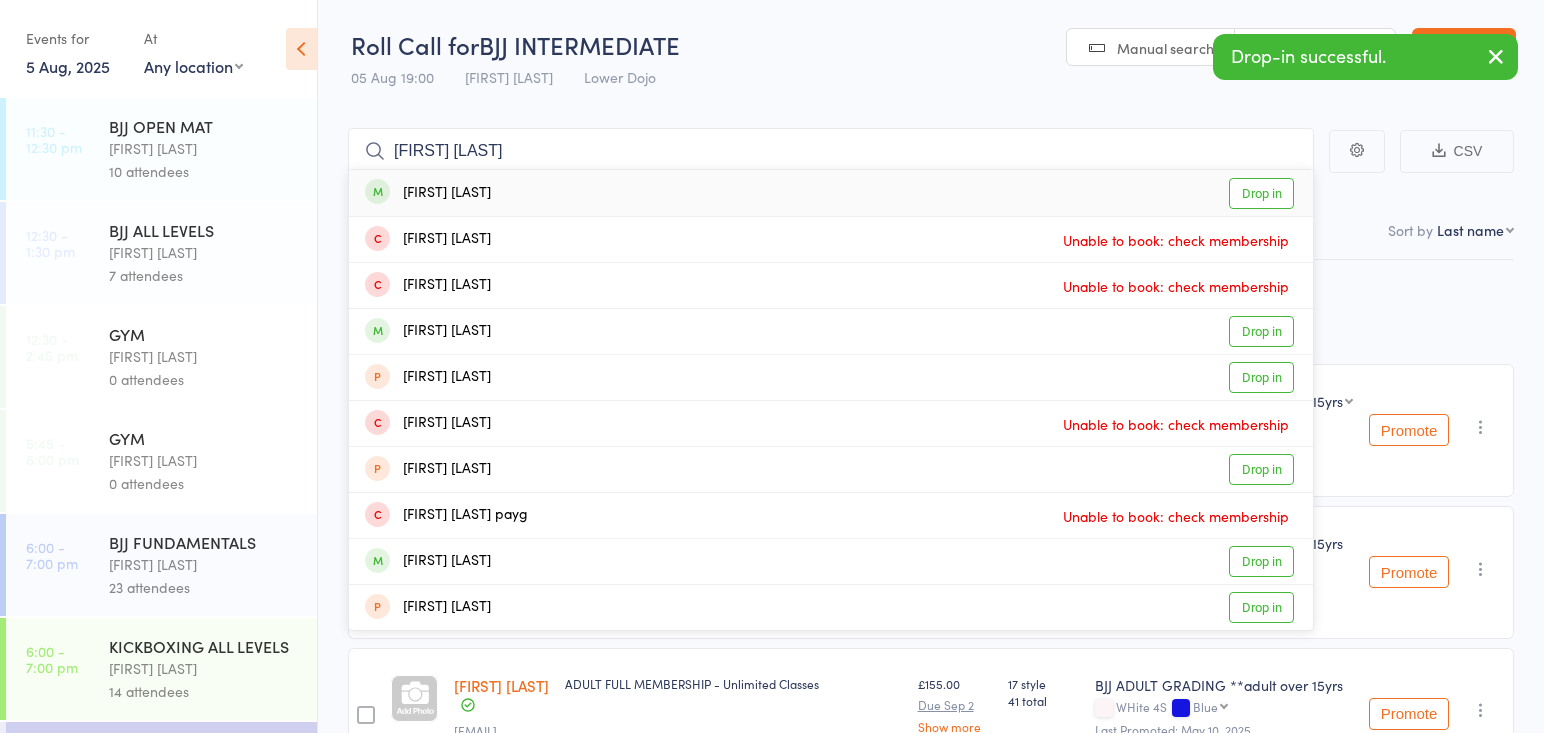 click on "Emma Schleiss" at bounding box center (428, 193) 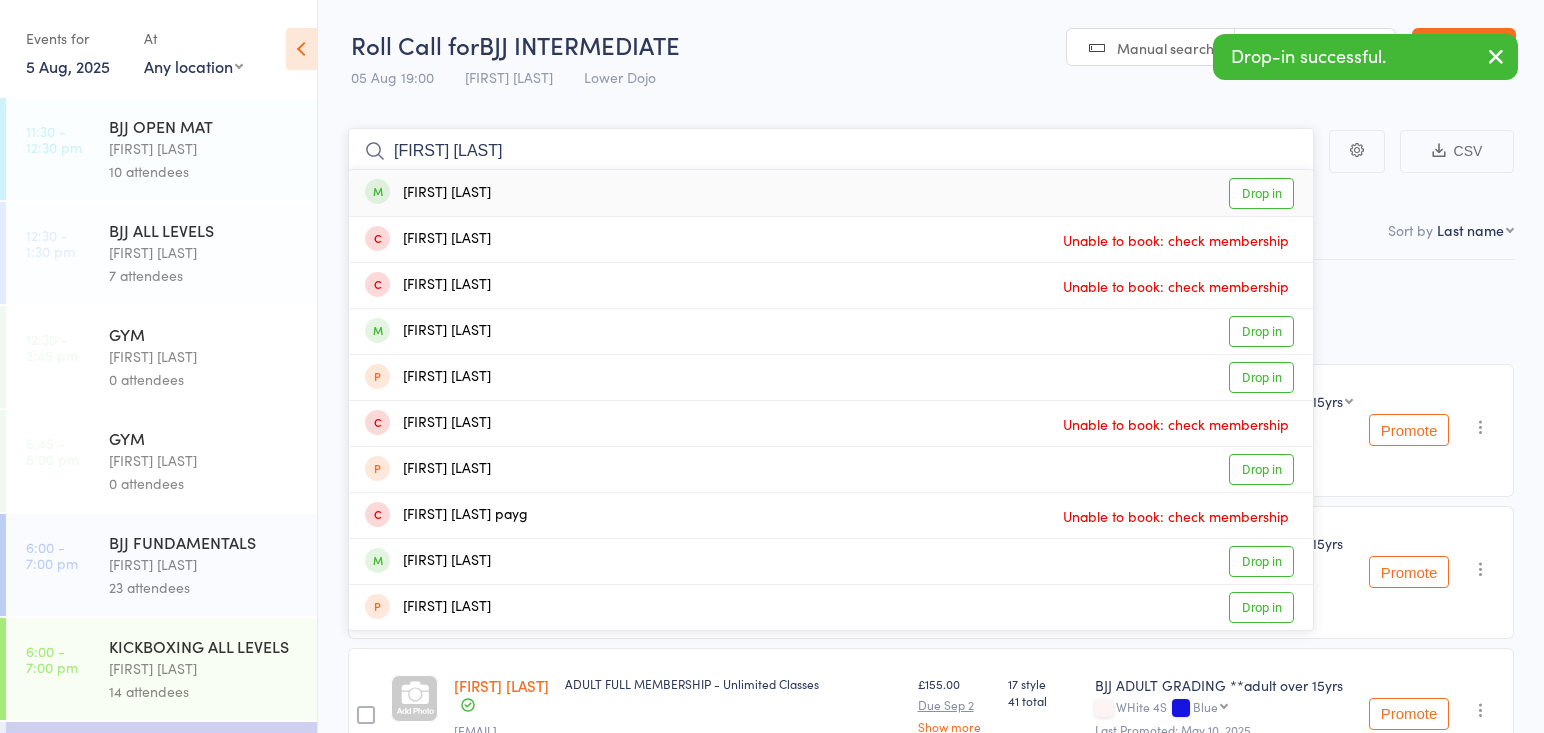 type 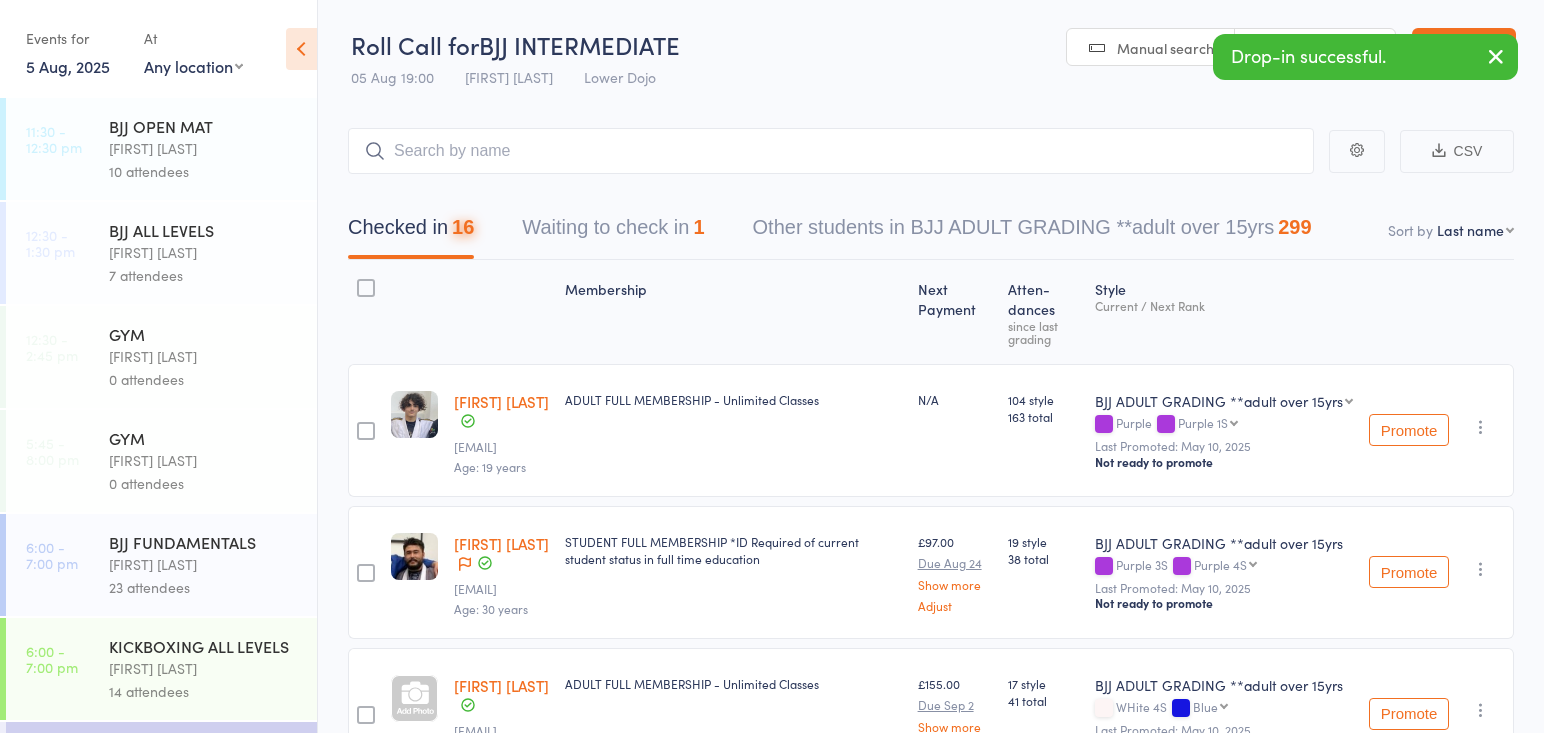 click on "BJJ FUNDAMENTALS" at bounding box center [204, 542] 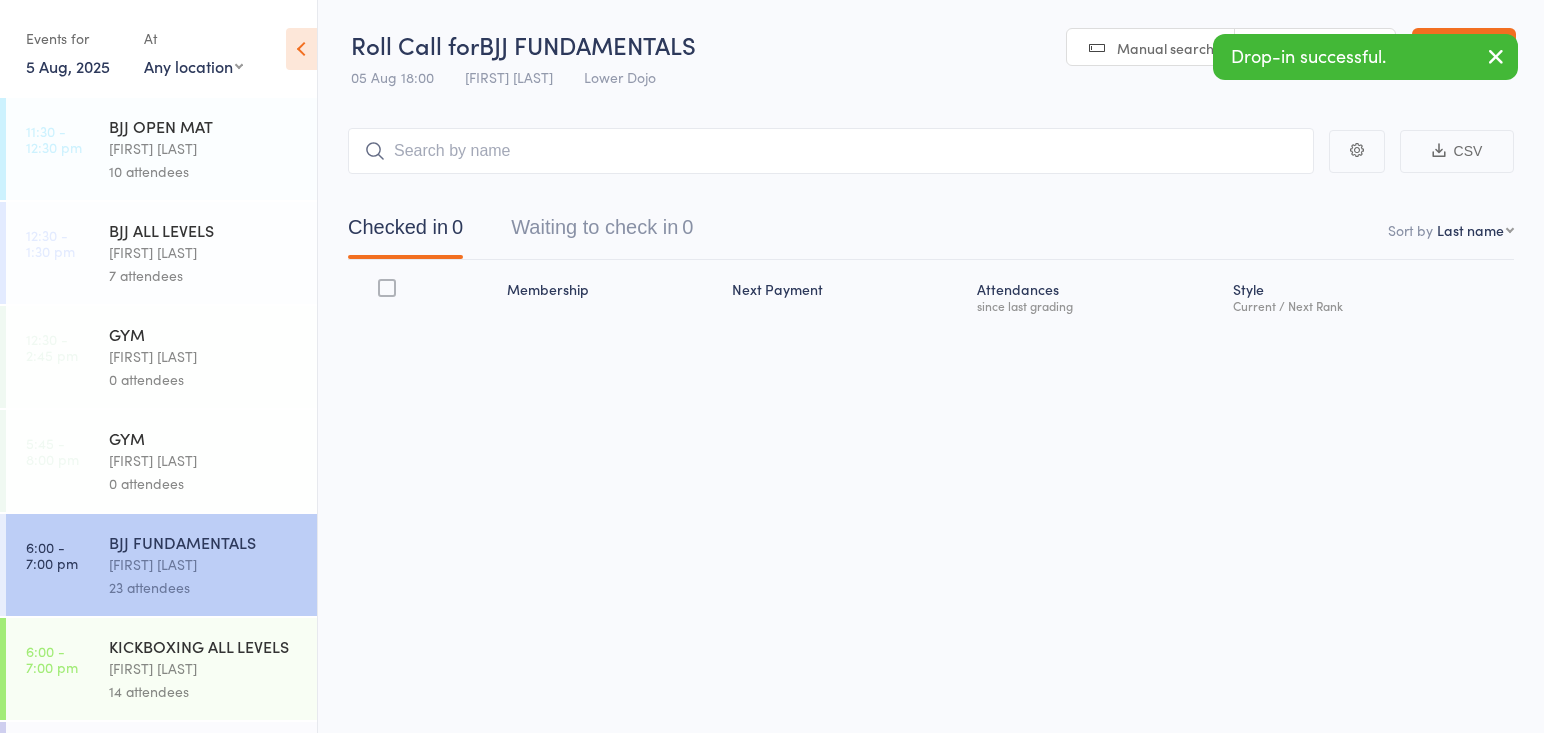 click at bounding box center [831, 151] 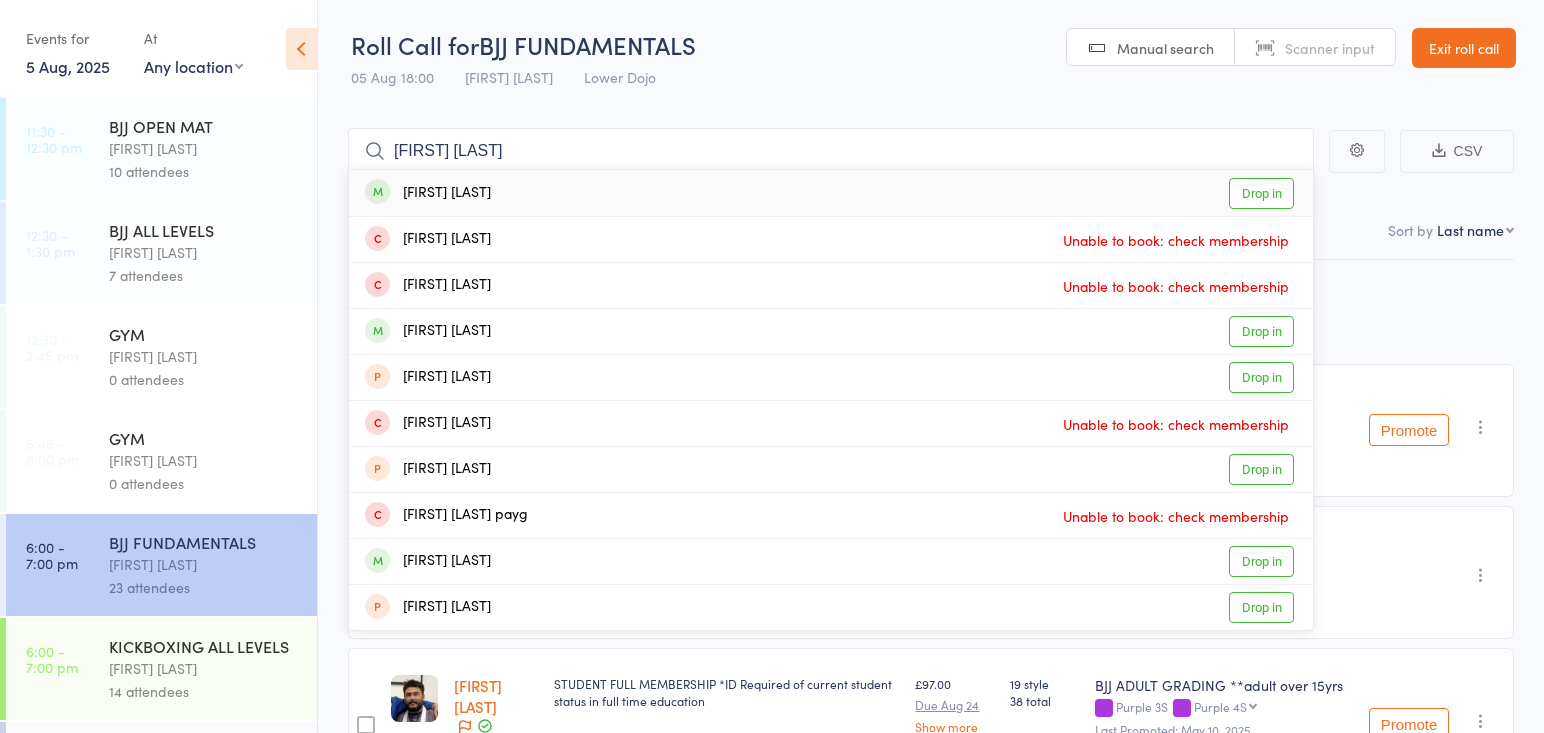 type on "emma sch" 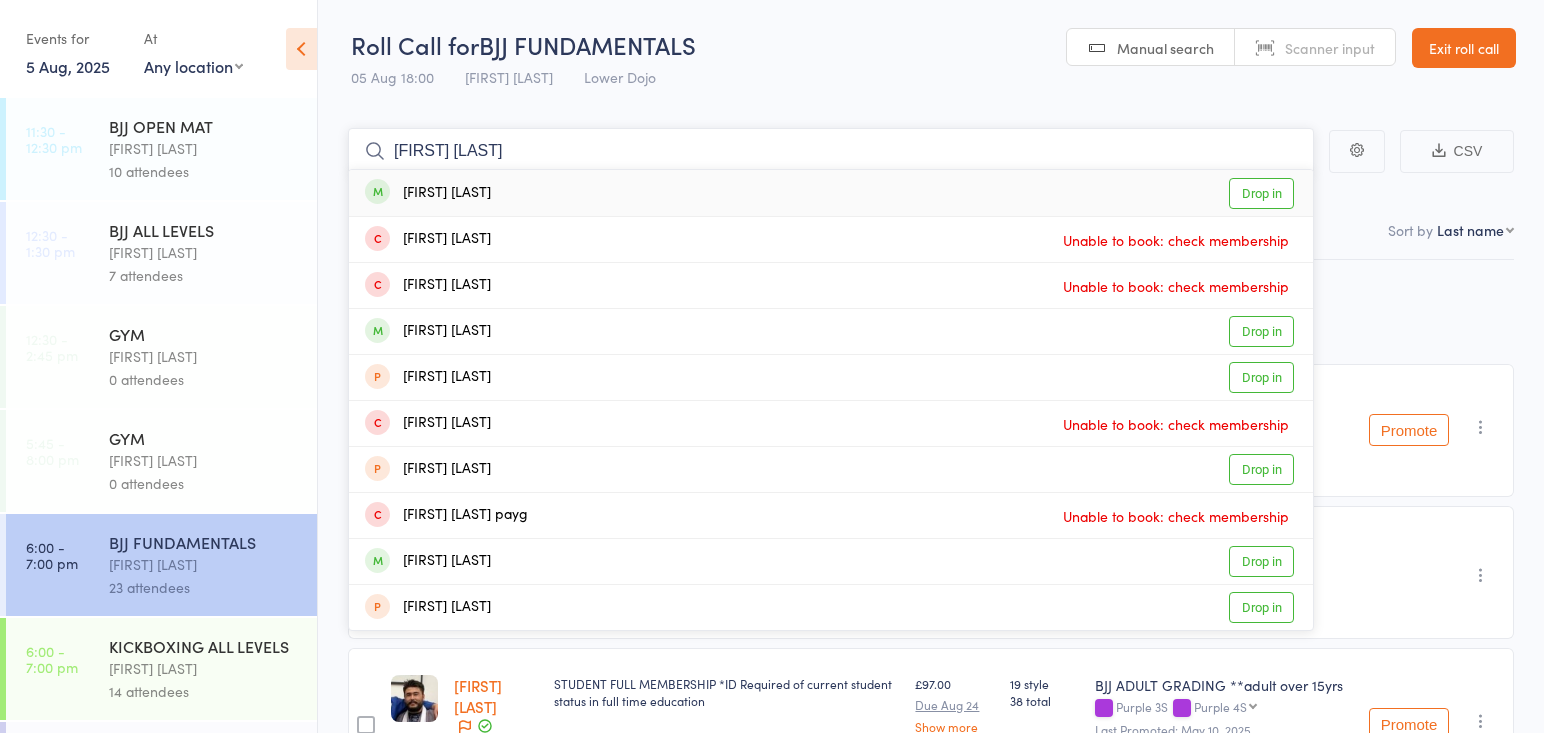 type 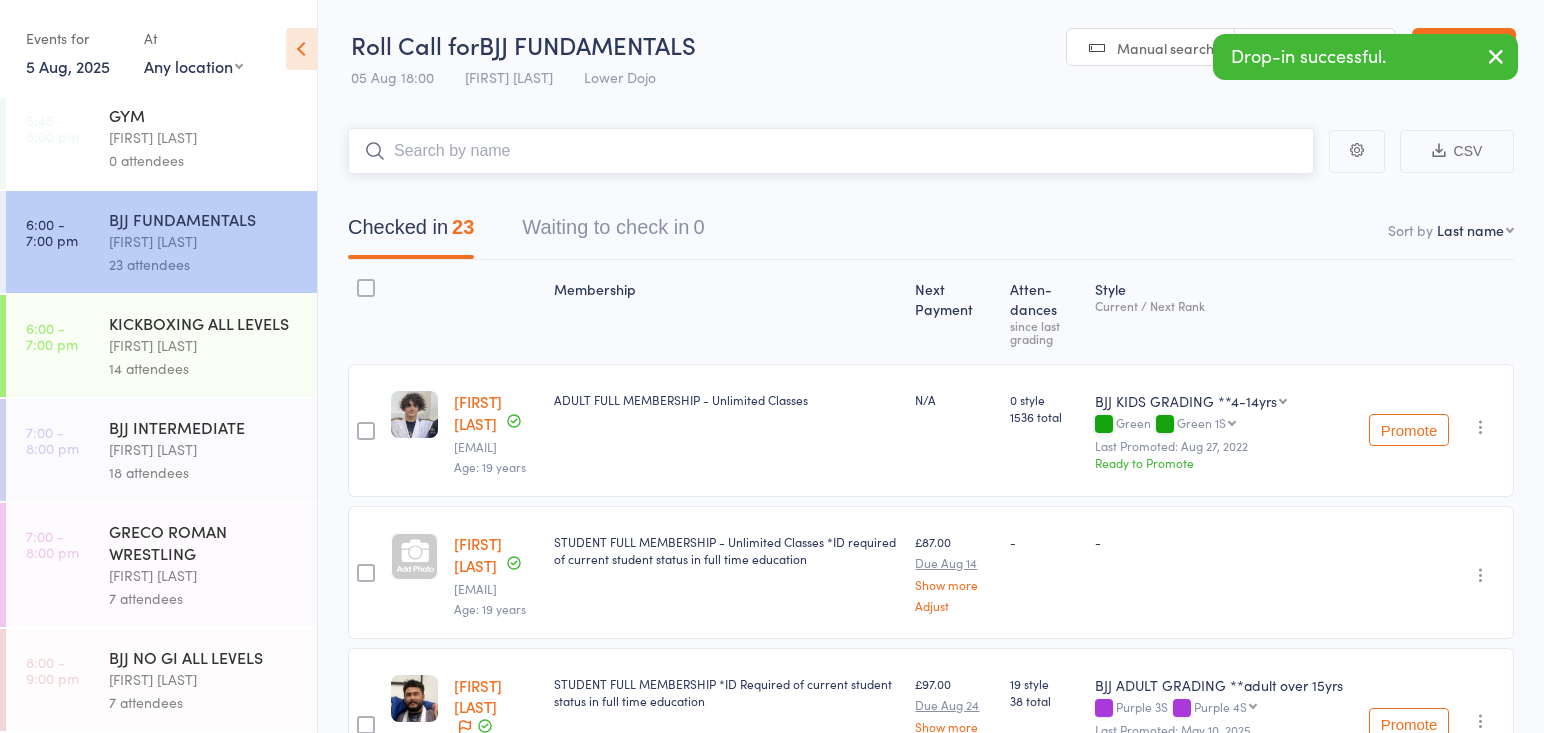 scroll, scrollTop: 323, scrollLeft: 0, axis: vertical 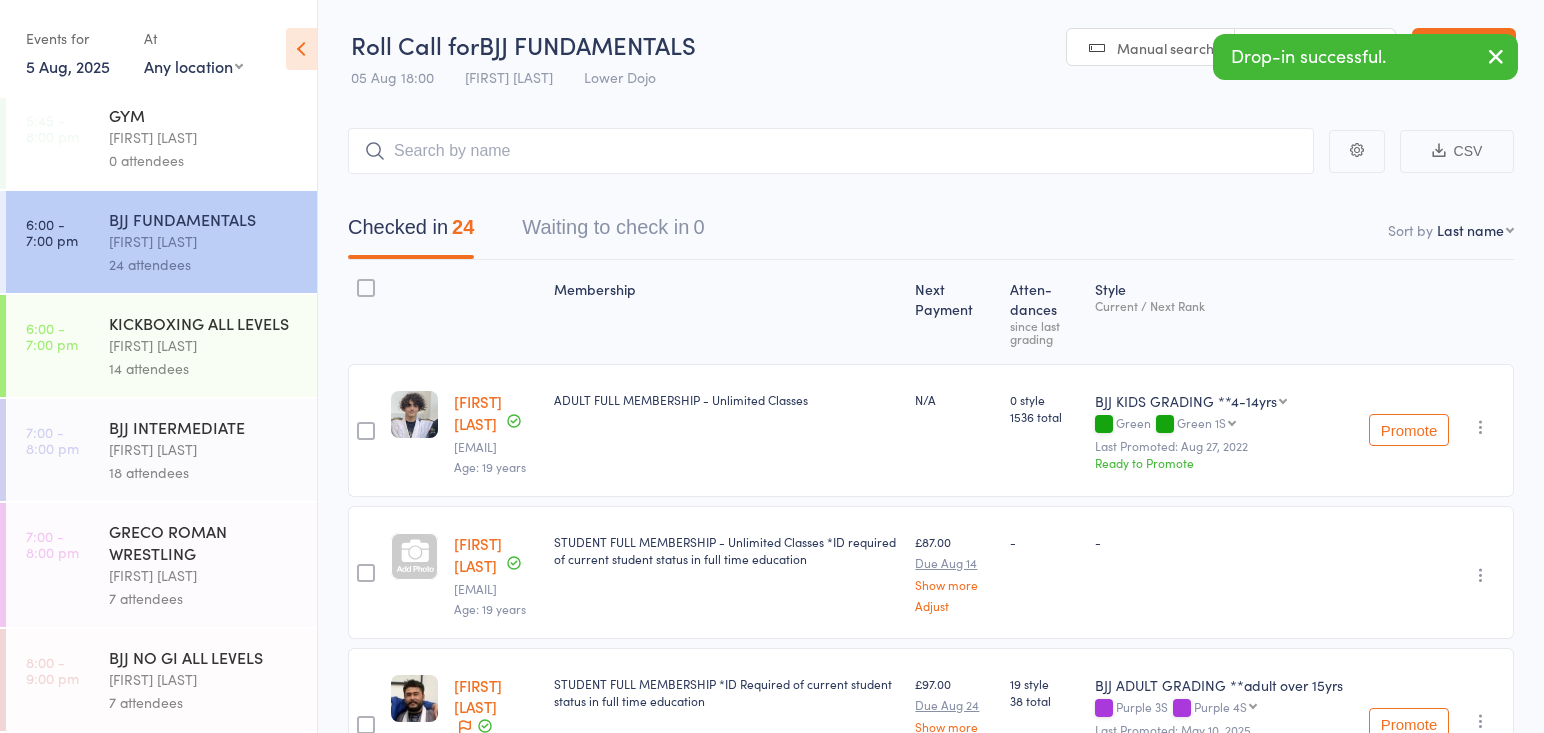 click on "BJJ INTERMEDIATE Thomas Buckmaster 18 attendees" at bounding box center (213, 450) 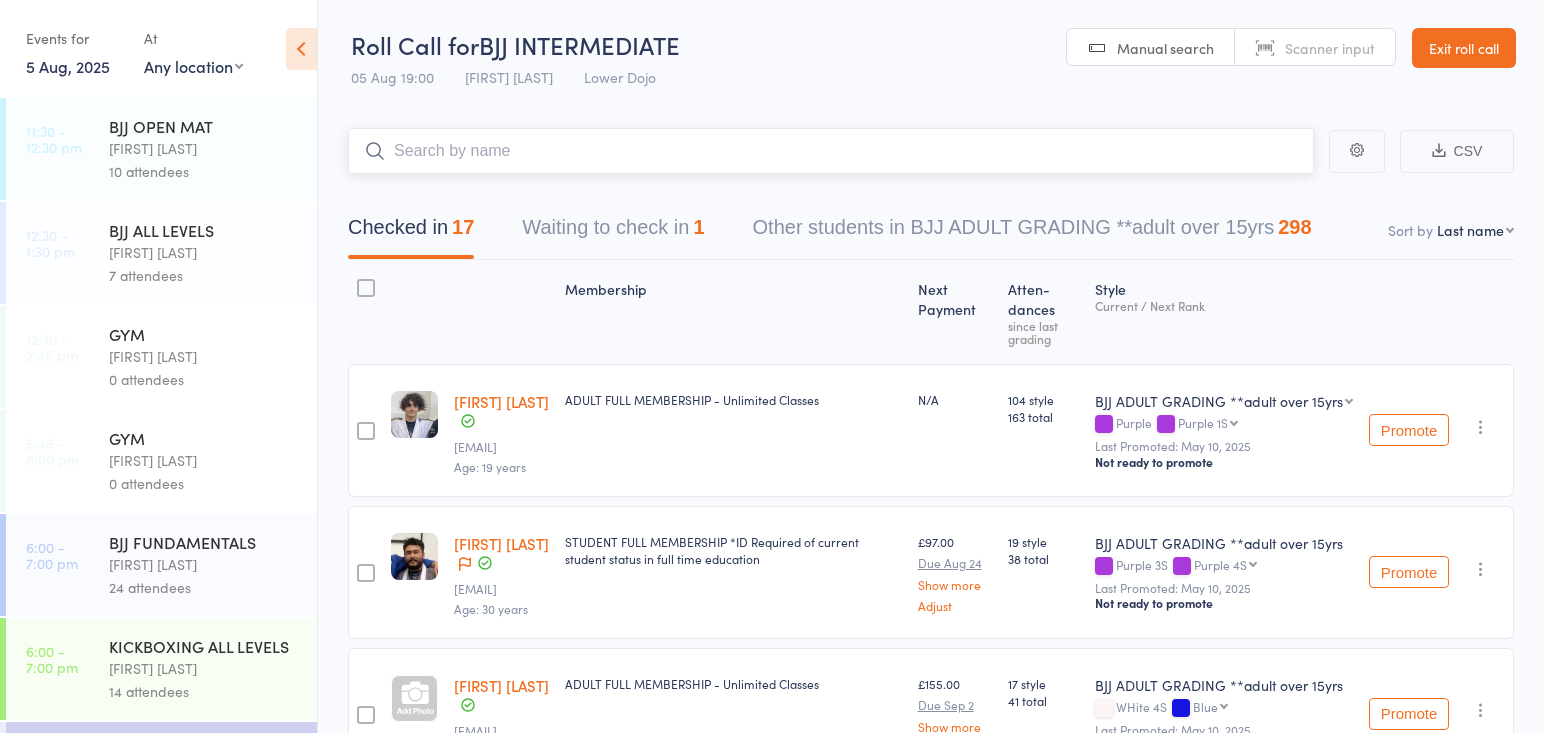 scroll, scrollTop: 0, scrollLeft: 0, axis: both 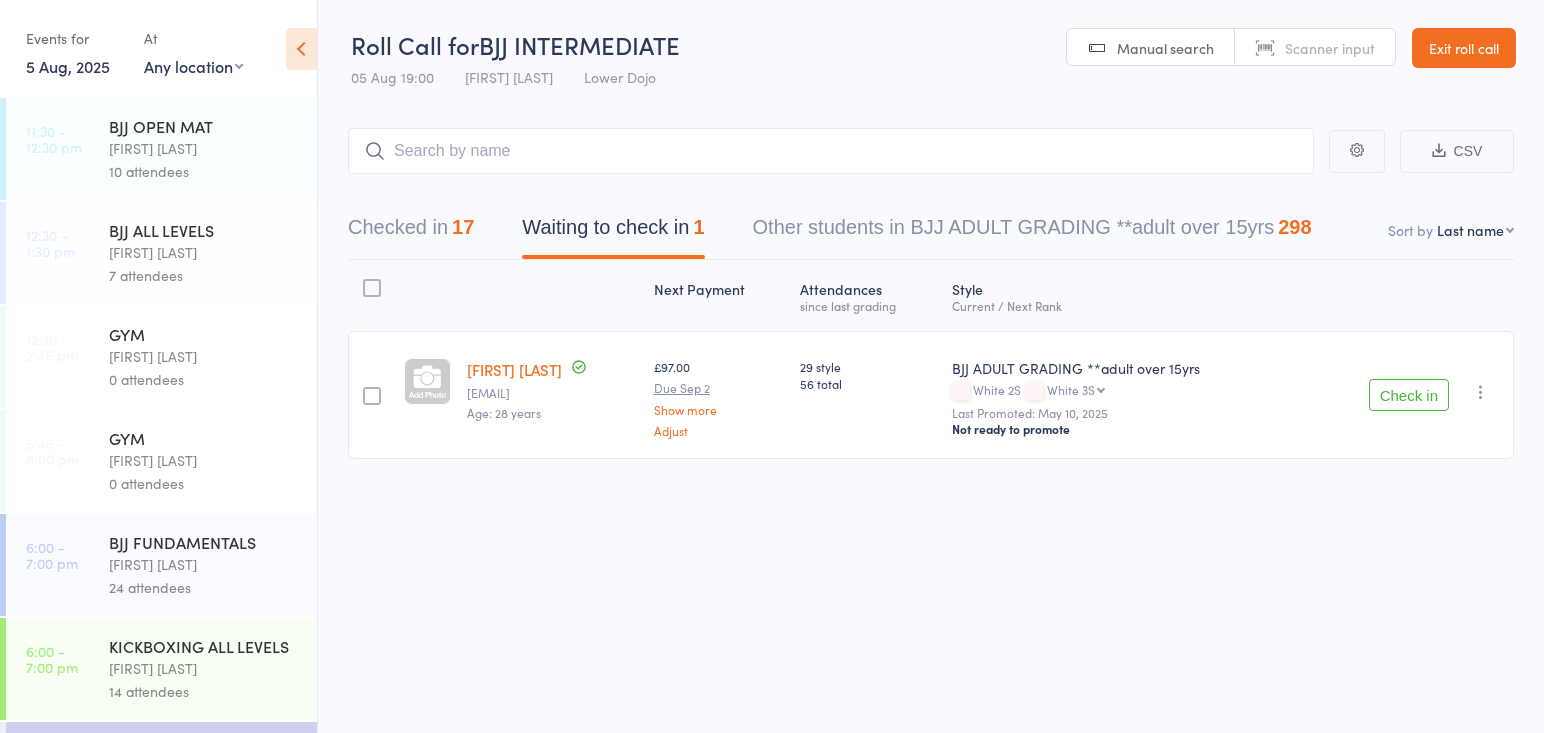 click on "Check in" at bounding box center [1409, 395] 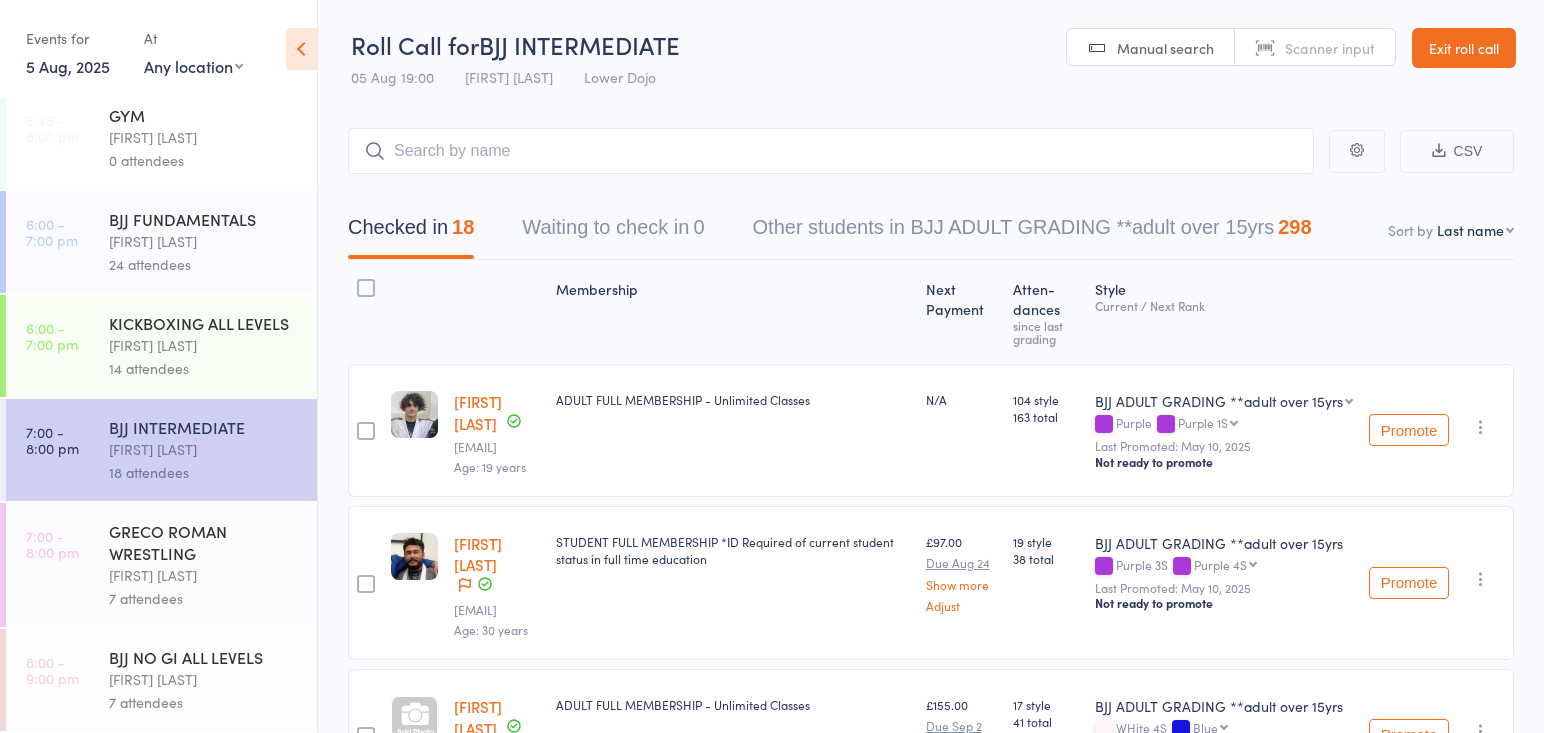 scroll, scrollTop: 323, scrollLeft: 0, axis: vertical 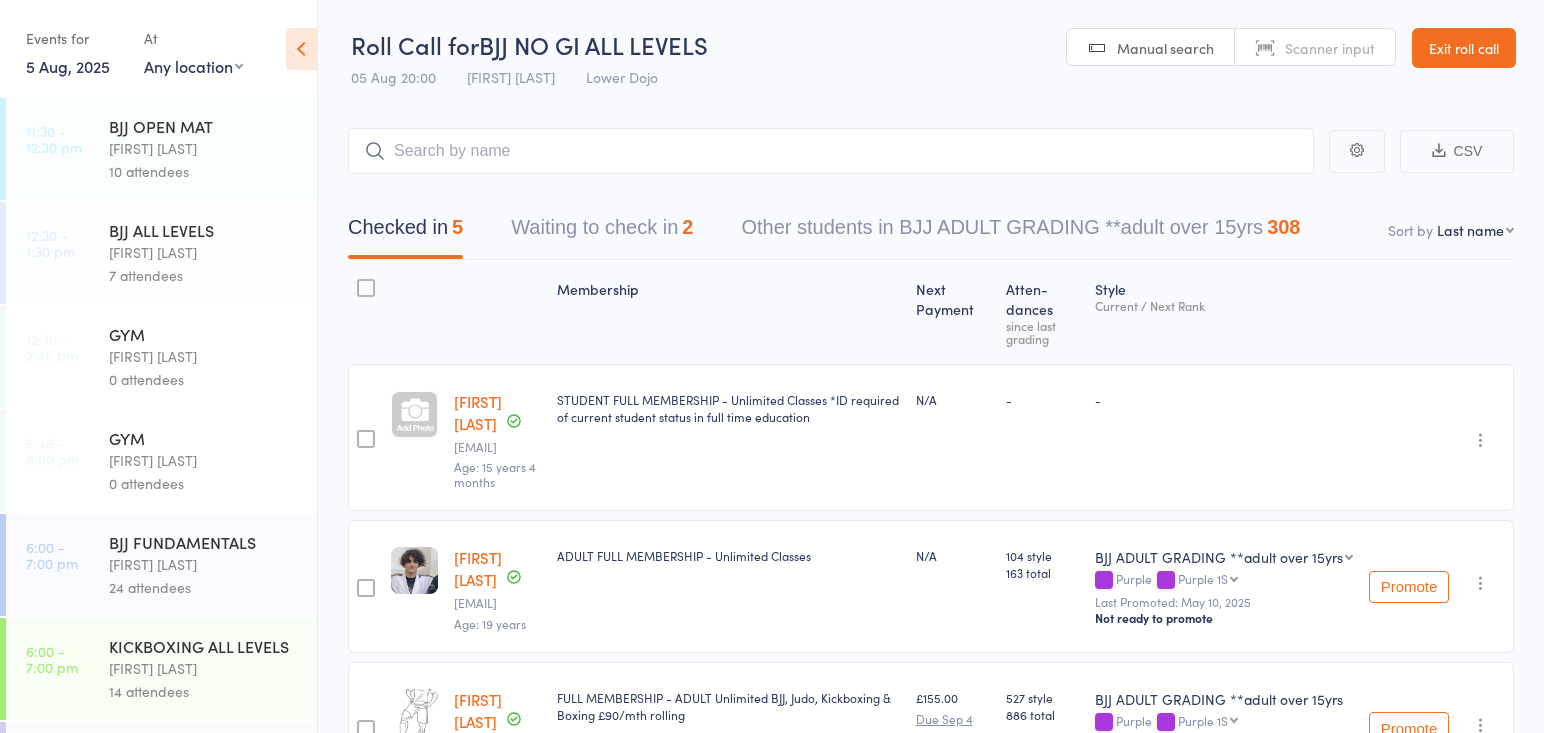 click at bounding box center (831, 151) 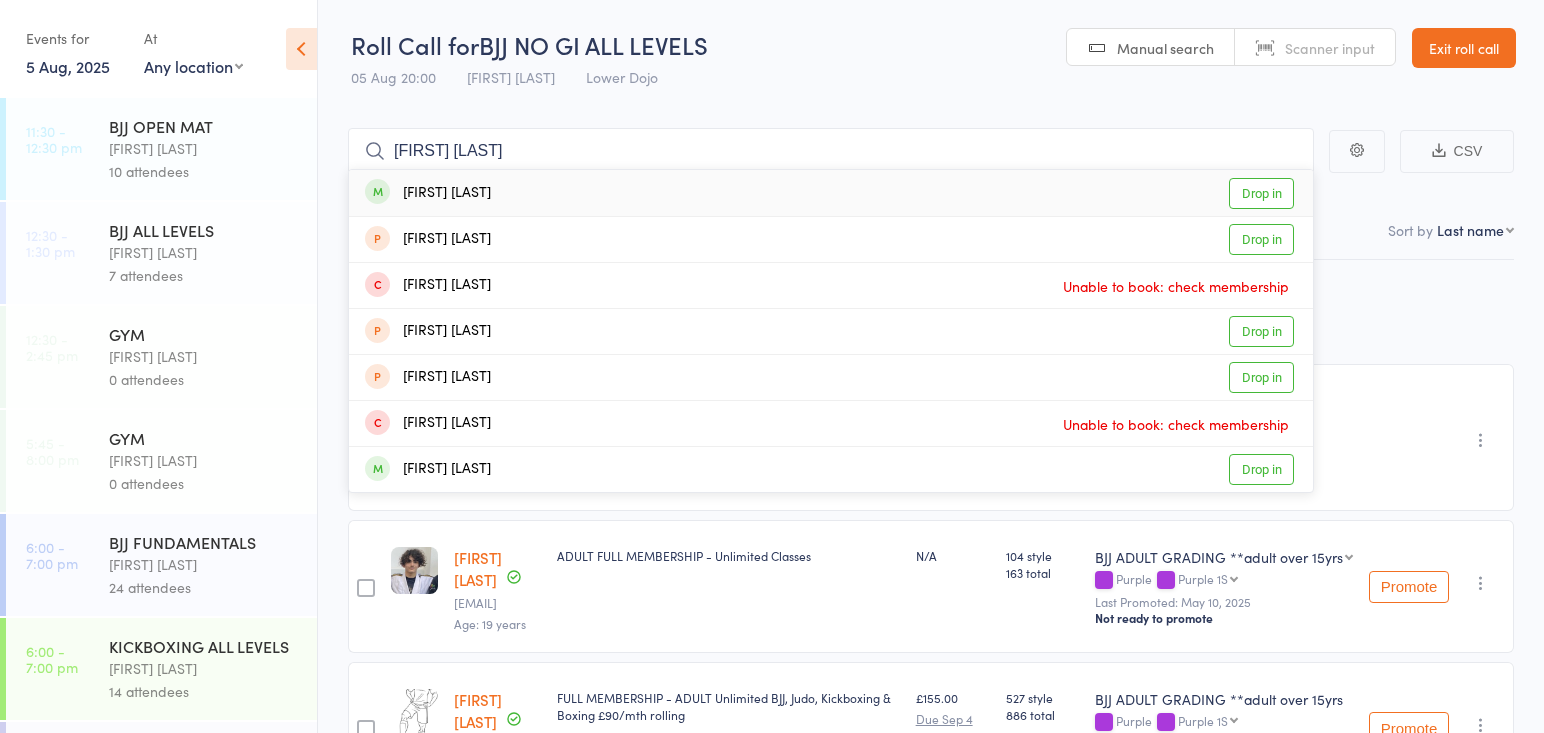type on "fathom" 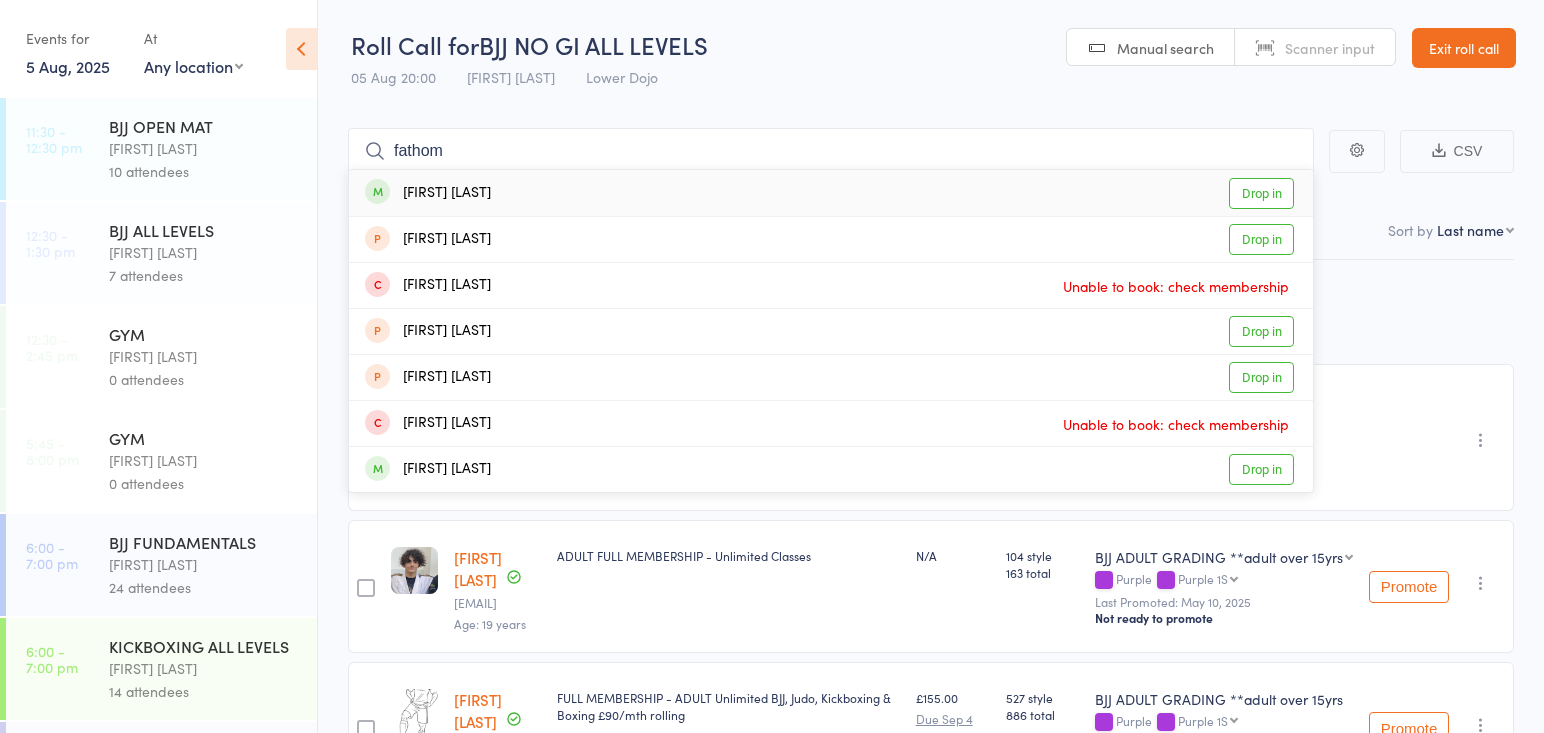 drag, startPoint x: 508, startPoint y: 144, endPoint x: 483, endPoint y: 194, distance: 55.9017 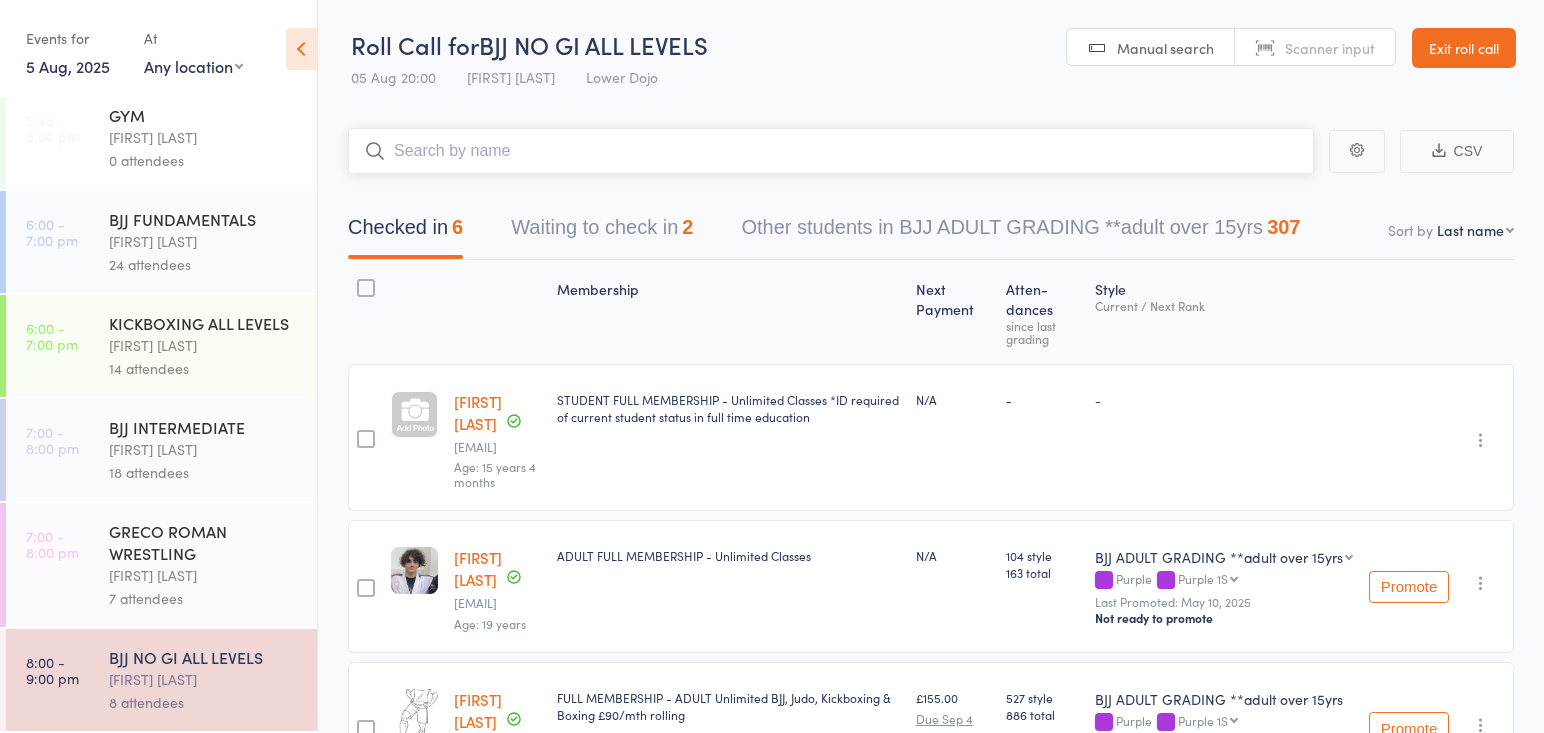 scroll, scrollTop: 323, scrollLeft: 0, axis: vertical 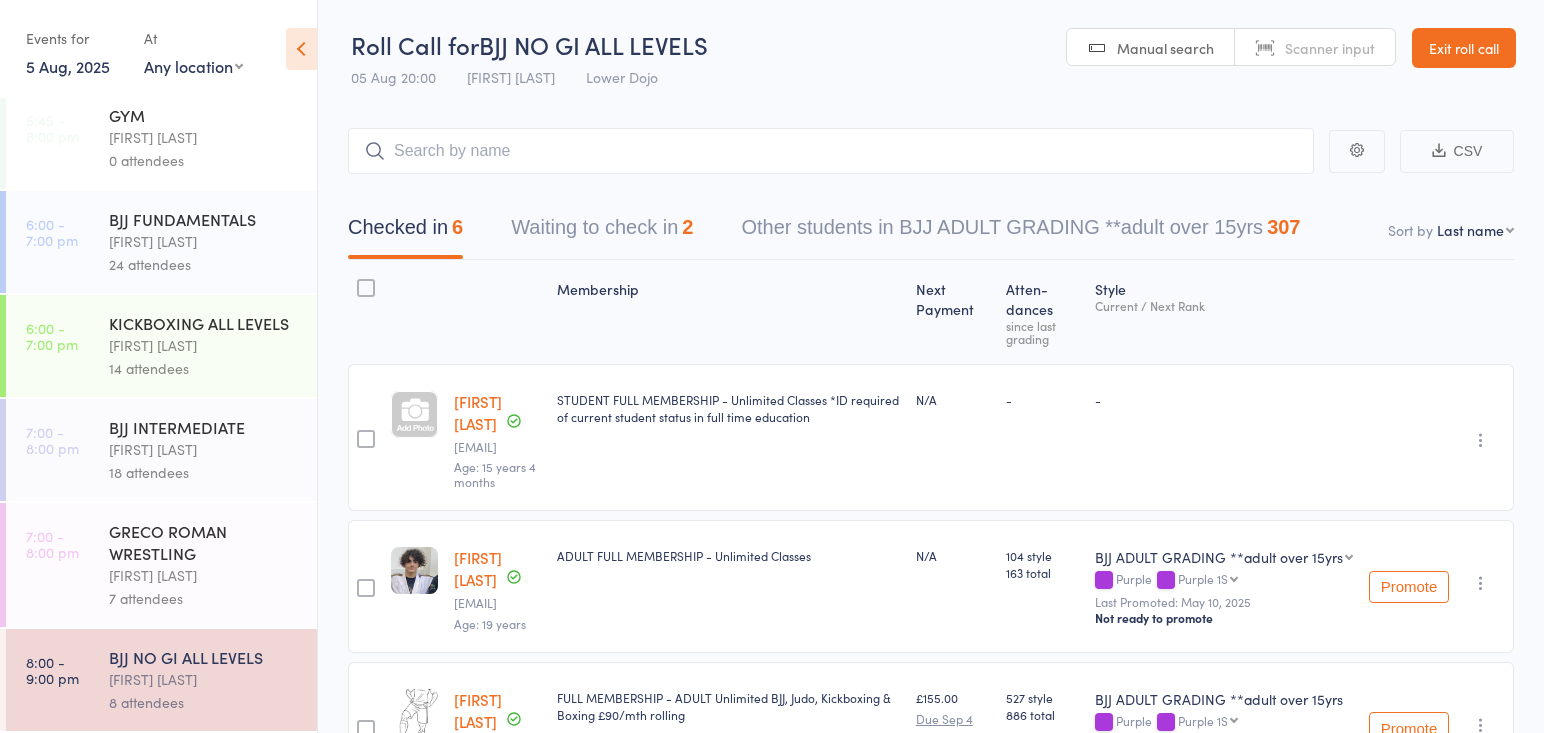click on "[FIRST] [LAST]" at bounding box center [204, 679] 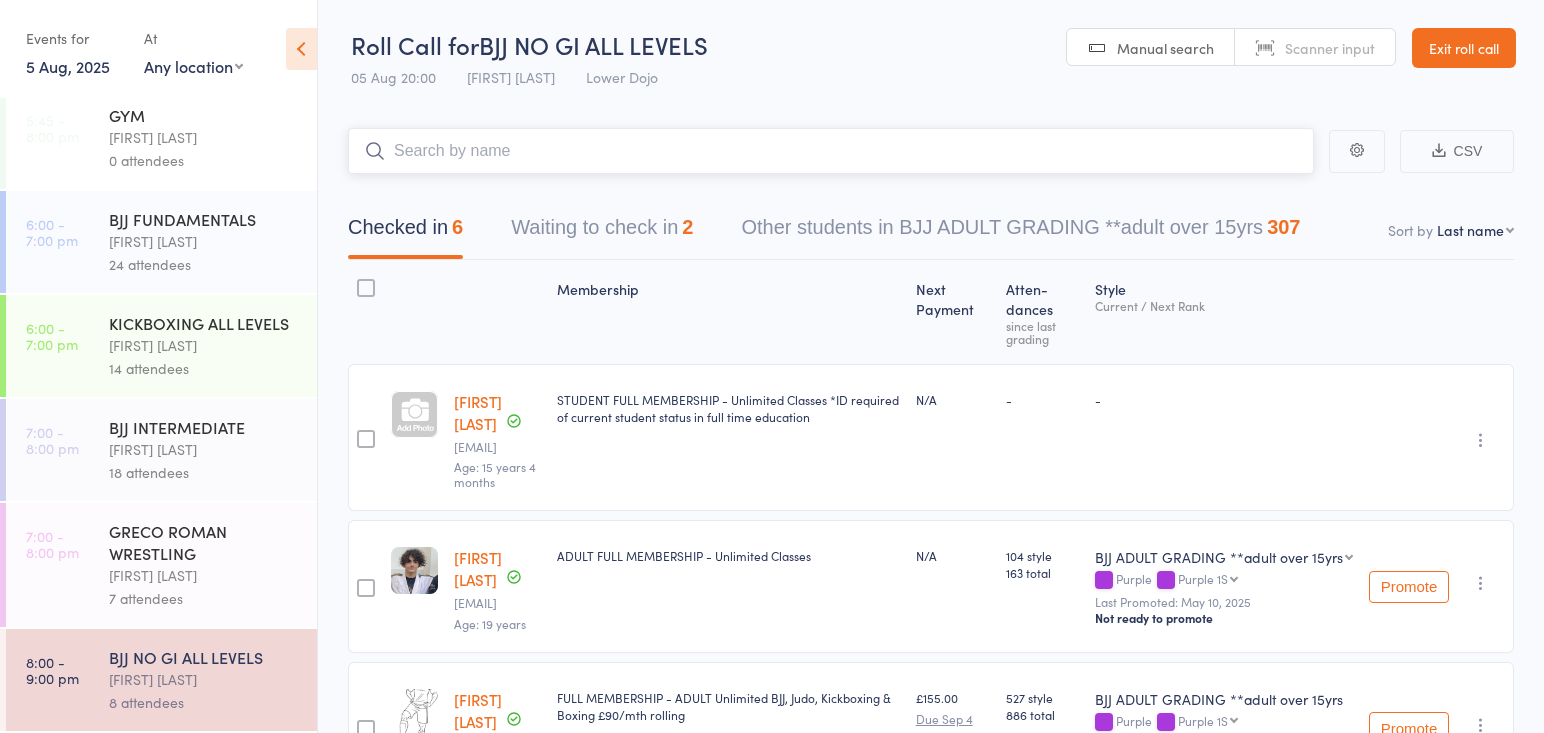 click at bounding box center (831, 151) 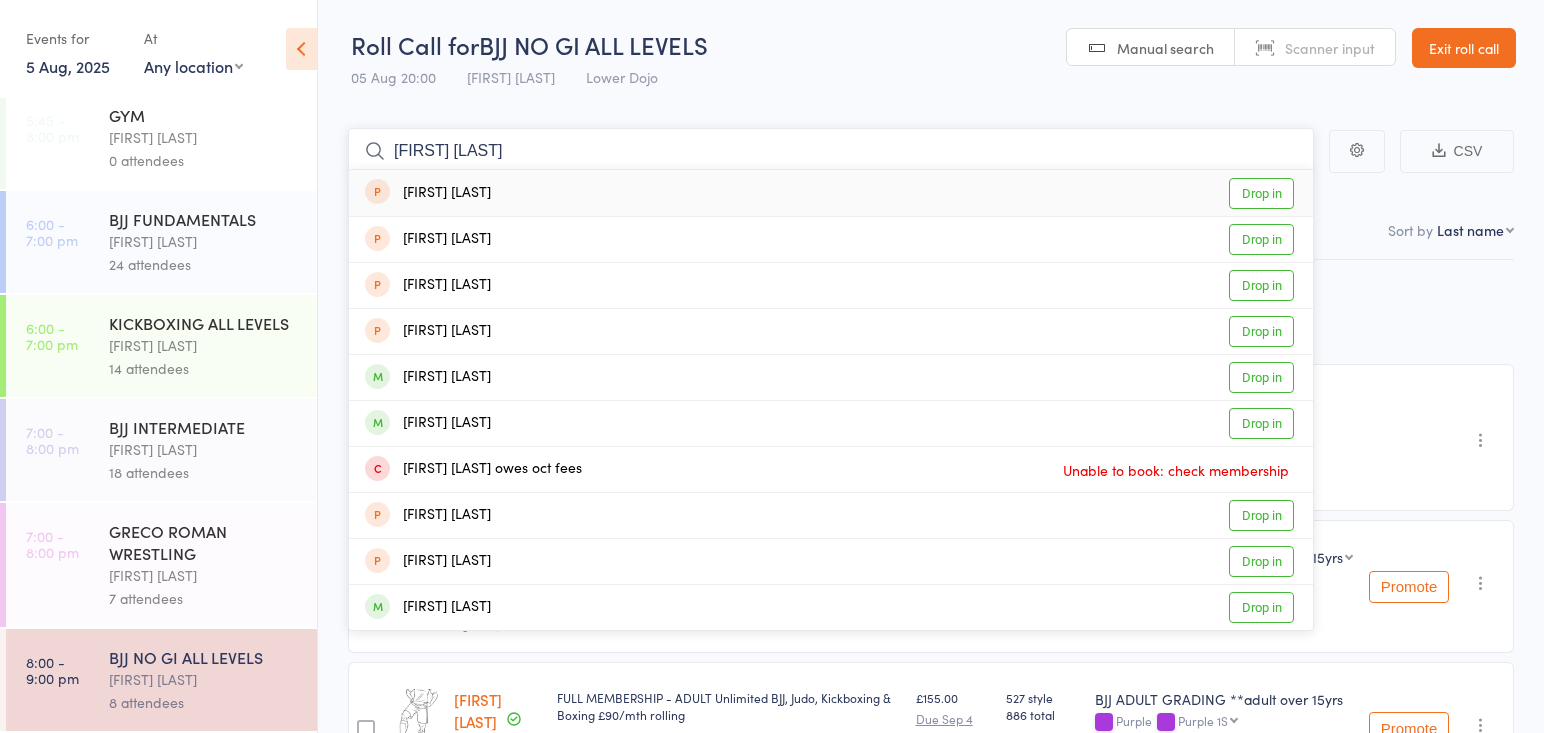 type on "bailey p" 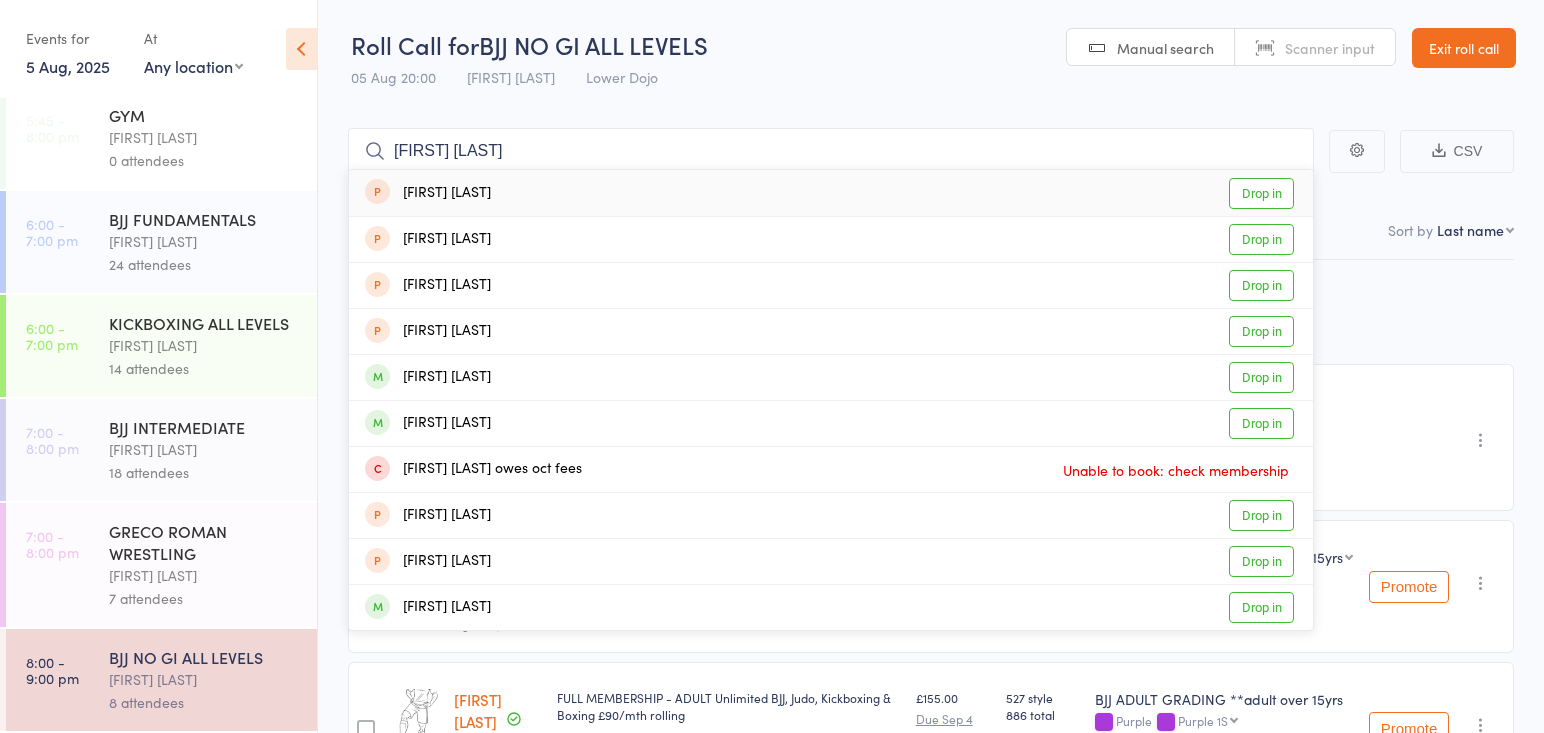 click on "Bailey Pearson" at bounding box center [428, 193] 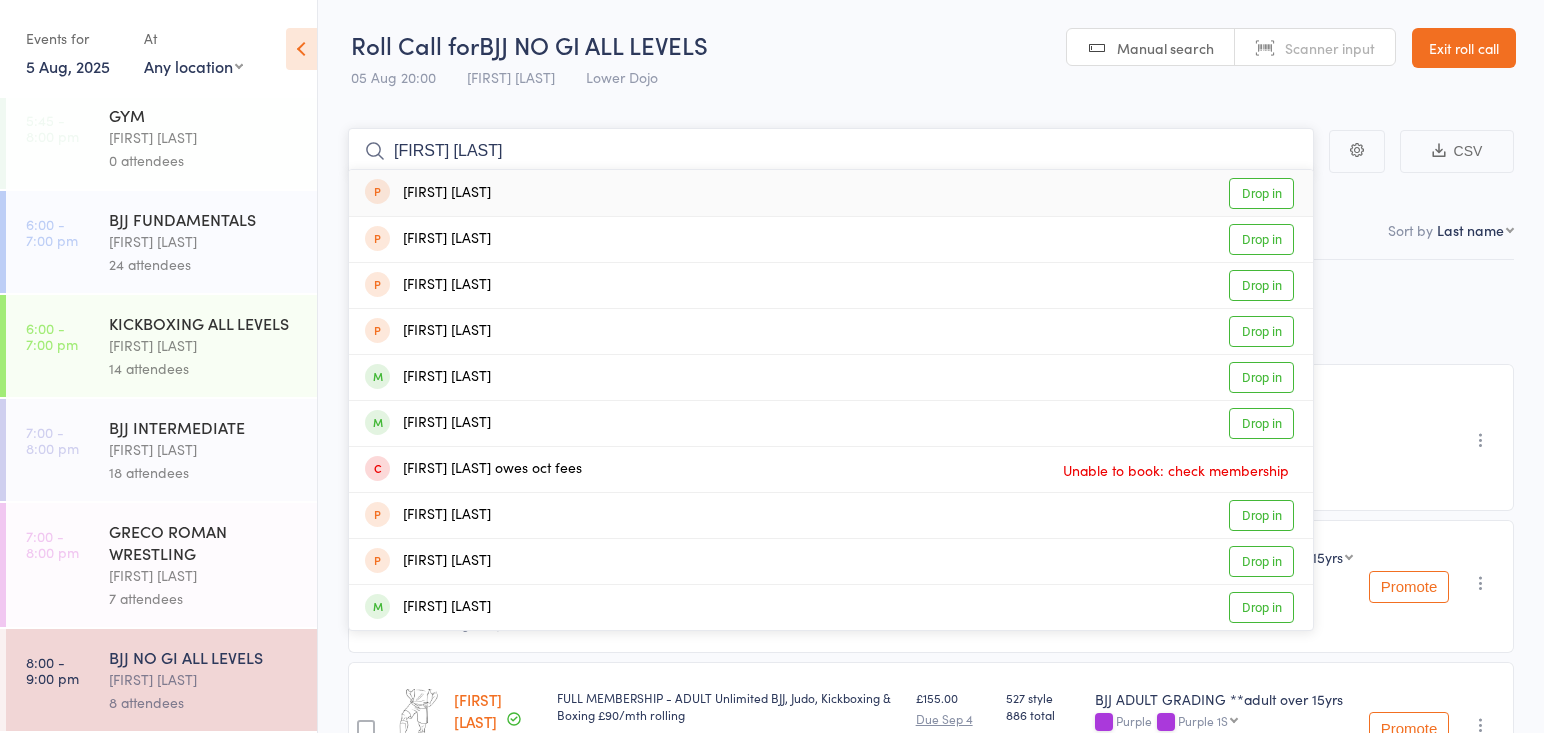 type 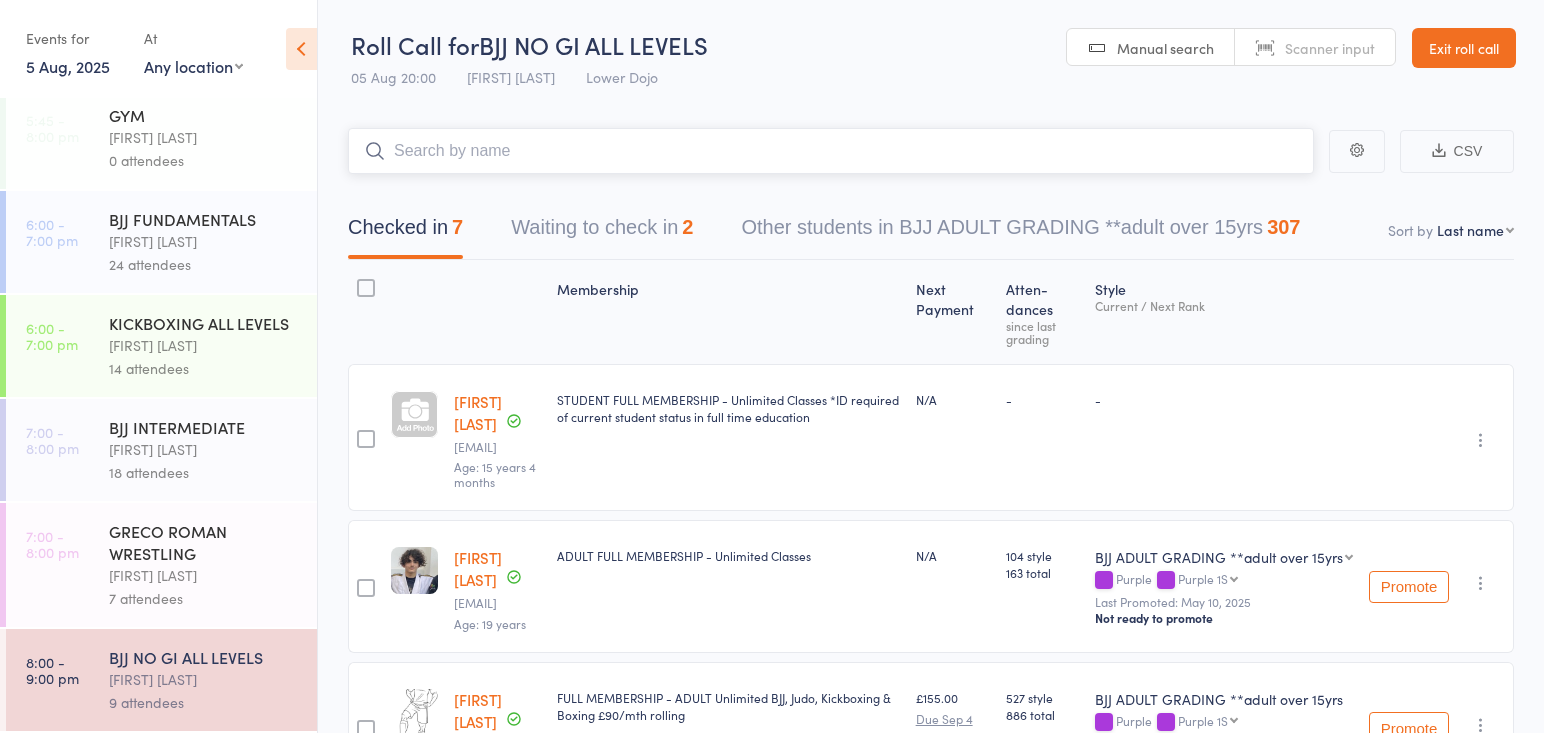 scroll, scrollTop: 0, scrollLeft: 0, axis: both 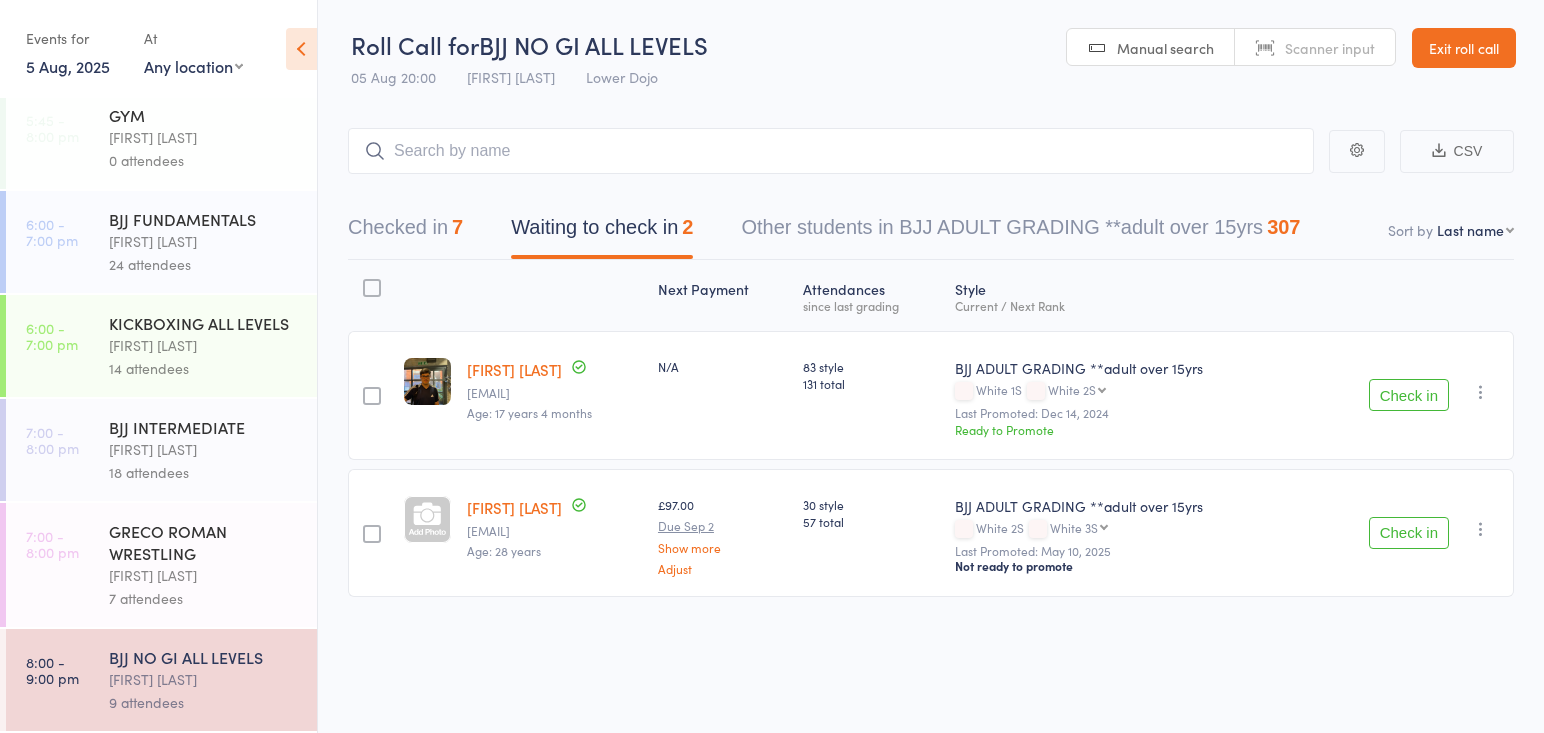 click on "Check in" at bounding box center [1409, 395] 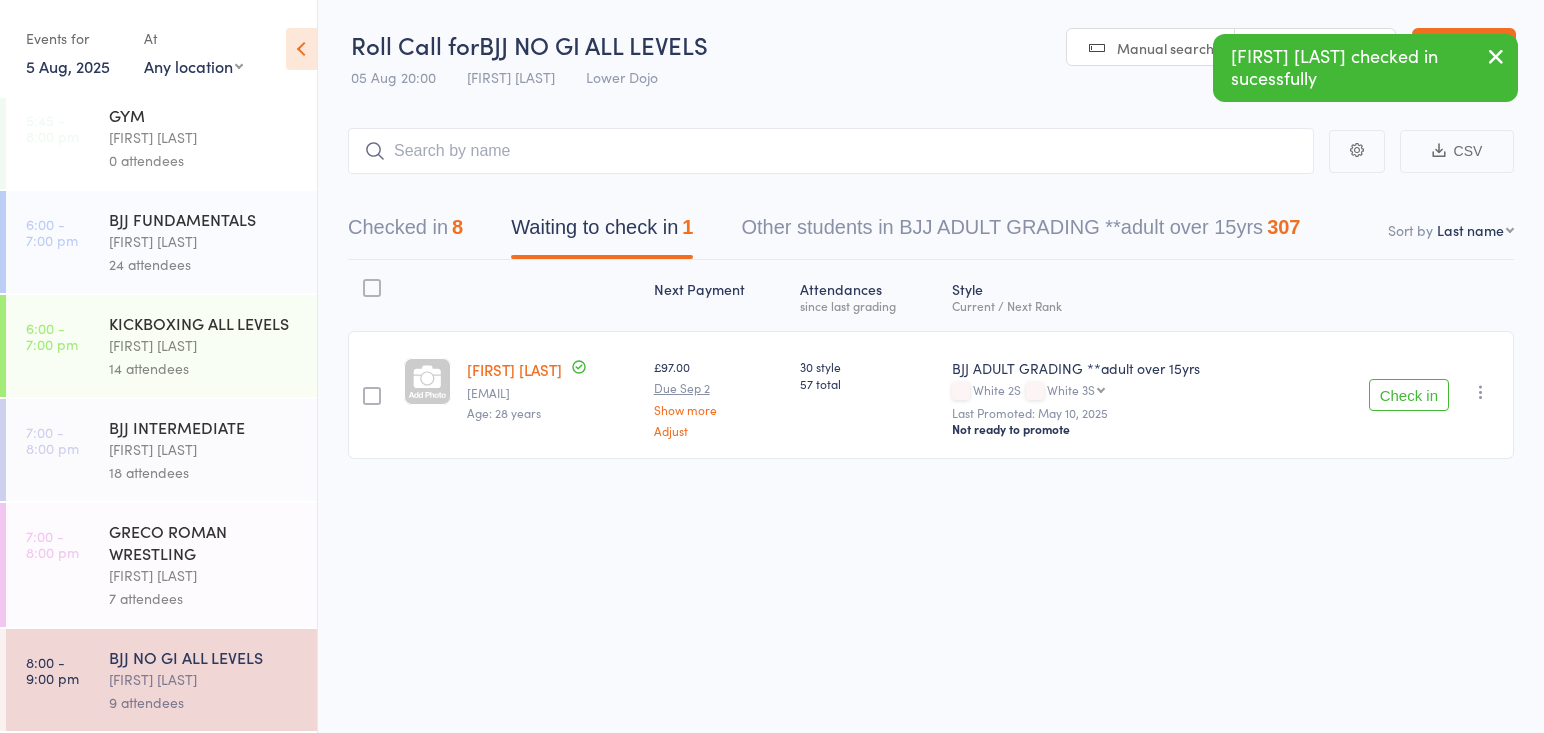 click on "Check in" at bounding box center [1409, 395] 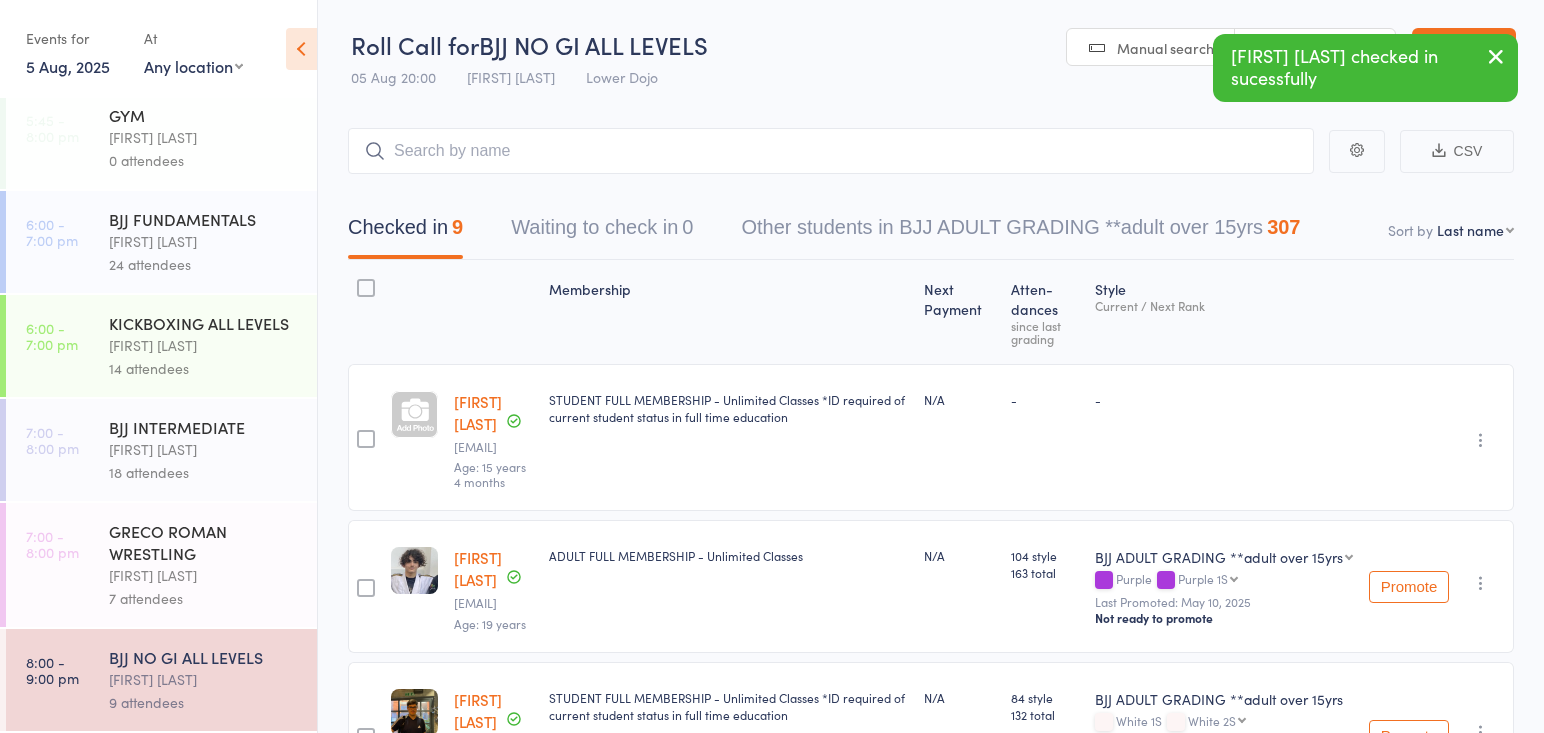 click on "Abdullah Tatarashvili" at bounding box center [204, 575] 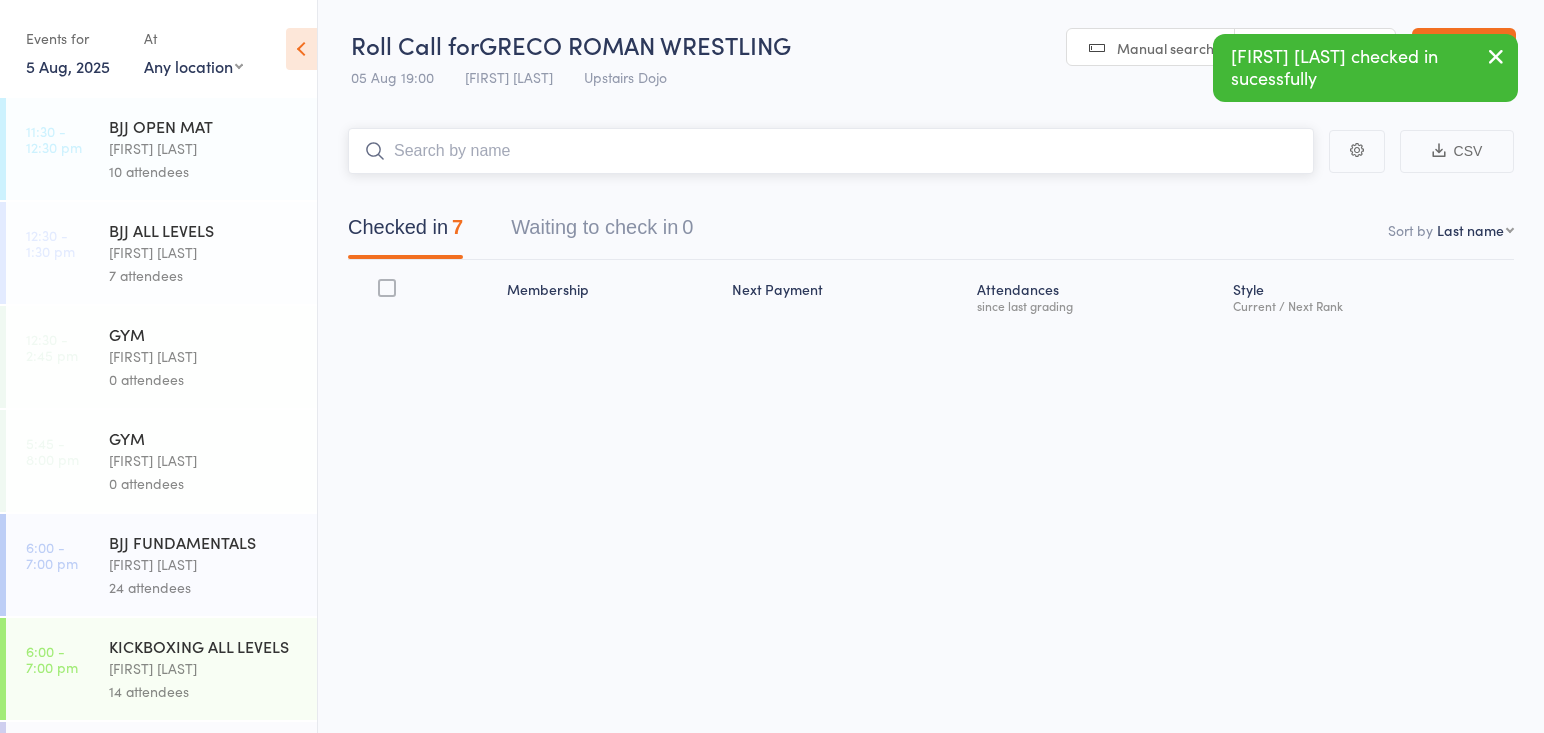 click at bounding box center [831, 151] 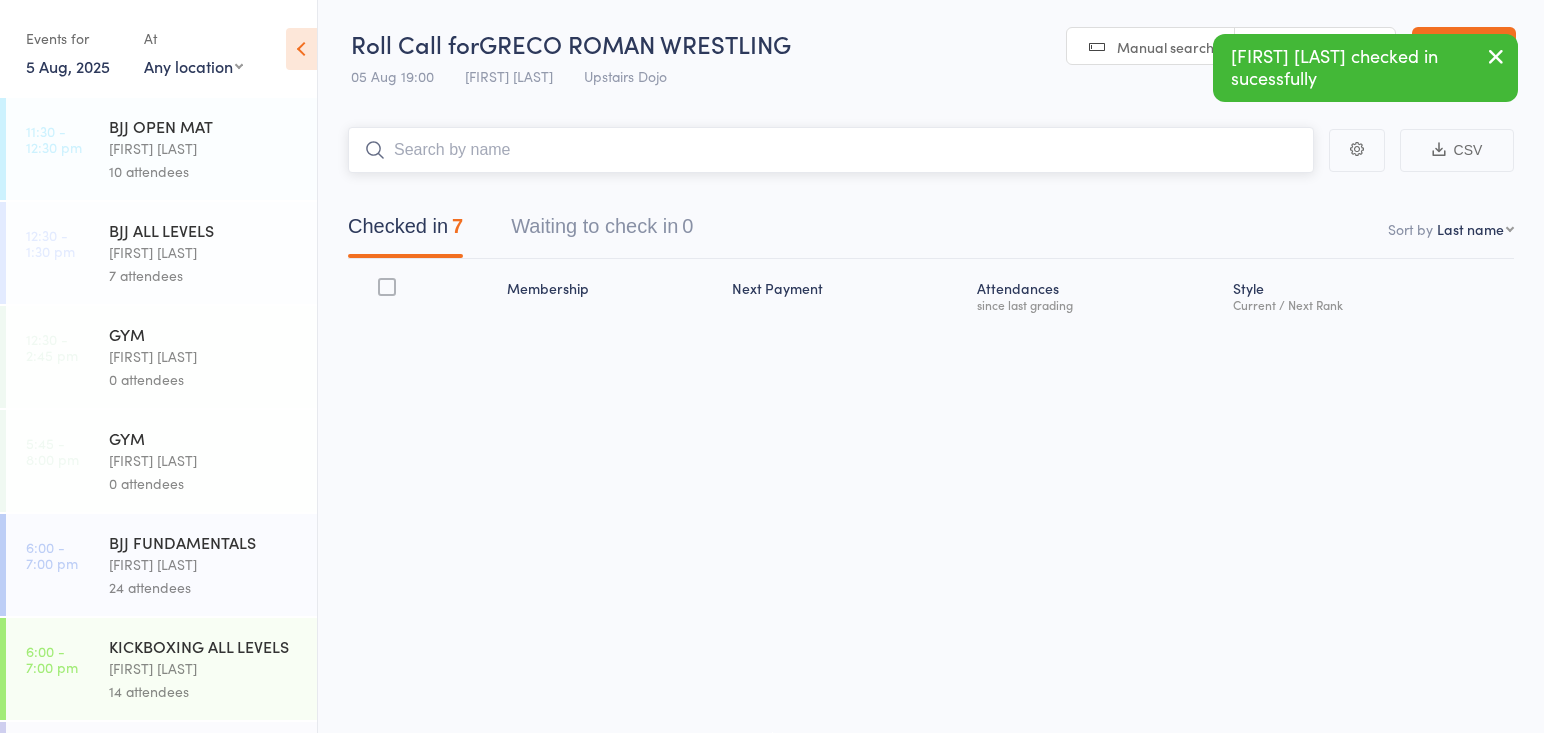 scroll, scrollTop: 1, scrollLeft: 0, axis: vertical 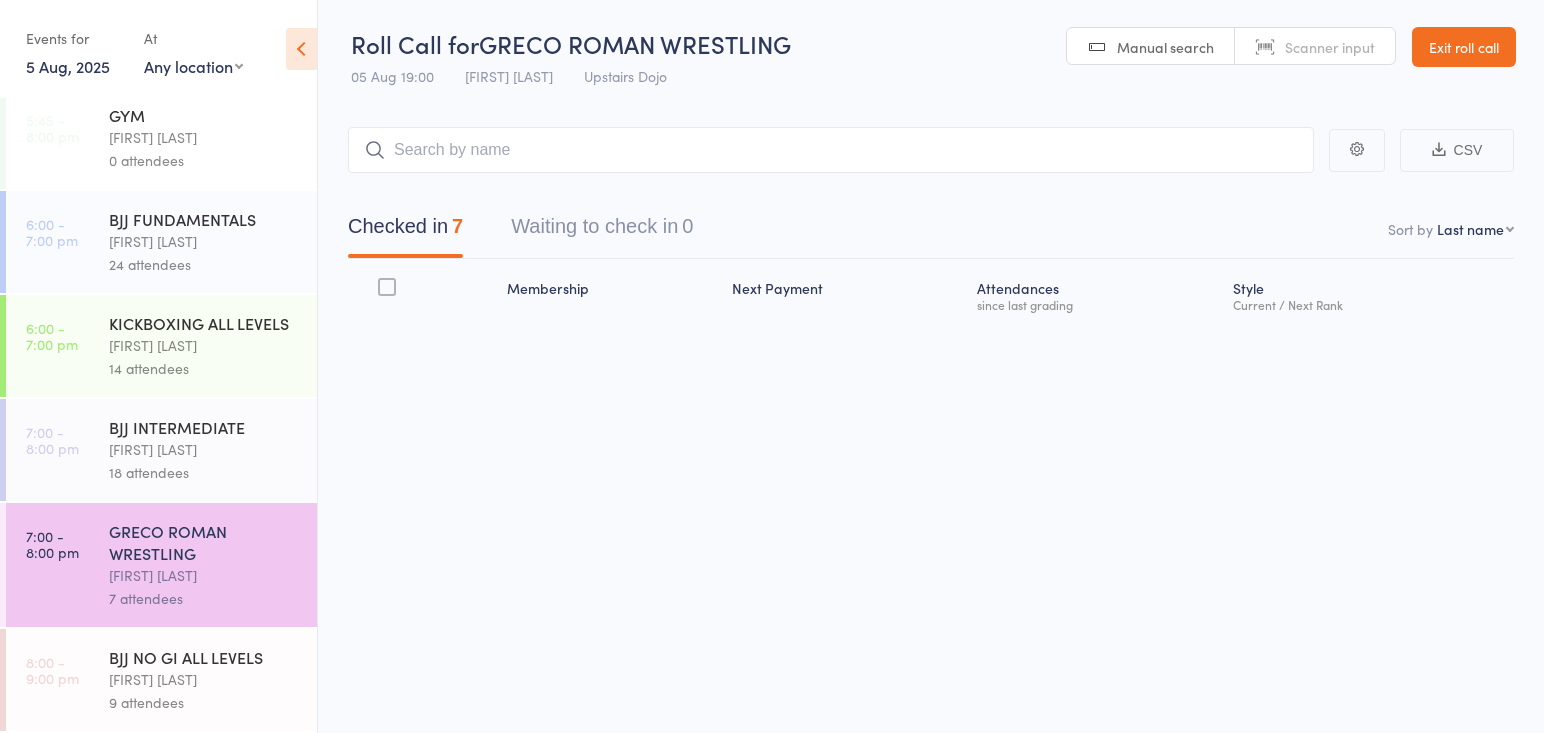 click on "Thomas Buckmaster" at bounding box center (204, 679) 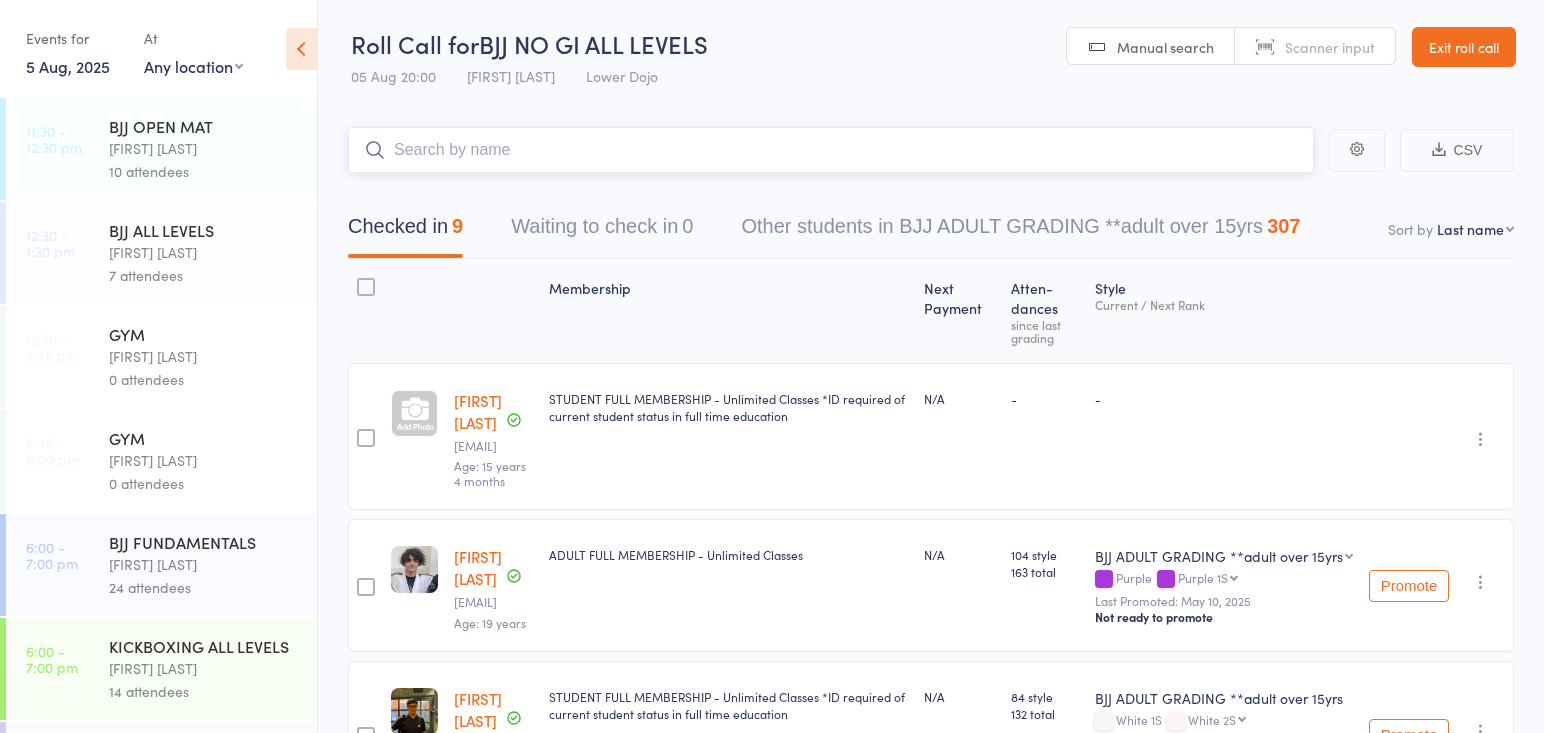 click at bounding box center [831, 150] 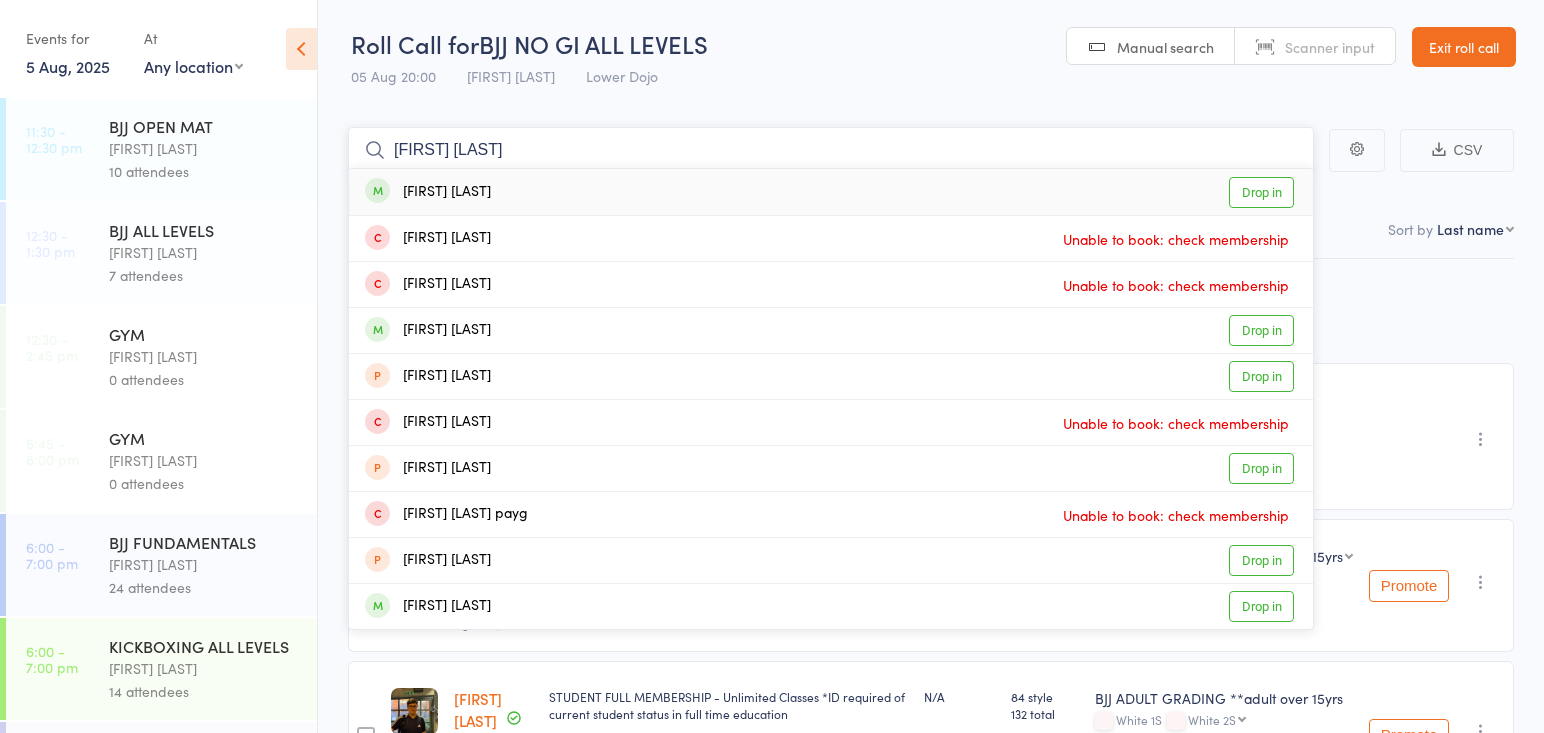 type on "emma sc" 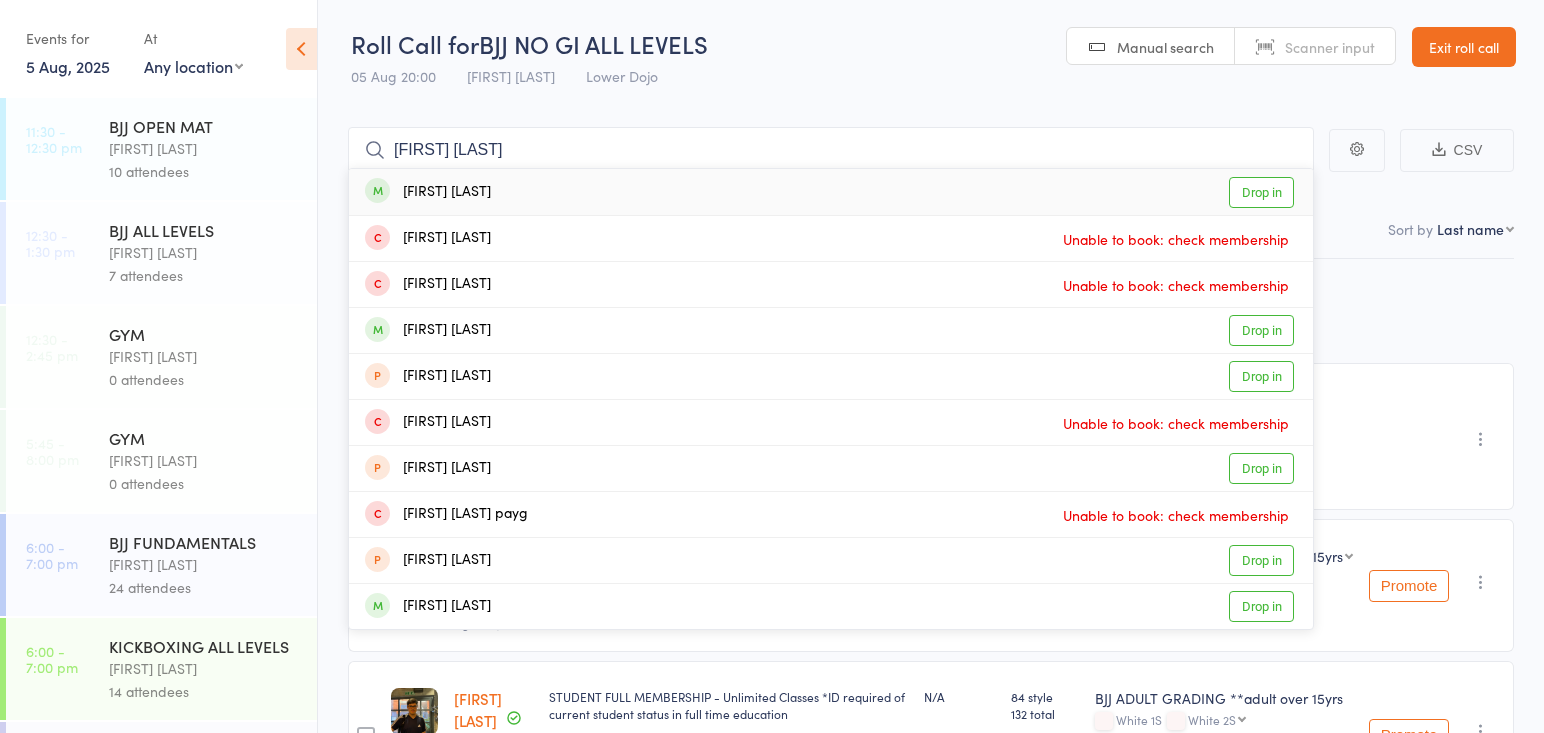 click on "Emma Schleiss Drop in" at bounding box center (831, 192) 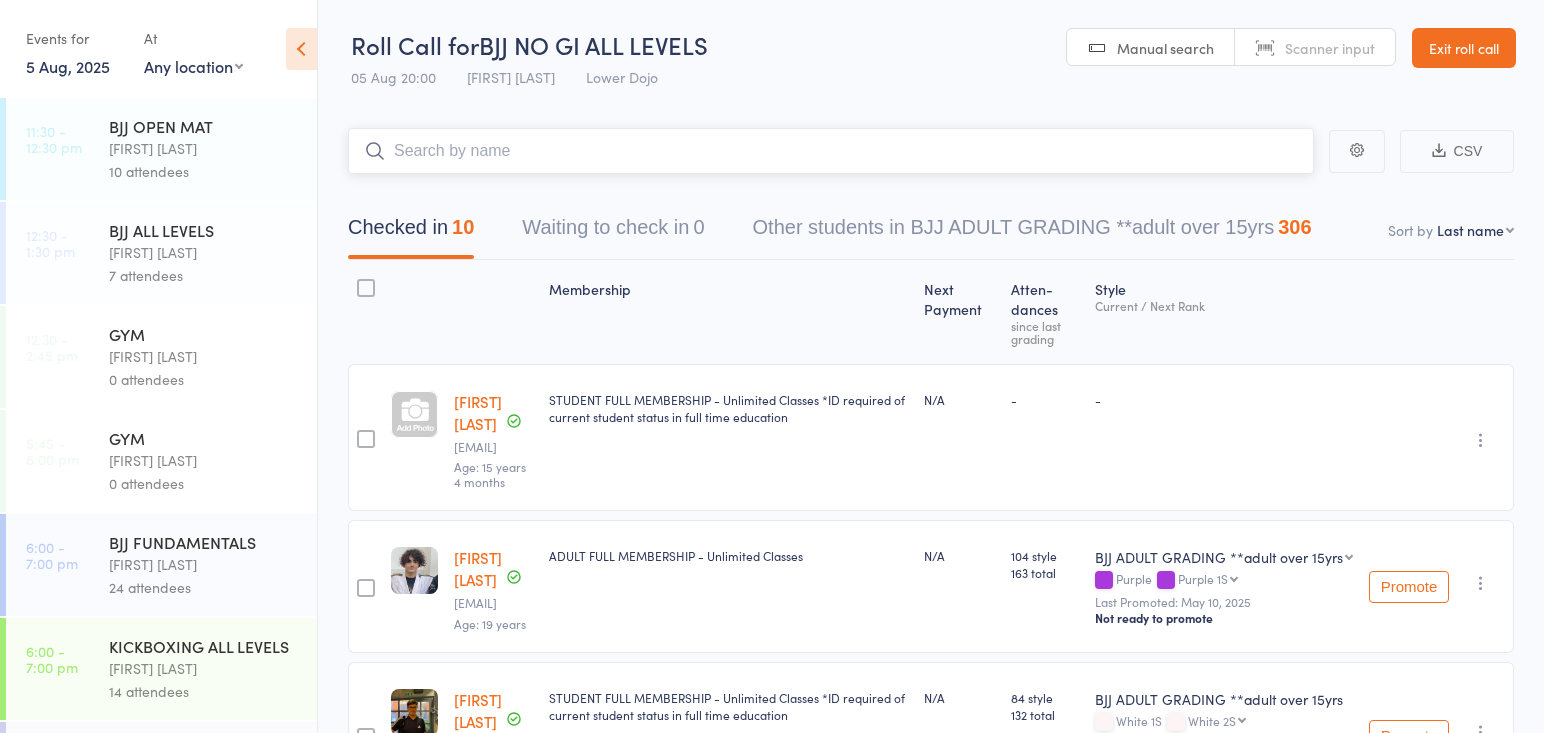scroll, scrollTop: 0, scrollLeft: 0, axis: both 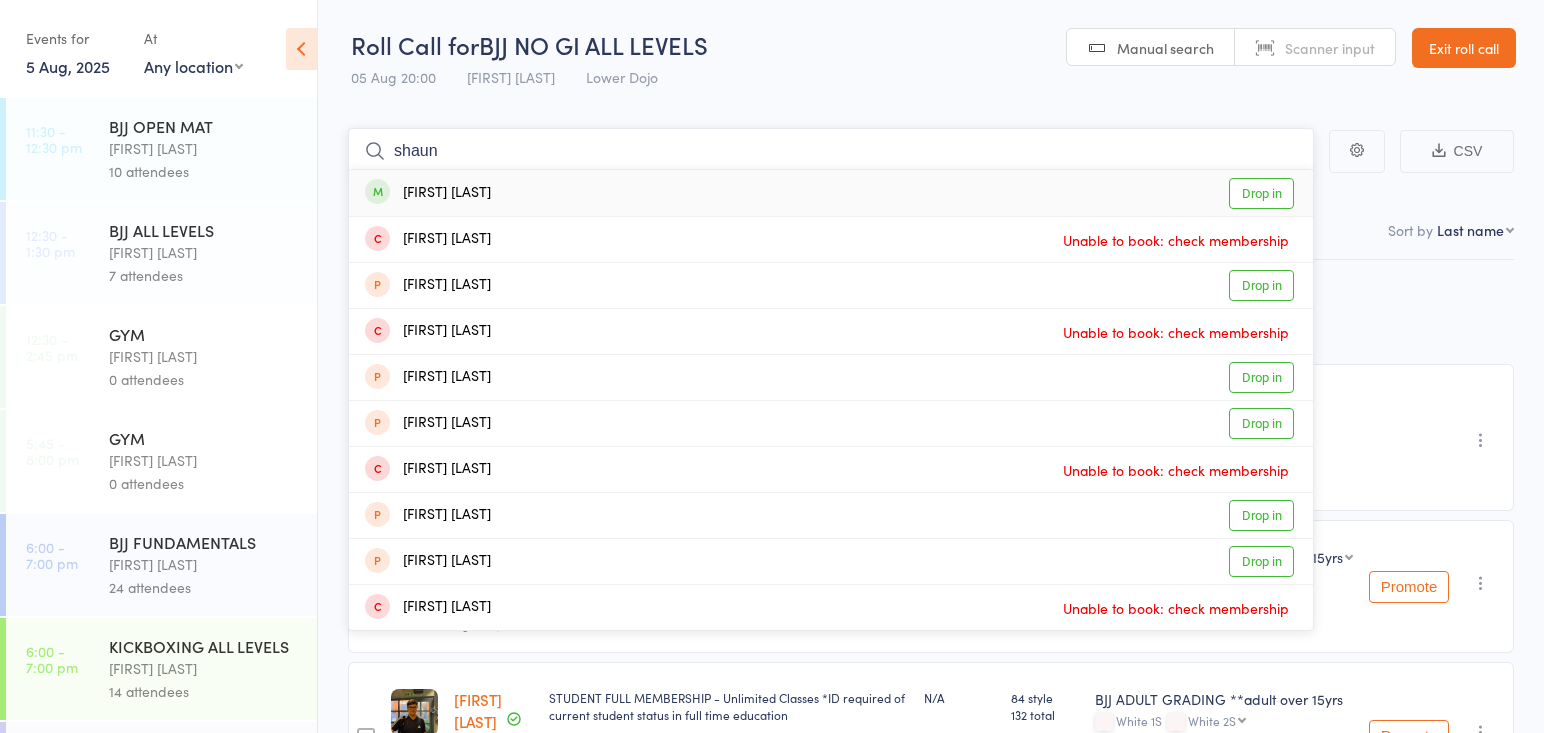 type on "shaun" 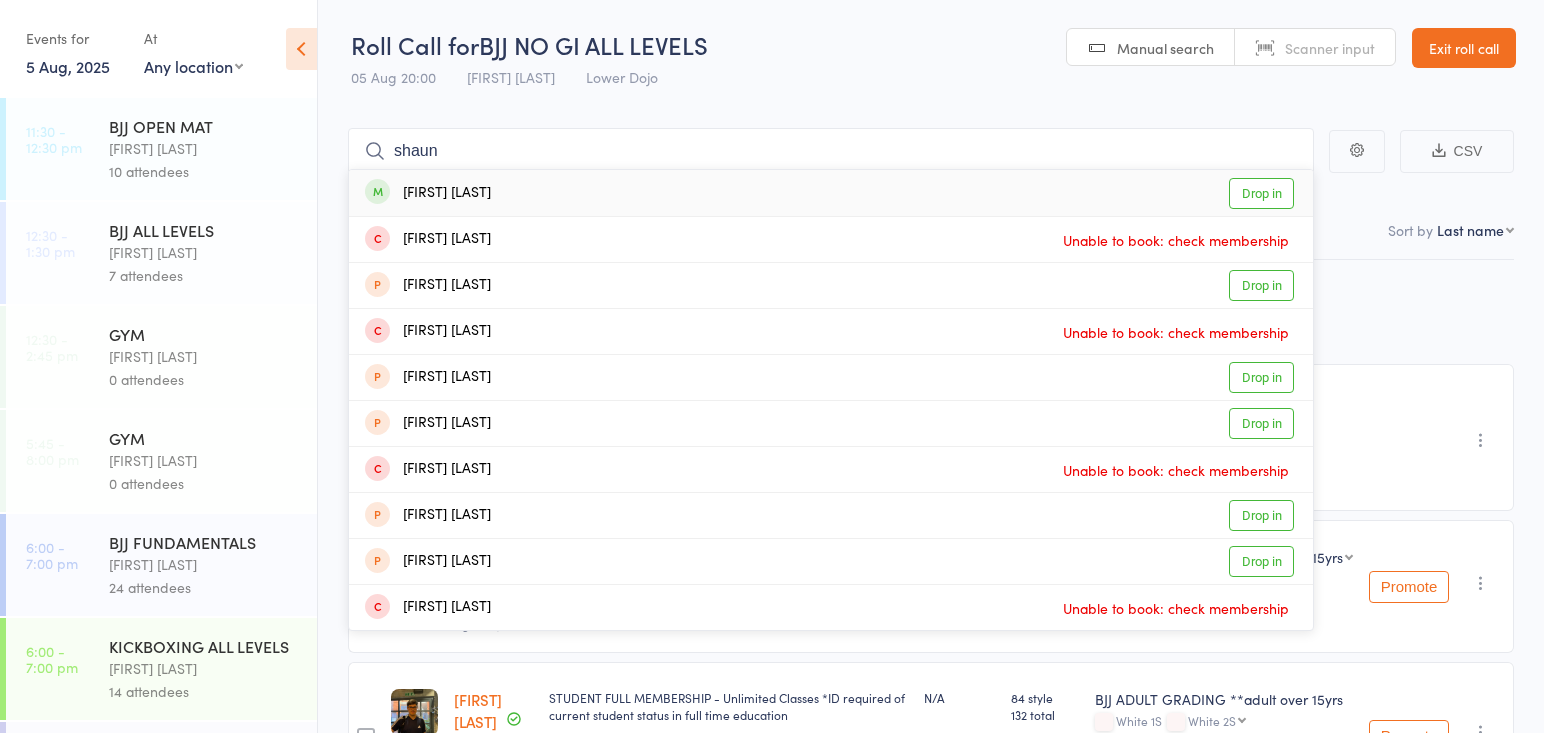 click on "Shaun Davis Drop in" at bounding box center (831, 193) 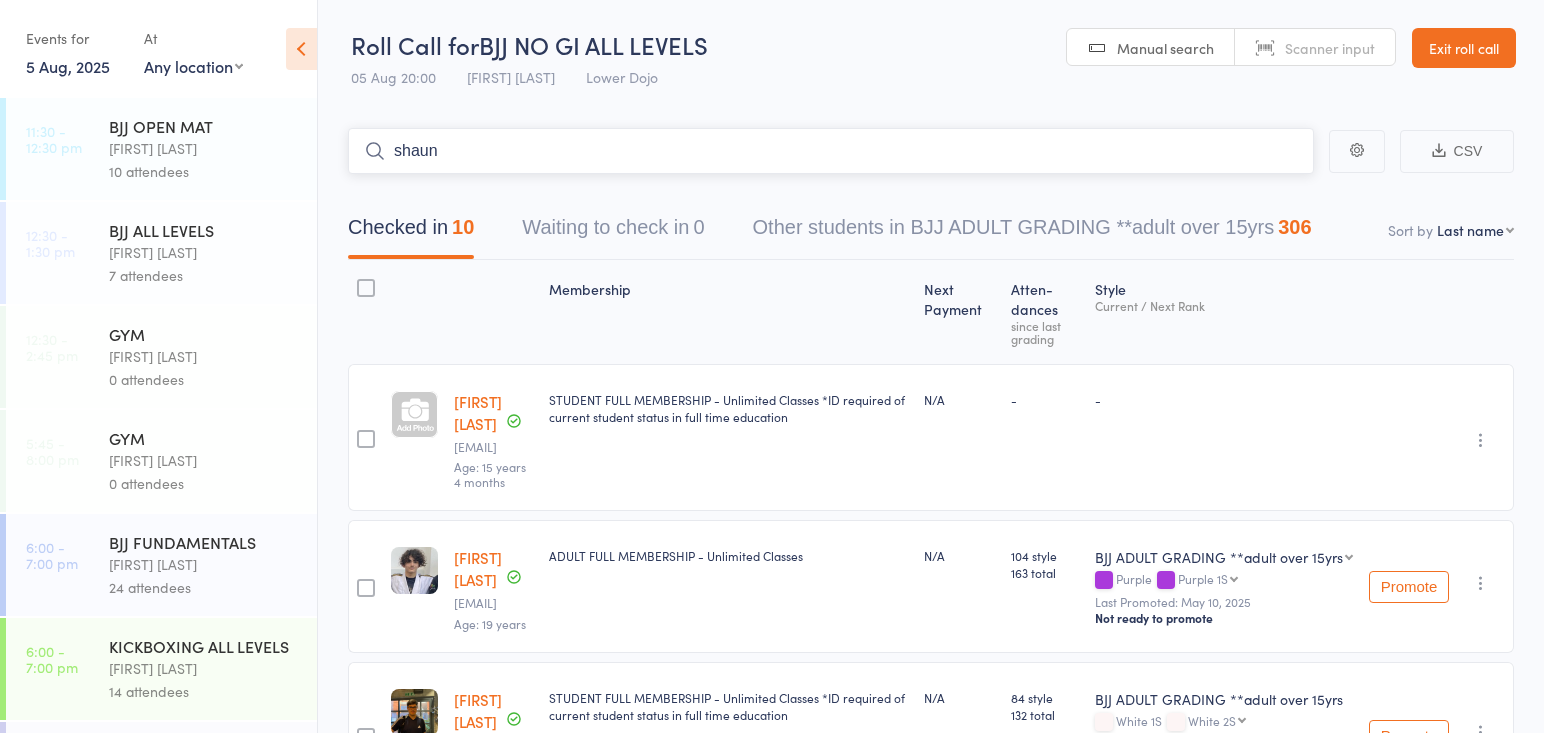 type 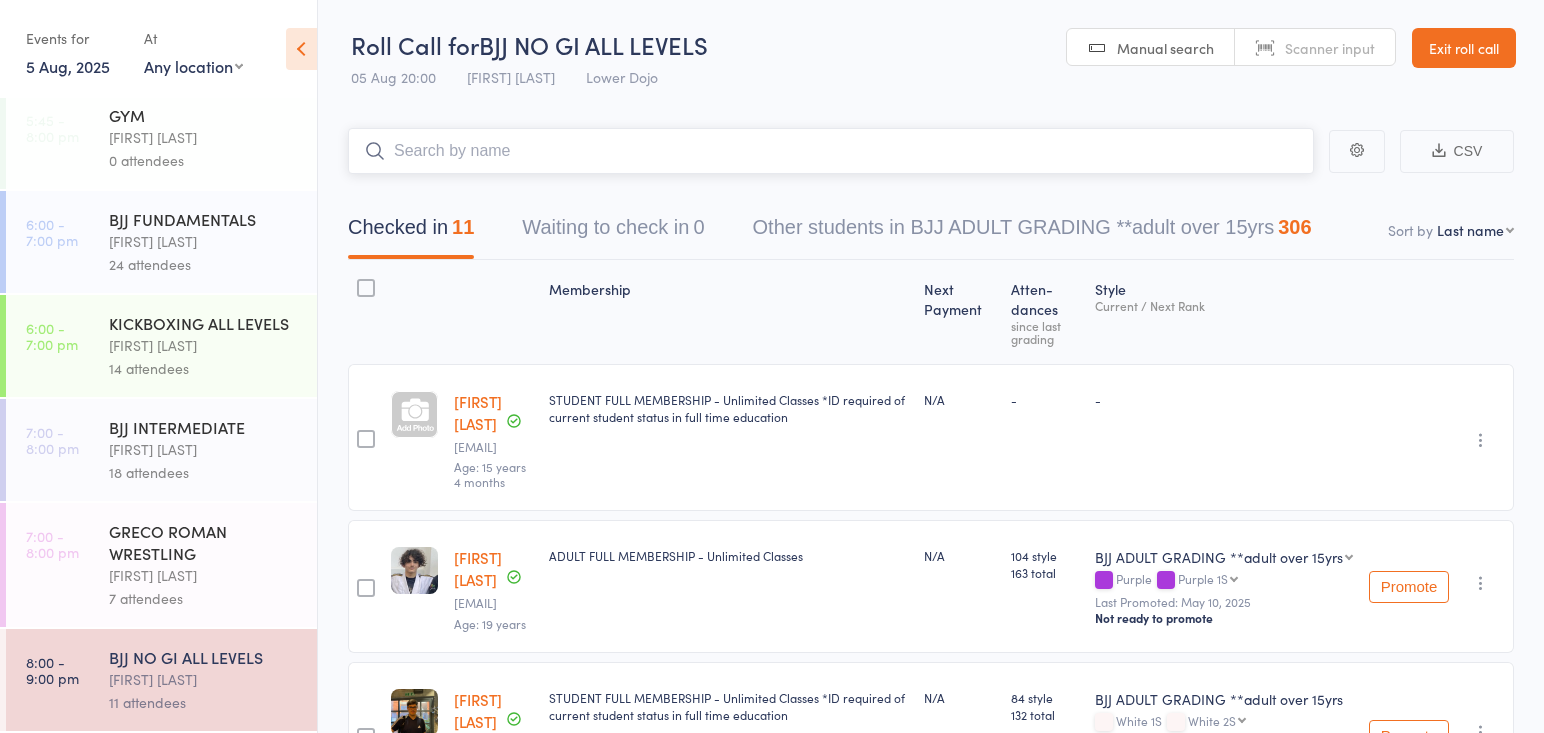 scroll, scrollTop: 323, scrollLeft: 0, axis: vertical 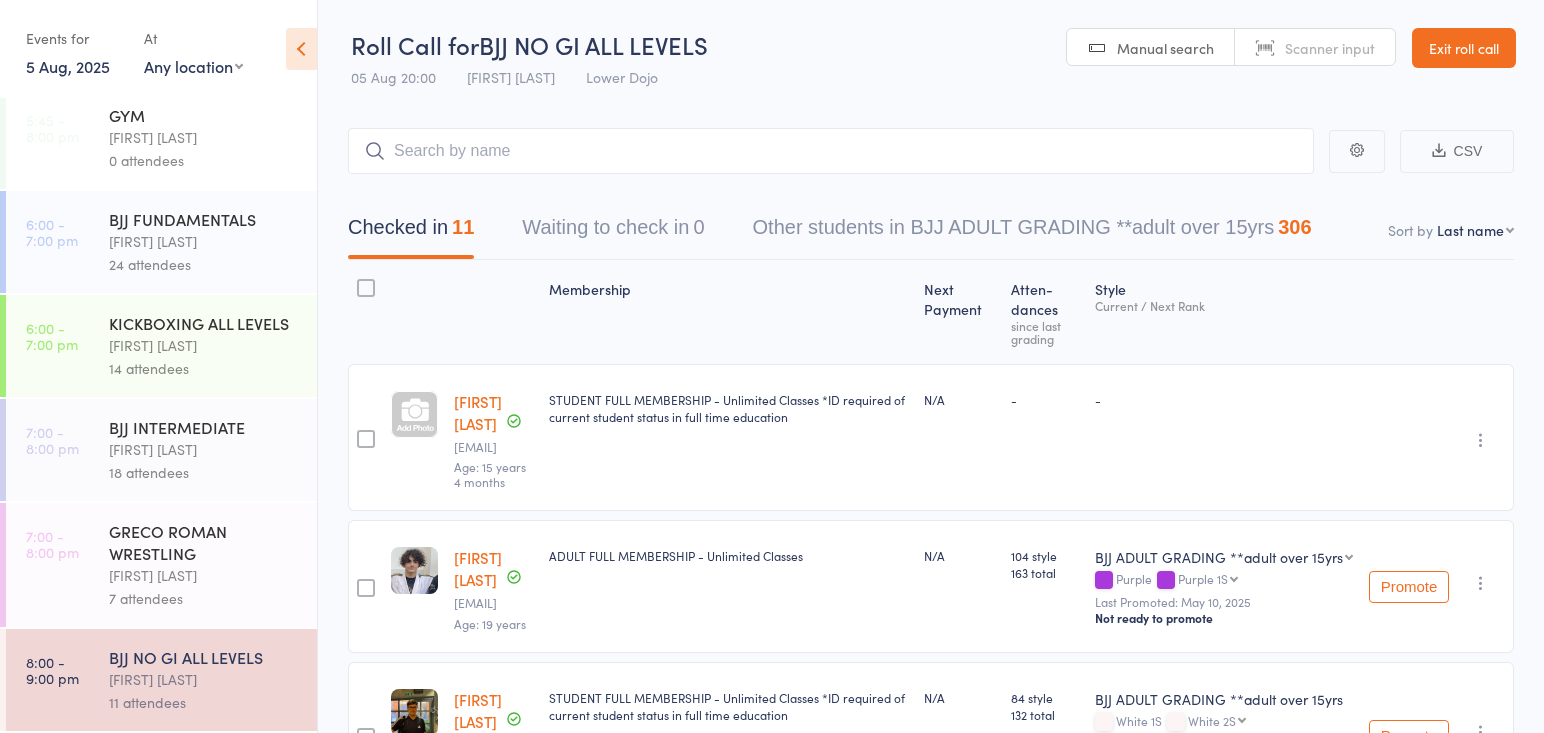 click on "18 attendees" at bounding box center [204, 472] 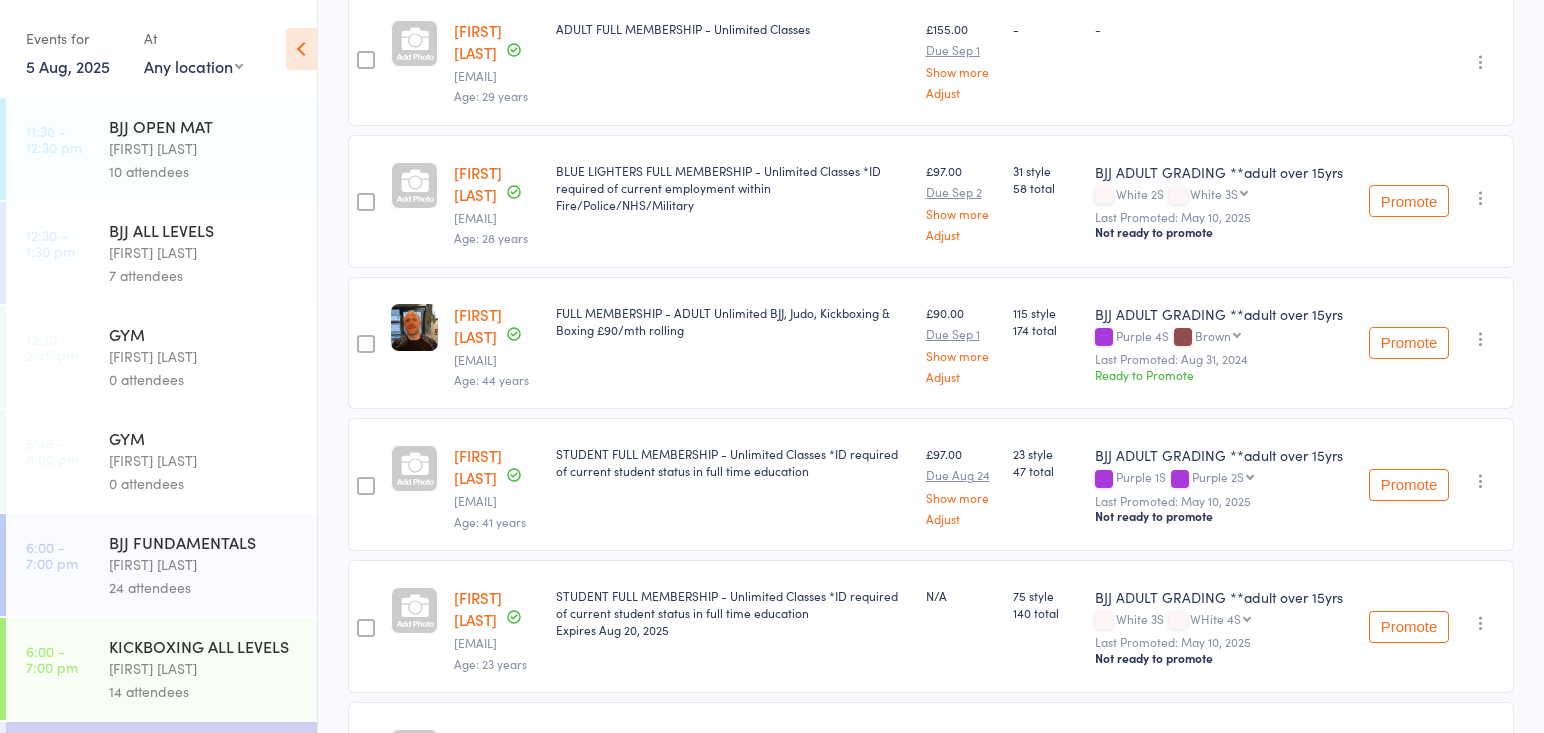 scroll, scrollTop: 1689, scrollLeft: 0, axis: vertical 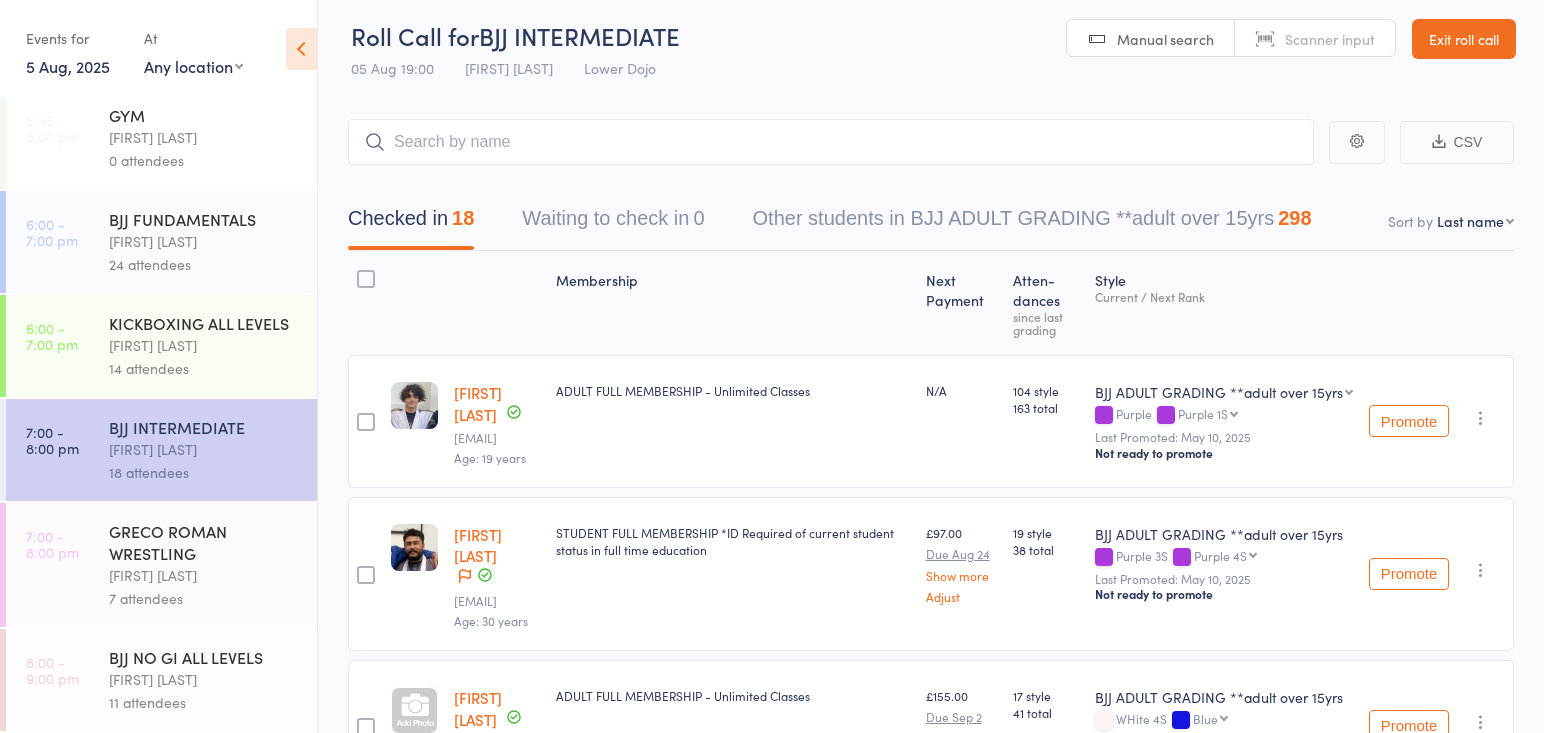 click on "11 attendees" at bounding box center (204, 702) 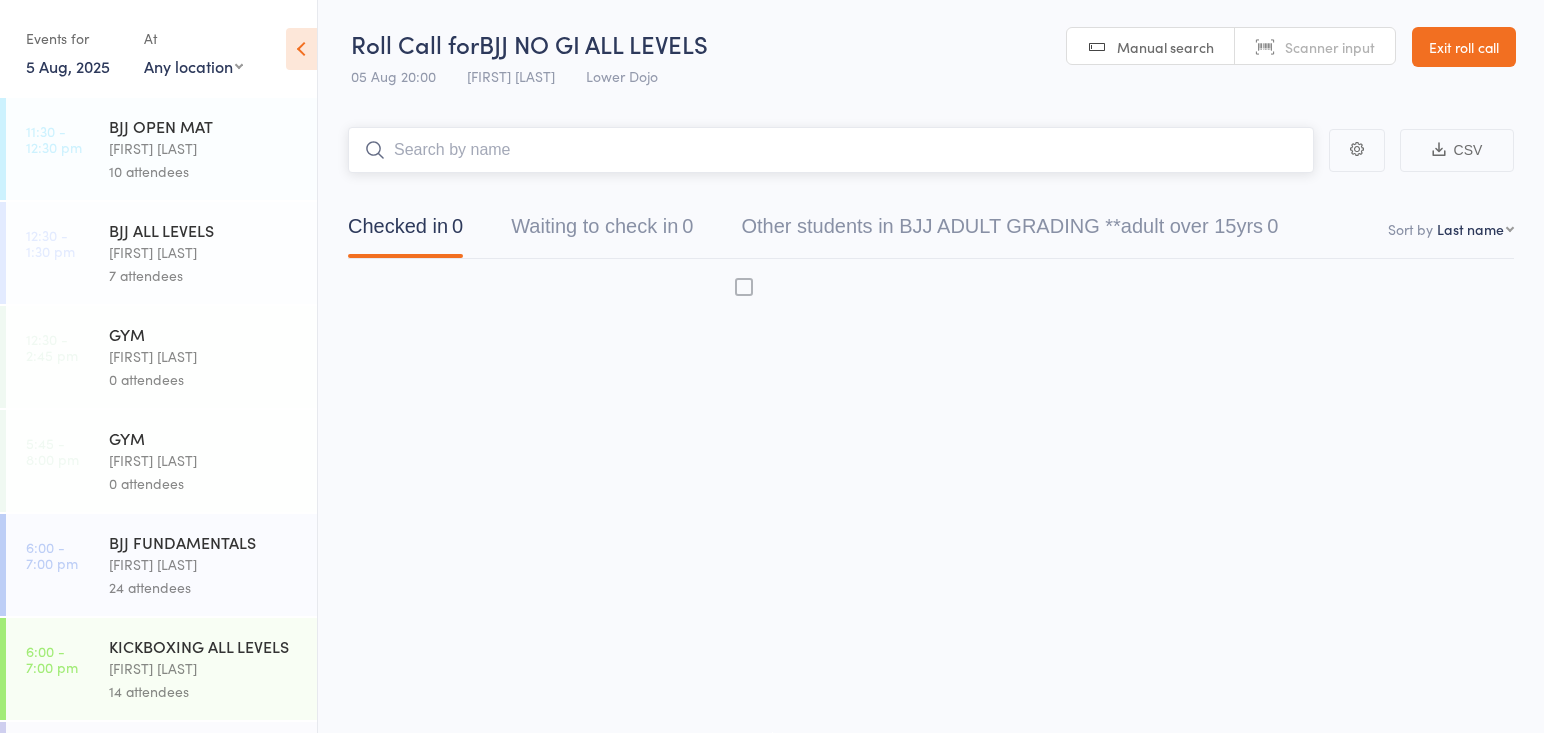 scroll, scrollTop: 1, scrollLeft: 0, axis: vertical 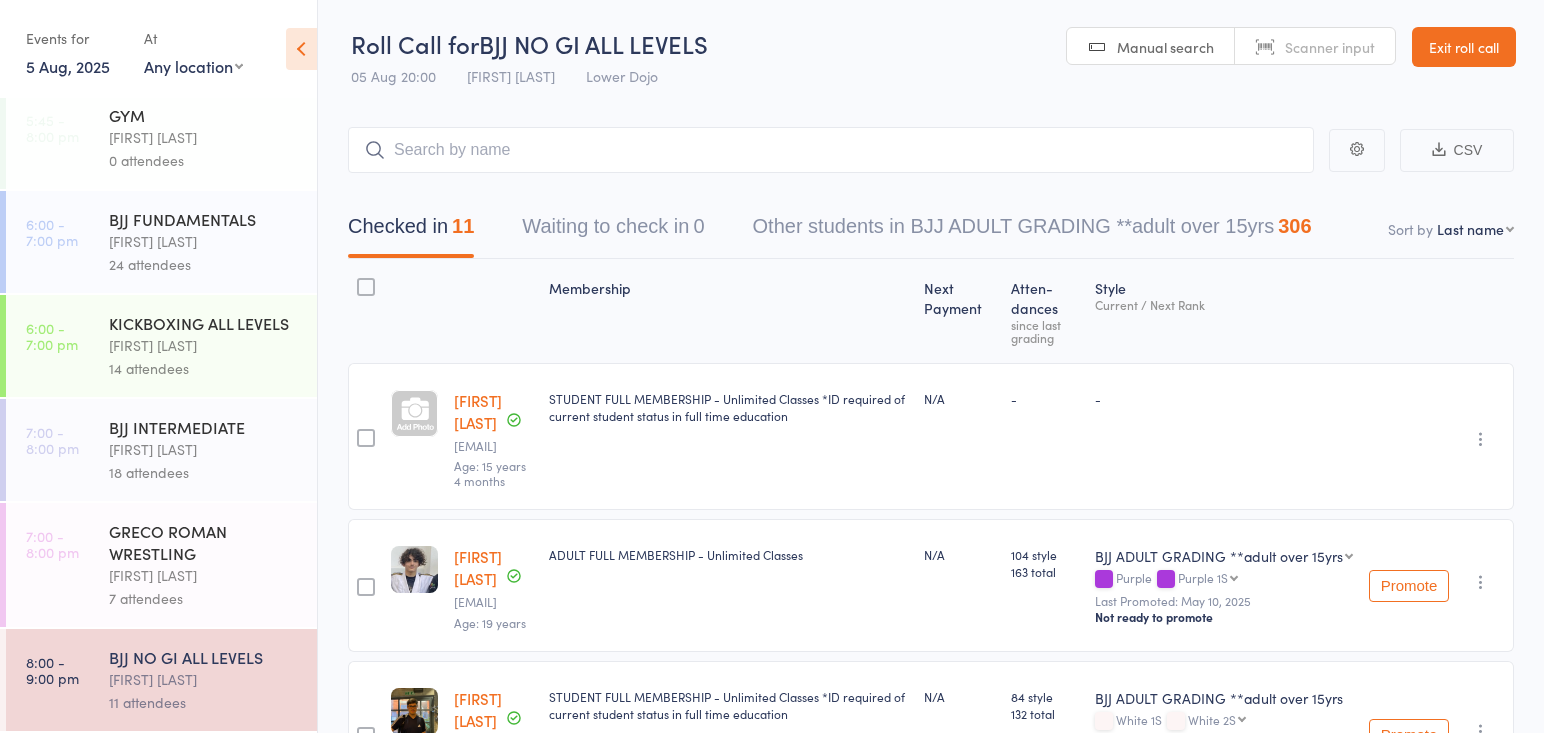 drag, startPoint x: 182, startPoint y: 549, endPoint x: 193, endPoint y: 543, distance: 12.529964 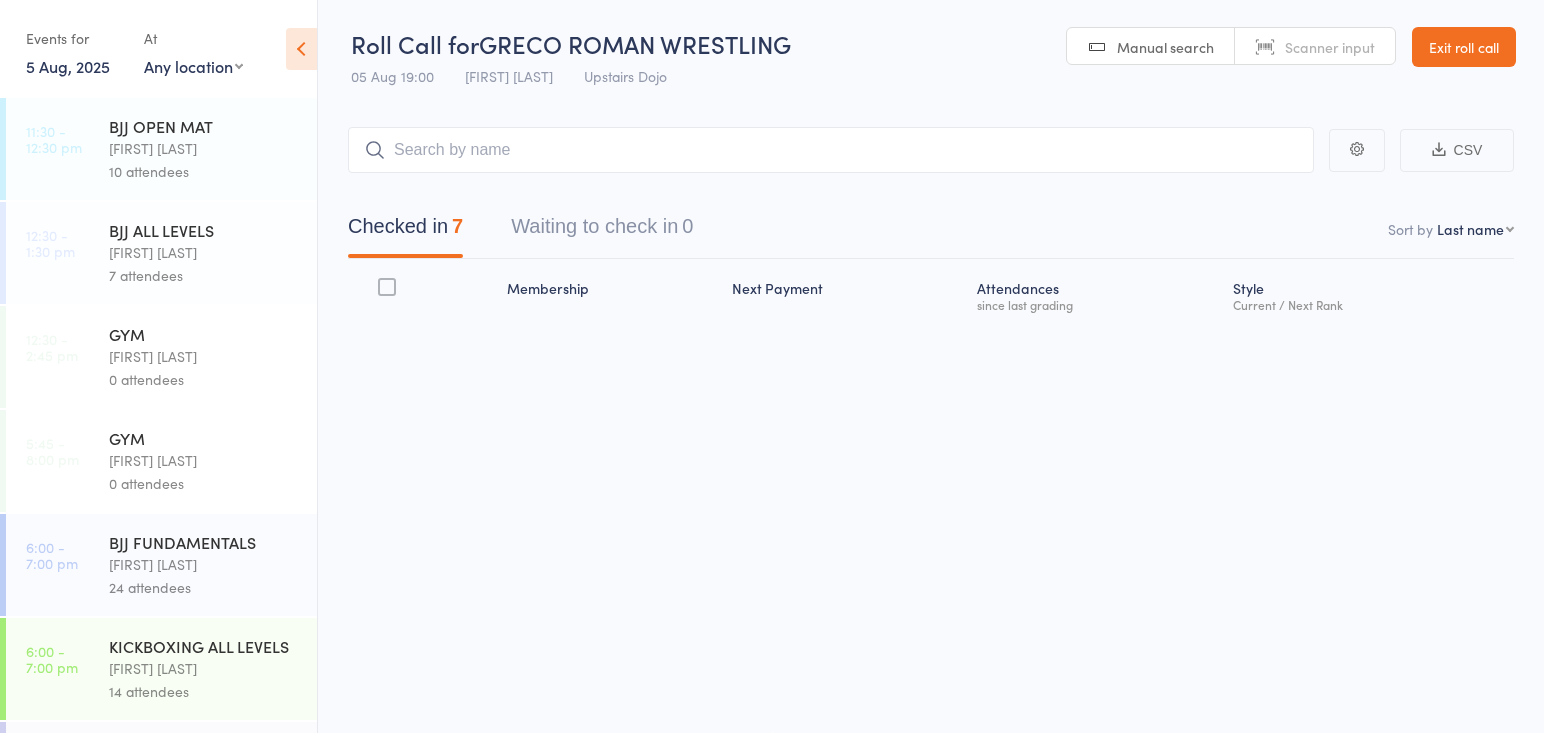 click at bounding box center (831, 150) 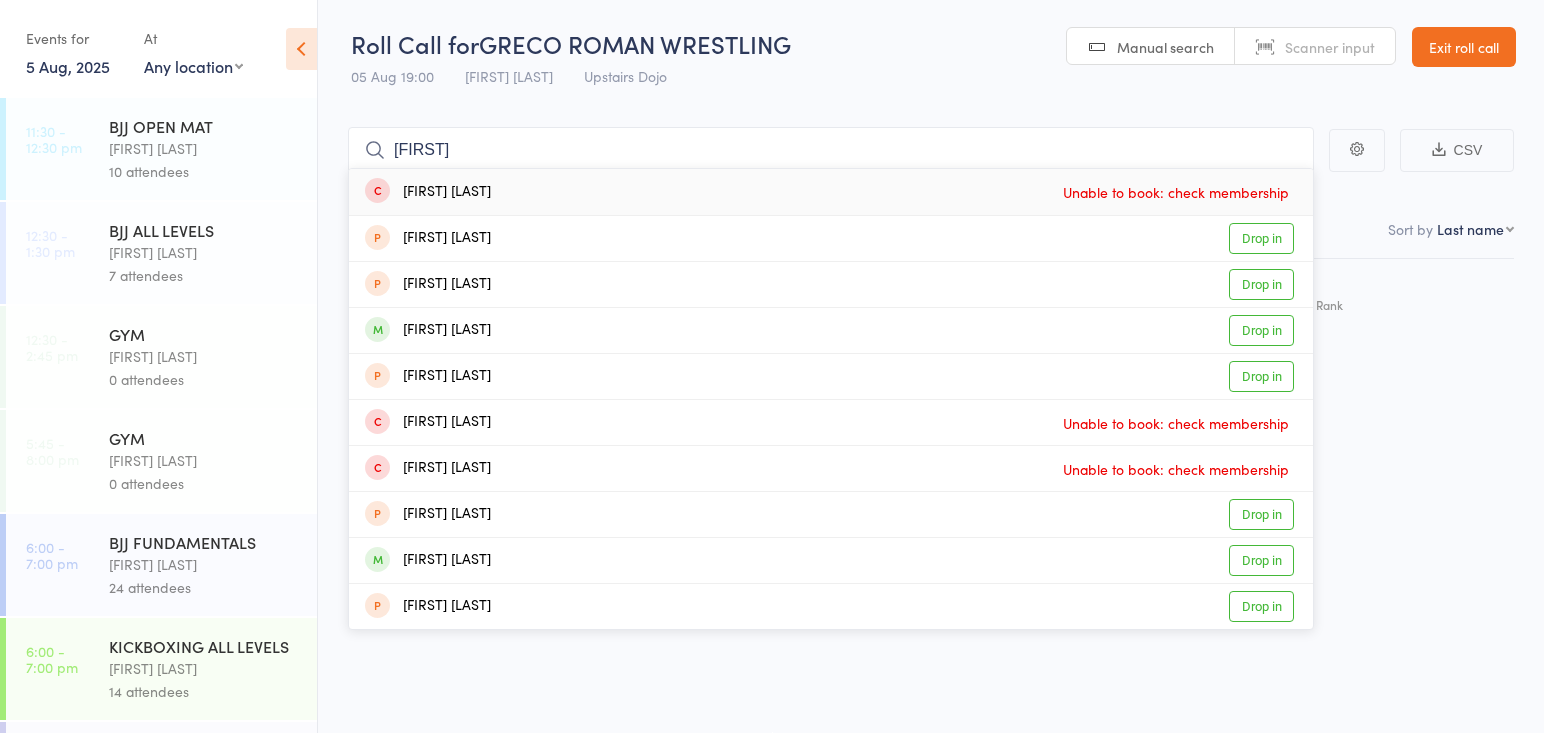type on "fares" 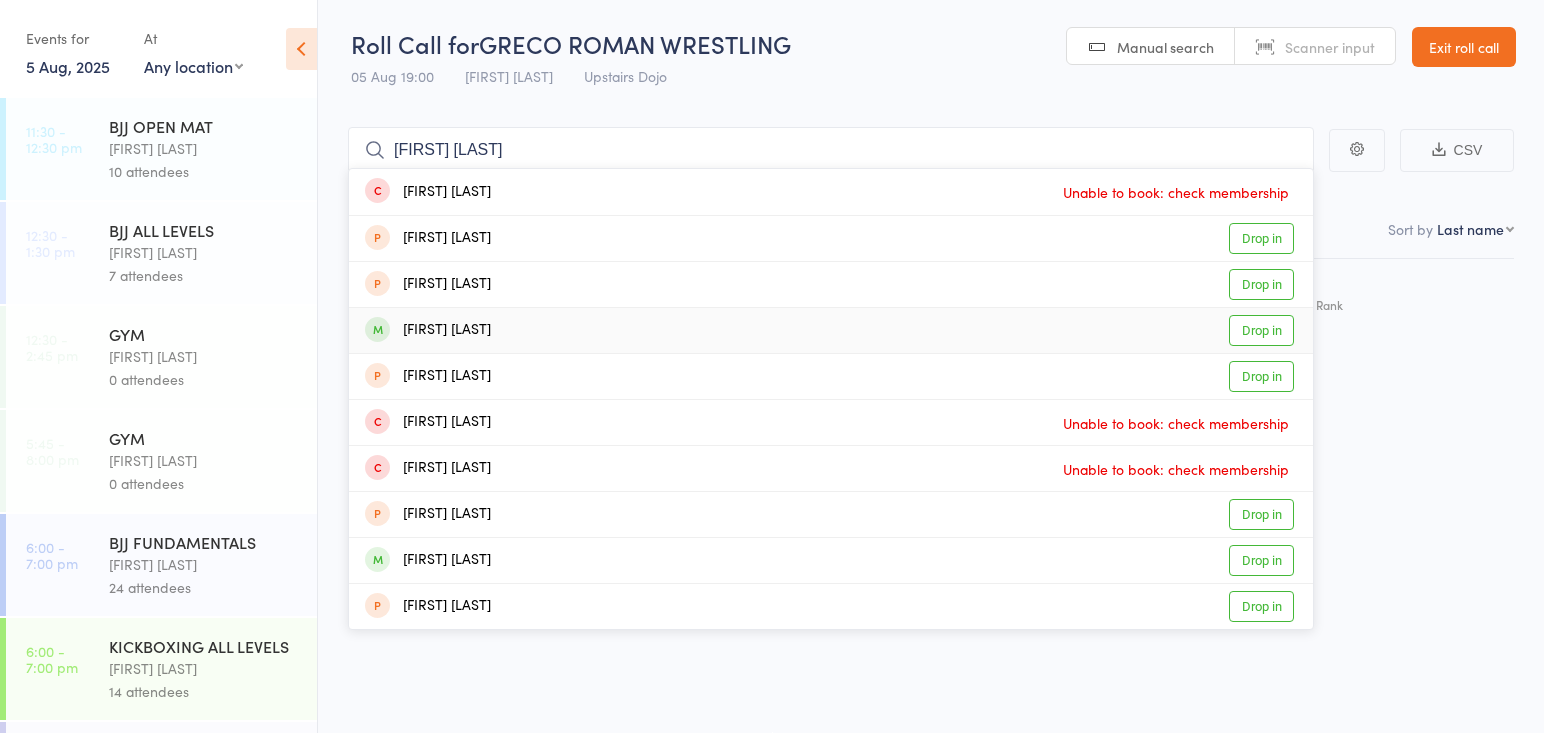 drag, startPoint x: 596, startPoint y: 151, endPoint x: 529, endPoint y: 335, distance: 195.81879 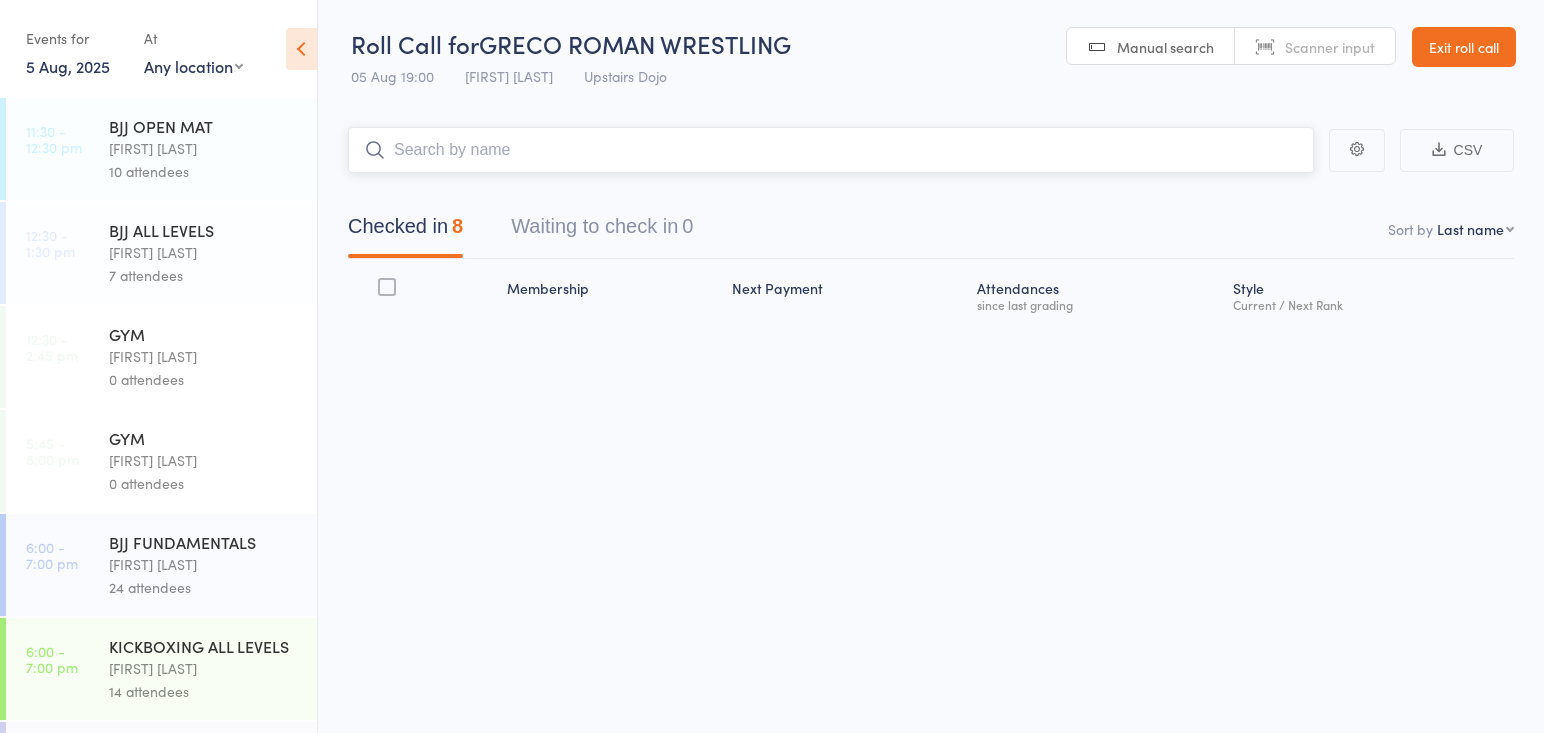 click on "Checked in  8" at bounding box center [405, 231] 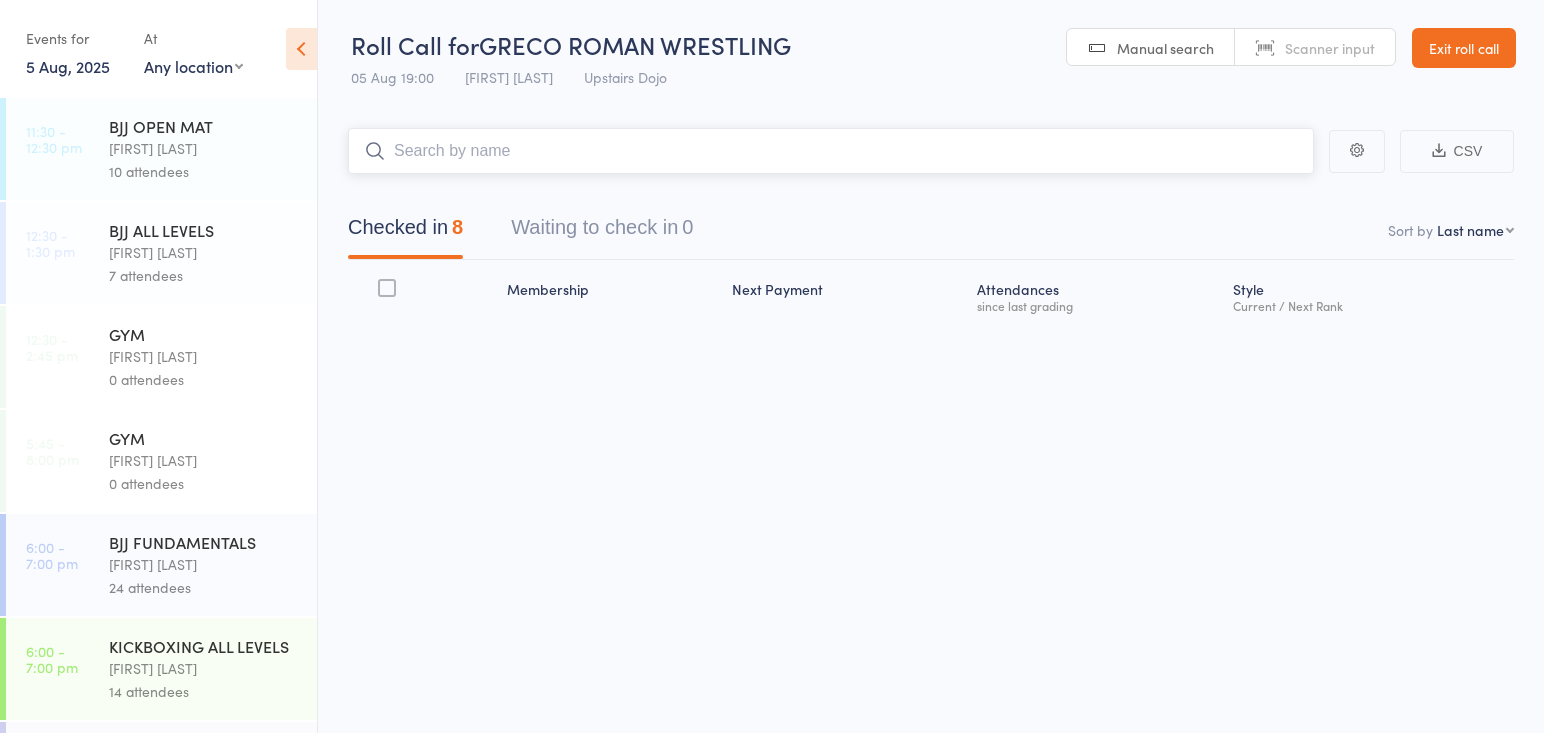 scroll, scrollTop: 0, scrollLeft: 0, axis: both 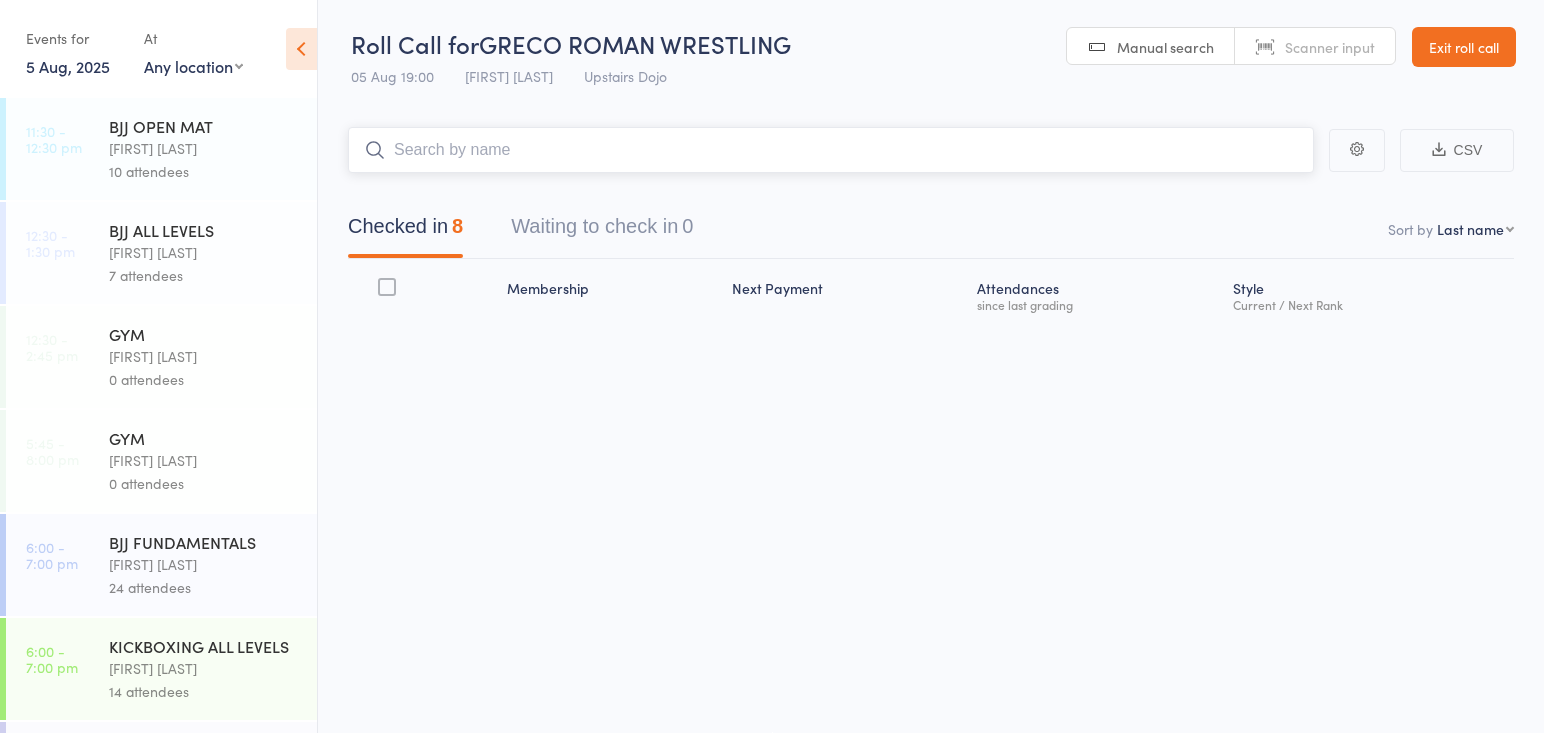 click at bounding box center (831, 150) 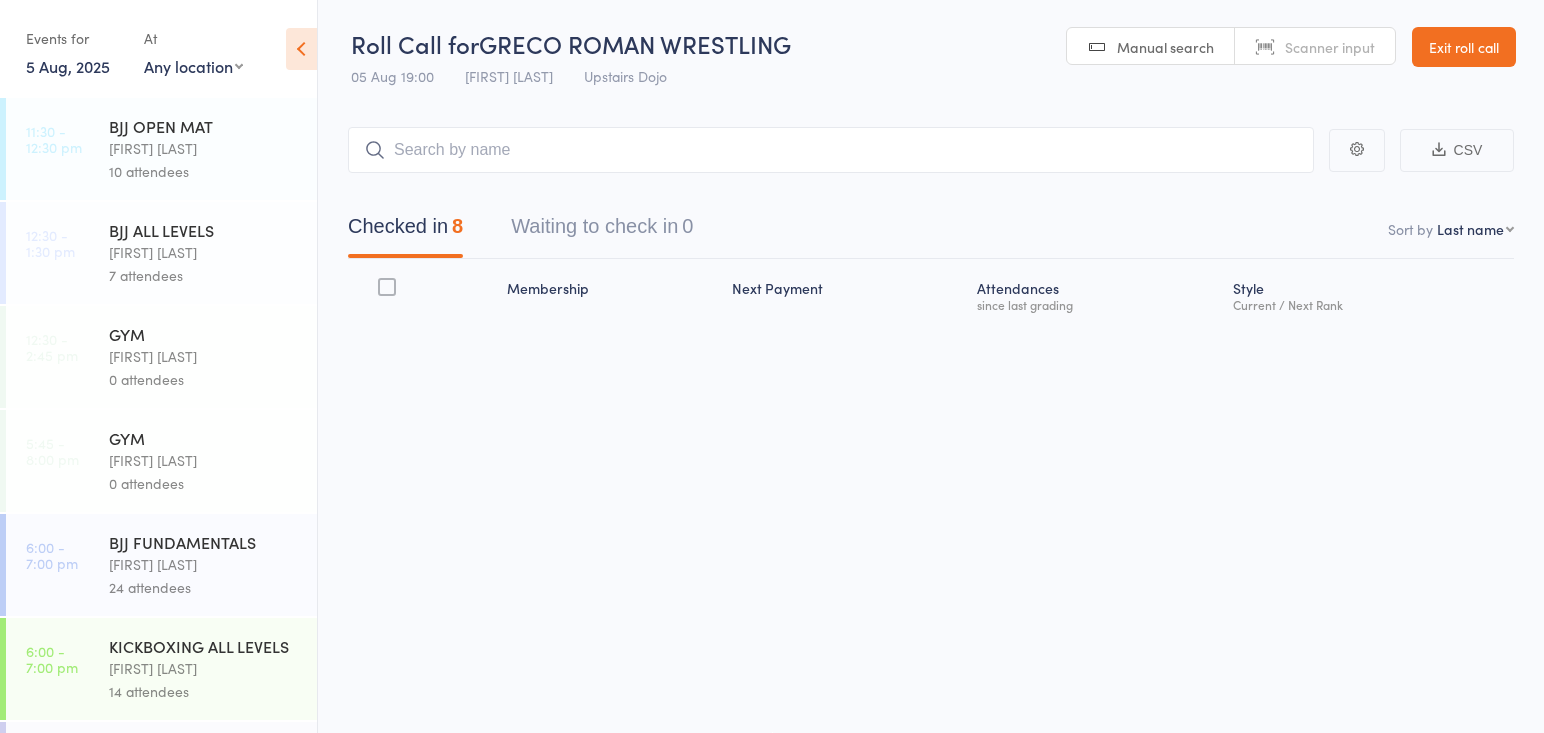 click on "BJJ FUNDAMENTALS" at bounding box center (204, 542) 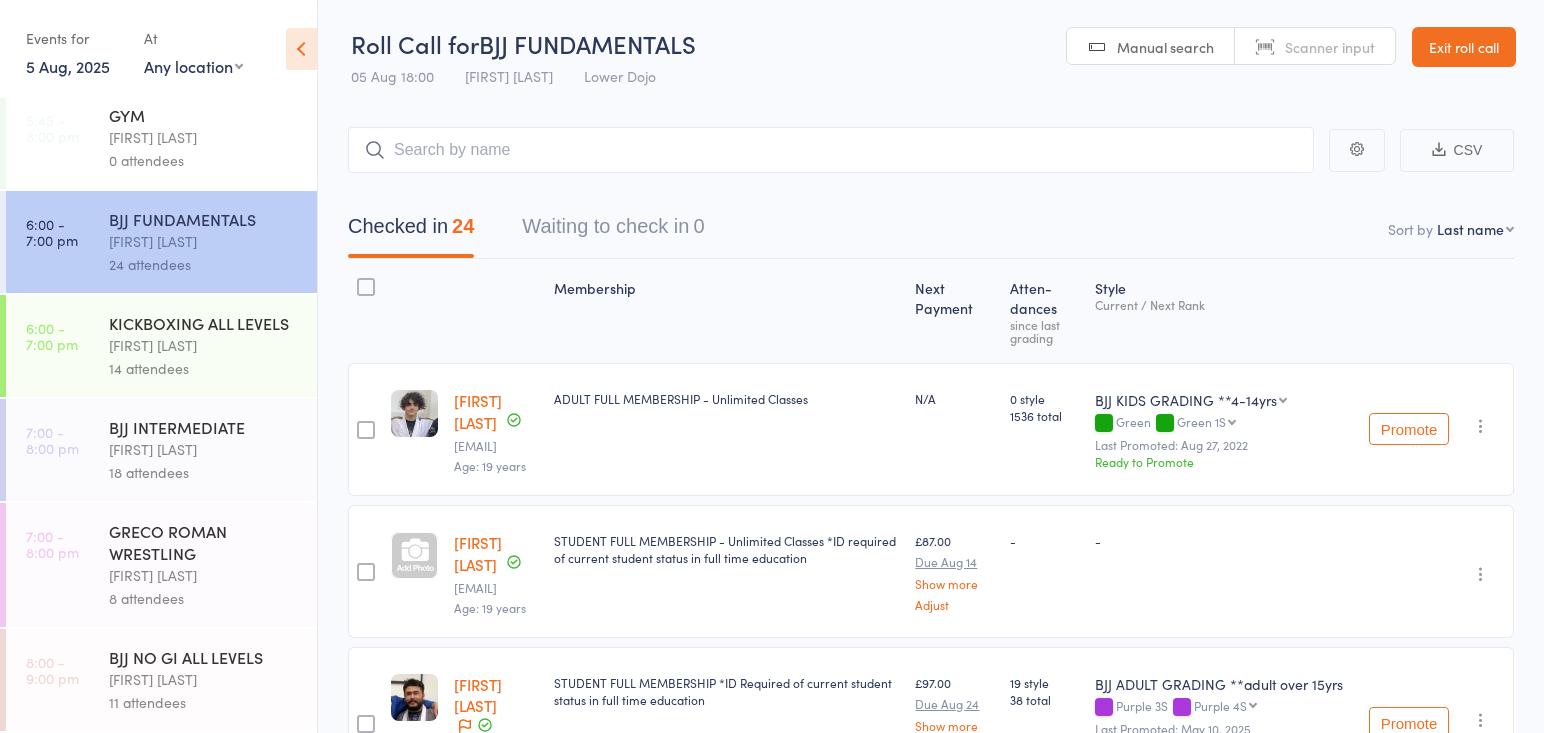 scroll, scrollTop: 324, scrollLeft: 0, axis: vertical 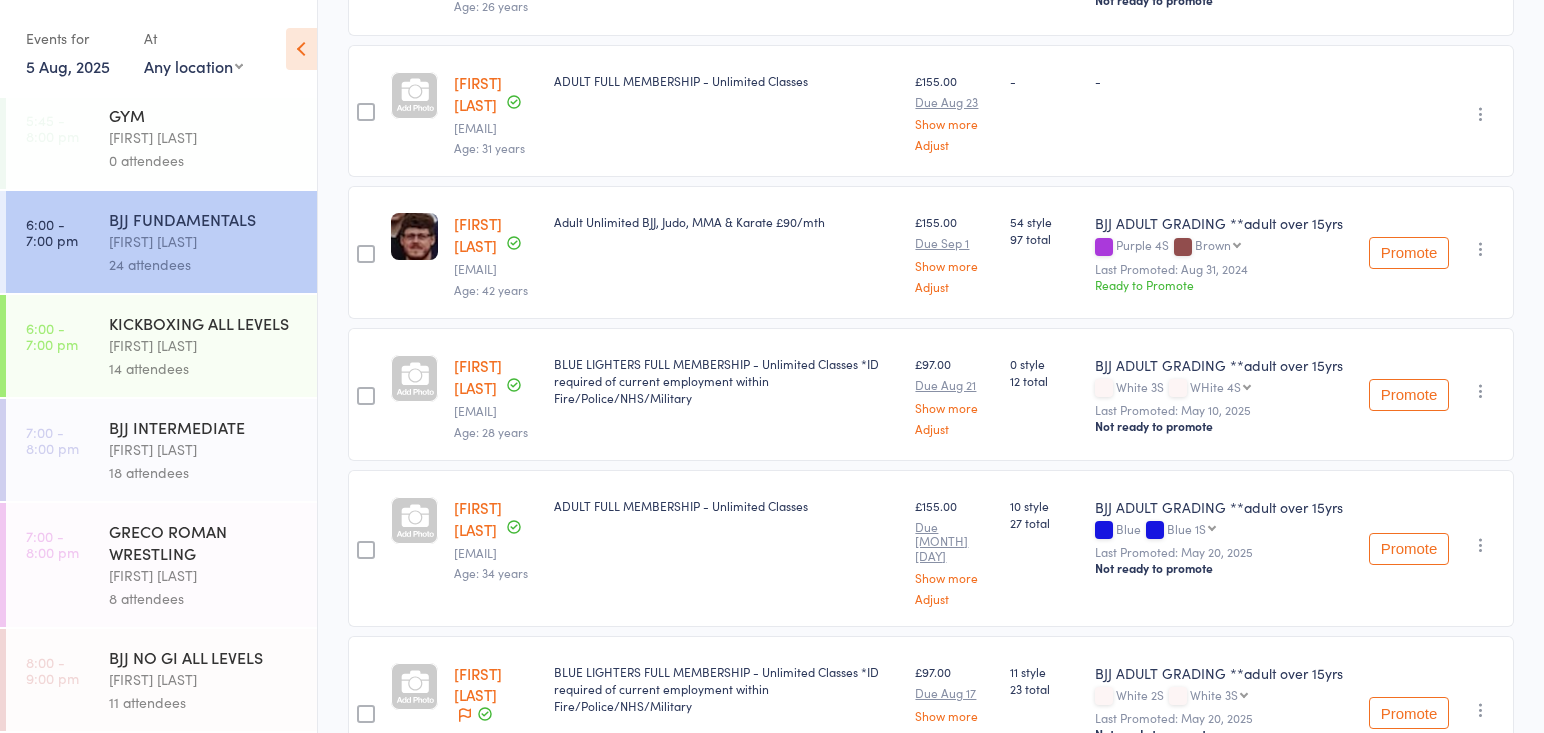 click on "[FIRST] [LAST]" at bounding box center [204, 679] 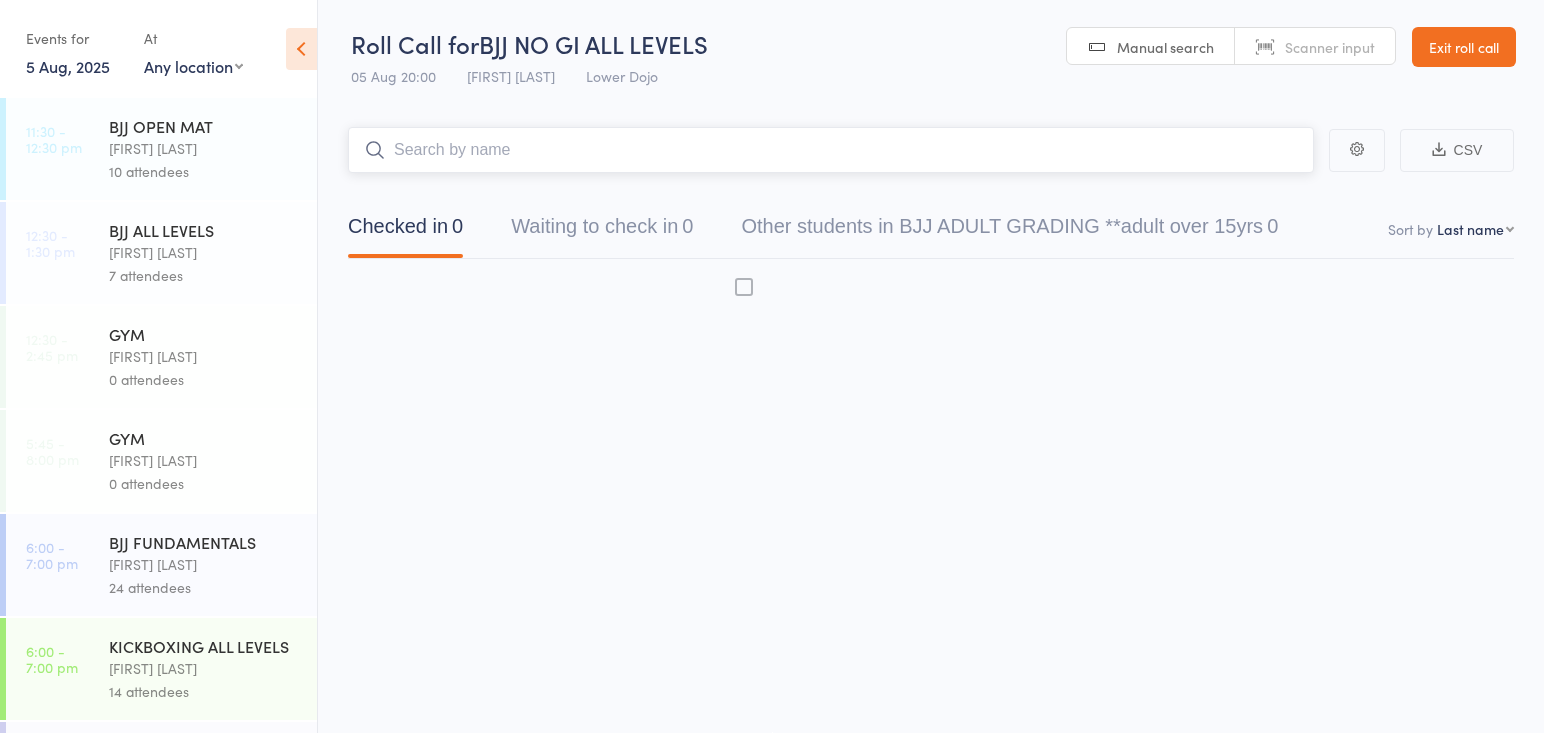scroll, scrollTop: 1, scrollLeft: 0, axis: vertical 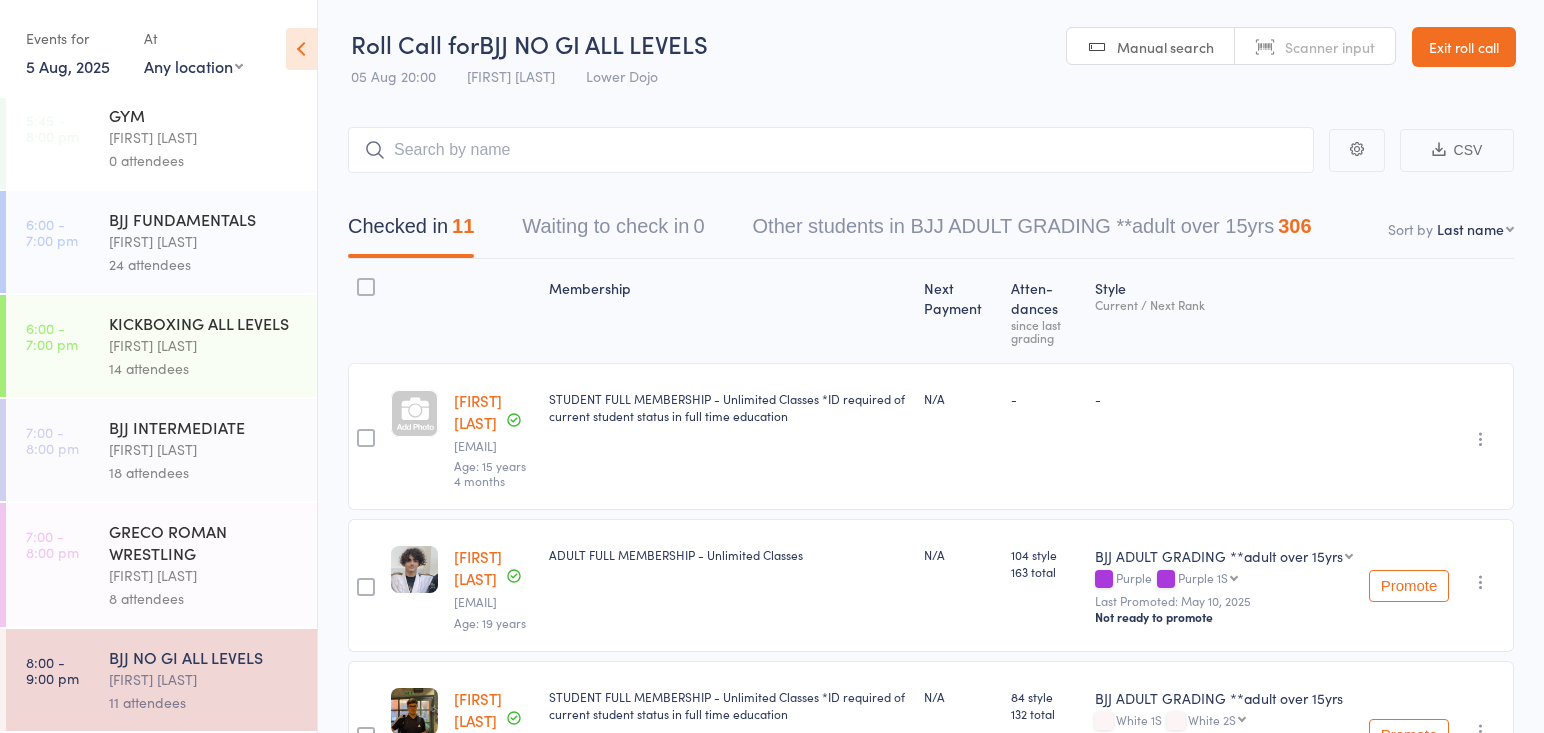 click on "GRECO ROMAN WRESTLING" at bounding box center [204, 542] 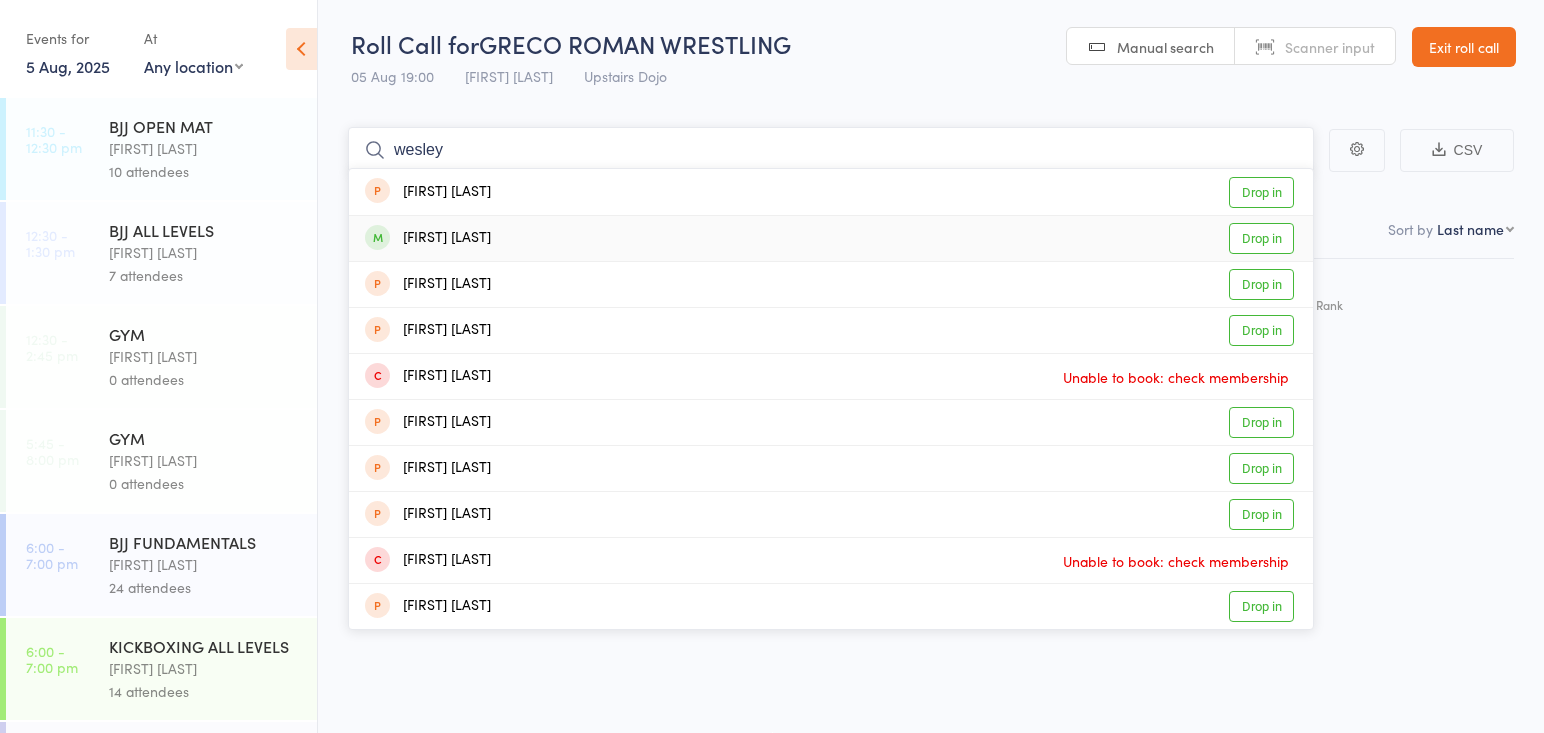 type on "wesley" 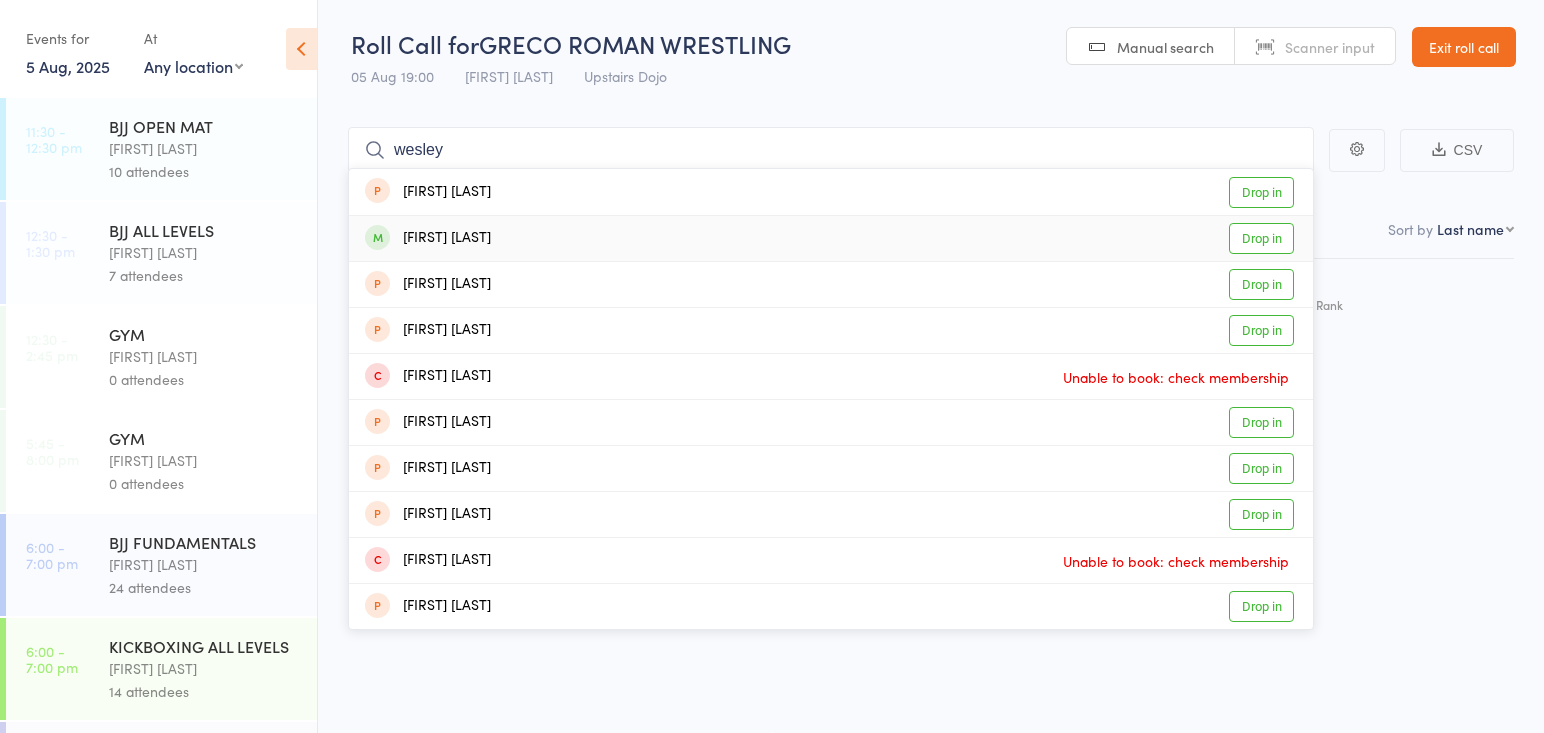 click on "Wesley Laverty" at bounding box center [428, 238] 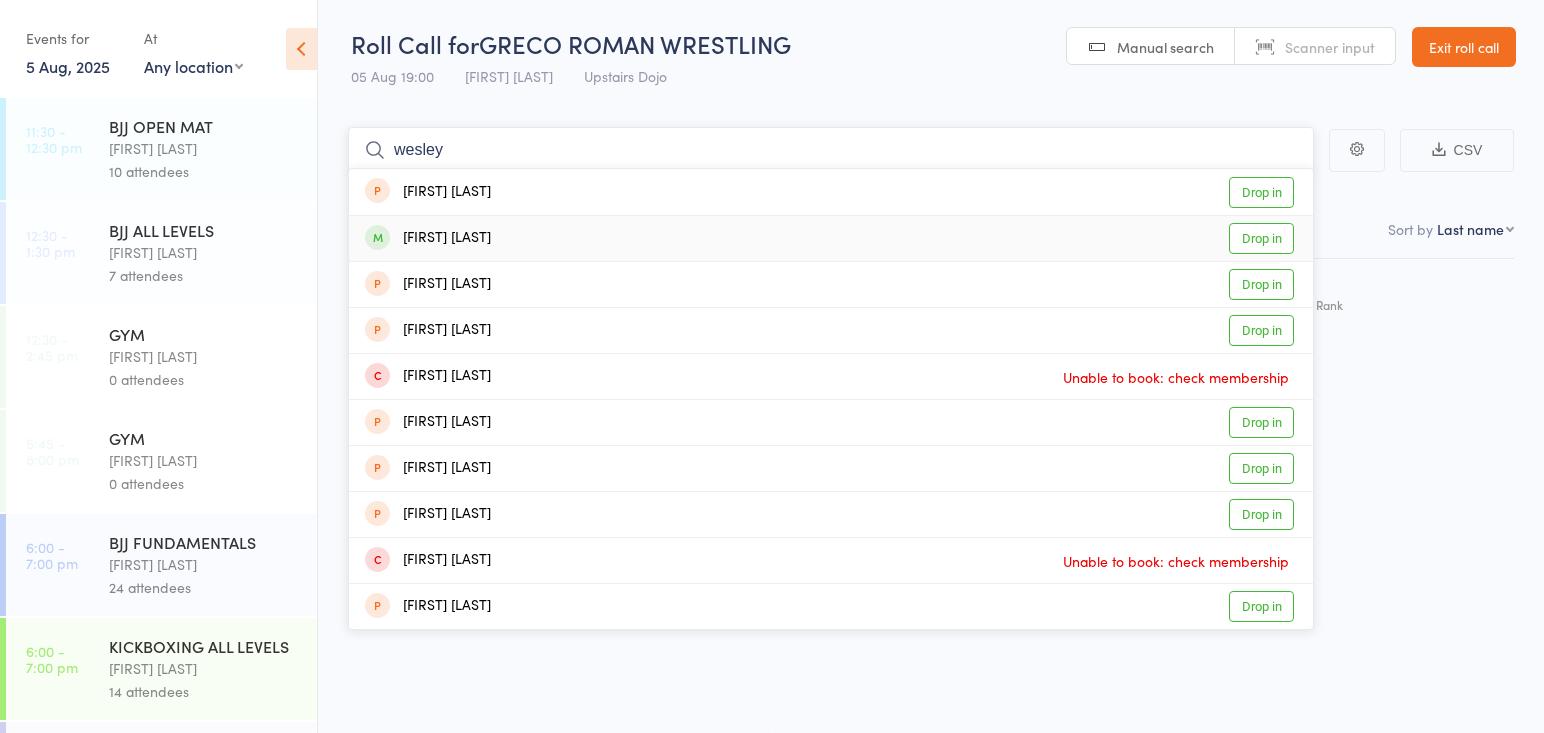 type 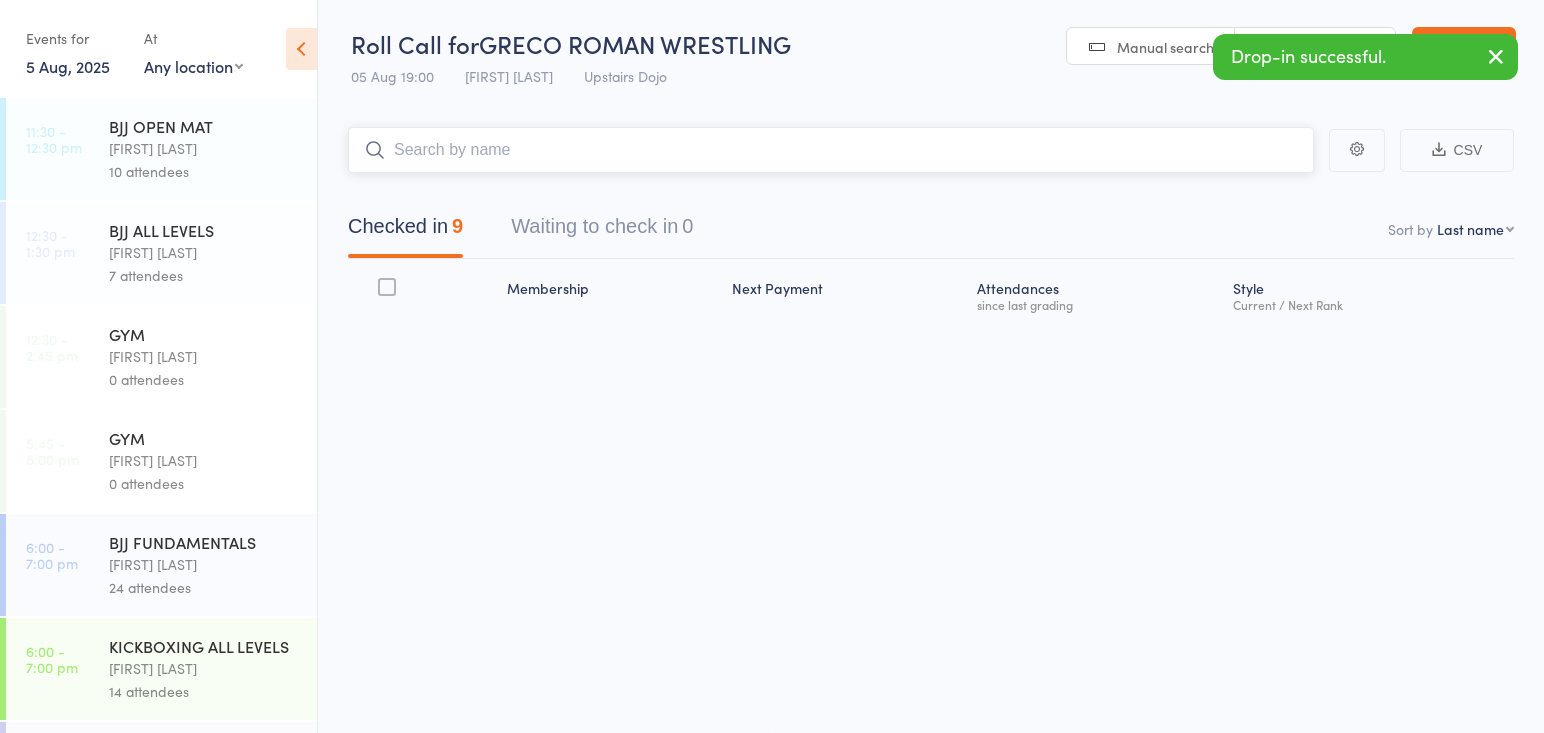 click on "Waiting to check in  0" at bounding box center (602, 231) 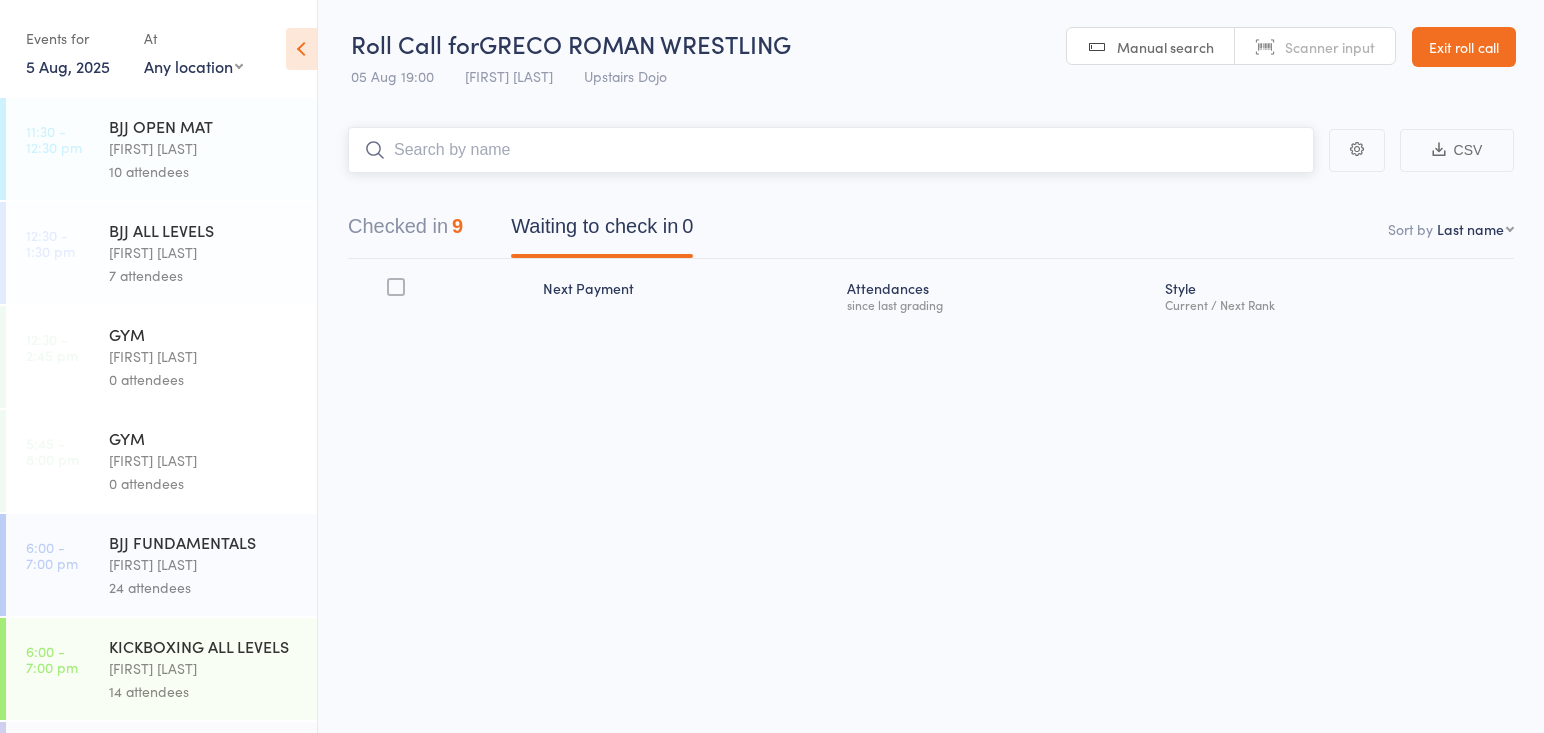 click on "Checked in  9" at bounding box center (405, 231) 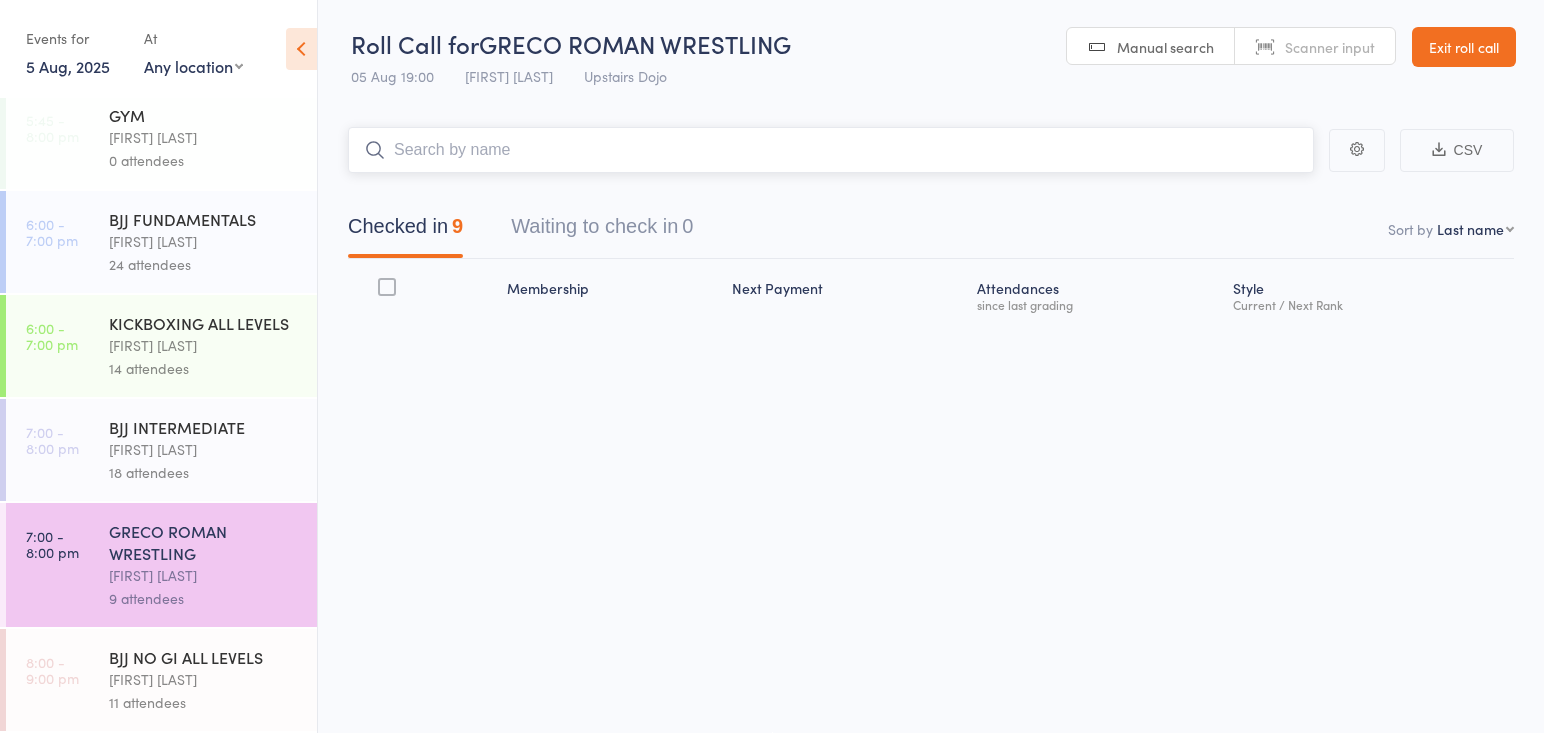 scroll, scrollTop: 323, scrollLeft: 0, axis: vertical 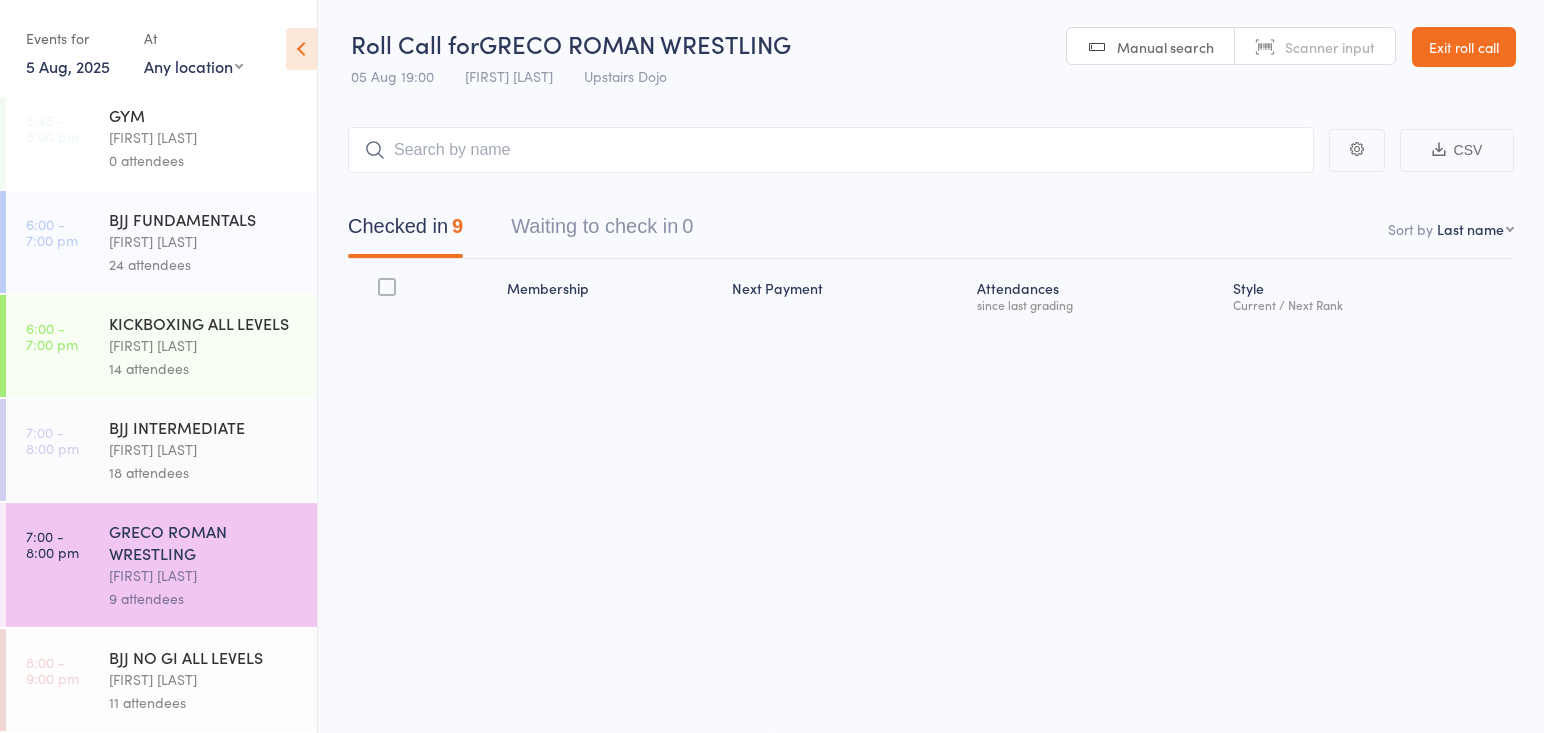 click on "Thomas Buckmaster" at bounding box center [204, 679] 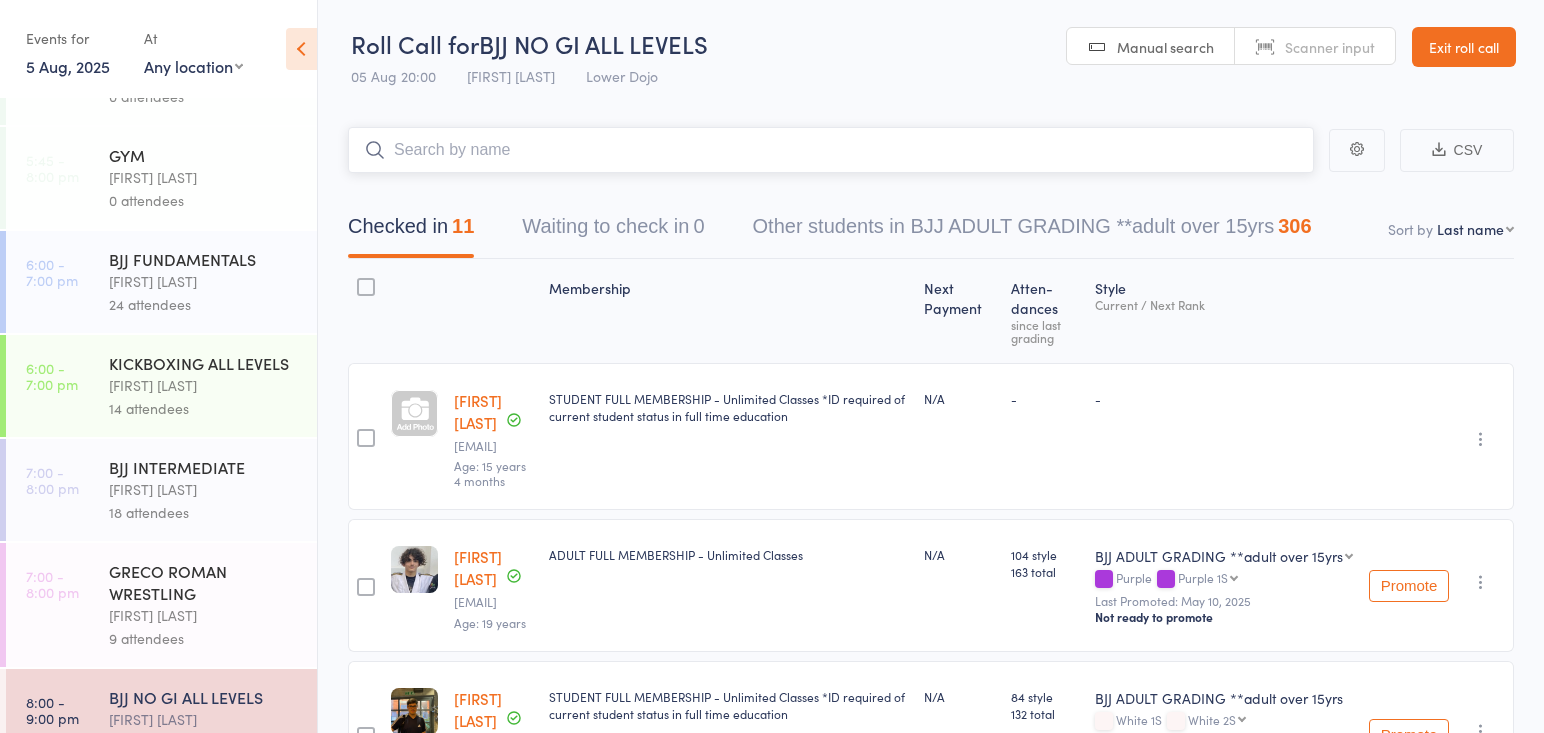 scroll, scrollTop: 288, scrollLeft: 0, axis: vertical 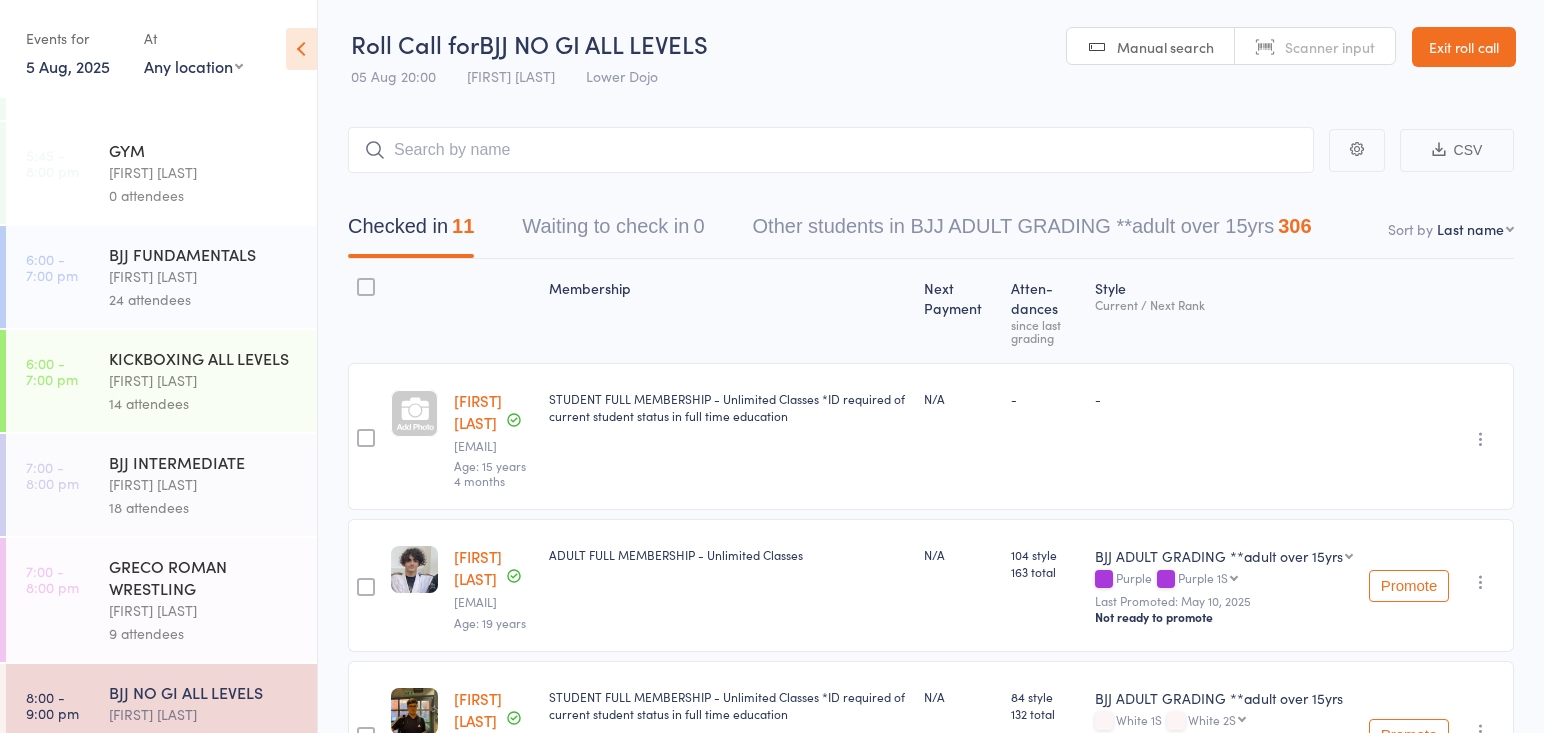 click on "Thomas Buckmaster" at bounding box center [204, 484] 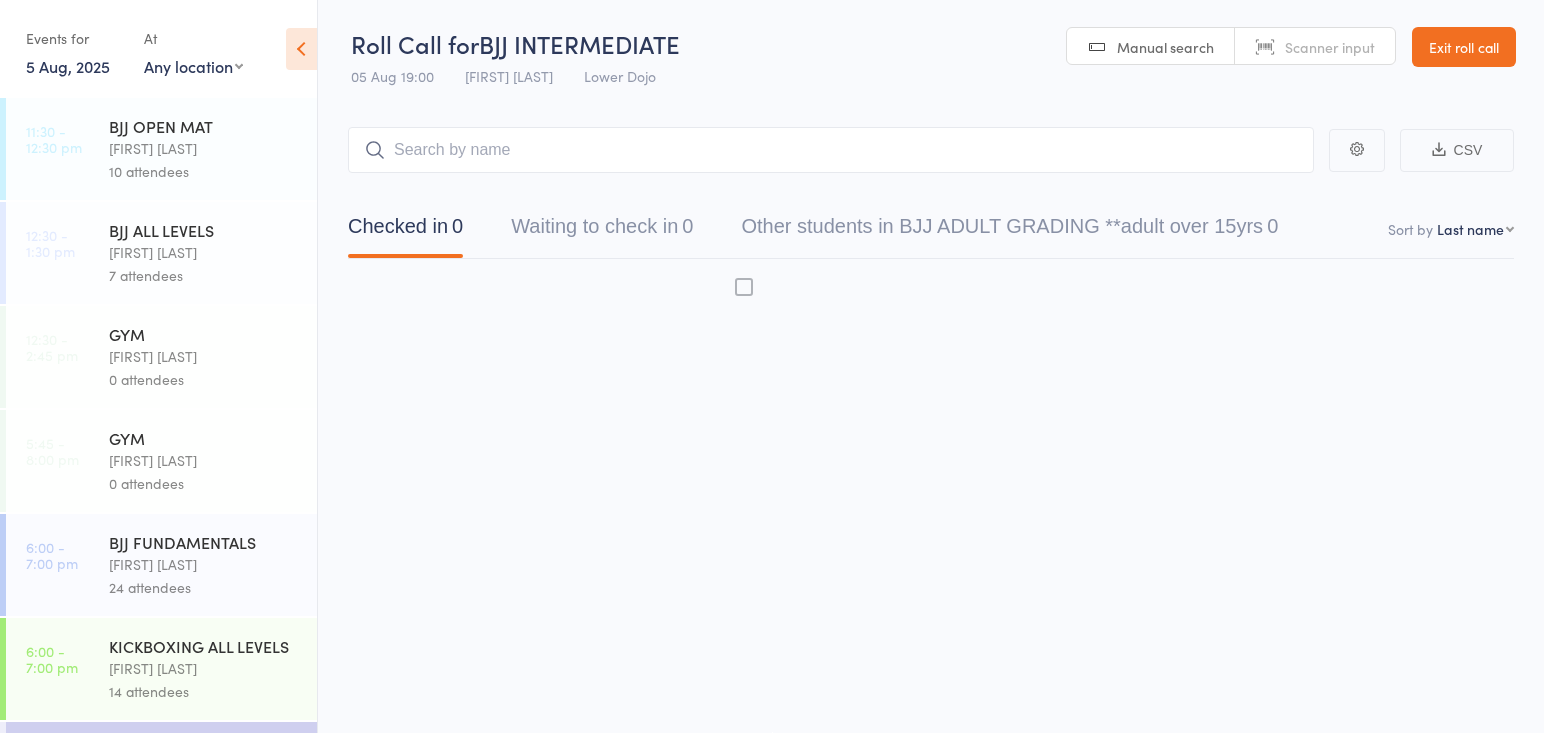 click at bounding box center [831, 150] 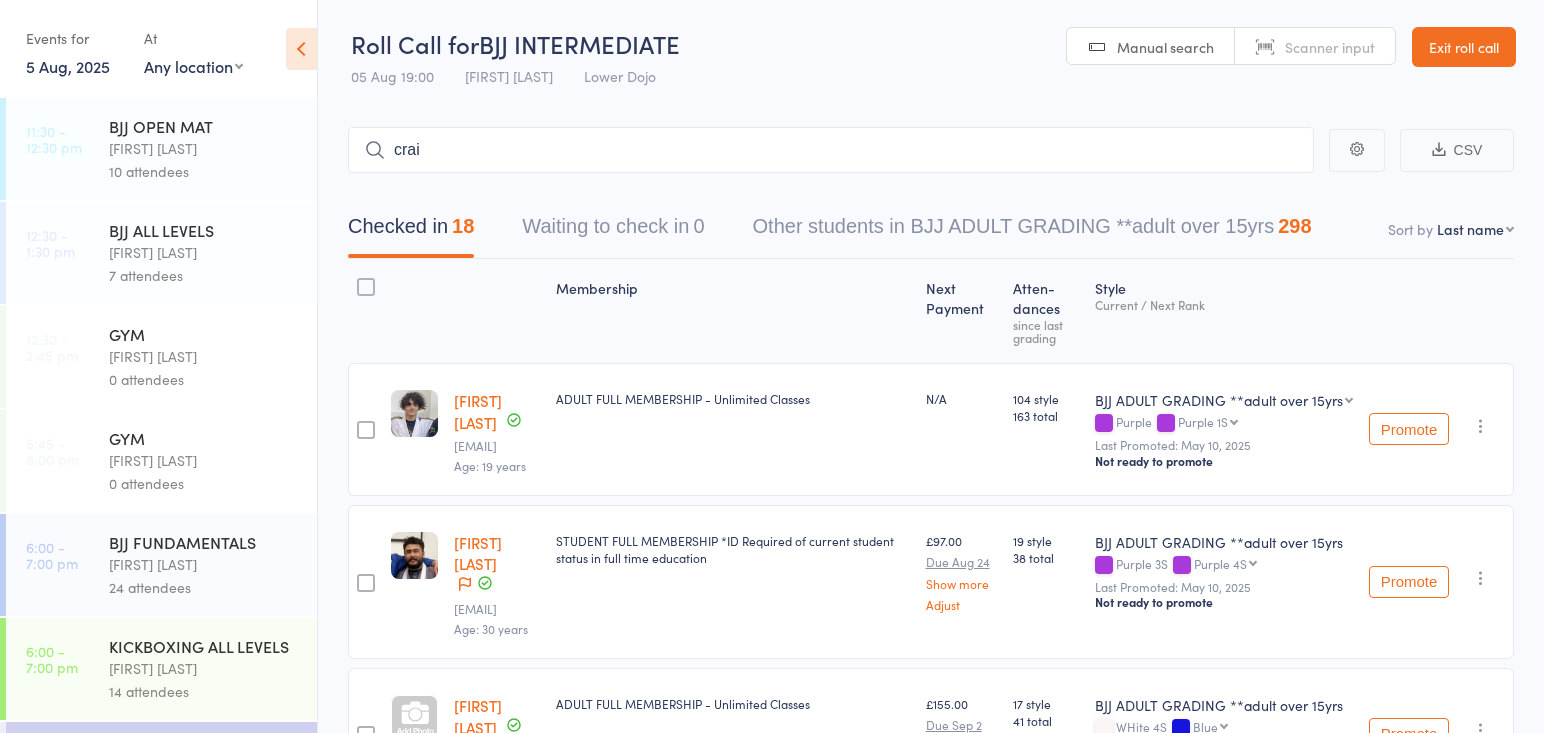 type on "craig" 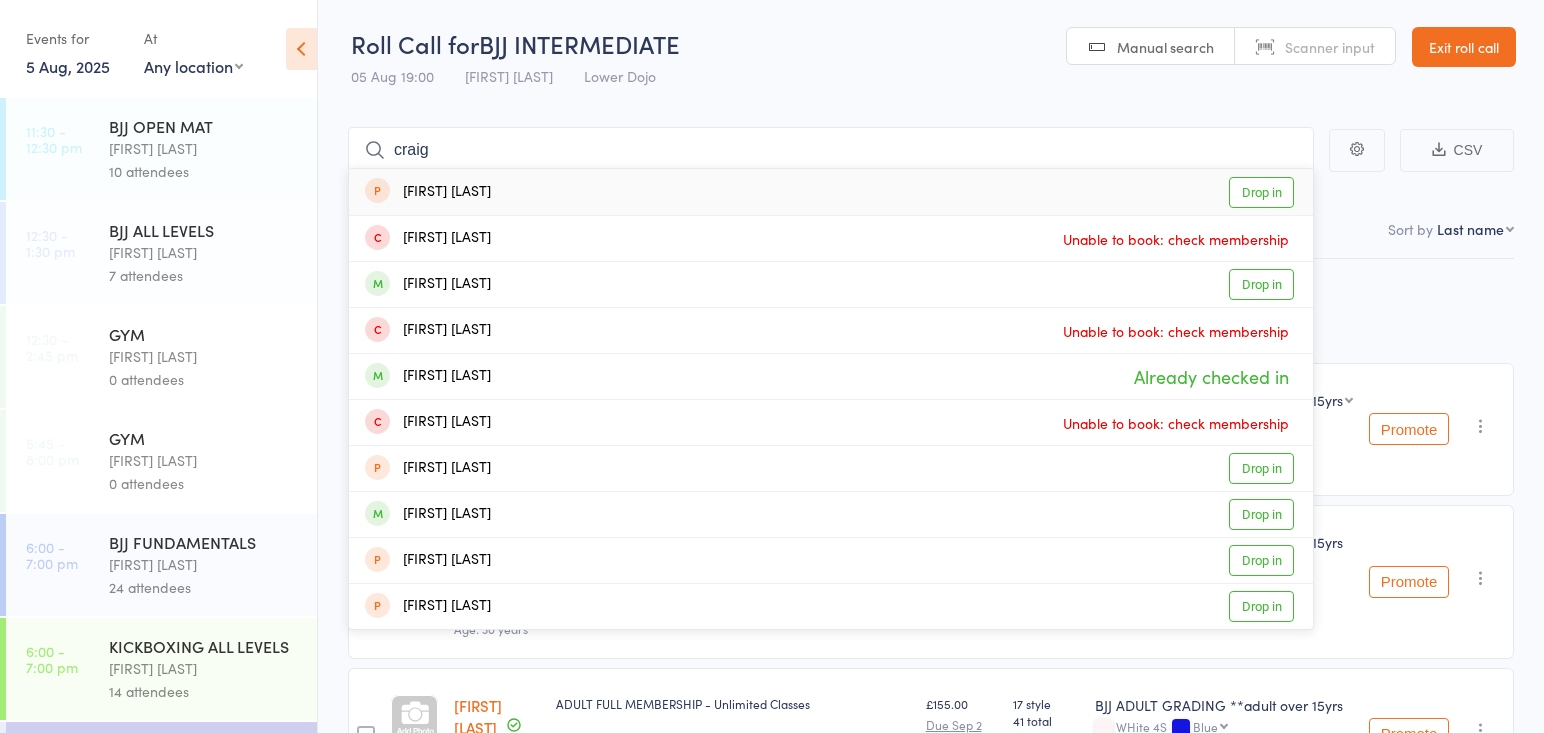 drag, startPoint x: 420, startPoint y: 149, endPoint x: 308, endPoint y: 144, distance: 112.11155 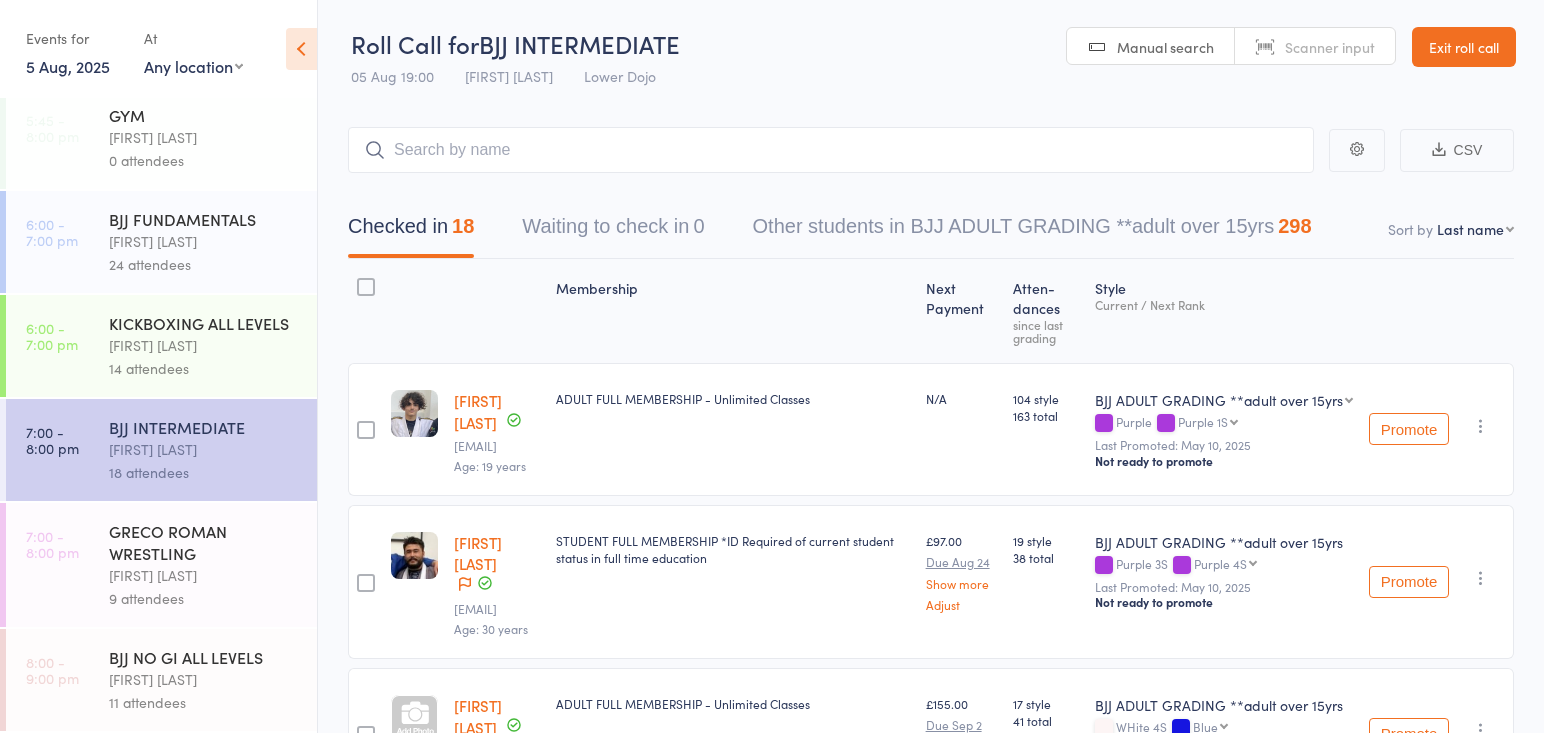 scroll, scrollTop: 323, scrollLeft: 0, axis: vertical 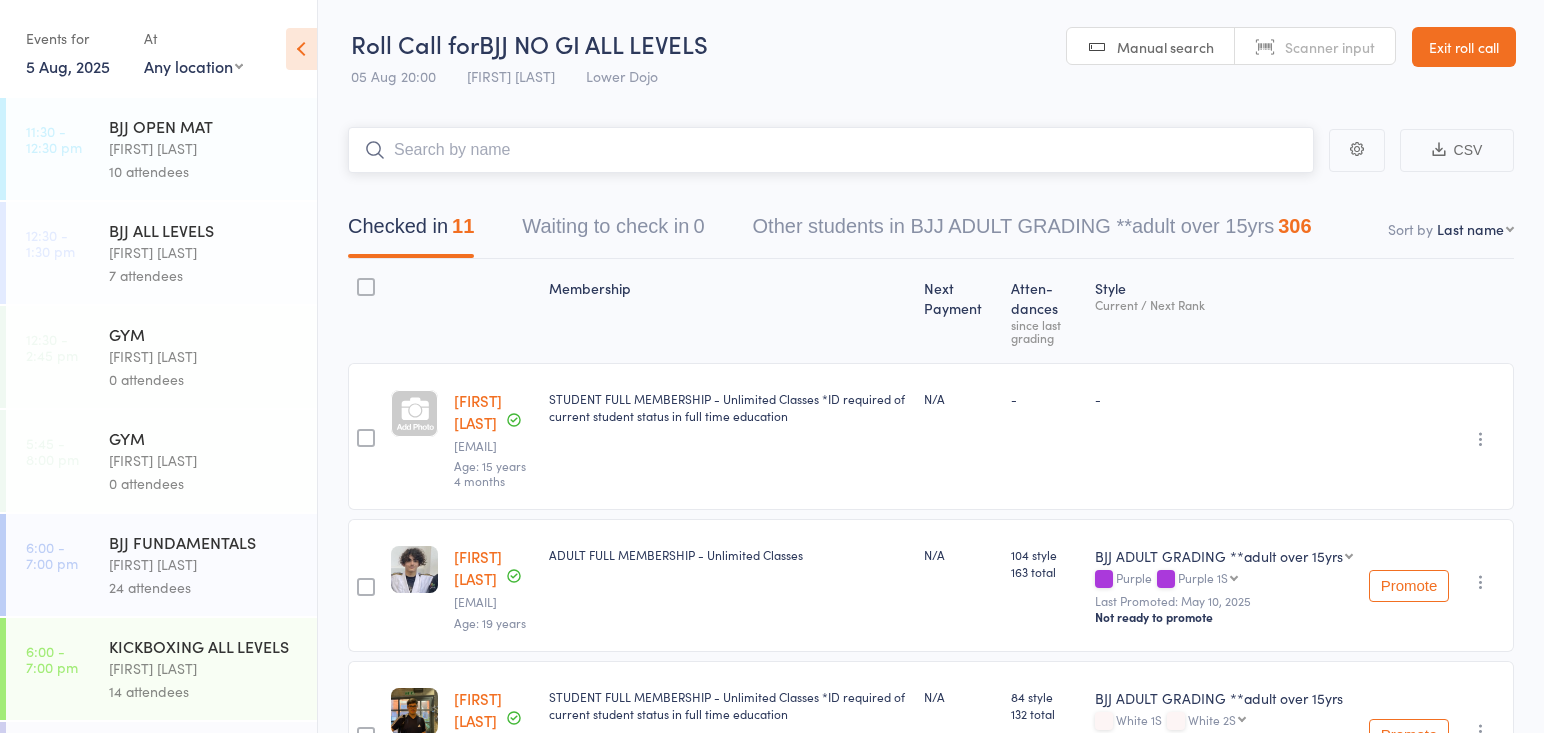 click at bounding box center [831, 150] 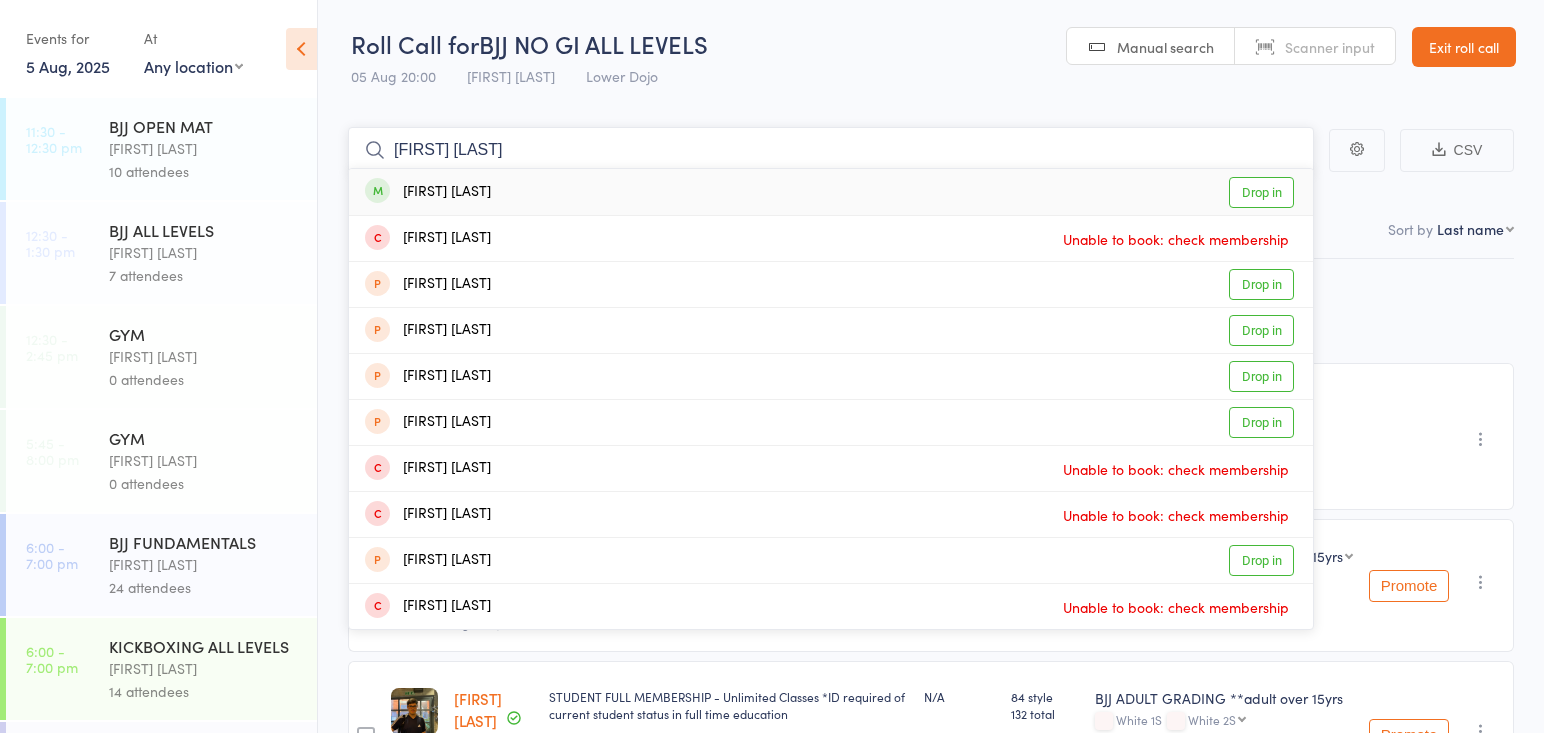 type on "micheal ph" 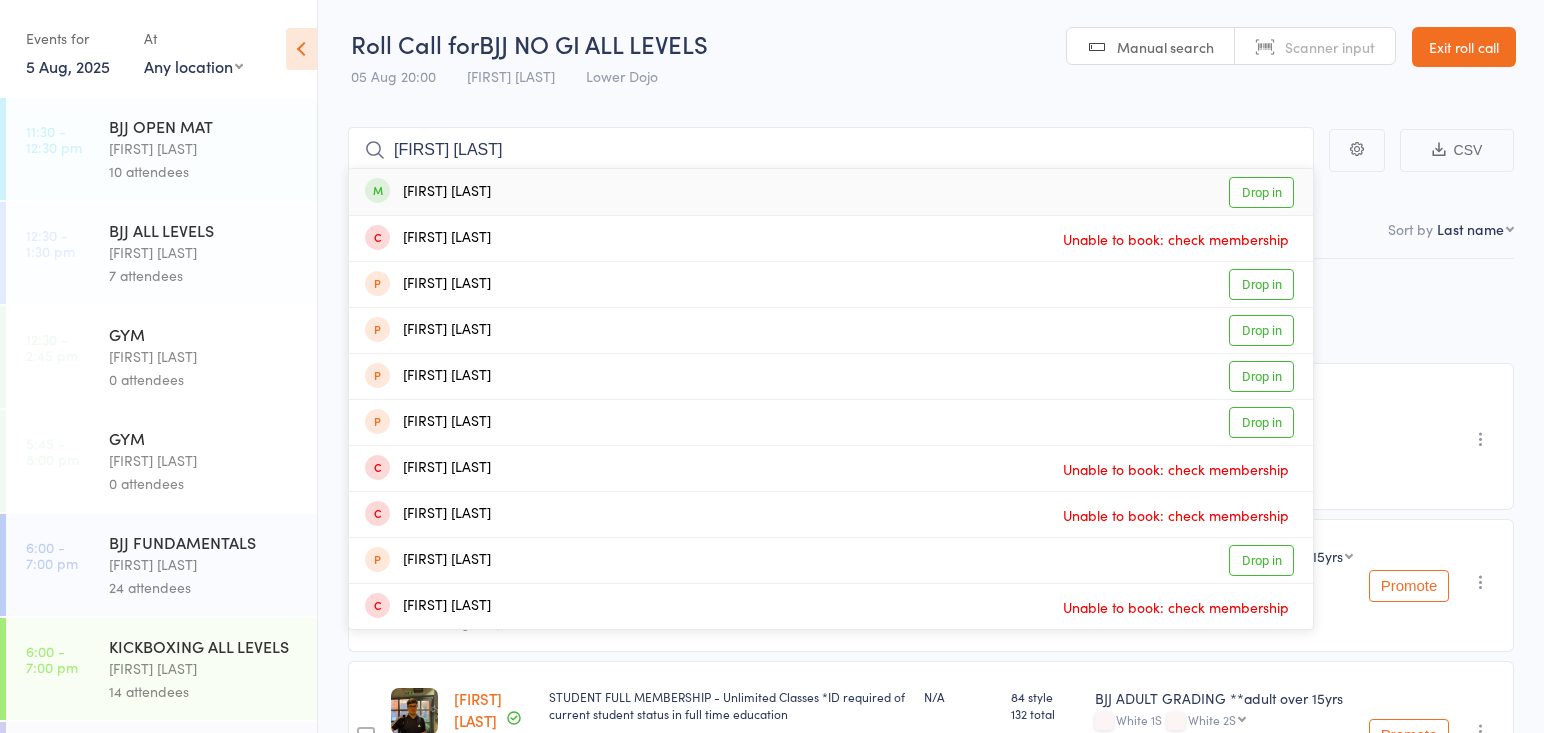 click on "Michael Pharoah Drop in" at bounding box center [831, 192] 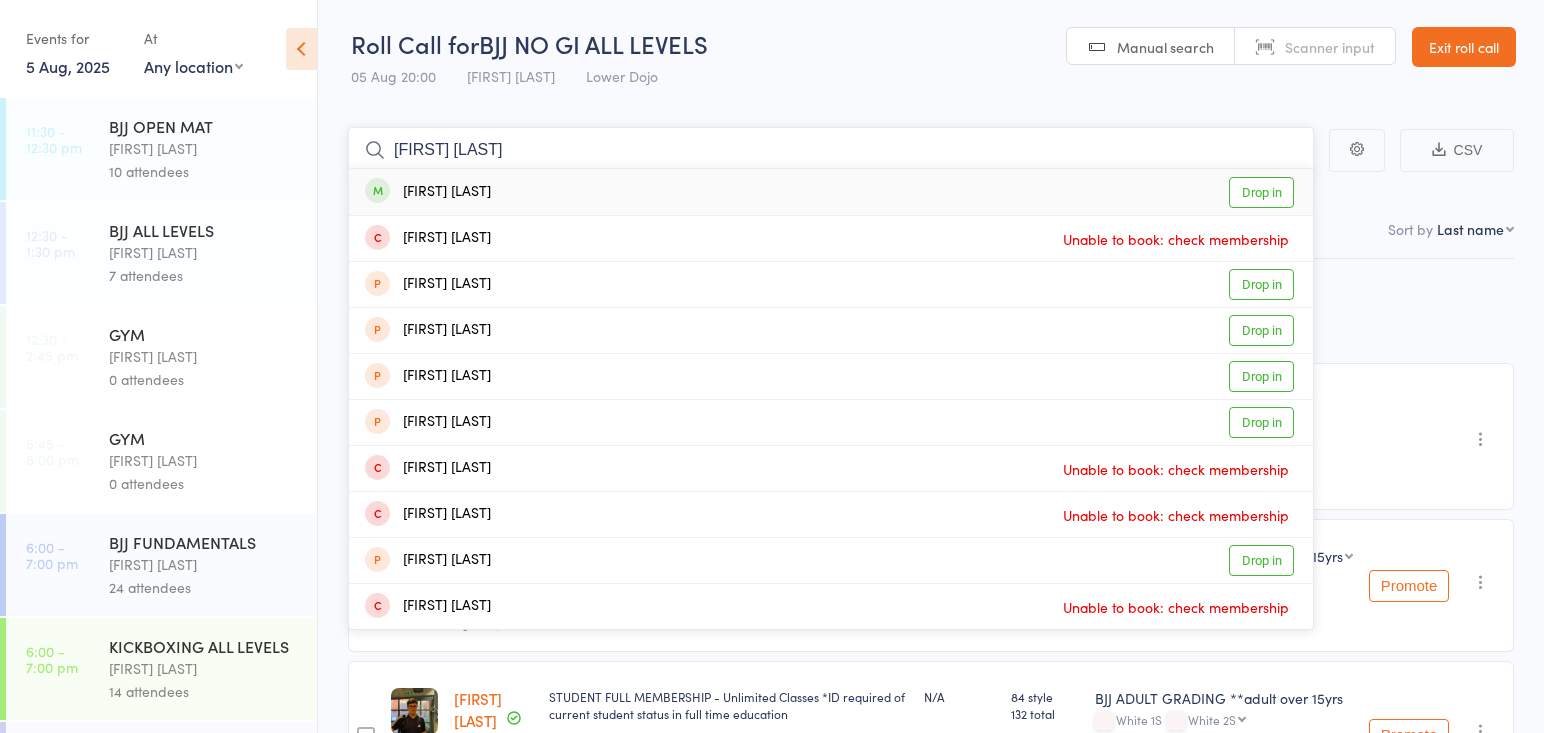 type 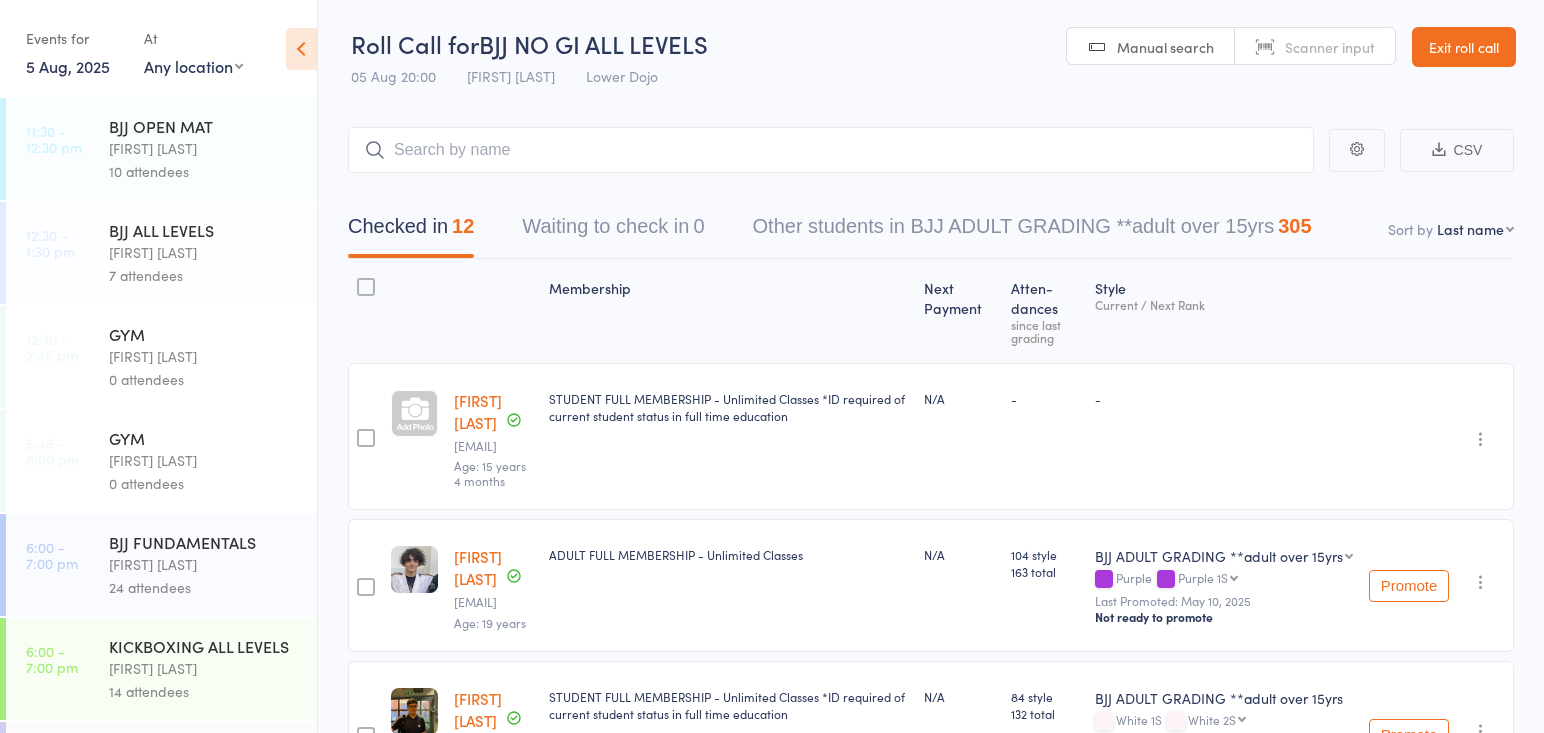 click on "7 attendees" at bounding box center [204, 275] 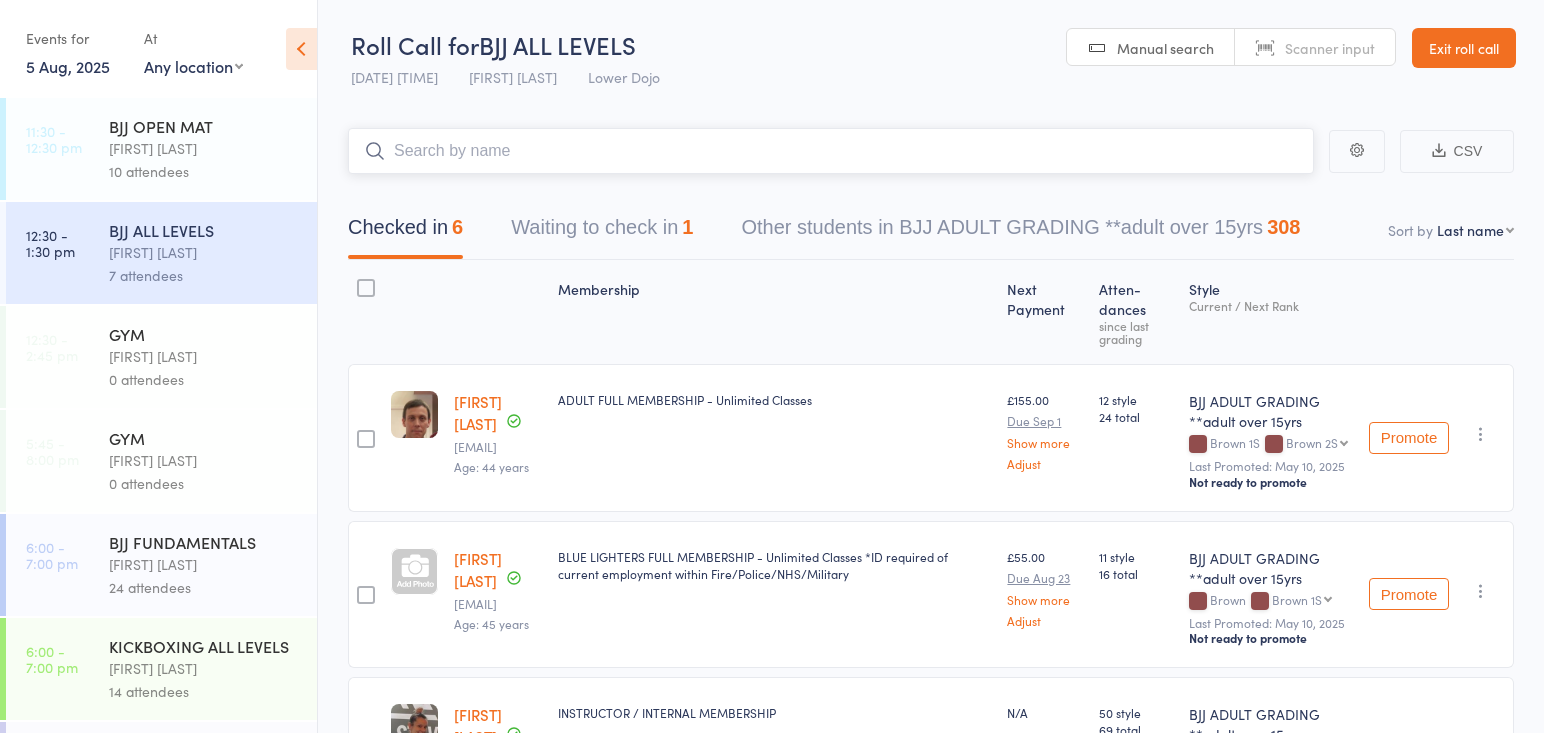 scroll, scrollTop: 0, scrollLeft: 0, axis: both 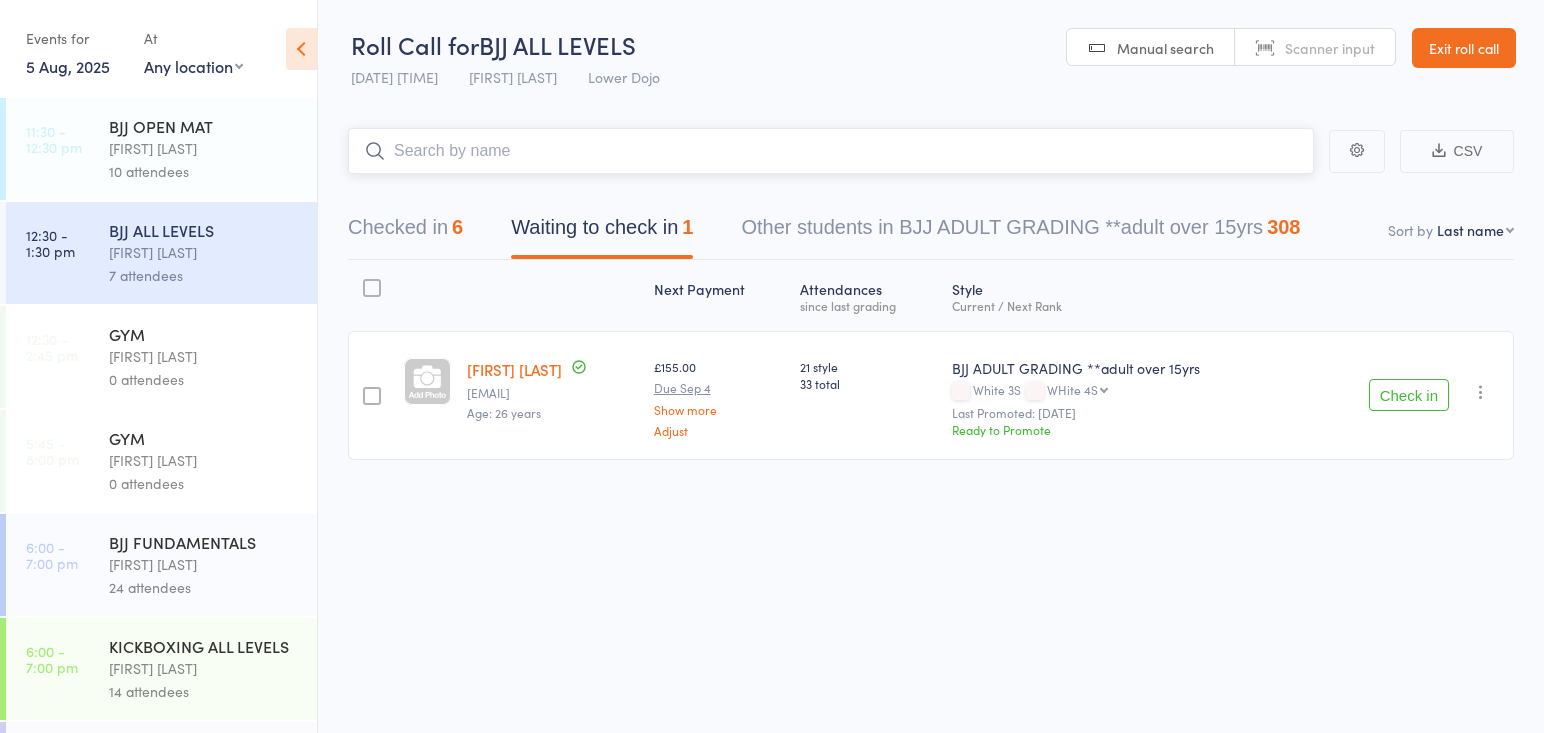 click on "Checked in  6" at bounding box center [405, 232] 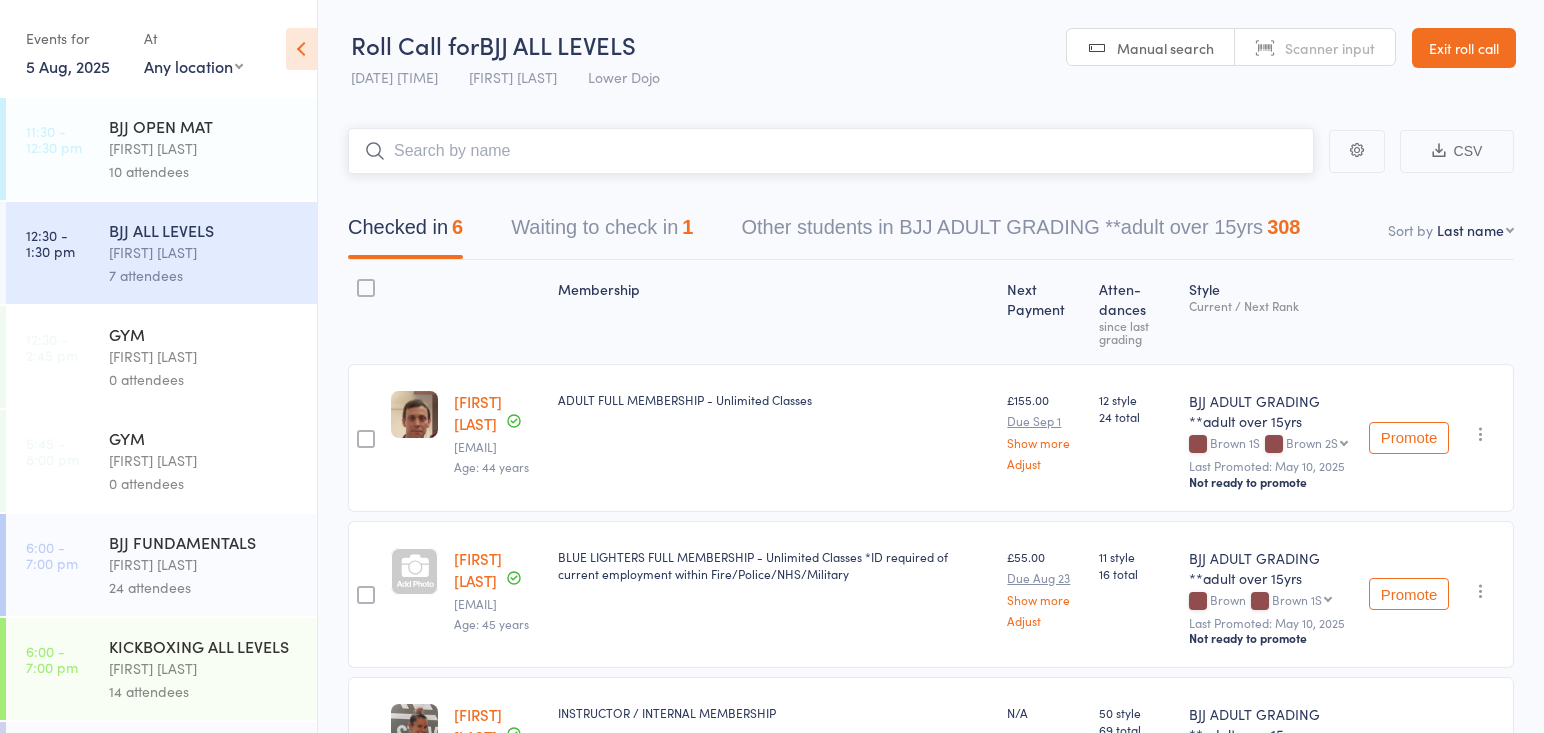click on "Waiting to check in  1" at bounding box center (602, 232) 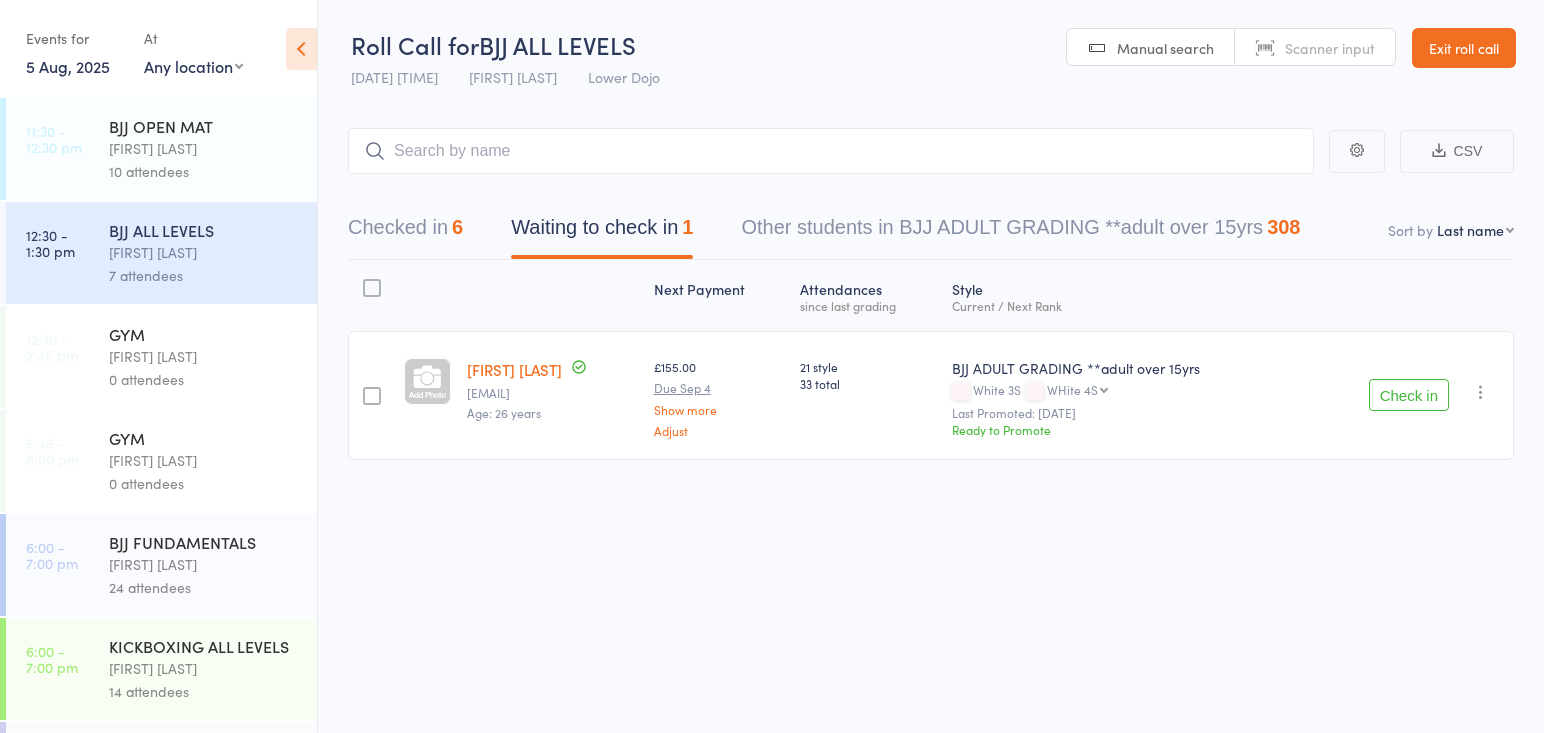 click on "Check in" at bounding box center (1409, 395) 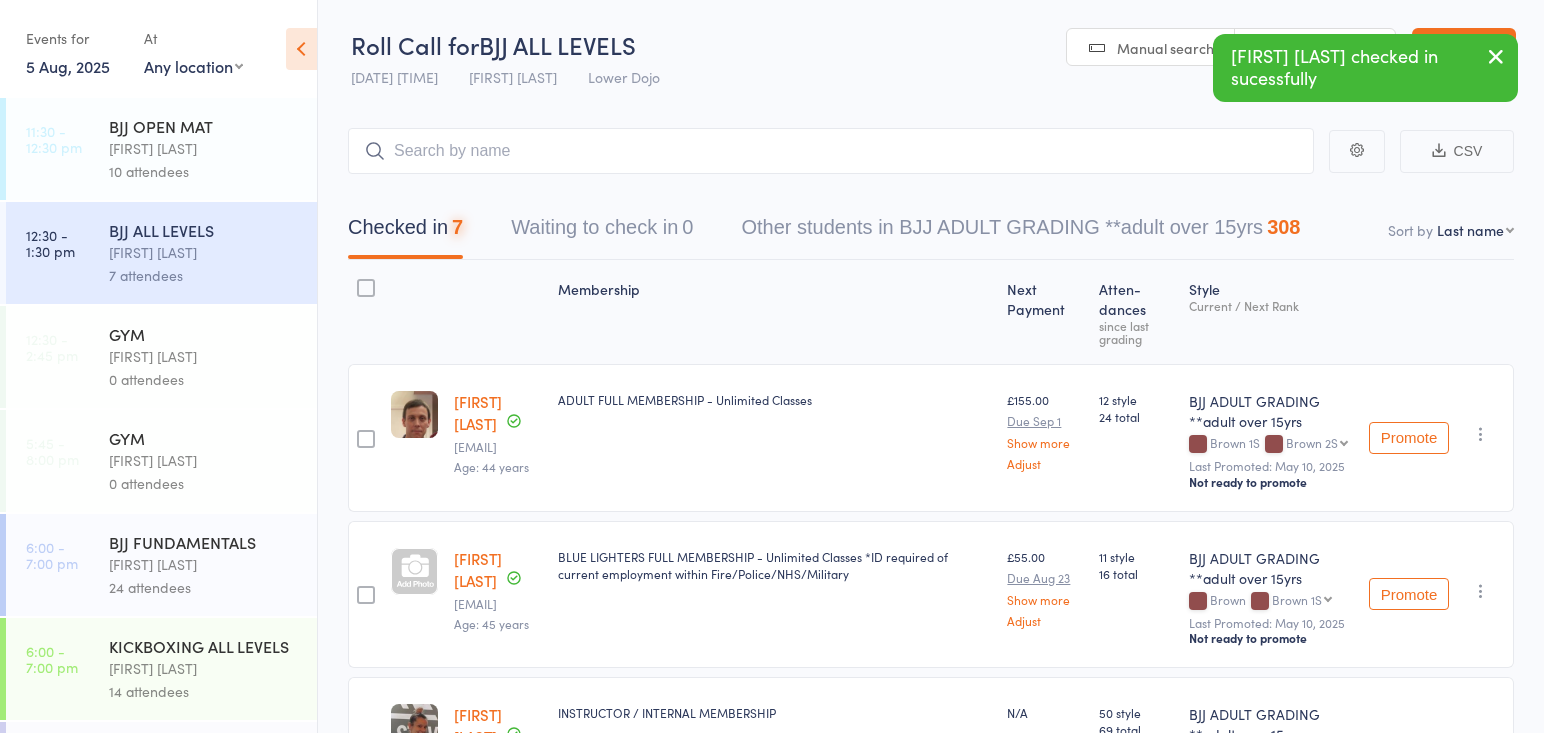 click on "Thomas Buckmaster" at bounding box center [204, 148] 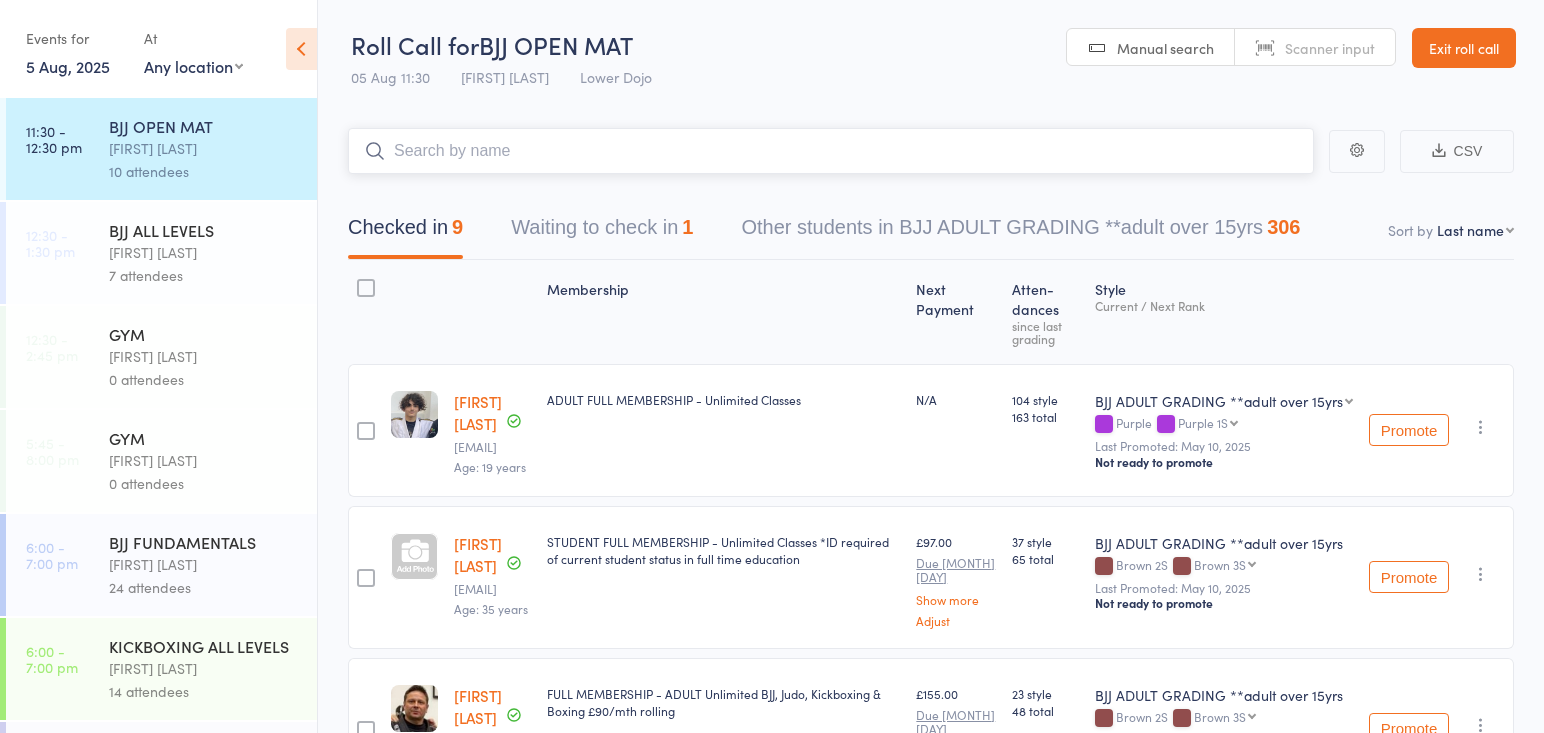 scroll, scrollTop: 78, scrollLeft: 0, axis: vertical 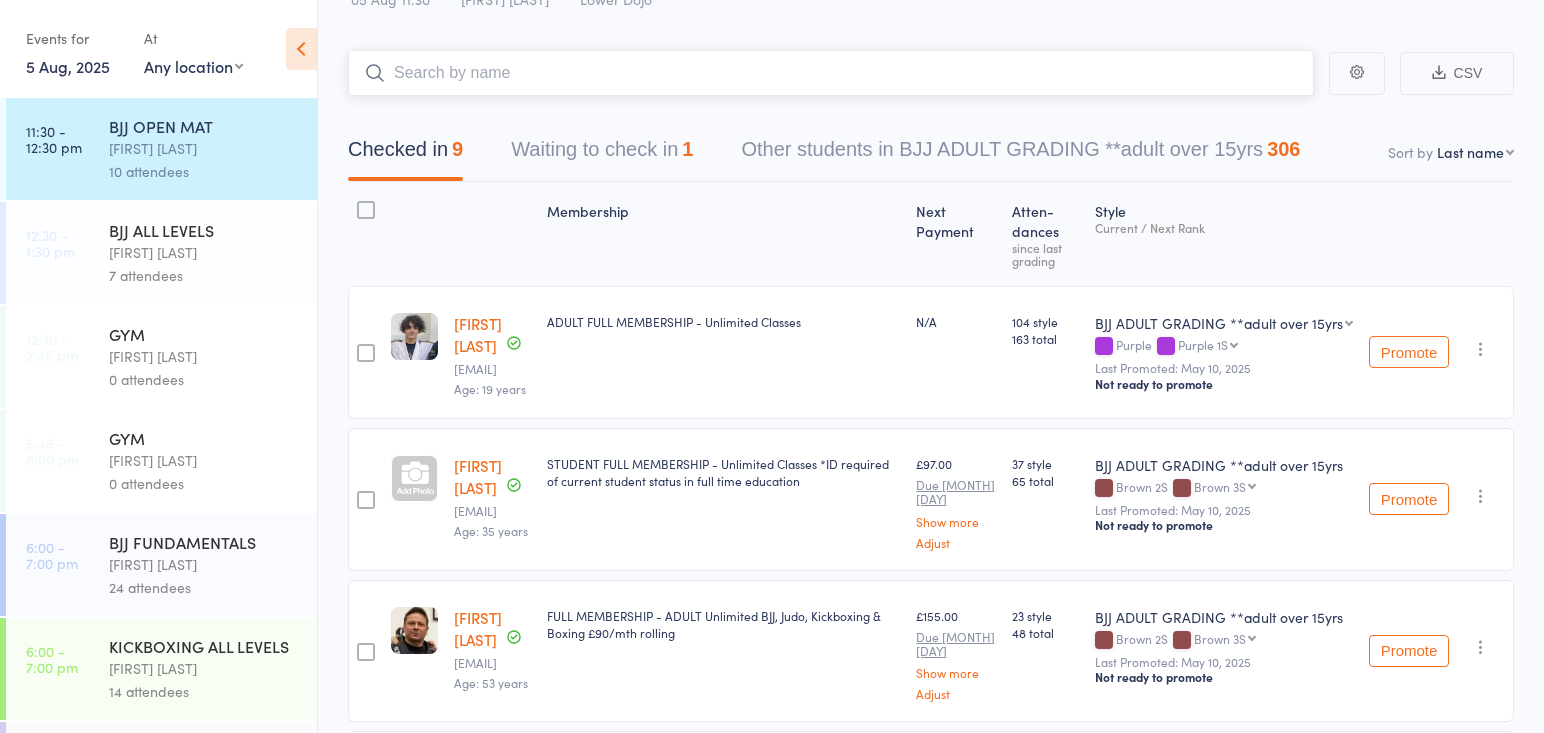 click on "Waiting to check in  1" at bounding box center (602, 154) 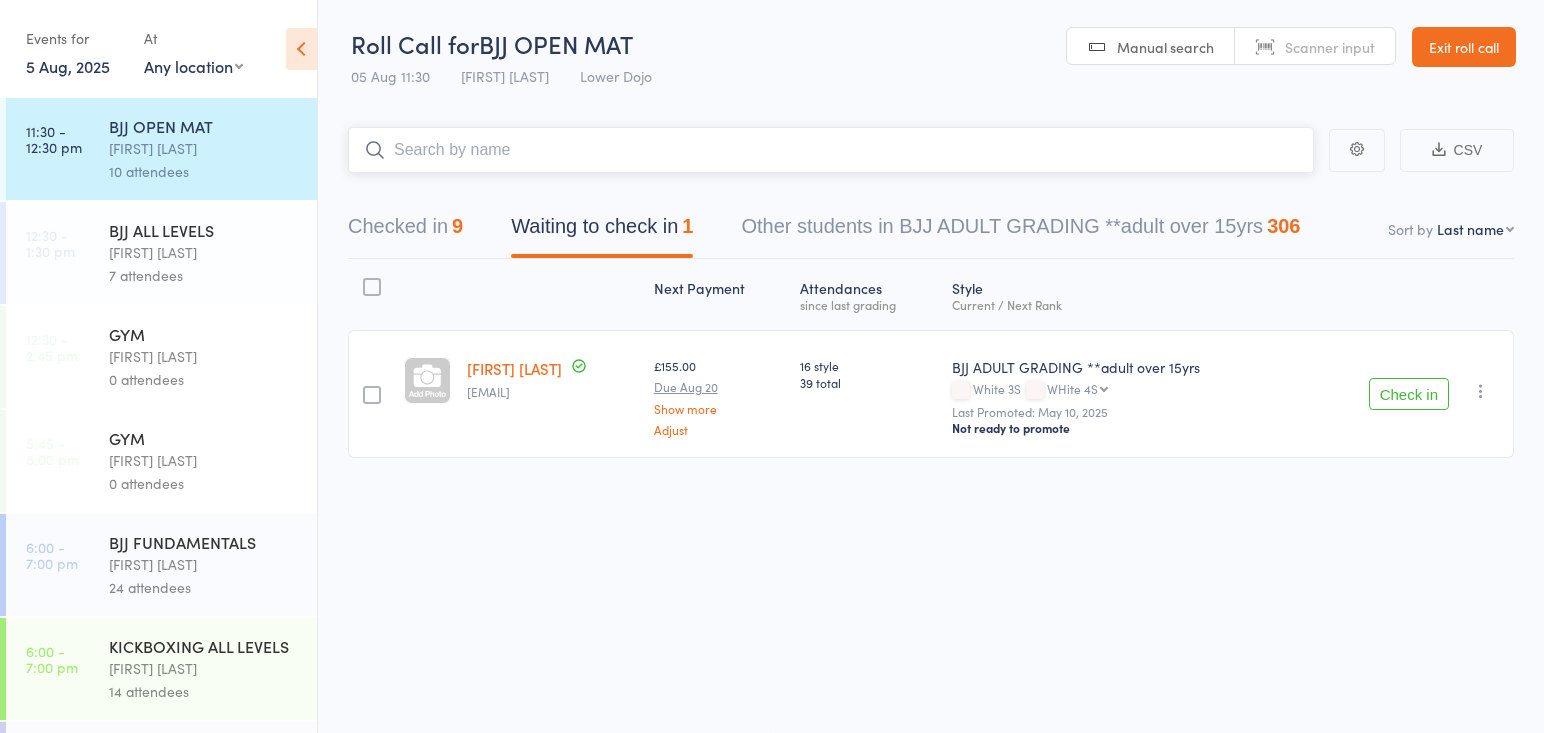 scroll, scrollTop: 1, scrollLeft: 0, axis: vertical 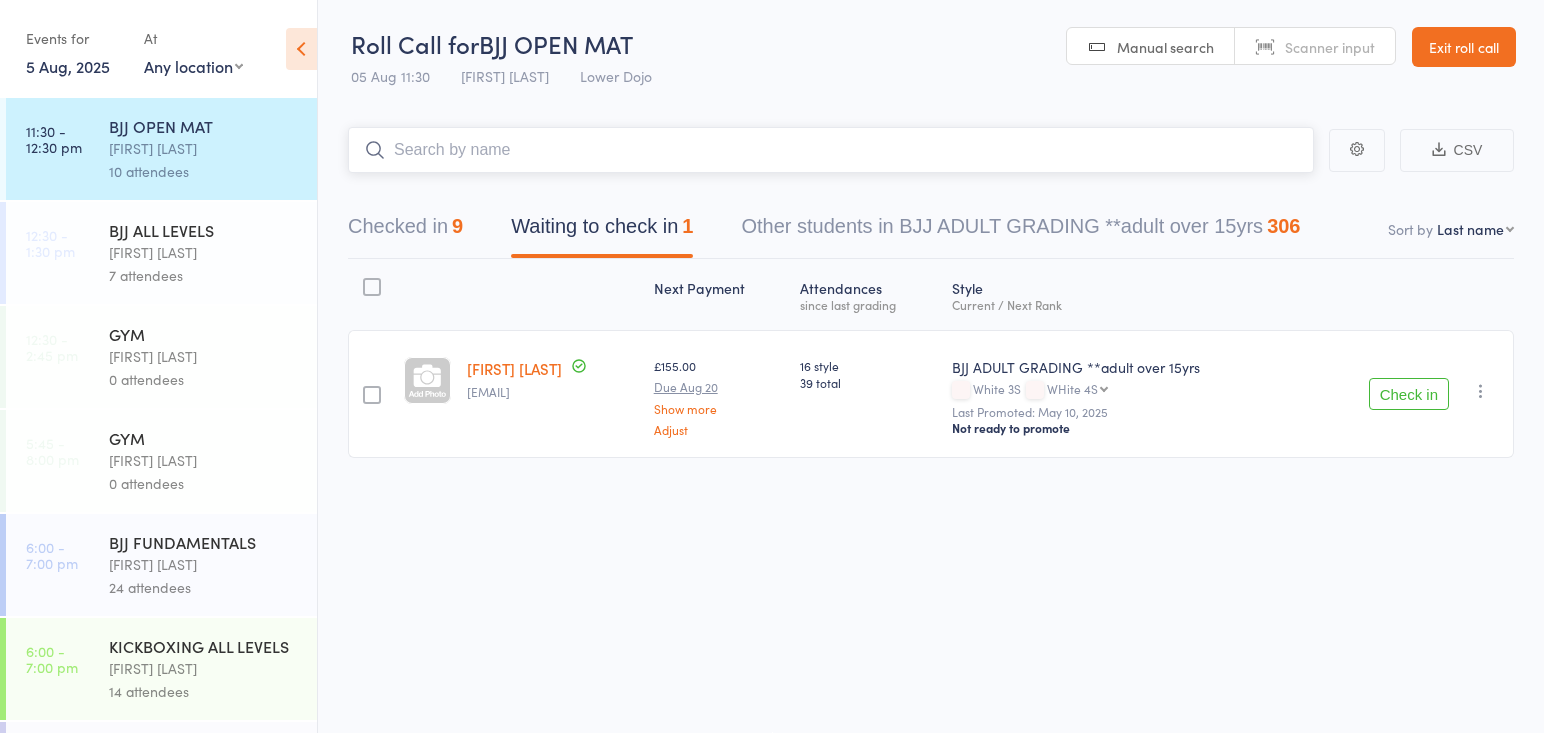 click on "Checked in  9" at bounding box center (405, 231) 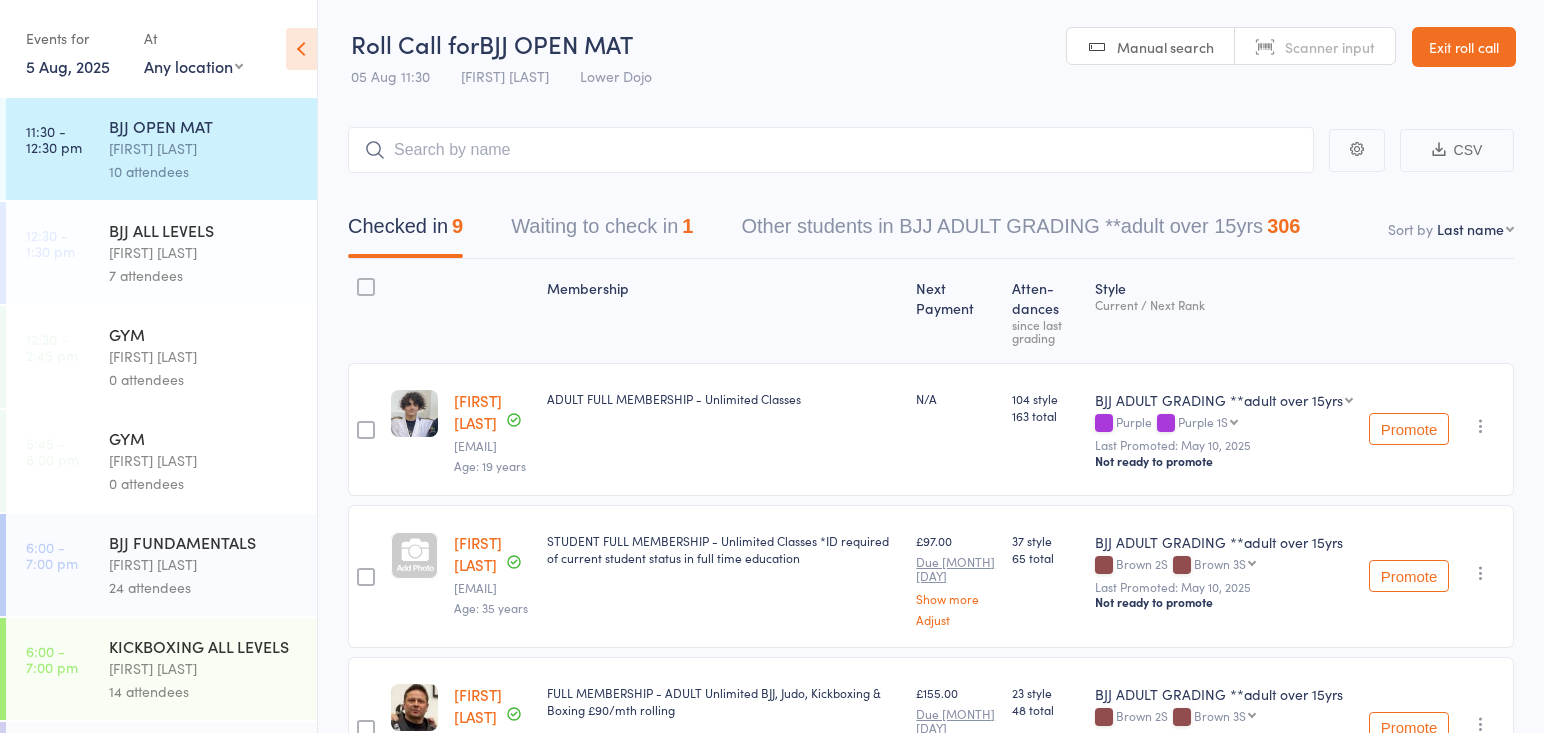 click on "Thomas Buckmaster" at bounding box center [204, 252] 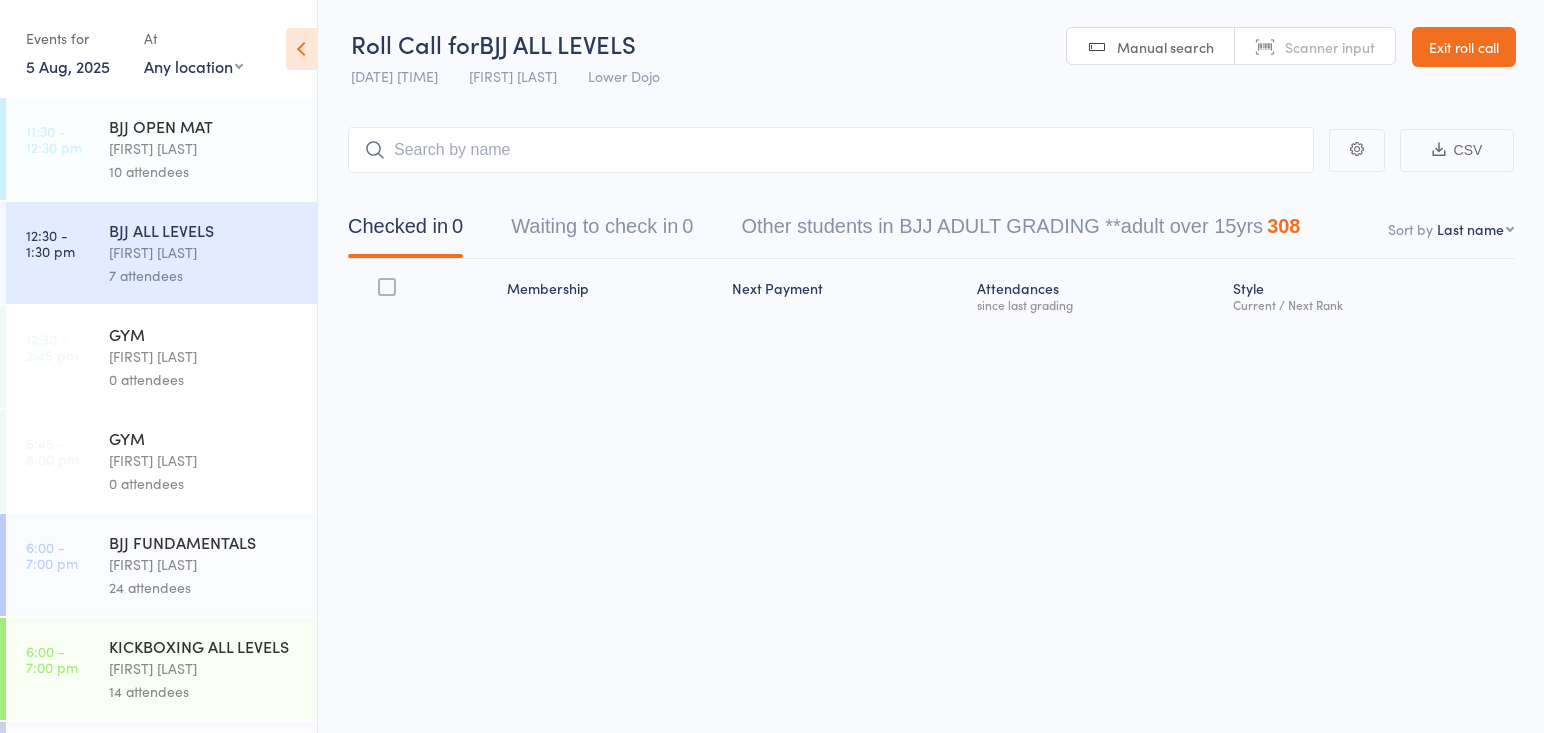 click on "BJJ ALL LEVELS" at bounding box center [204, 230] 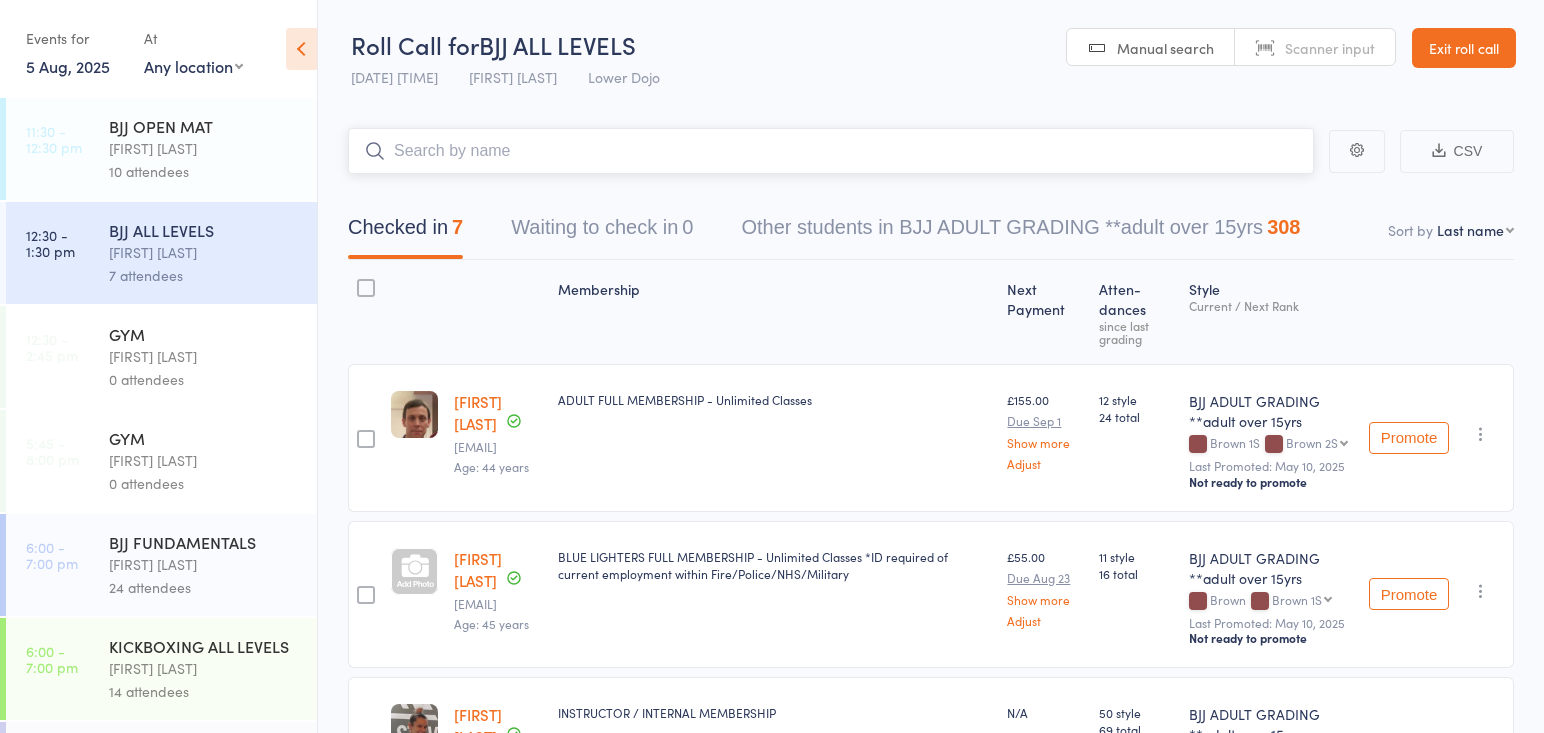 scroll, scrollTop: 0, scrollLeft: 0, axis: both 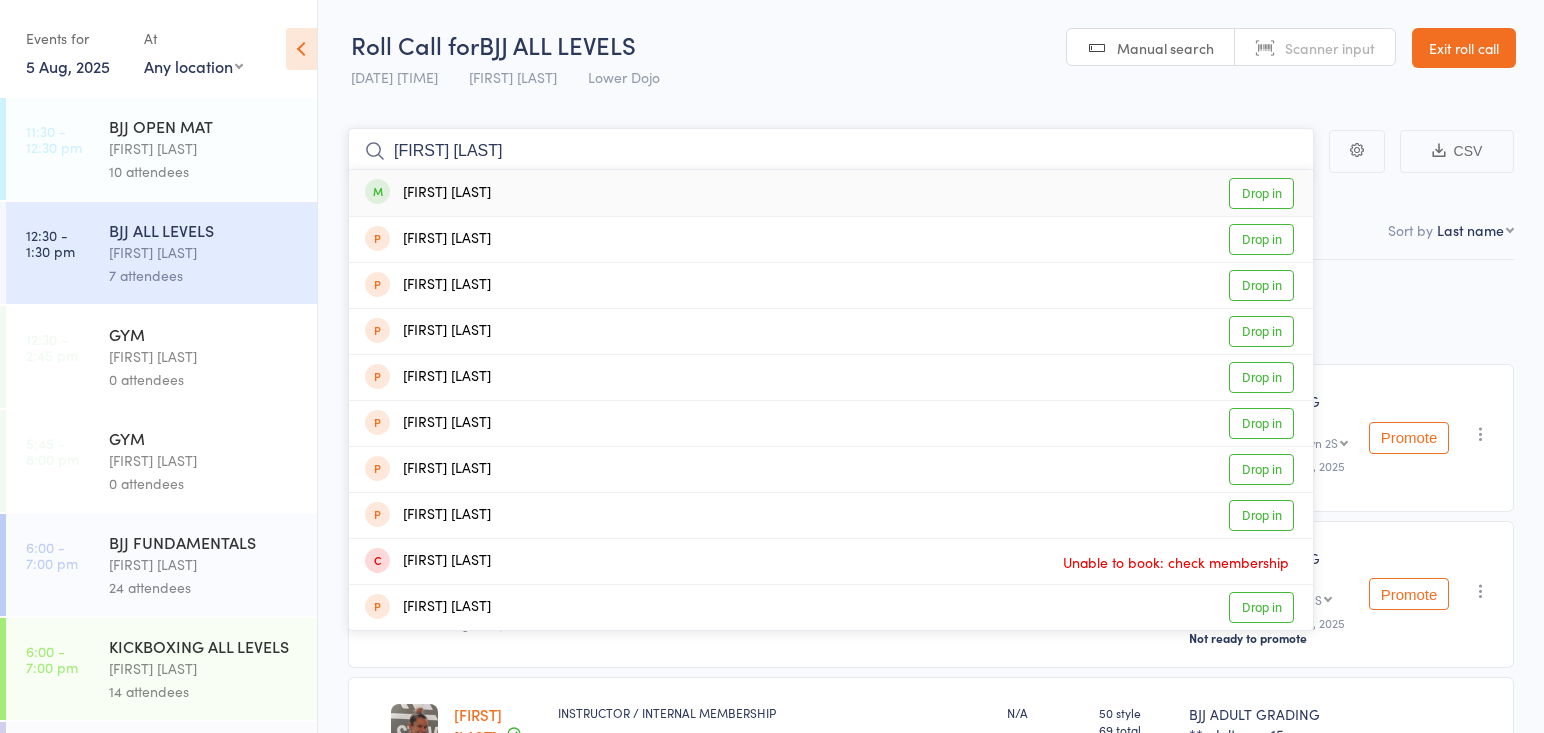 type on "alex smith" 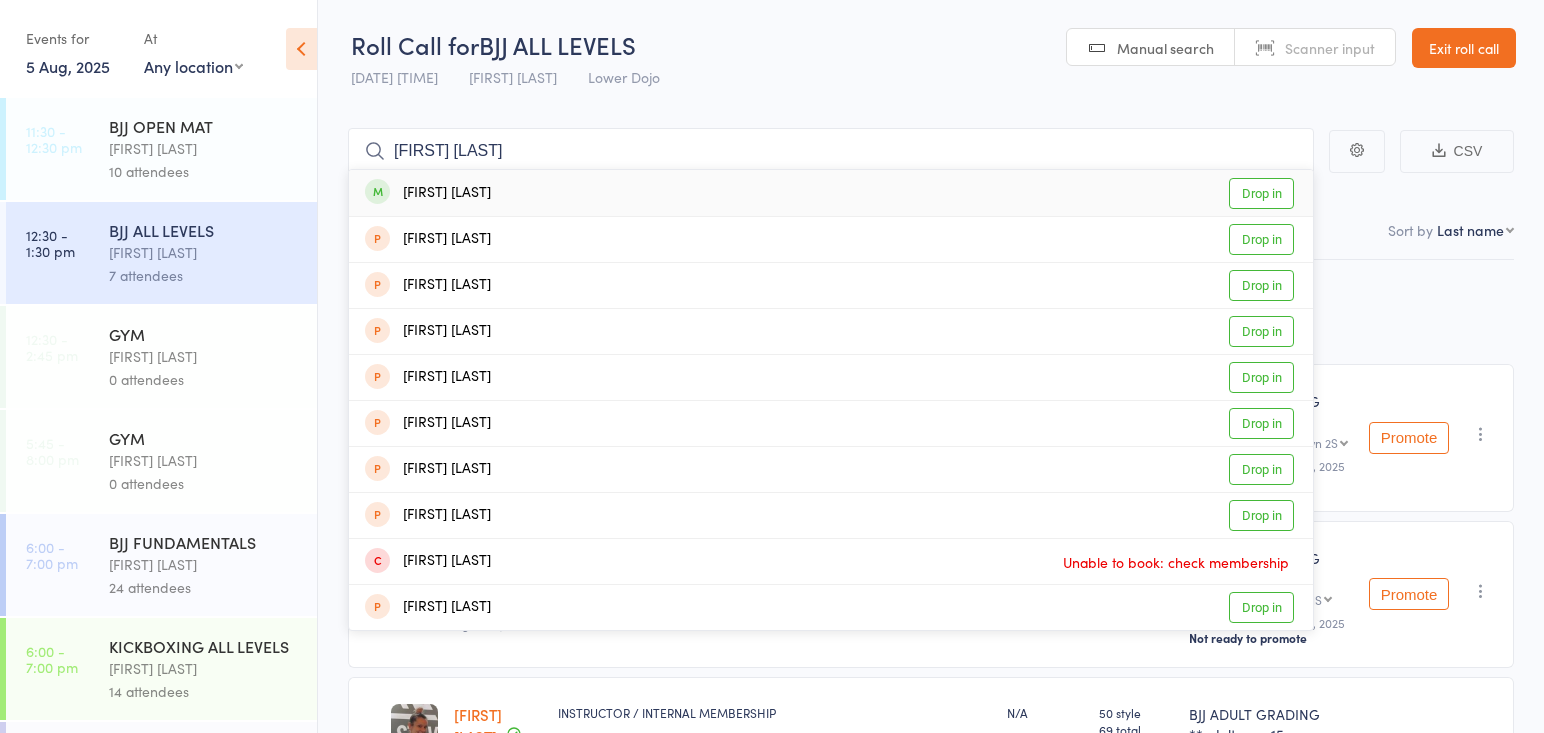 click on "Alex Smith Drop in" at bounding box center (831, 193) 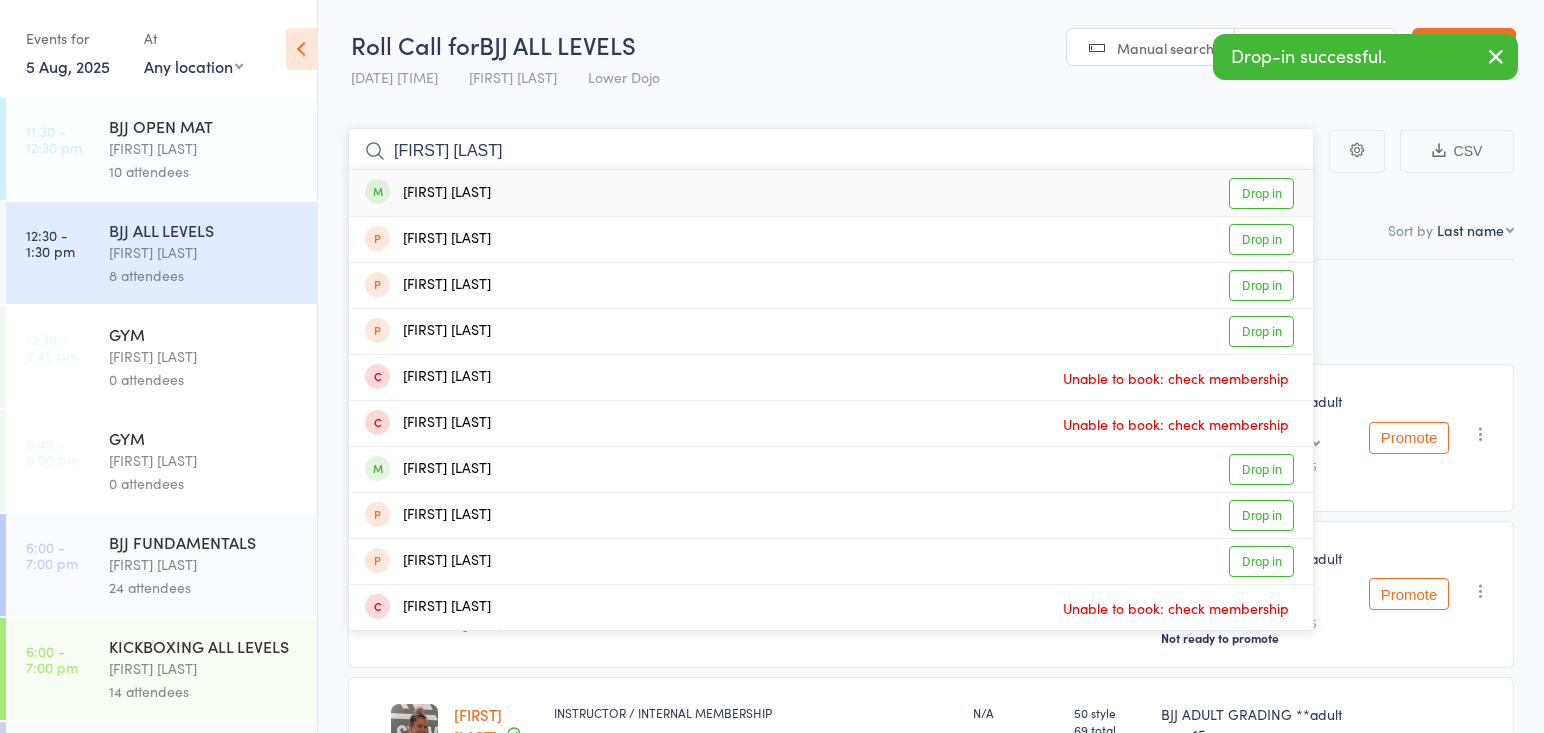 type on "jonny shil" 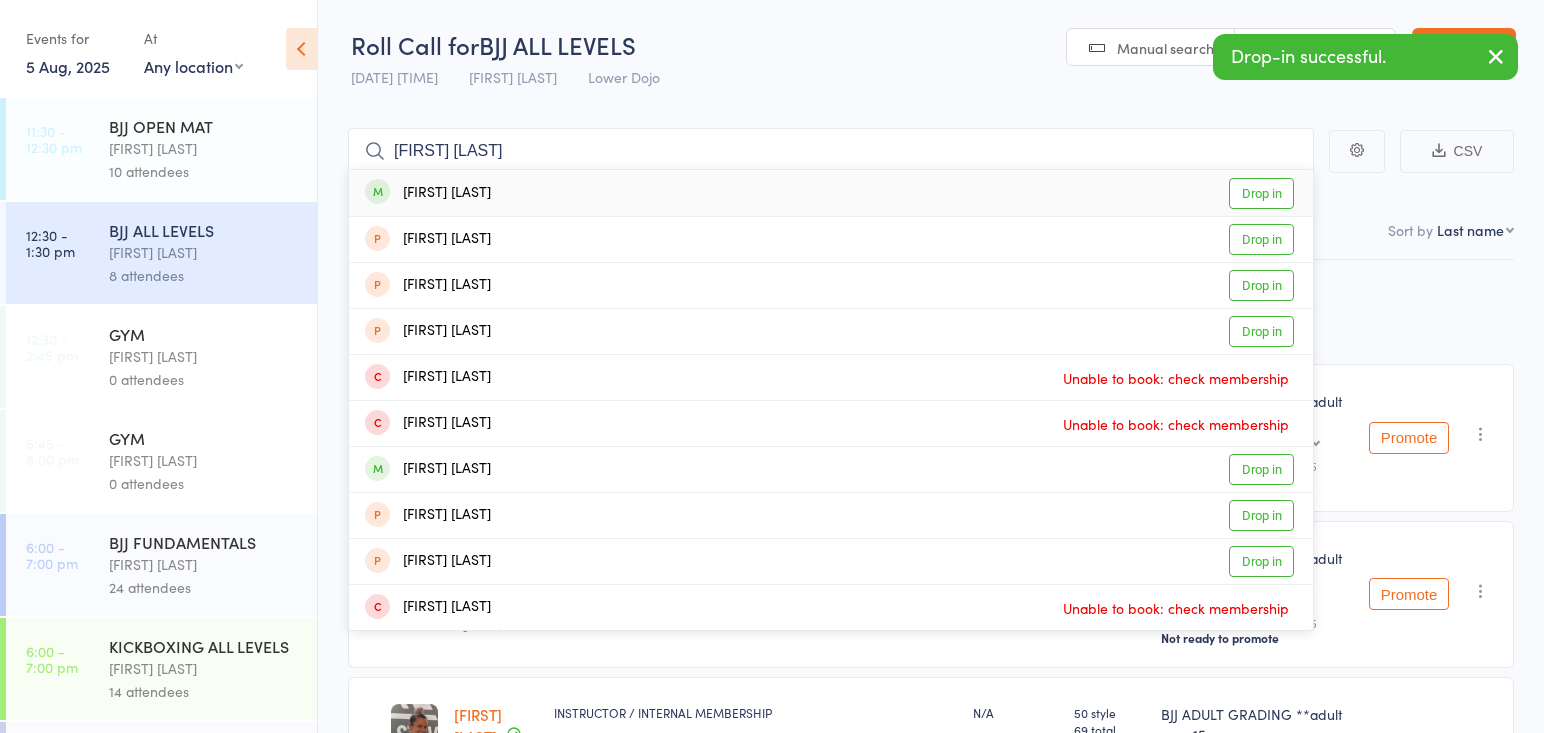 click on "Jonny Shilston" at bounding box center [428, 193] 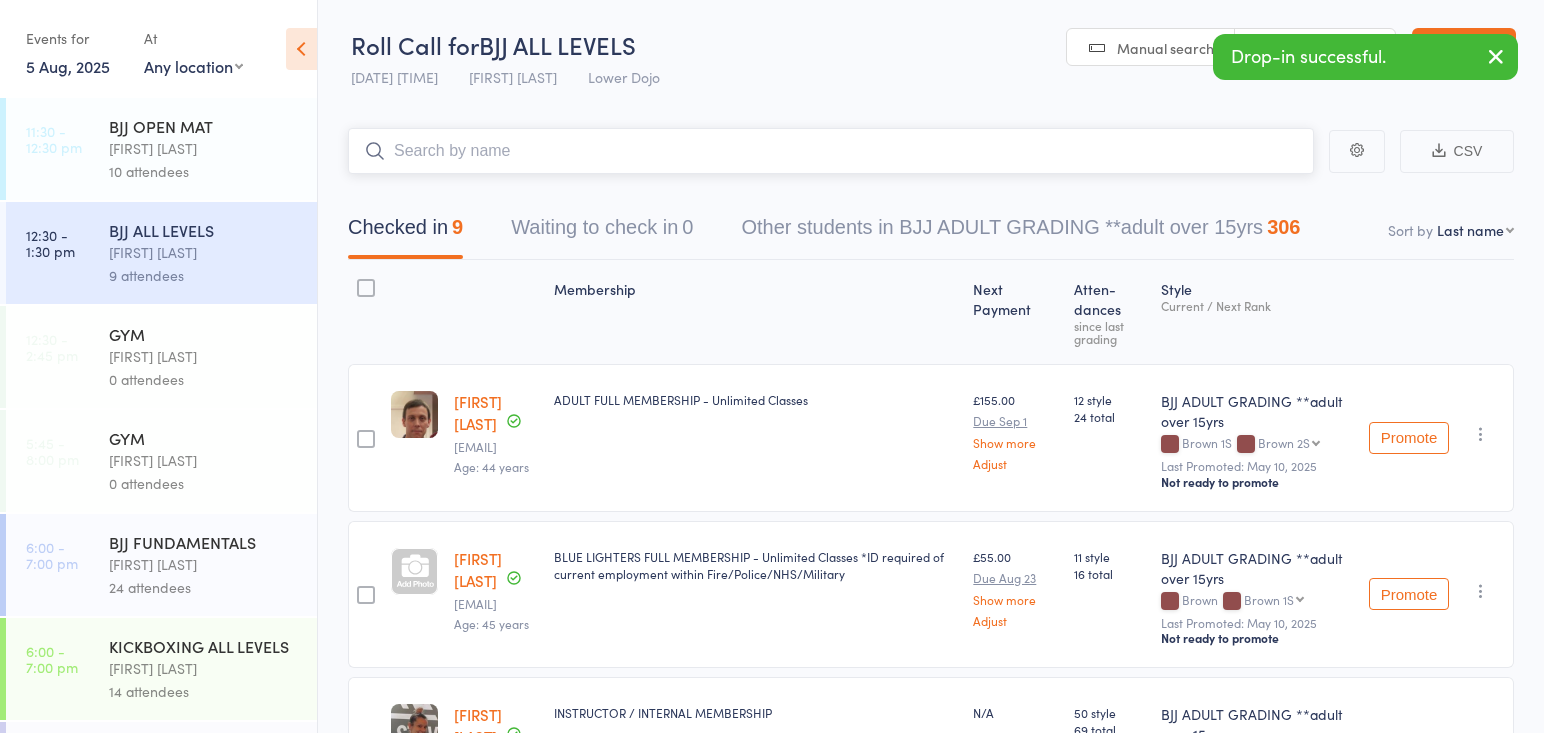 scroll, scrollTop: 0, scrollLeft: 0, axis: both 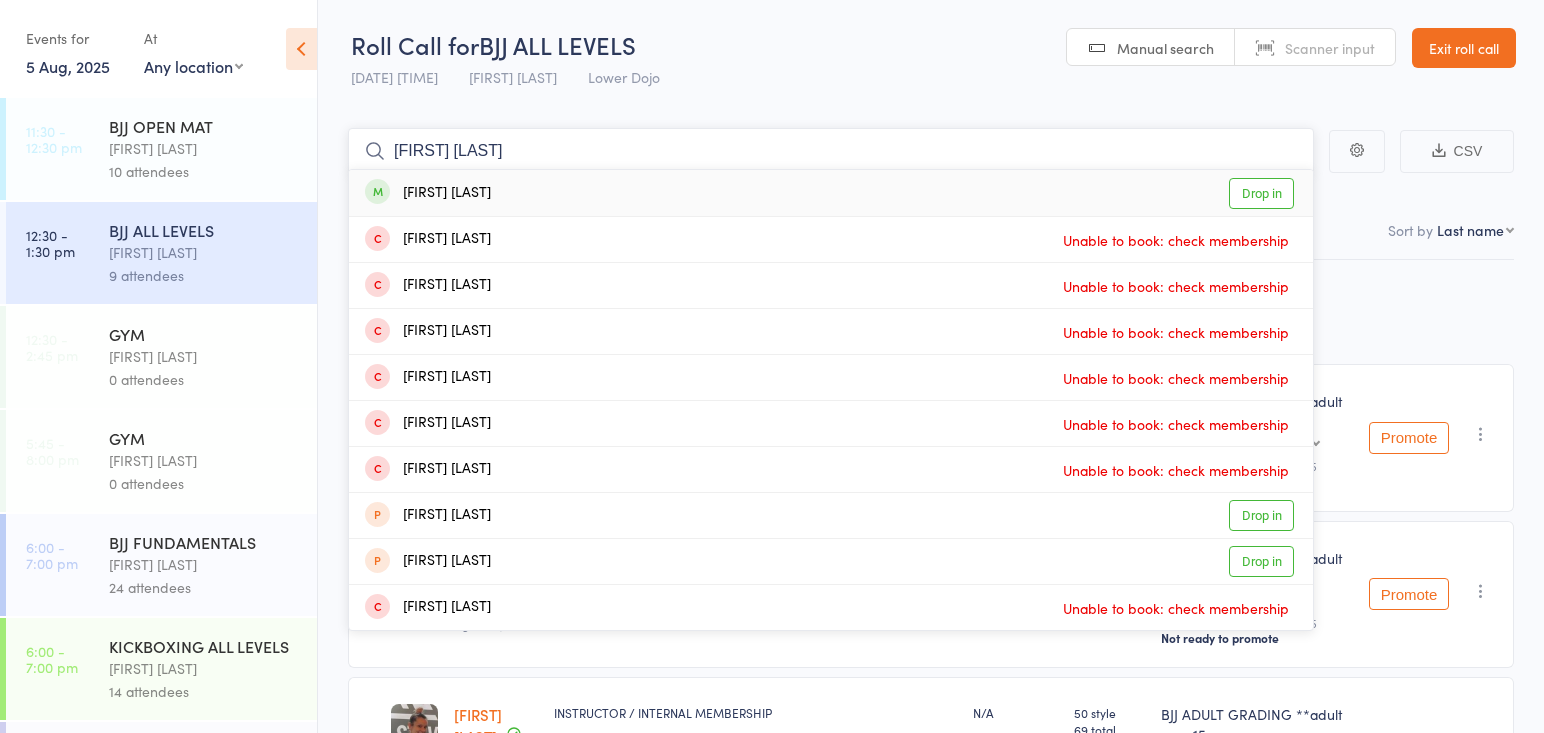 type on "simon snook" 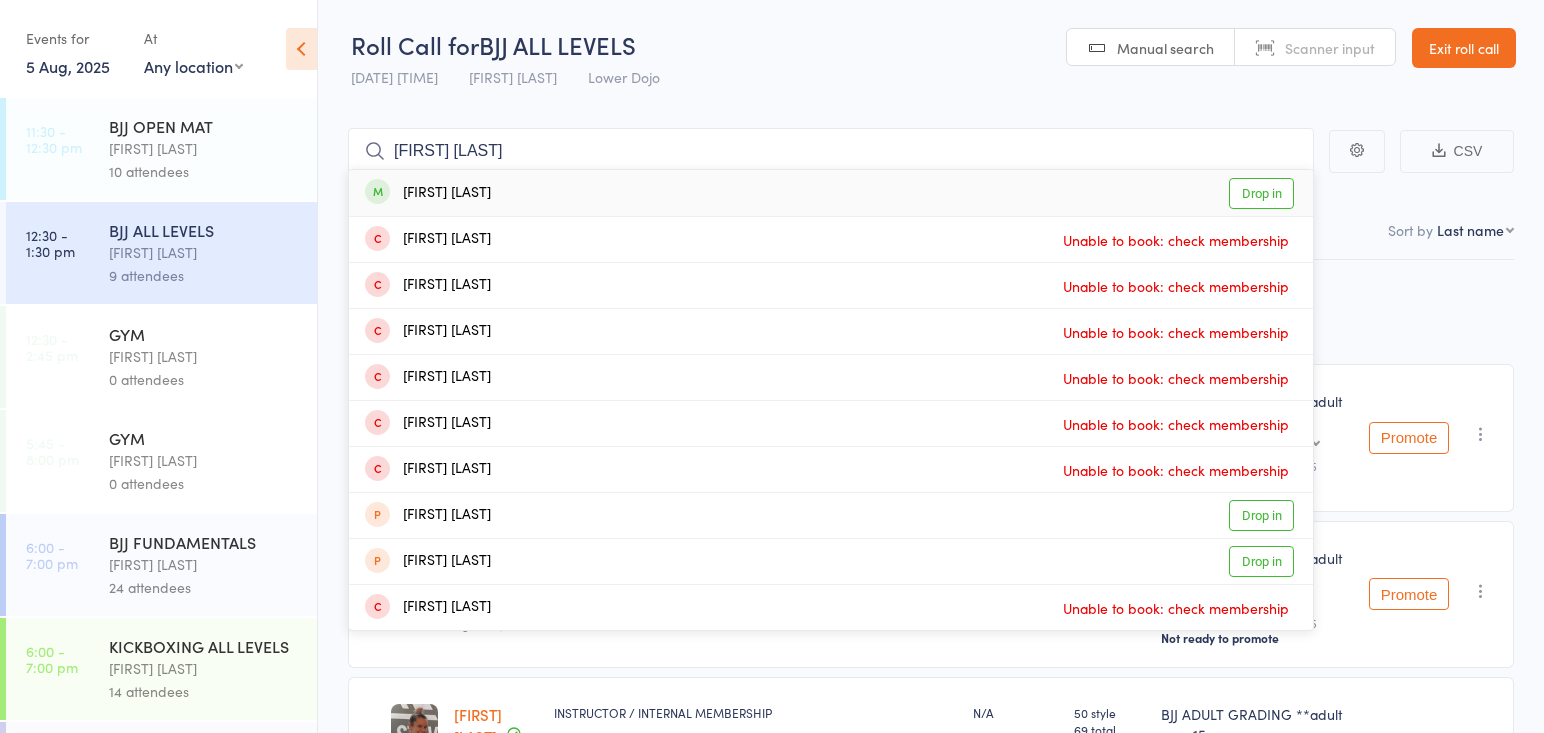 click on "Simon Snook Drop in" at bounding box center [831, 193] 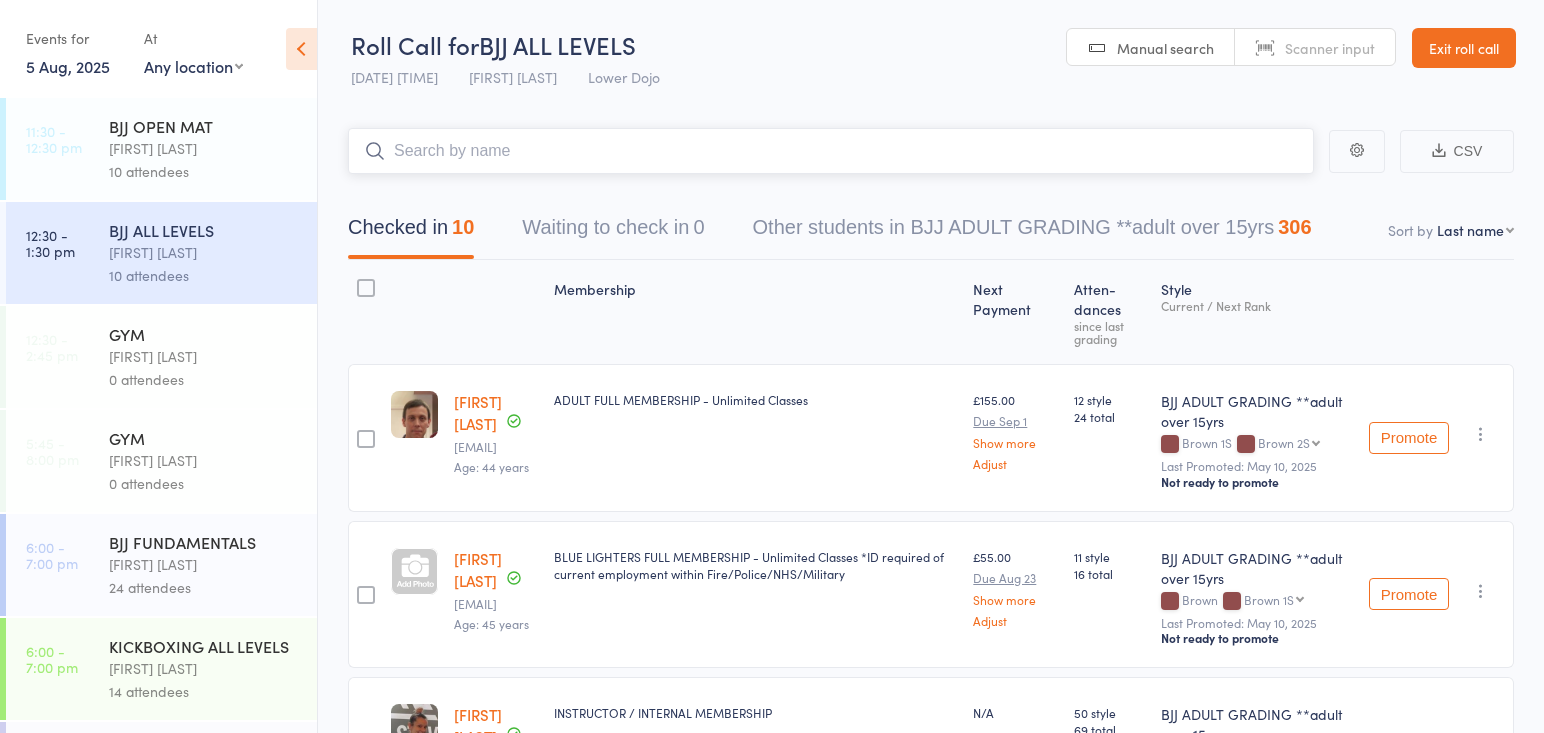 scroll, scrollTop: 0, scrollLeft: 0, axis: both 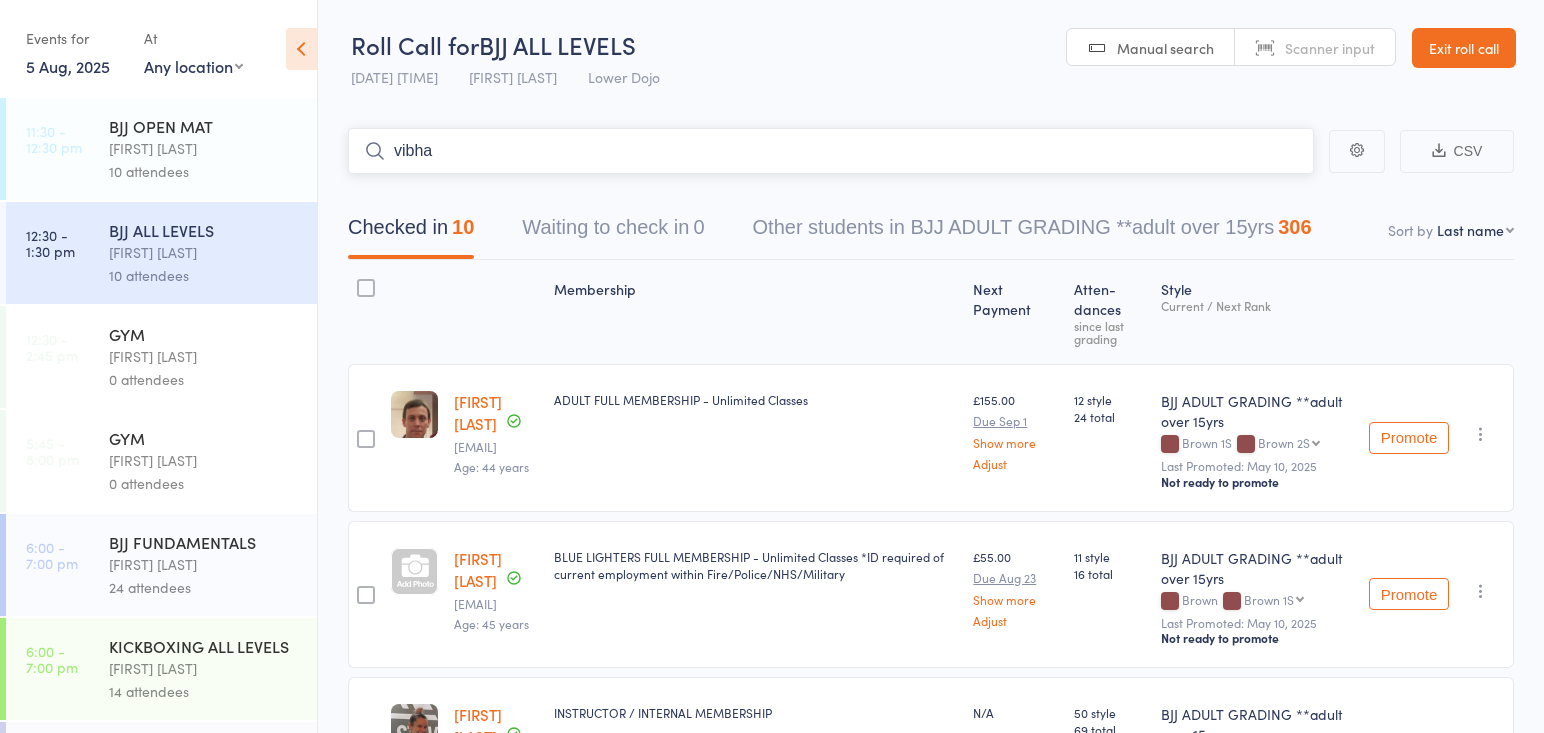 type on "vibham" 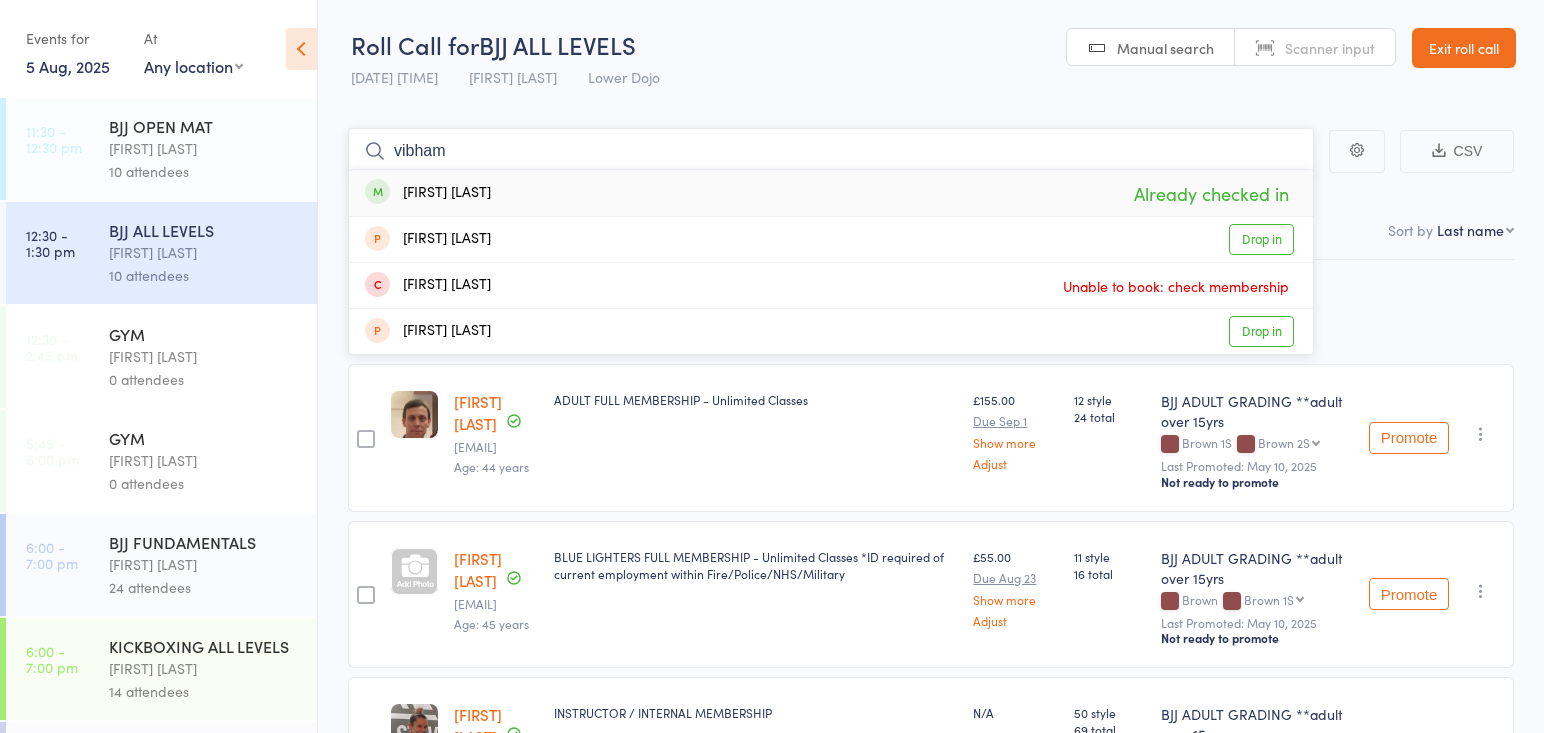 drag, startPoint x: 411, startPoint y: 147, endPoint x: 302, endPoint y: 152, distance: 109.11462 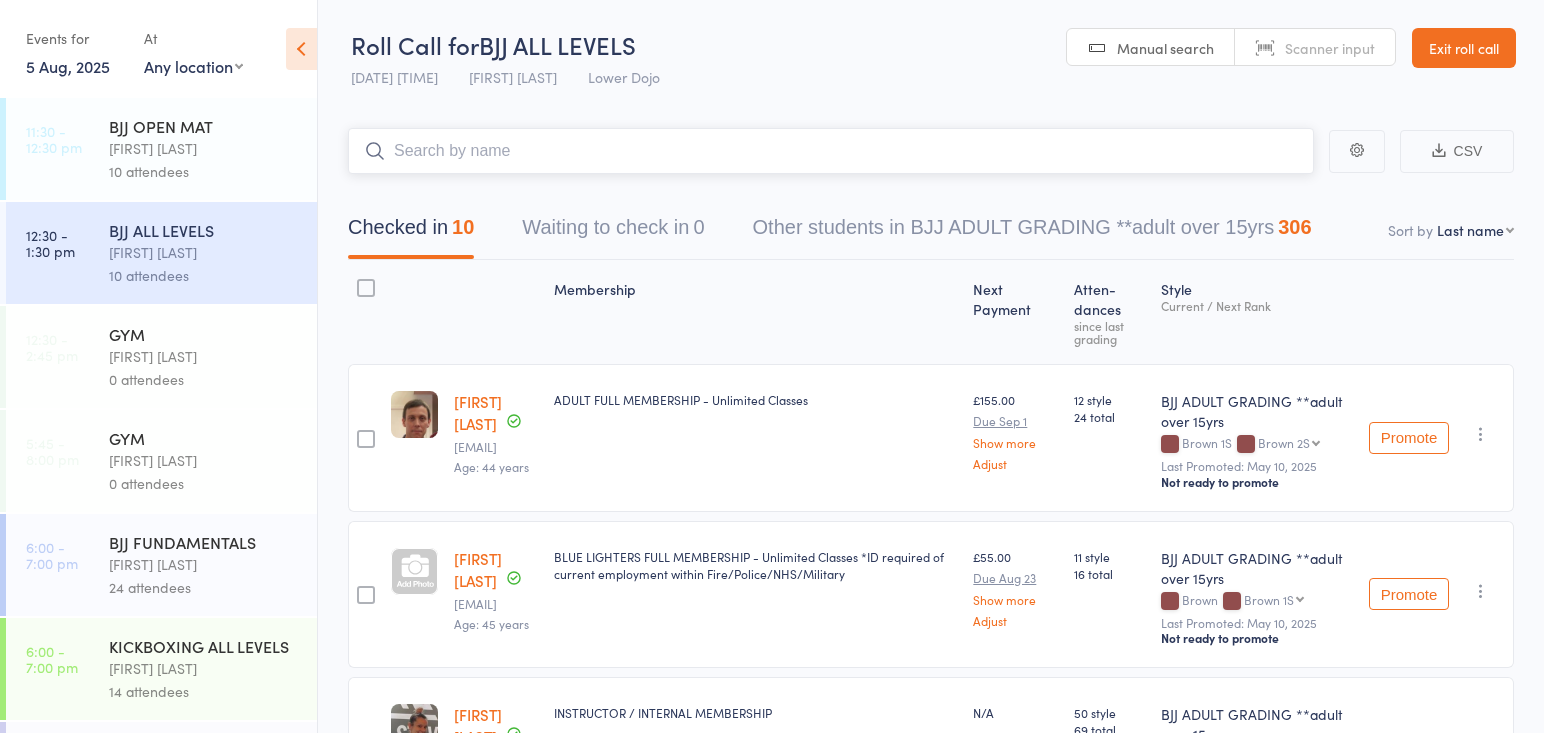 scroll, scrollTop: 0, scrollLeft: 0, axis: both 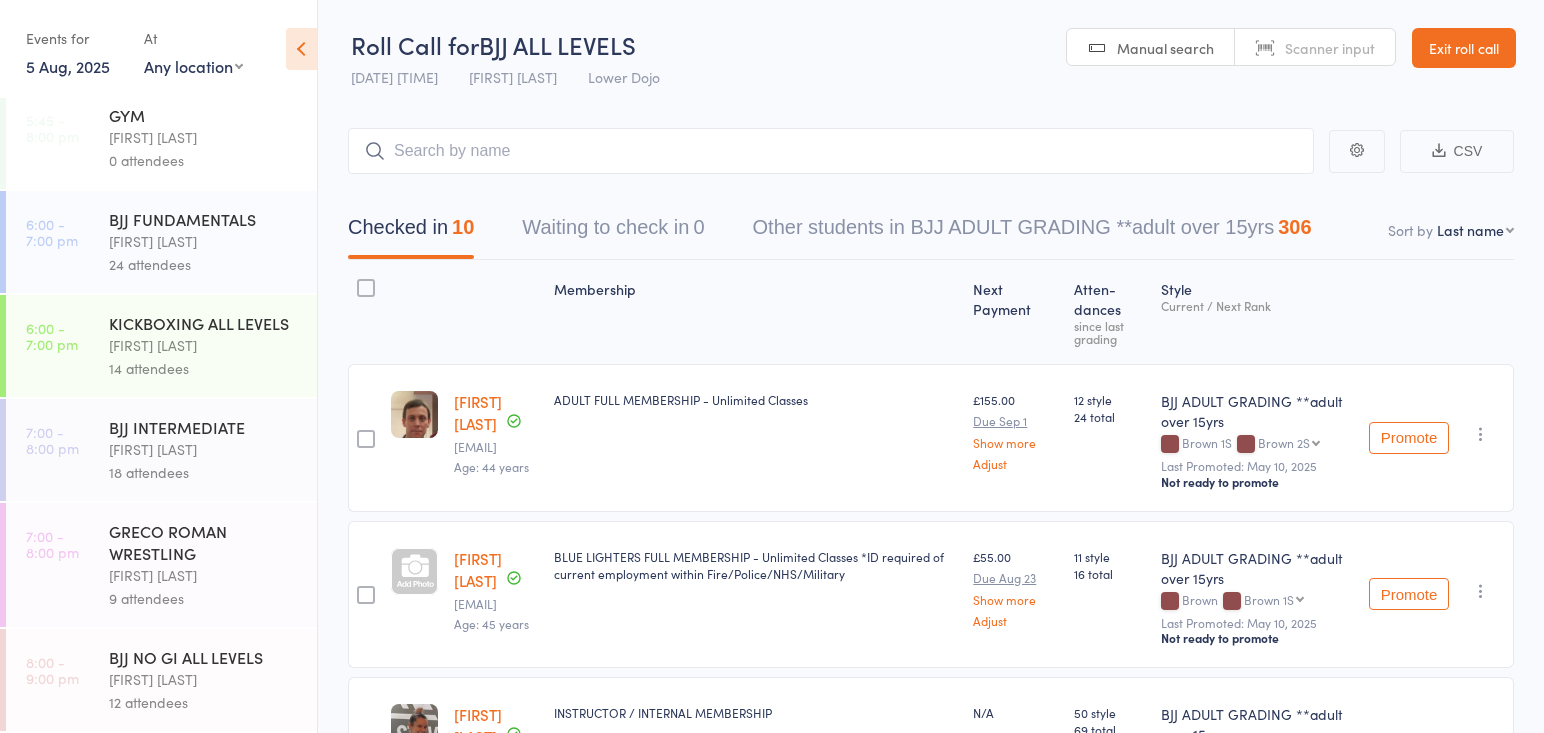 click on "12 attendees" at bounding box center [204, 702] 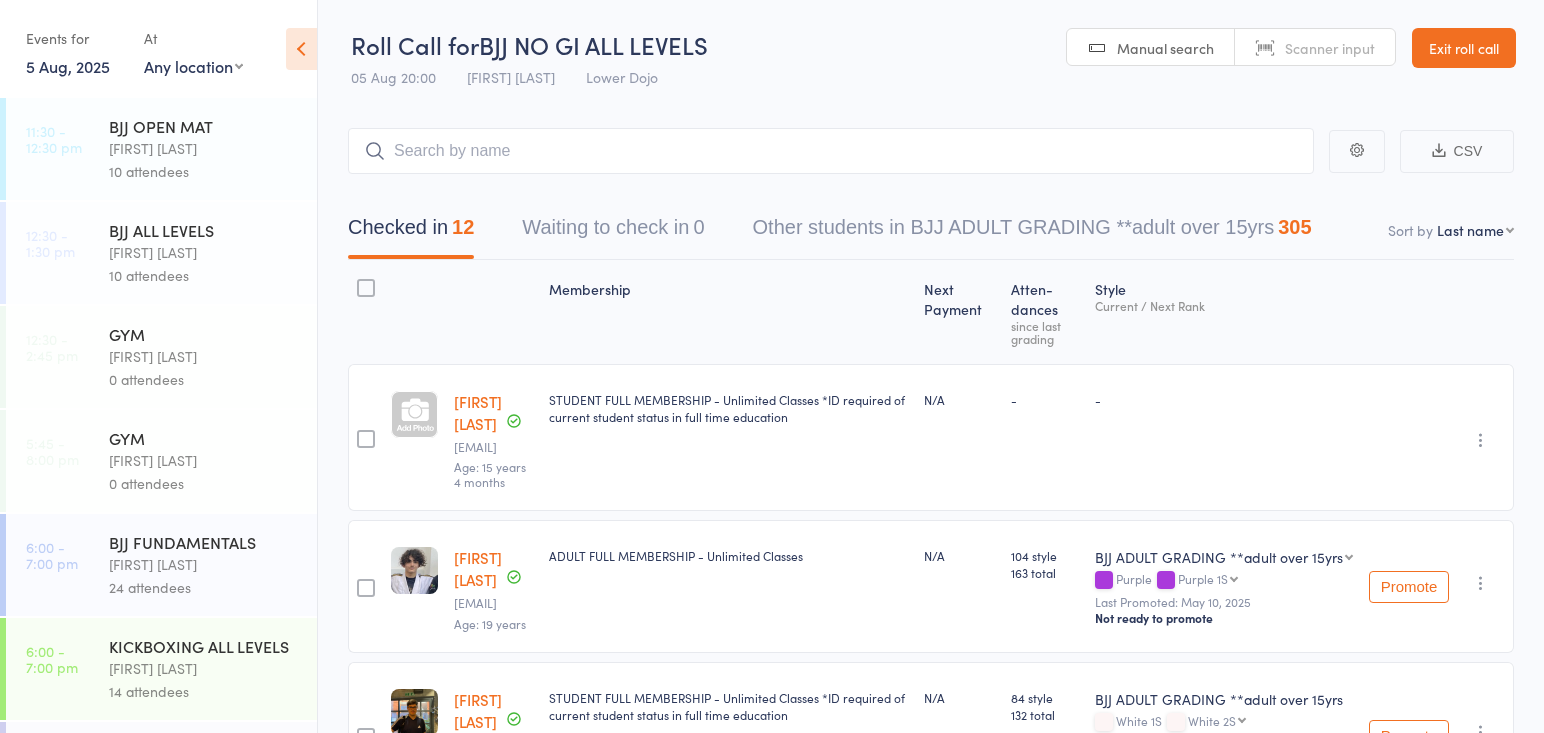 scroll, scrollTop: 0, scrollLeft: 0, axis: both 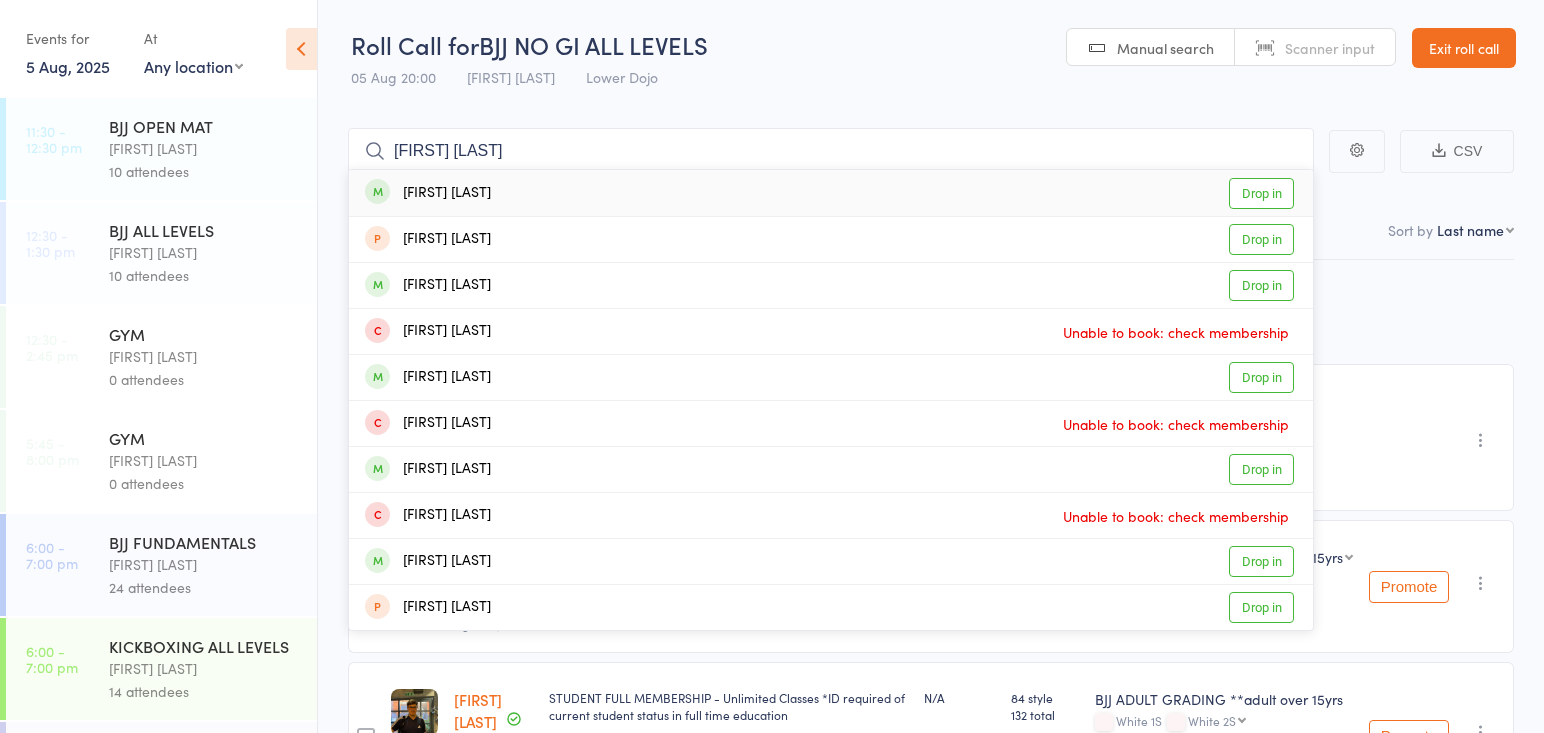type on "elliot nic" 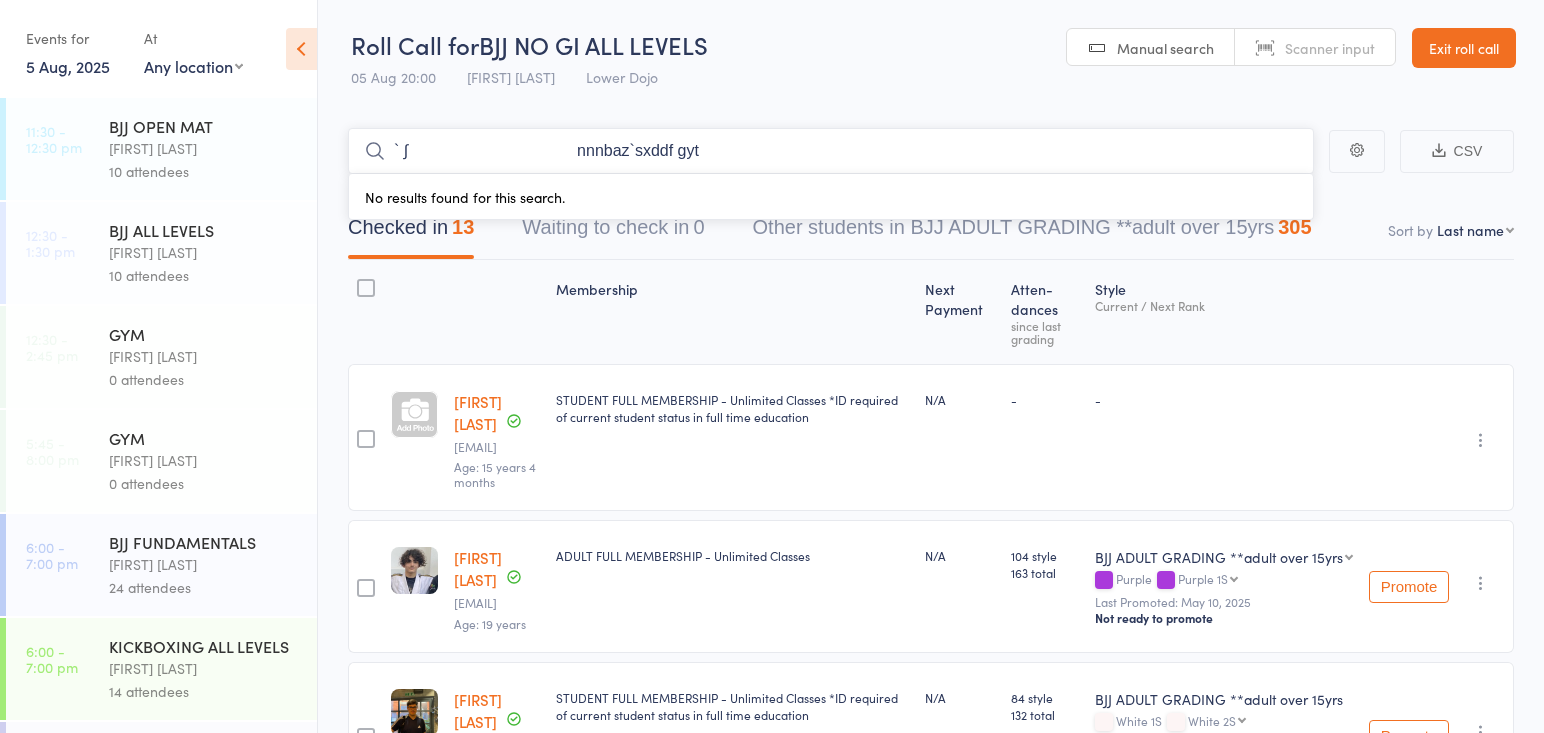 type on "` ∫                                      nnnbaz`sxddf gyth" 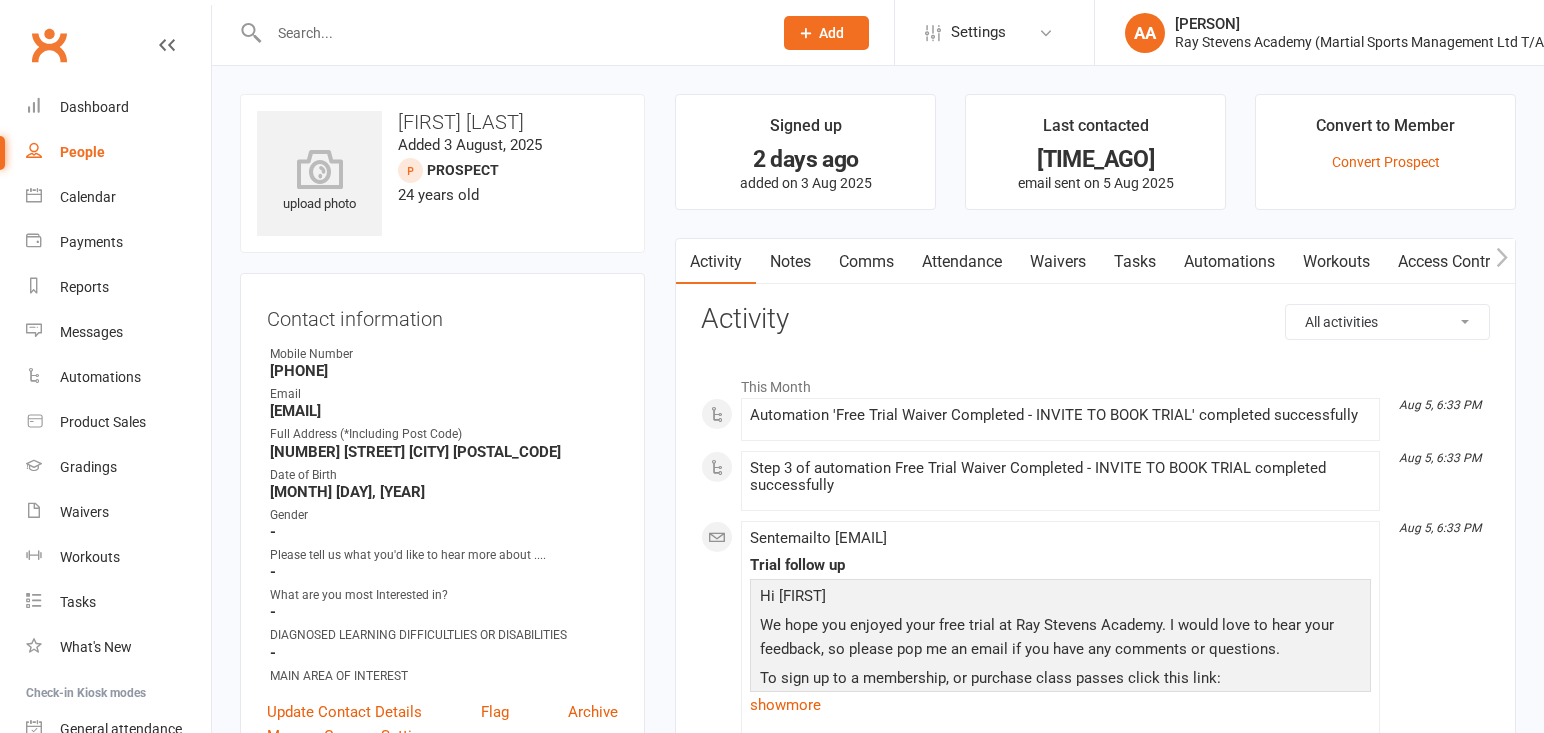 scroll, scrollTop: 0, scrollLeft: 0, axis: both 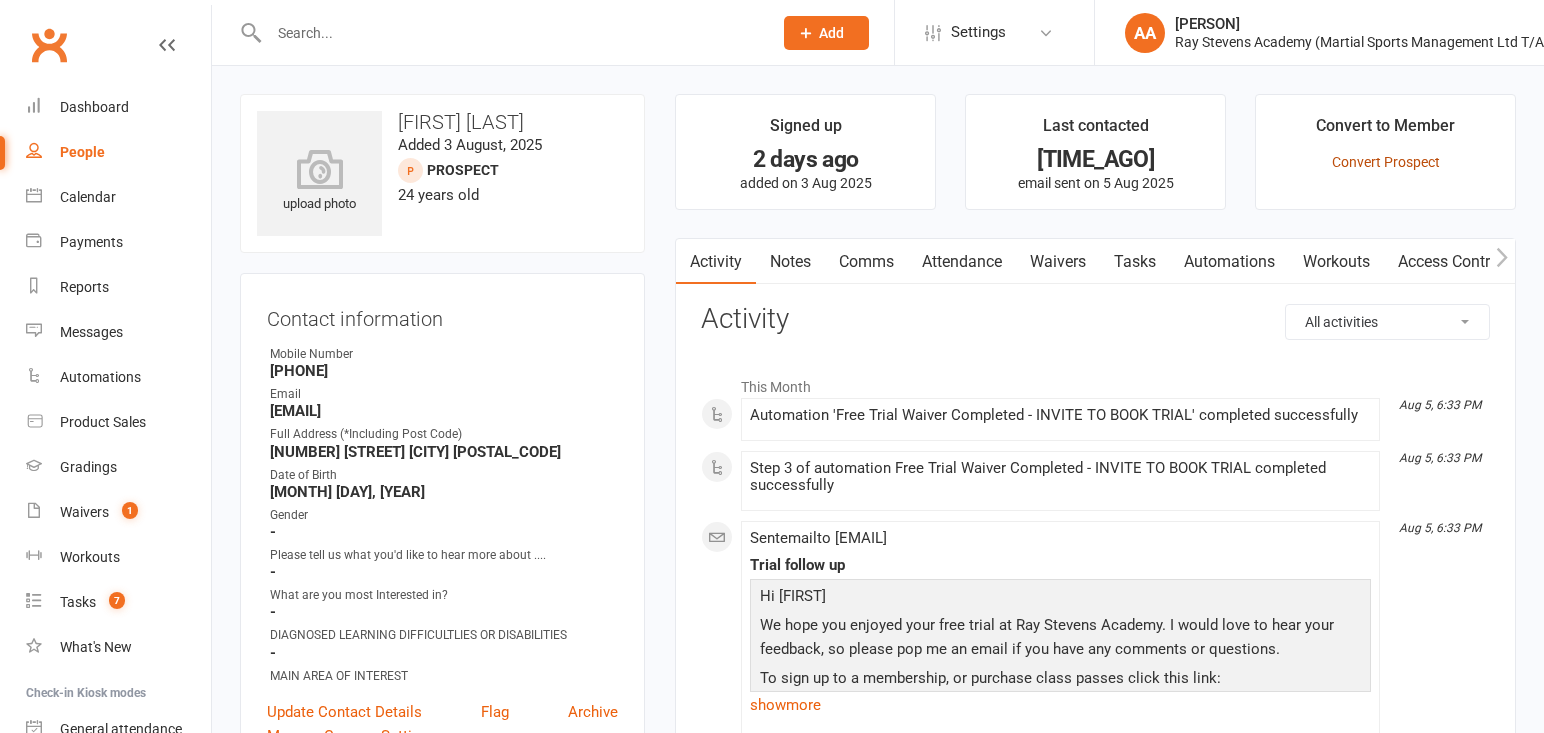 click on "Convert Prospect" at bounding box center [1386, 162] 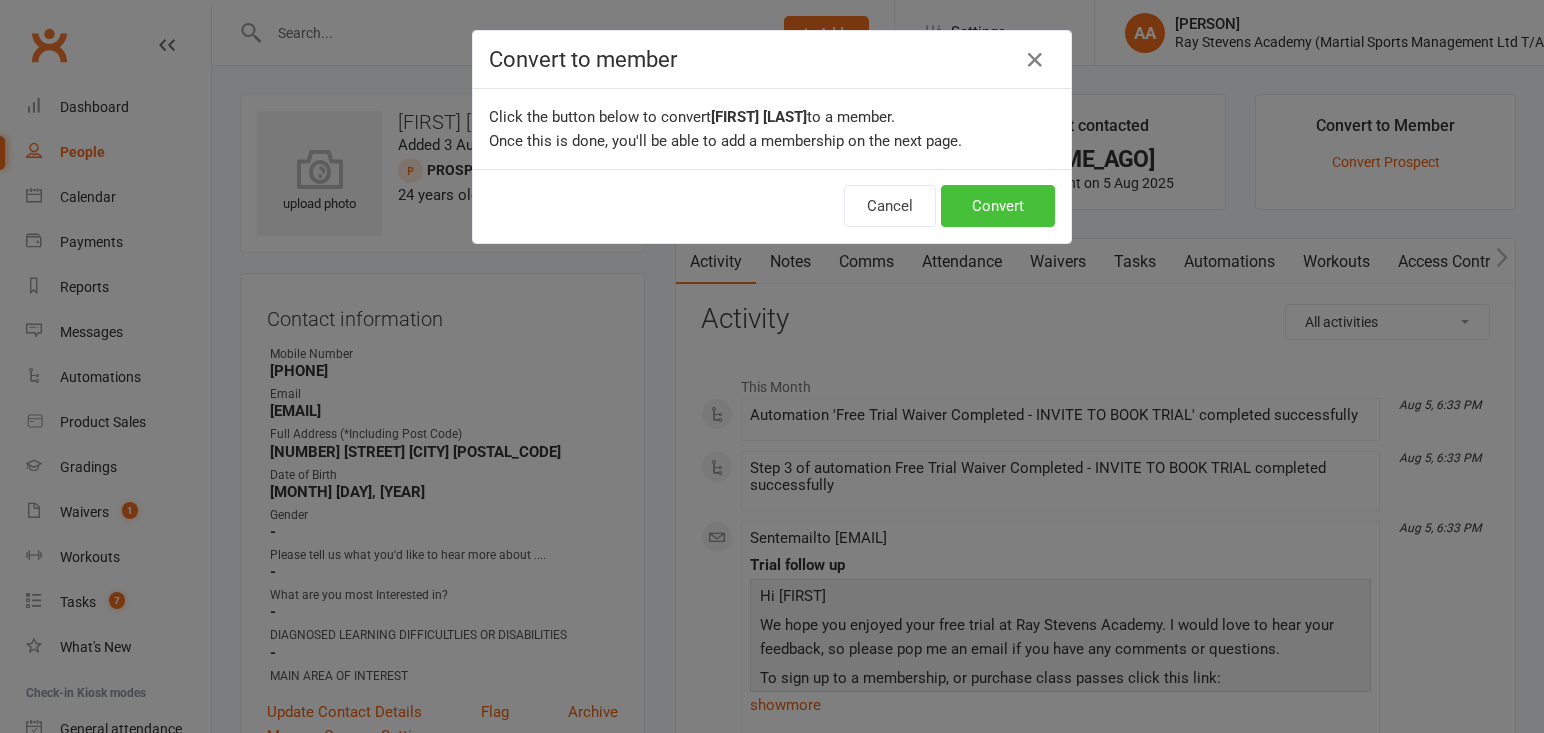 click on "Convert" at bounding box center (998, 206) 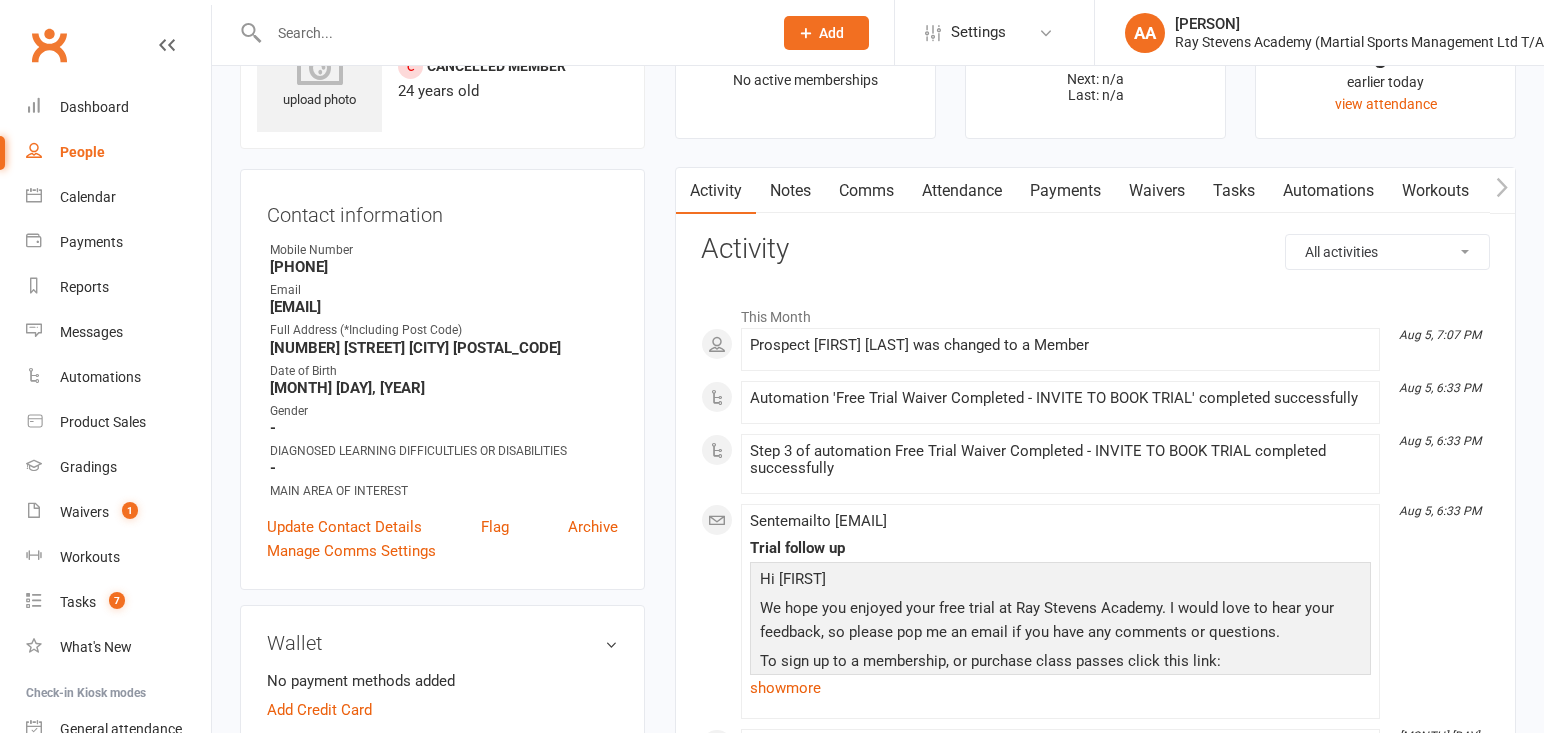 scroll, scrollTop: 105, scrollLeft: 0, axis: vertical 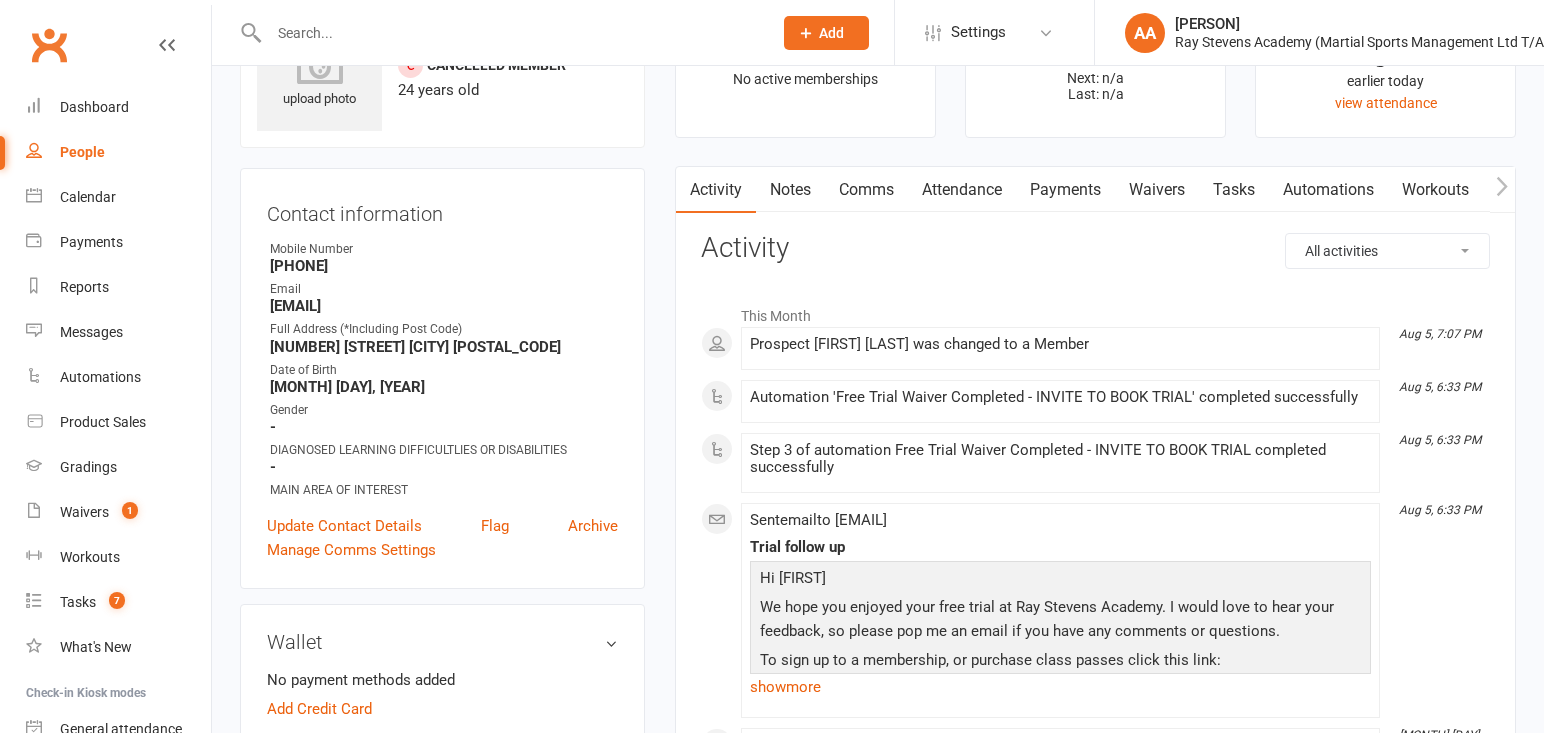 click on "Waivers" at bounding box center (1157, 190) 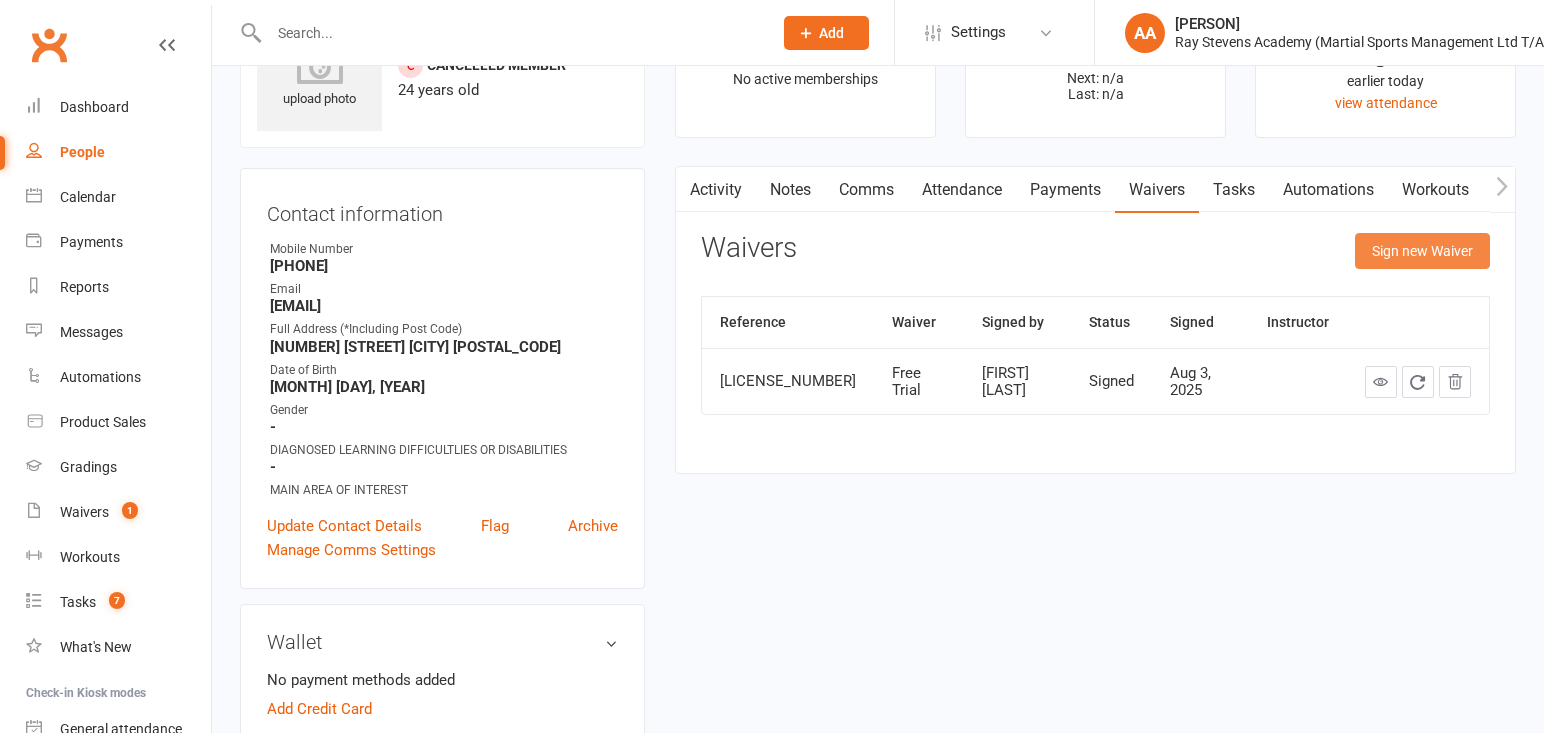click on "Sign new Waiver" at bounding box center (1422, 251) 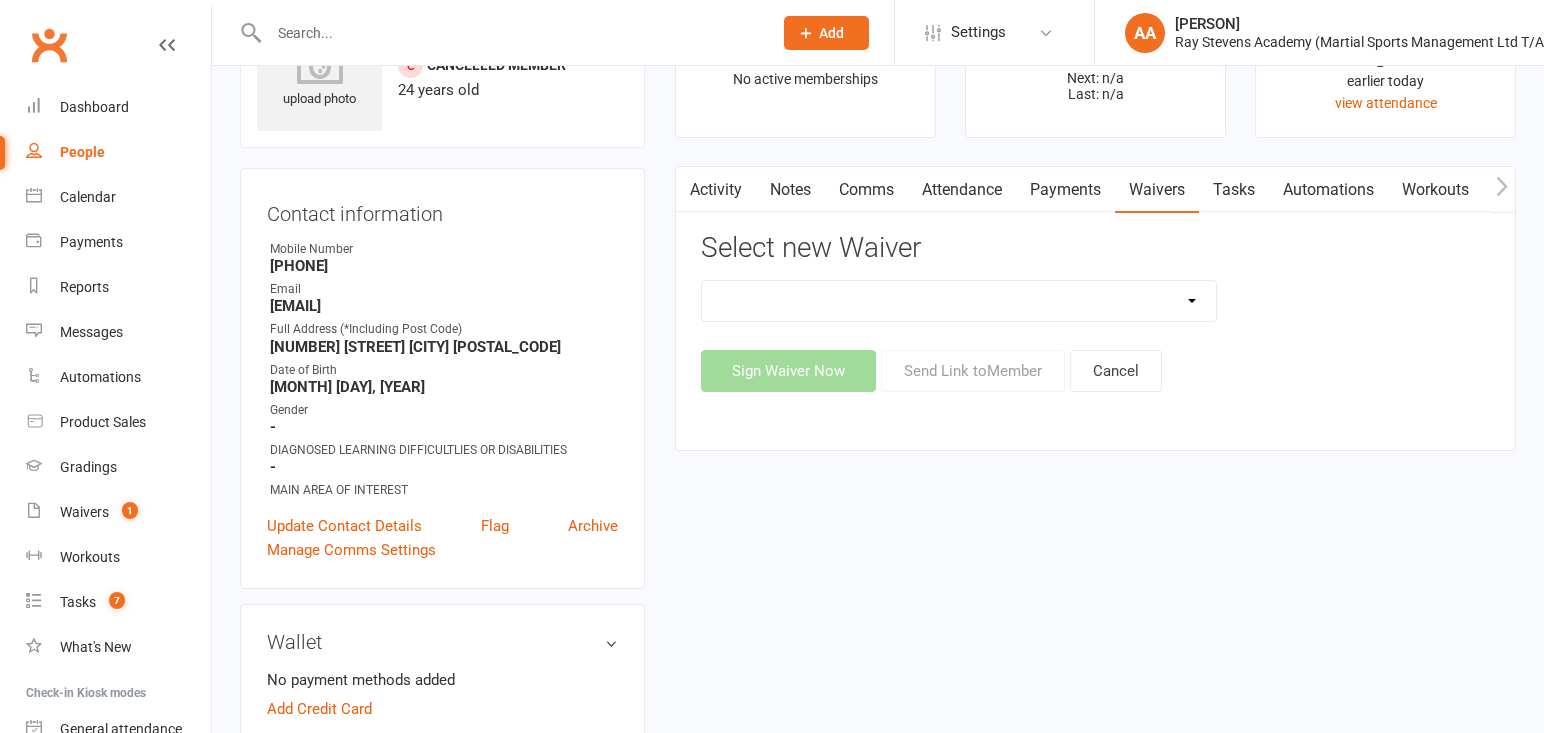 select on "364" 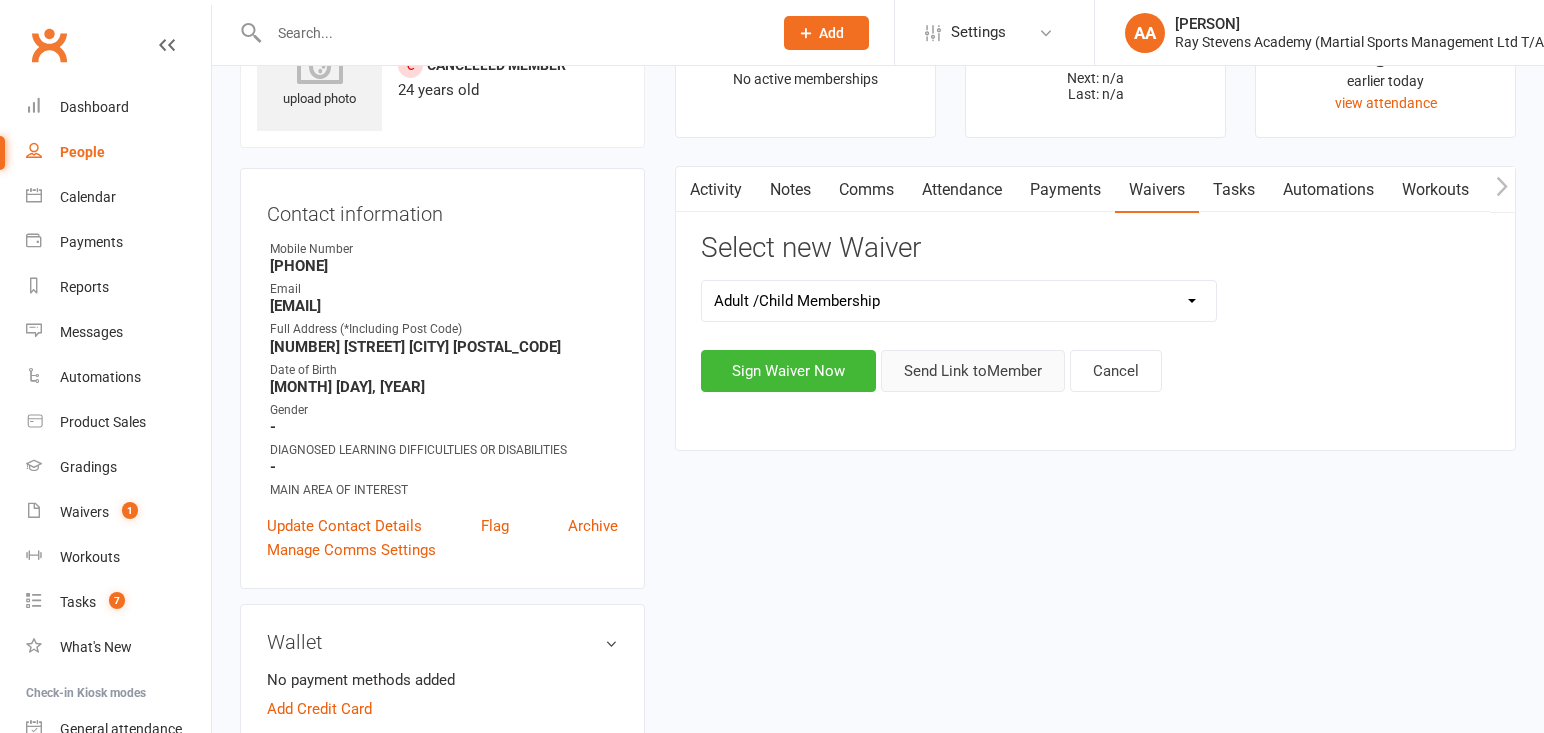 click on "Send Link to  Member" at bounding box center (973, 371) 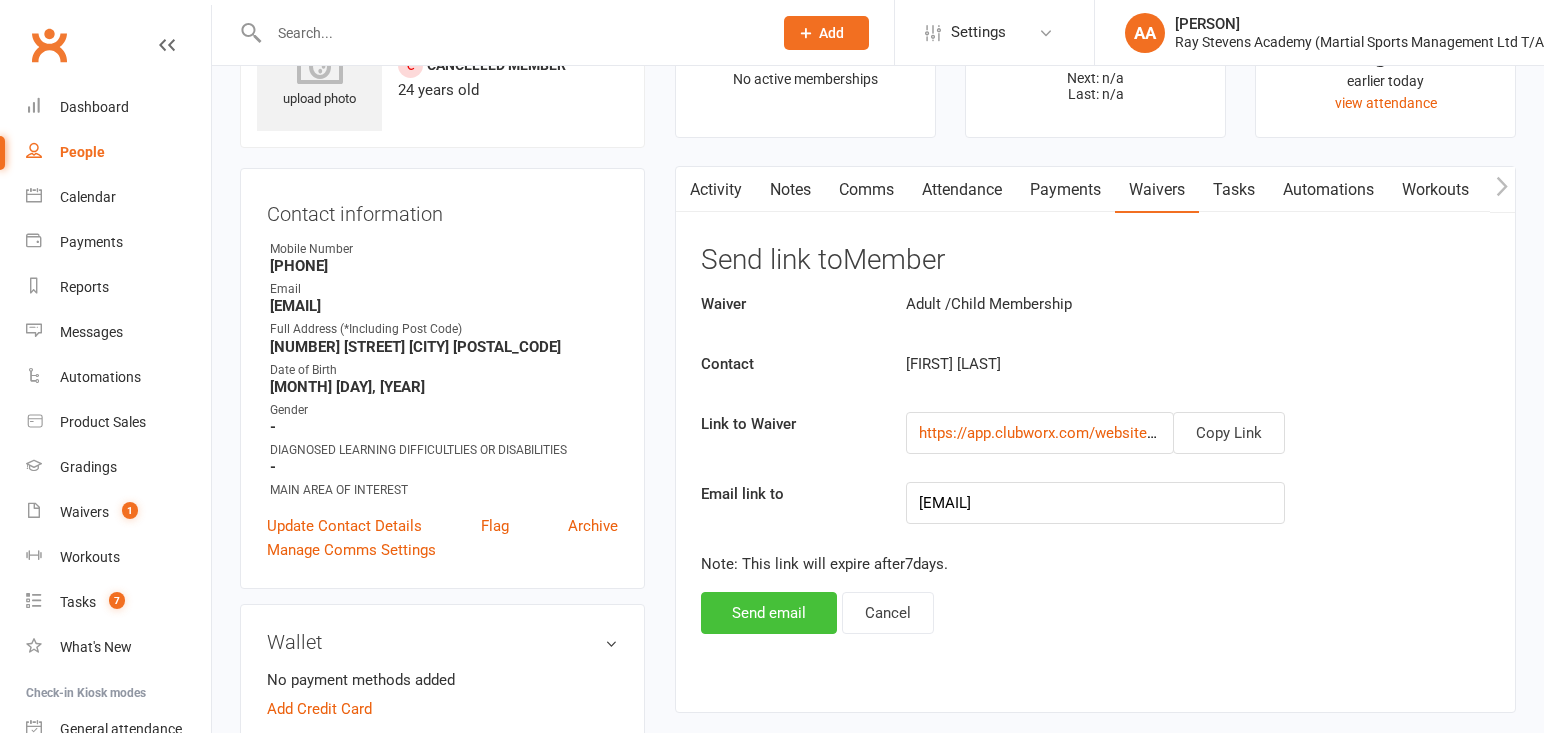 click on "Send email" at bounding box center [769, 613] 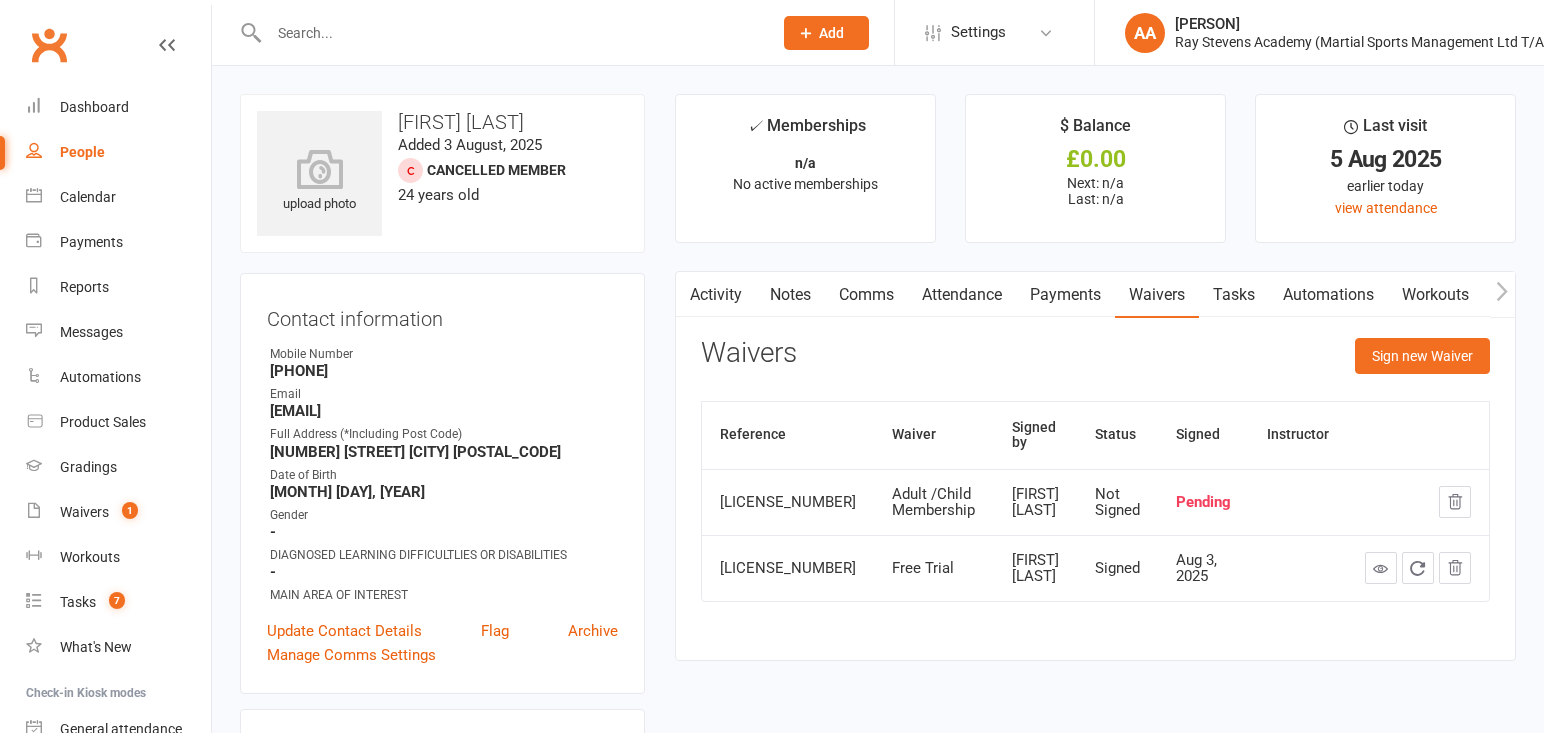 scroll, scrollTop: 0, scrollLeft: 0, axis: both 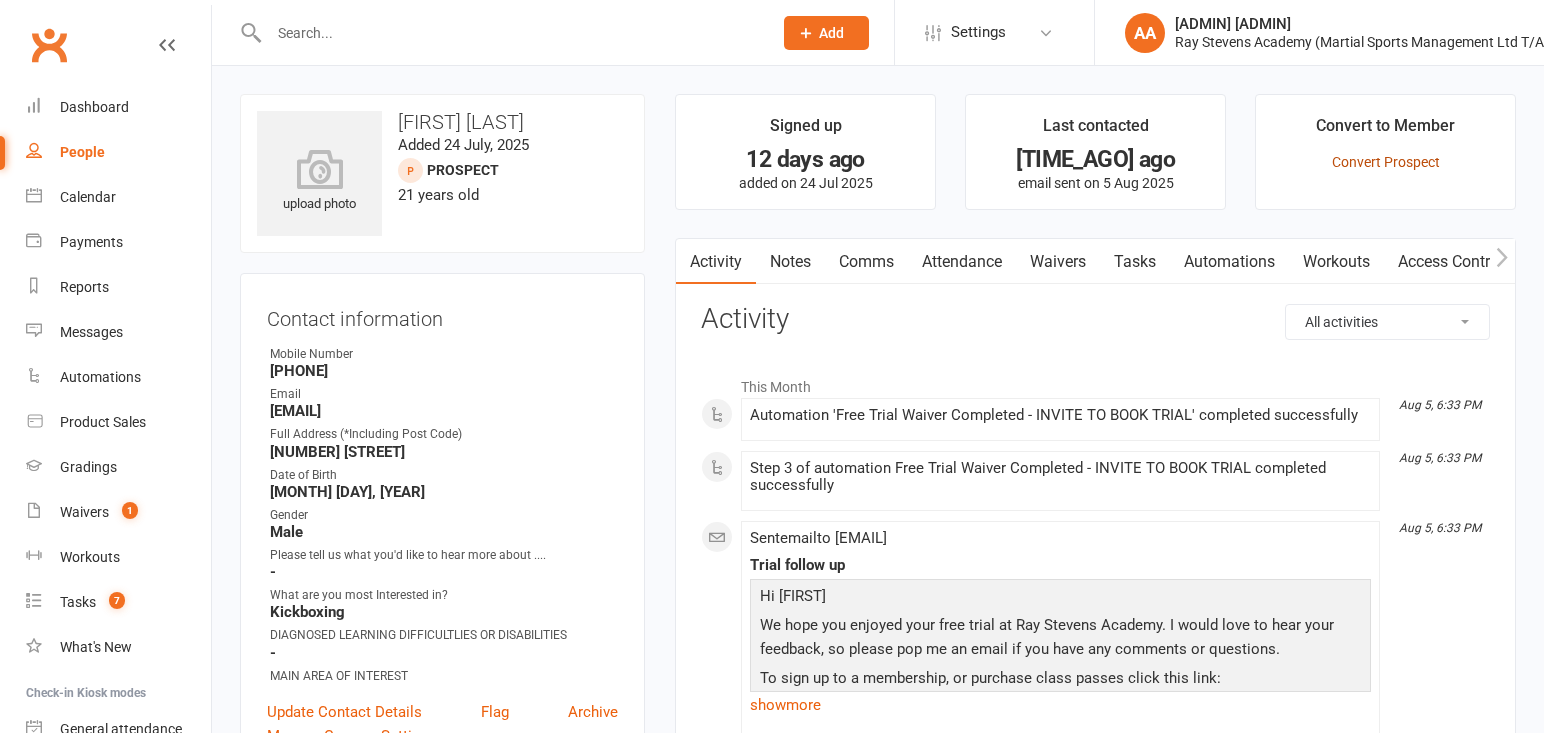 click on "Convert Prospect" at bounding box center (1386, 162) 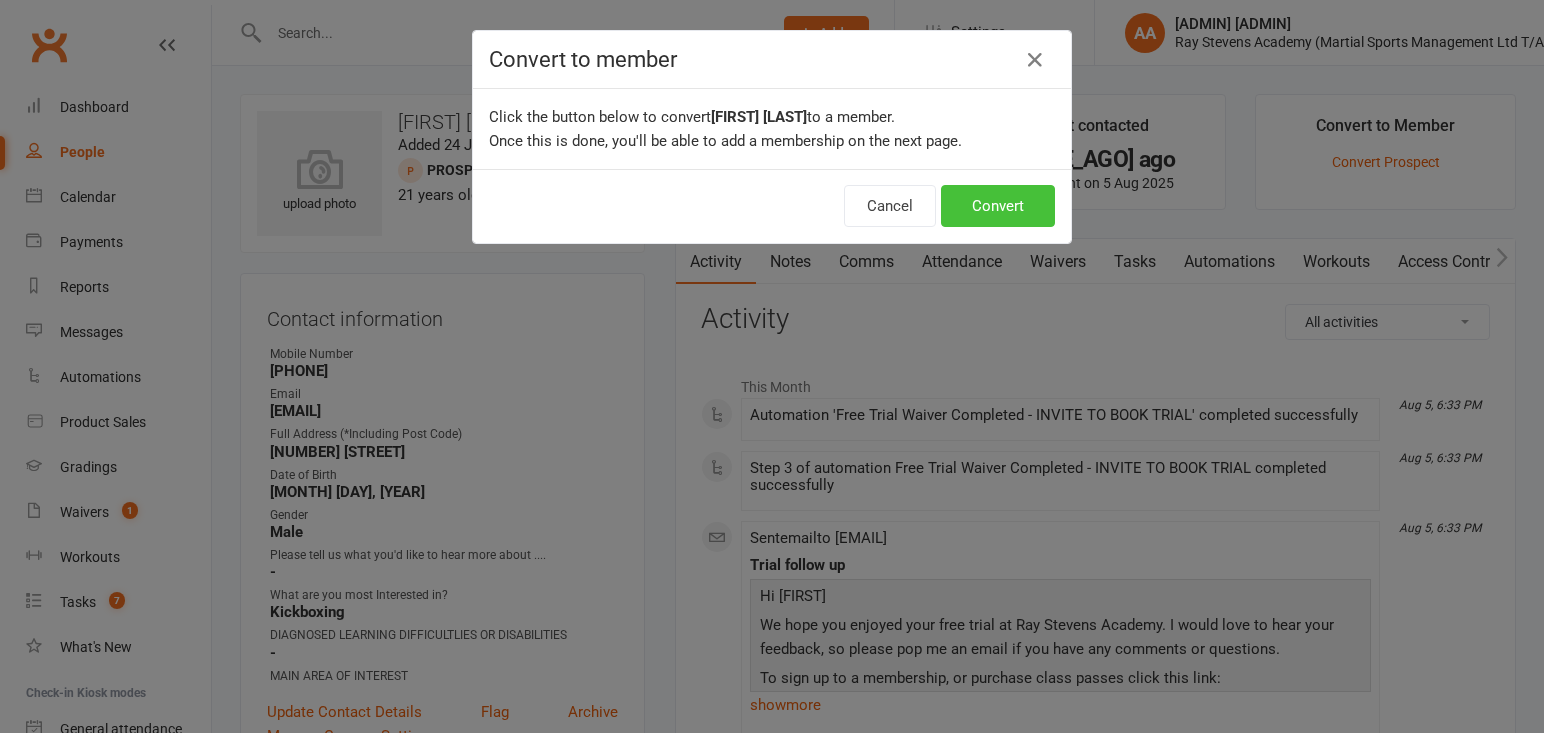 click on "Convert" at bounding box center [998, 206] 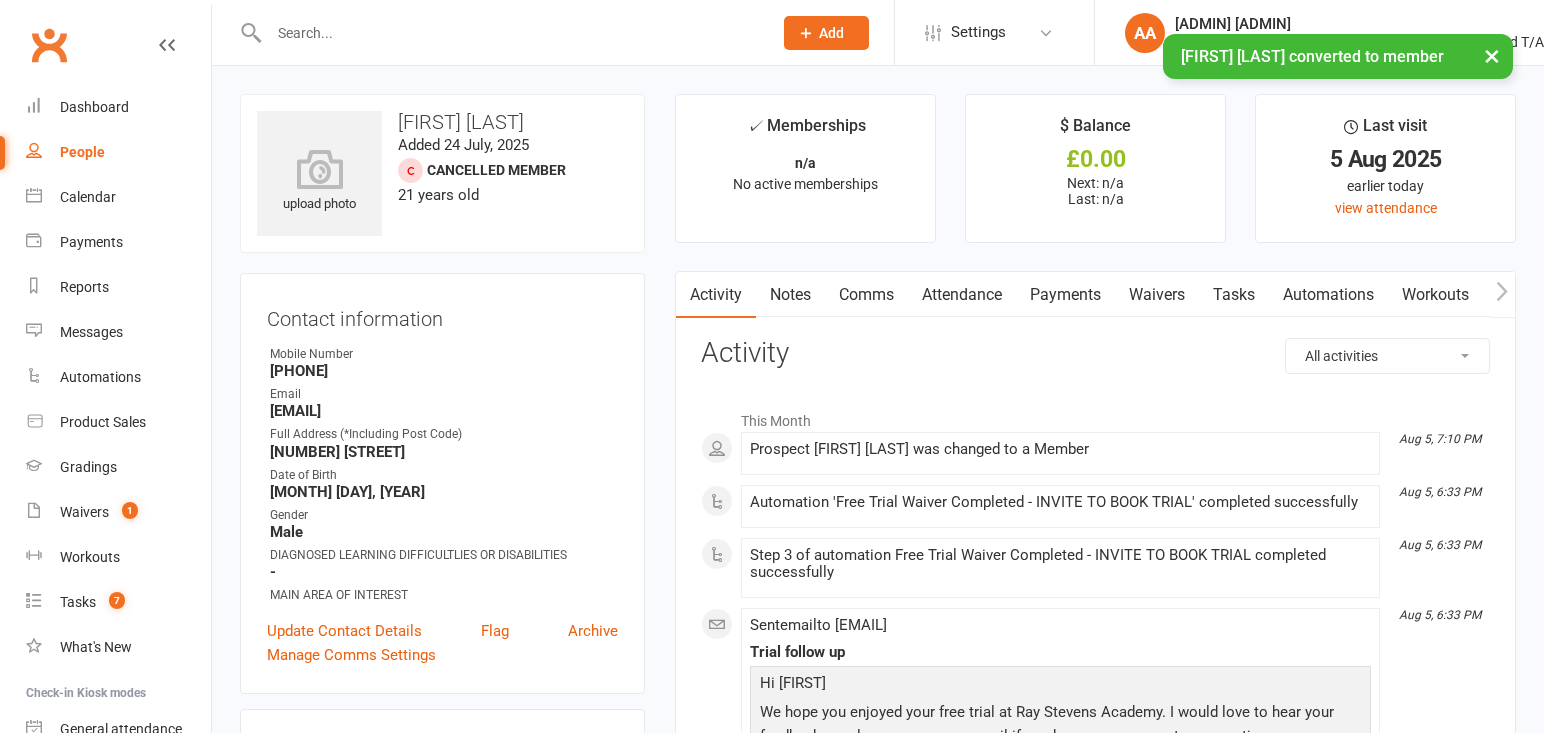 click on "Attendance" at bounding box center [962, 295] 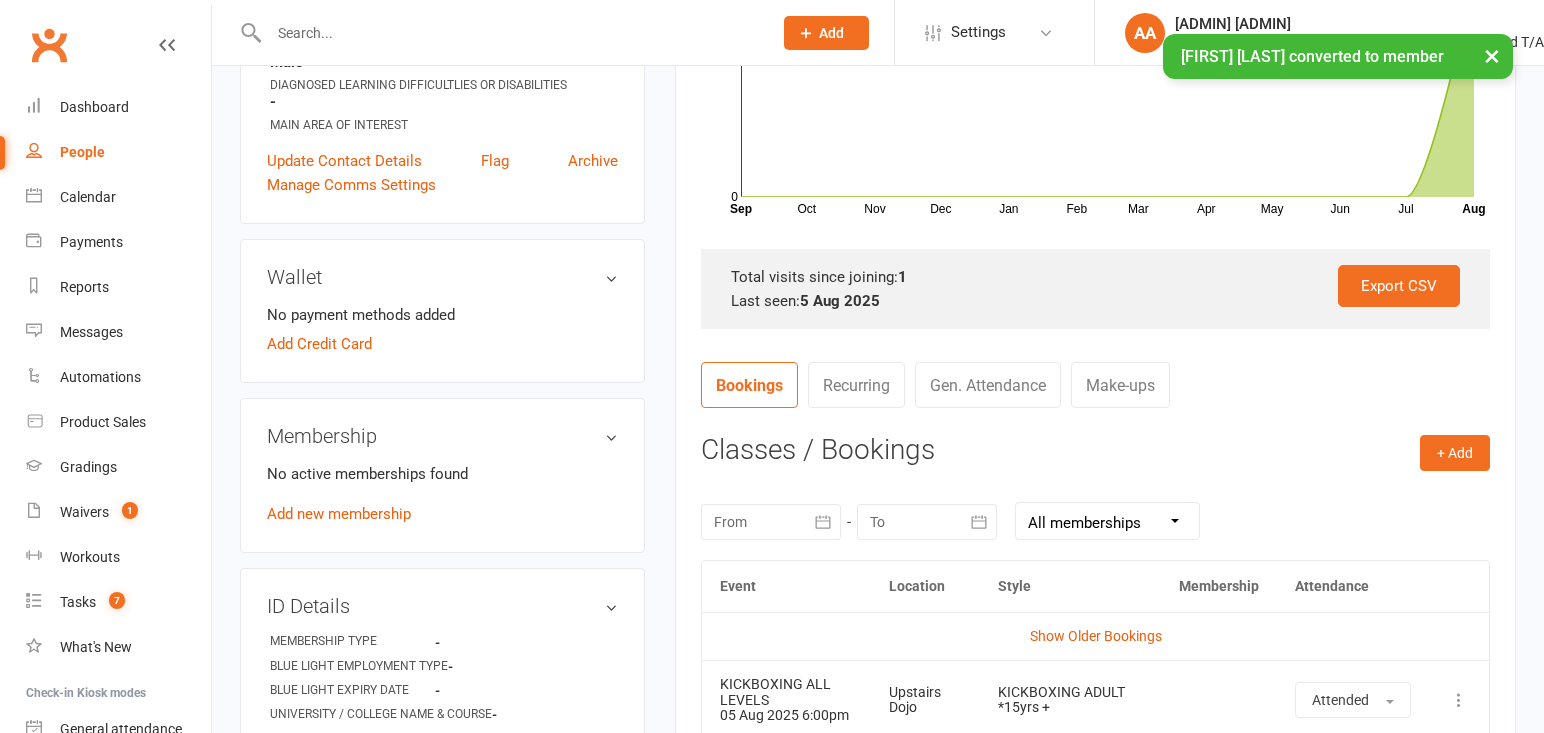 scroll, scrollTop: 515, scrollLeft: 0, axis: vertical 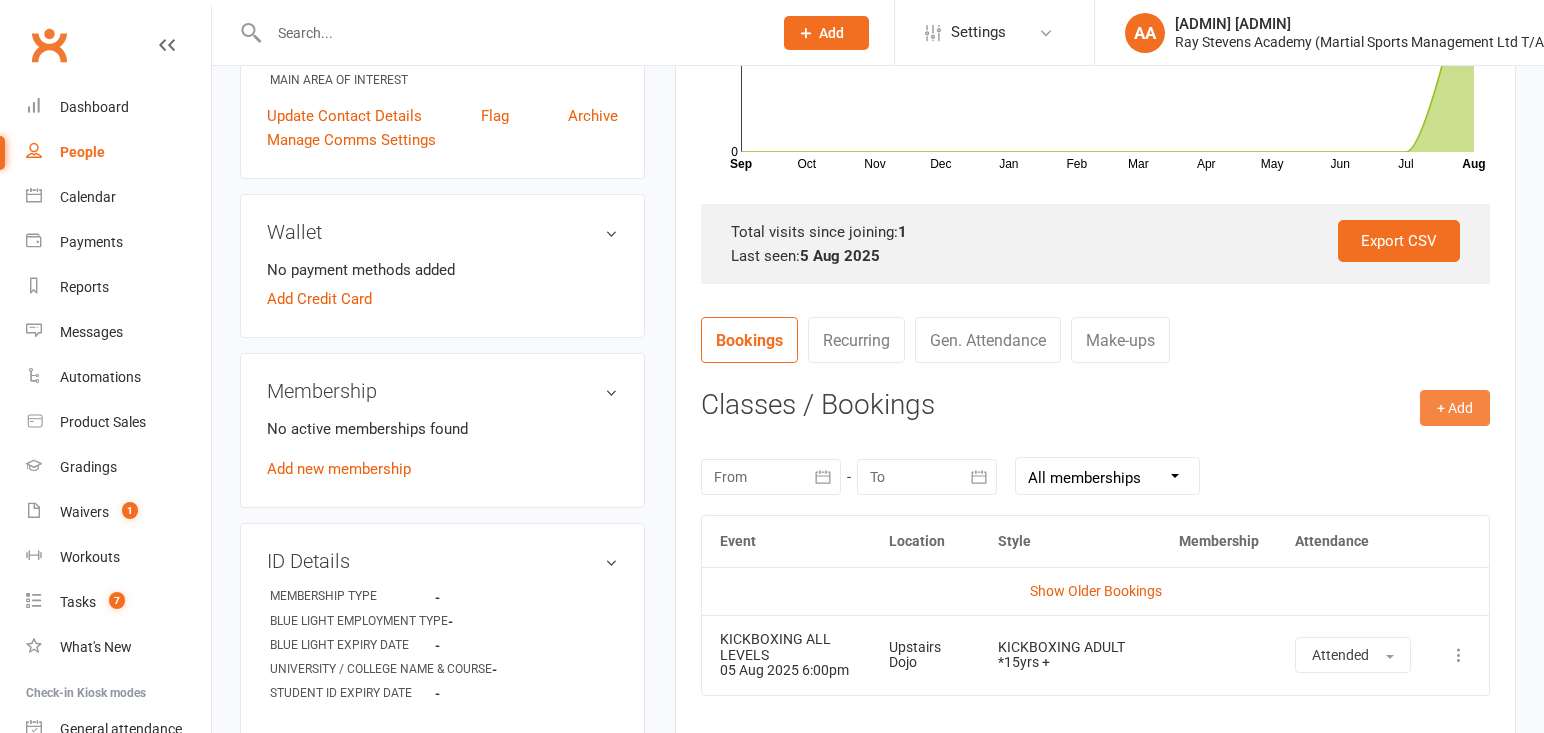 click on "+ Add" at bounding box center [1455, 408] 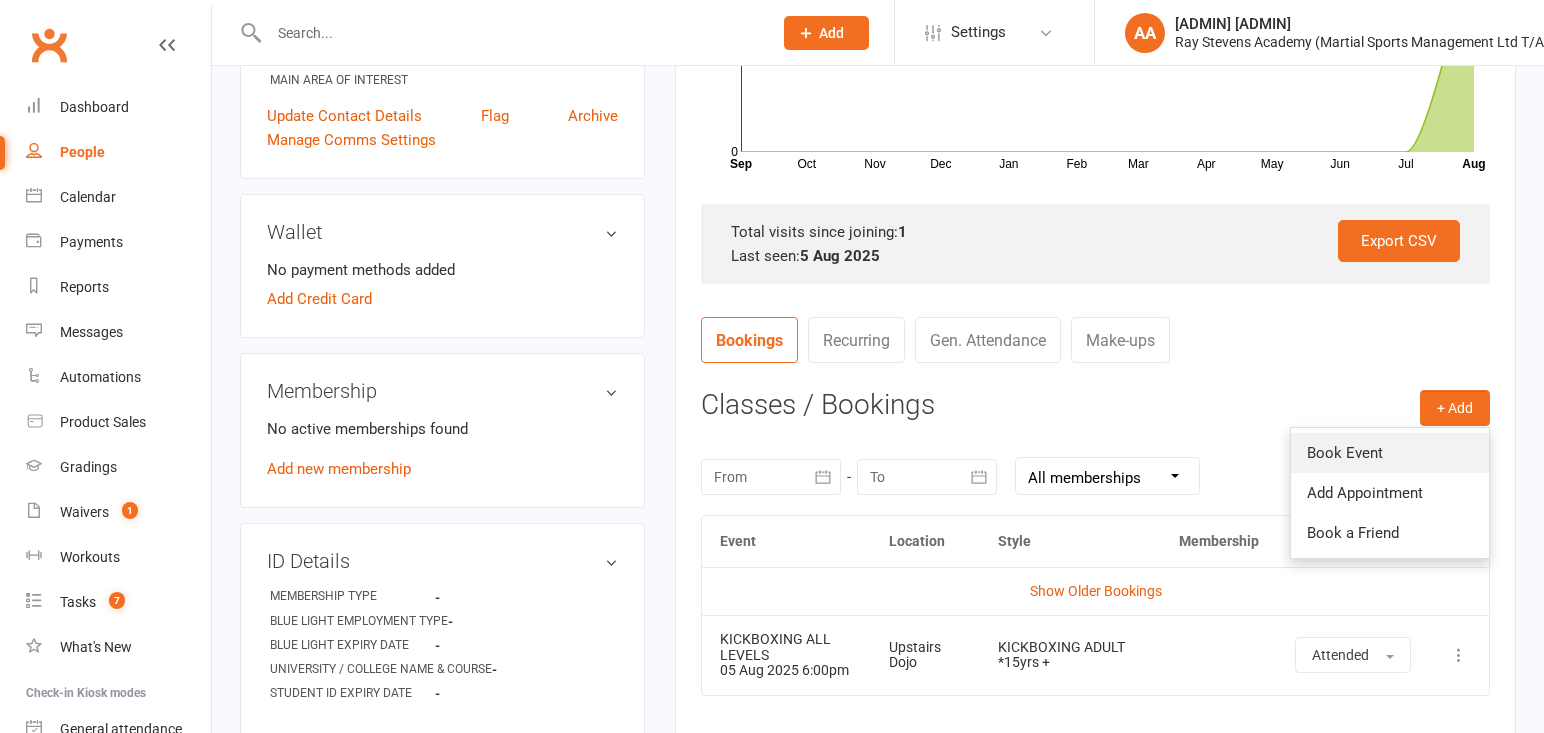 click on "Book Event" at bounding box center [1390, 453] 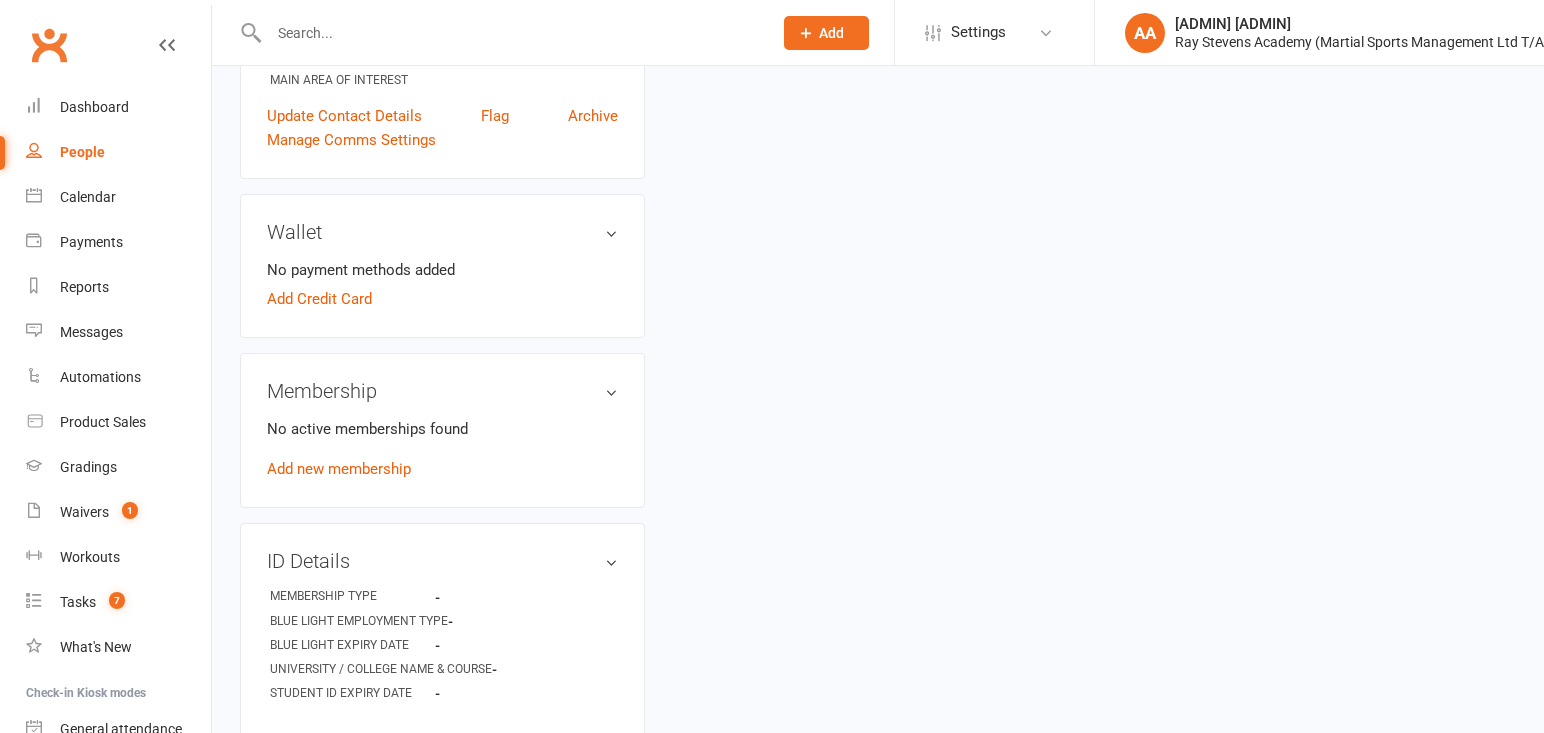 scroll, scrollTop: 175, scrollLeft: 0, axis: vertical 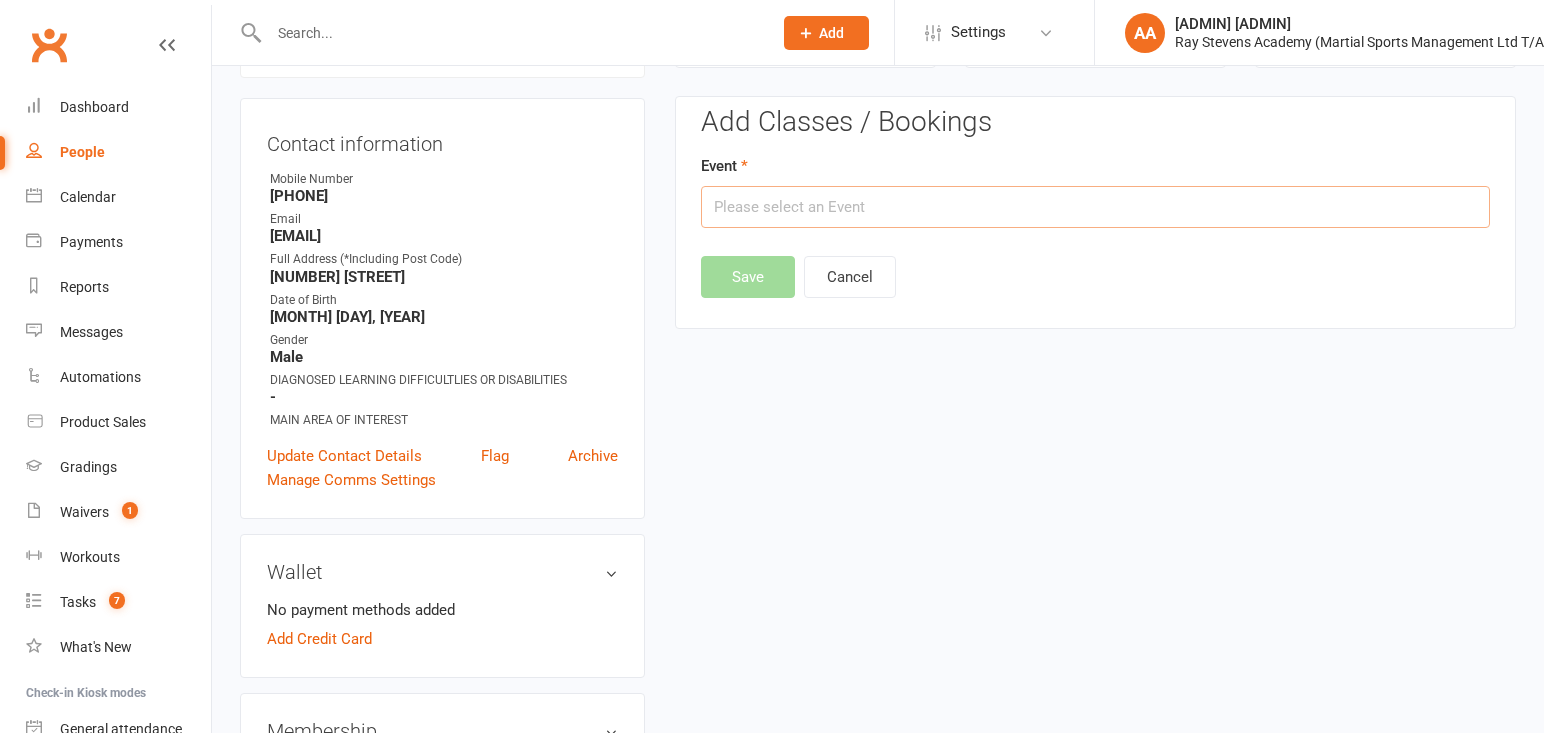 click at bounding box center [1095, 207] 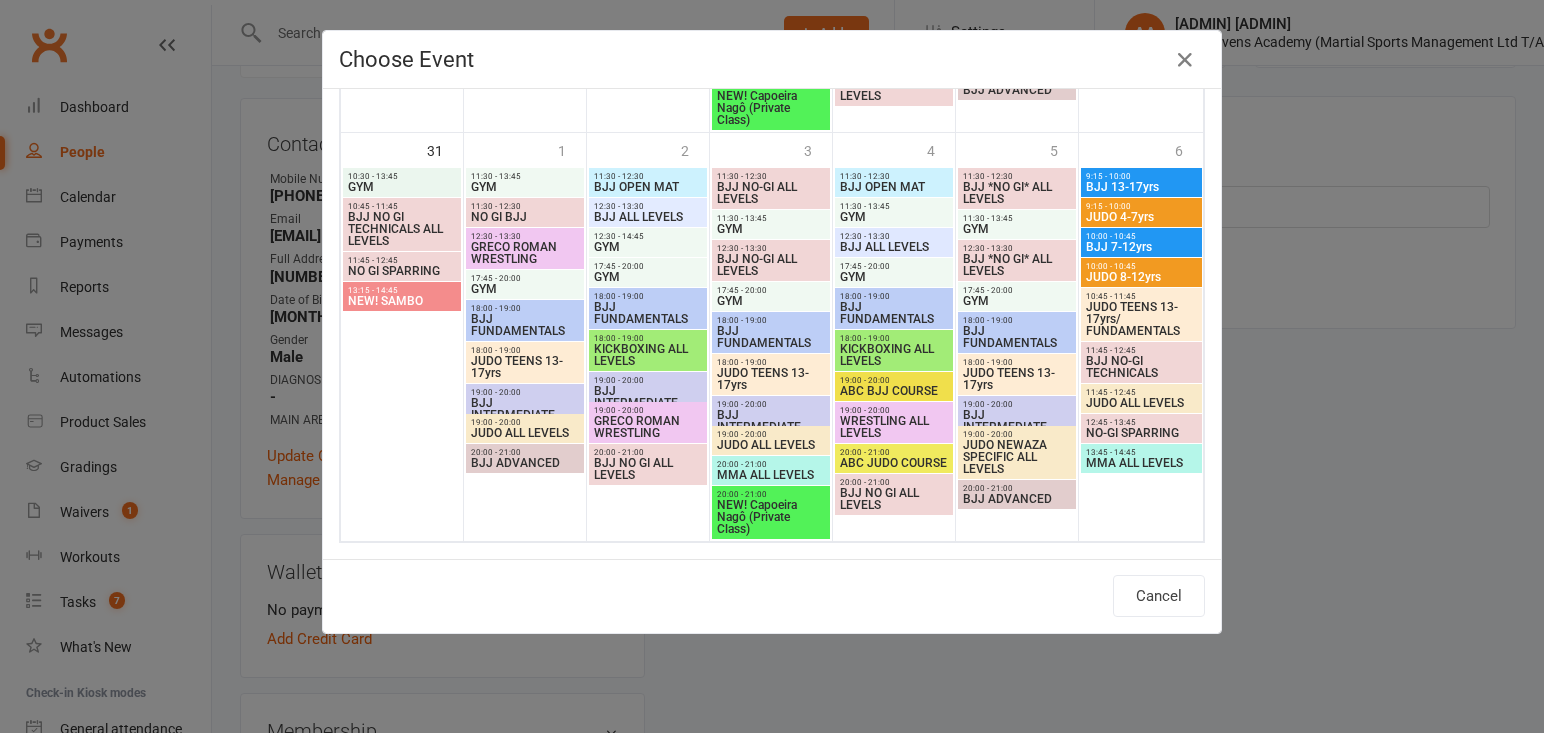 scroll, scrollTop: 2072, scrollLeft: 0, axis: vertical 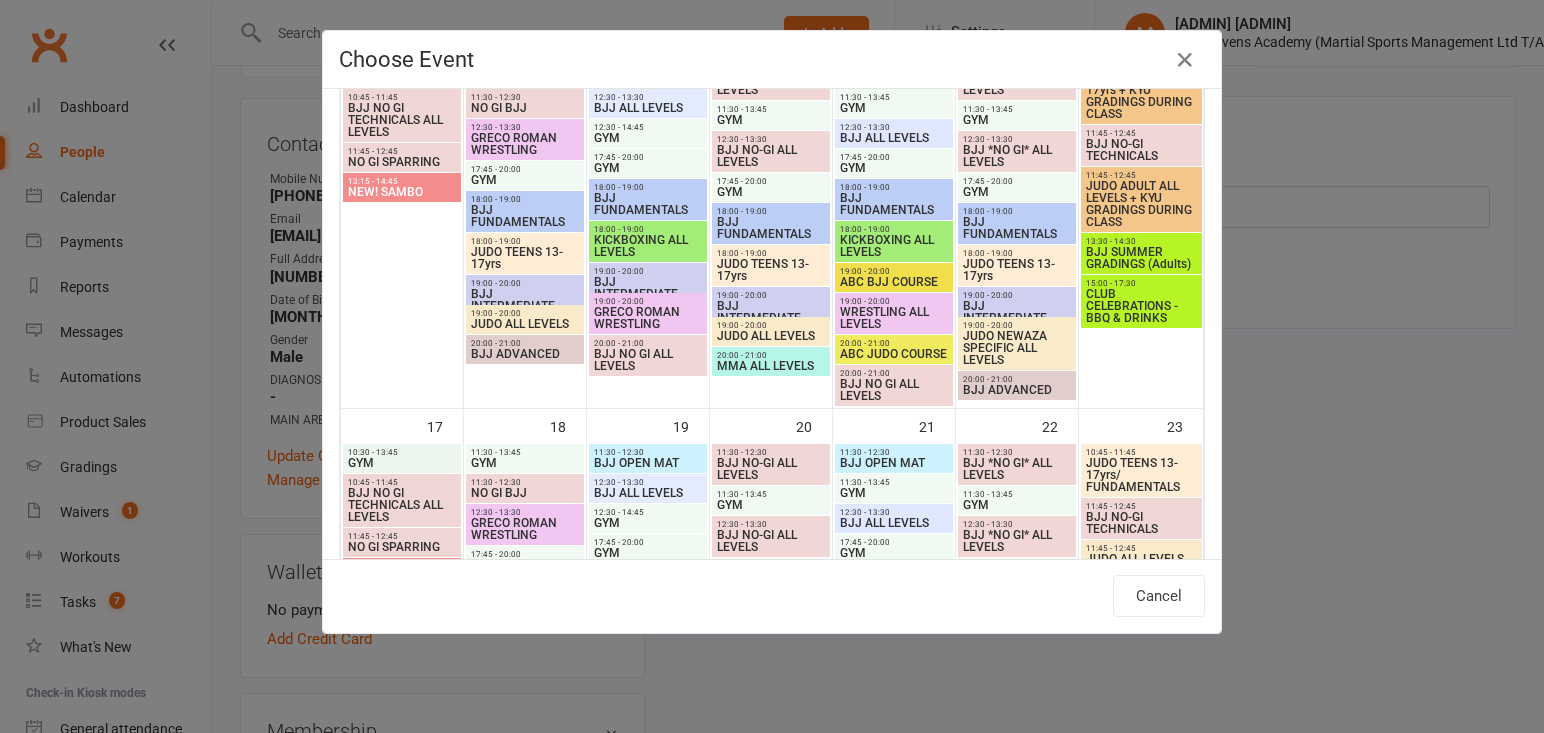 click on "[TIME] - [TIME] KICKBOXING  ALL LEVELS" at bounding box center [648, 241] 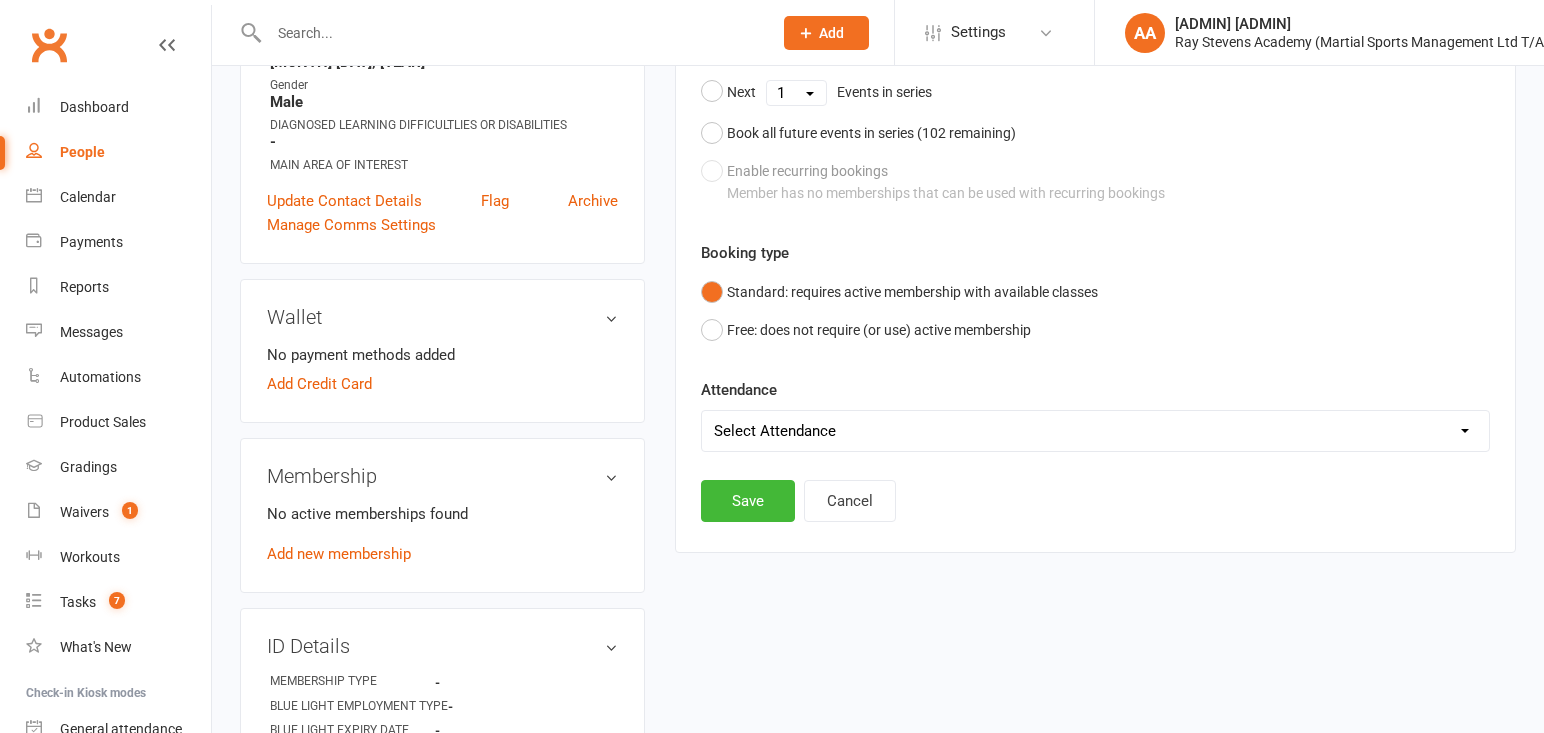 scroll, scrollTop: 432, scrollLeft: 0, axis: vertical 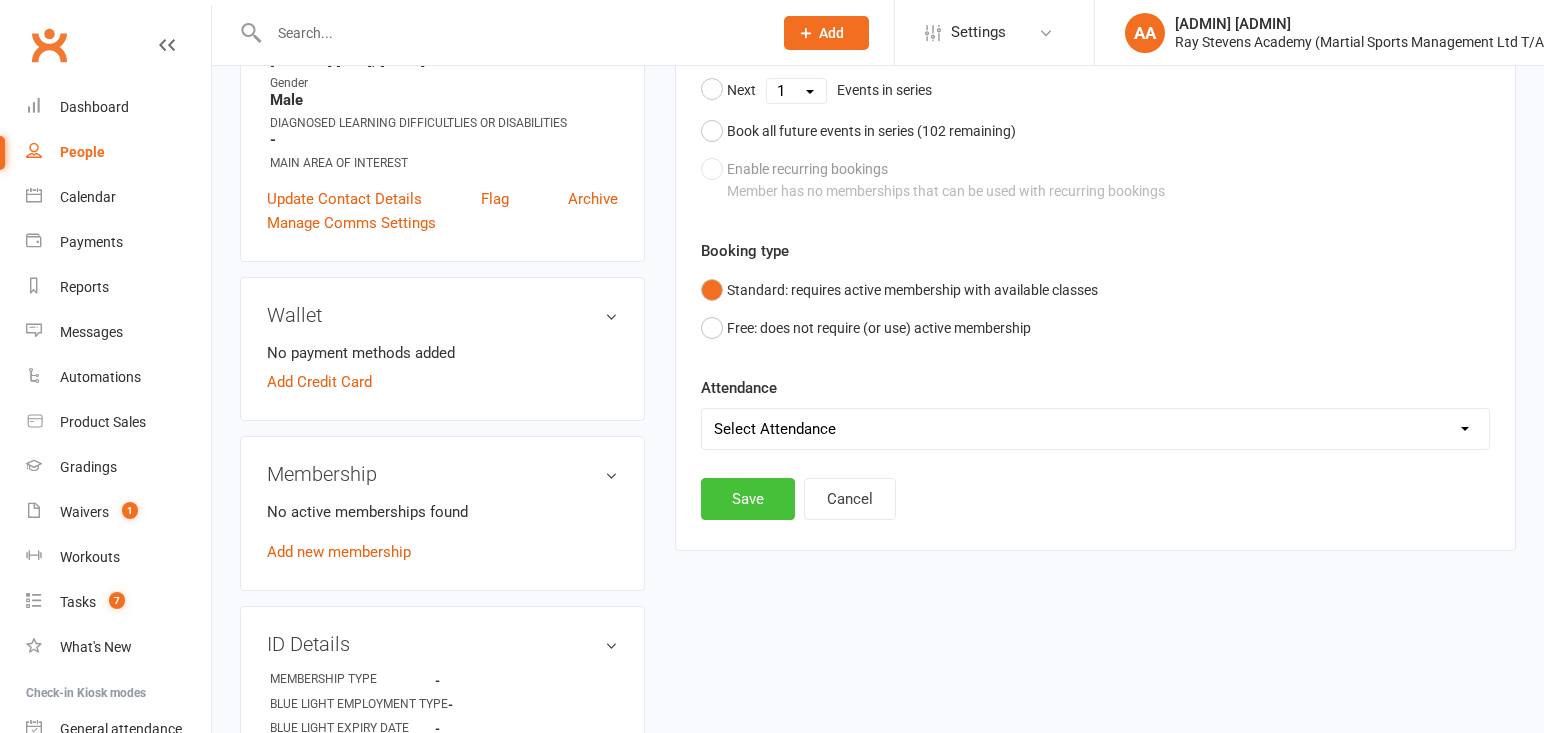 click on "Save" at bounding box center [748, 499] 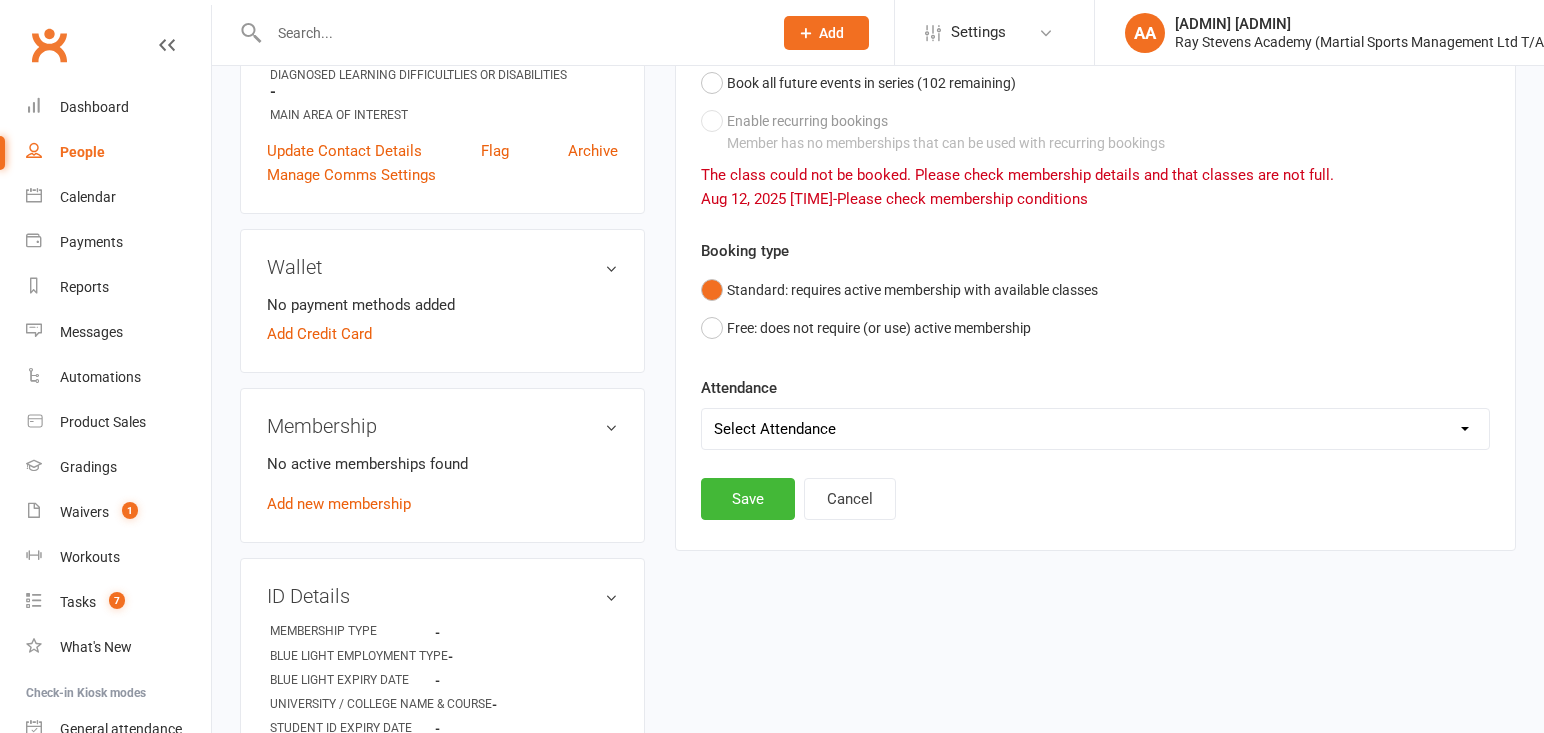 scroll, scrollTop: 479, scrollLeft: 0, axis: vertical 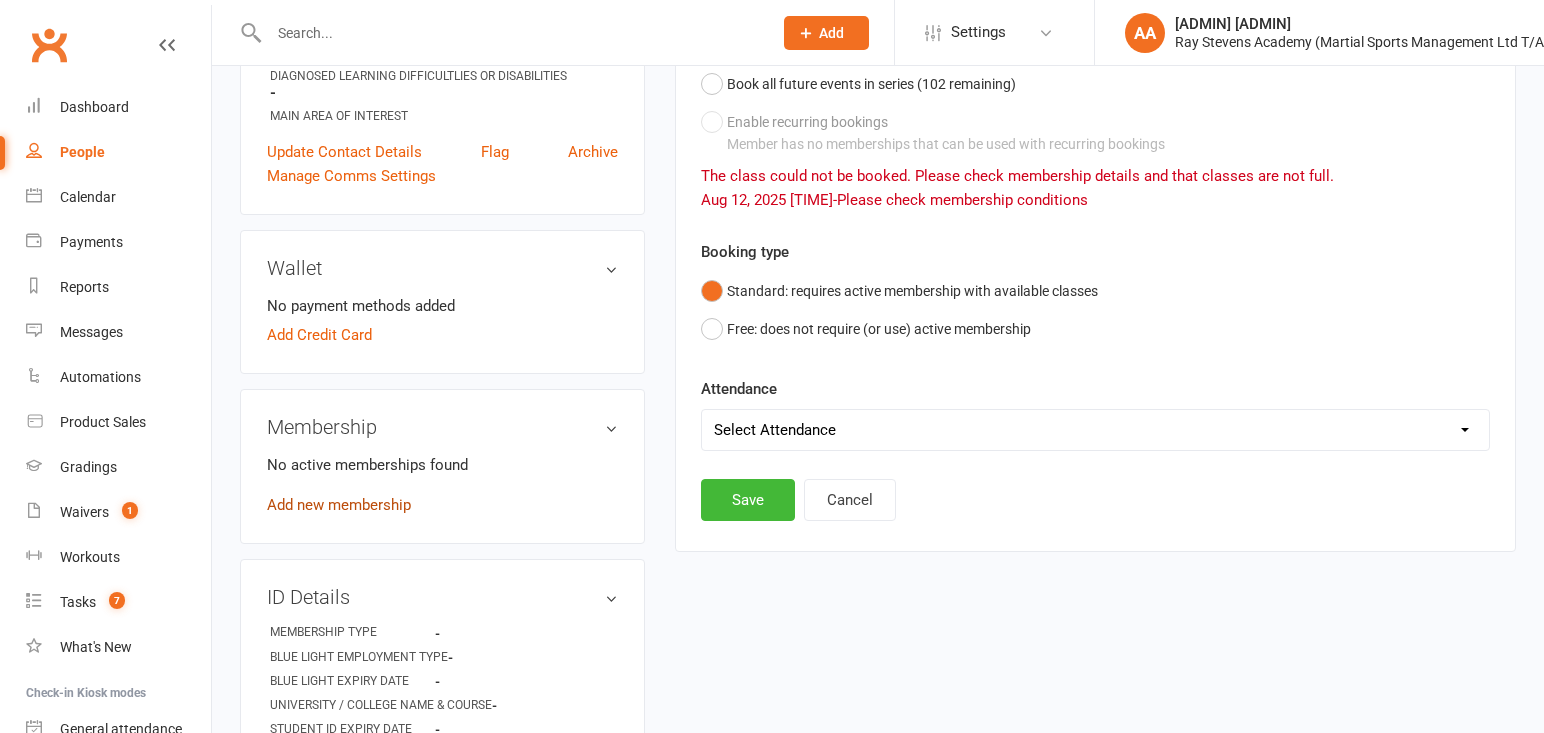 click on "Add new membership" at bounding box center (339, 505) 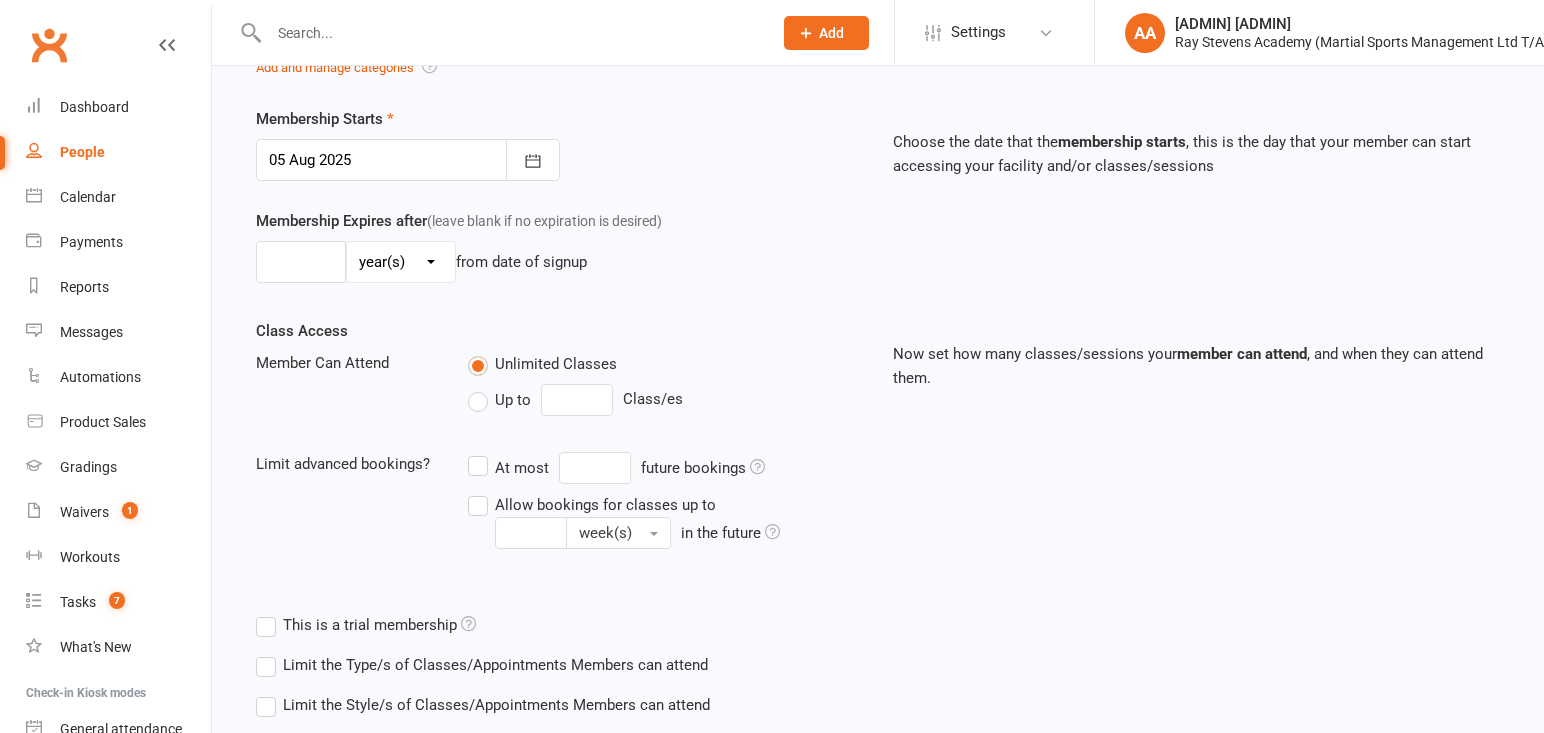 scroll, scrollTop: 0, scrollLeft: 0, axis: both 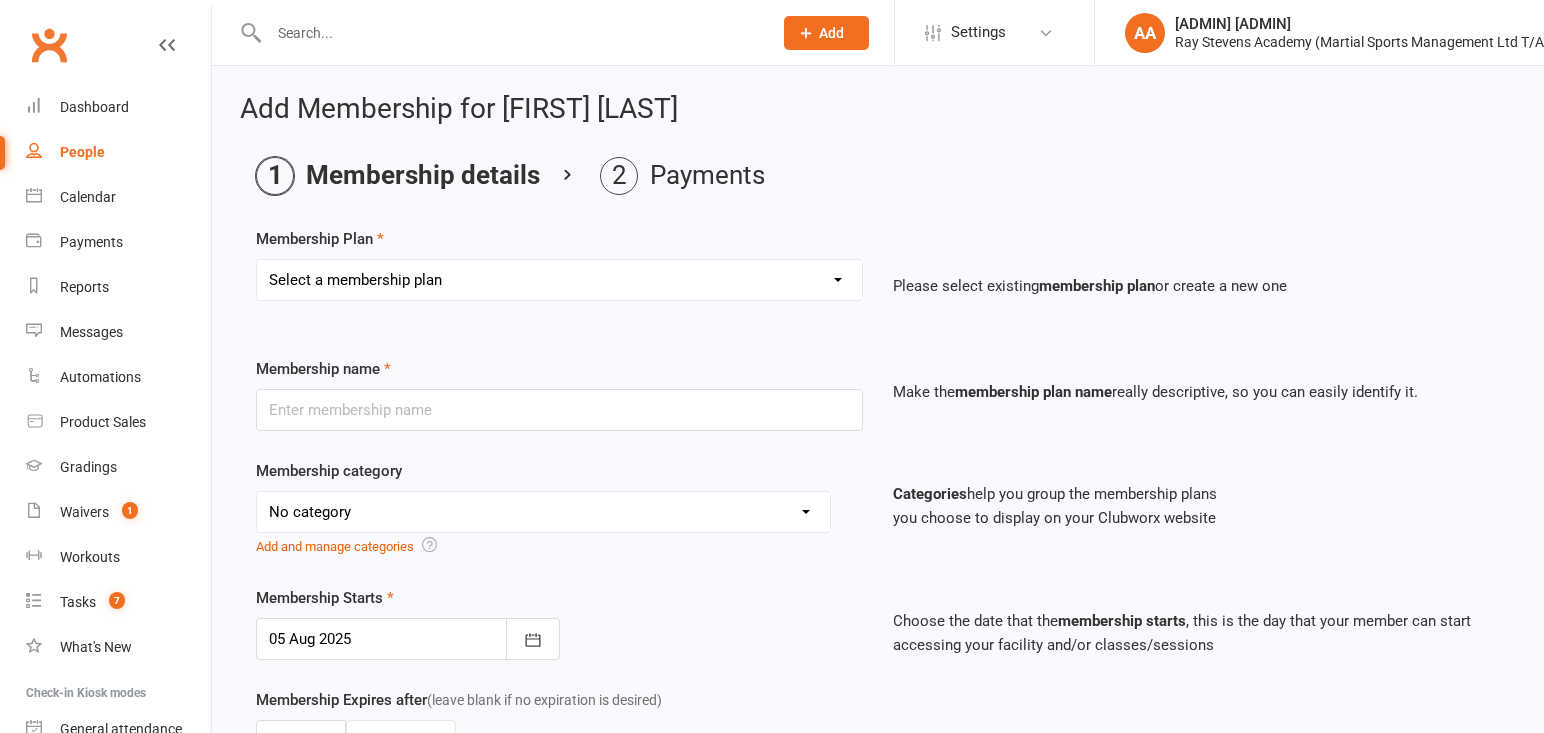 select on "10" 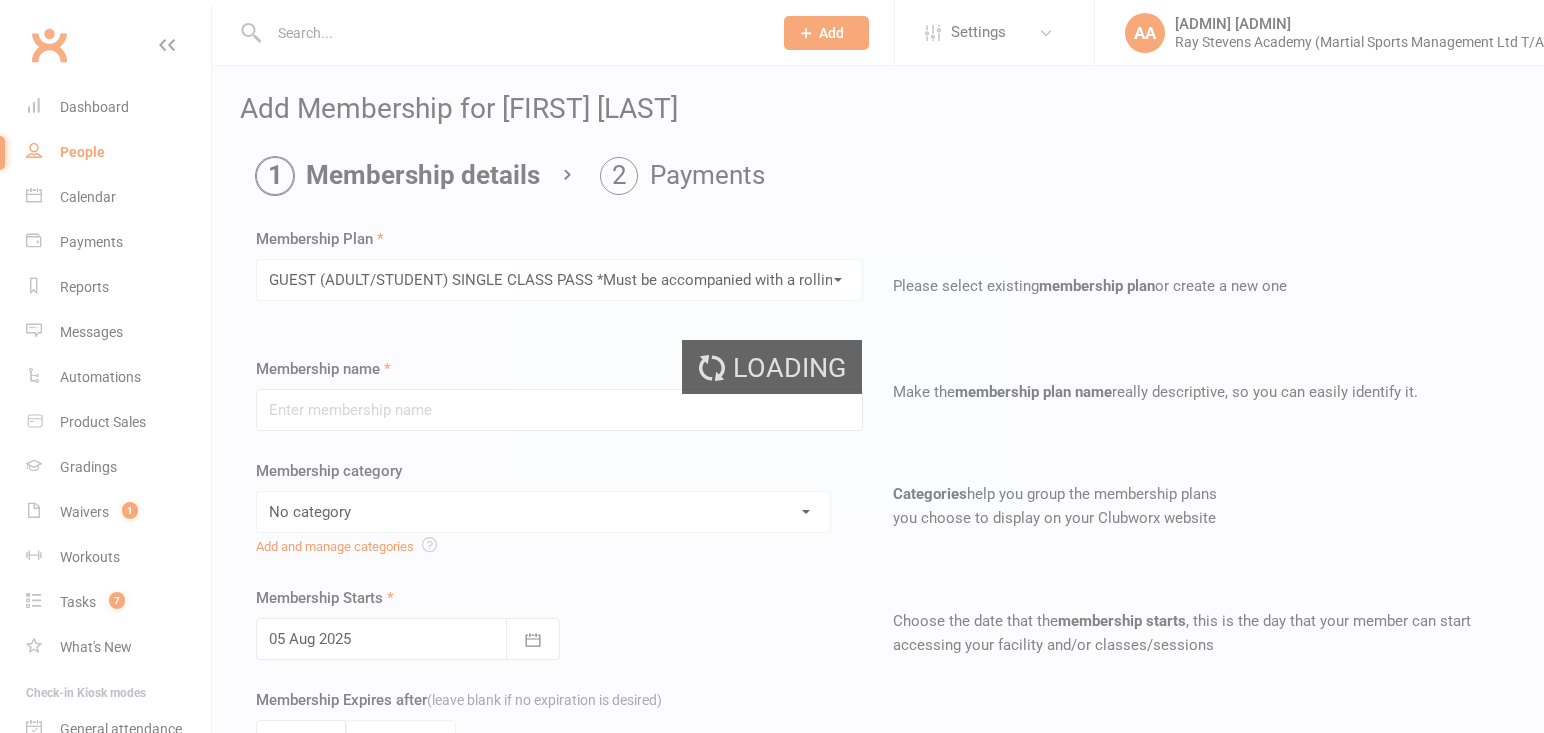 type on "GUEST (ADULT/STUDENT) SINGLE CLASS PASS *Must be accompanied with a rolling member/instructor*" 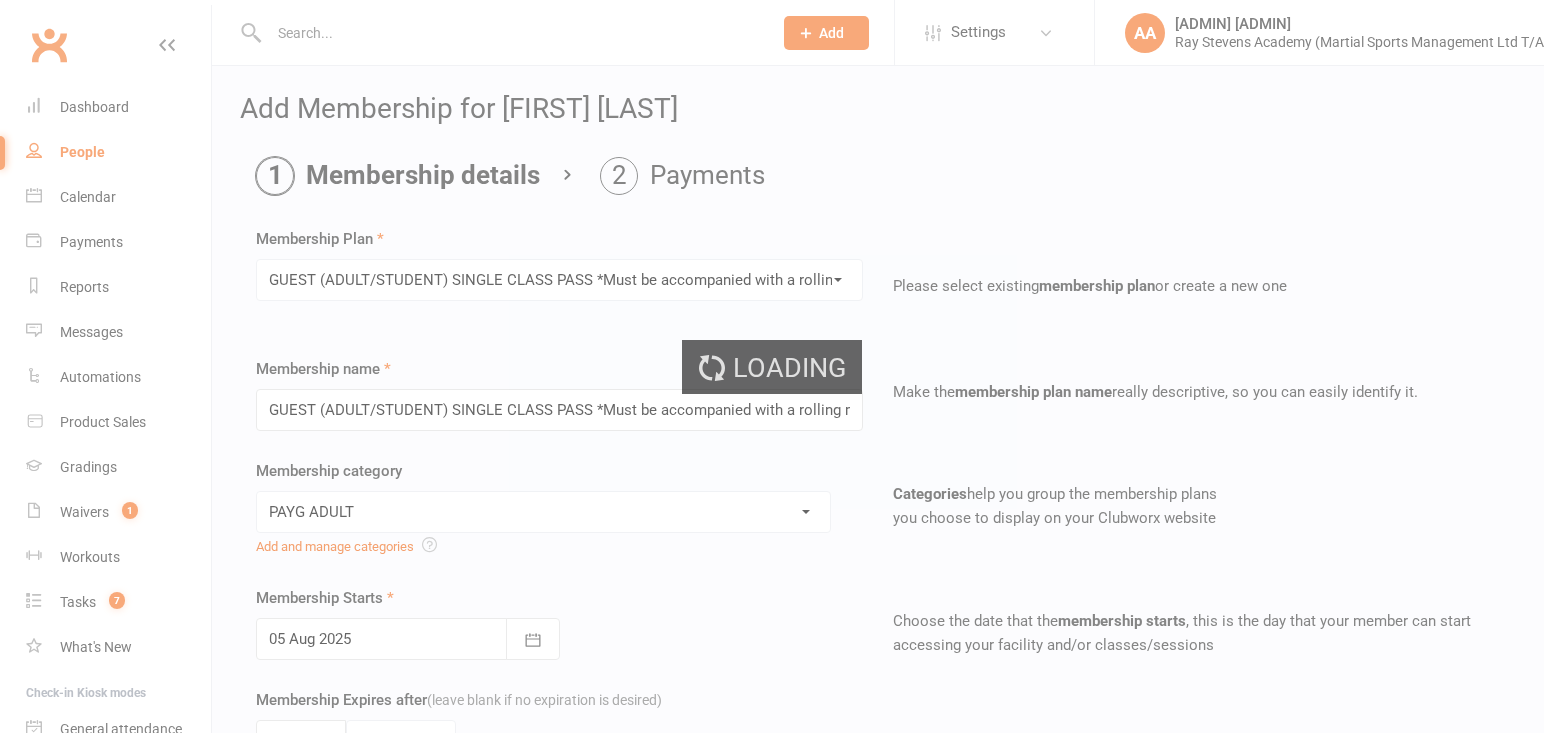 type on "1" 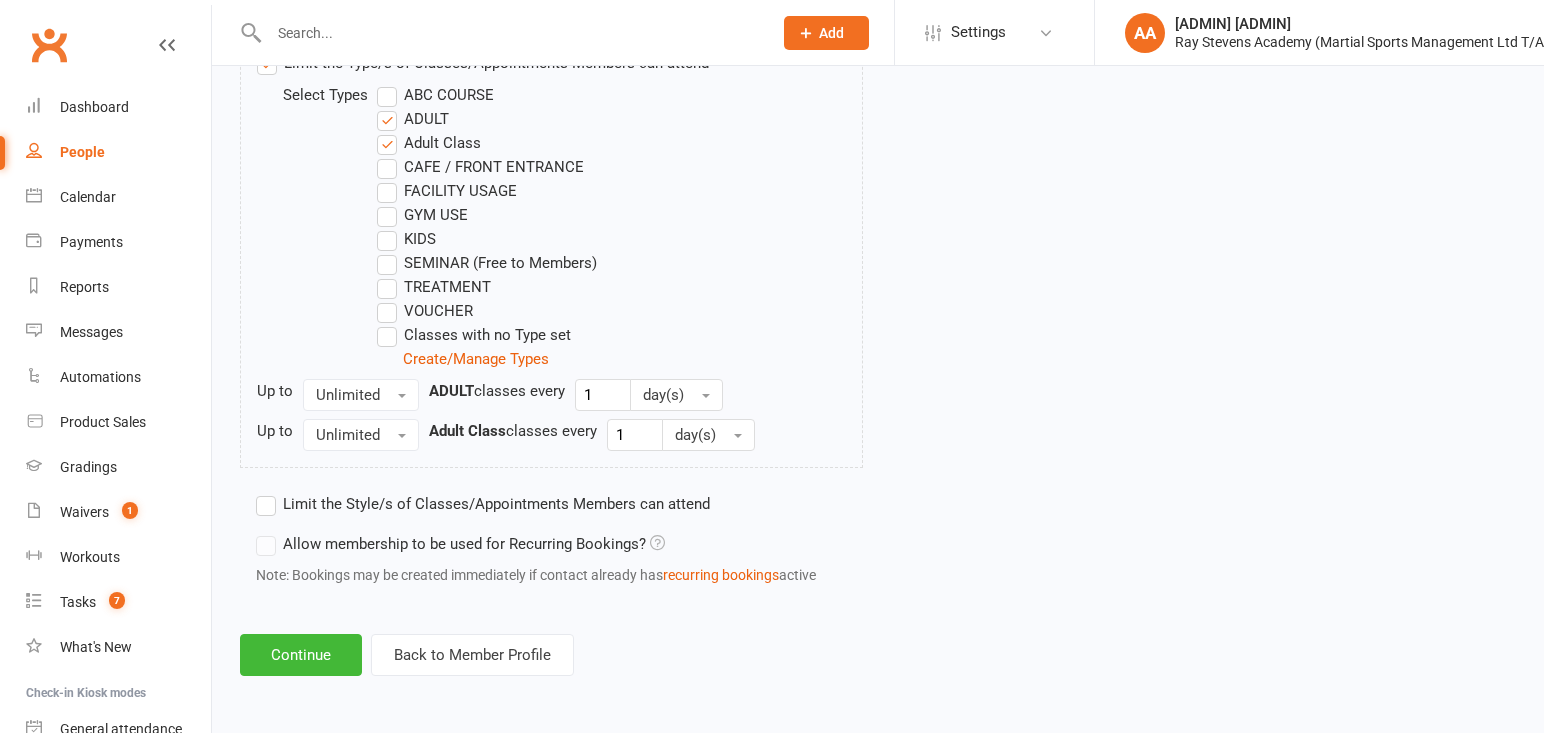 scroll, scrollTop: 1082, scrollLeft: 0, axis: vertical 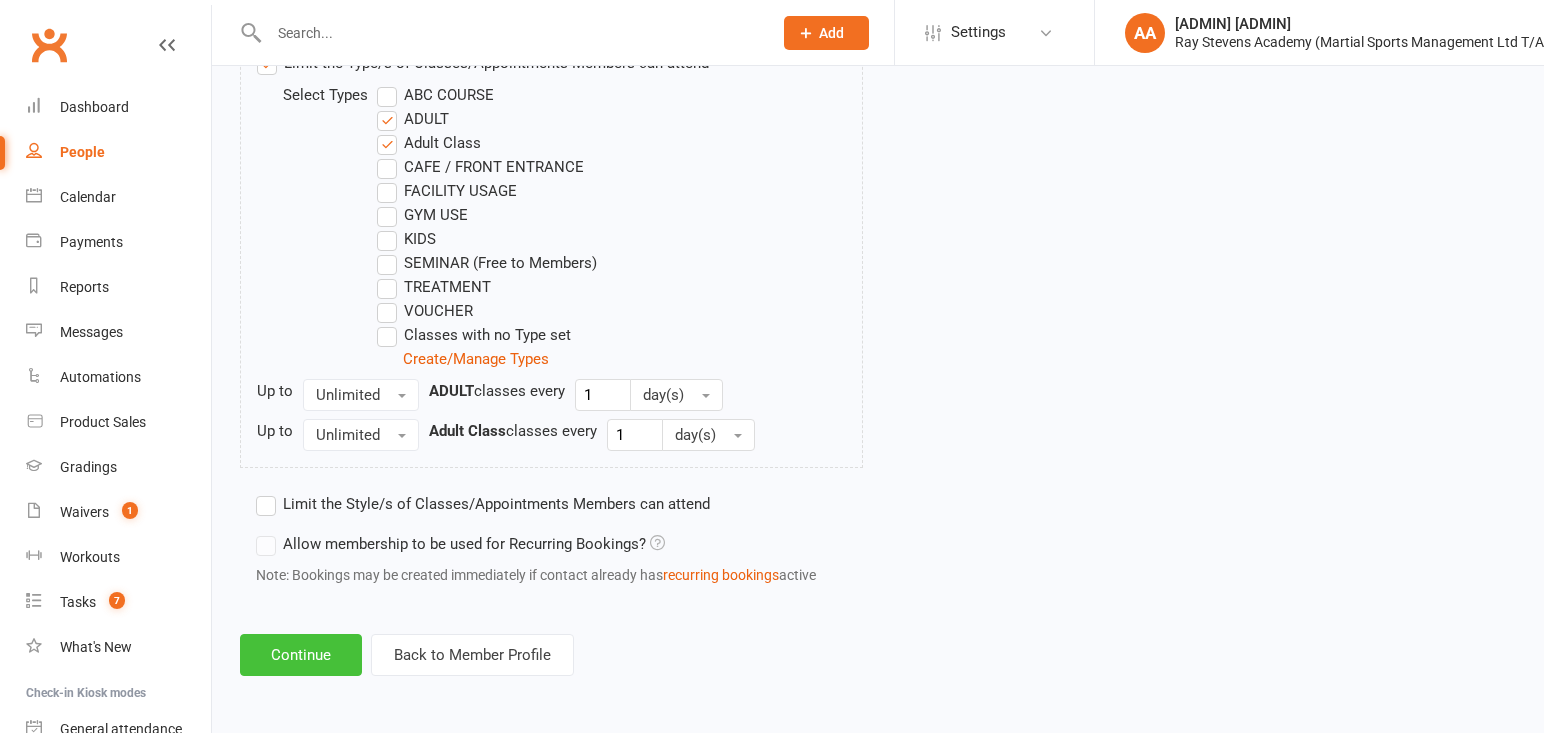 click on "Continue" at bounding box center (301, 655) 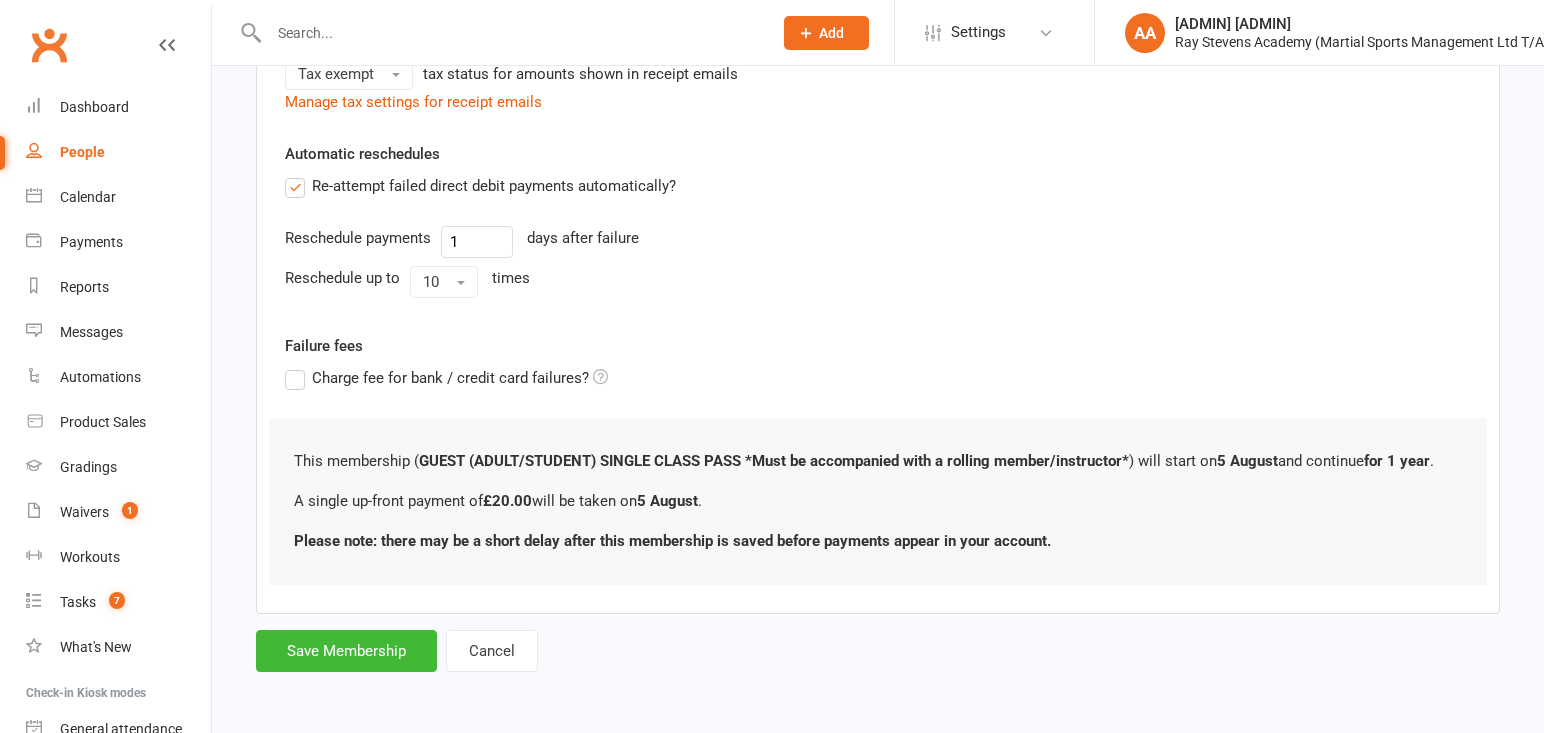 scroll, scrollTop: 0, scrollLeft: 0, axis: both 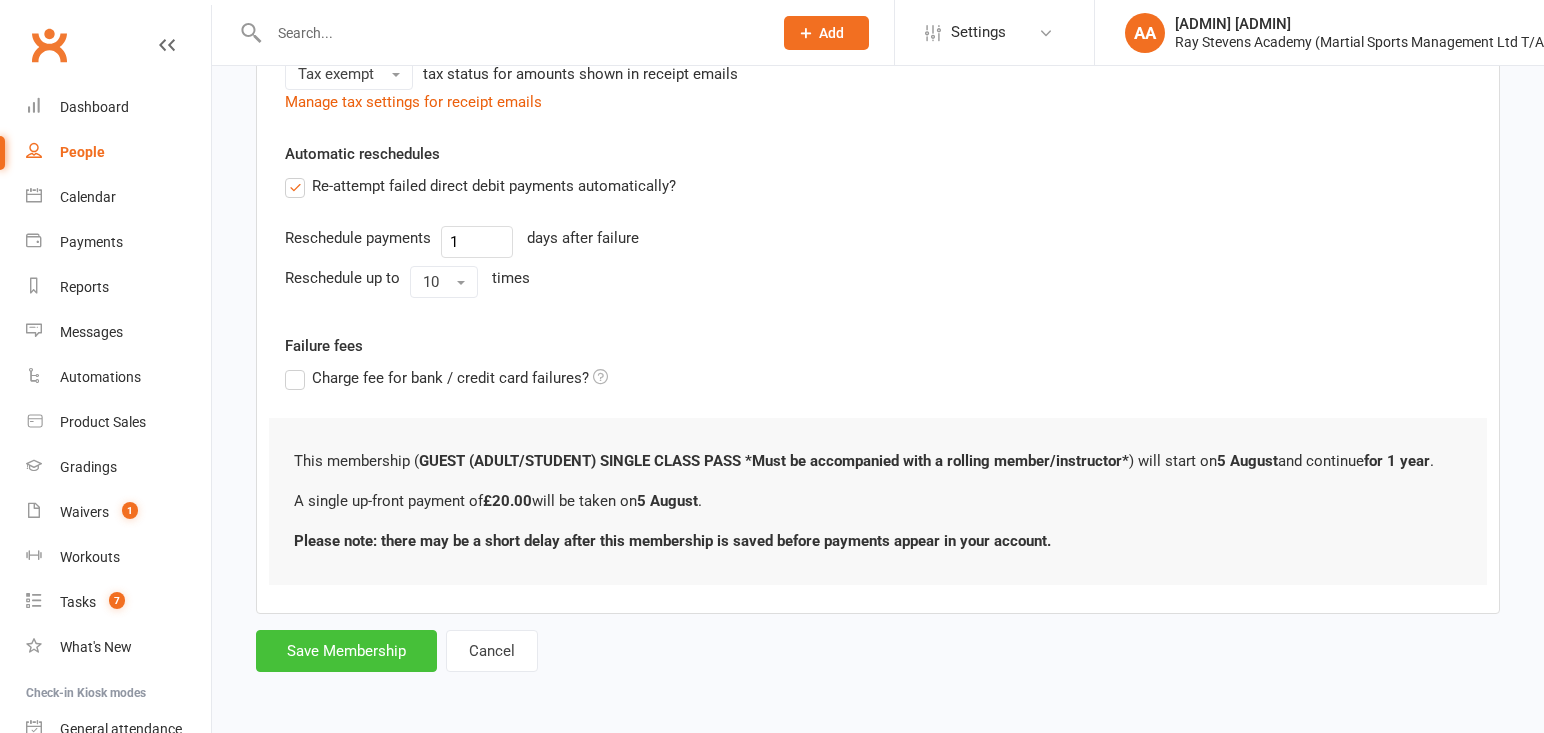 click on "Save Membership" at bounding box center (346, 651) 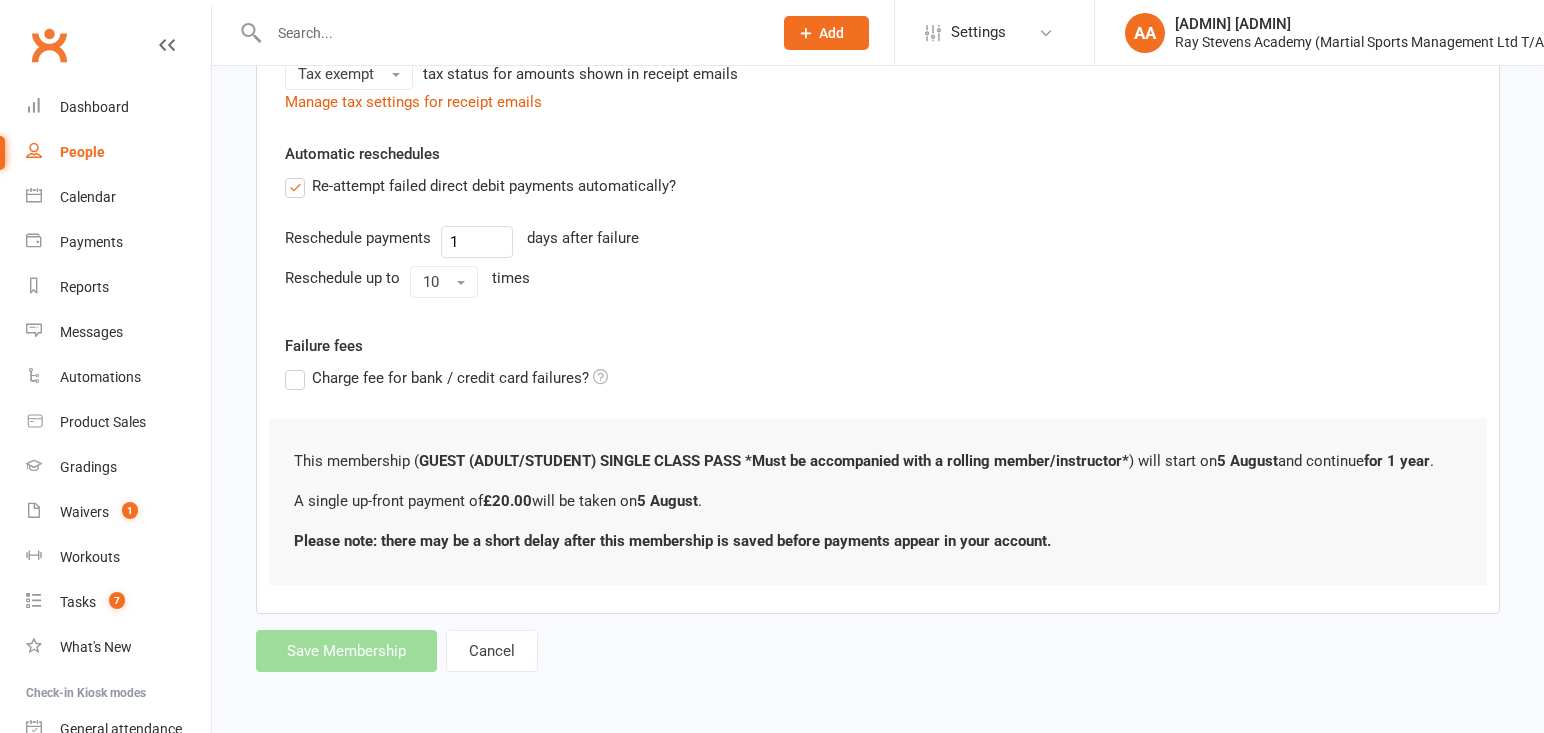 scroll, scrollTop: 522, scrollLeft: 0, axis: vertical 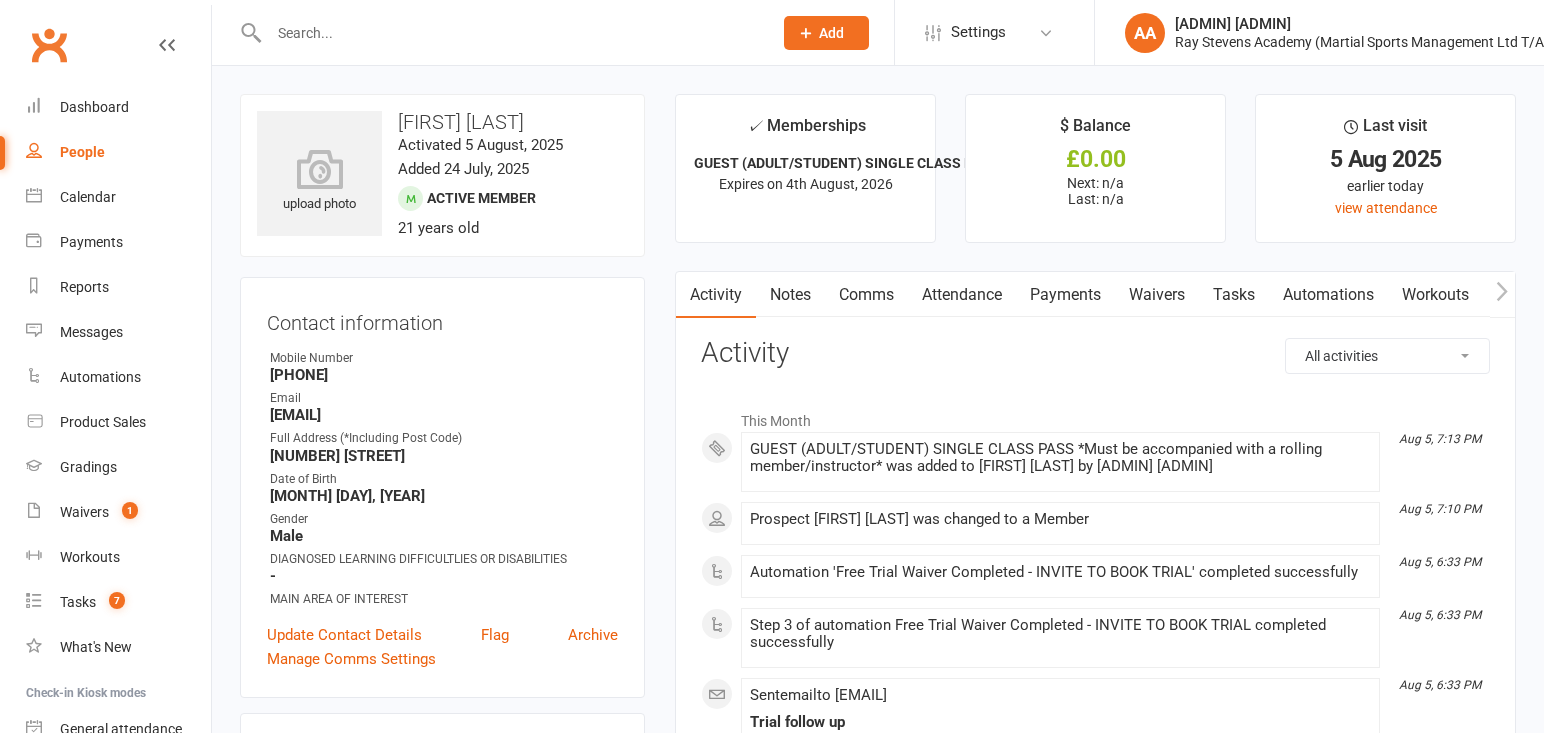 click on "Payments" at bounding box center [1065, 295] 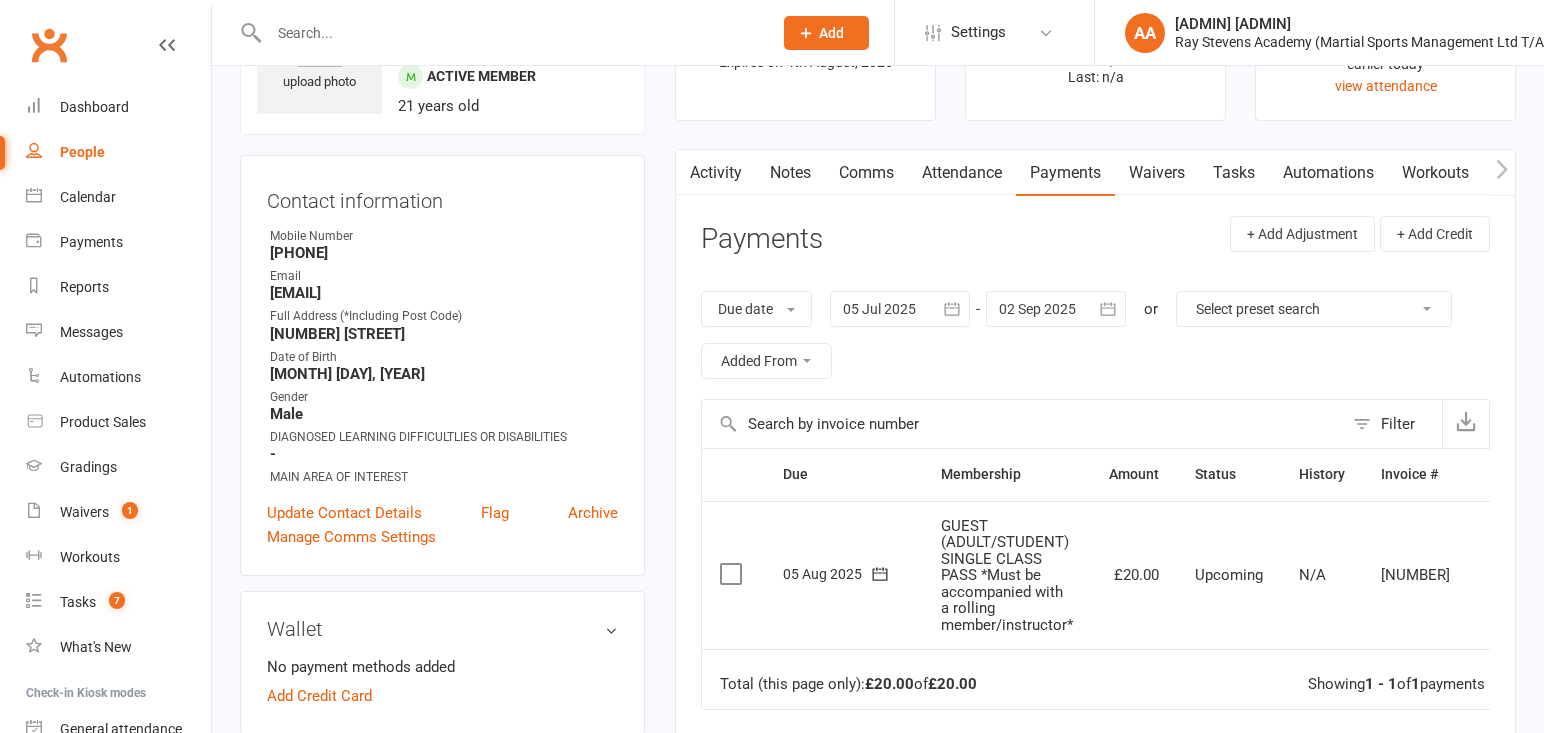 scroll, scrollTop: 140, scrollLeft: 0, axis: vertical 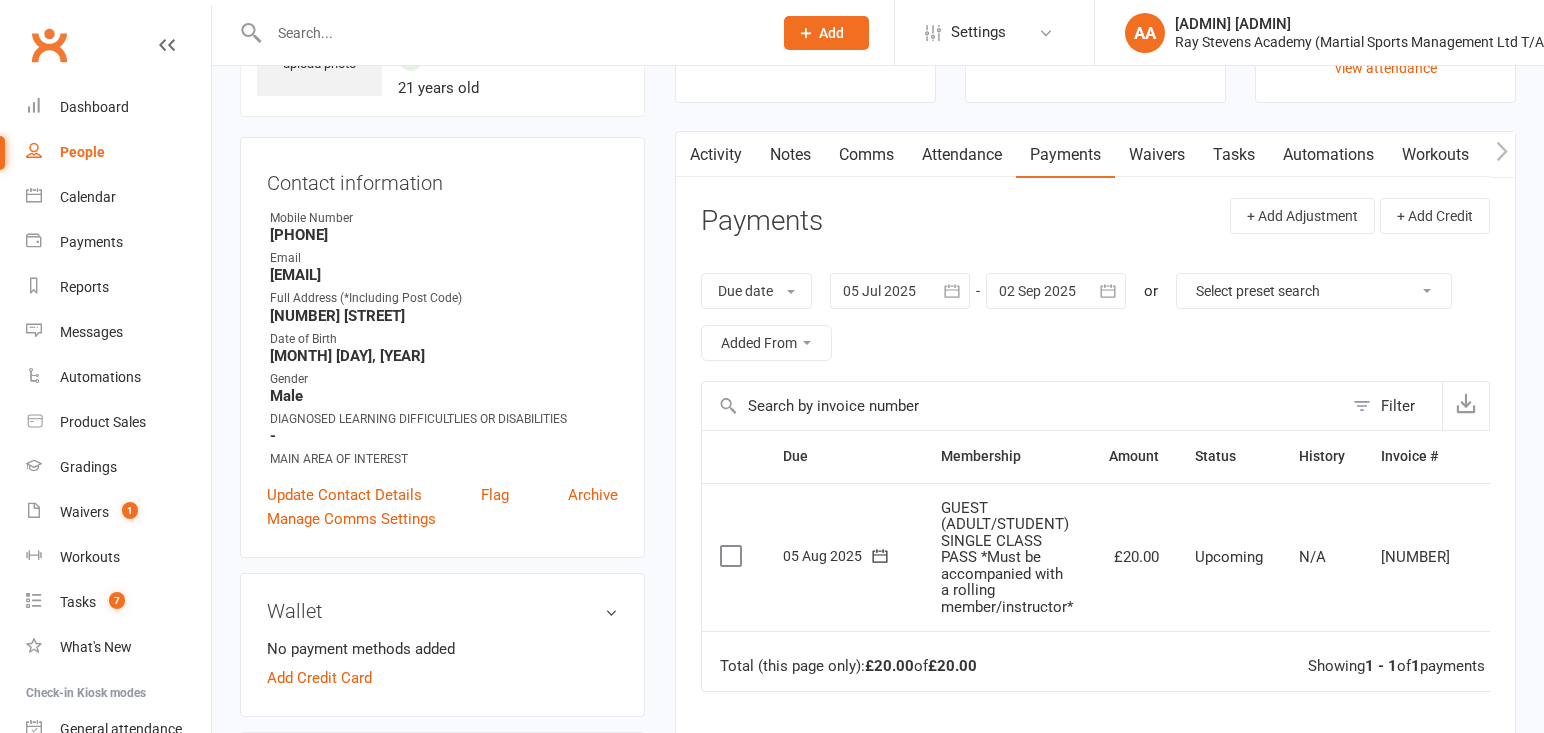 click at bounding box center [733, 556] 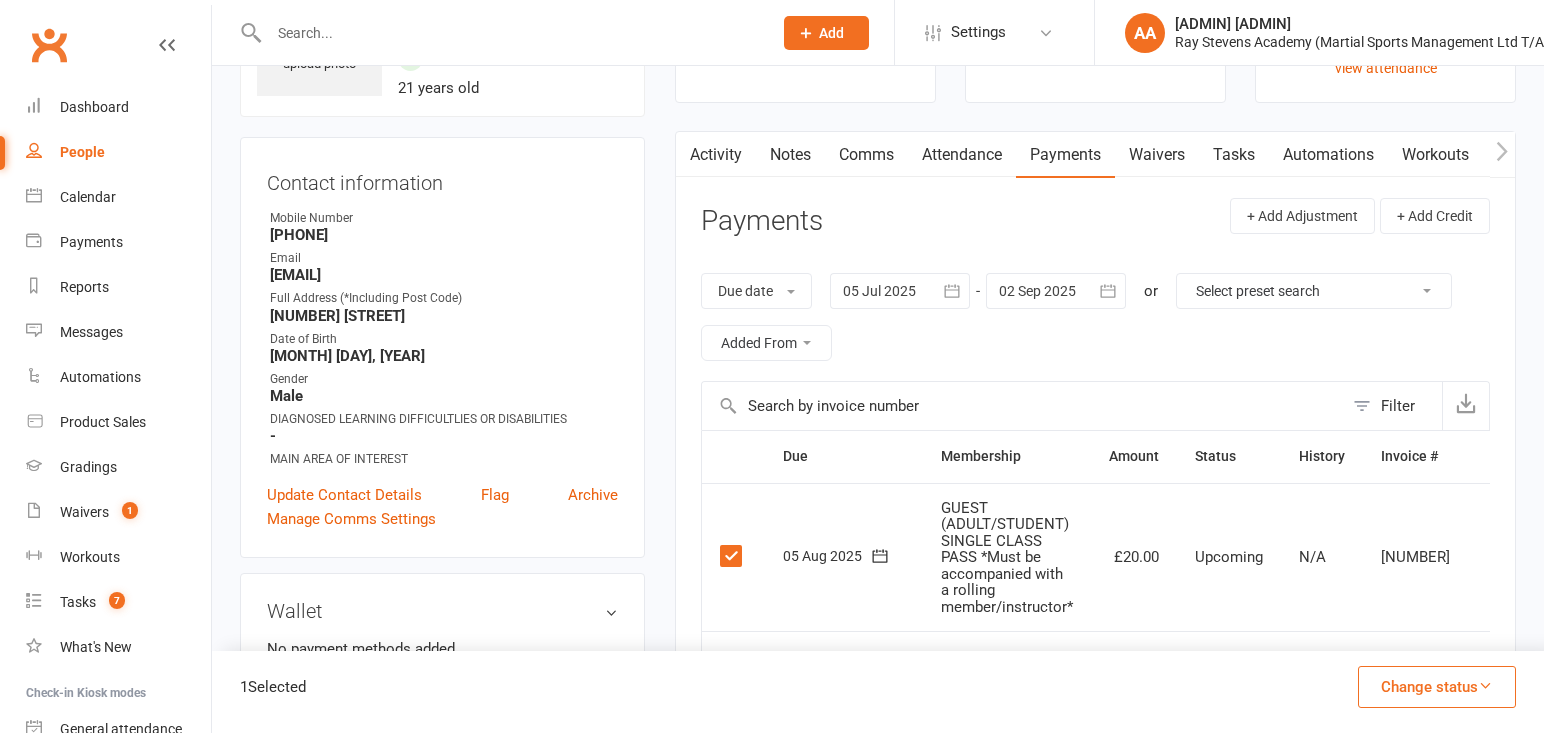 click on "Activity Notes Comms Attendance Payments Waivers Tasks Automations Workouts Gradings / Promotions Access Control Consent Assessments Credit balance
Payments + Add Adjustment + Add Credit Due date  Due date Date paid Date failed 05 Jul 2025
July 2025
Sun Mon Tue Wed Thu Fri Sat
27
29
30
01
02
03
04
05
28
06
07
08
09
10
11
12
29
13
14
15
16
17
18
19
30
20
21
22
23
24
25 26" at bounding box center (1095, 555) 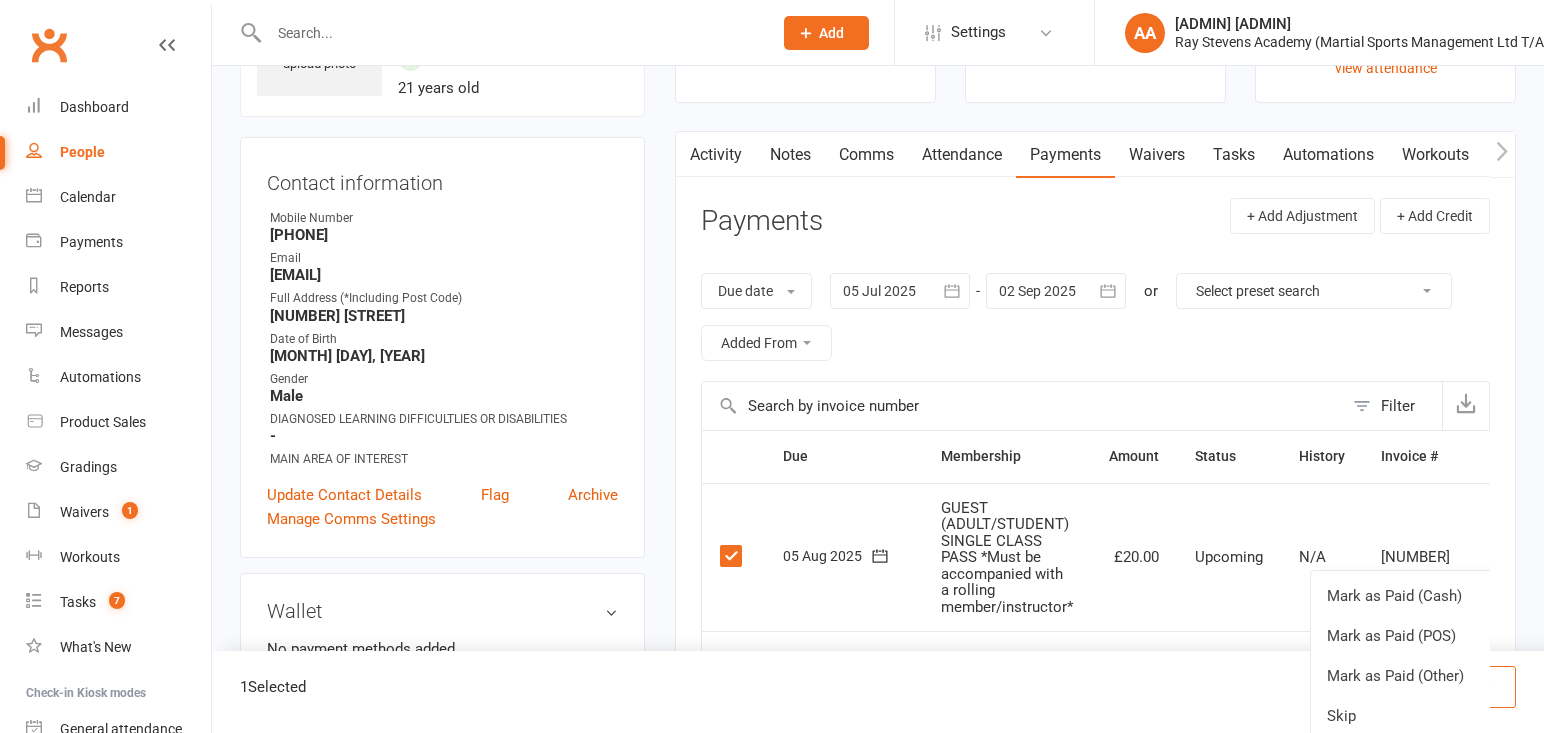 scroll, scrollTop: 0, scrollLeft: 10, axis: horizontal 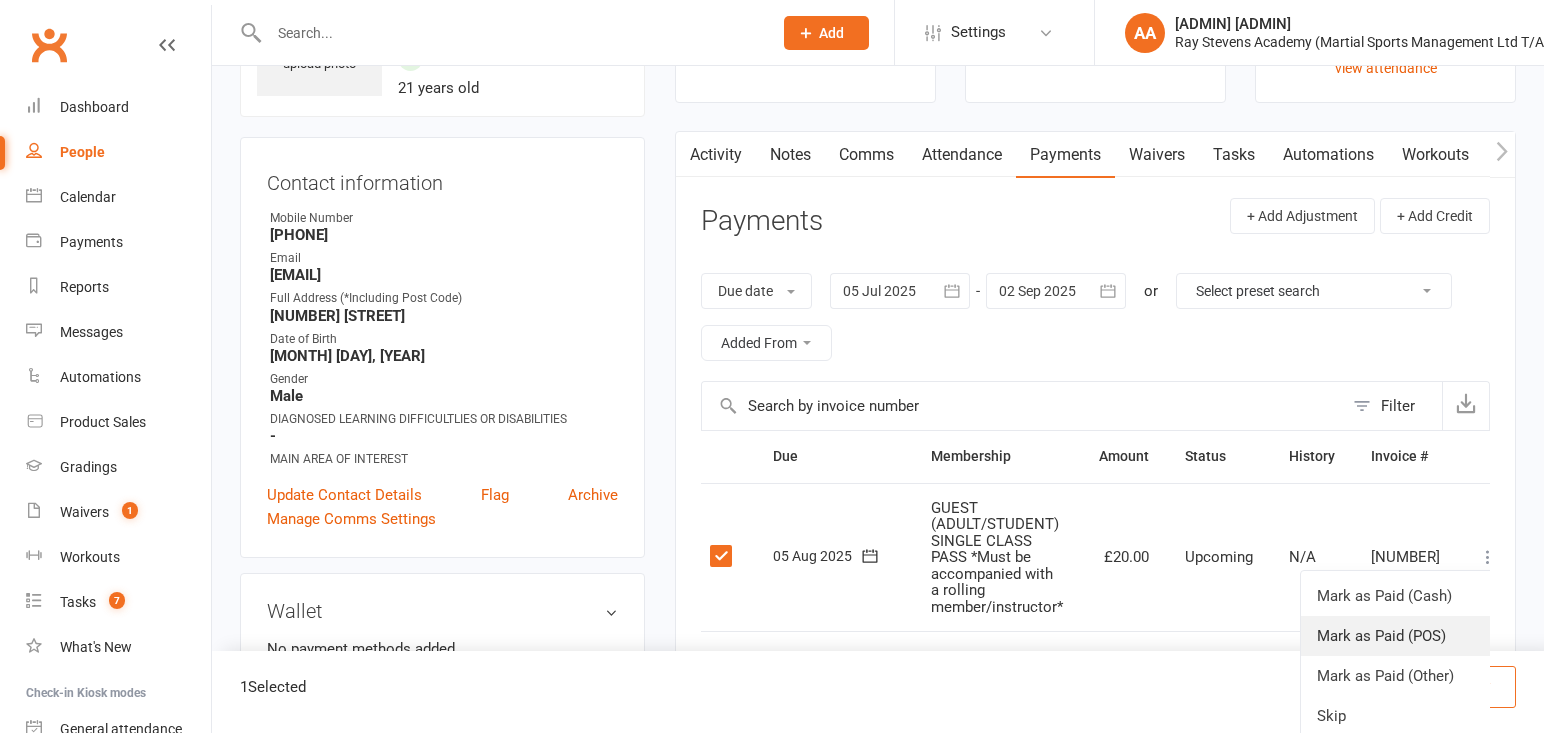 click on "Mark as Paid (POS)" at bounding box center [1400, 636] 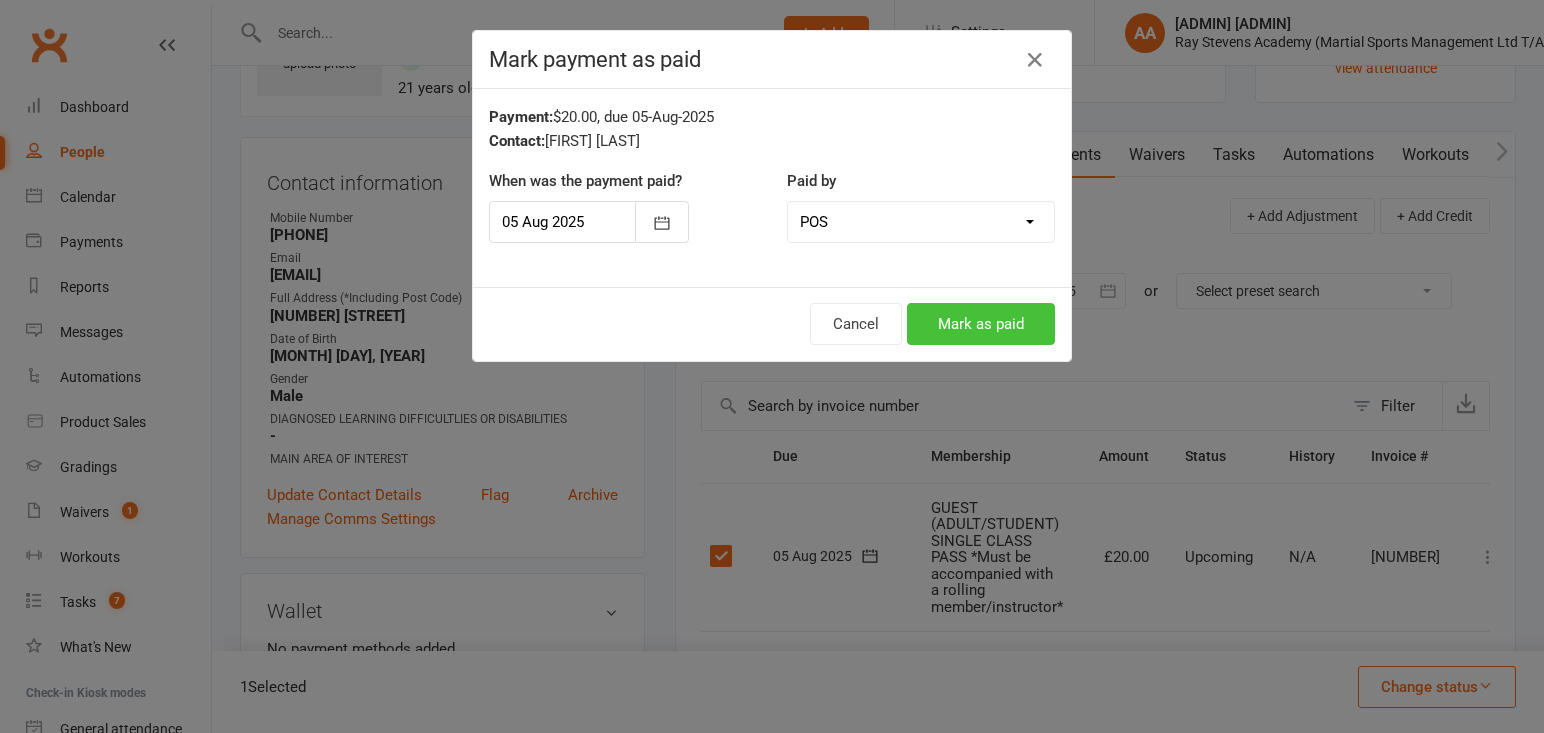 click on "Mark as paid" at bounding box center (981, 324) 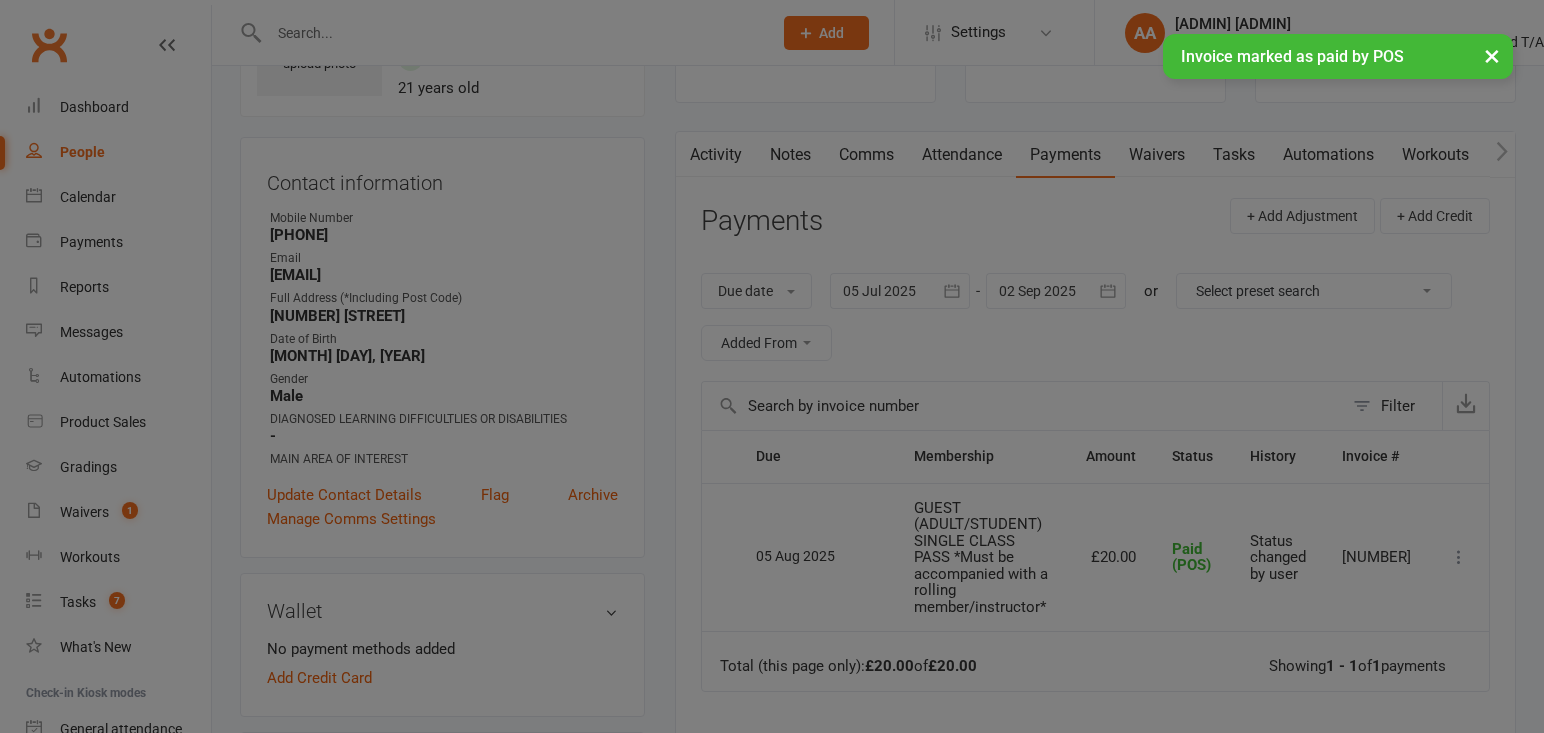 scroll, scrollTop: 0, scrollLeft: 0, axis: both 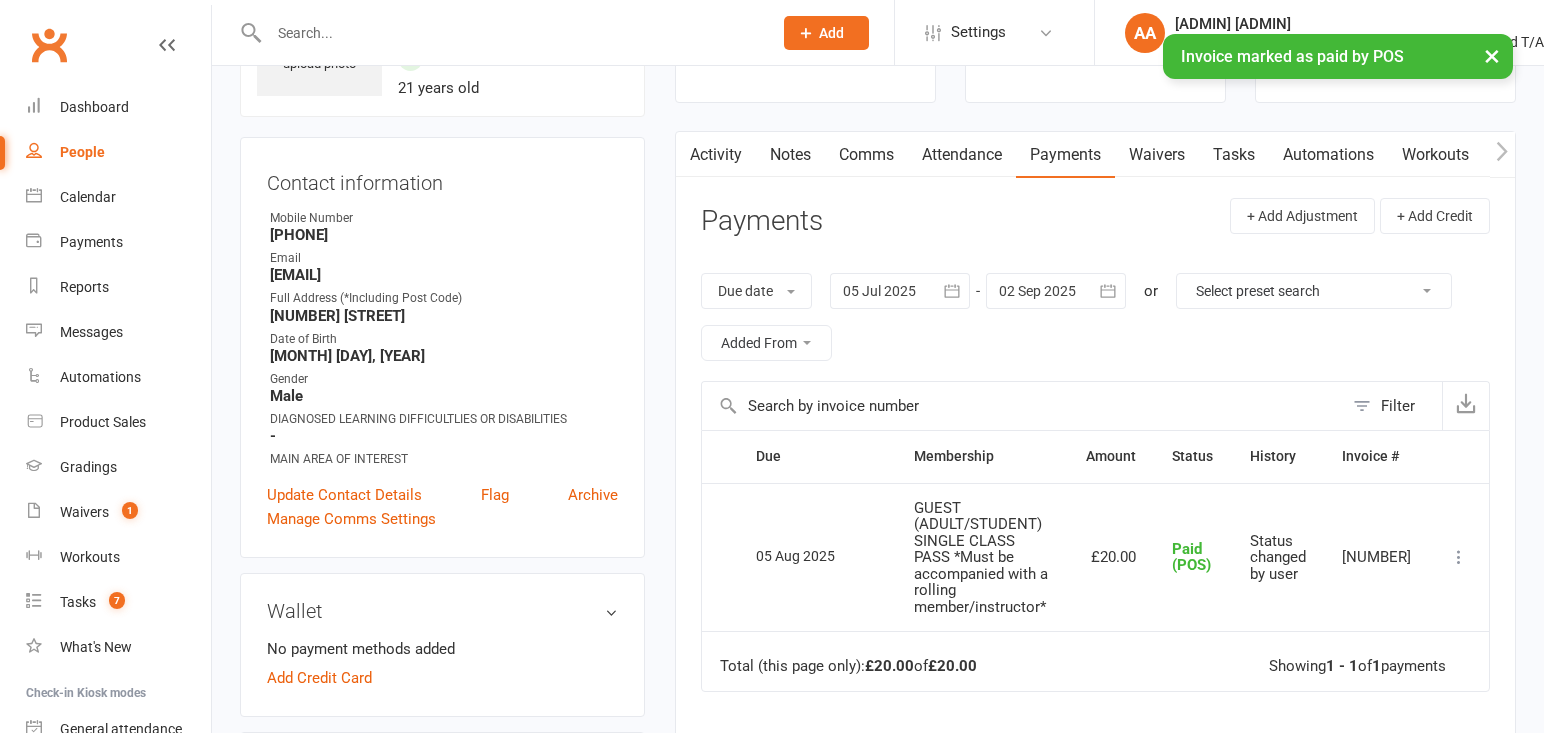 click on "Attendance" at bounding box center (962, 155) 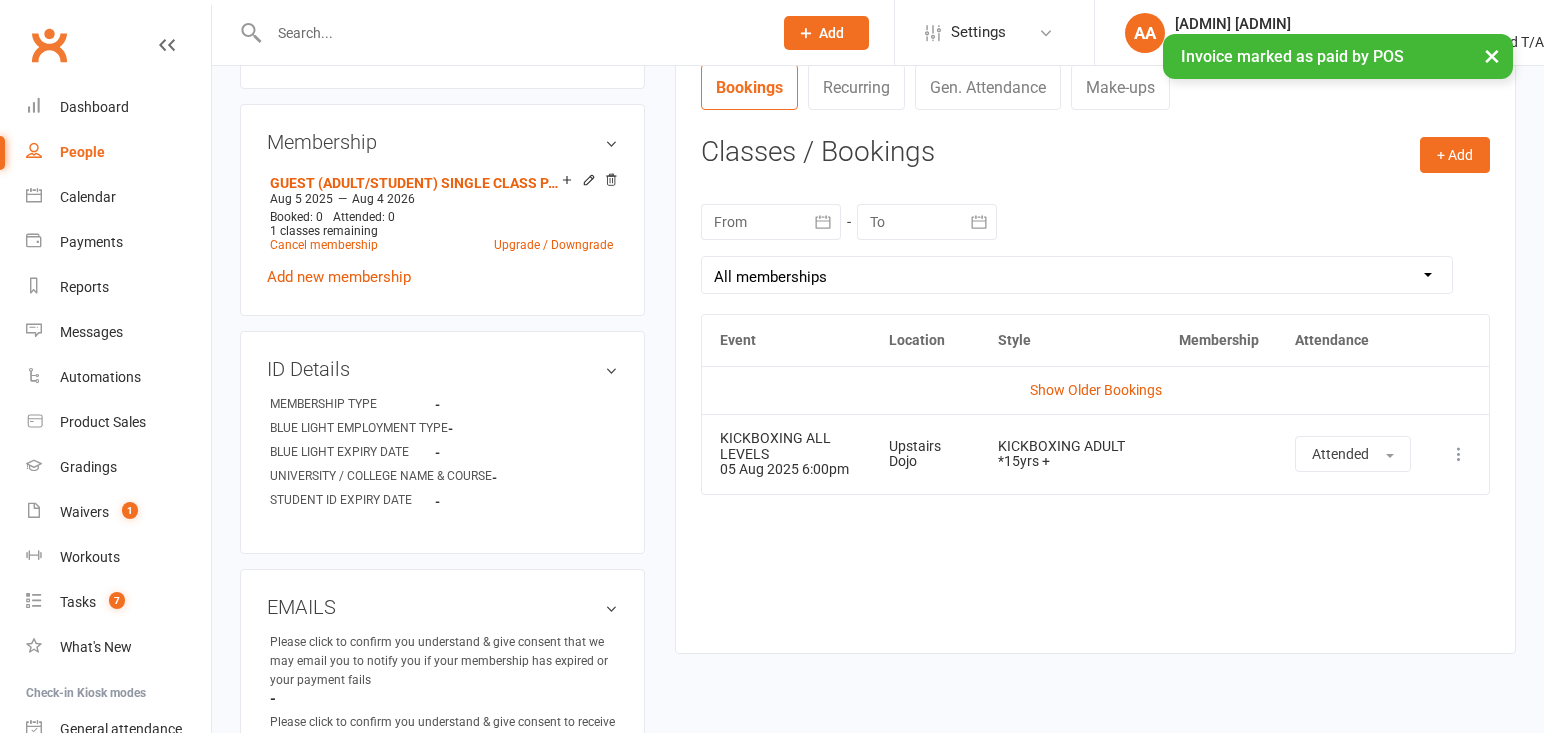 scroll, scrollTop: 791, scrollLeft: 0, axis: vertical 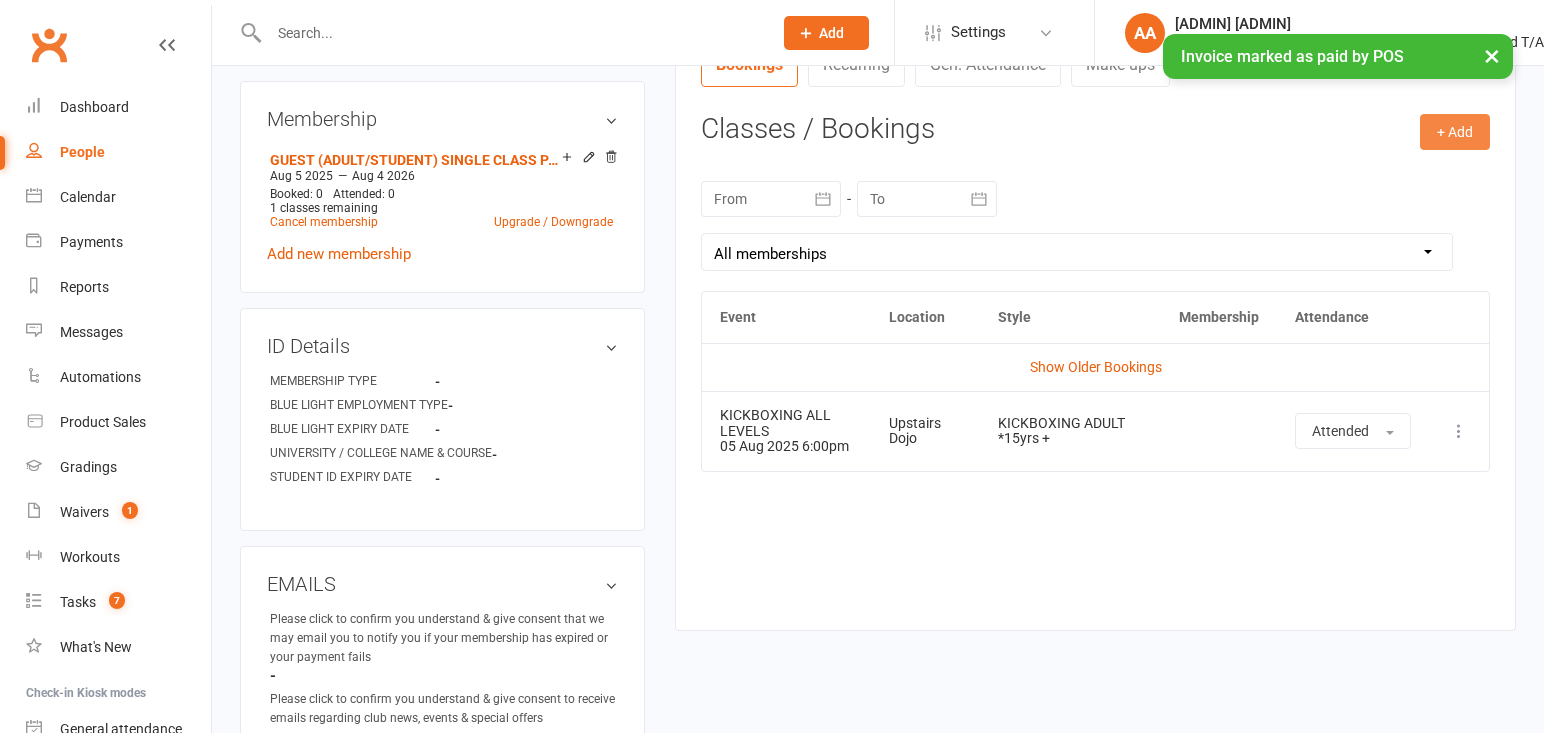 click on "+ Add" at bounding box center (1455, 132) 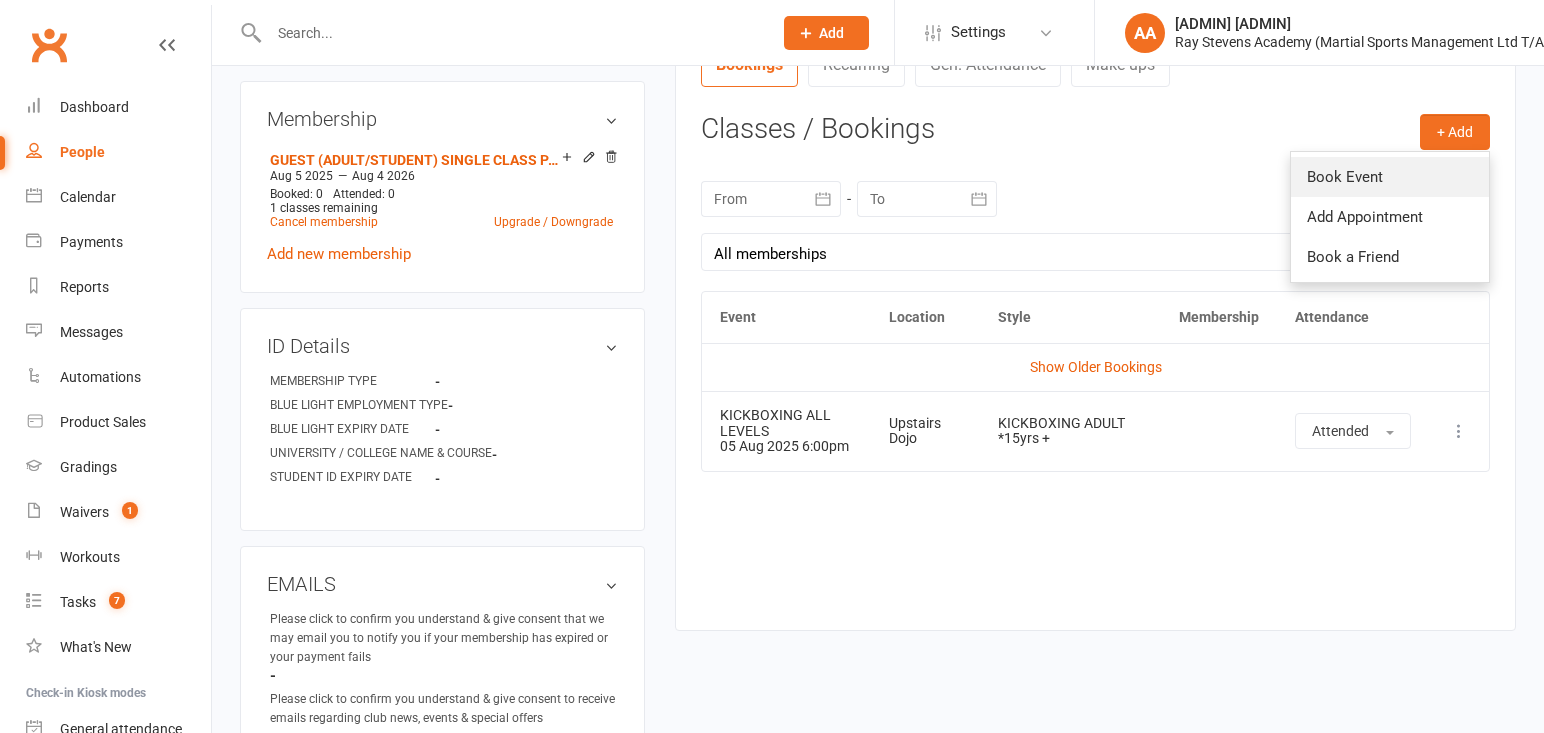 click on "Book Event" at bounding box center (1390, 177) 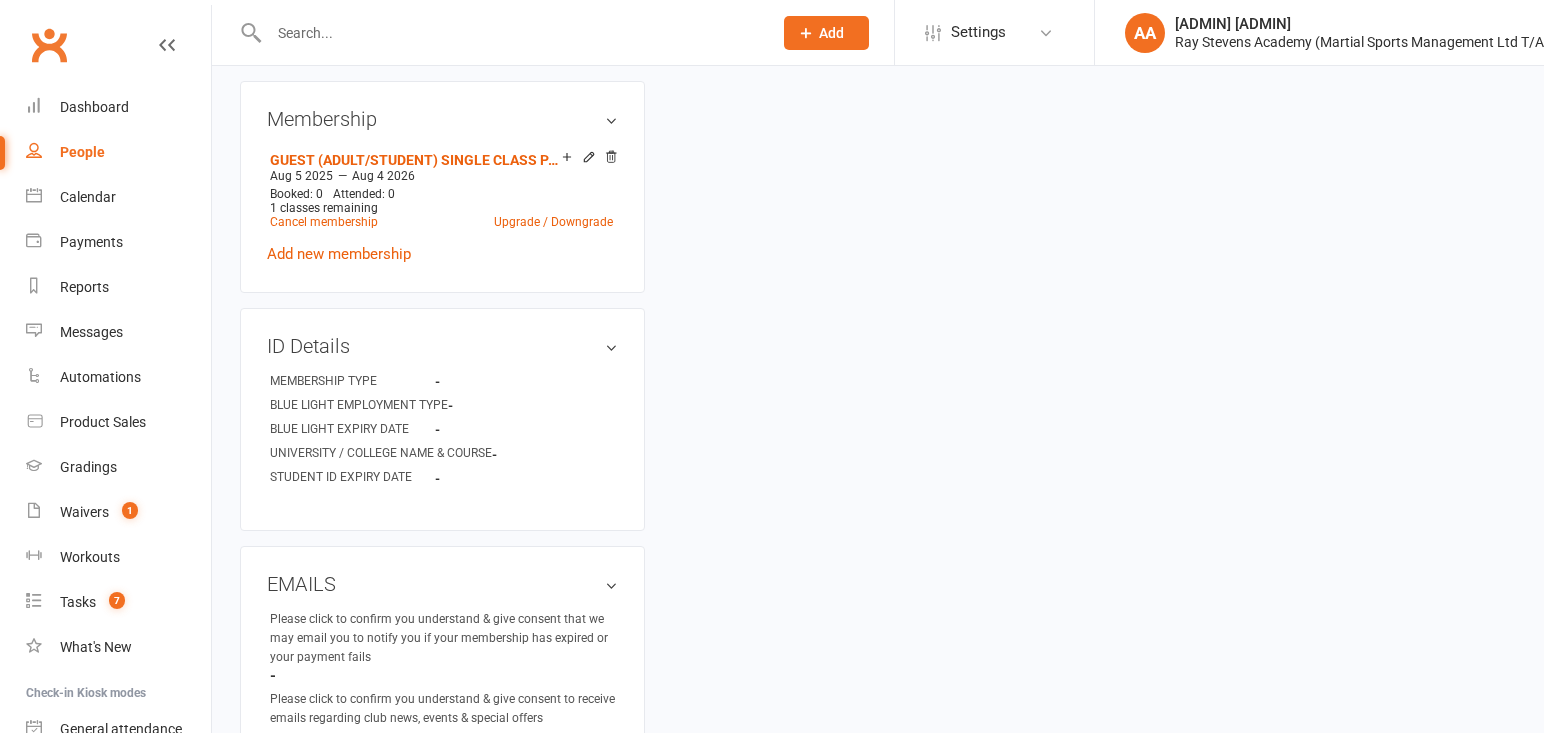 scroll, scrollTop: 175, scrollLeft: 0, axis: vertical 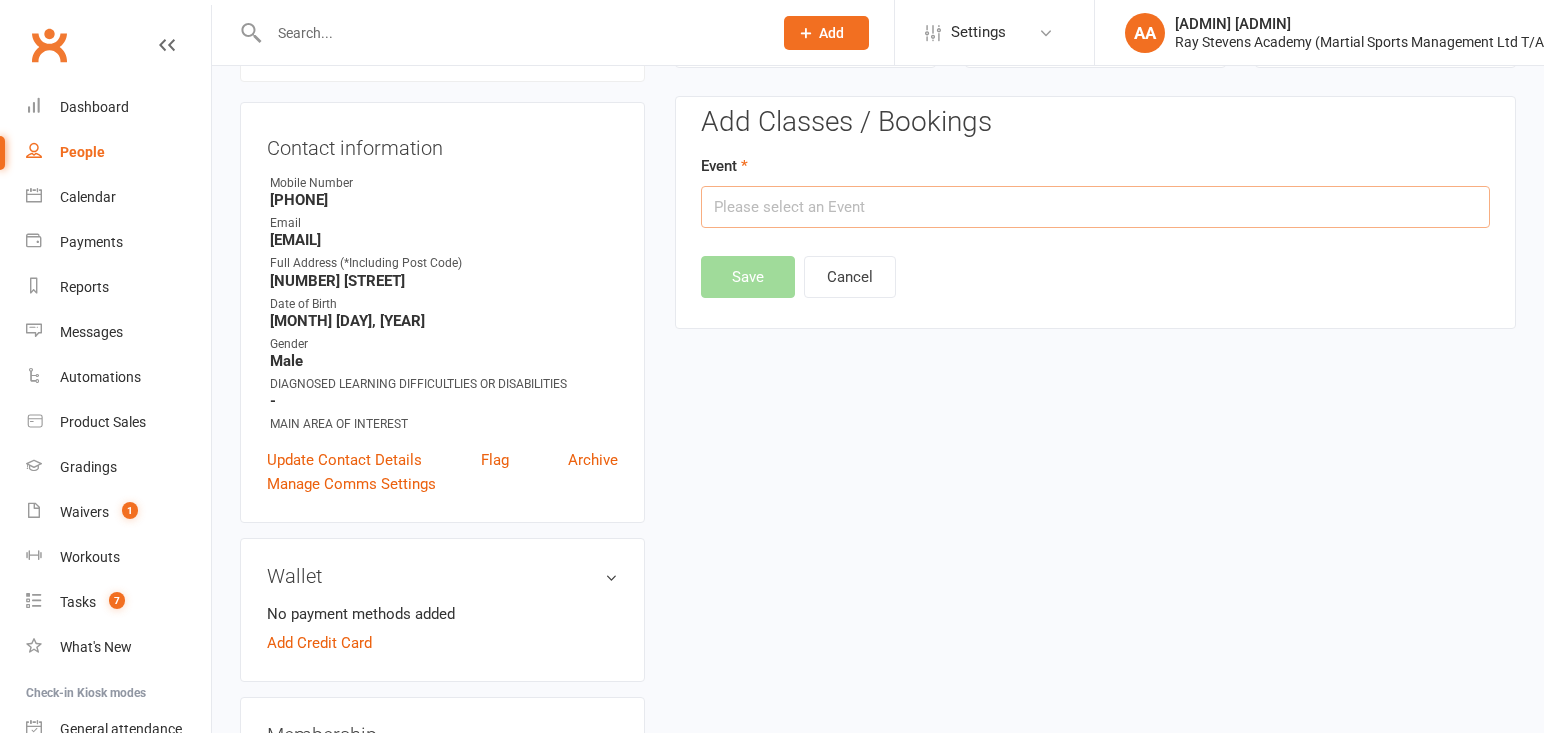 click at bounding box center [1095, 207] 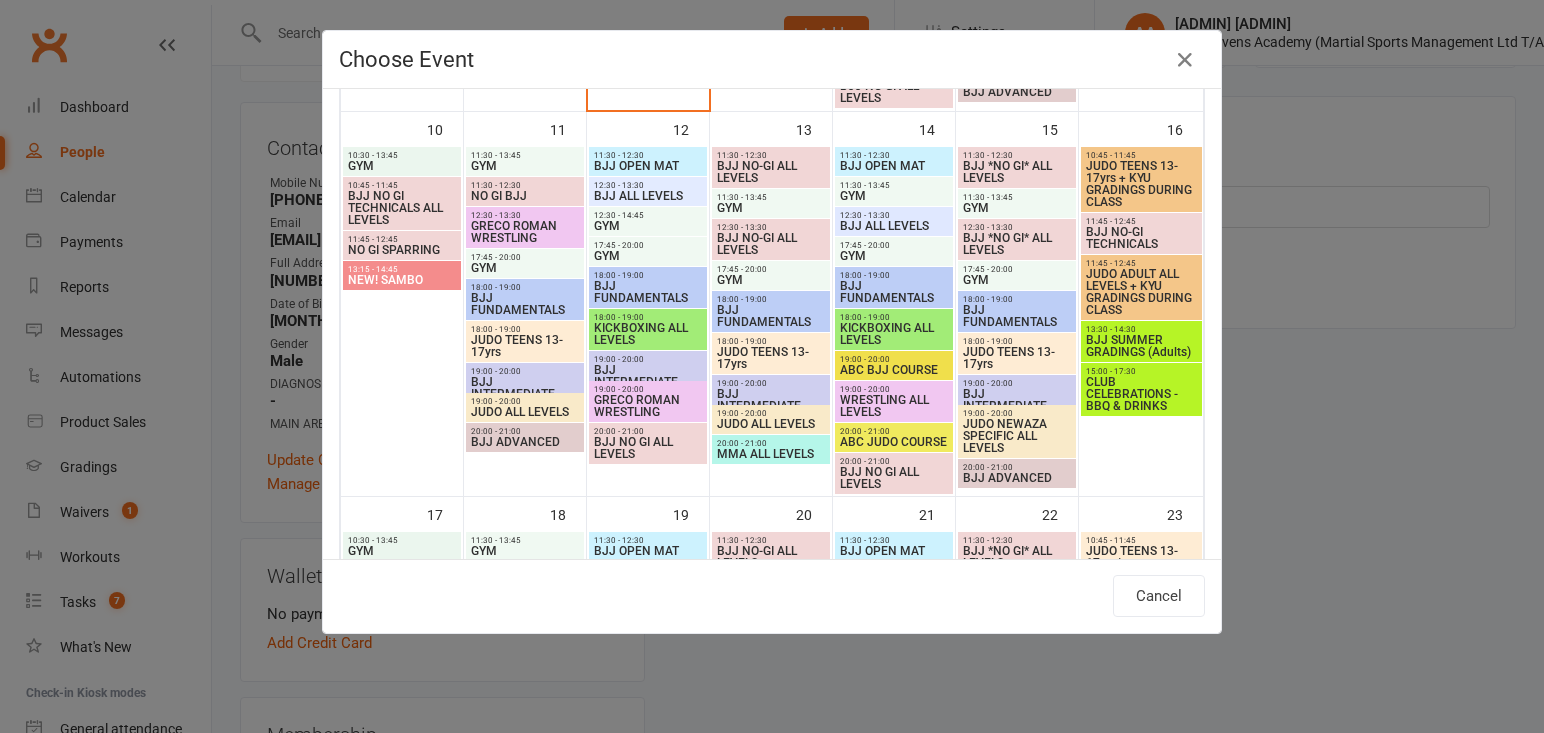 click on "KICKBOXING  ALL LEVELS" at bounding box center (648, 334) 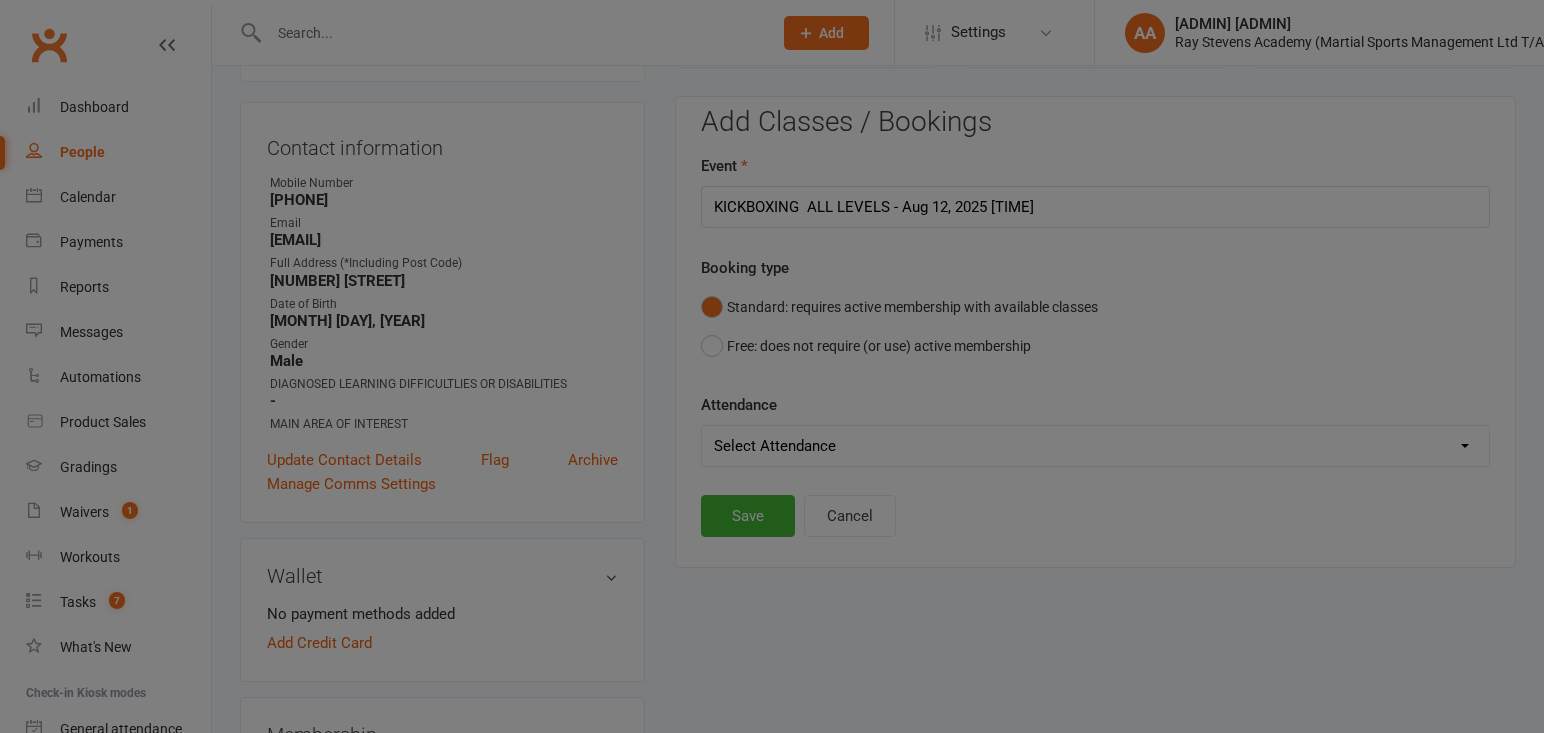 scroll, scrollTop: 888, scrollLeft: 0, axis: vertical 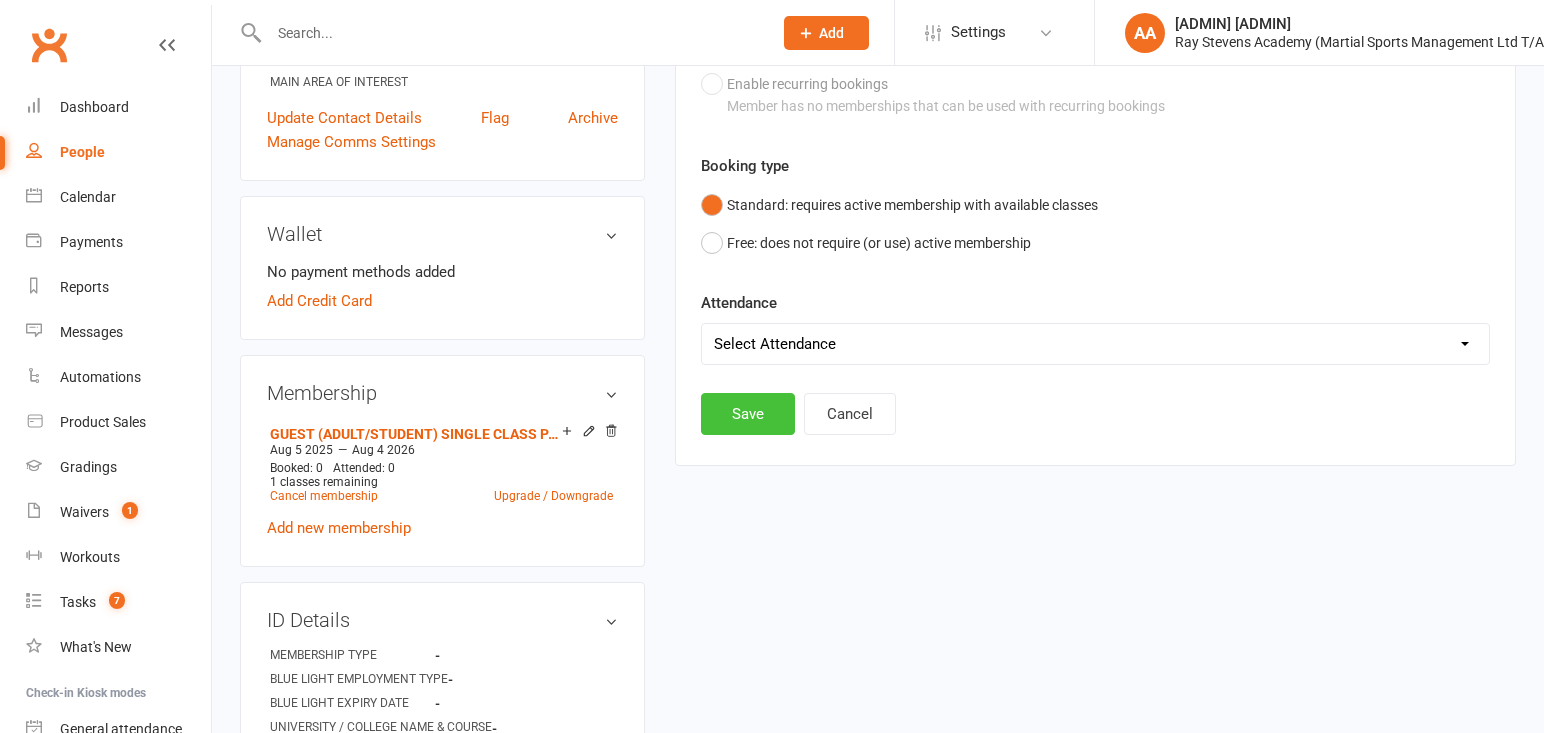 click on "Save" at bounding box center (748, 414) 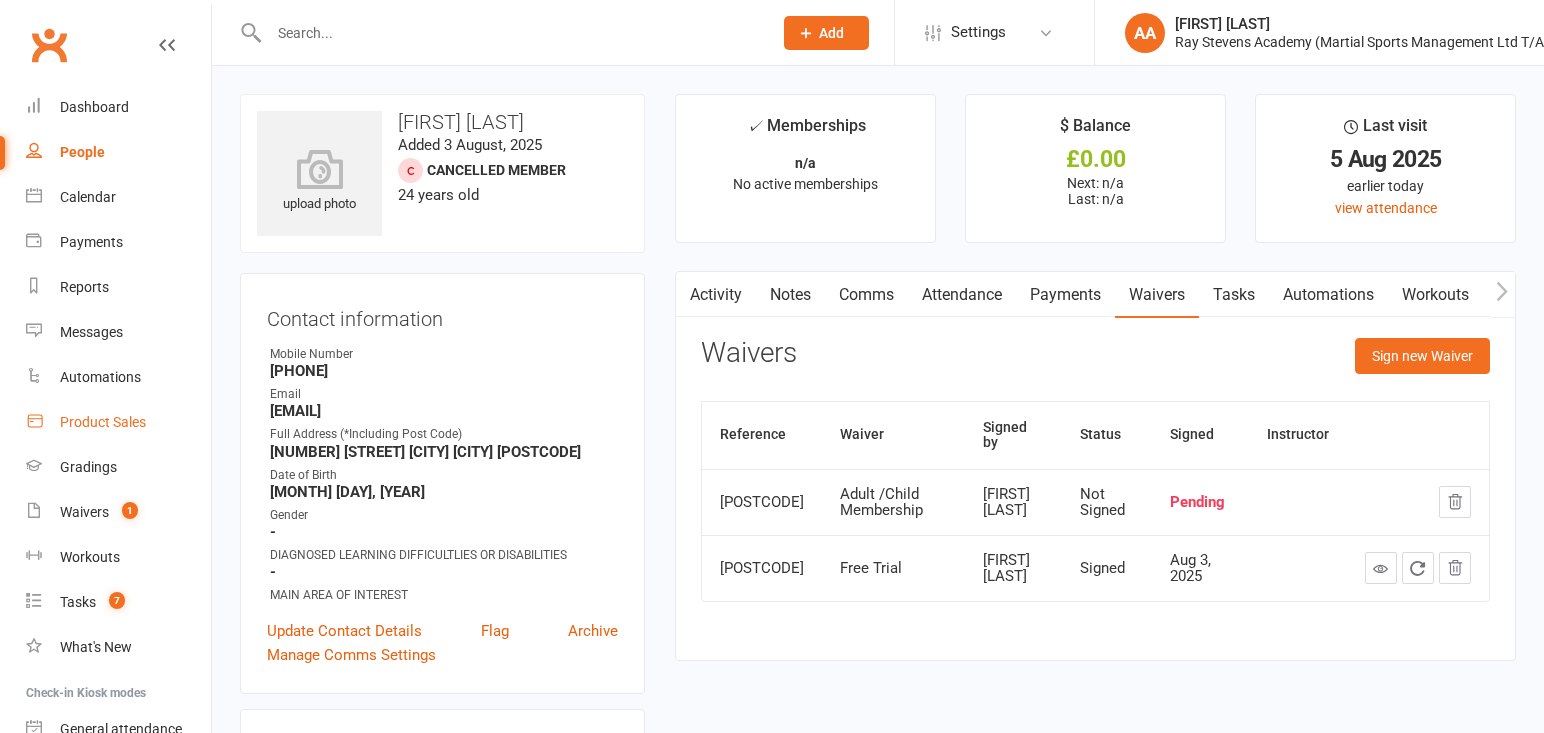 scroll, scrollTop: 0, scrollLeft: 0, axis: both 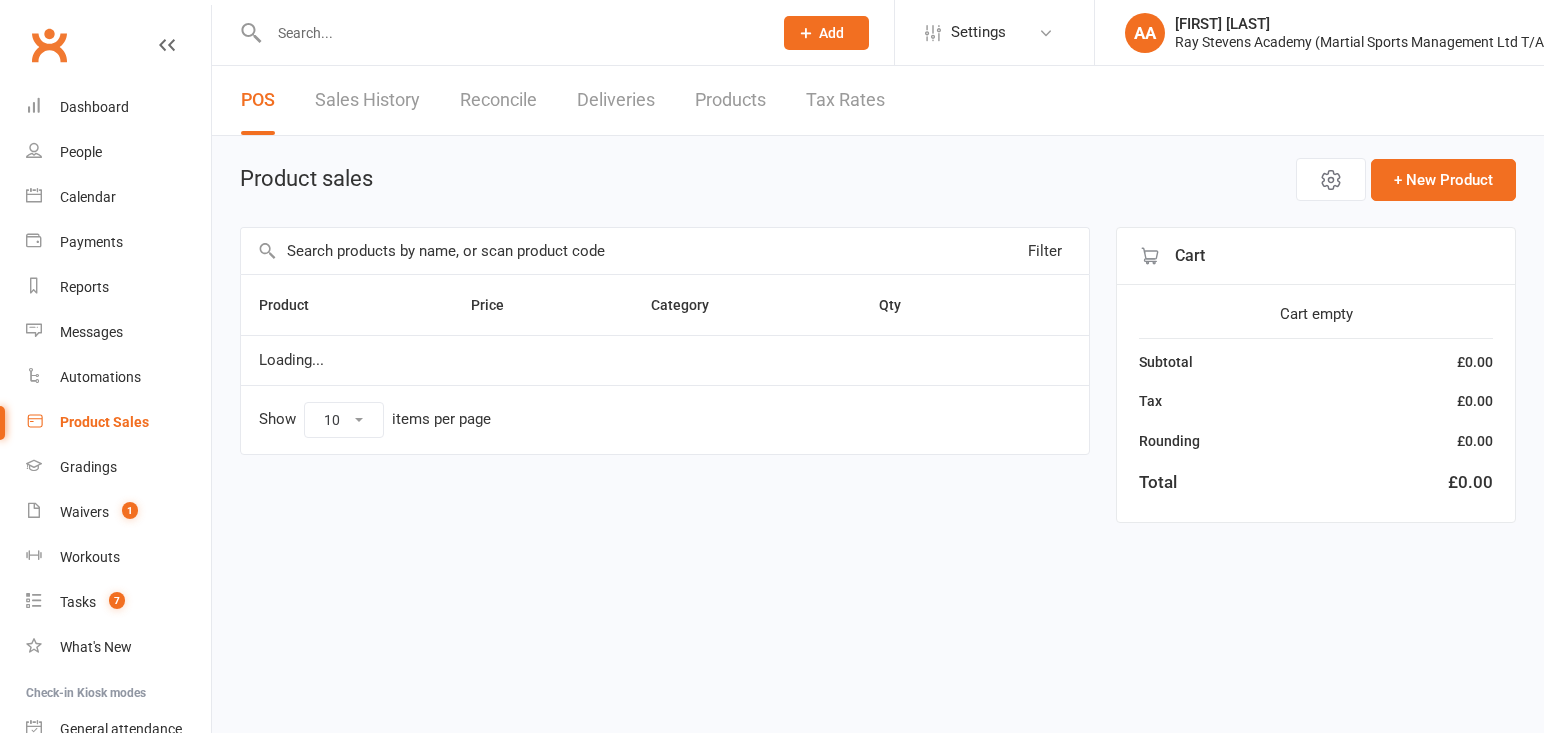 select on "100" 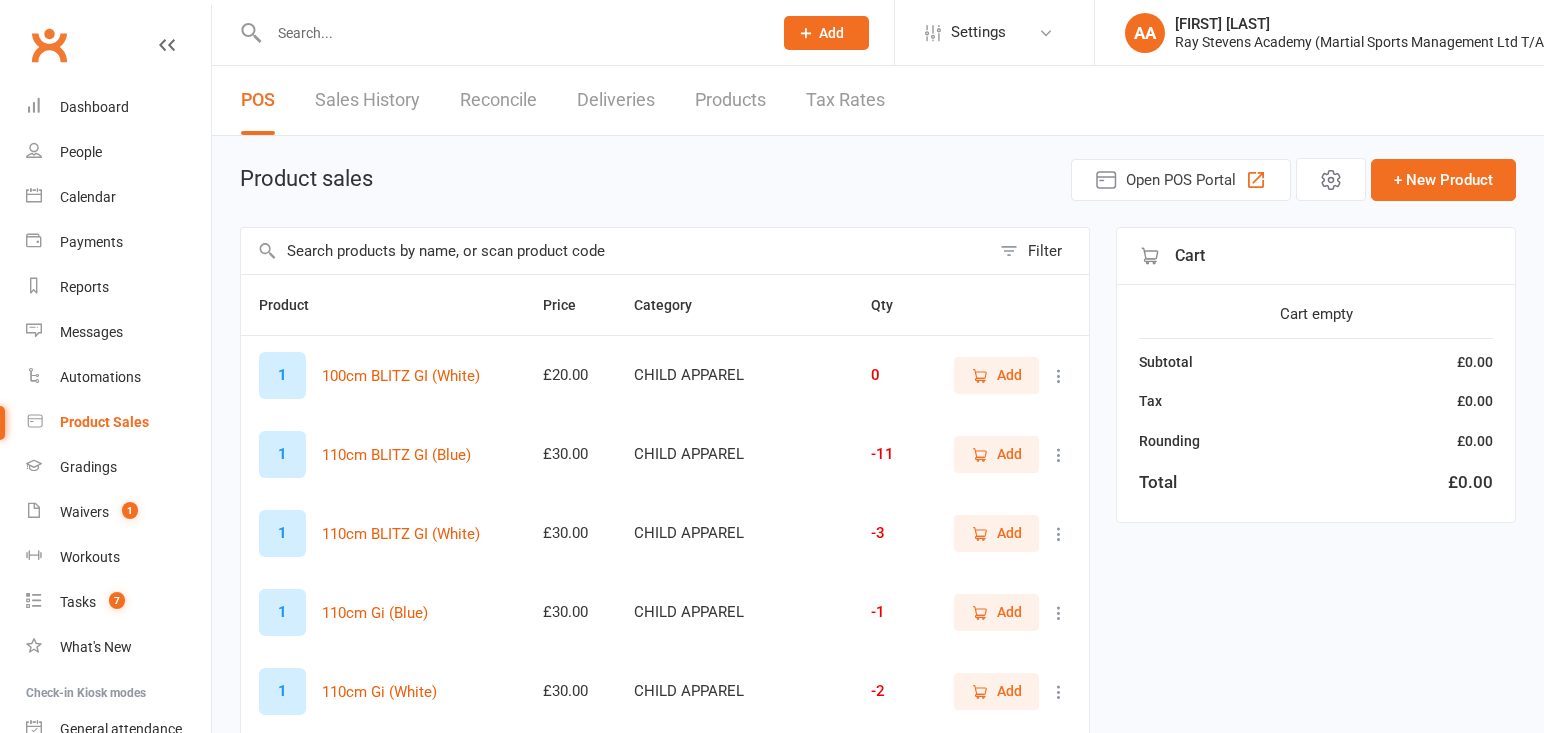 scroll, scrollTop: 0, scrollLeft: 1, axis: horizontal 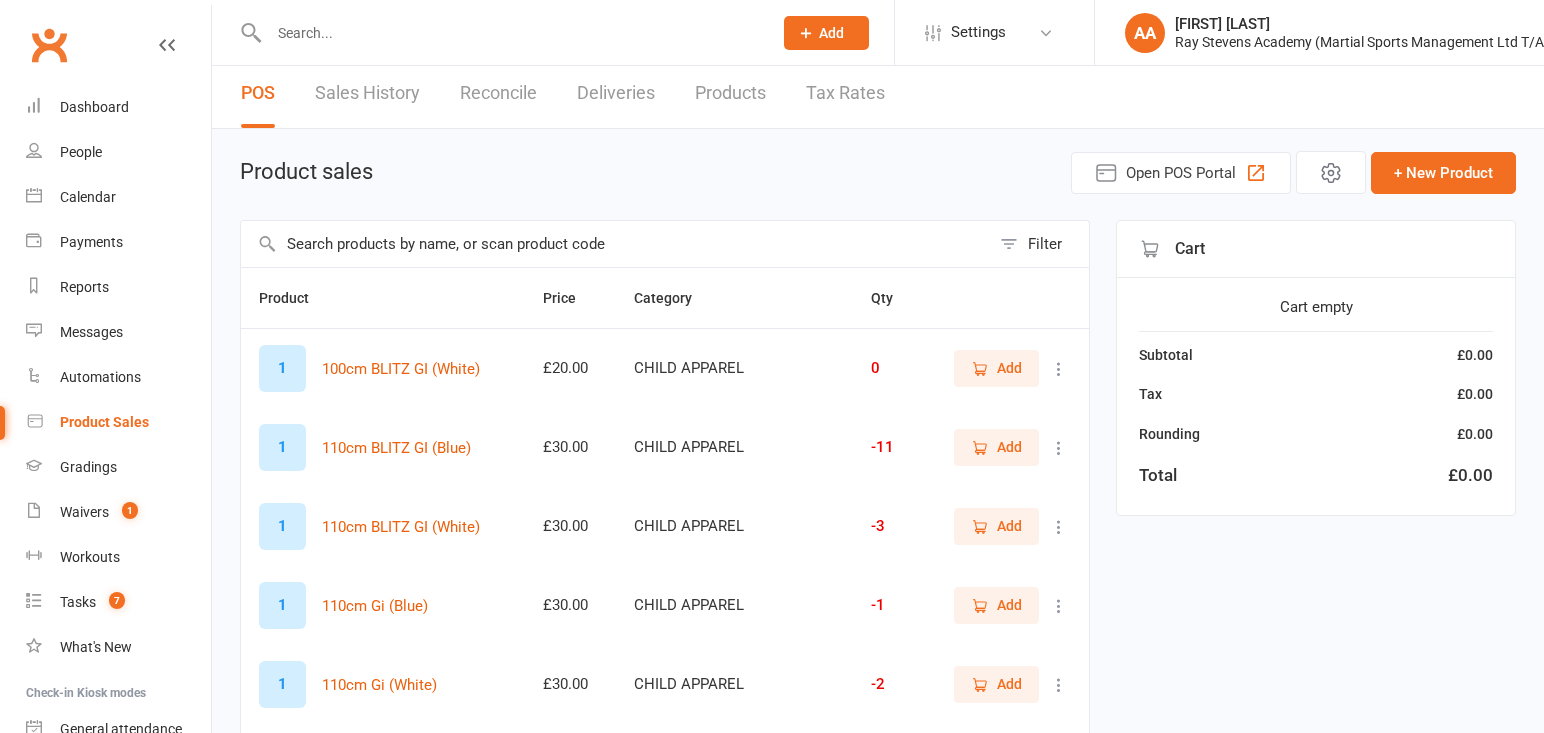 click at bounding box center [615, 244] 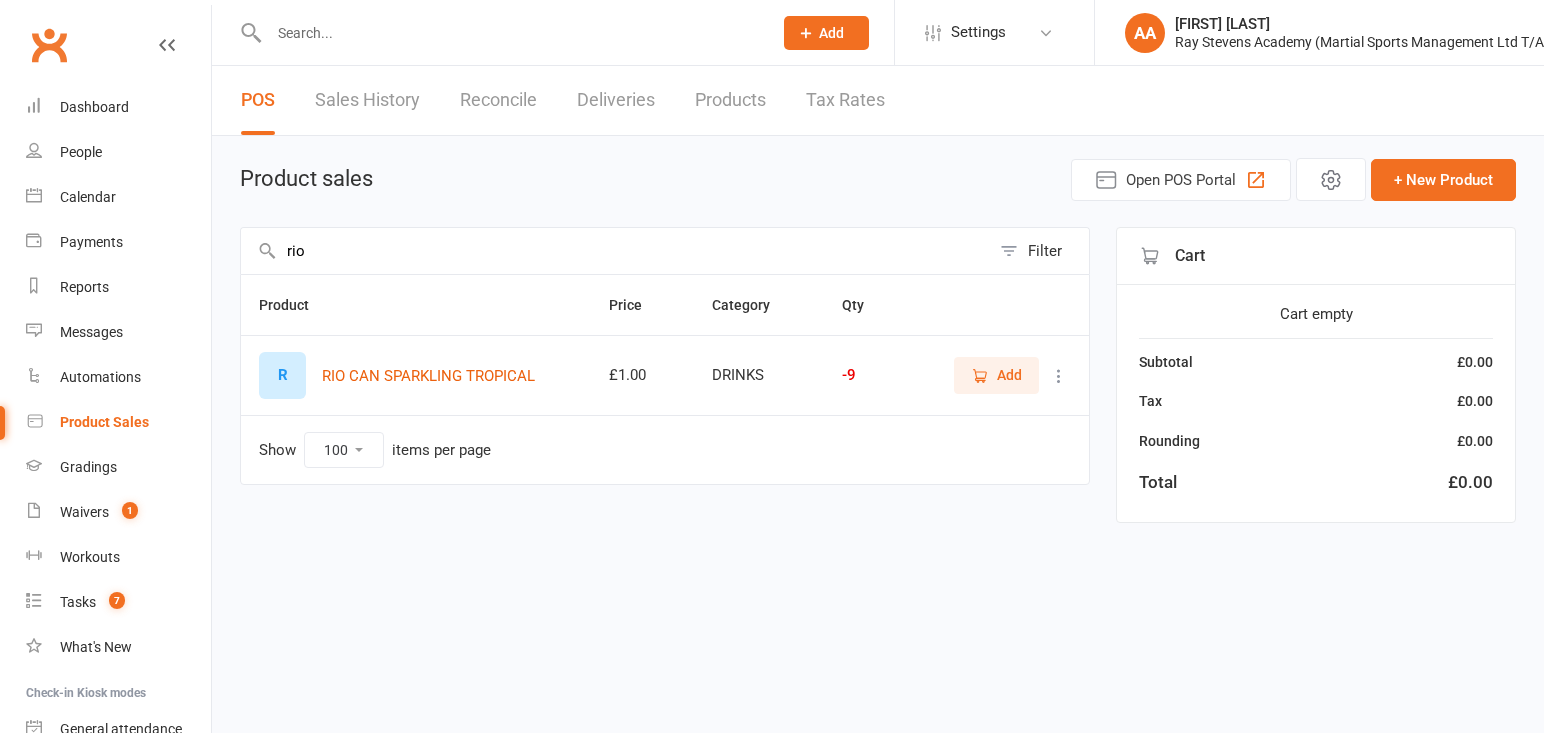 scroll, scrollTop: 0, scrollLeft: 0, axis: both 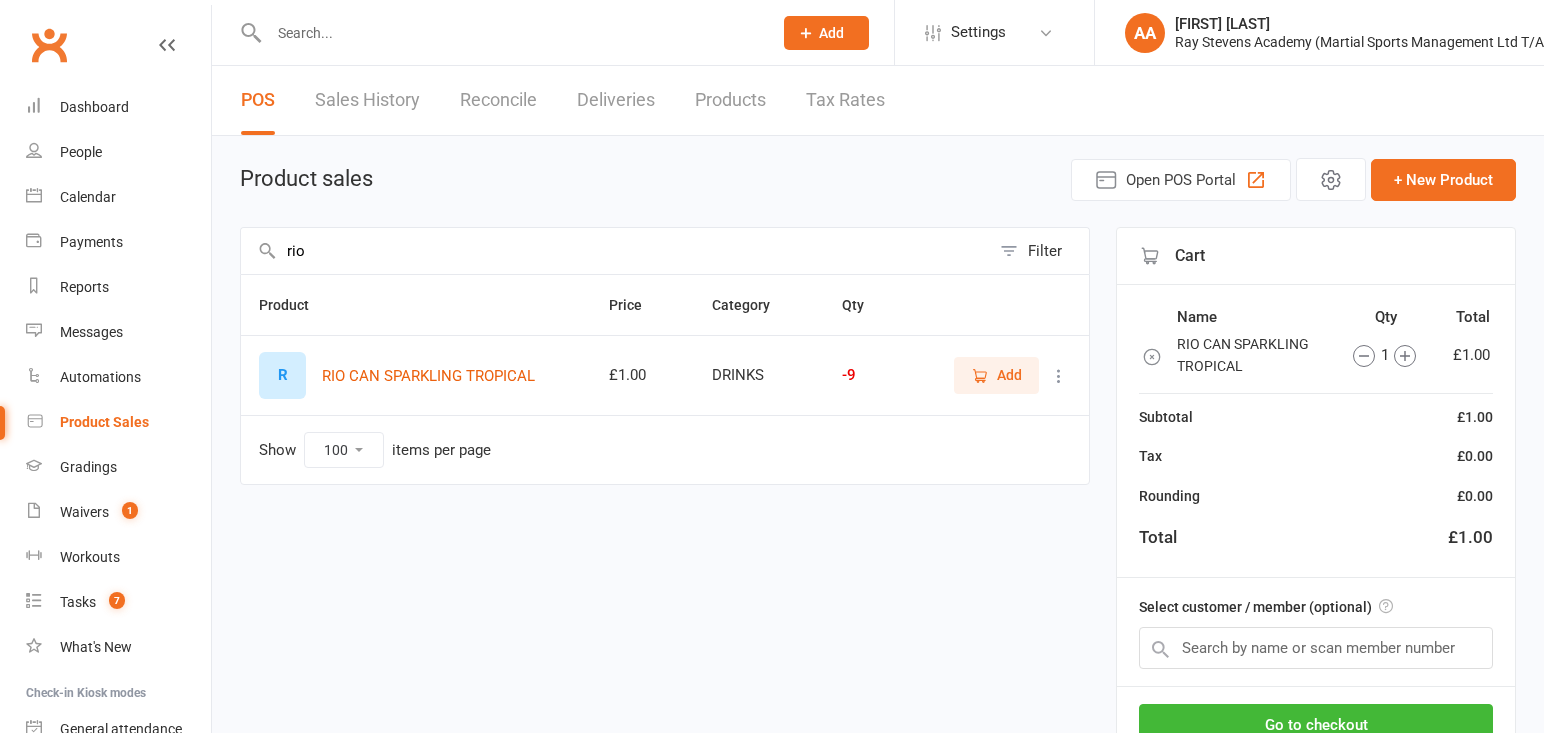 click on "rio" at bounding box center (615, 251) 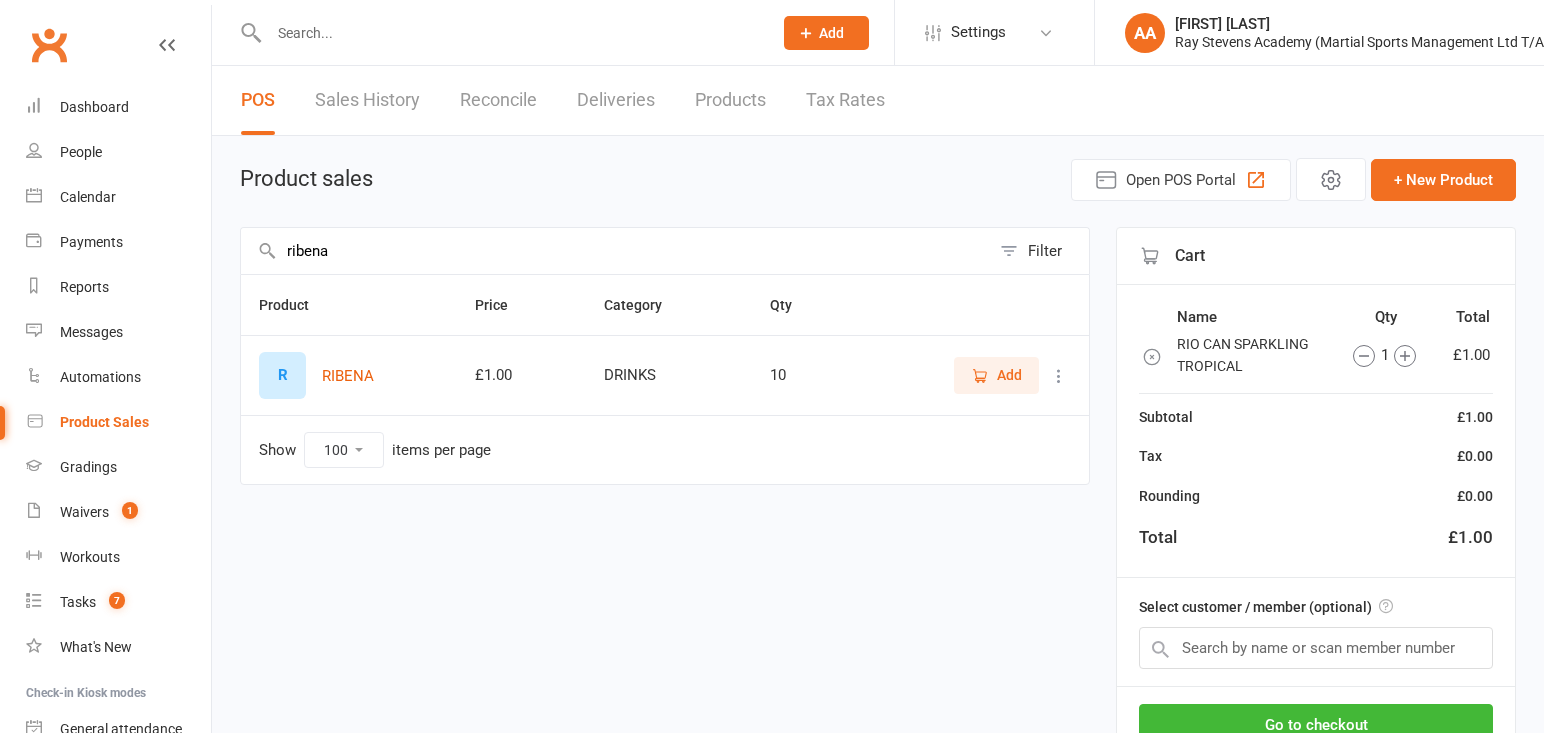 type on "ribena" 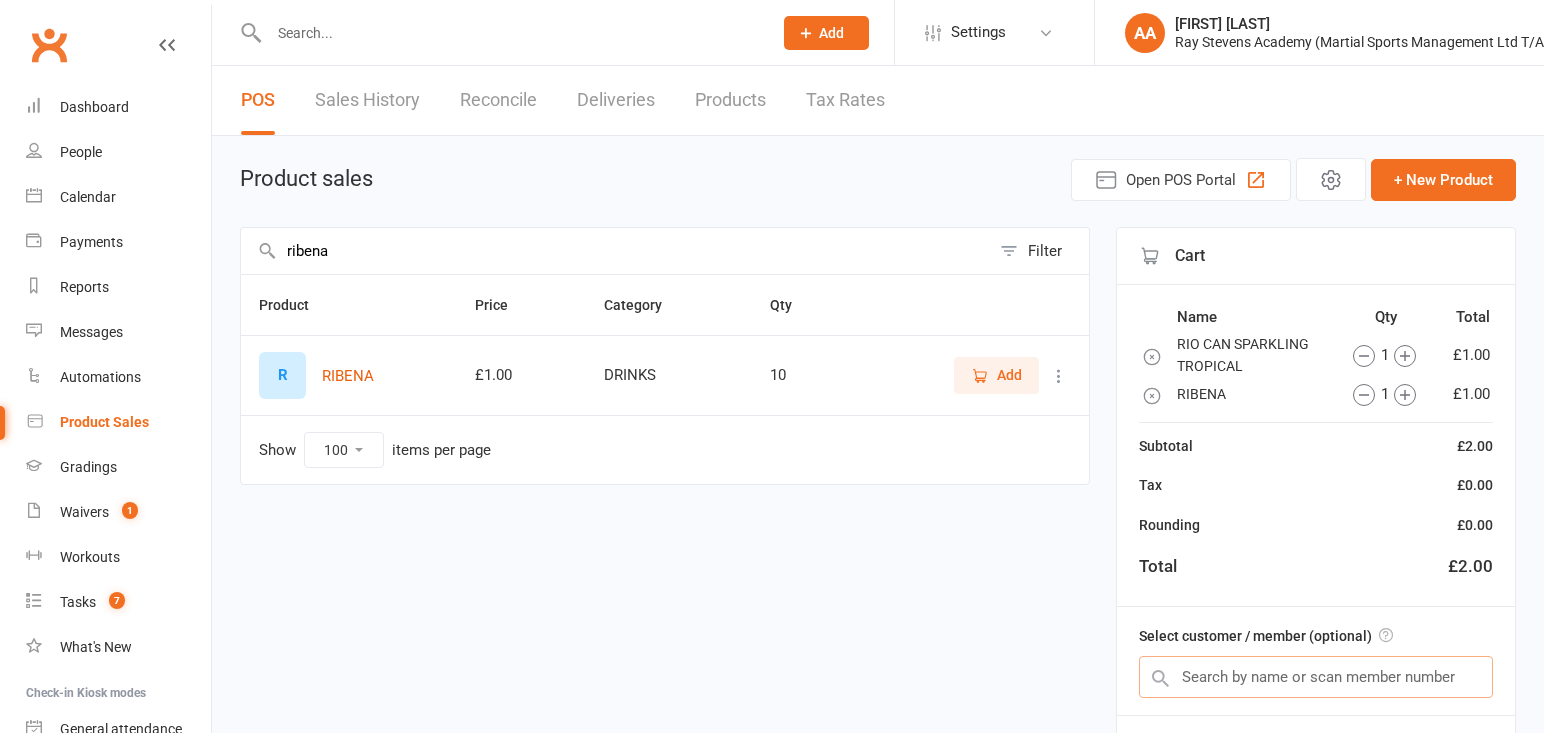 click at bounding box center [1316, 677] 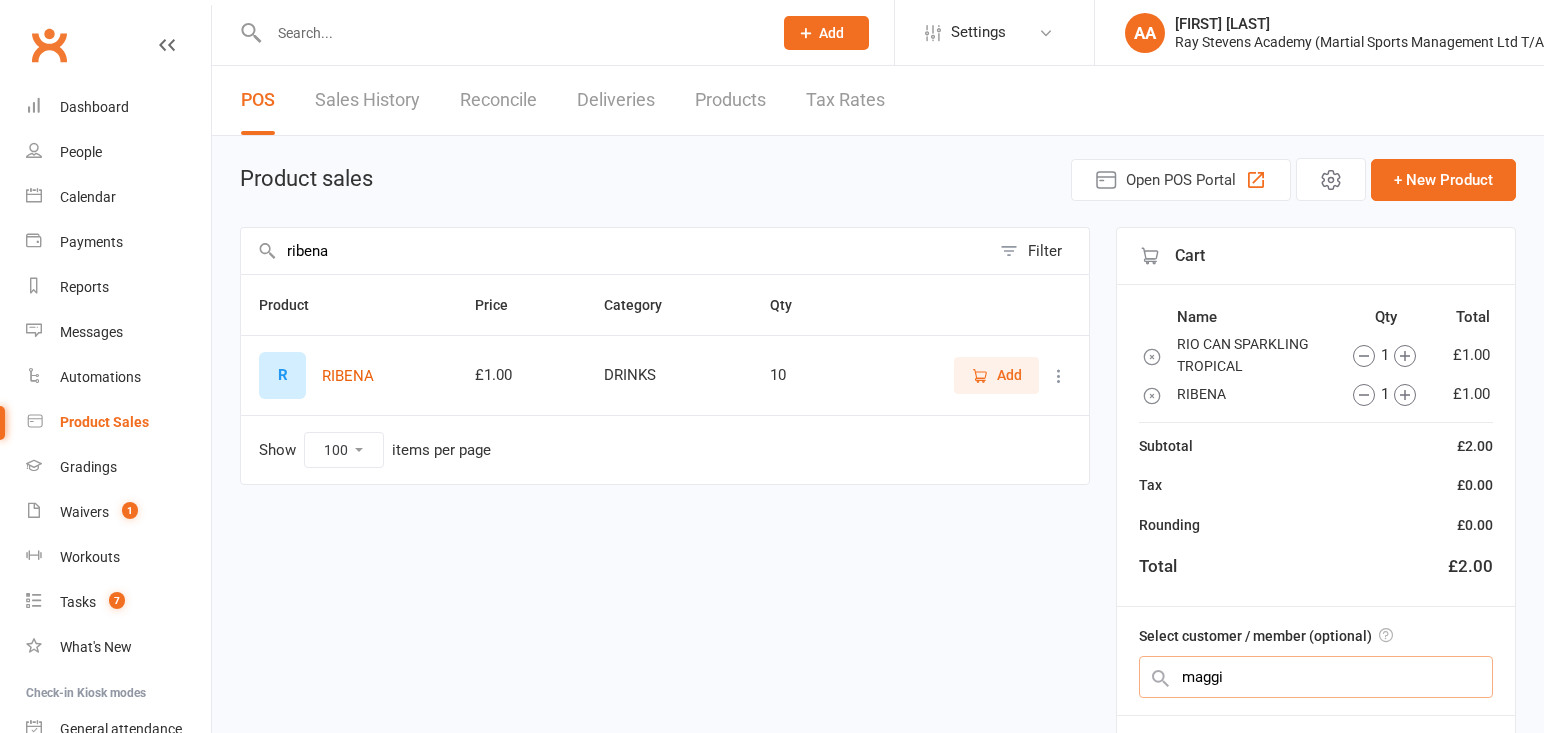 type on "maggie" 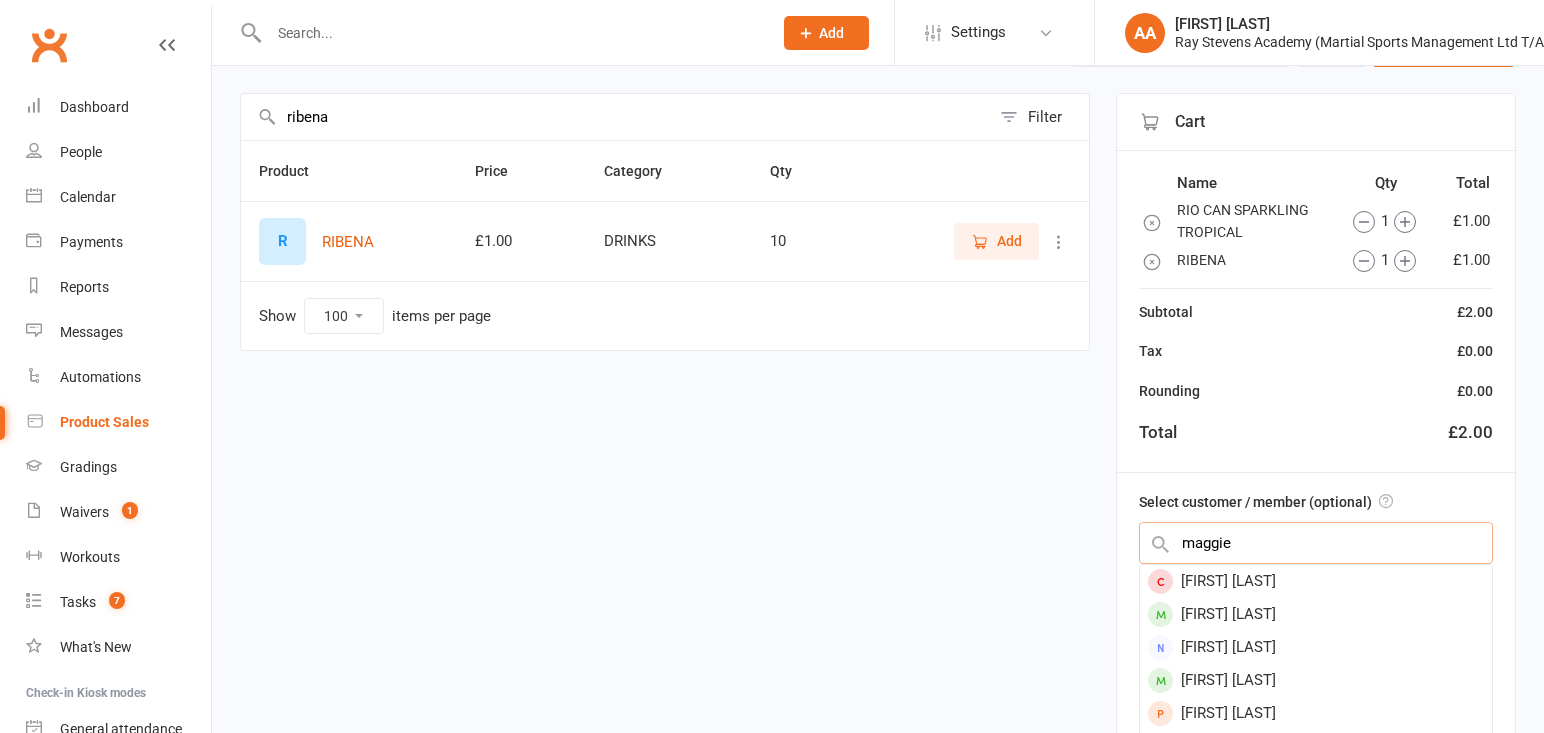 scroll, scrollTop: 146, scrollLeft: 0, axis: vertical 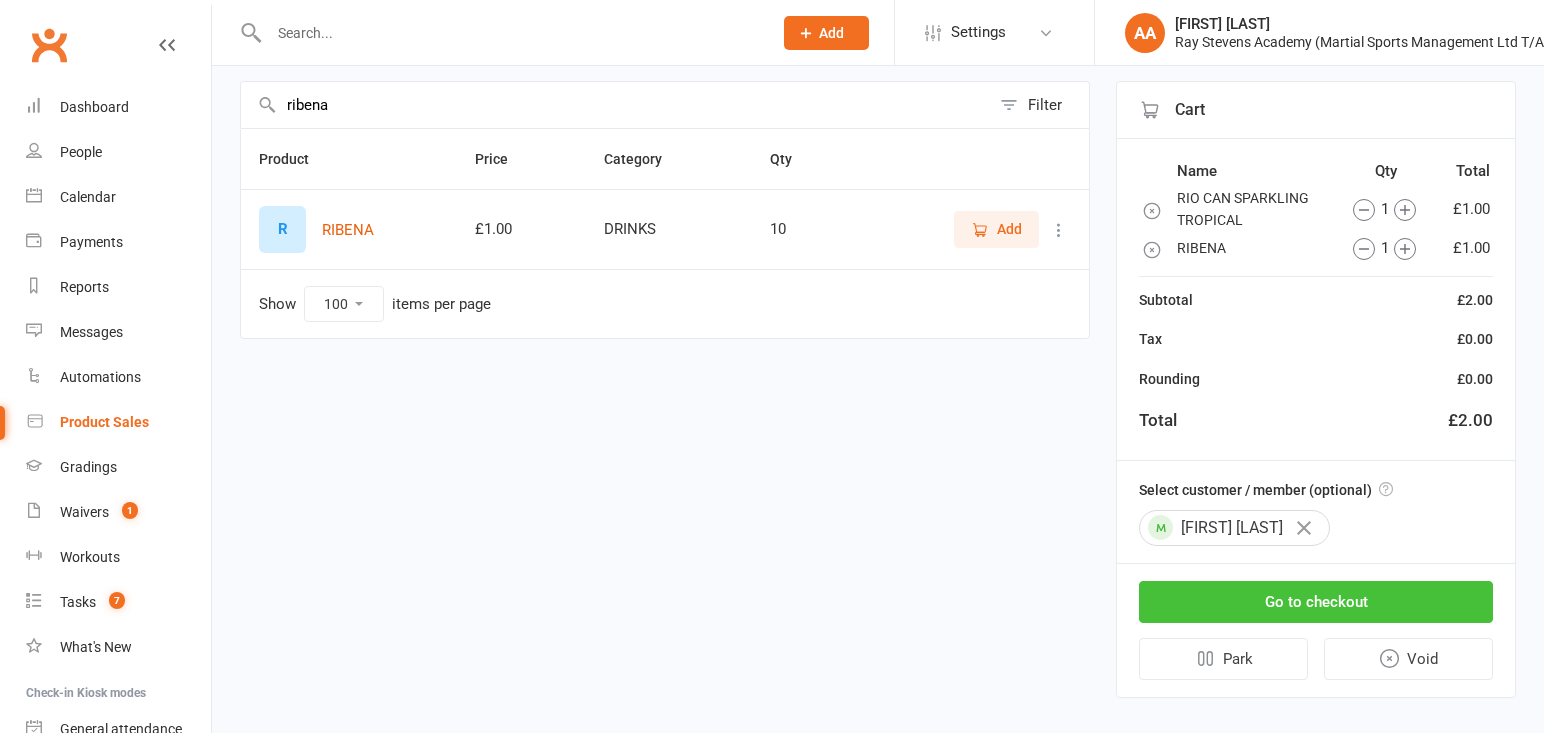 click on "Go to checkout" at bounding box center [1316, 602] 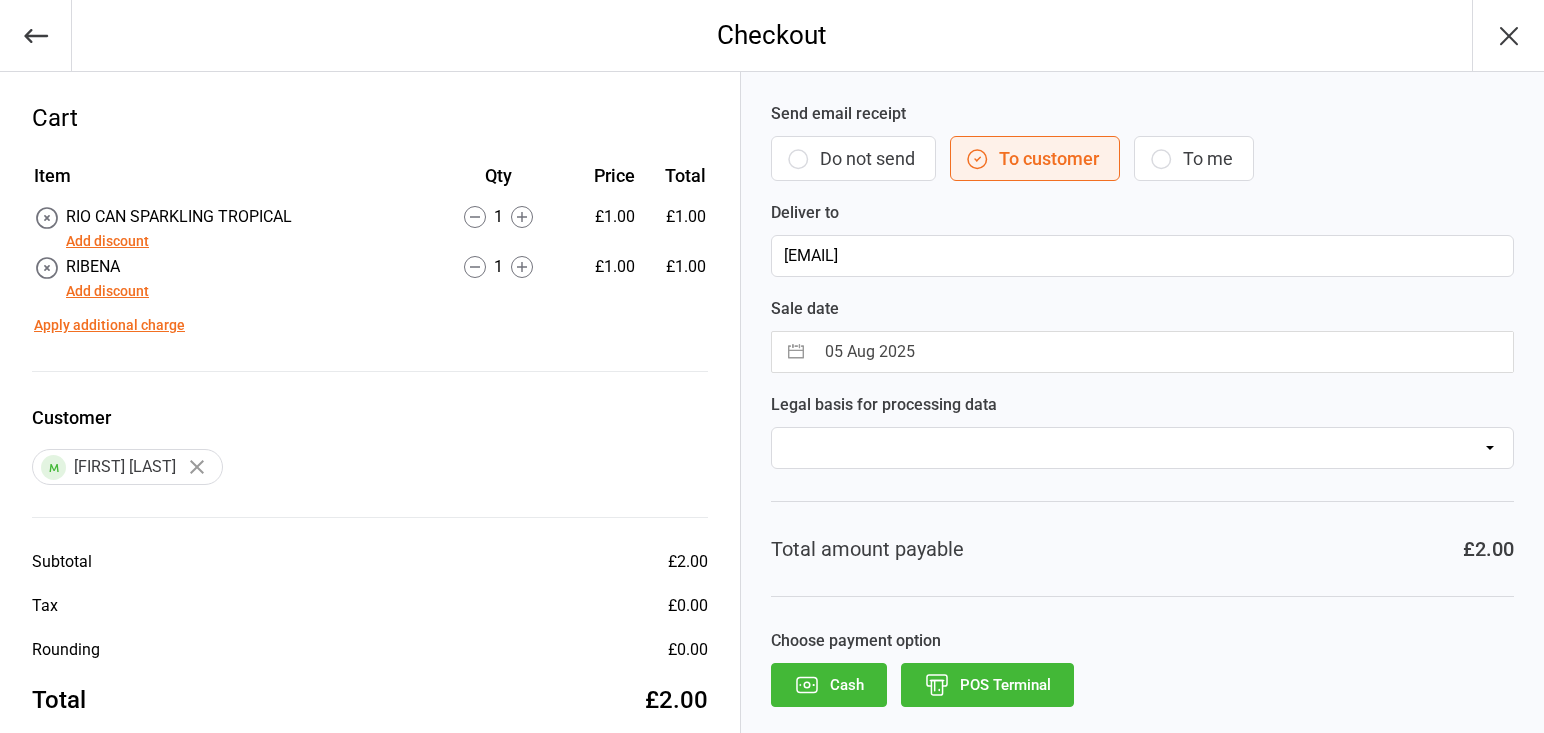 scroll, scrollTop: 0, scrollLeft: 0, axis: both 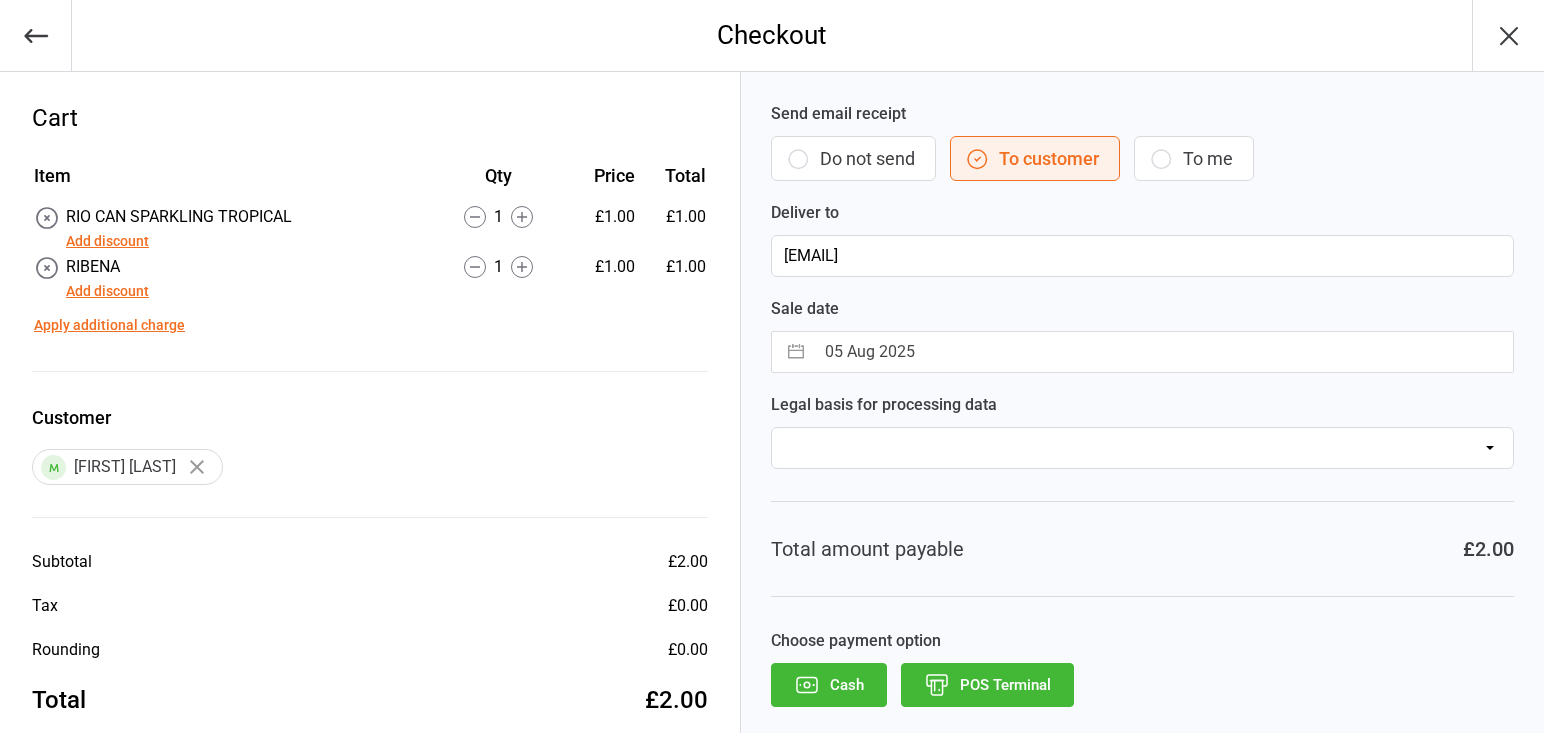 click on "Cash" at bounding box center (829, 685) 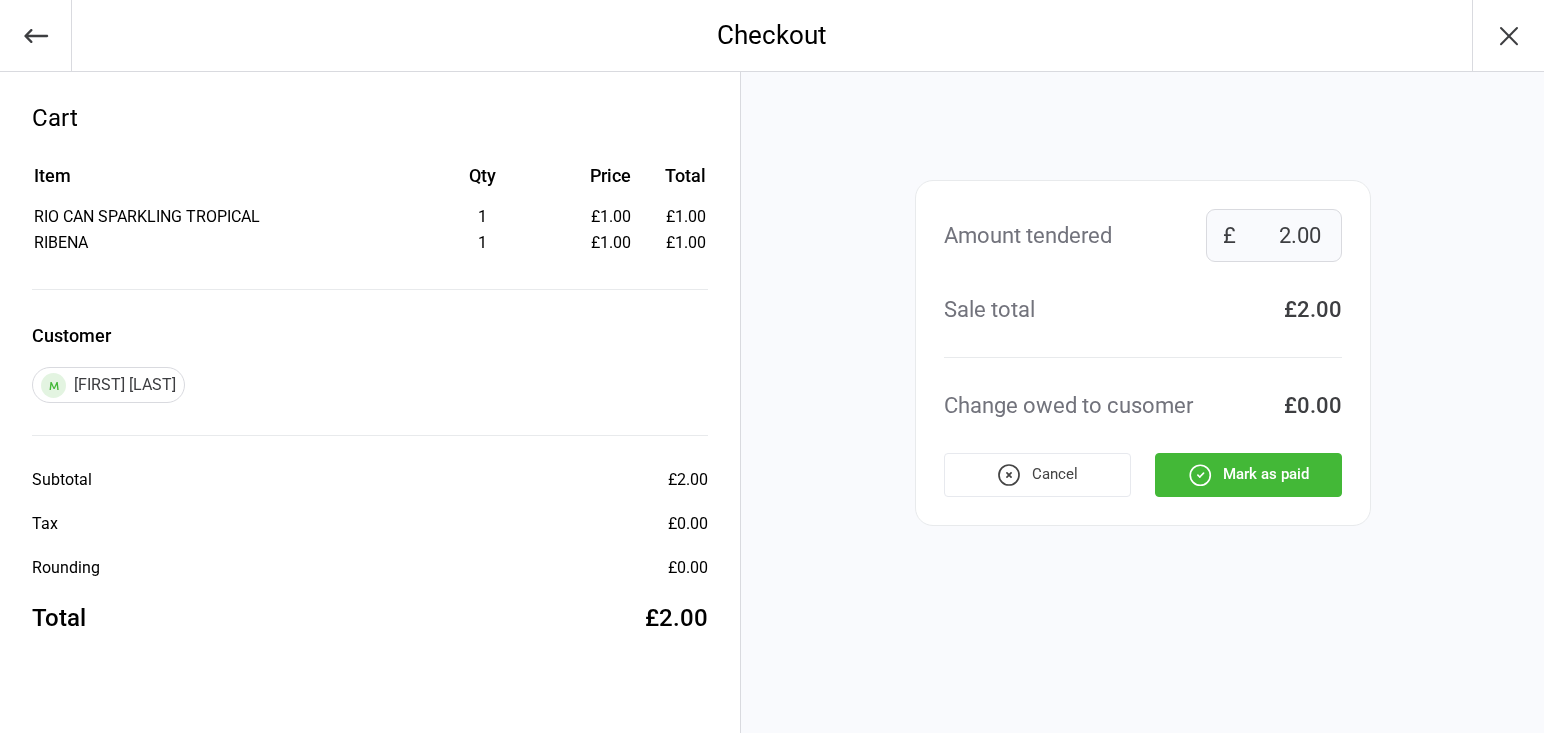 click on "Mark as paid" at bounding box center (1248, 475) 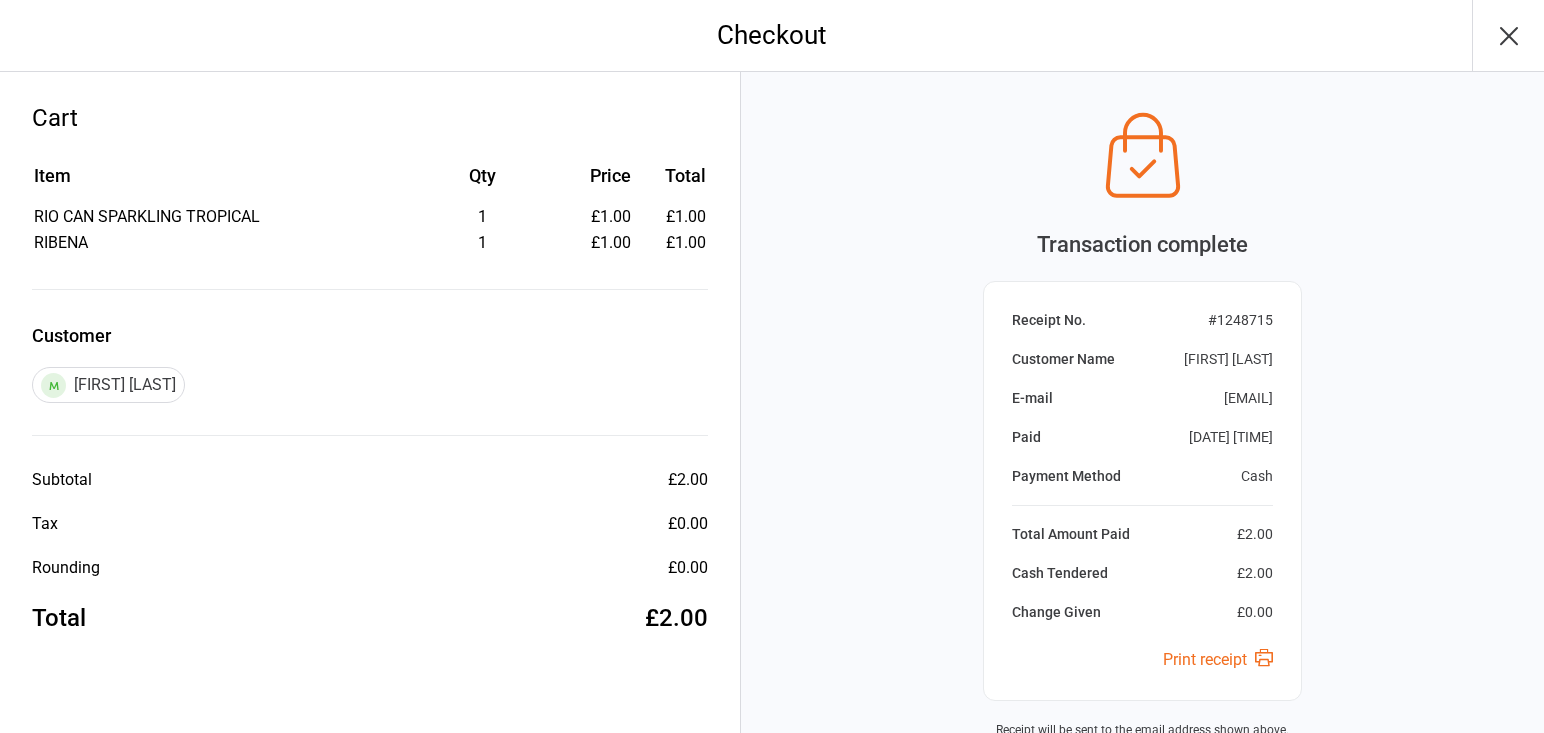 click on "Next Sale" at bounding box center (1142, 781) 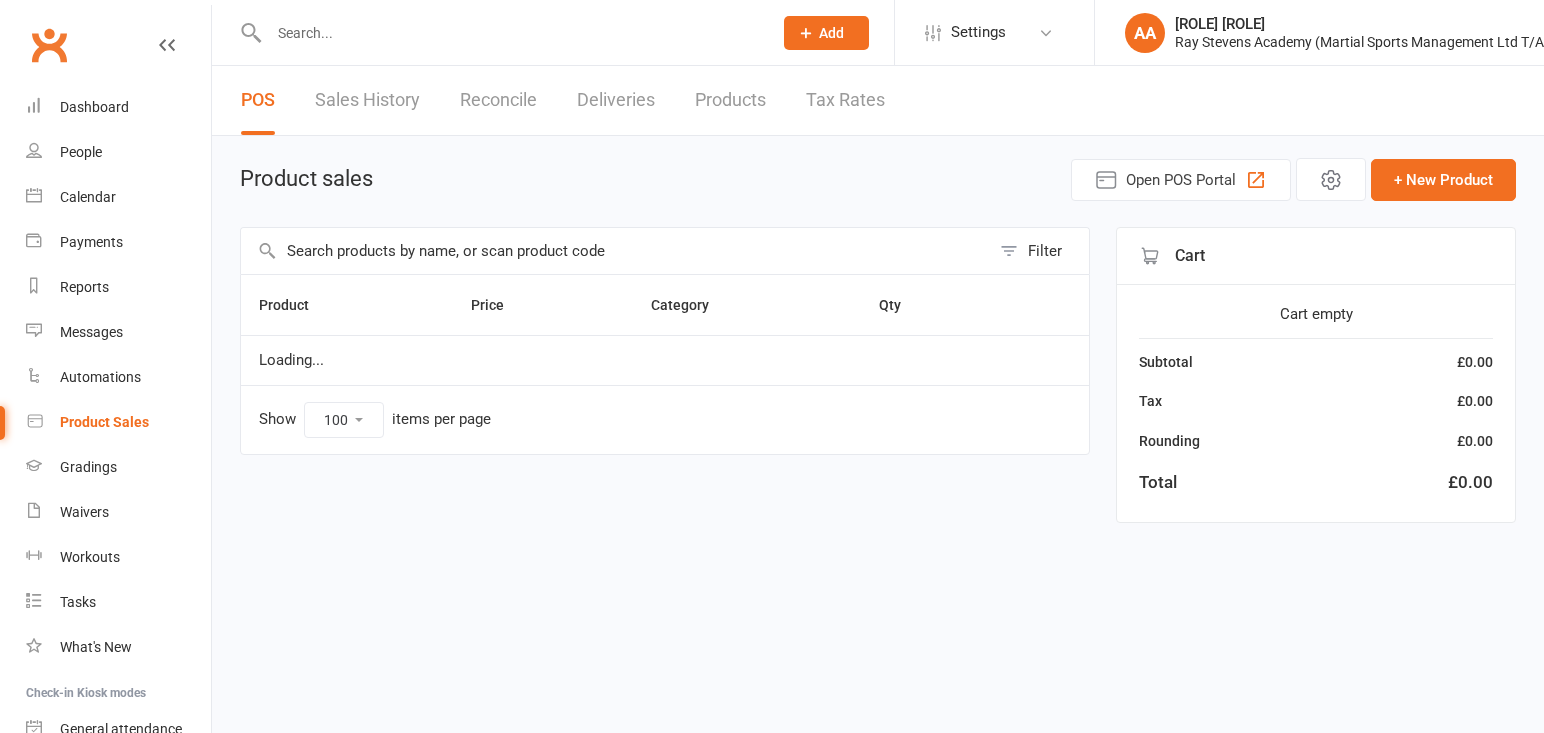select on "100" 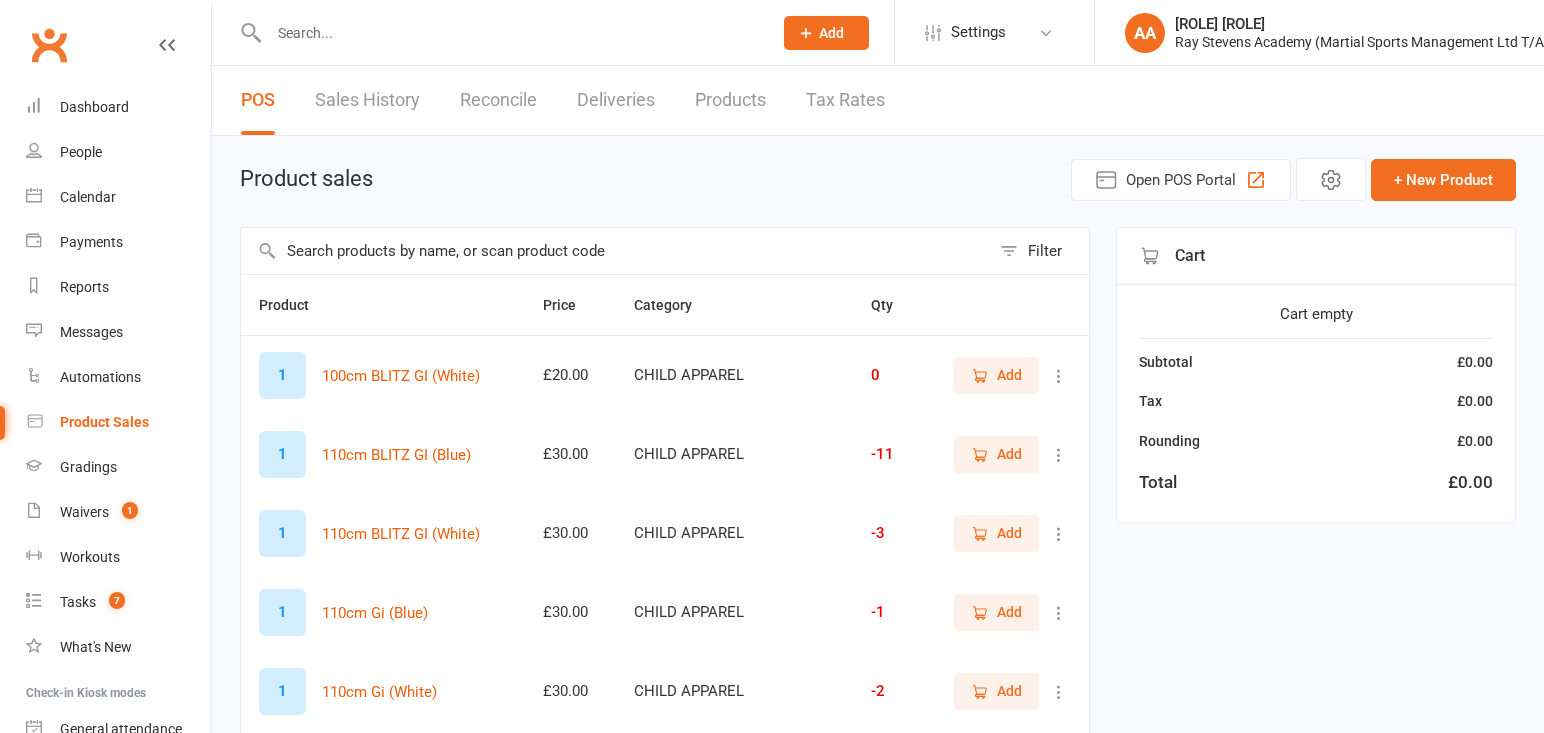 click at bounding box center [499, 32] 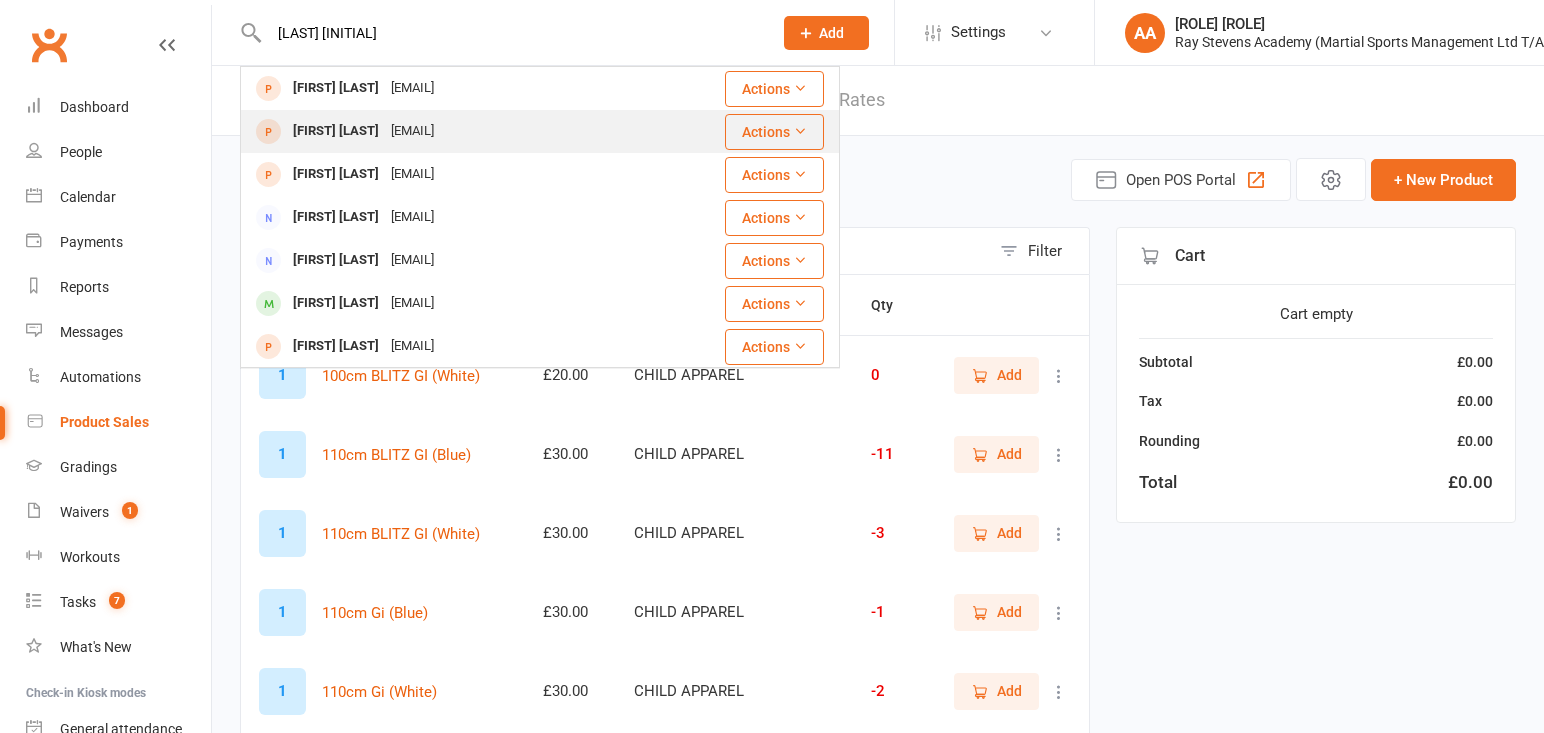 type on "[LAST] [INITIAL]" 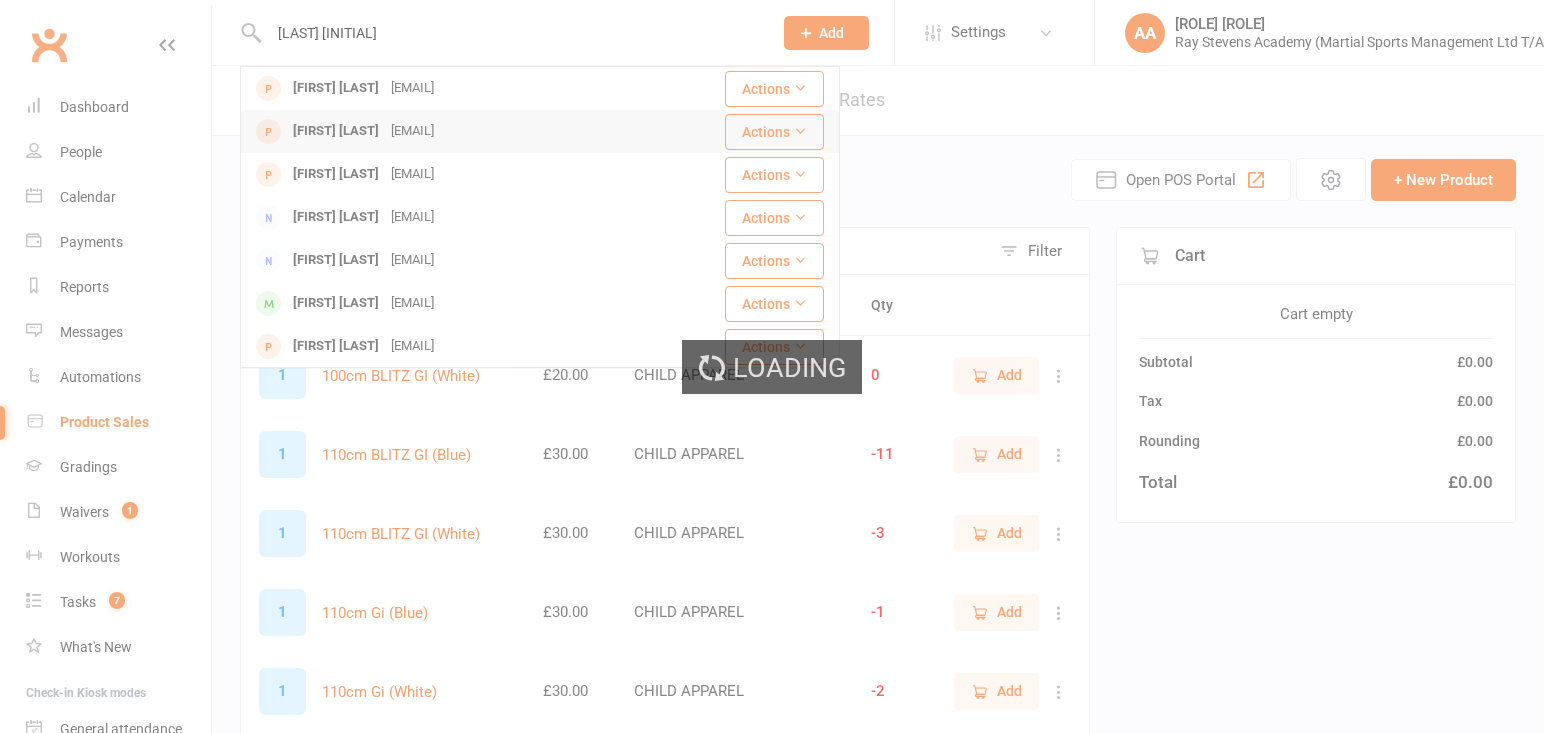 type 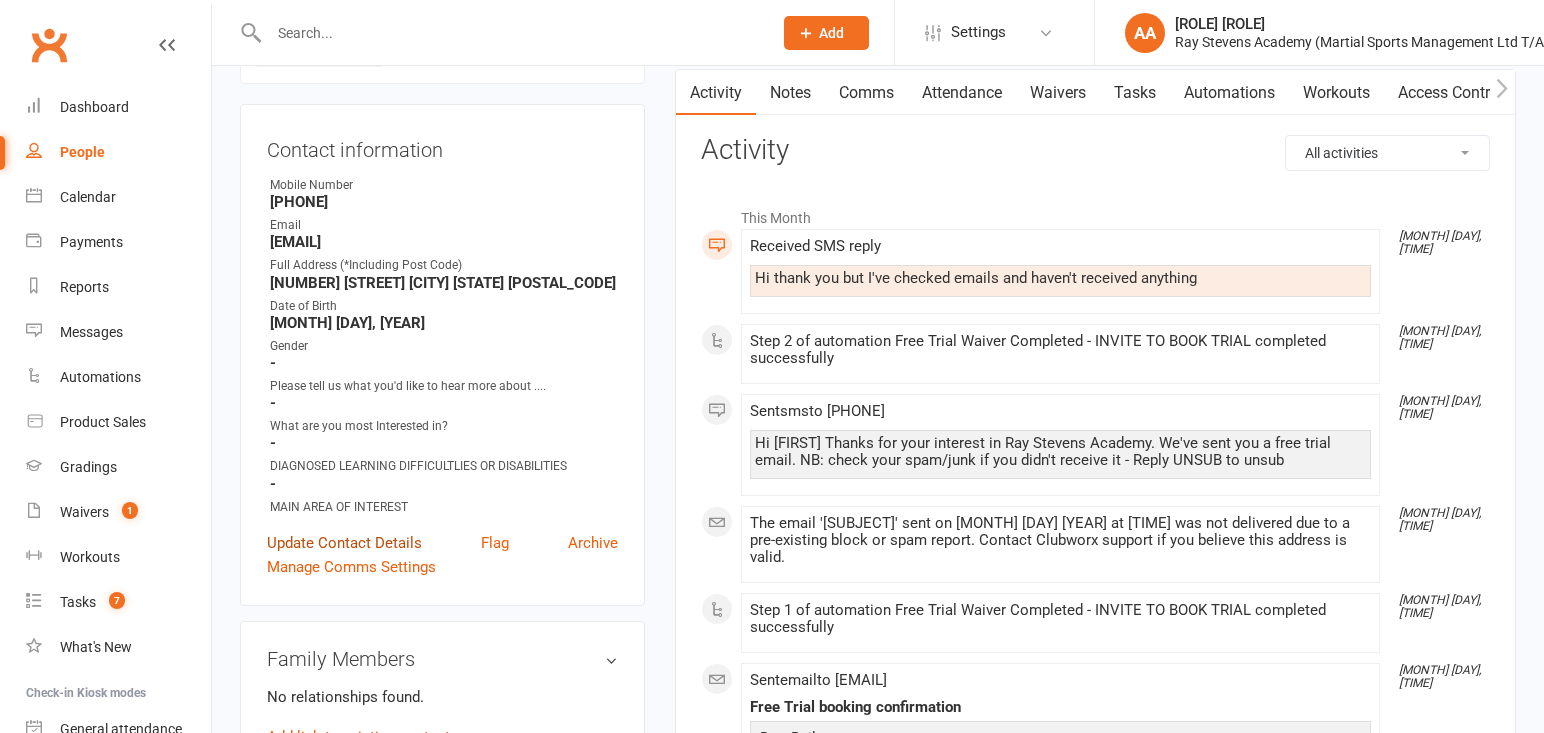 scroll, scrollTop: 169, scrollLeft: 1, axis: both 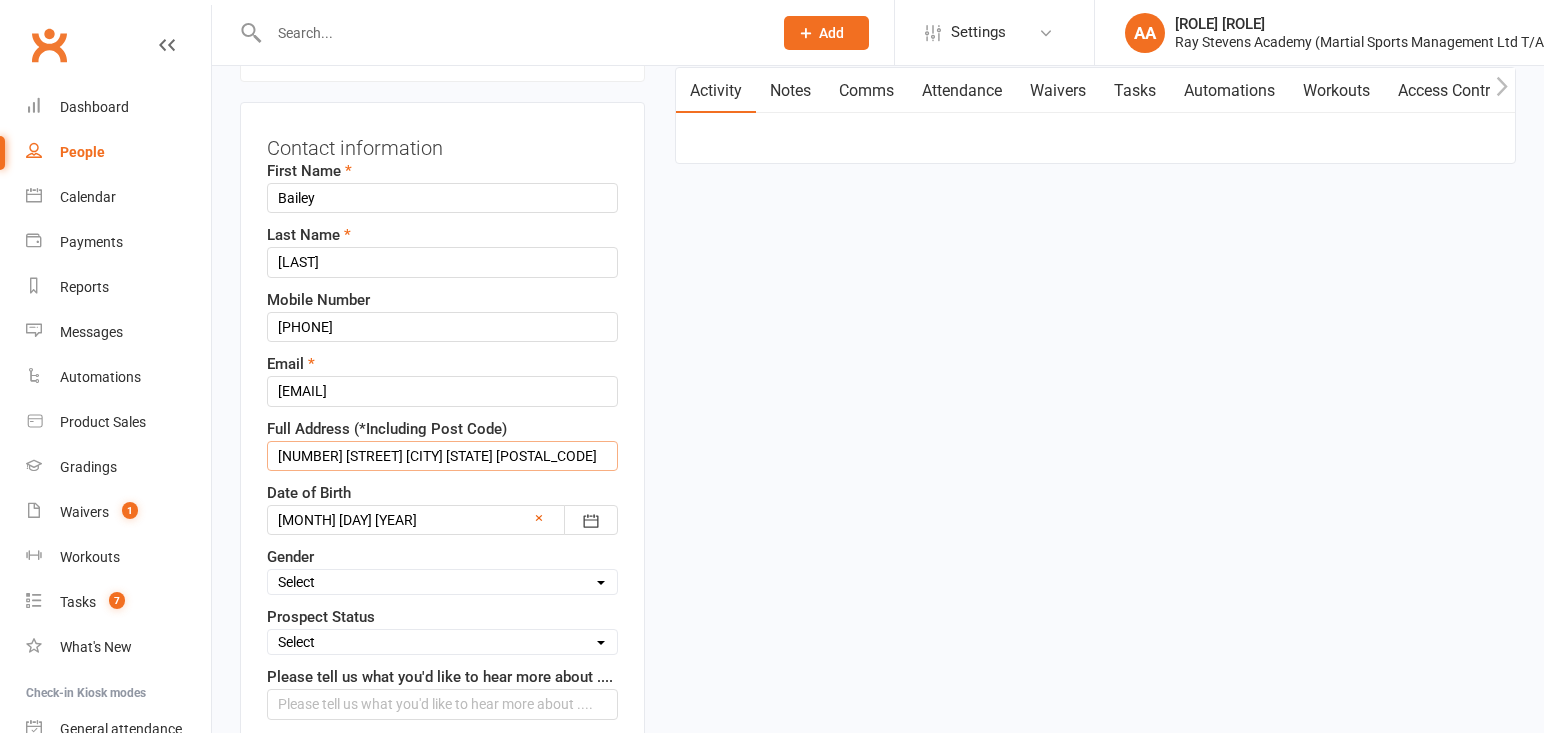 click on "[NUMBER] [STREET] [CITY] [STATE] [POSTAL_CODE]" at bounding box center [442, 456] 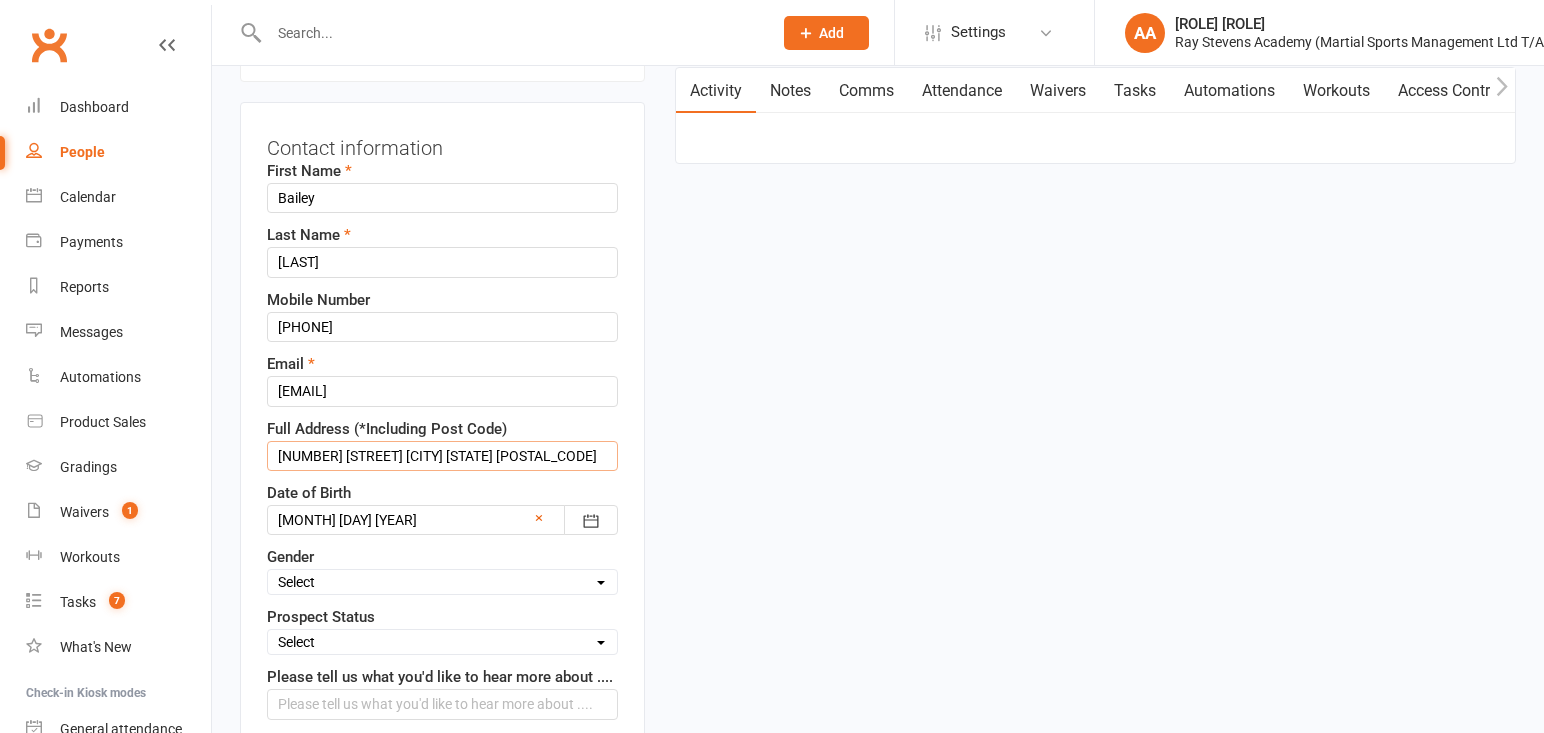 click on "[NUMBER] [STREET] [CITY] [STATE] [POSTAL_CODE]" at bounding box center (442, 456) 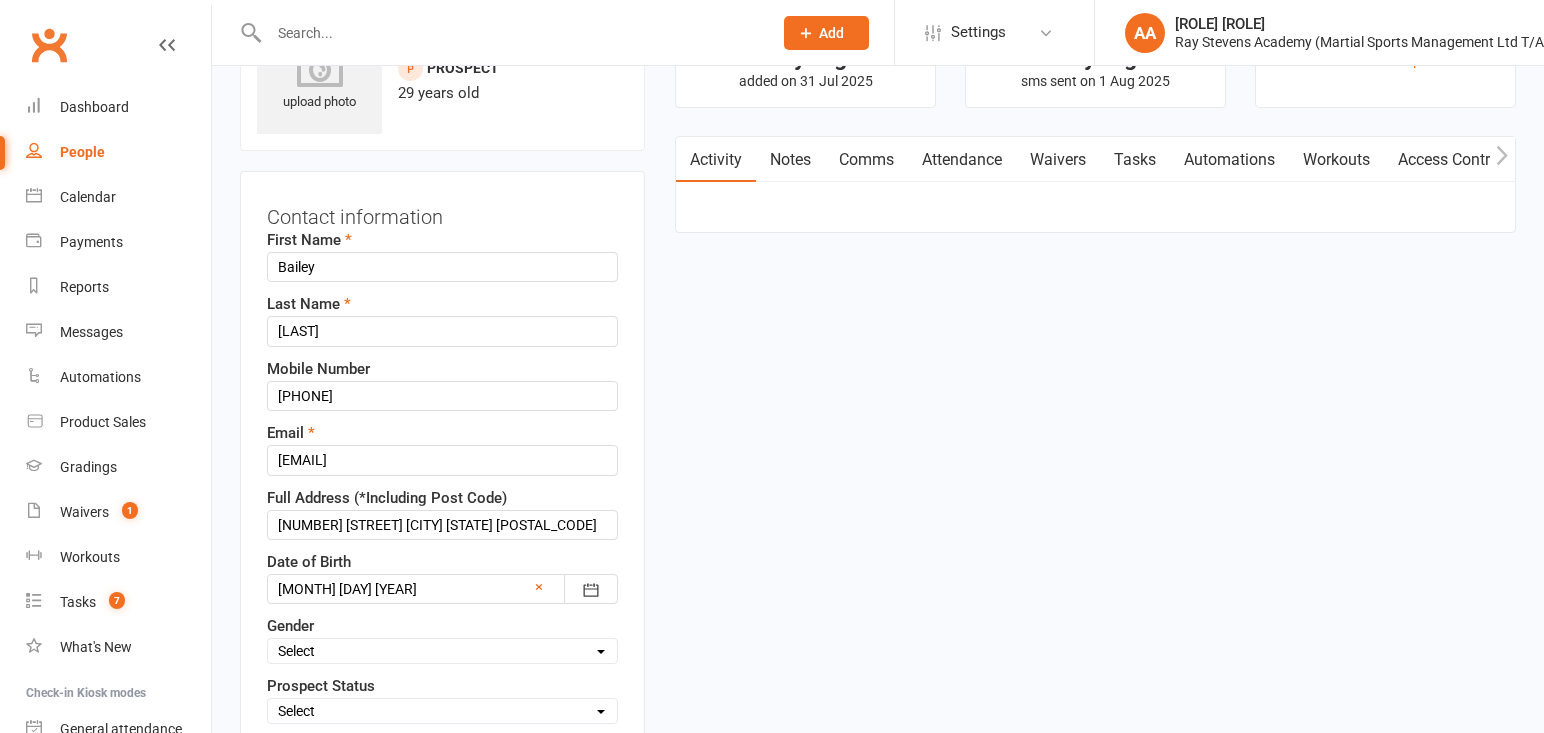 scroll, scrollTop: 104, scrollLeft: 0, axis: vertical 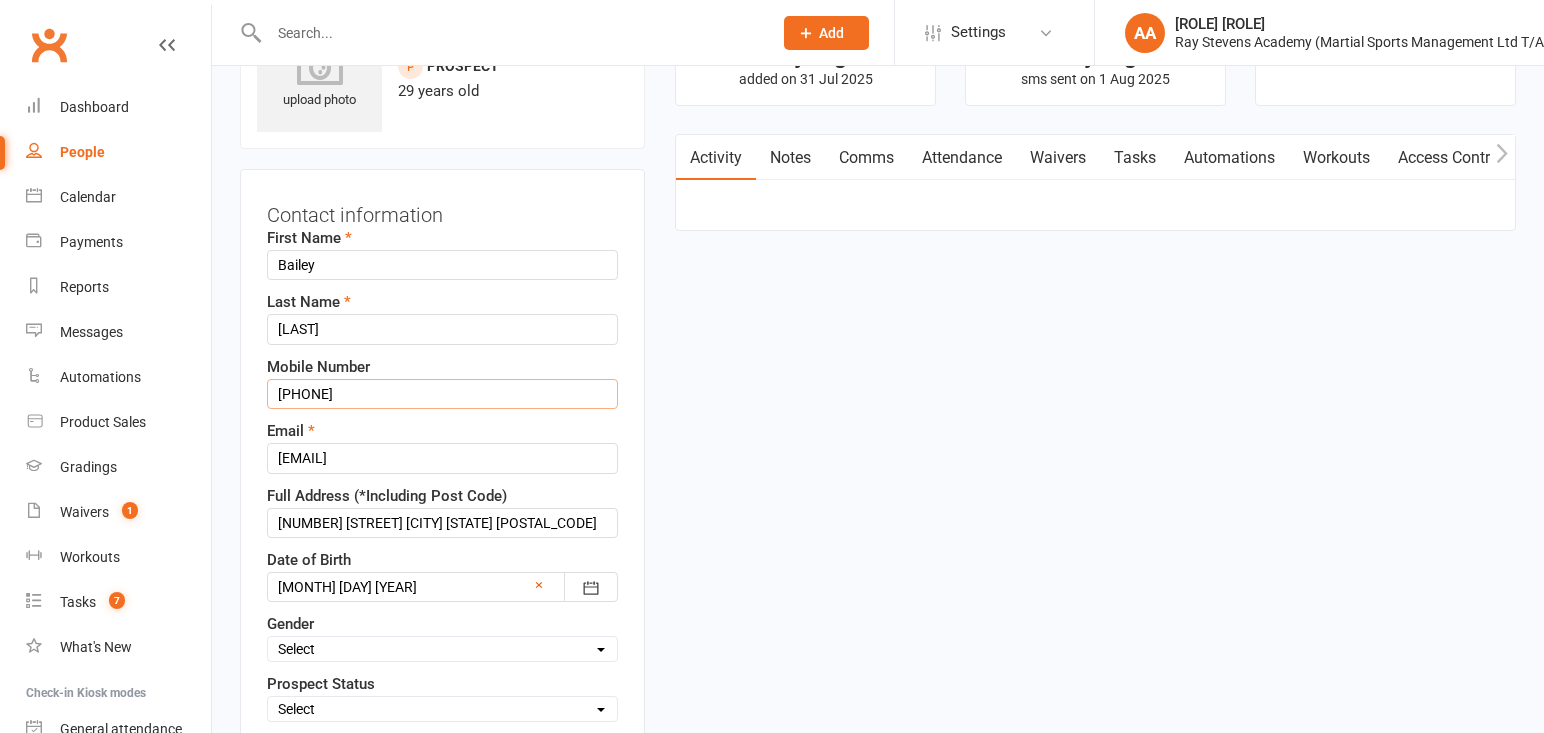 click on "[PHONE]" at bounding box center [442, 394] 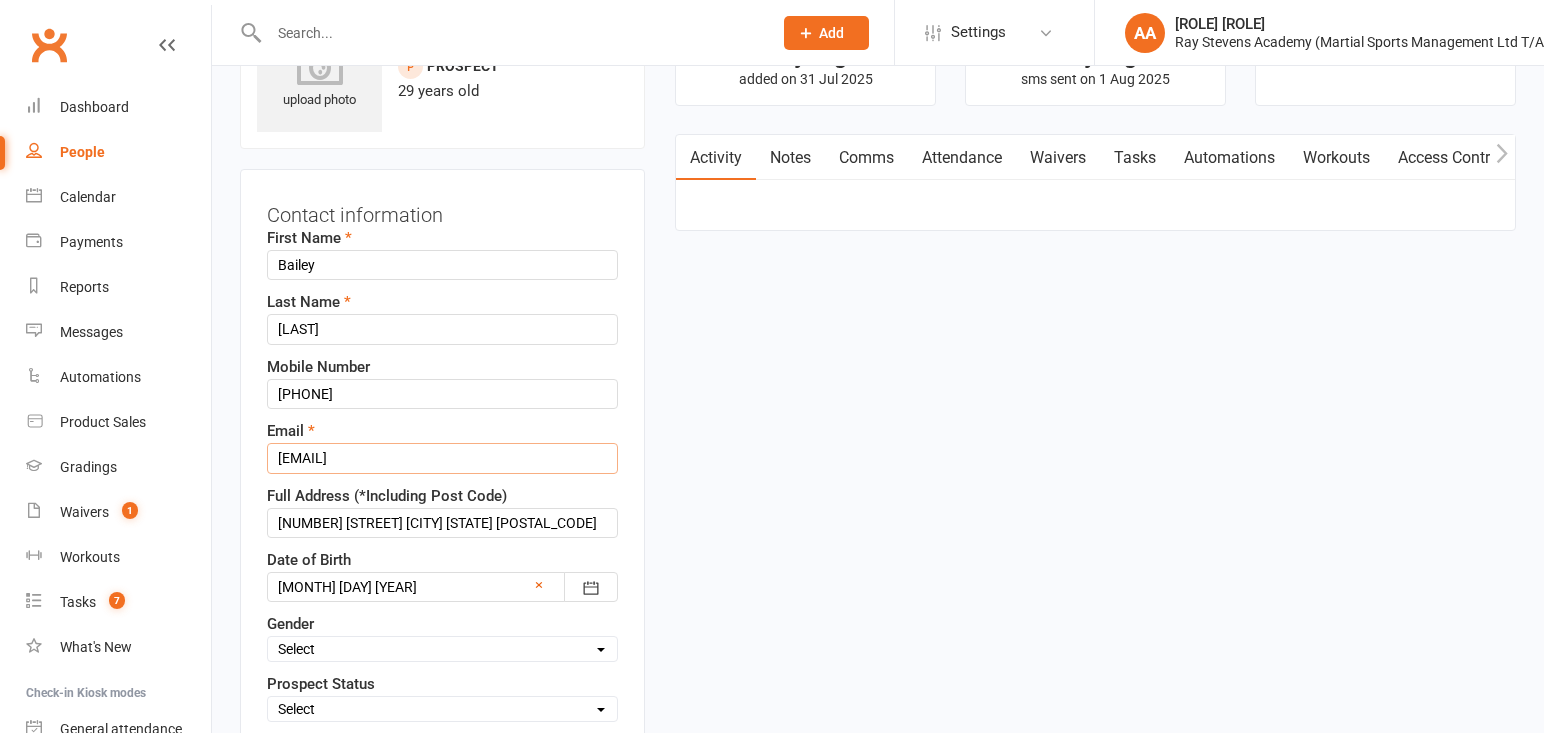 click on "[EMAIL]" at bounding box center (442, 458) 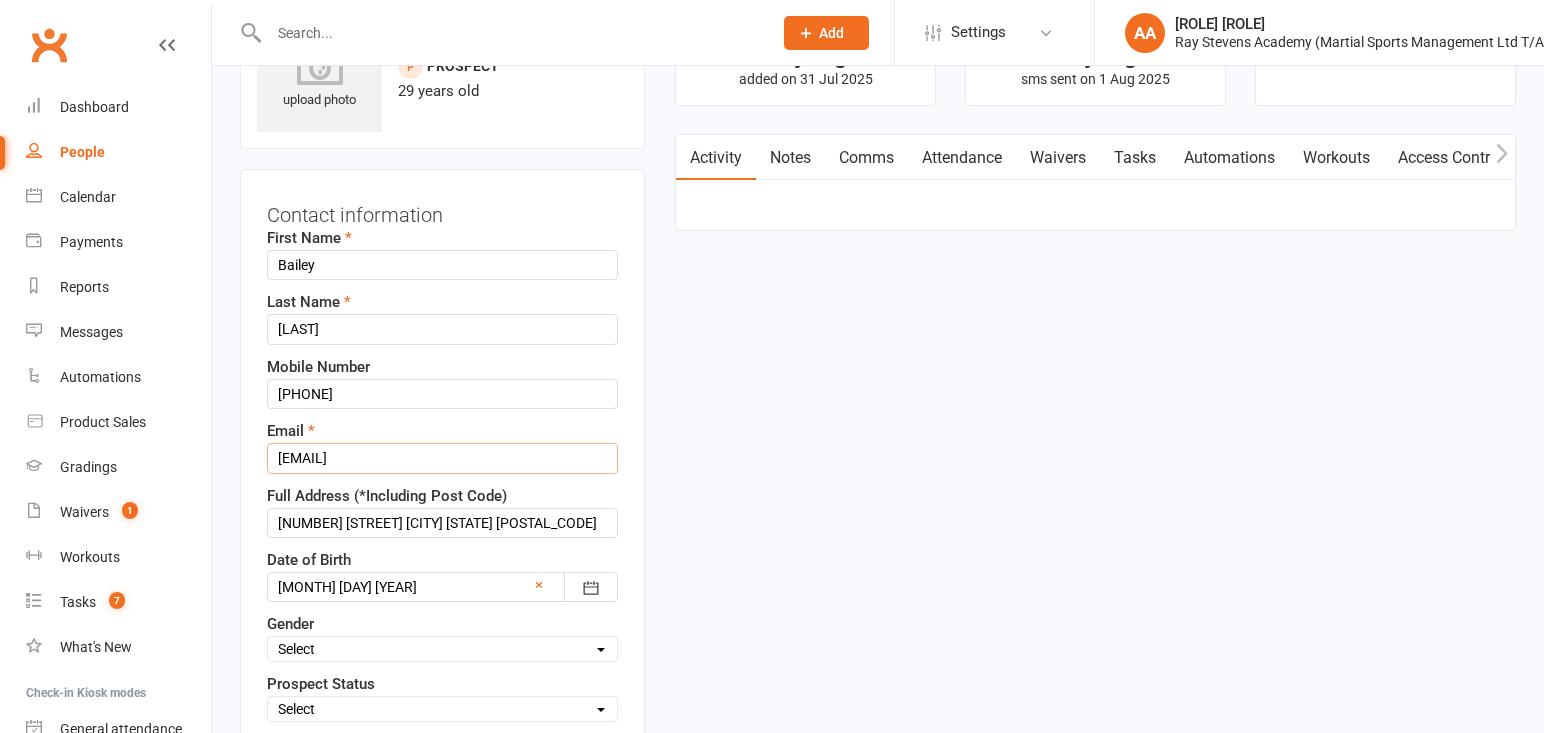 click on "[EMAIL]" at bounding box center [442, 458] 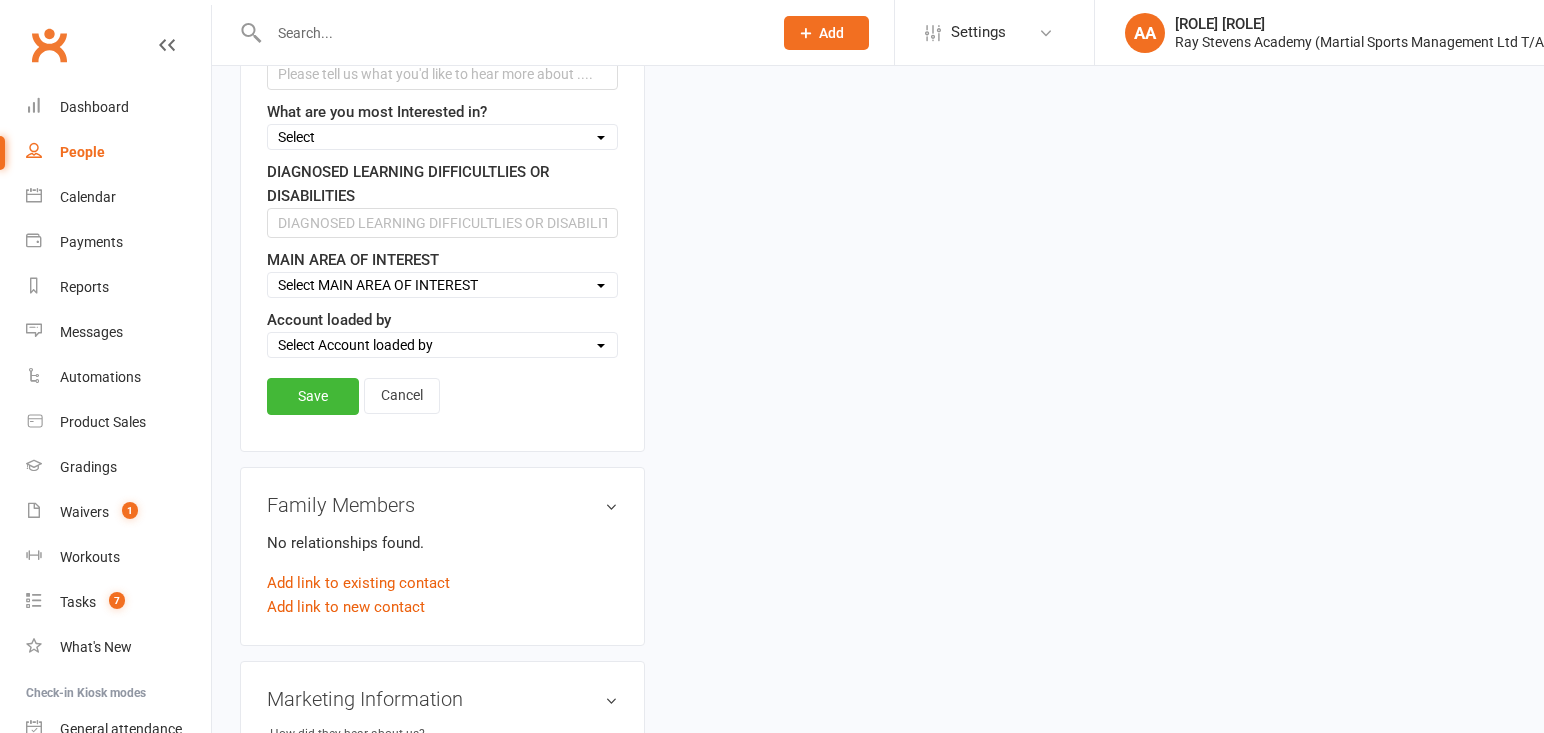 scroll, scrollTop: 863, scrollLeft: 0, axis: vertical 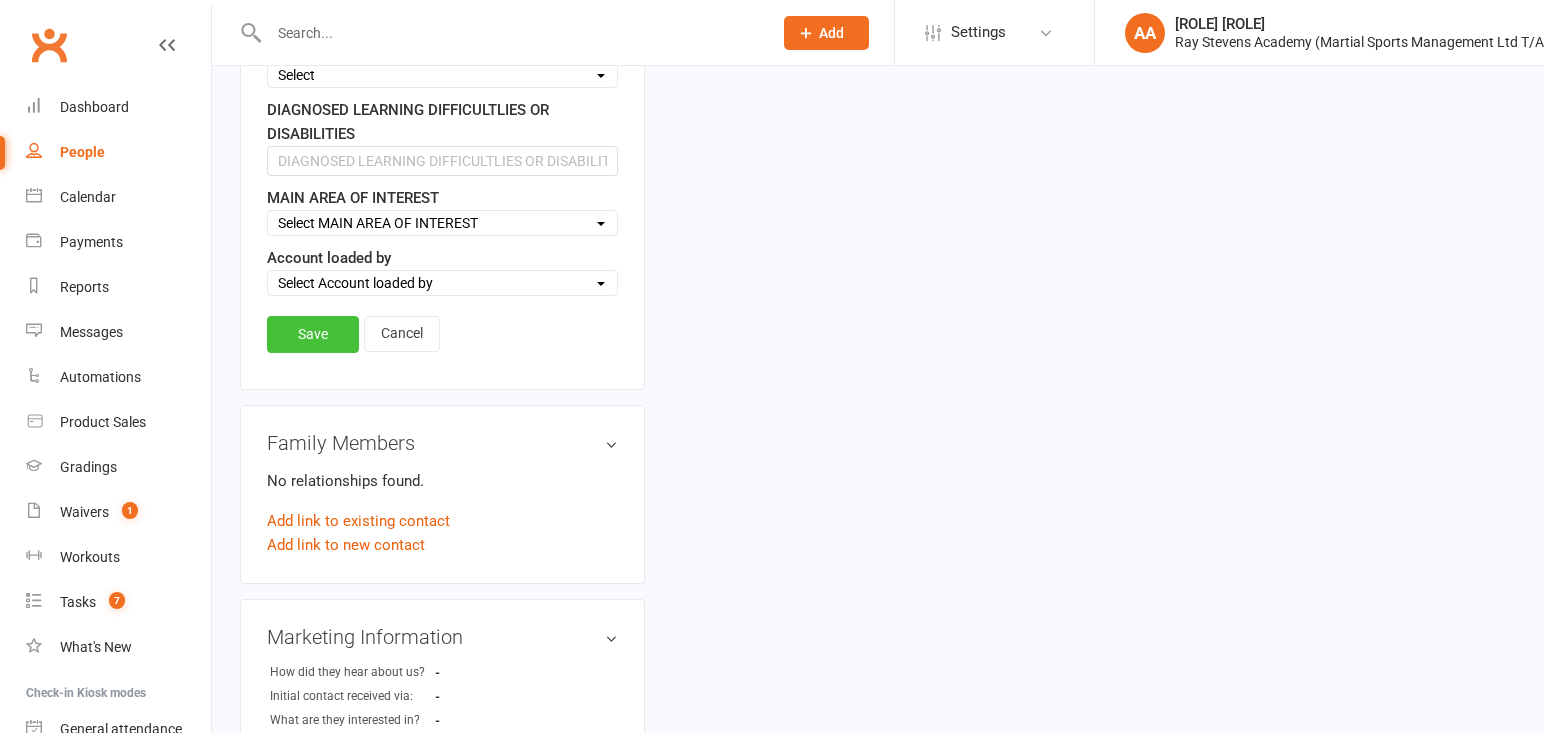 type on "[EMAIL]" 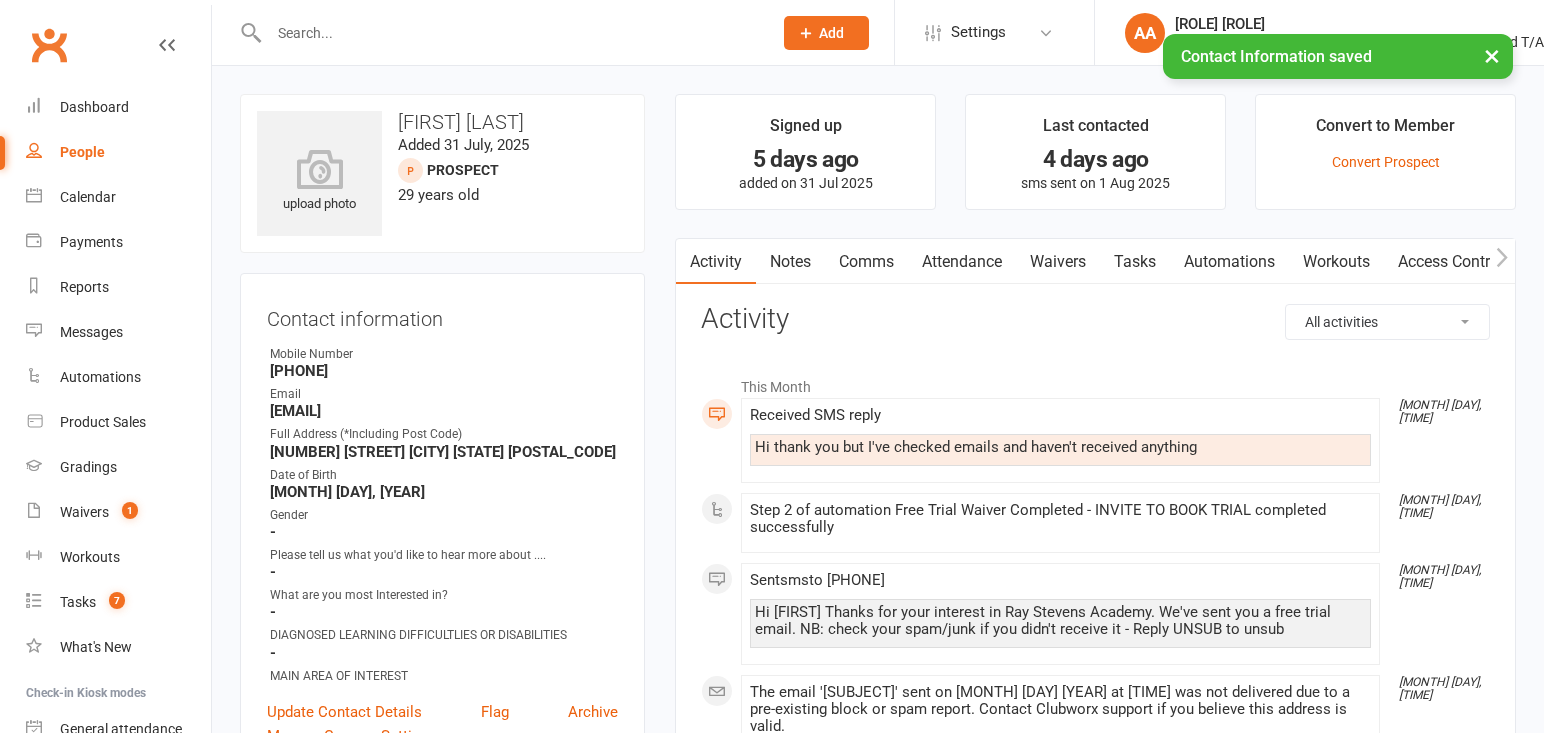 scroll, scrollTop: 0, scrollLeft: 0, axis: both 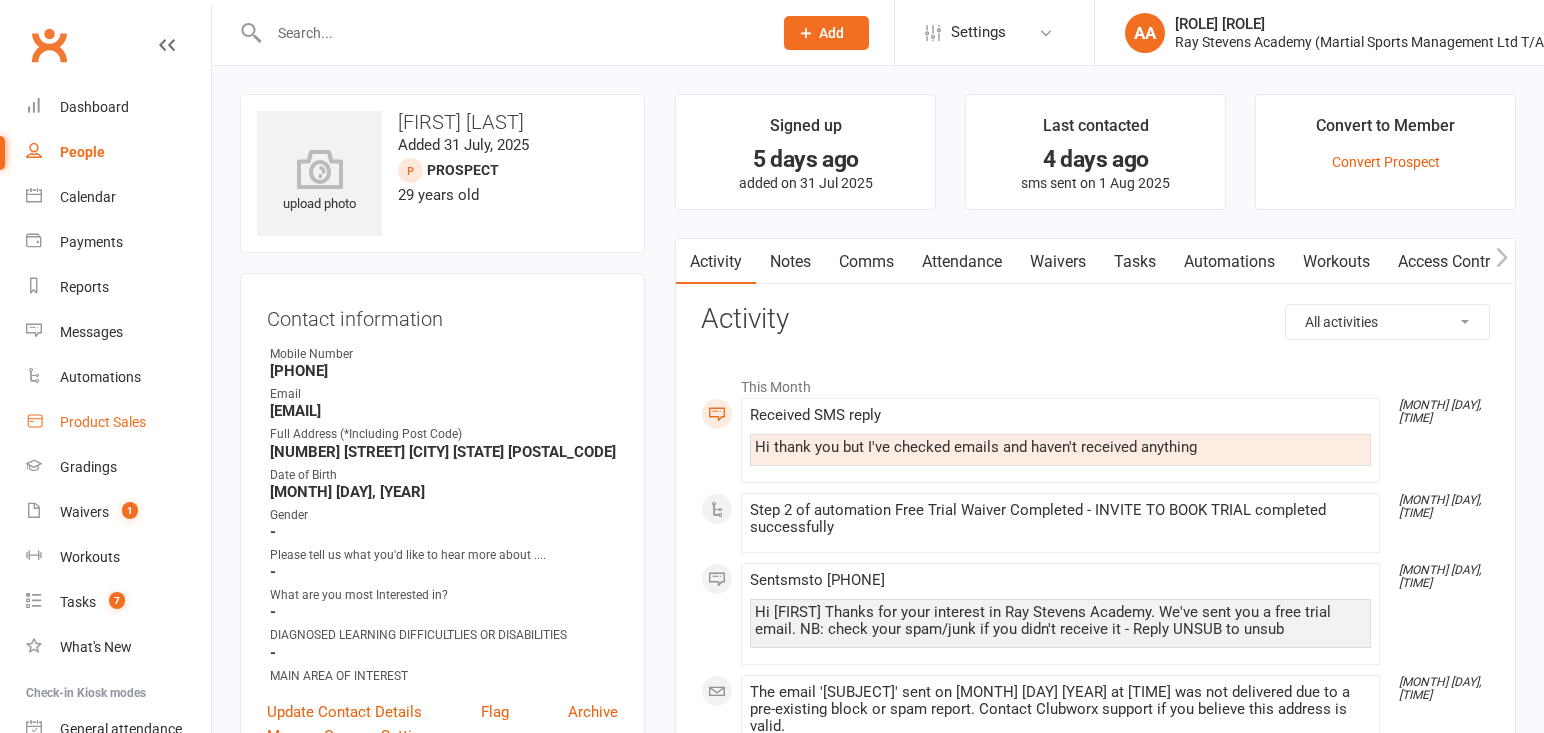 click on "Product Sales" at bounding box center [103, 422] 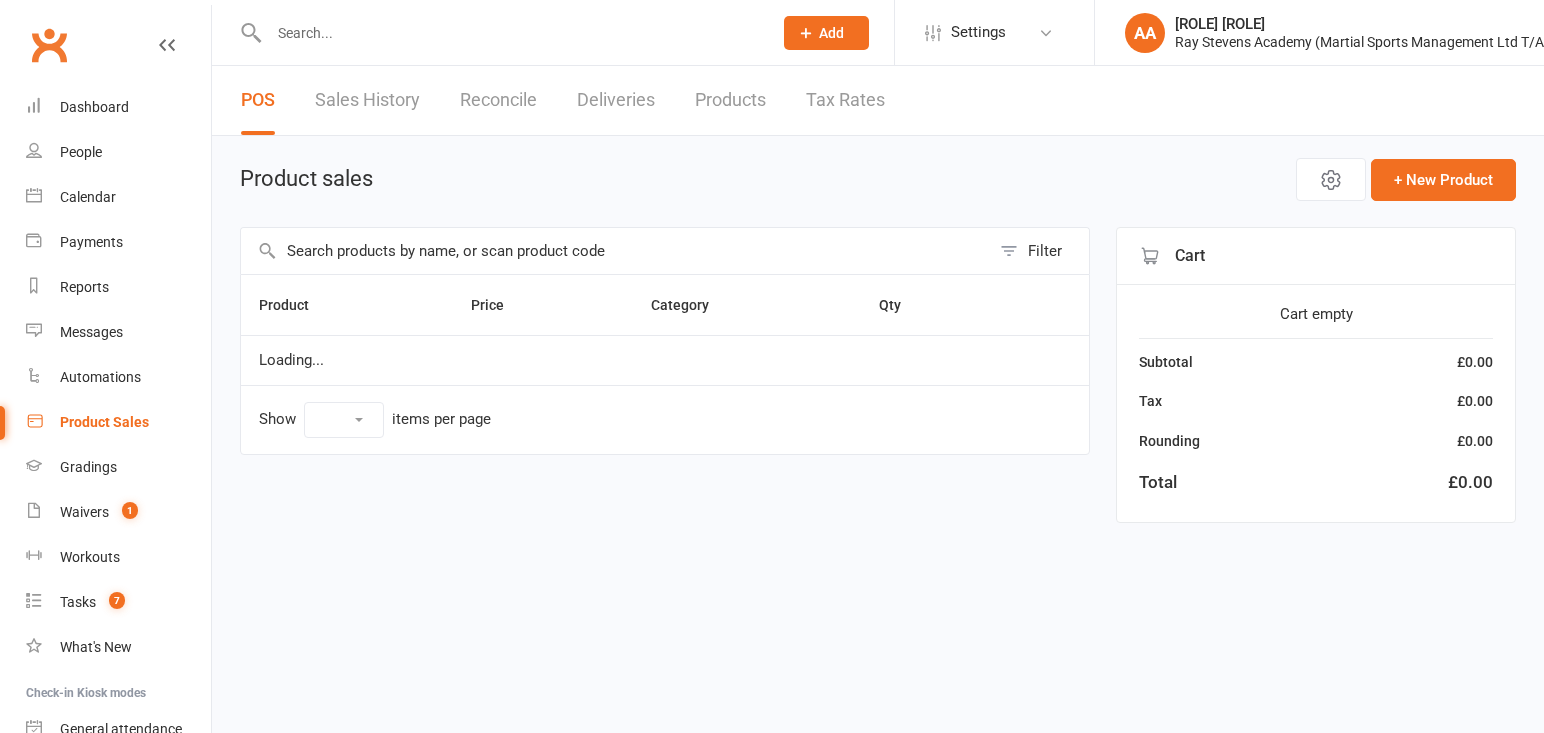 select on "100" 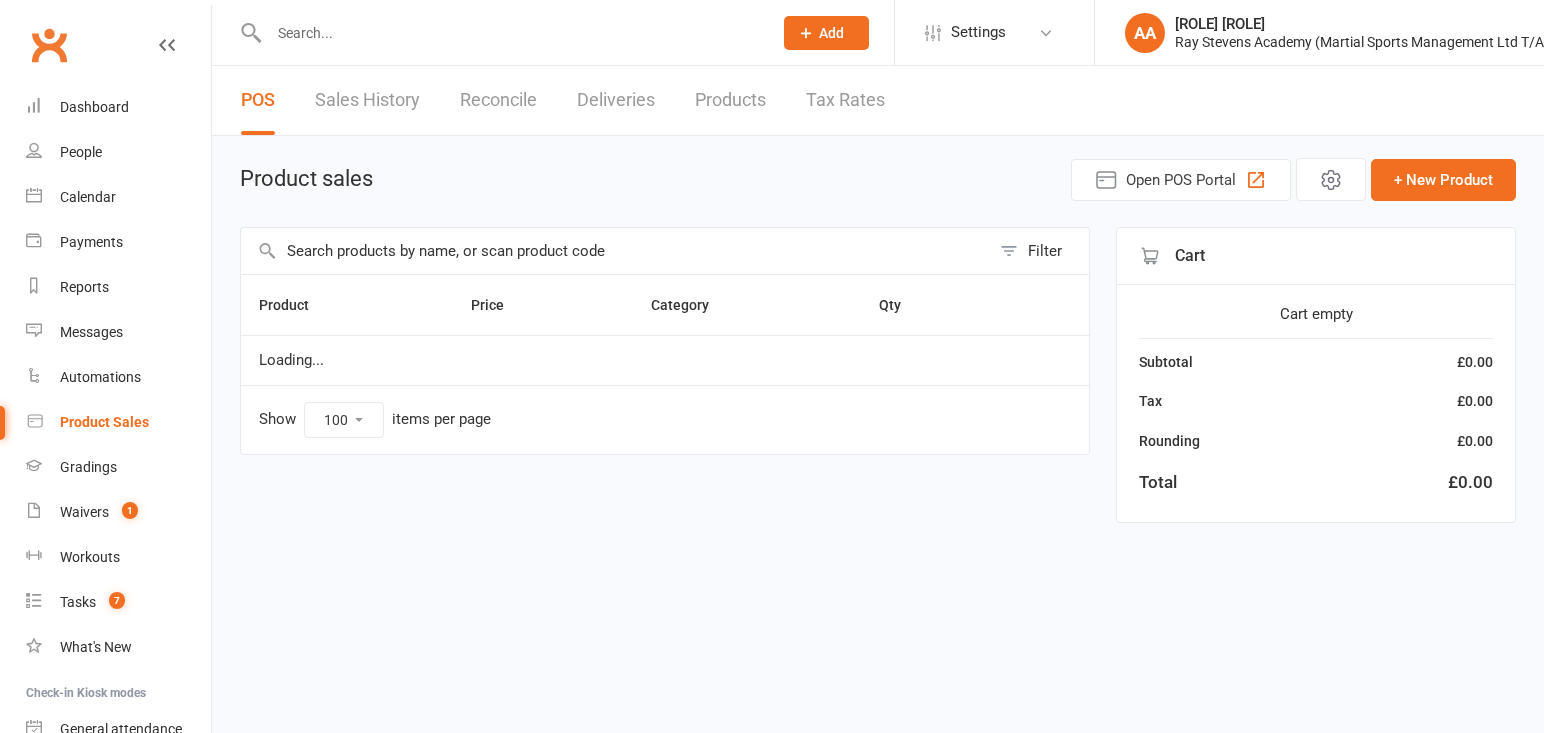click at bounding box center [615, 251] 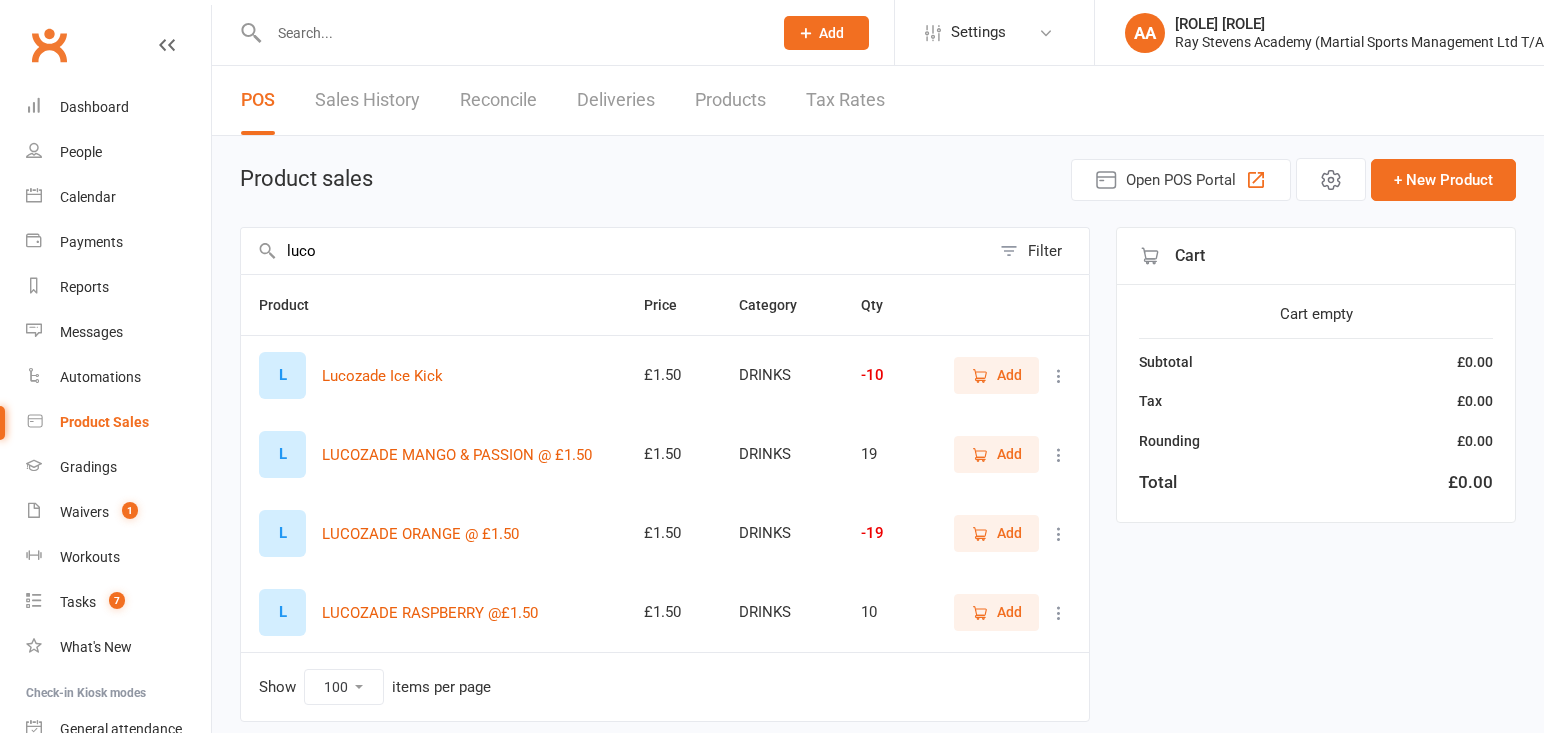 type on "luco" 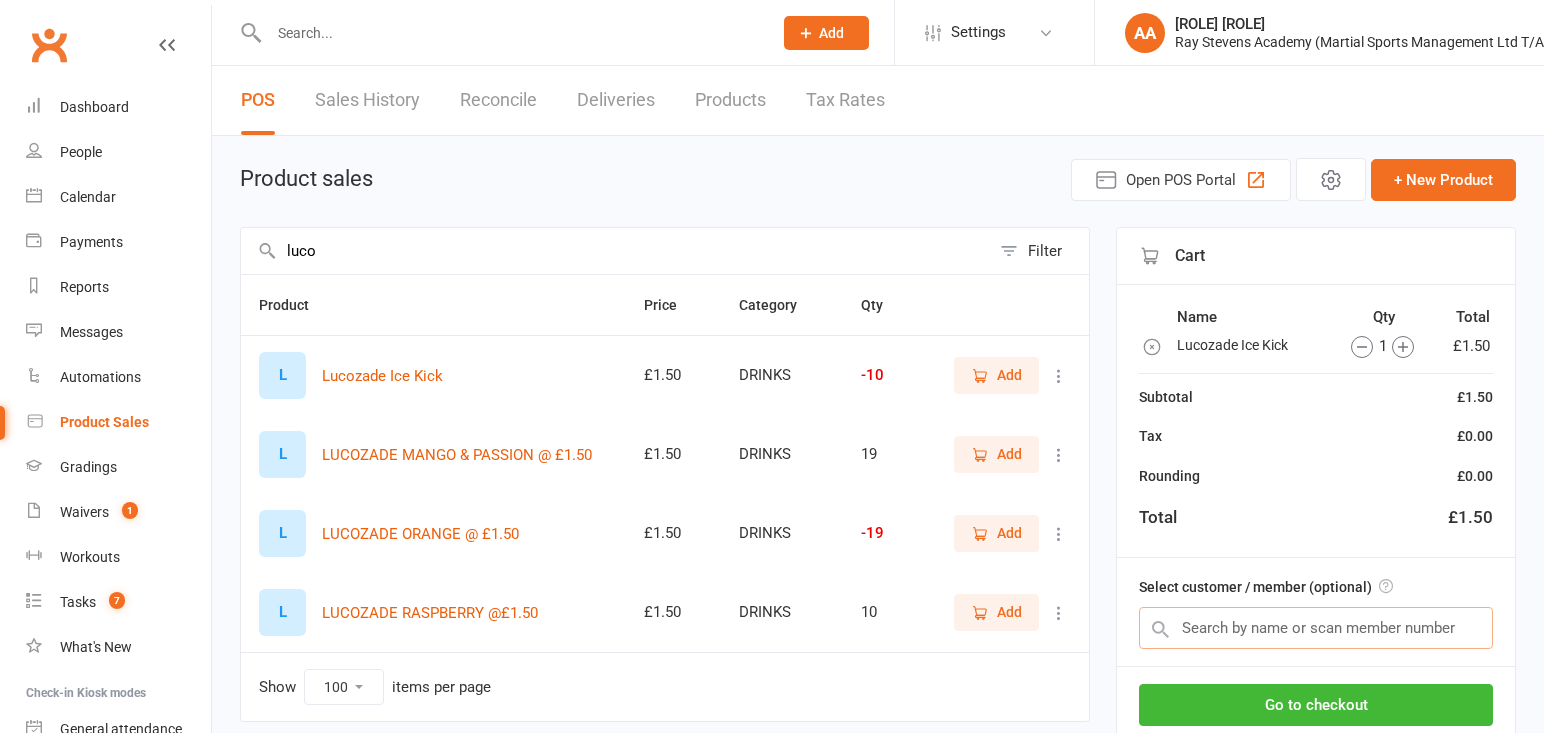 click at bounding box center [1316, 628] 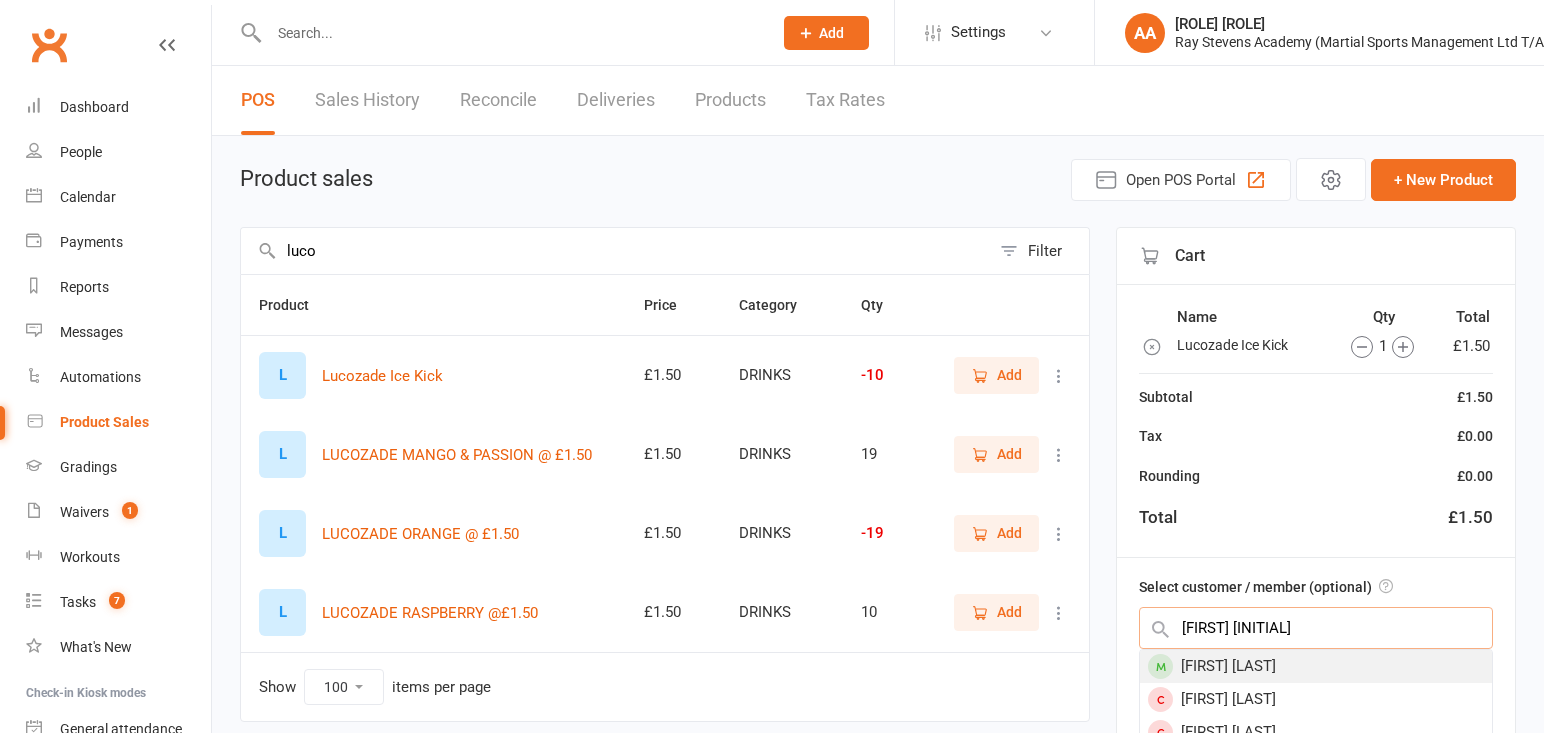 type on "[FIRST] [INITIAL]" 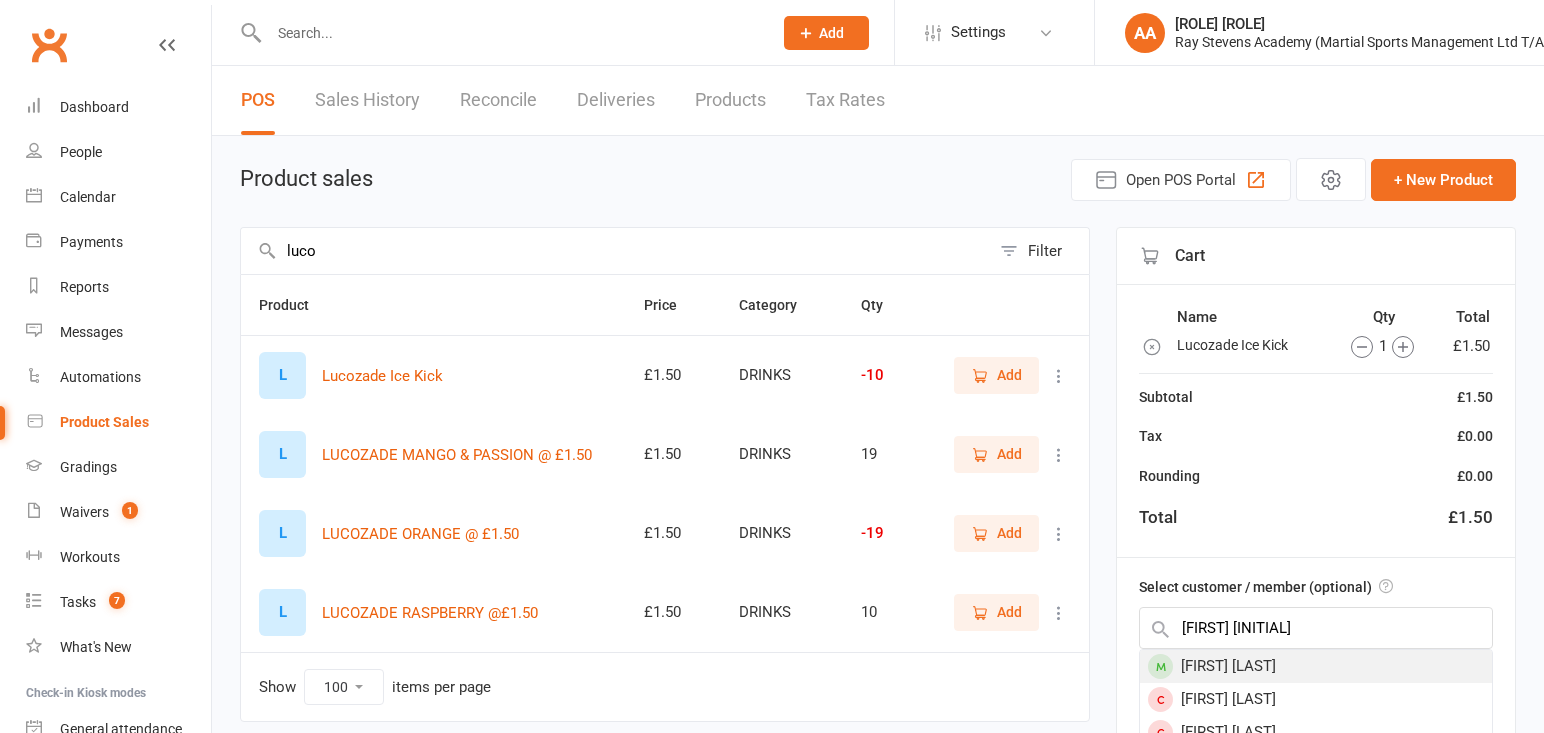 click on "[FIRST] [LAST]" at bounding box center (1316, 666) 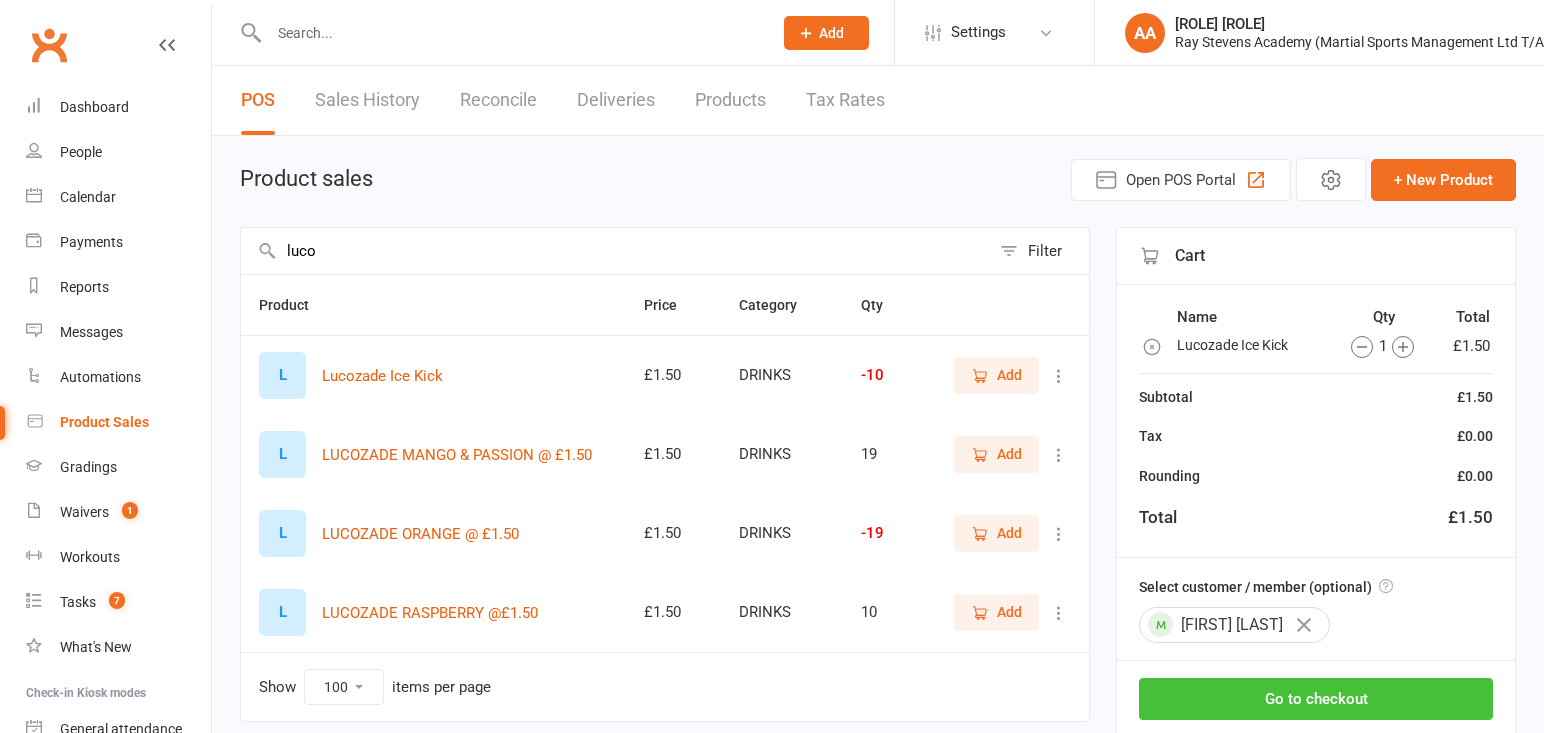 click on "Go to checkout" at bounding box center (1316, 699) 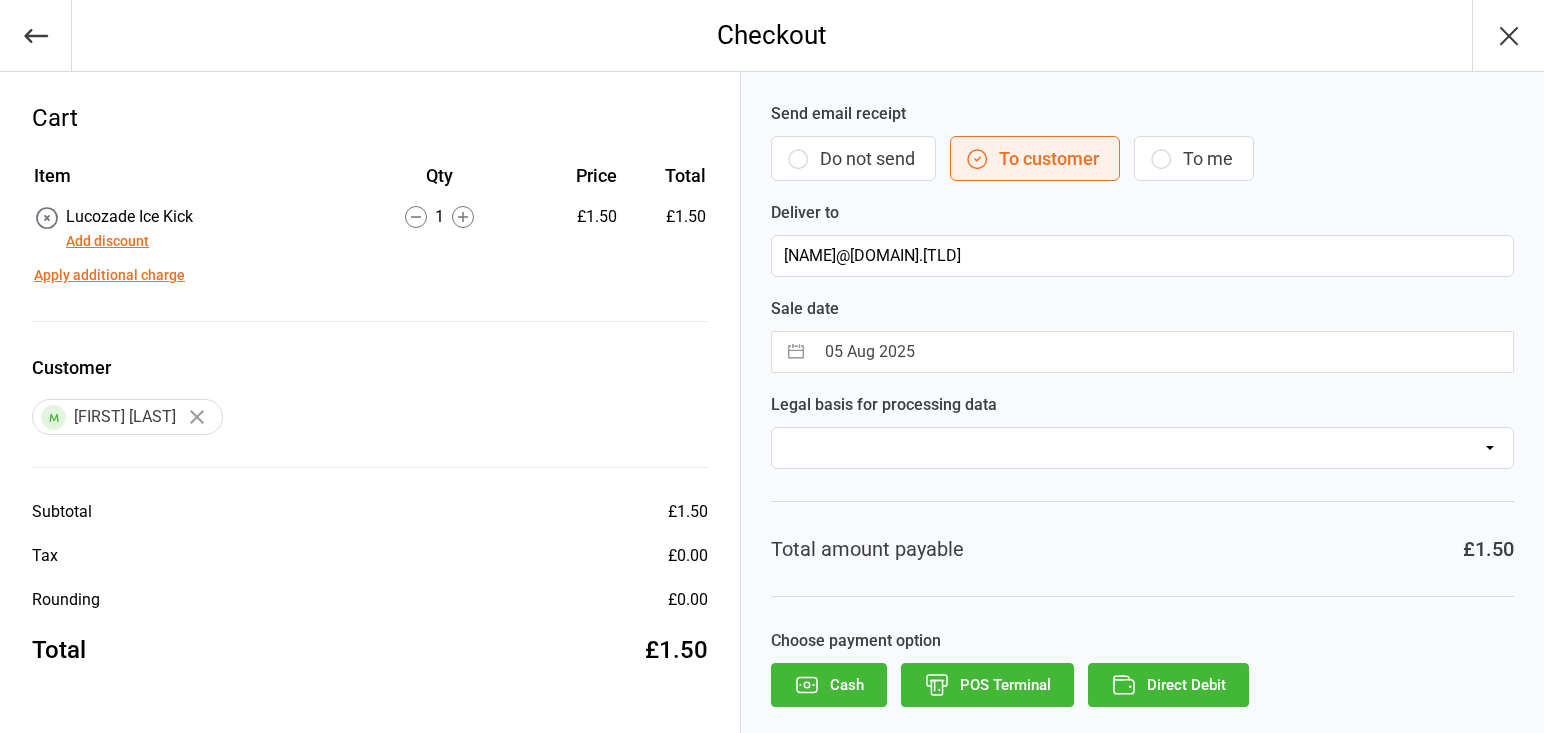scroll, scrollTop: 0, scrollLeft: 0, axis: both 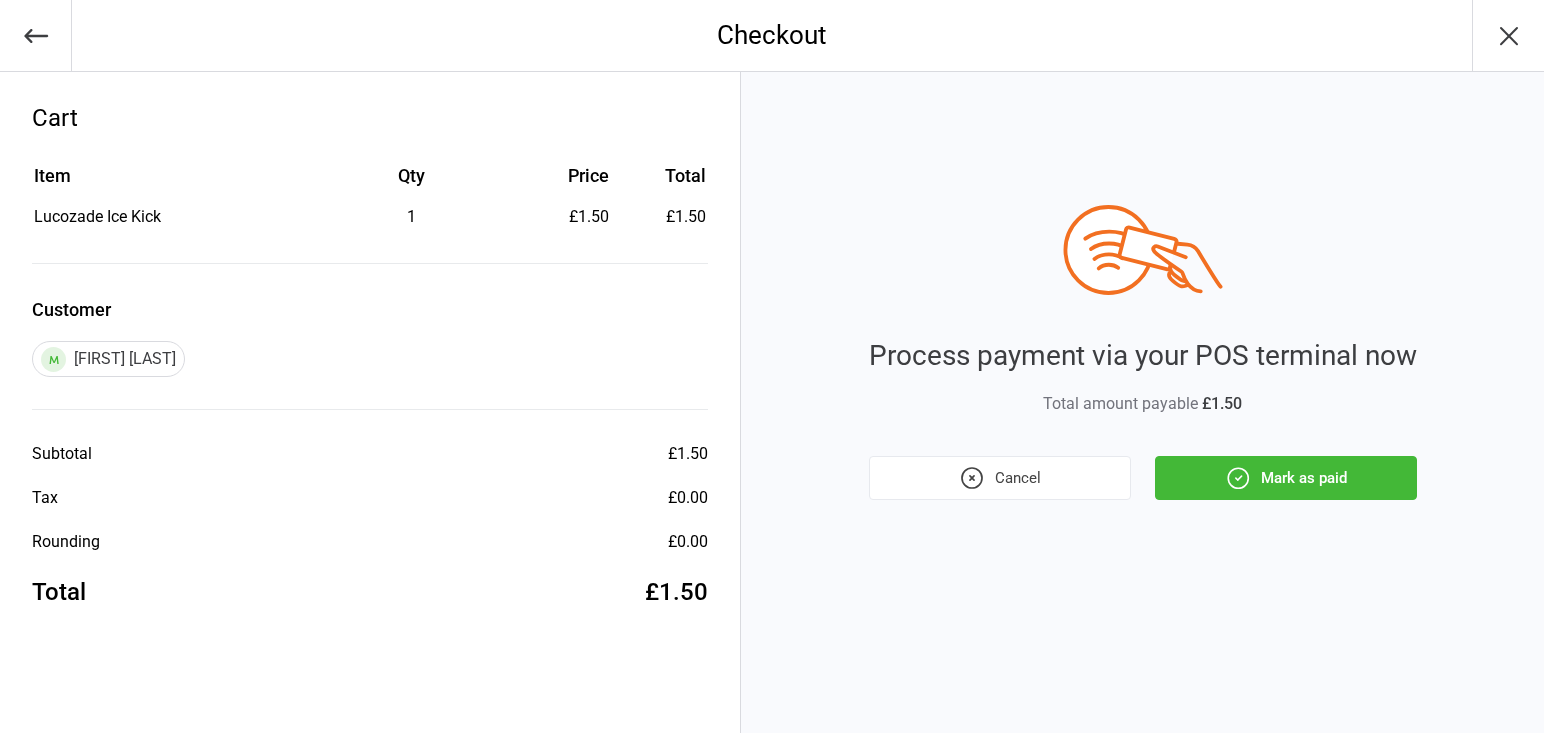 click on "Mark as paid" at bounding box center [1286, 478] 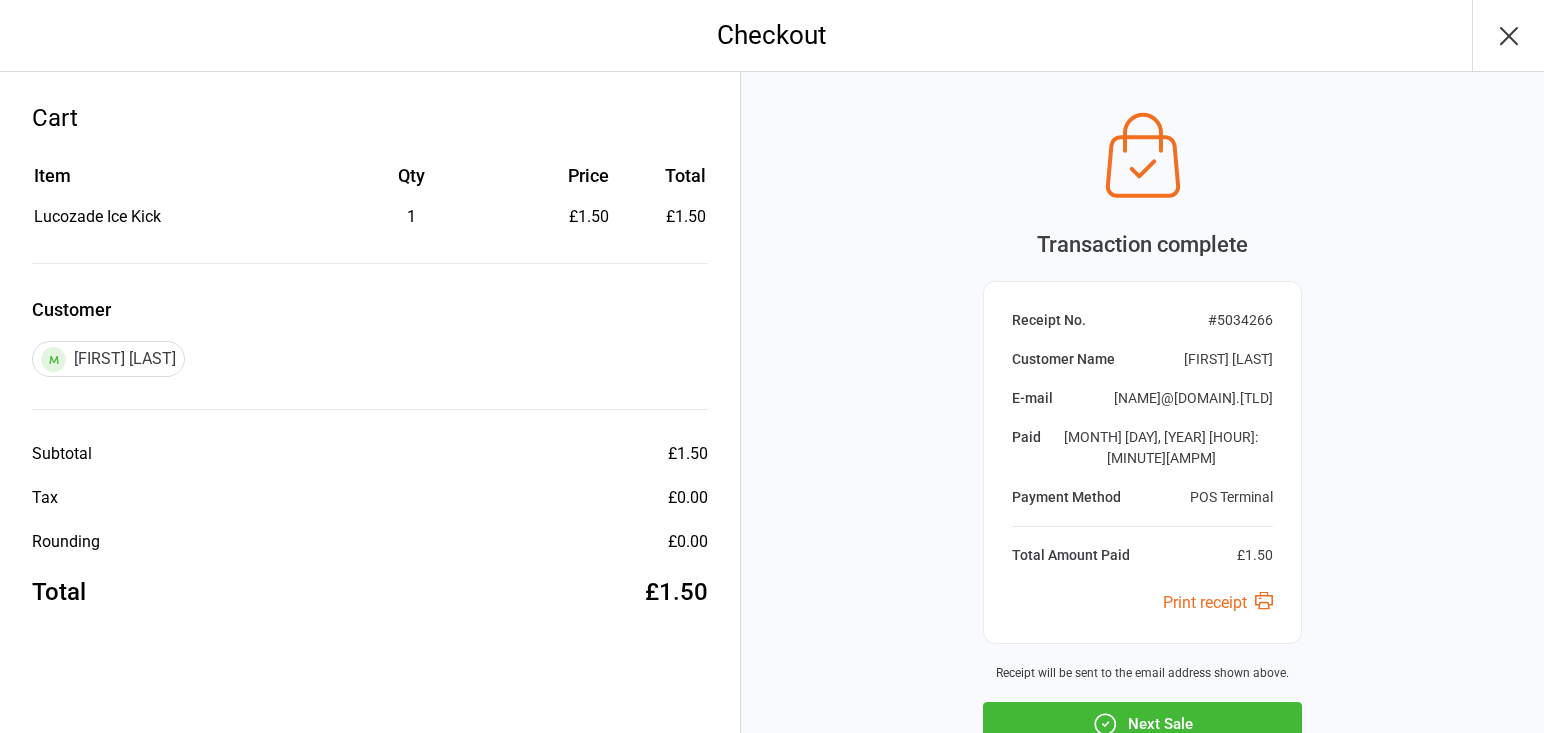 click at bounding box center (1508, 35) 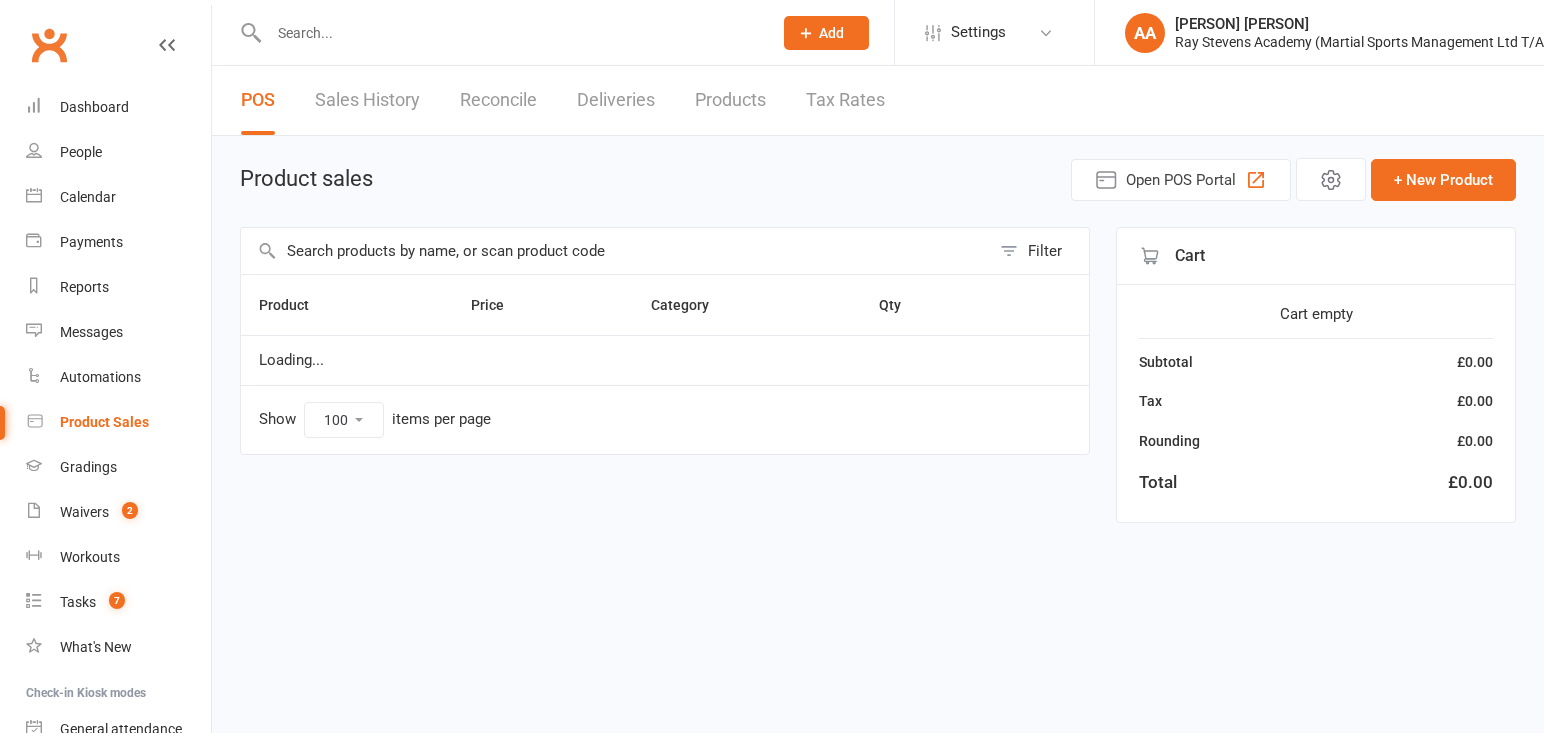 select on "100" 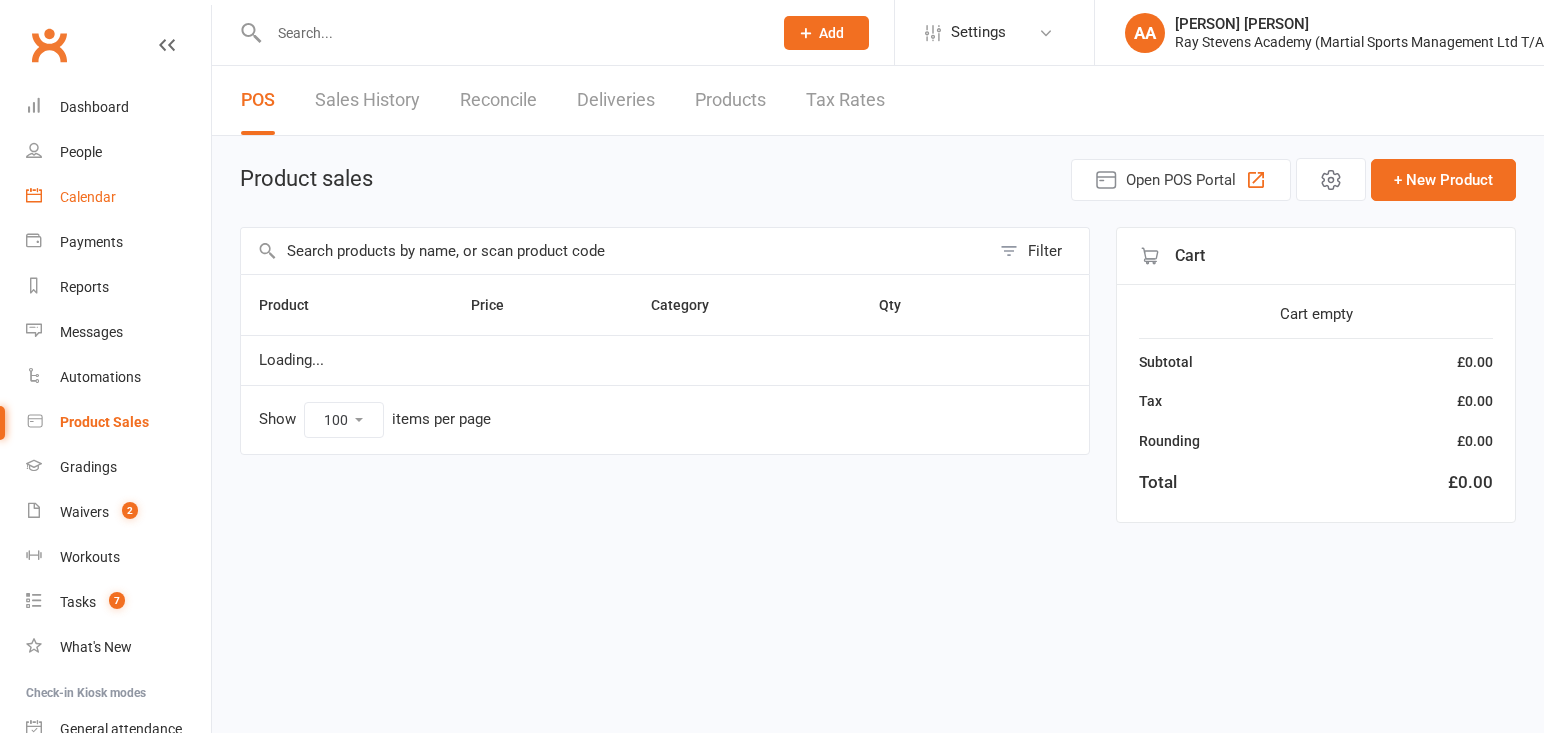 scroll, scrollTop: 0, scrollLeft: 0, axis: both 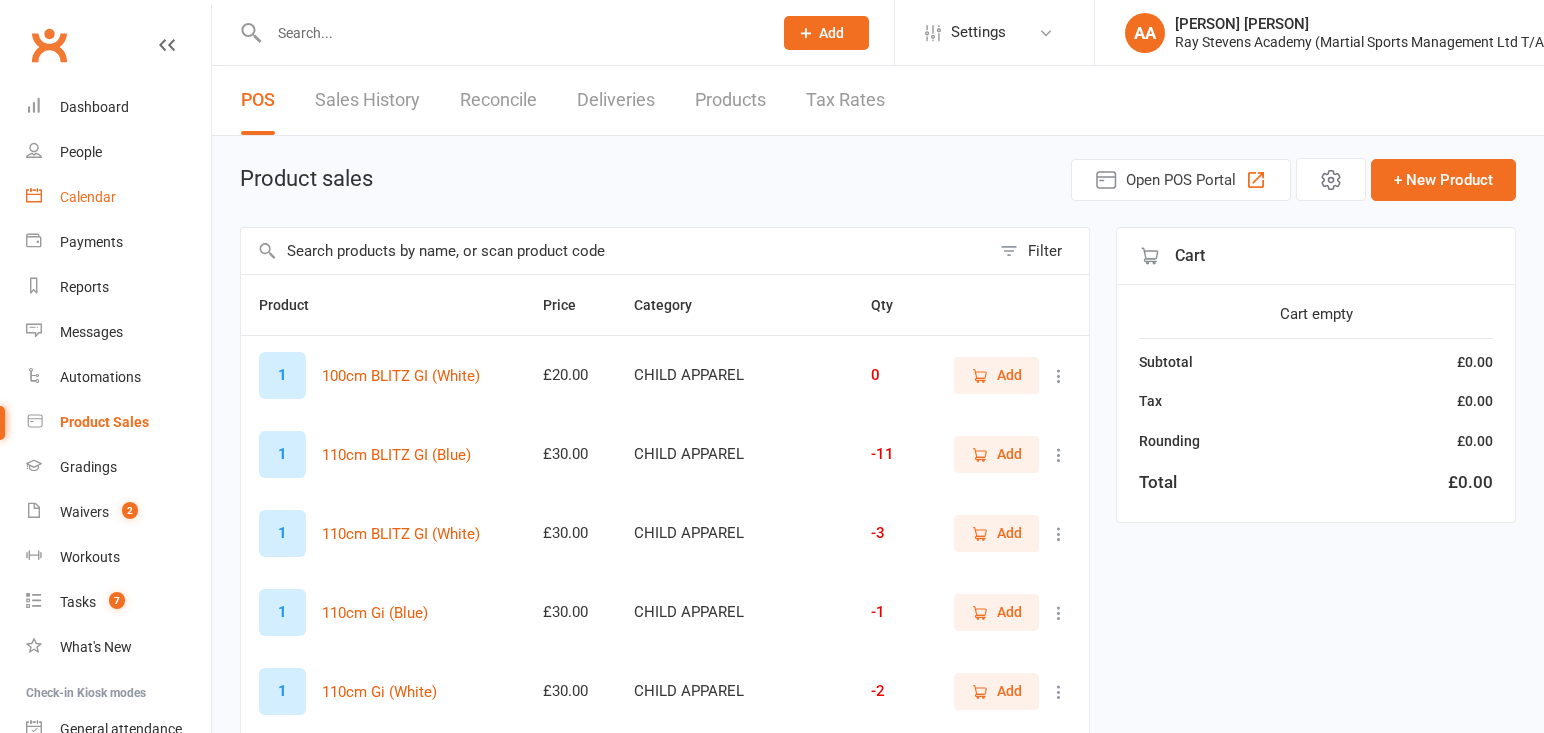 click on "Calendar" at bounding box center [88, 197] 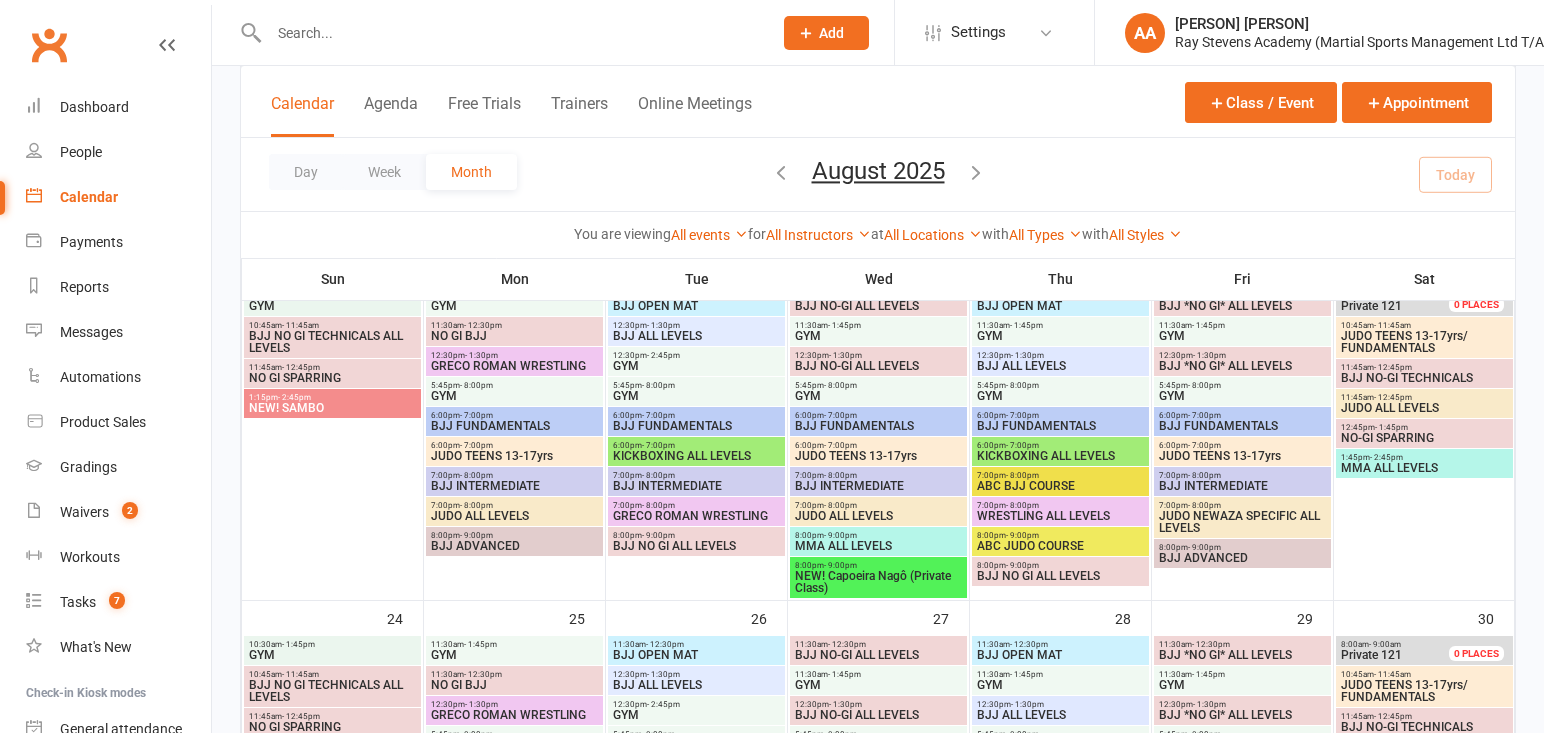 scroll, scrollTop: 1187, scrollLeft: 0, axis: vertical 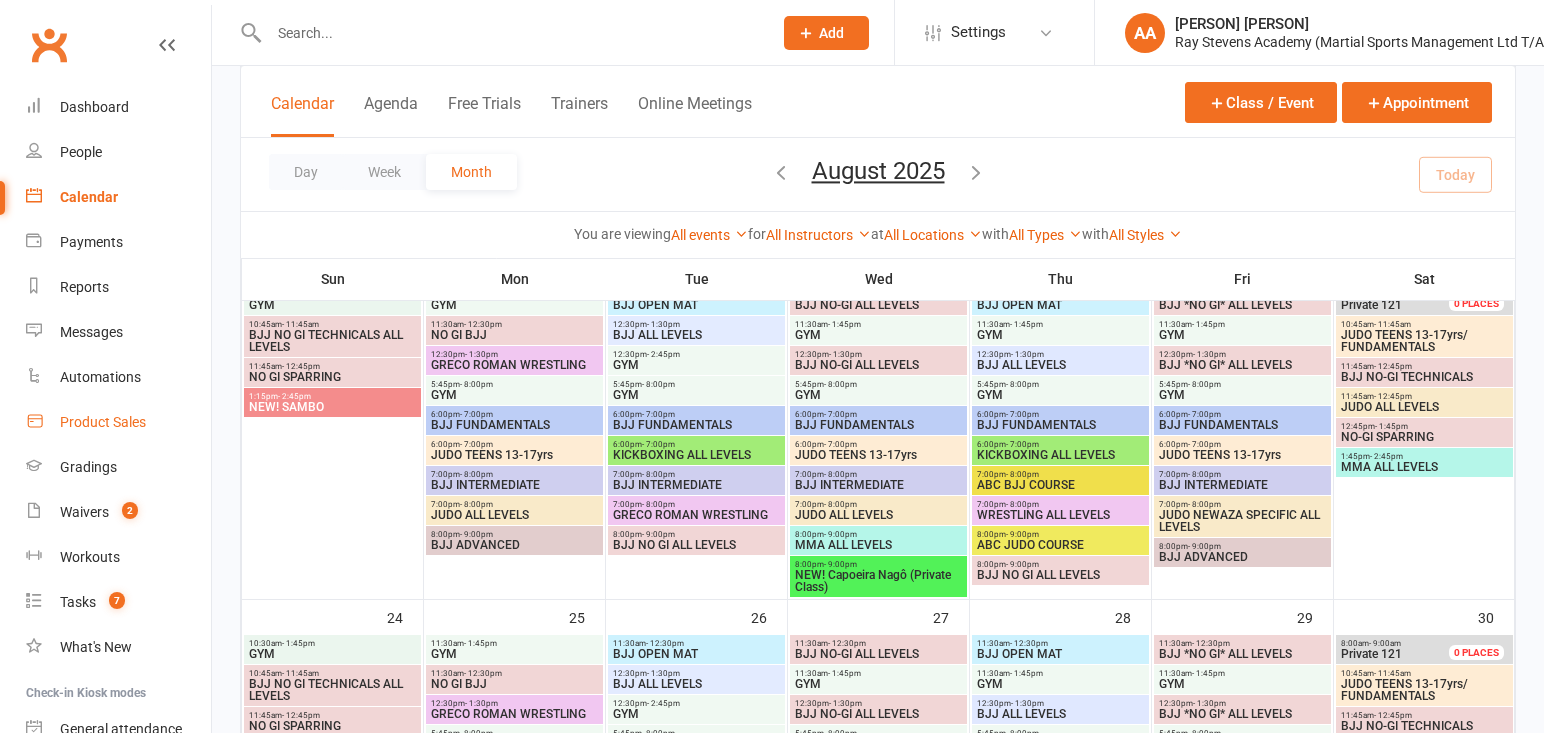click on "Product Sales" at bounding box center (103, 422) 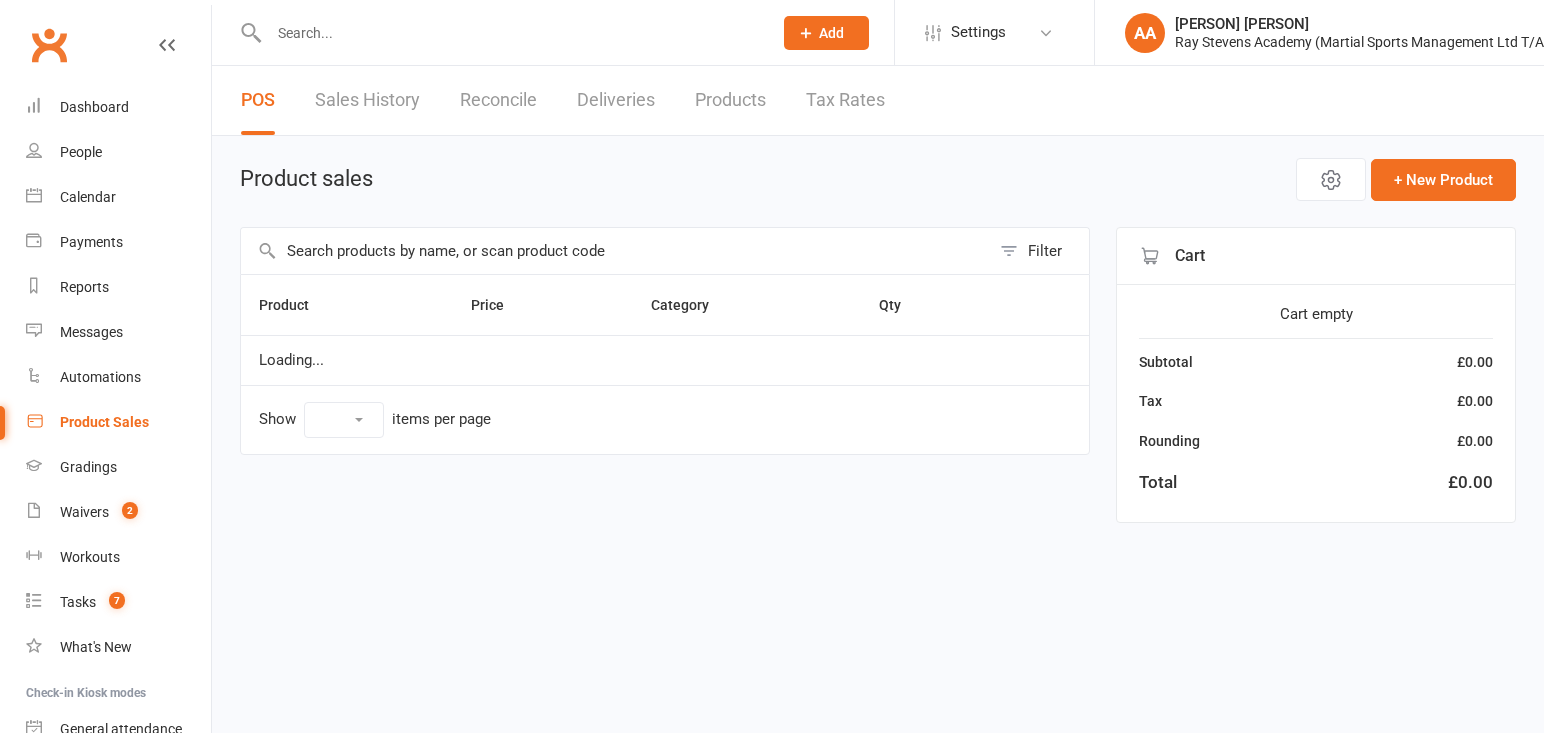 scroll, scrollTop: 0, scrollLeft: 0, axis: both 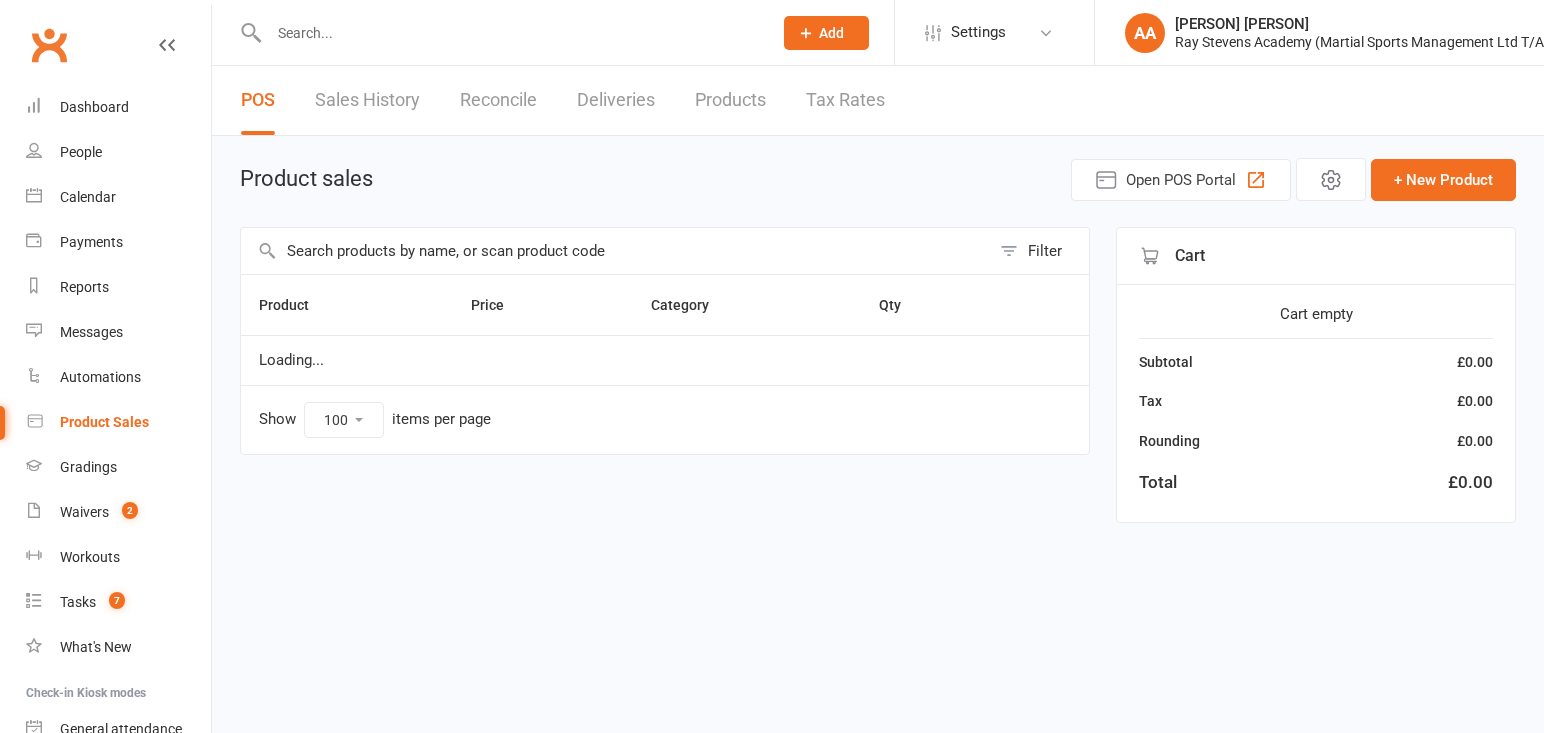 click on "Sales History" at bounding box center (367, 100) 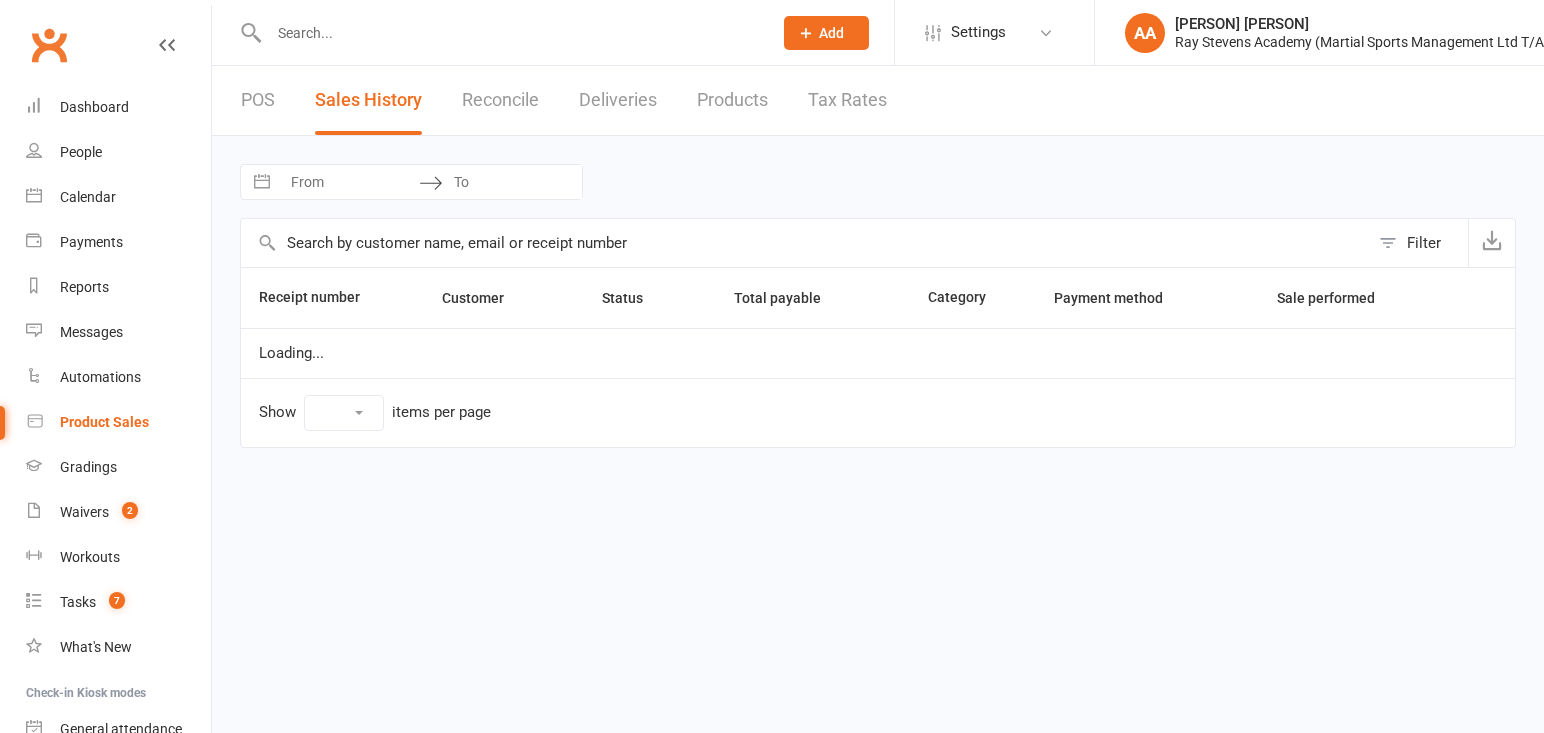select on "100" 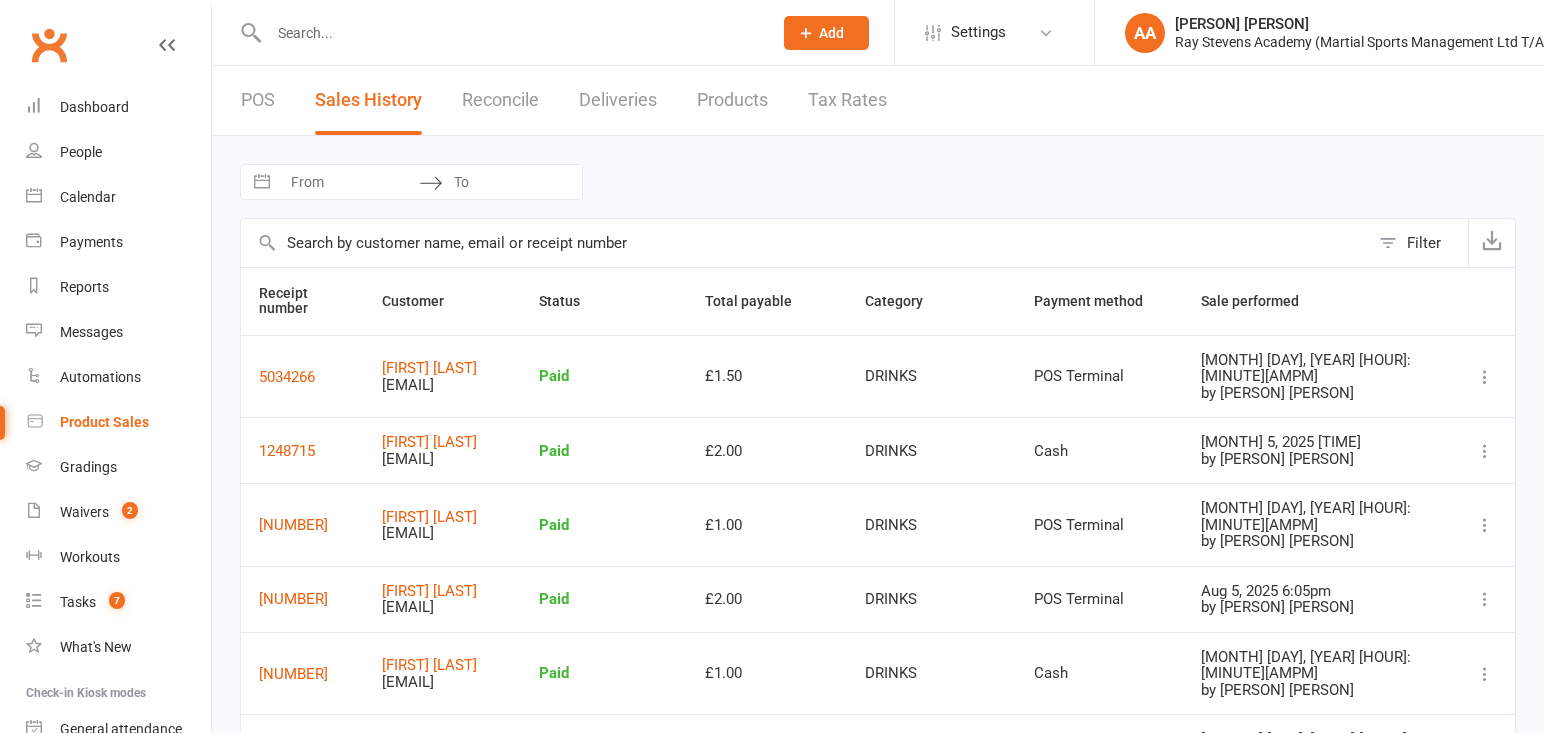 scroll, scrollTop: 0, scrollLeft: 0, axis: both 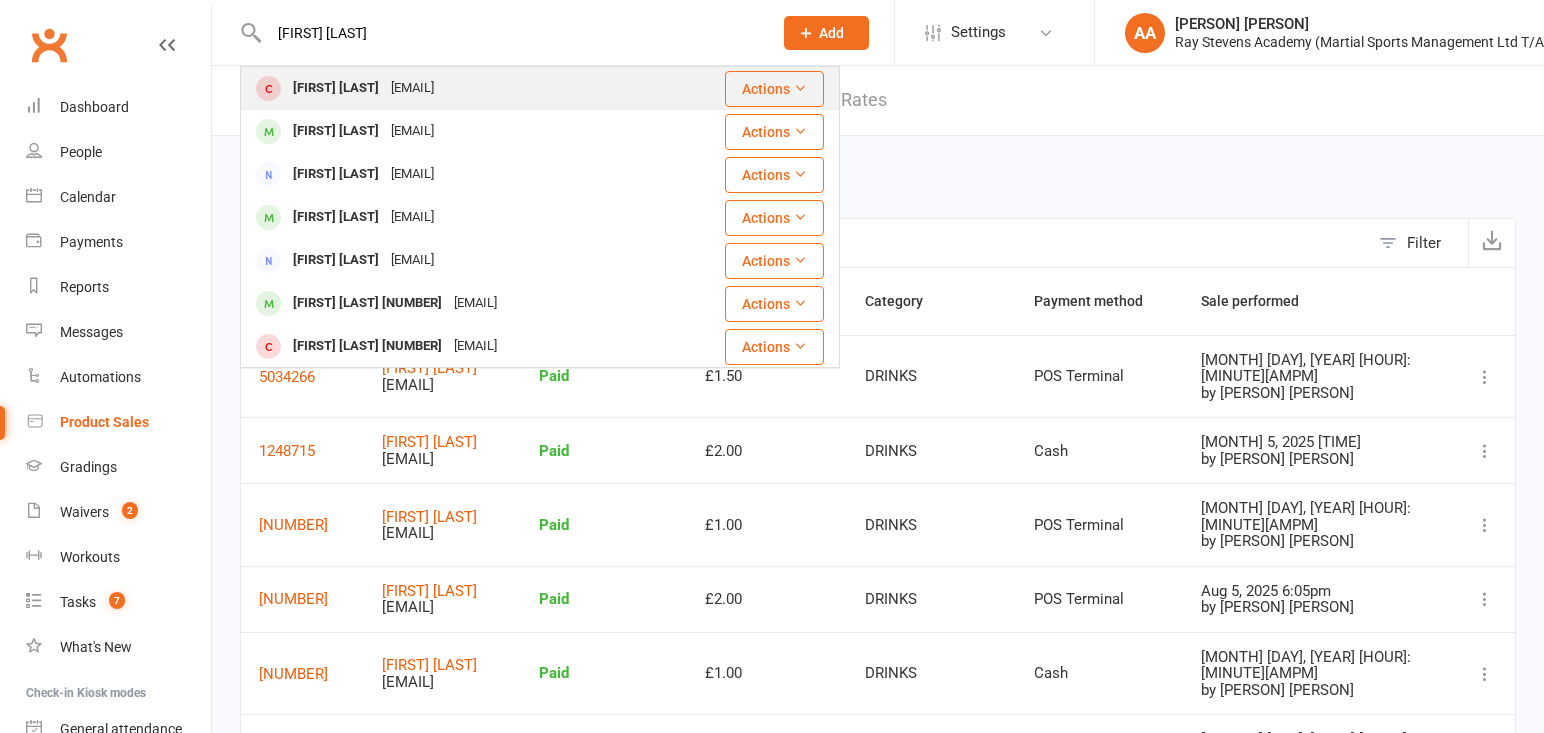 type on "[FIRST] [LAST]" 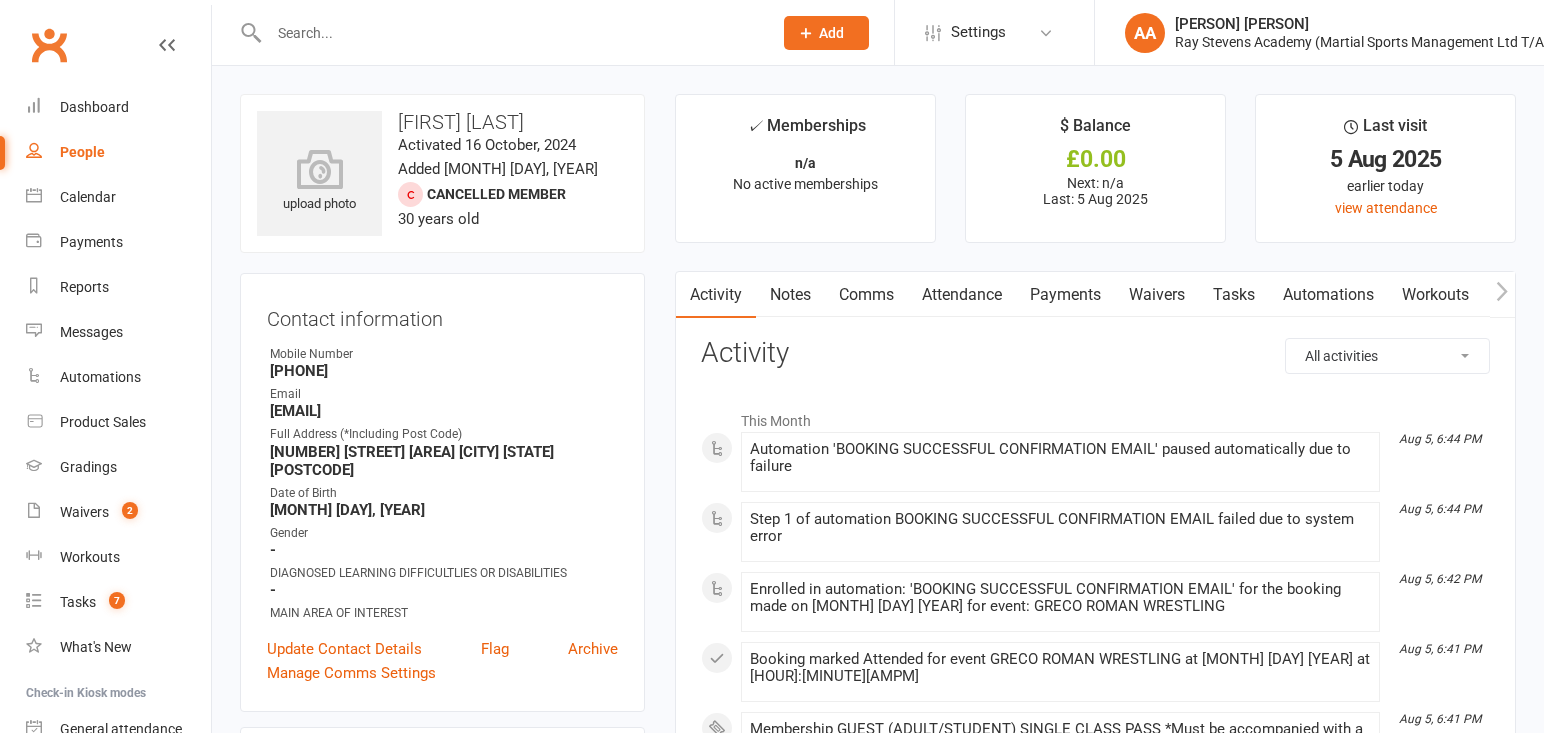 click at bounding box center [510, 33] 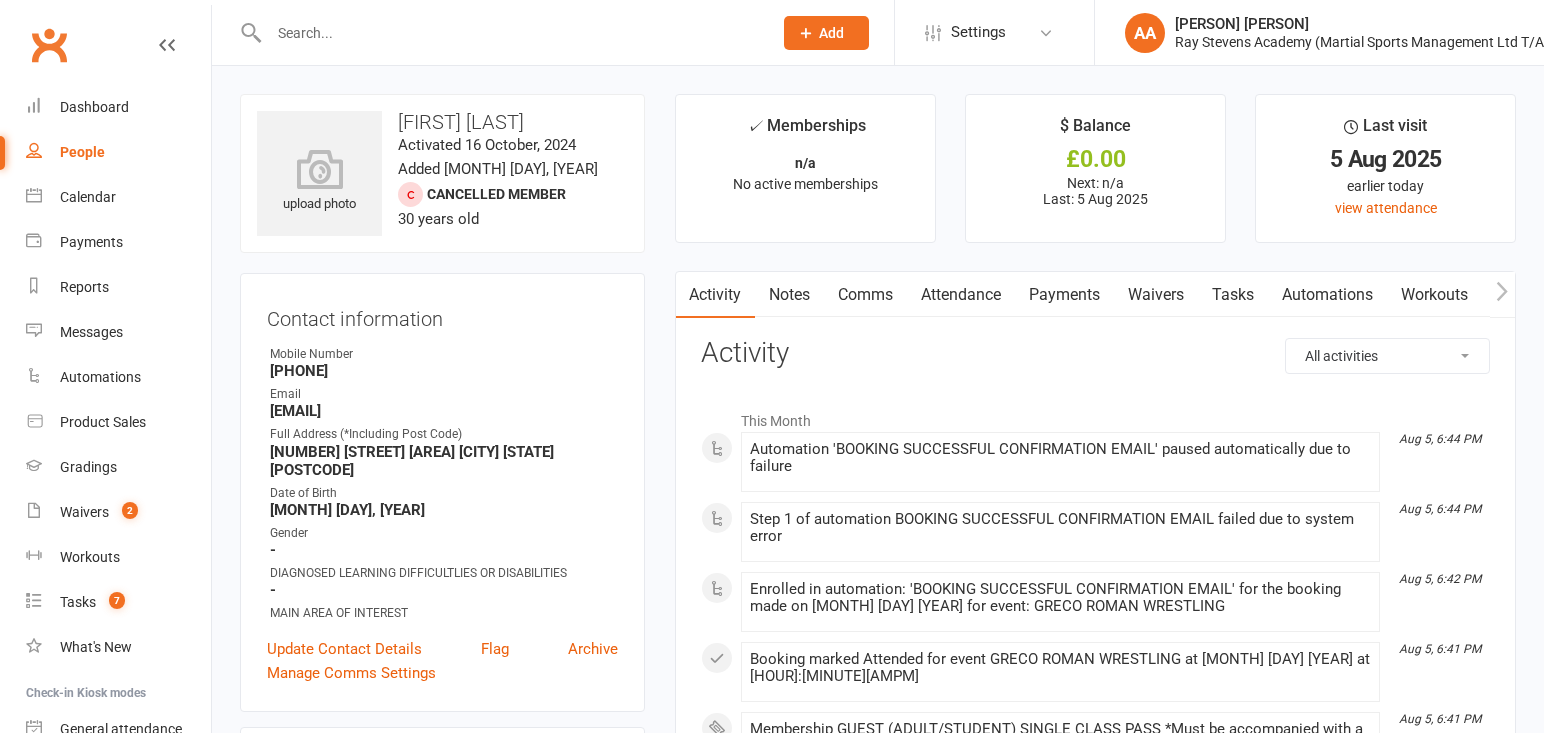 click on "Payments" at bounding box center [1064, 295] 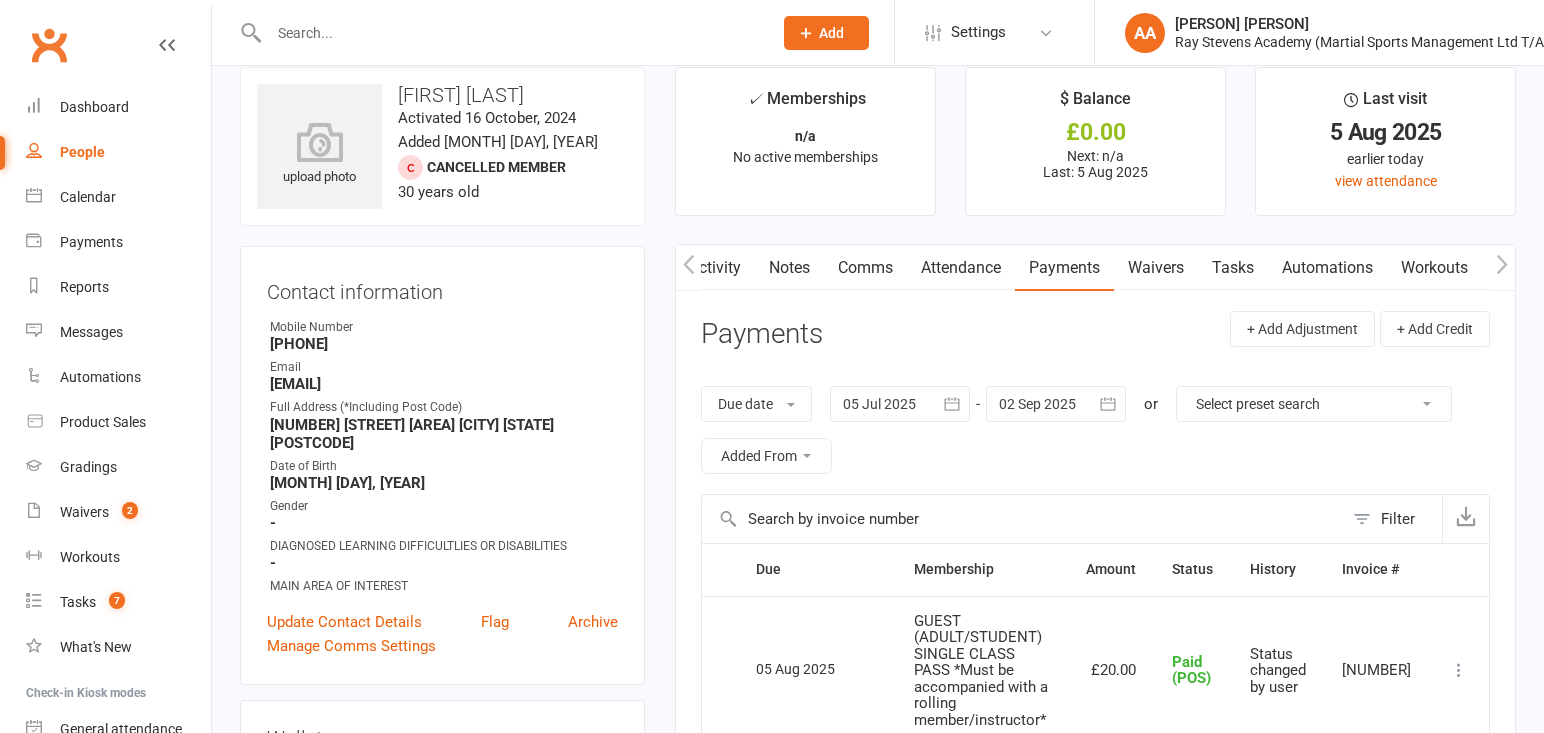 scroll, scrollTop: 25, scrollLeft: 0, axis: vertical 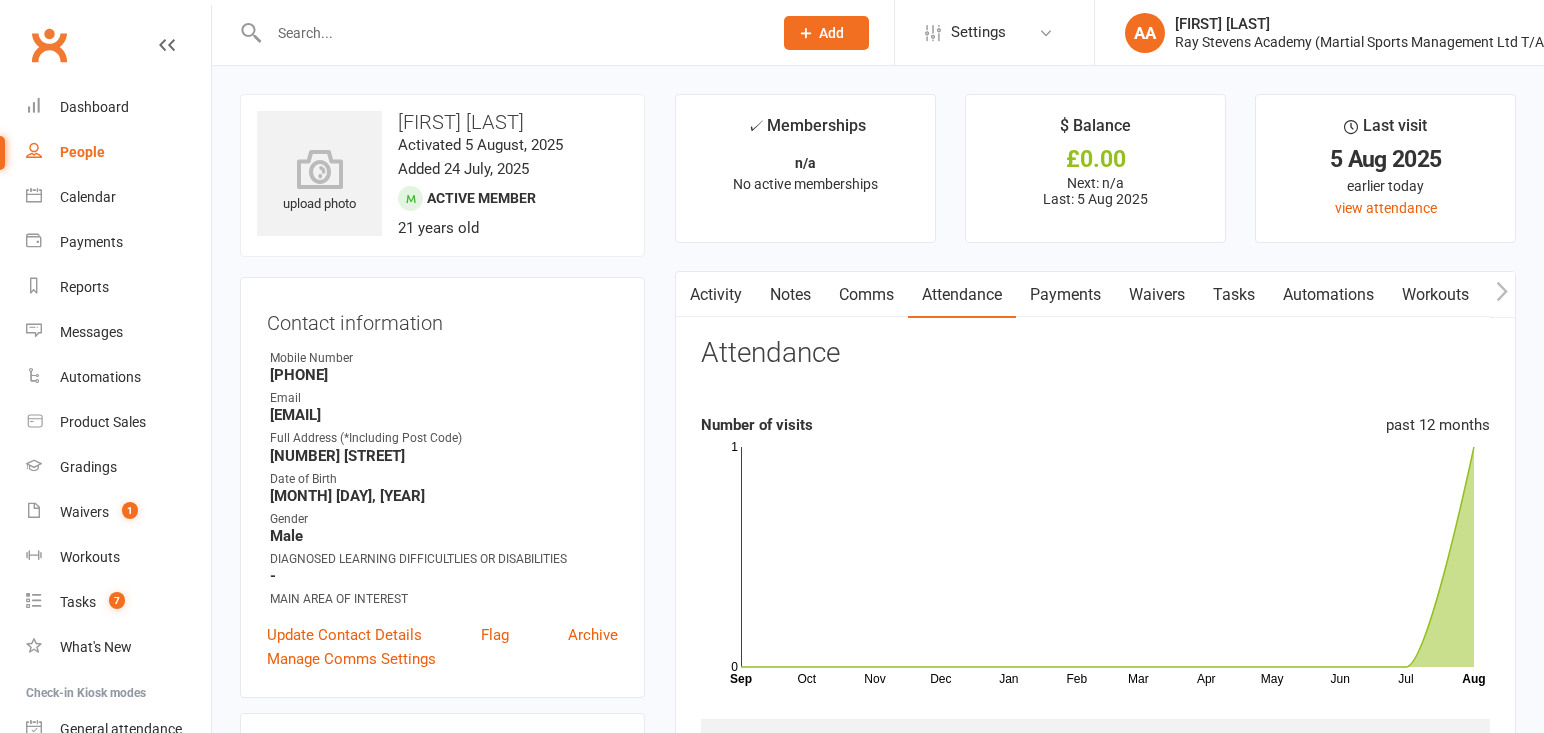 click at bounding box center [510, 33] 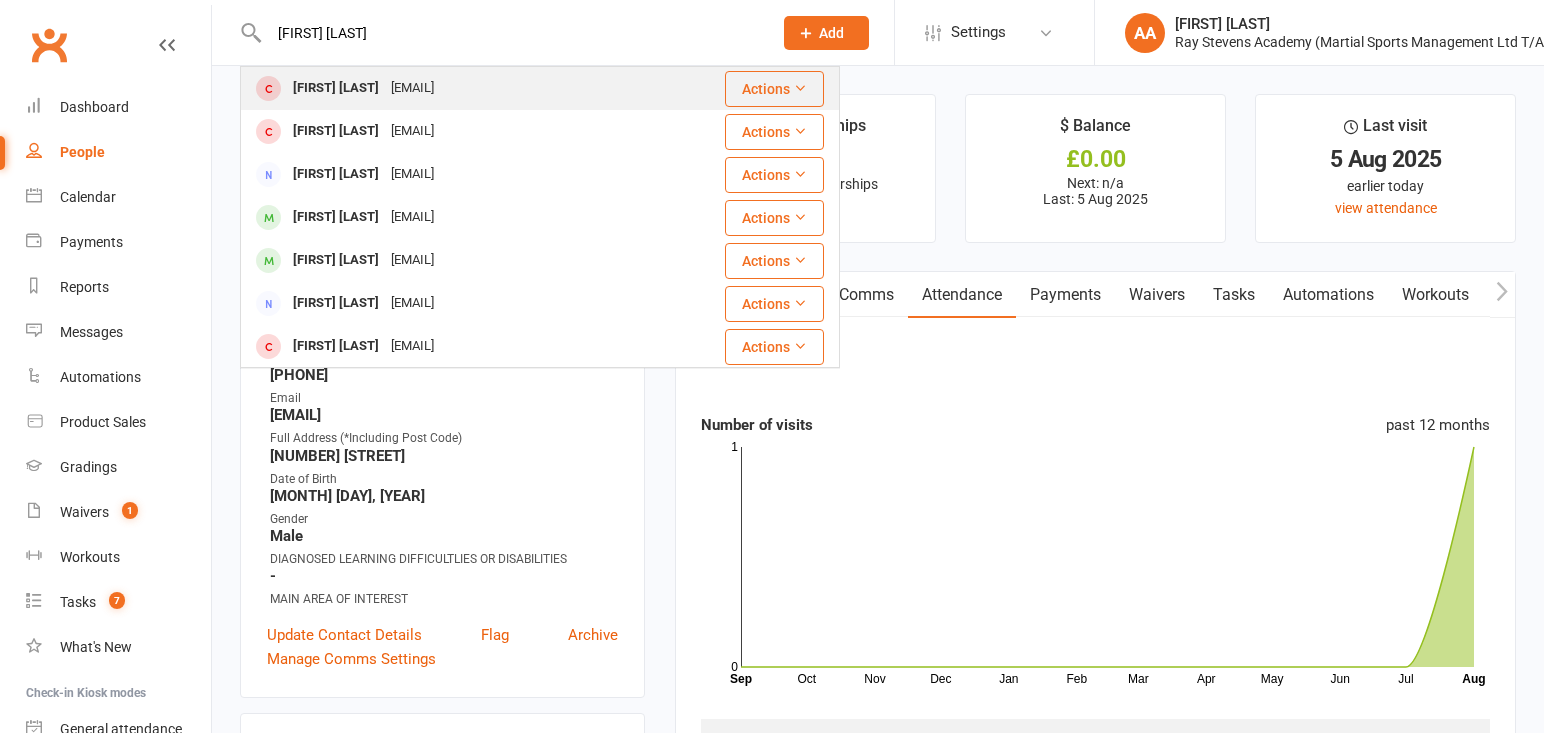 type on "[FIRST] [LAST]" 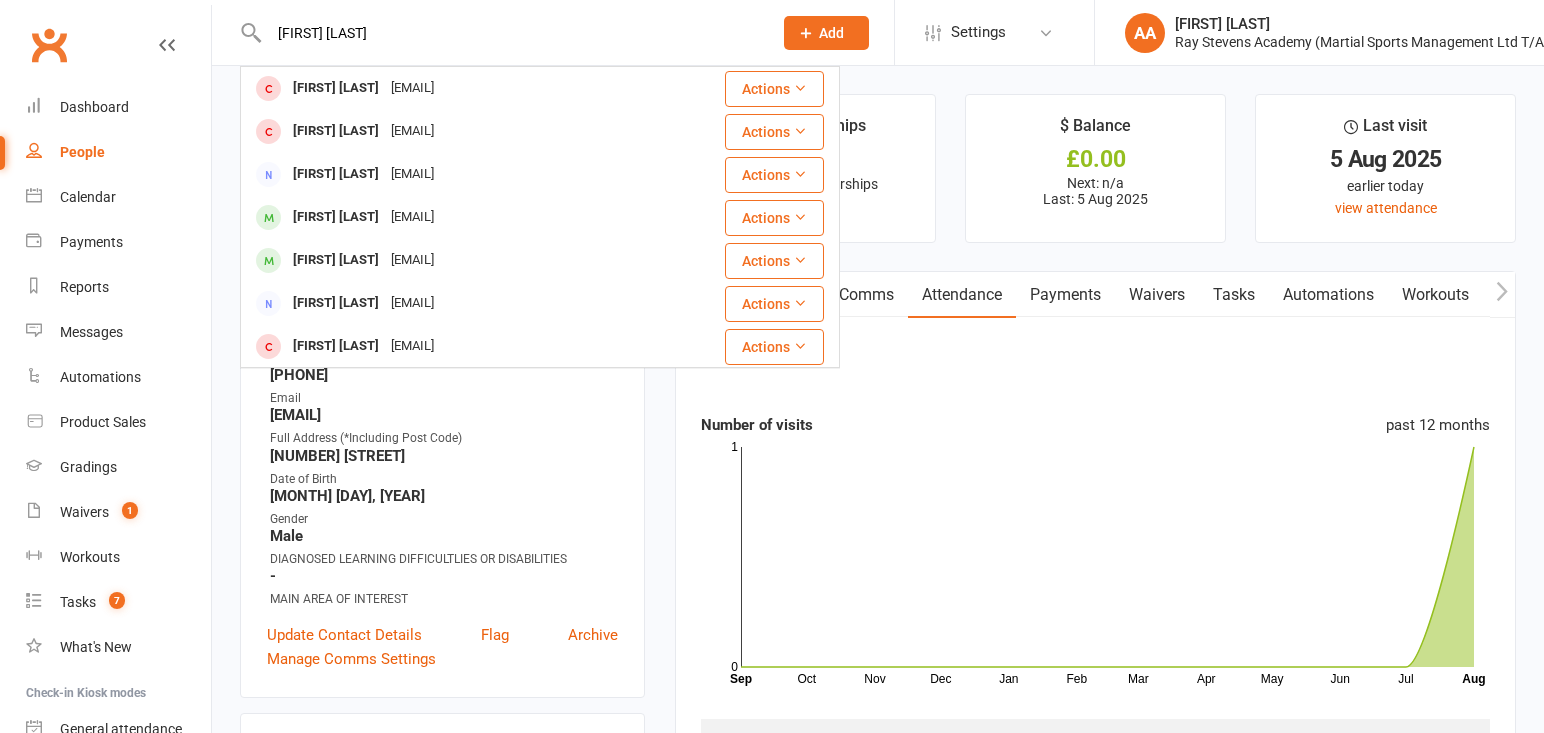 type 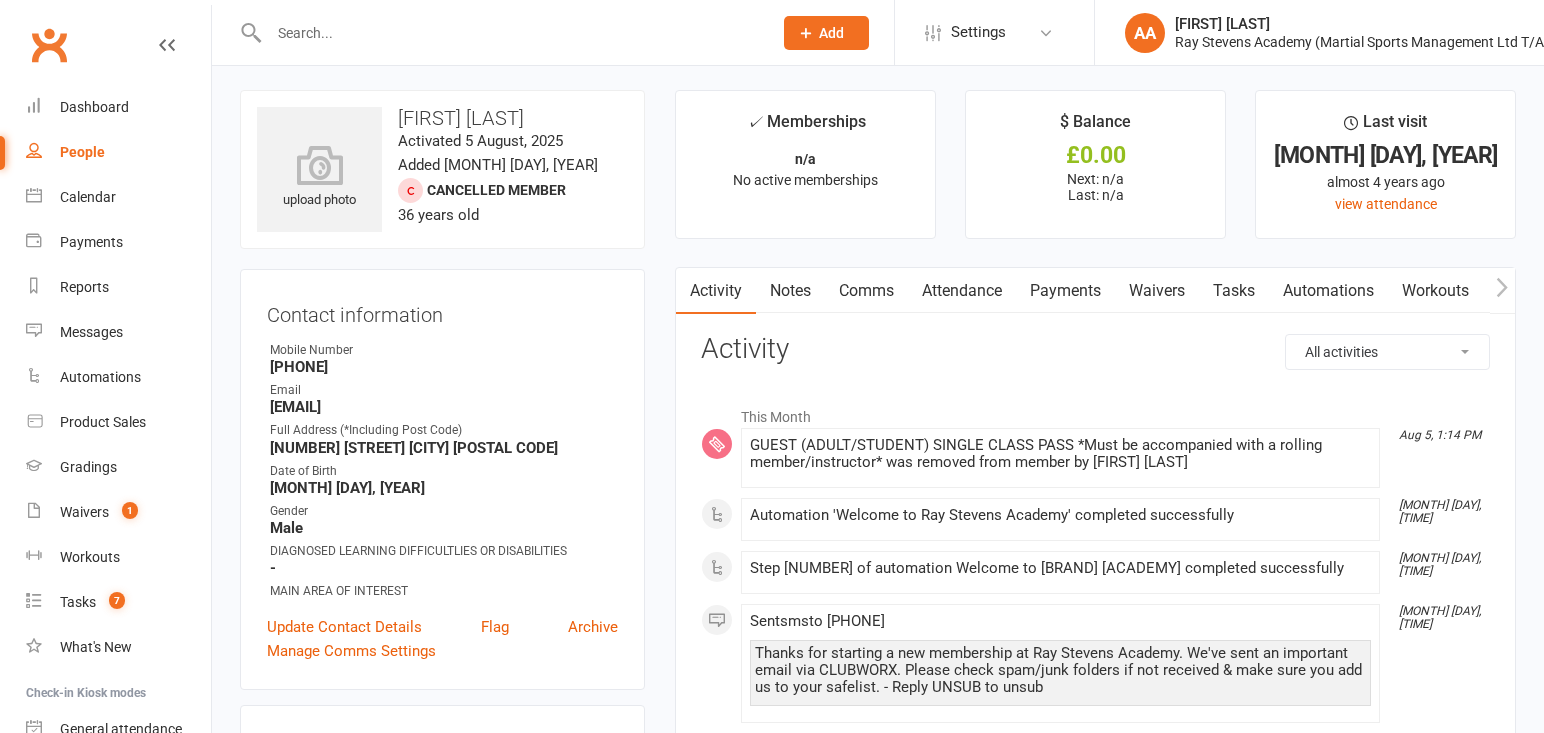 scroll, scrollTop: 5, scrollLeft: 0, axis: vertical 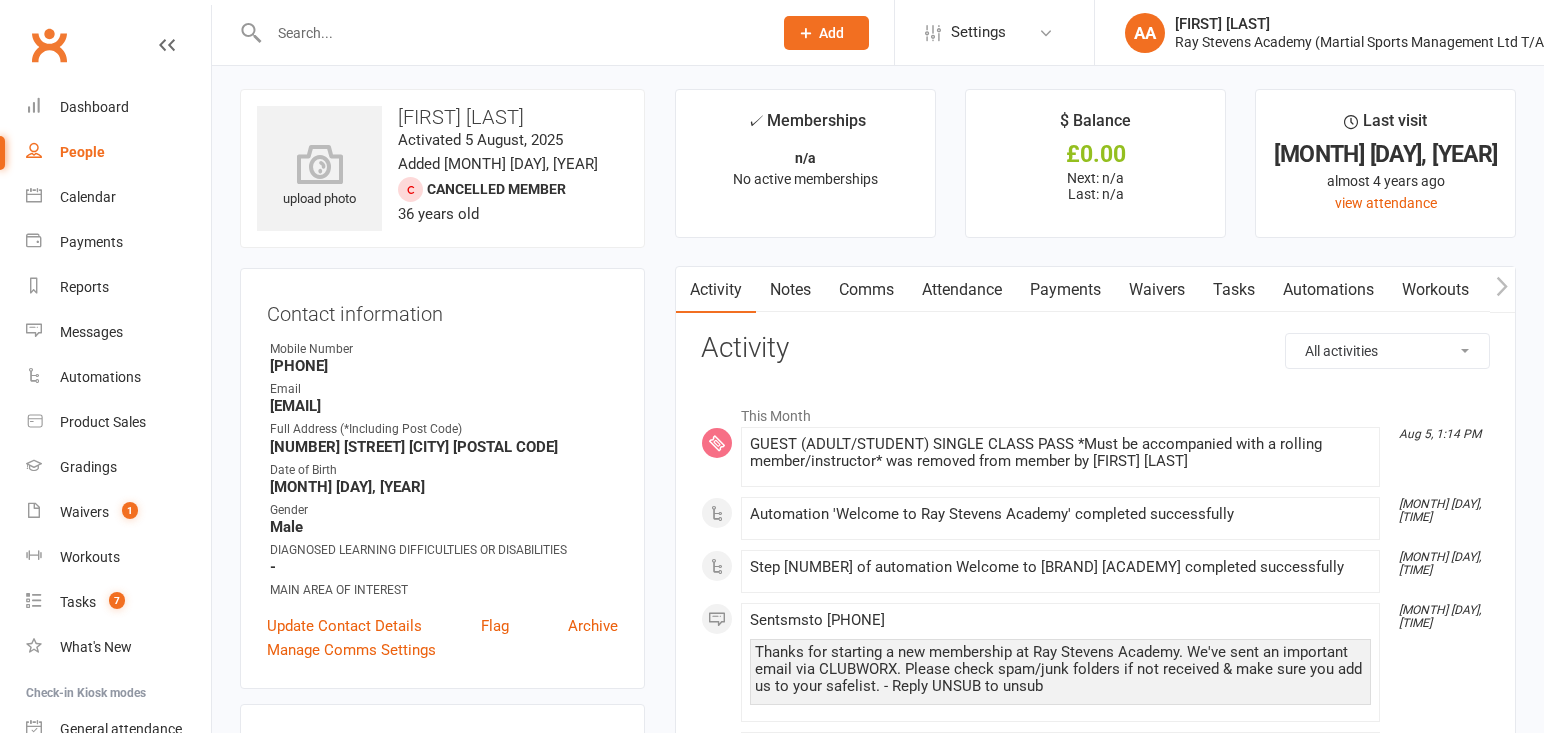 click on "Payments" at bounding box center (1065, 290) 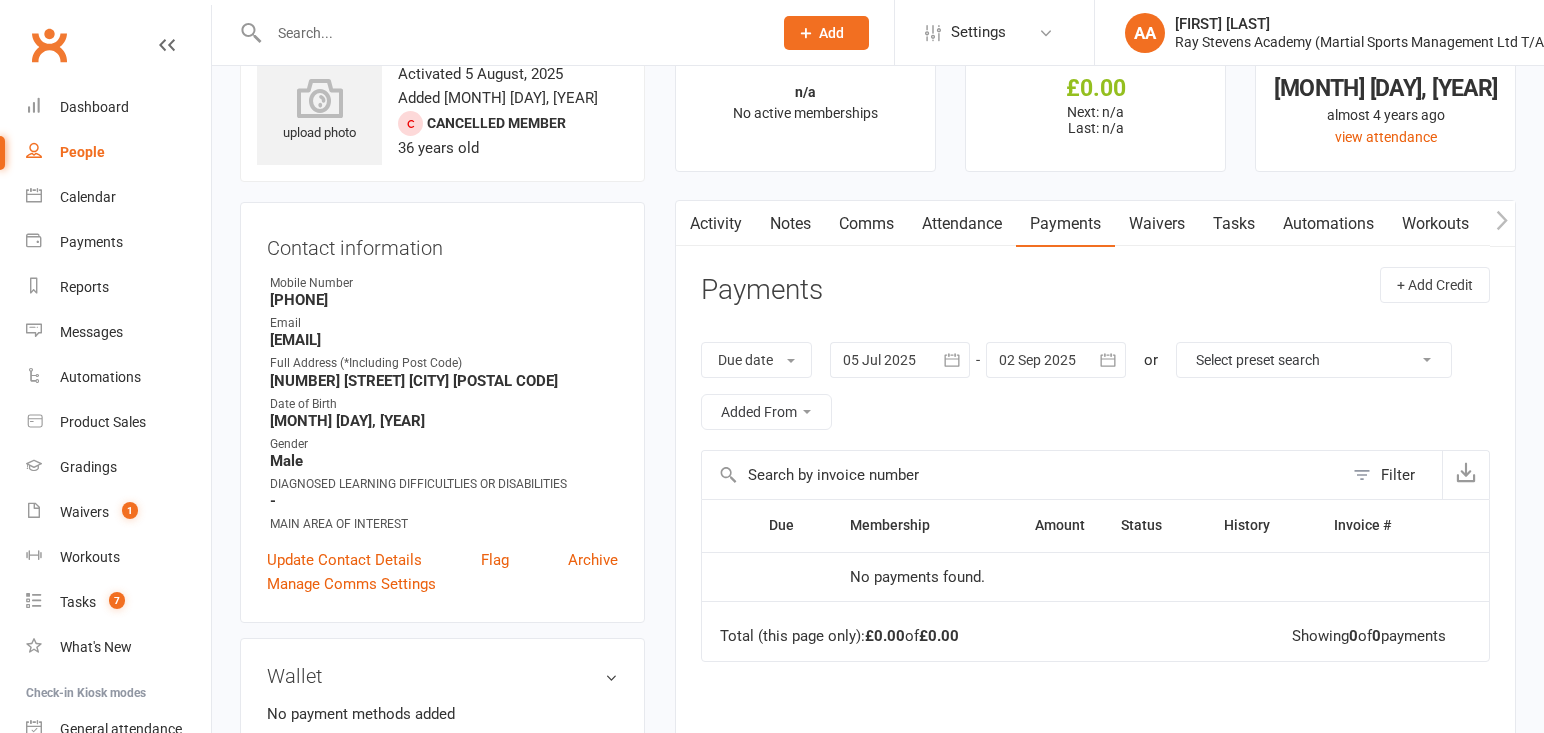 scroll, scrollTop: 85, scrollLeft: 0, axis: vertical 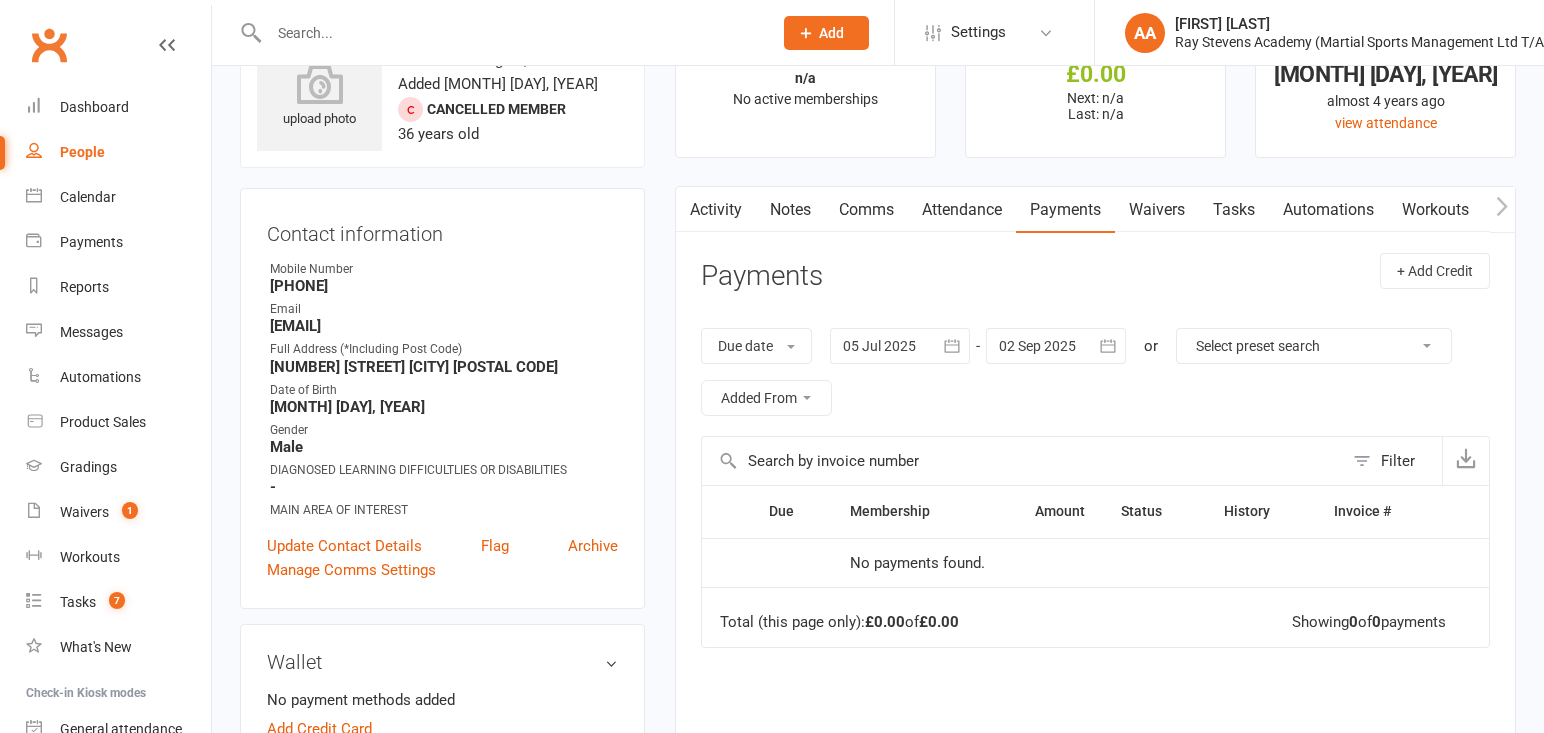 click on "Activity" at bounding box center (716, 210) 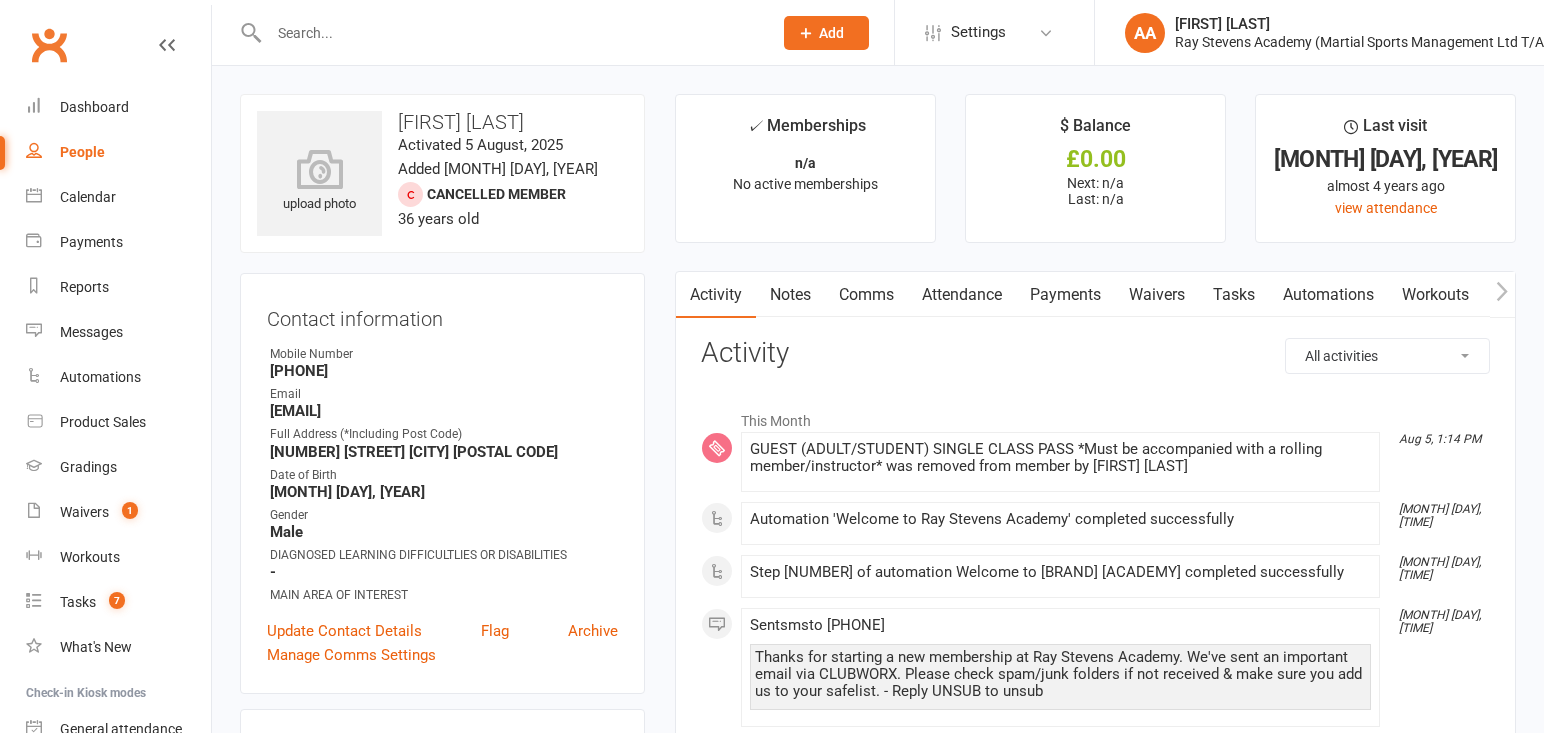 scroll, scrollTop: 0, scrollLeft: 0, axis: both 